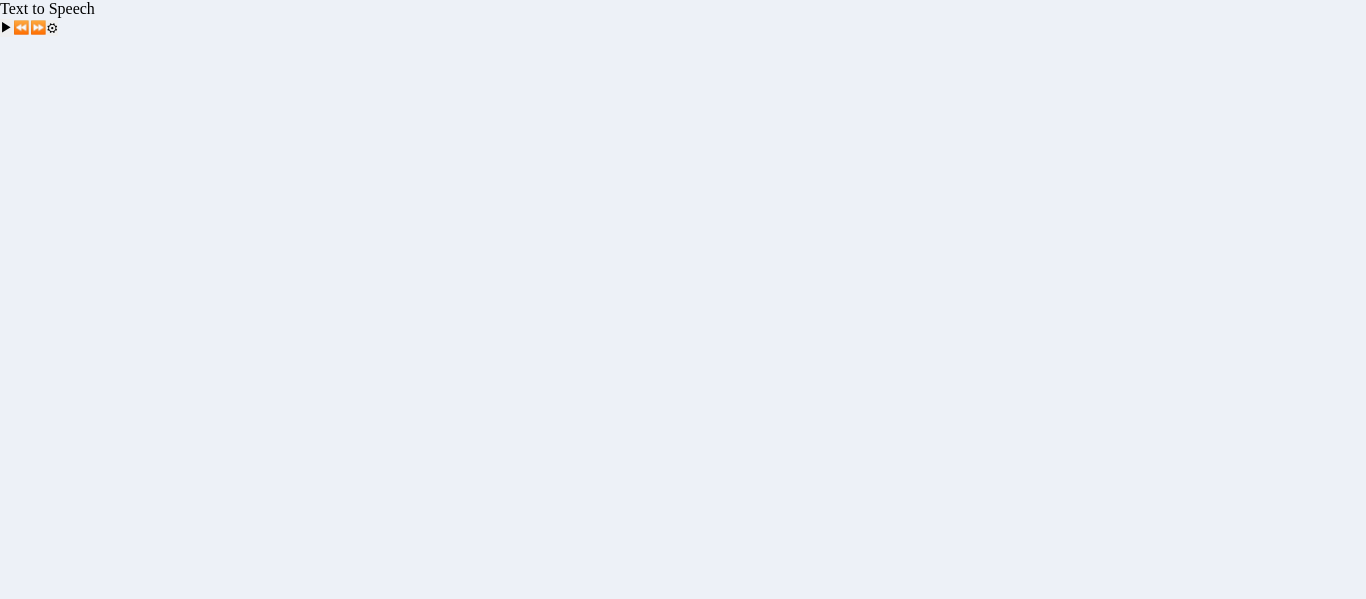 scroll, scrollTop: 0, scrollLeft: 0, axis: both 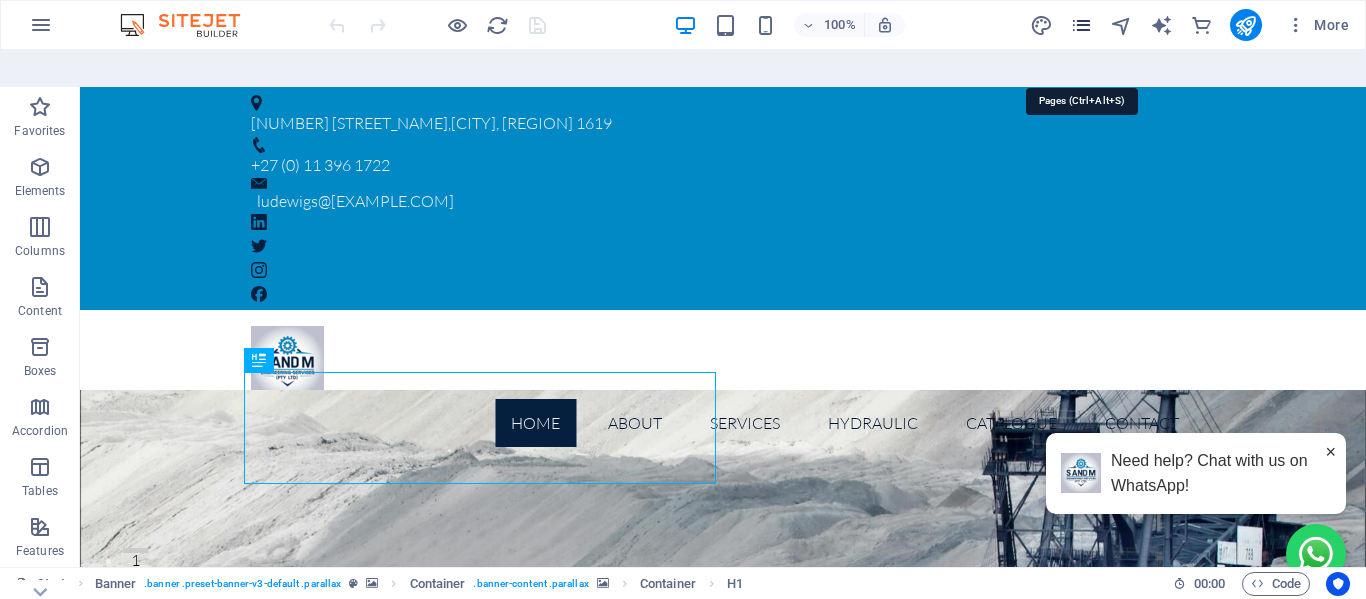 click at bounding box center (1081, 25) 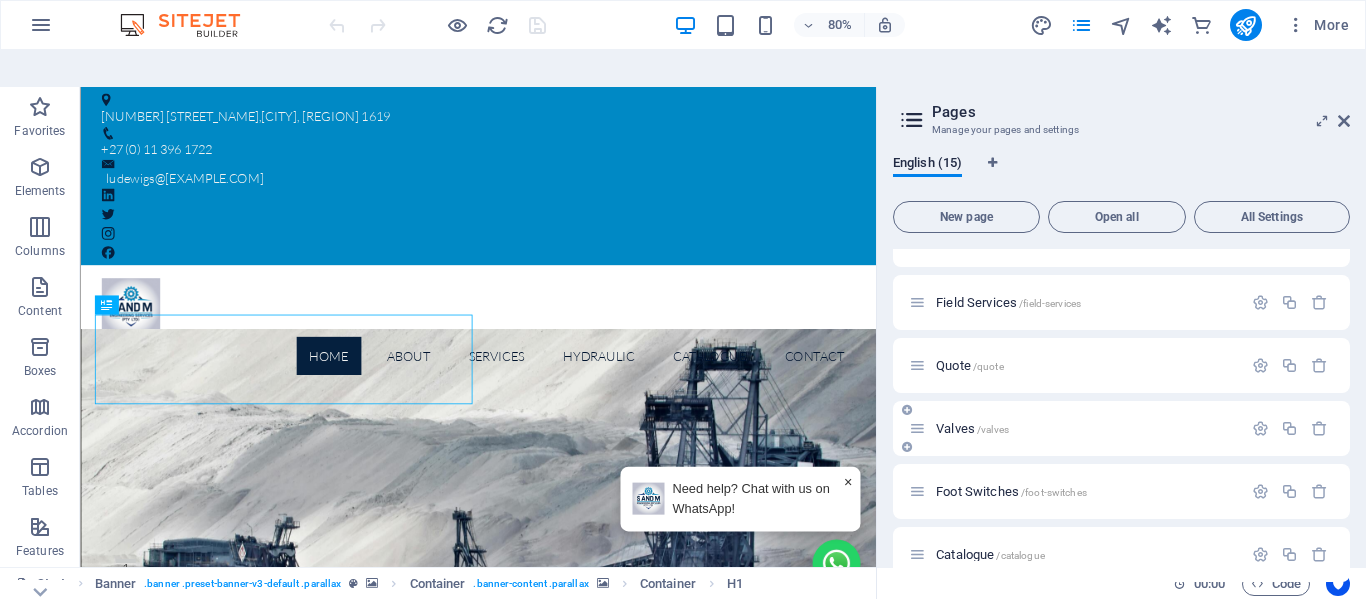 scroll, scrollTop: 606, scrollLeft: 0, axis: vertical 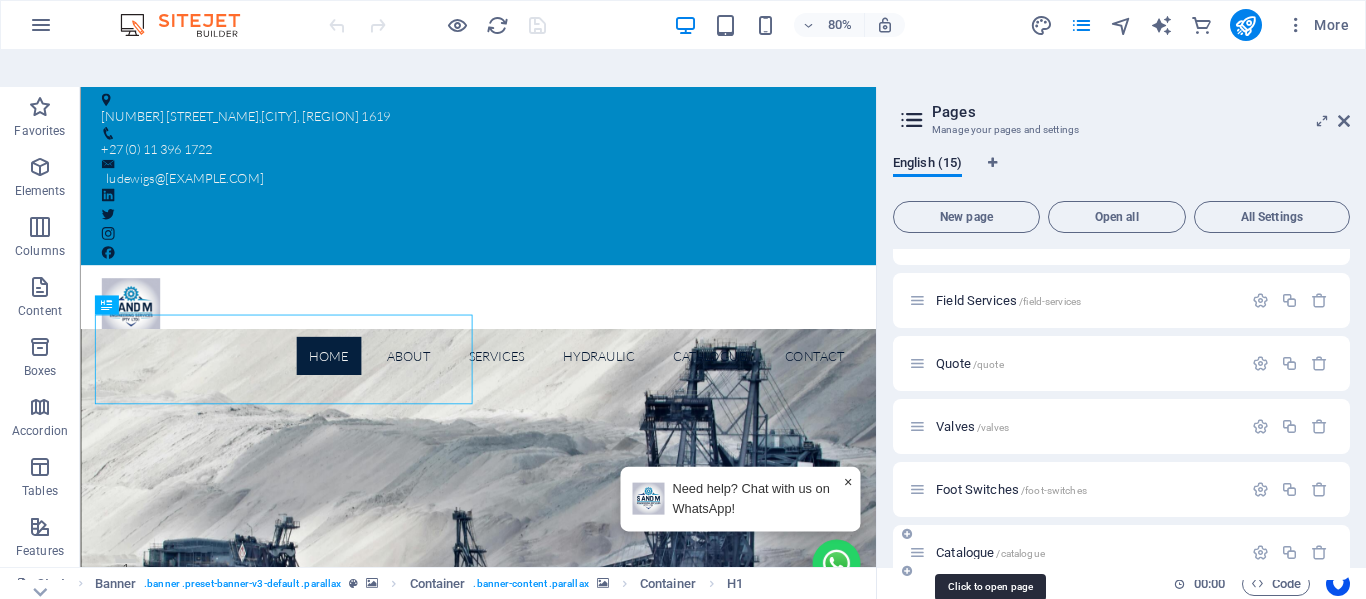 click on "Catalogue /catalogue" at bounding box center (990, 552) 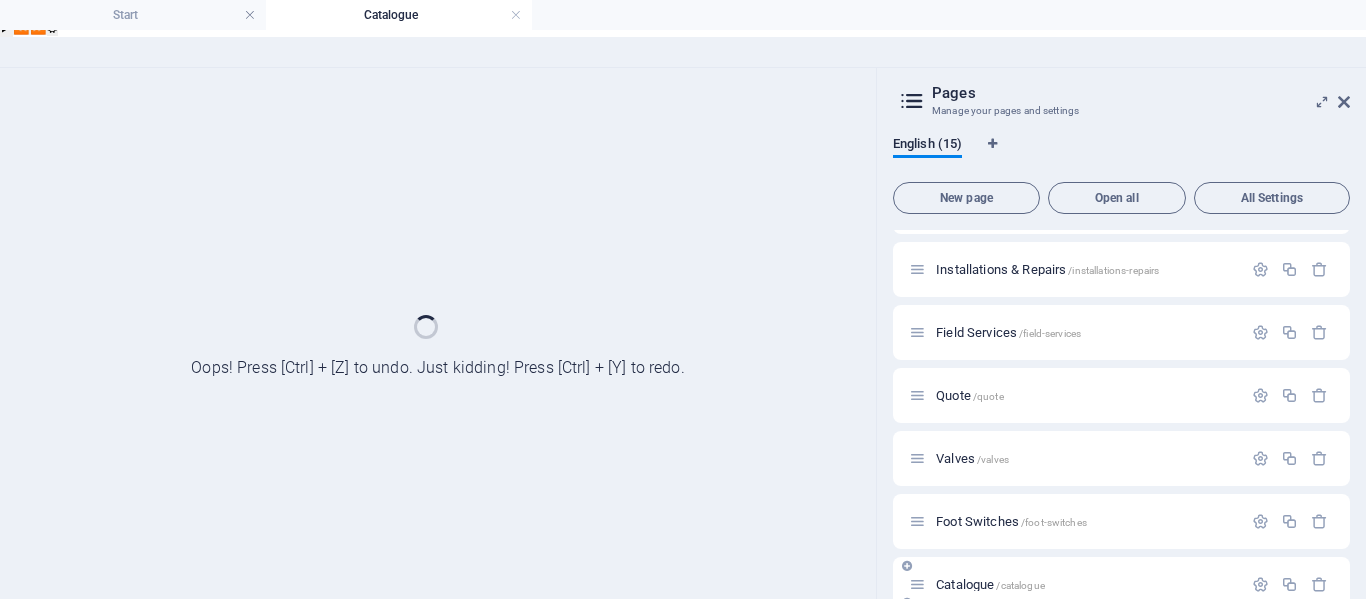 scroll, scrollTop: 555, scrollLeft: 0, axis: vertical 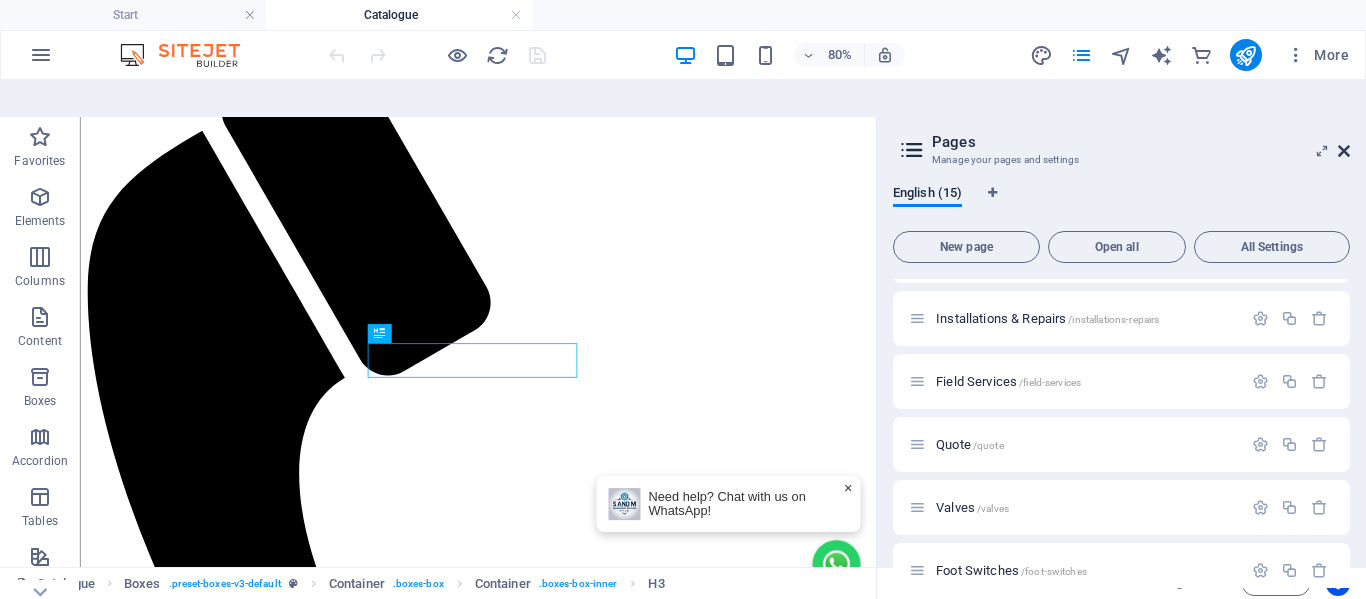 click at bounding box center (1344, 151) 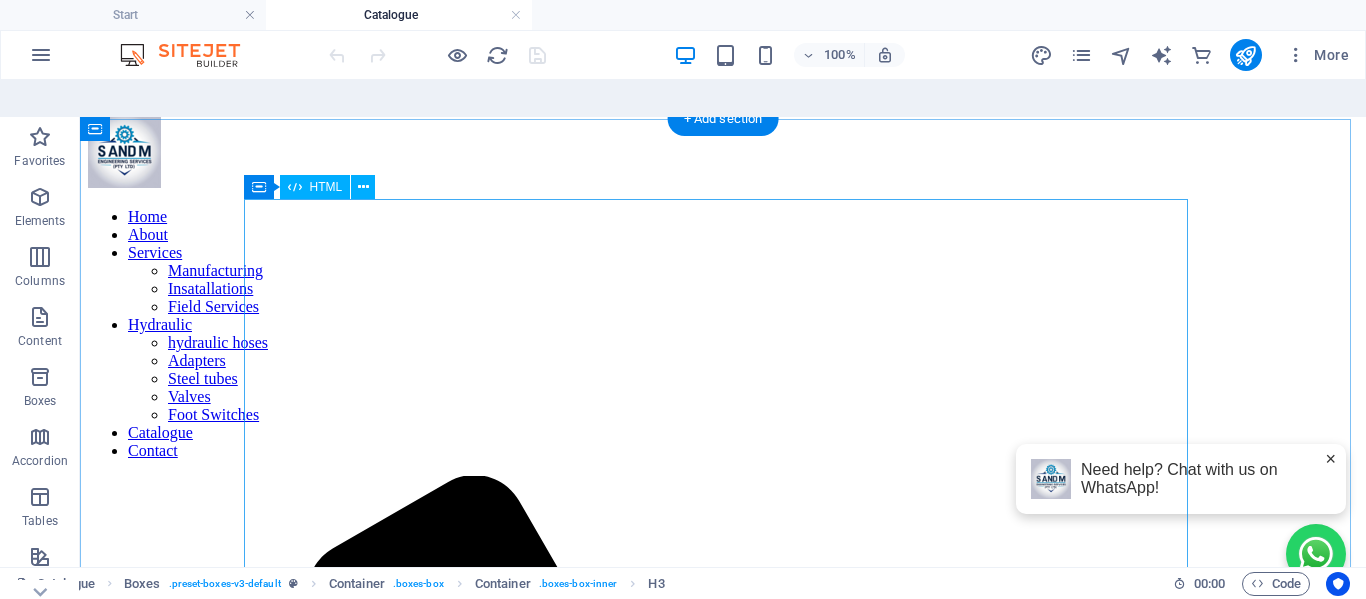 scroll, scrollTop: 0, scrollLeft: 0, axis: both 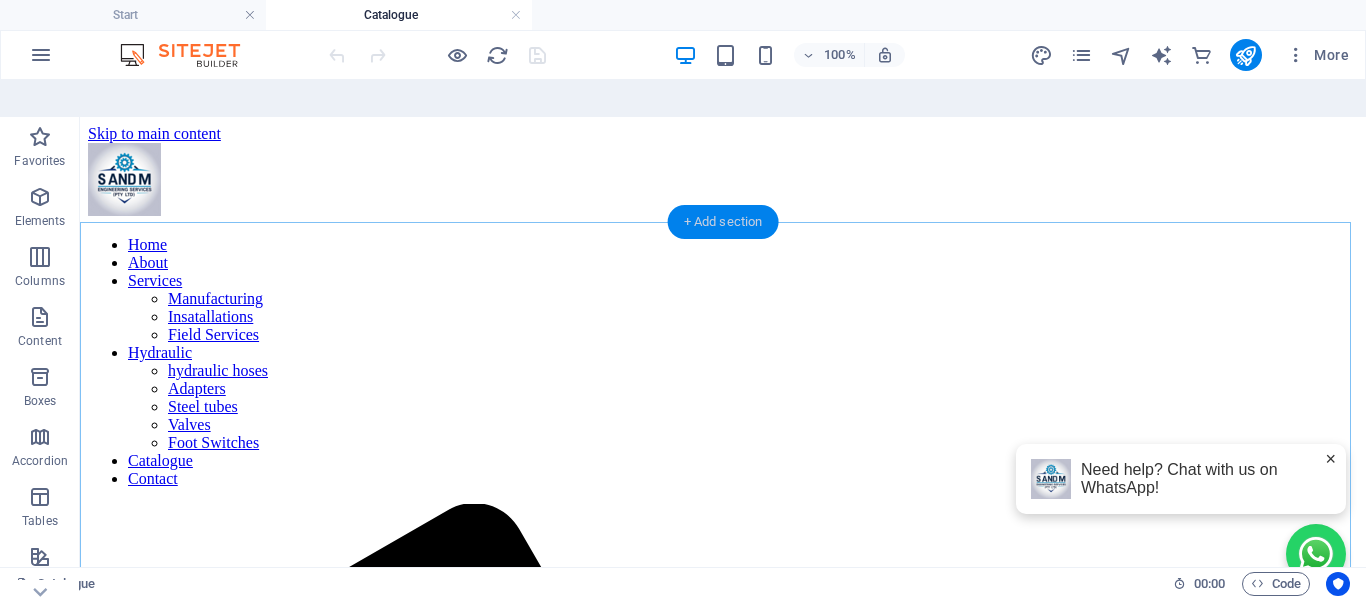 click on "+ Add section" at bounding box center [723, 222] 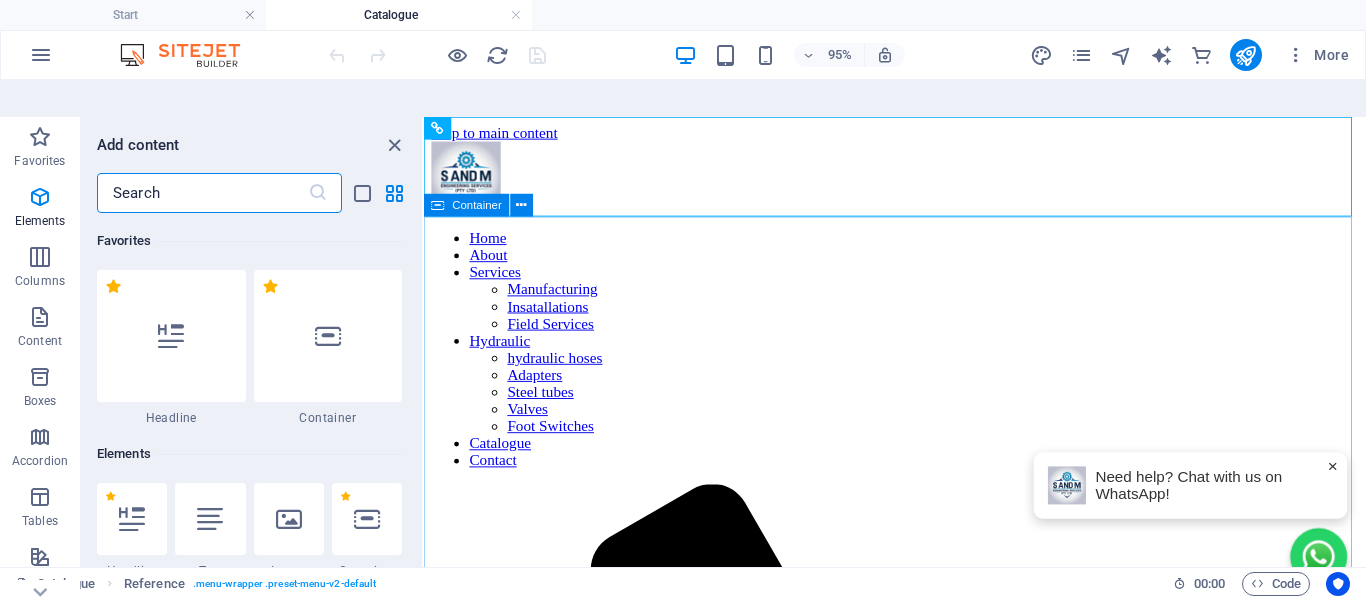 scroll, scrollTop: 3499, scrollLeft: 0, axis: vertical 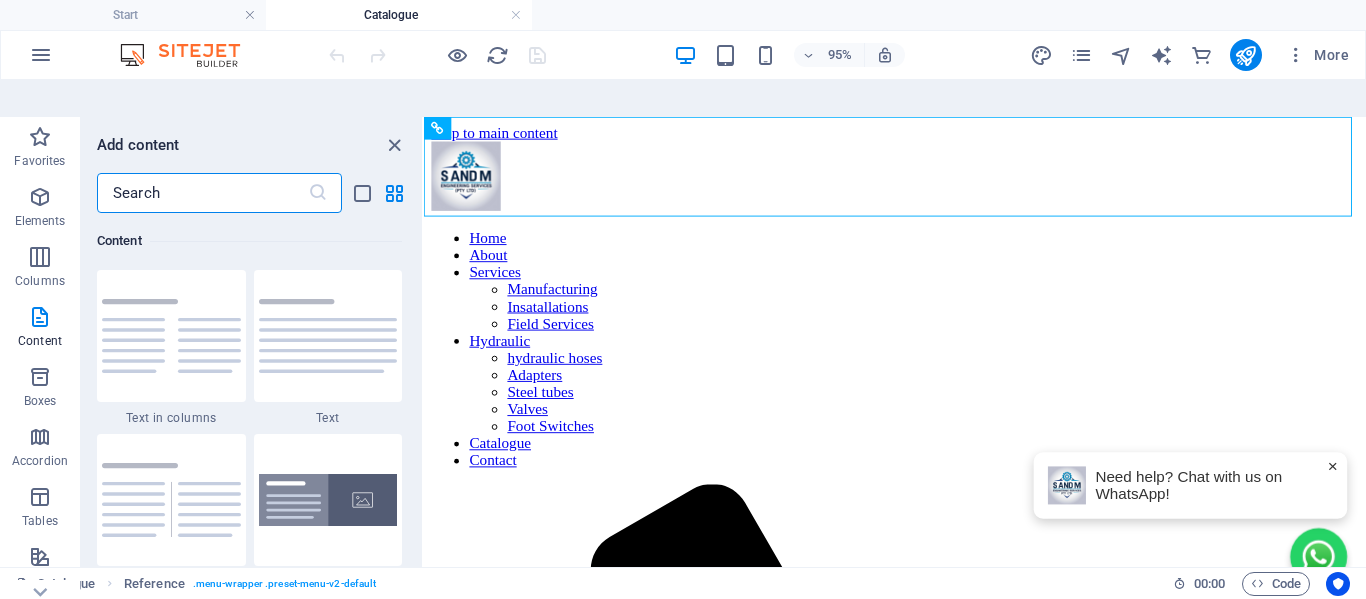 click at bounding box center [202, 193] 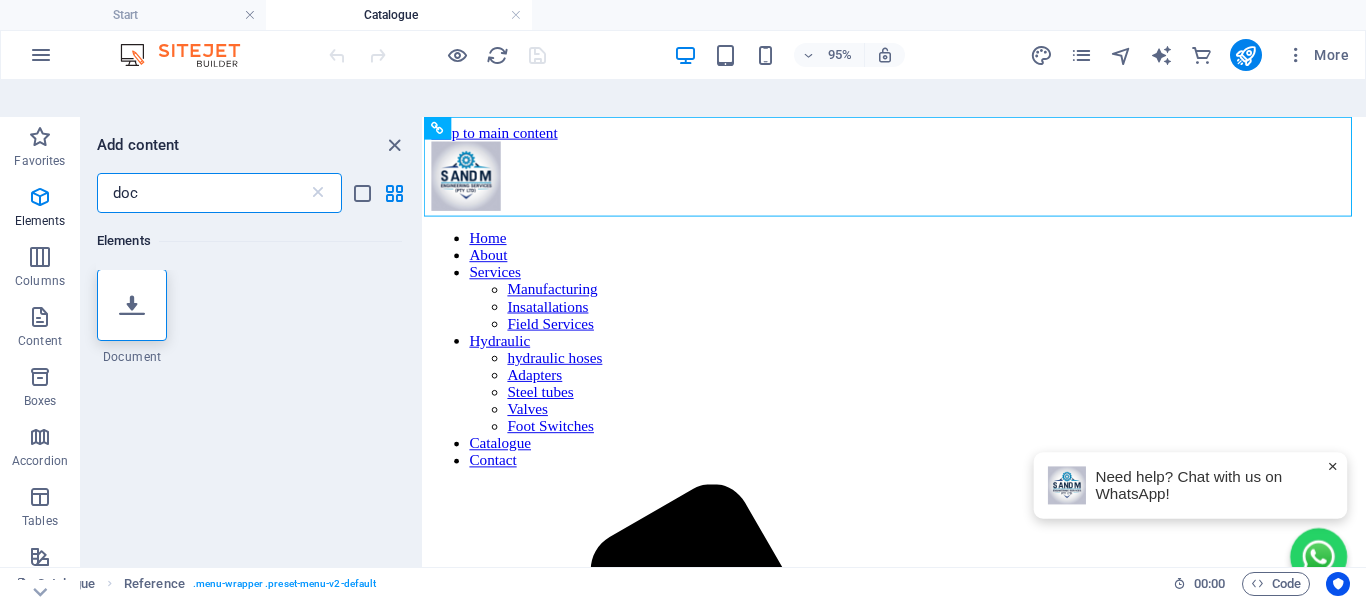 scroll, scrollTop: 0, scrollLeft: 0, axis: both 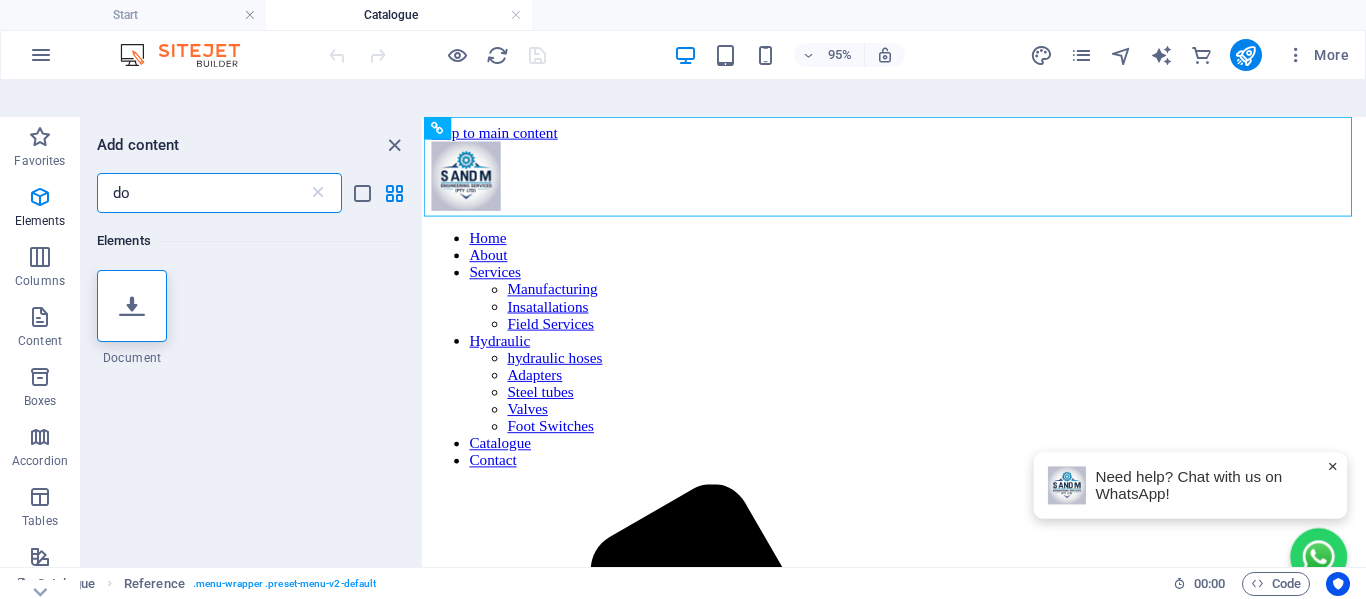 type on "d" 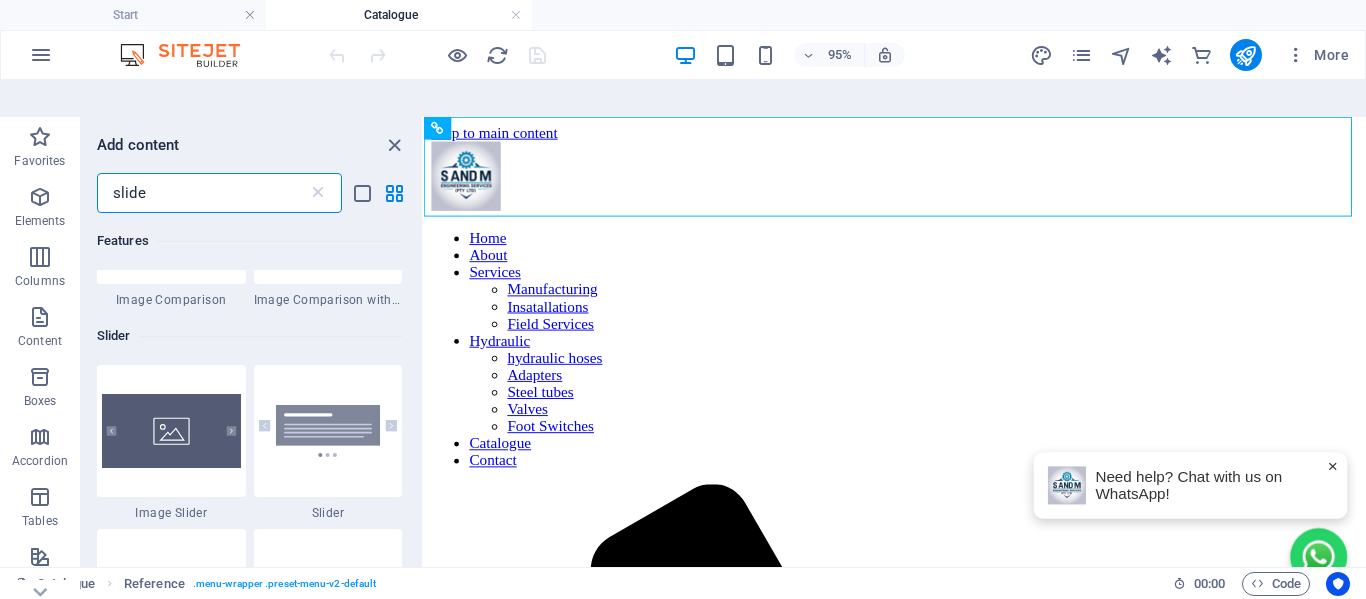 scroll, scrollTop: 400, scrollLeft: 0, axis: vertical 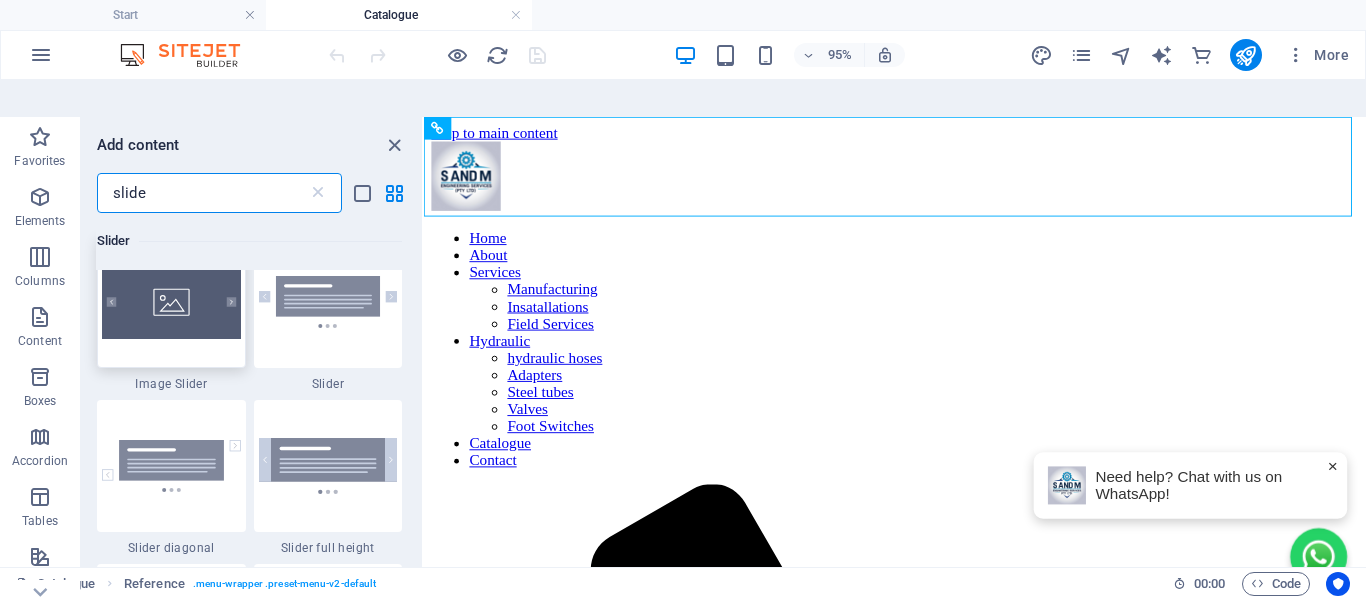 type on "slide" 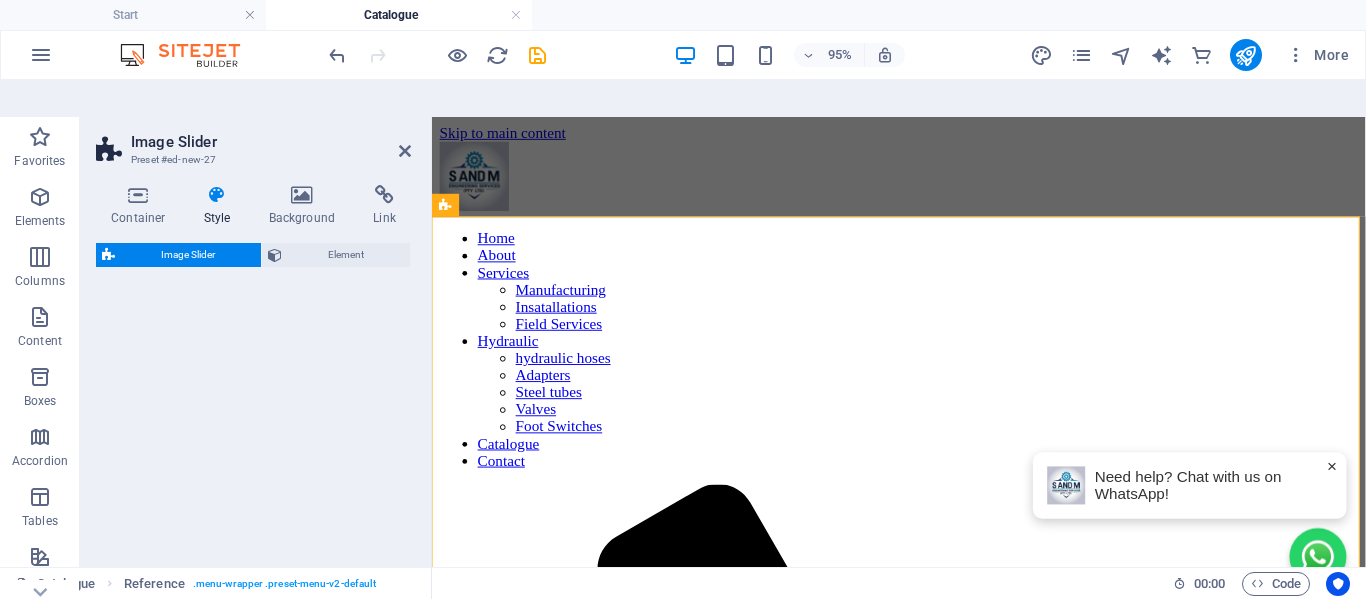 select on "rem" 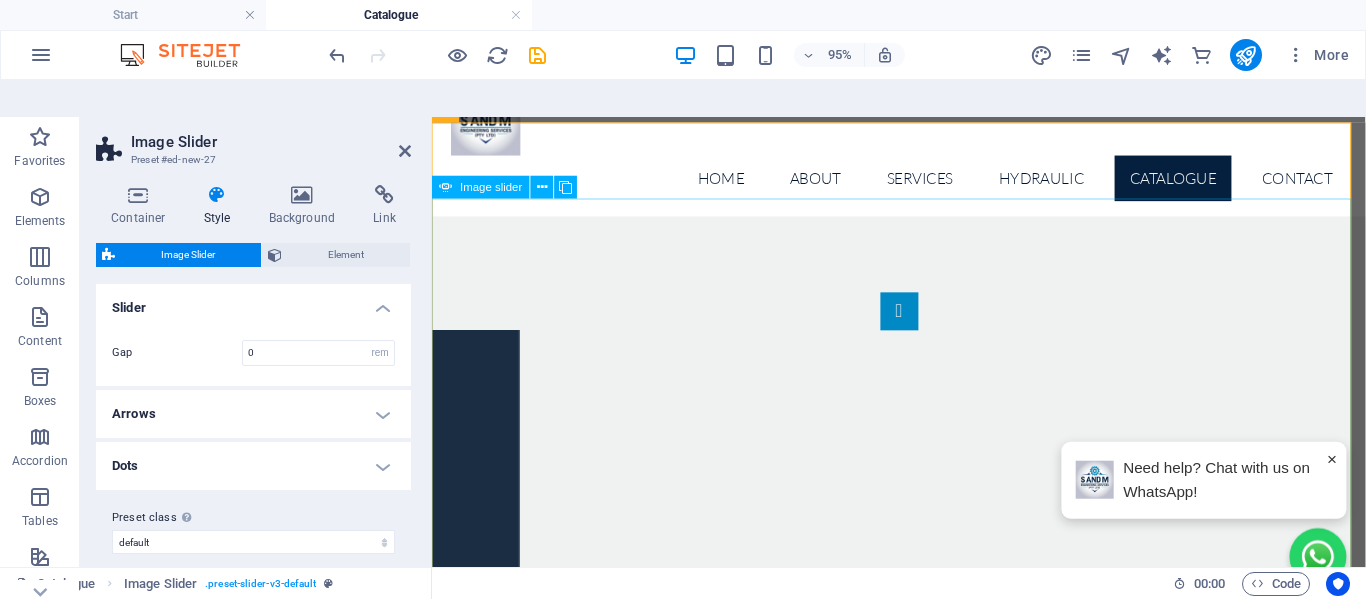 scroll, scrollTop: 0, scrollLeft: 0, axis: both 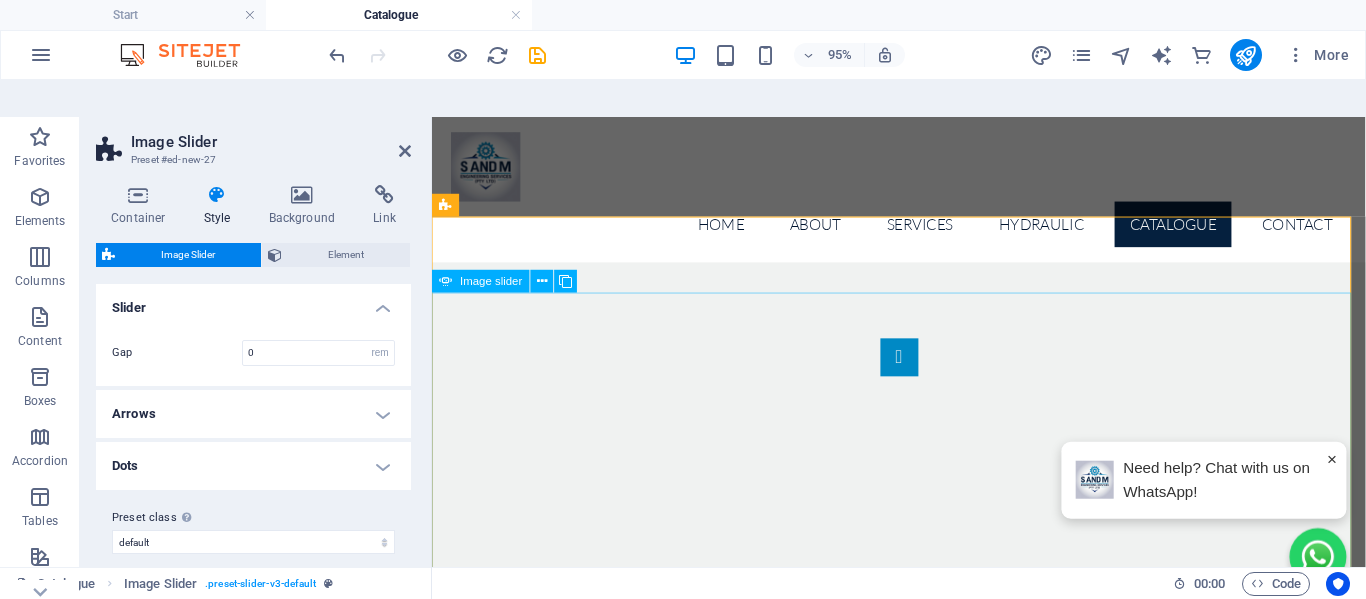 click at bounding box center (-988, 1472) 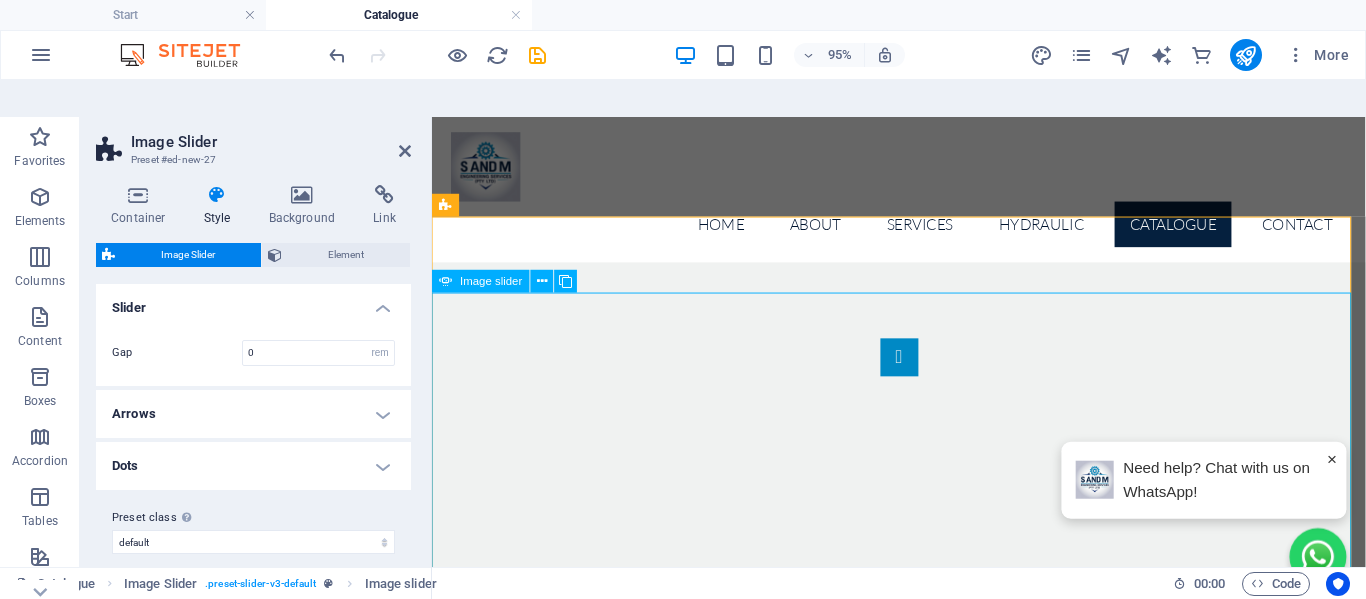 click at bounding box center (-988, 1472) 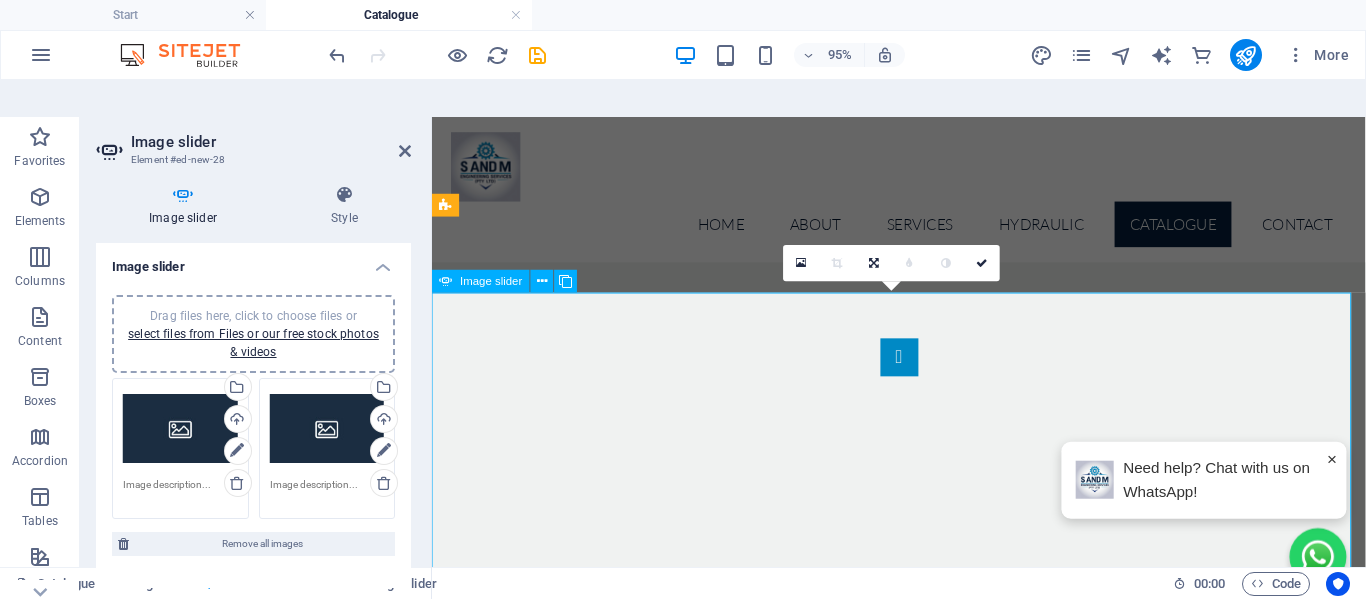 click at bounding box center (-988, 1472) 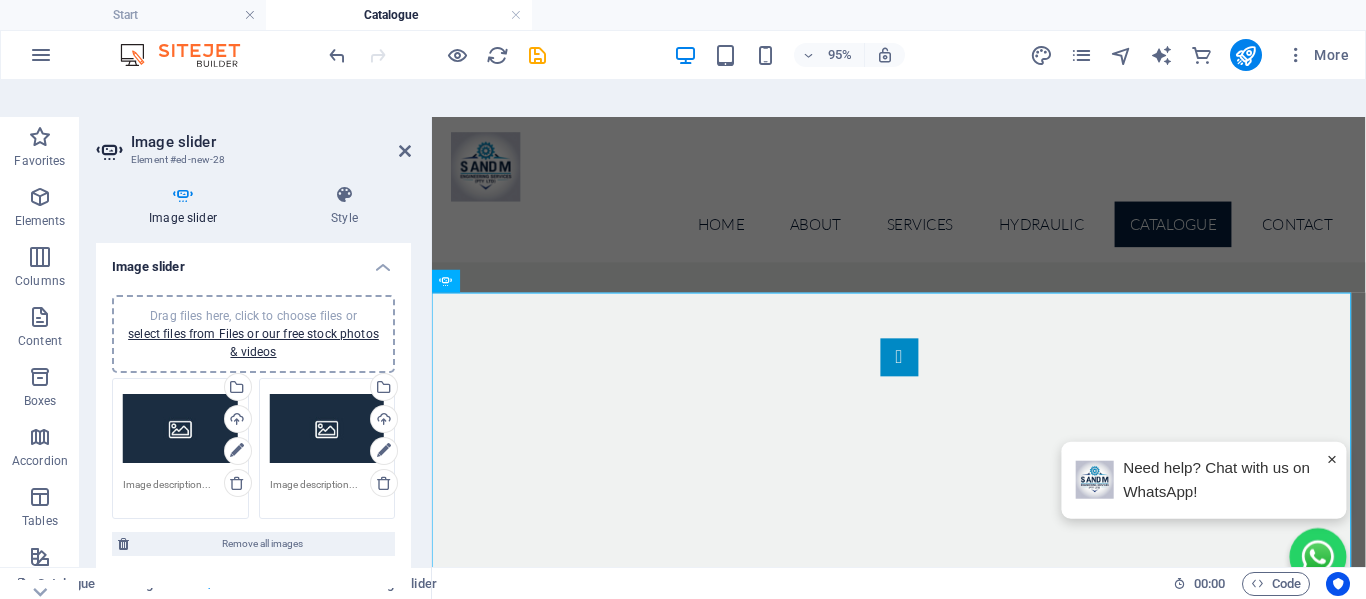 click on "Drag files here, click to choose files or select files from Files or our free stock photos & videos" at bounding box center [253, 334] 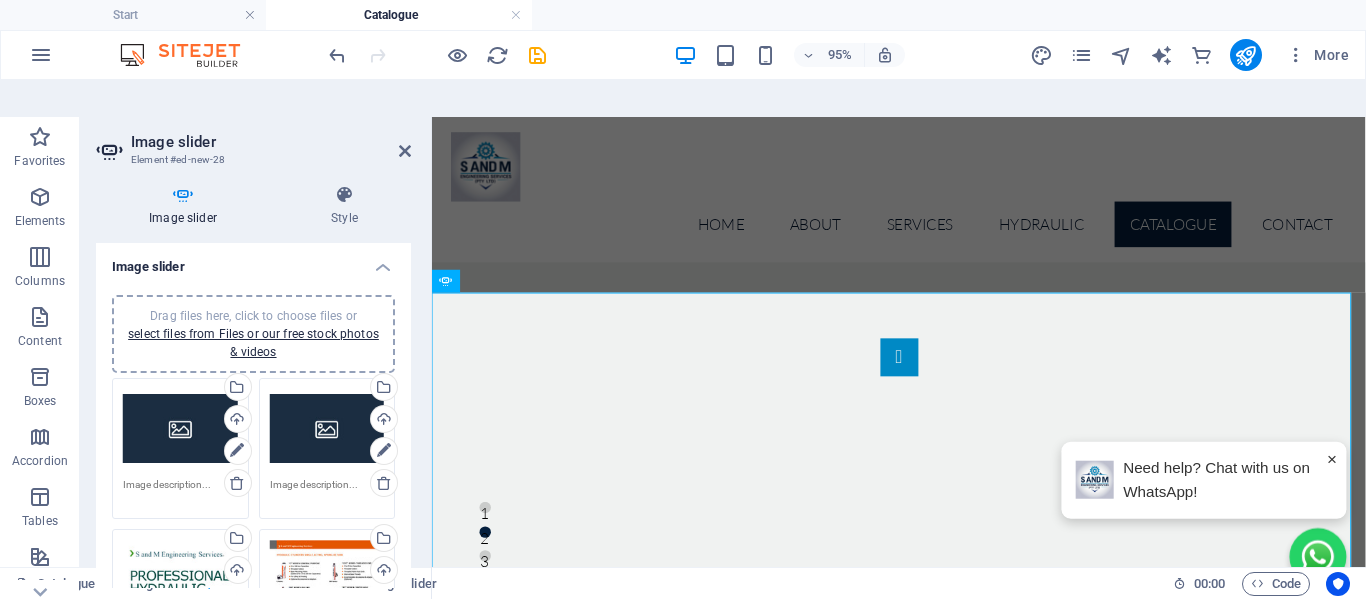click on "Drag files here, click to choose files or select files from Files or our free stock photos & videos" at bounding box center [253, 334] 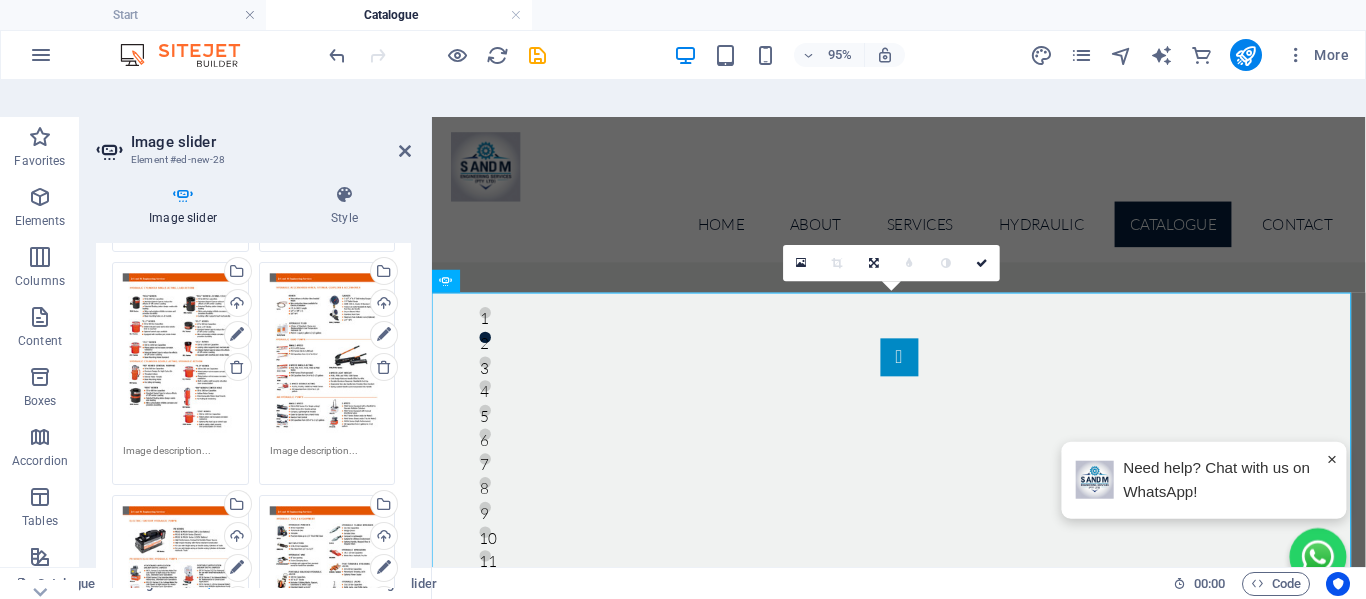 scroll, scrollTop: 0, scrollLeft: 0, axis: both 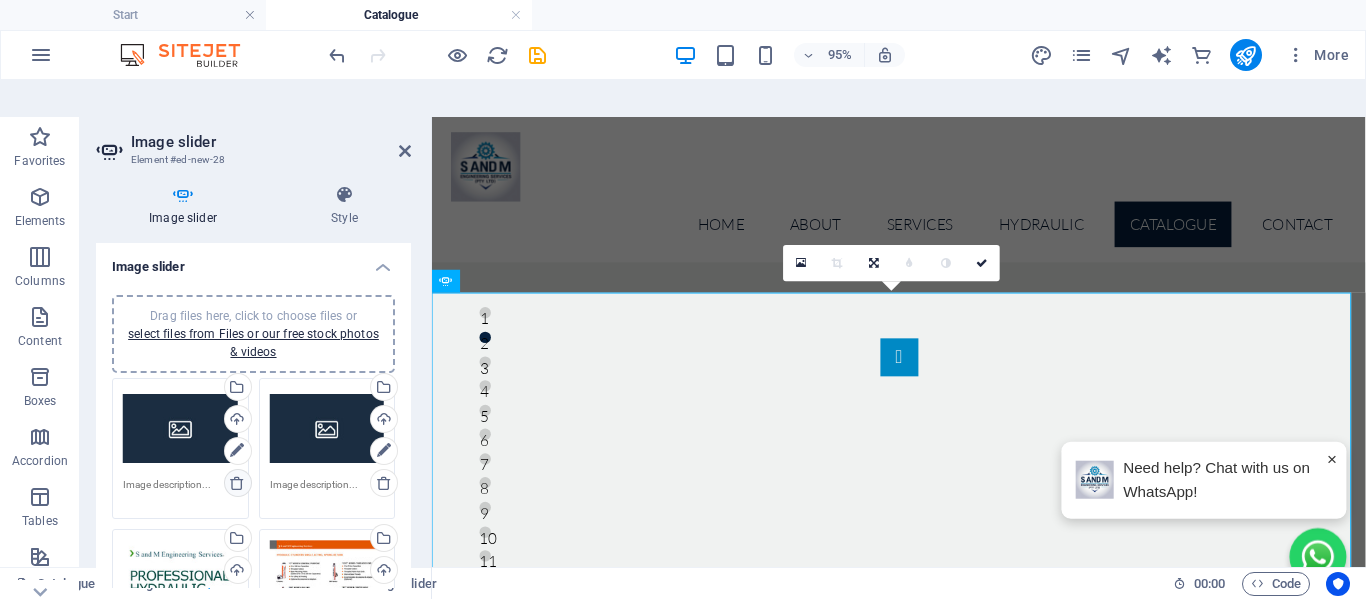 click at bounding box center [237, 483] 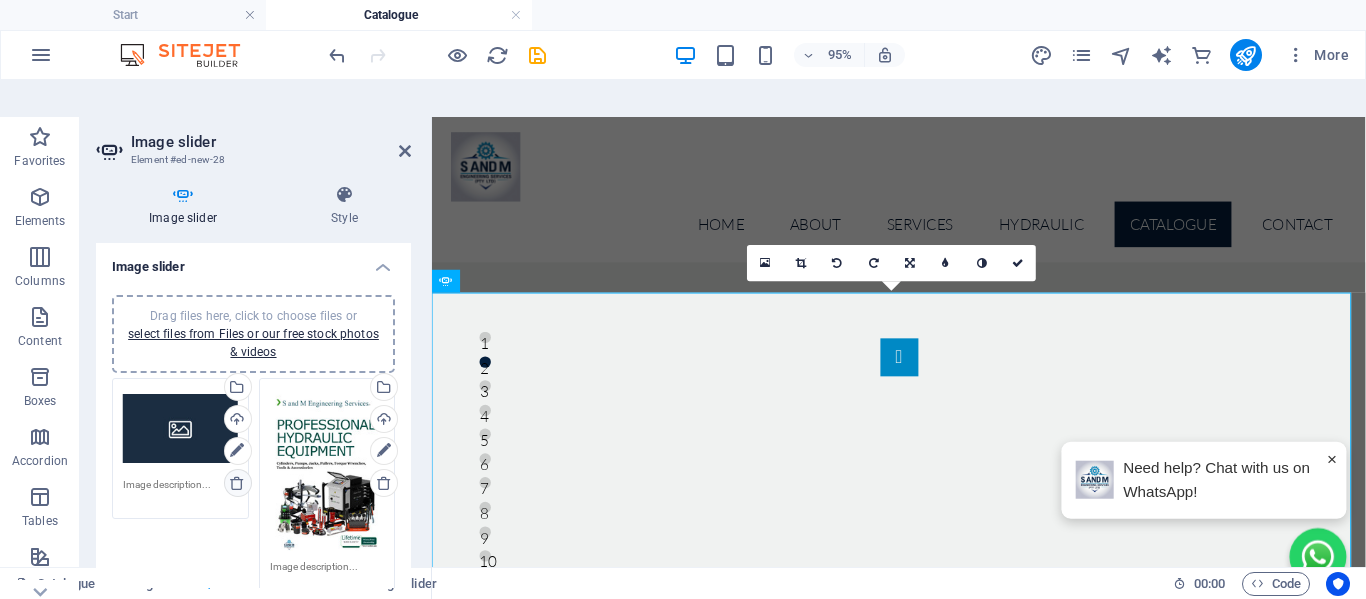 click at bounding box center (237, 483) 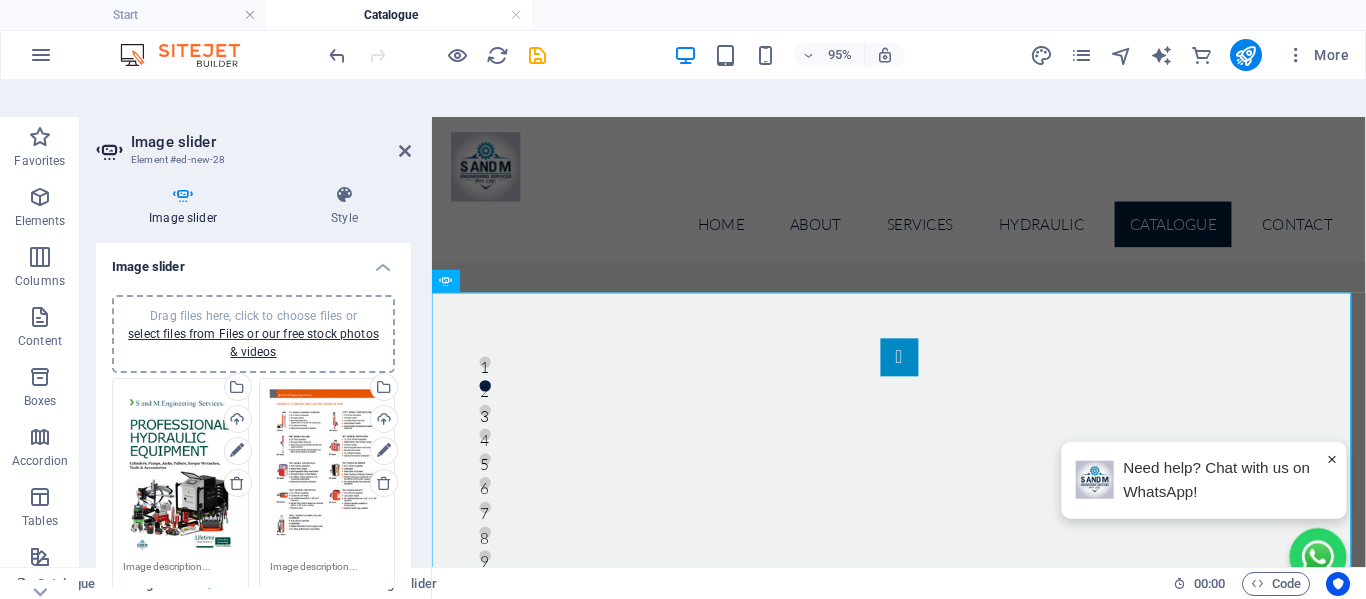 click on "Drag files here, click to choose files or select files from Files or our free stock photos & videos" at bounding box center [180, 470] 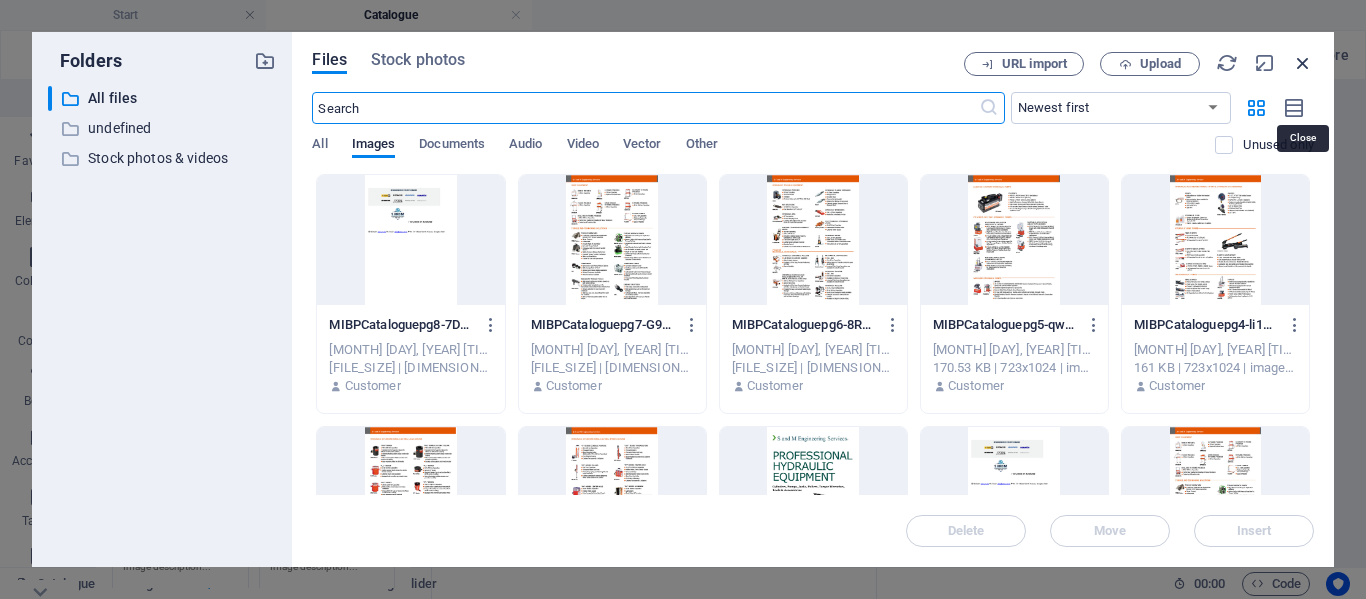 click at bounding box center [1303, 63] 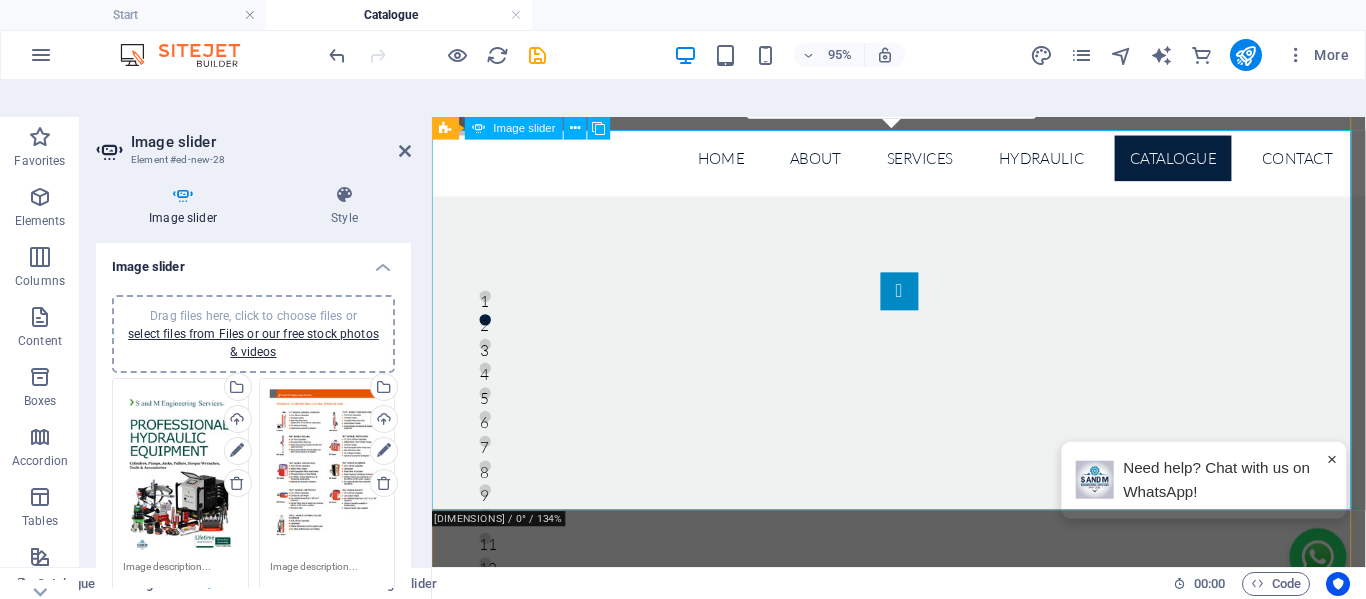 scroll, scrollTop: 0, scrollLeft: 0, axis: both 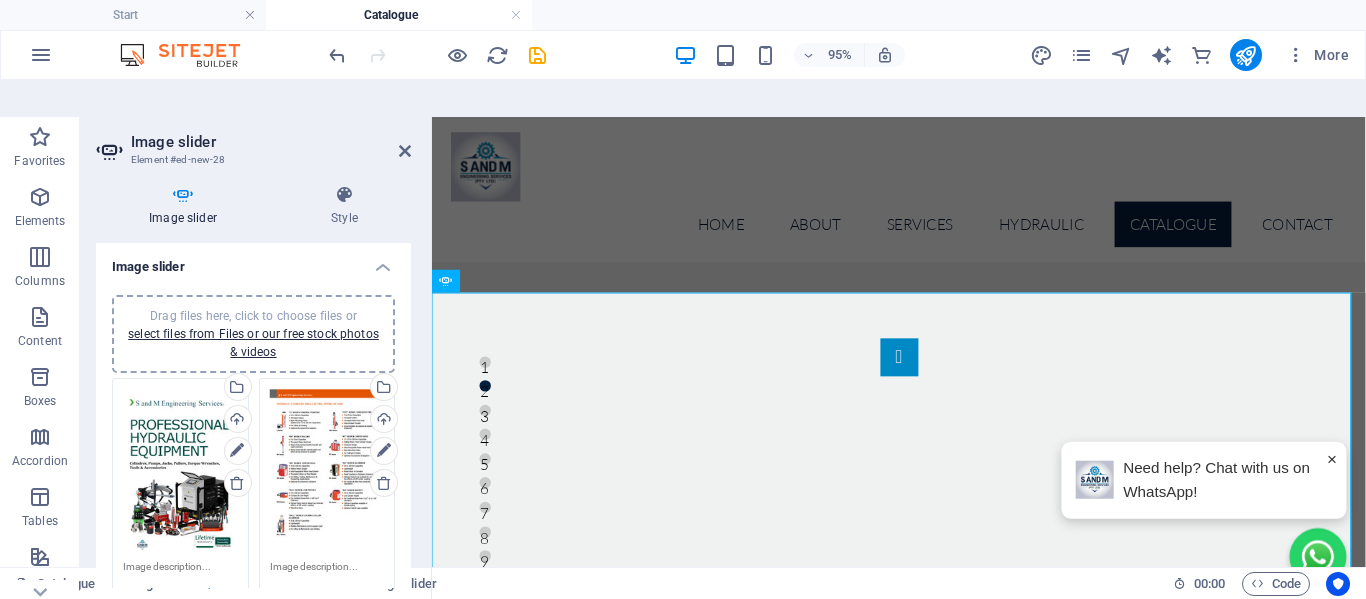 click on "Drag files here, click to choose files or select files from Files or our free stock photos & videos" at bounding box center [180, 470] 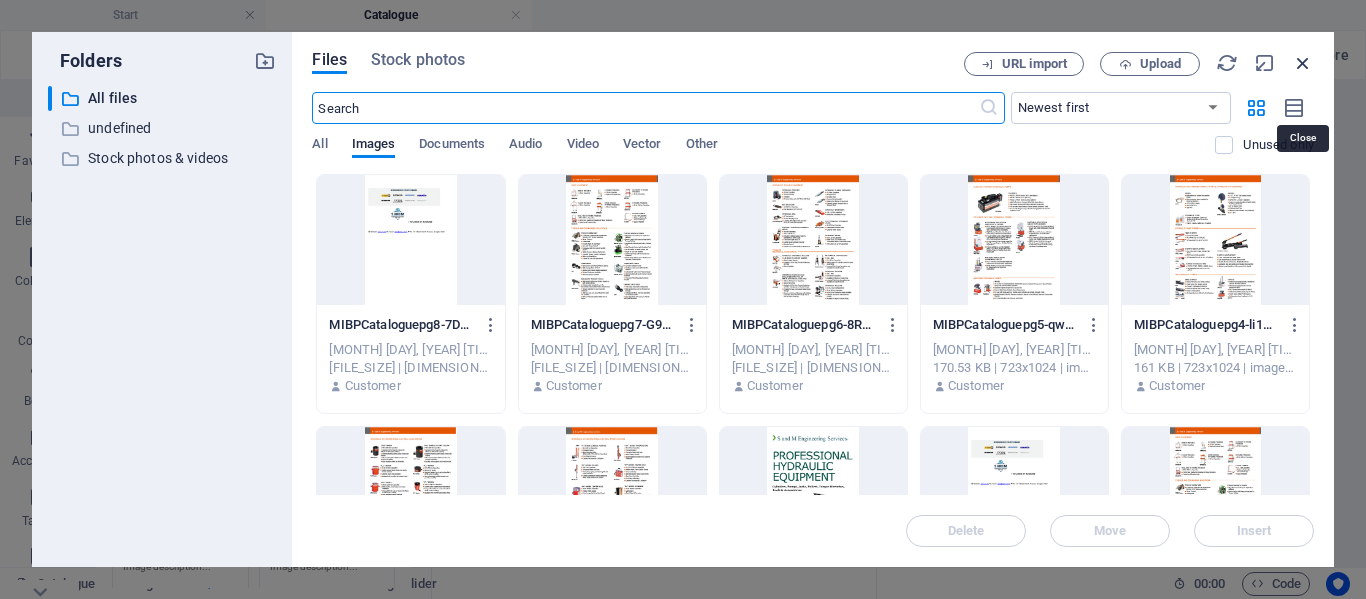 click at bounding box center (1303, 63) 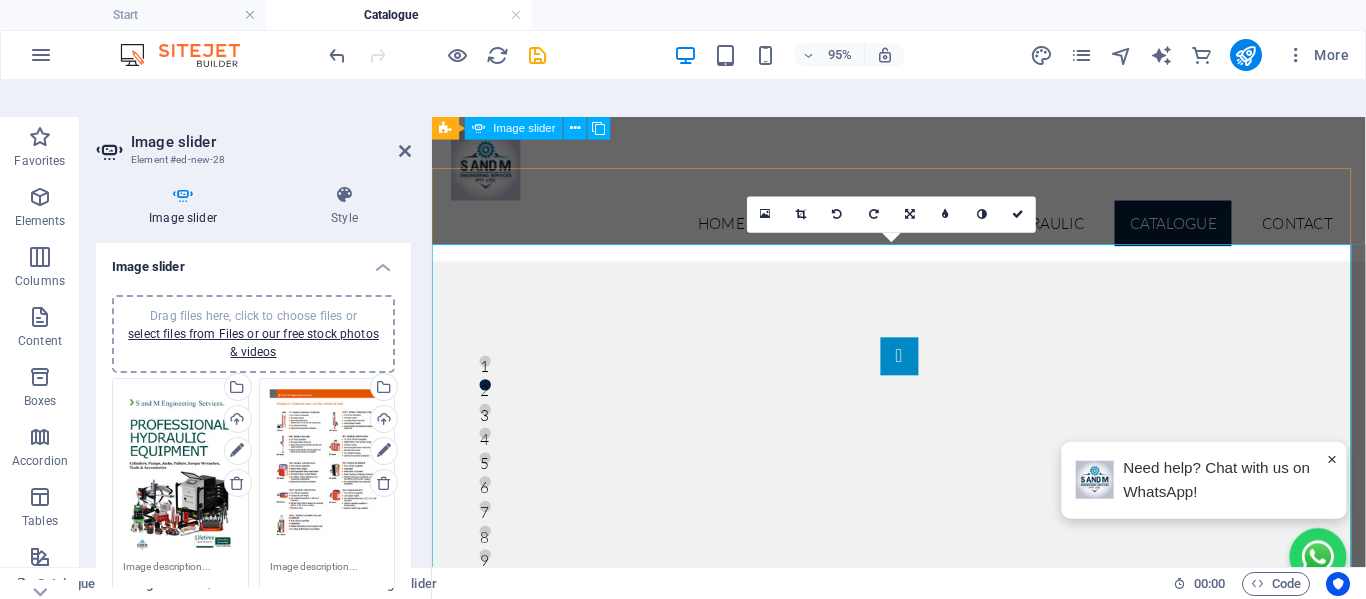 scroll, scrollTop: 0, scrollLeft: 0, axis: both 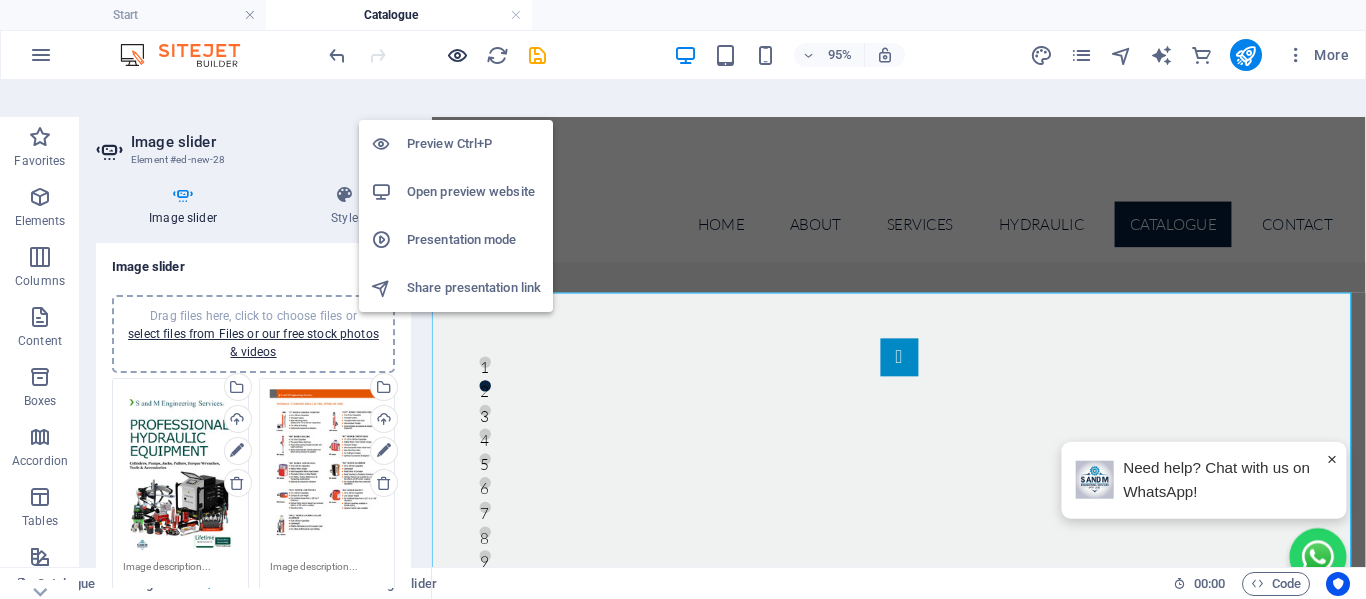 click at bounding box center [457, 55] 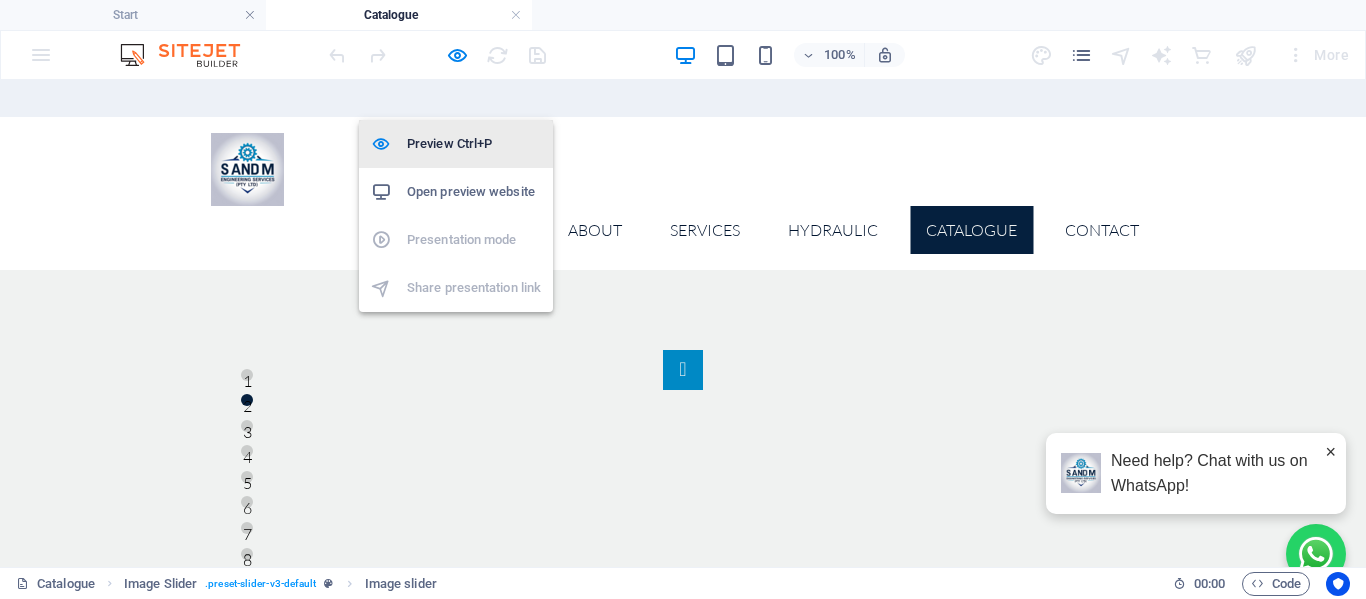 click on "Preview Ctrl+P" at bounding box center [474, 144] 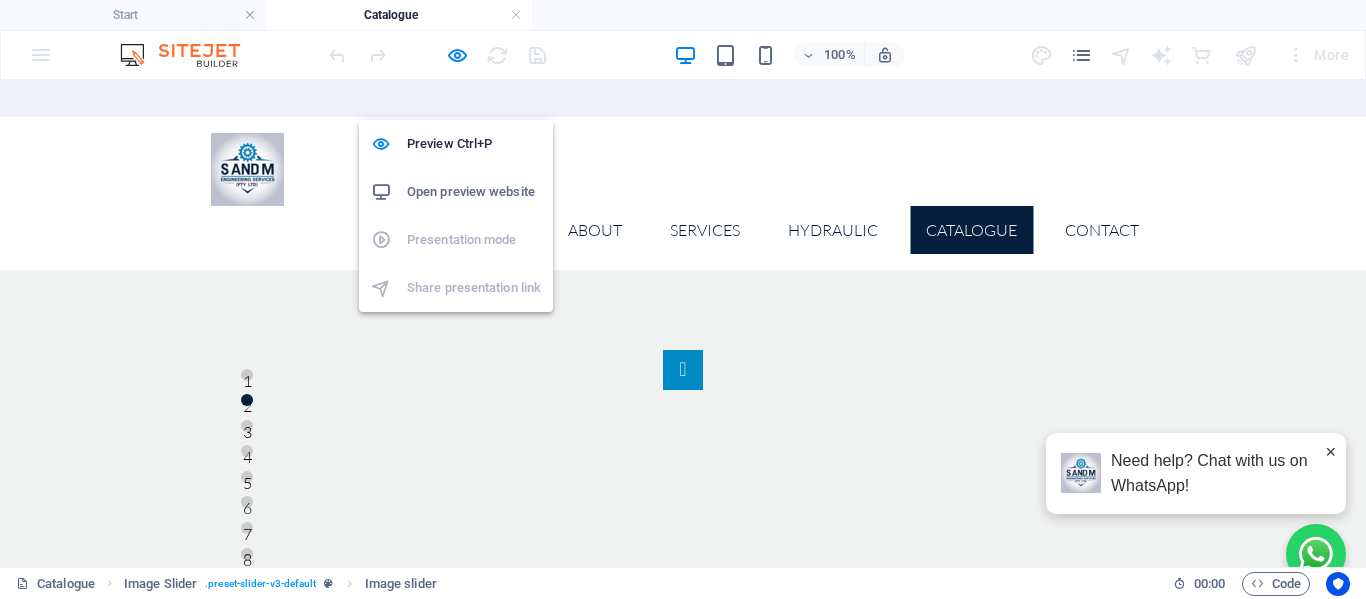 select on "px" 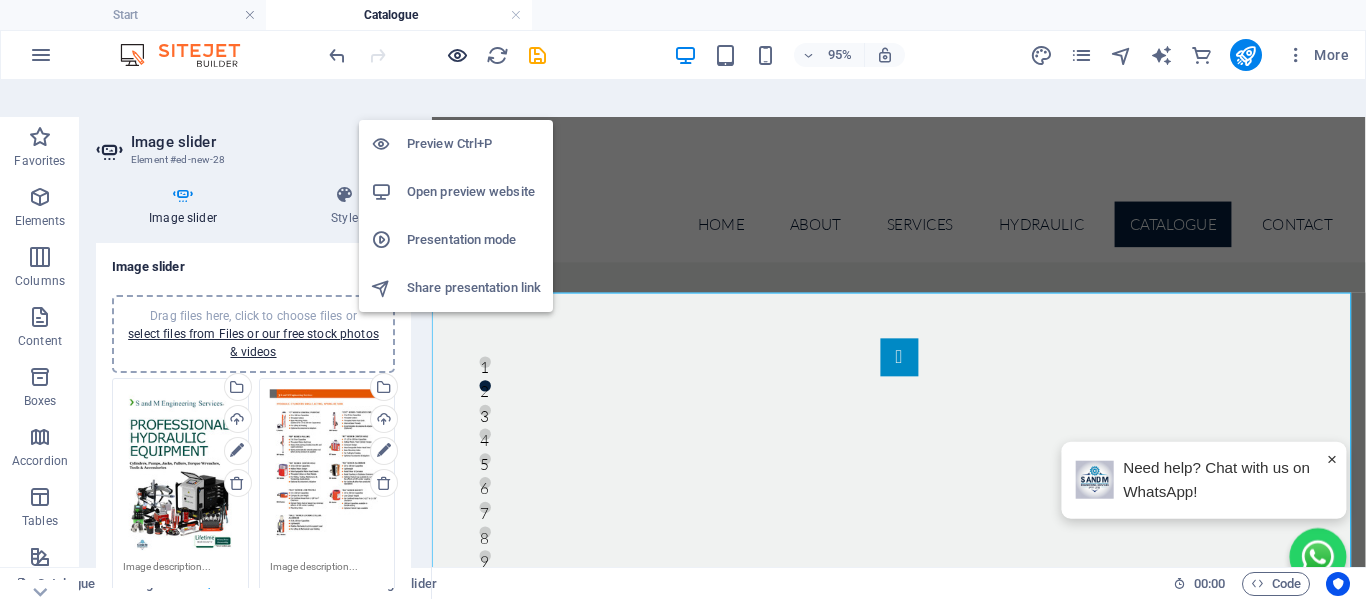 click at bounding box center [457, 55] 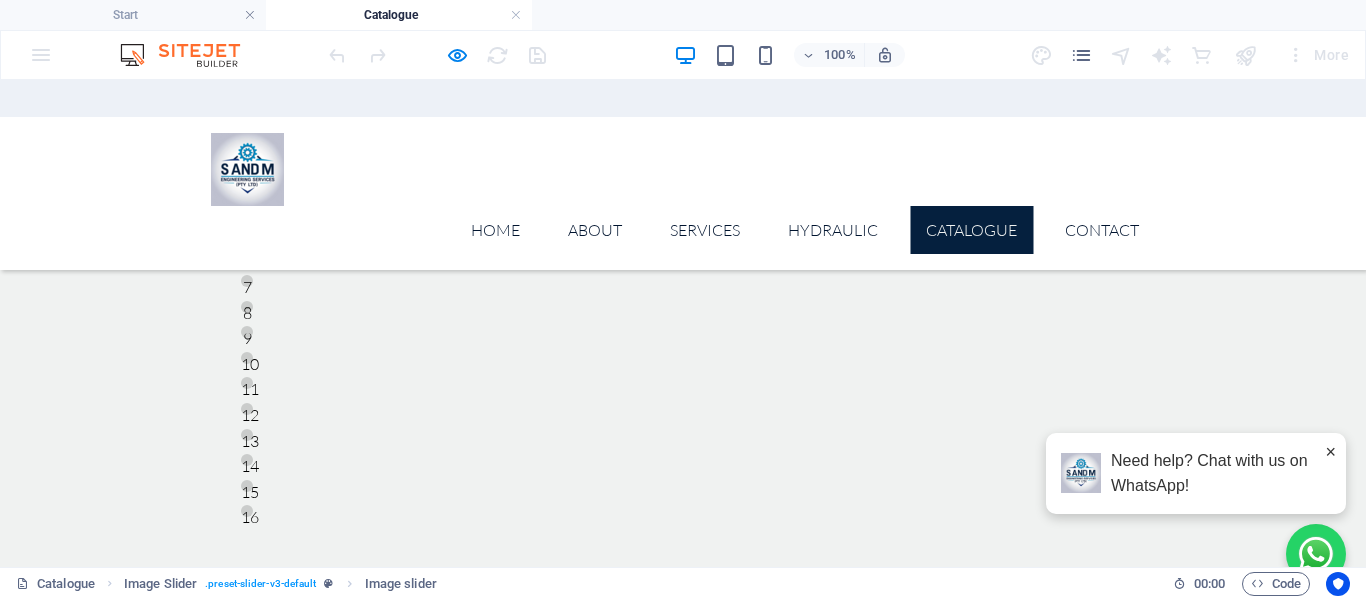 scroll, scrollTop: 200, scrollLeft: 0, axis: vertical 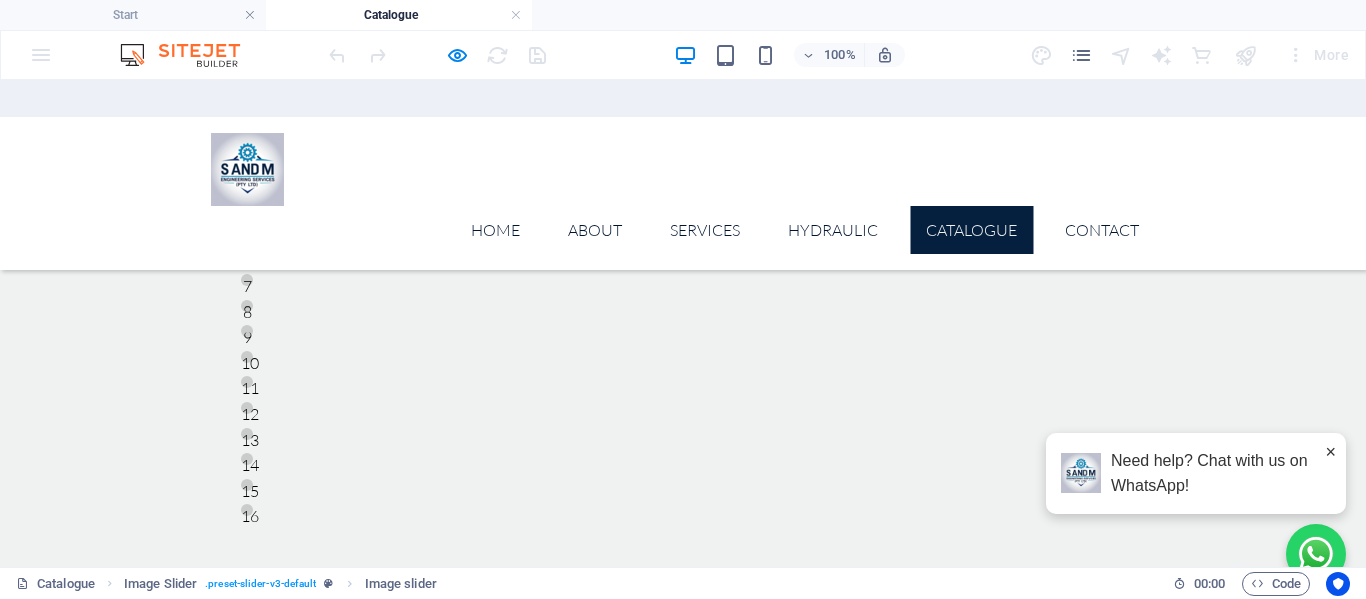 click at bounding box center [683, 5526] 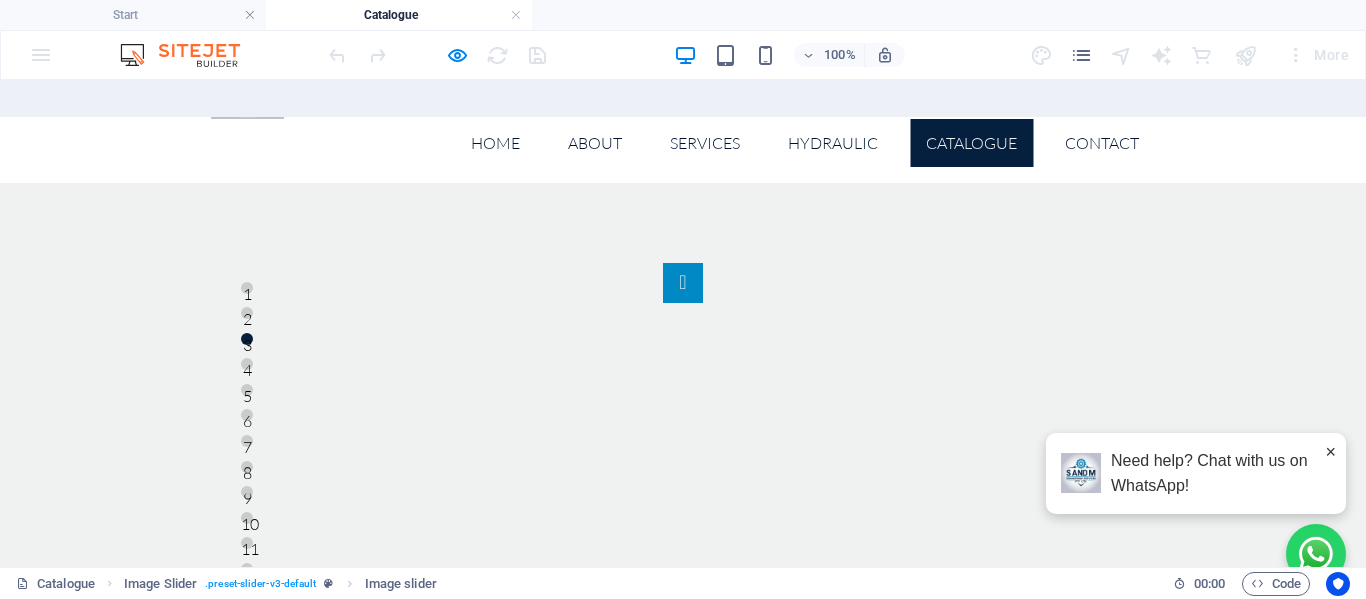 scroll, scrollTop: 0, scrollLeft: 0, axis: both 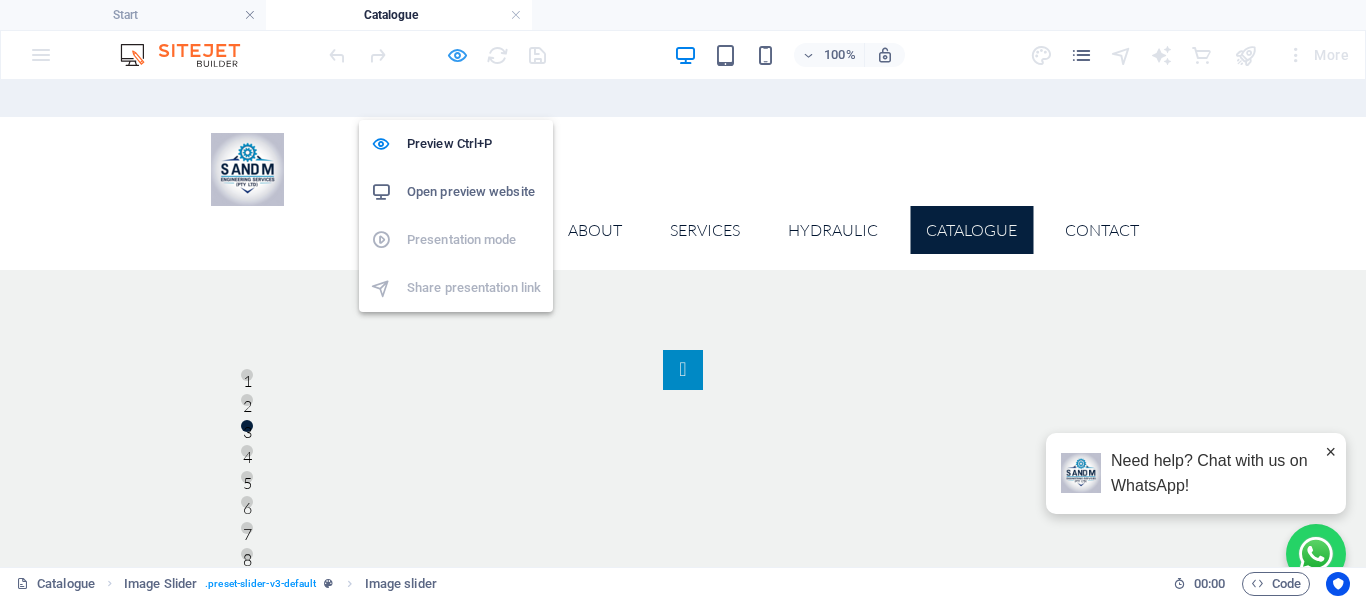 click at bounding box center [457, 55] 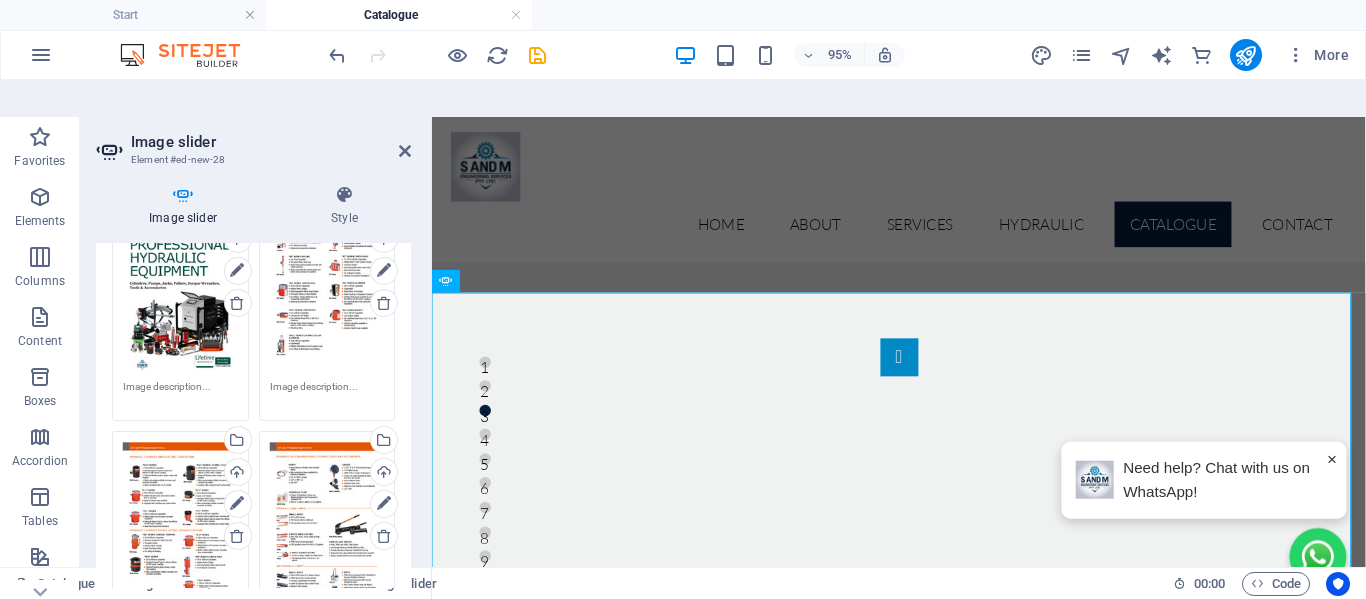 scroll, scrollTop: 100, scrollLeft: 0, axis: vertical 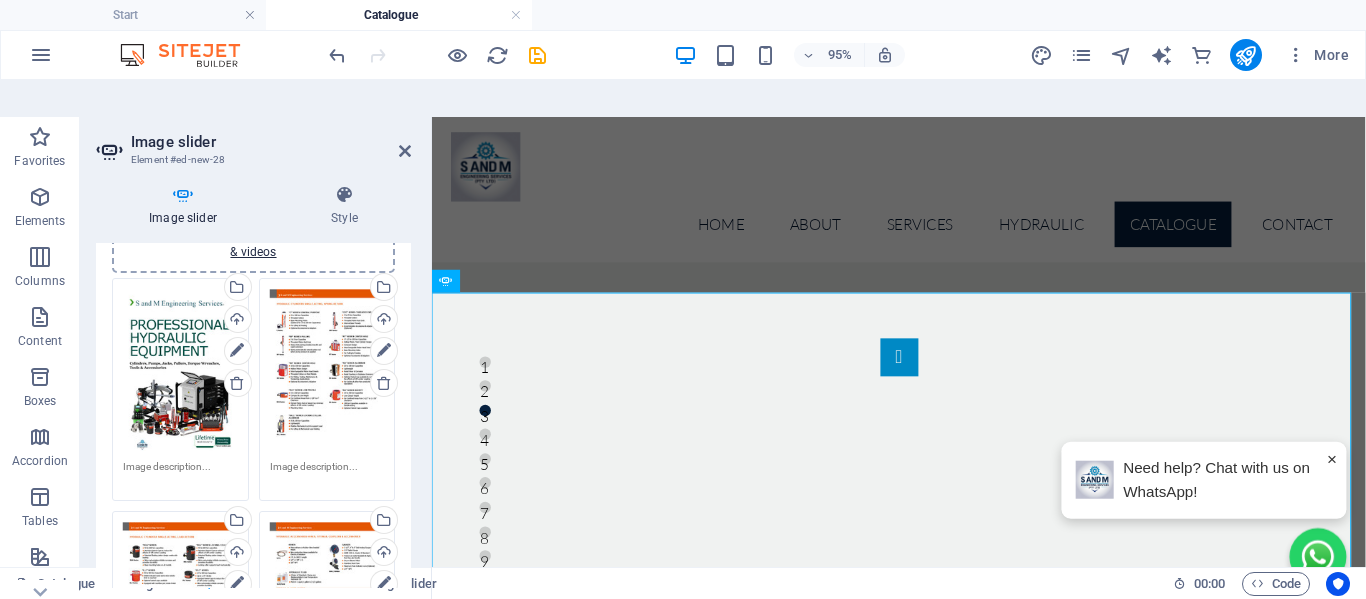 click at bounding box center (237, 351) 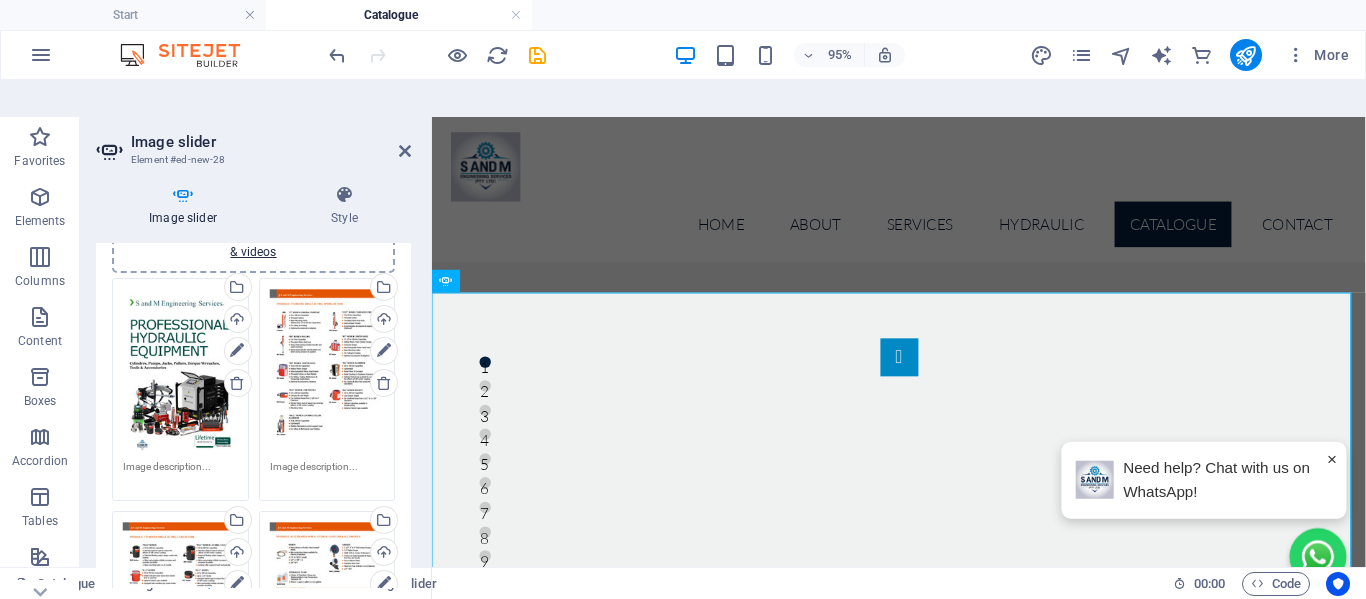 click at bounding box center (237, 351) 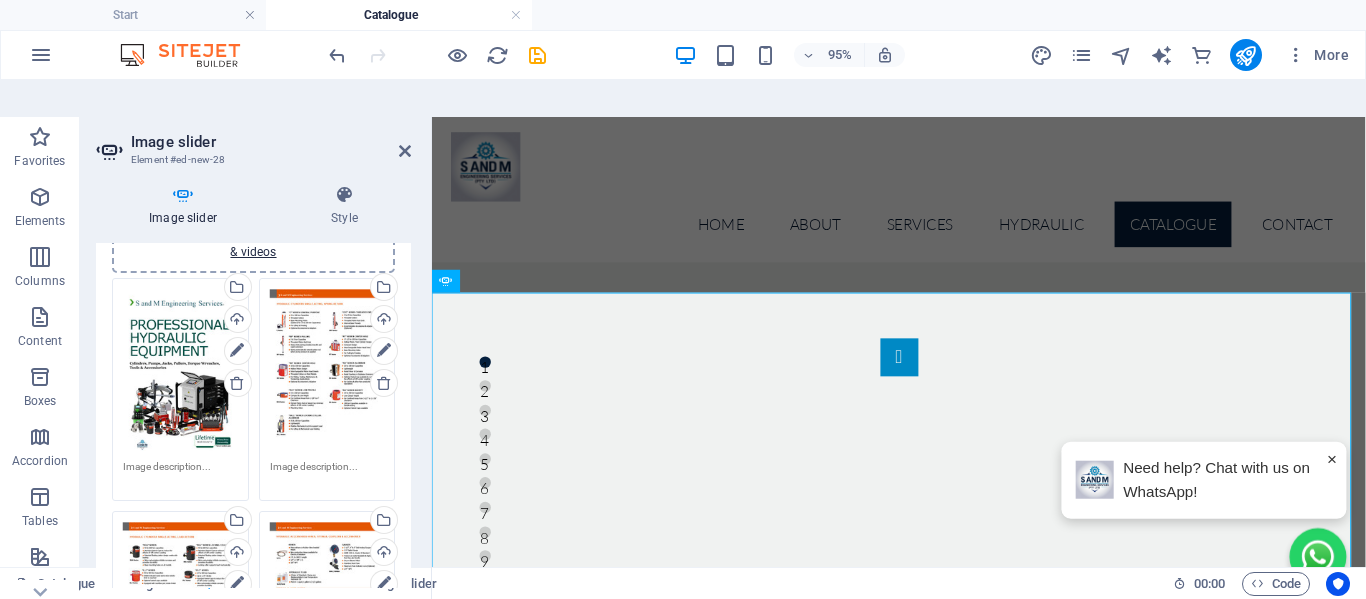 click at bounding box center [237, 351] 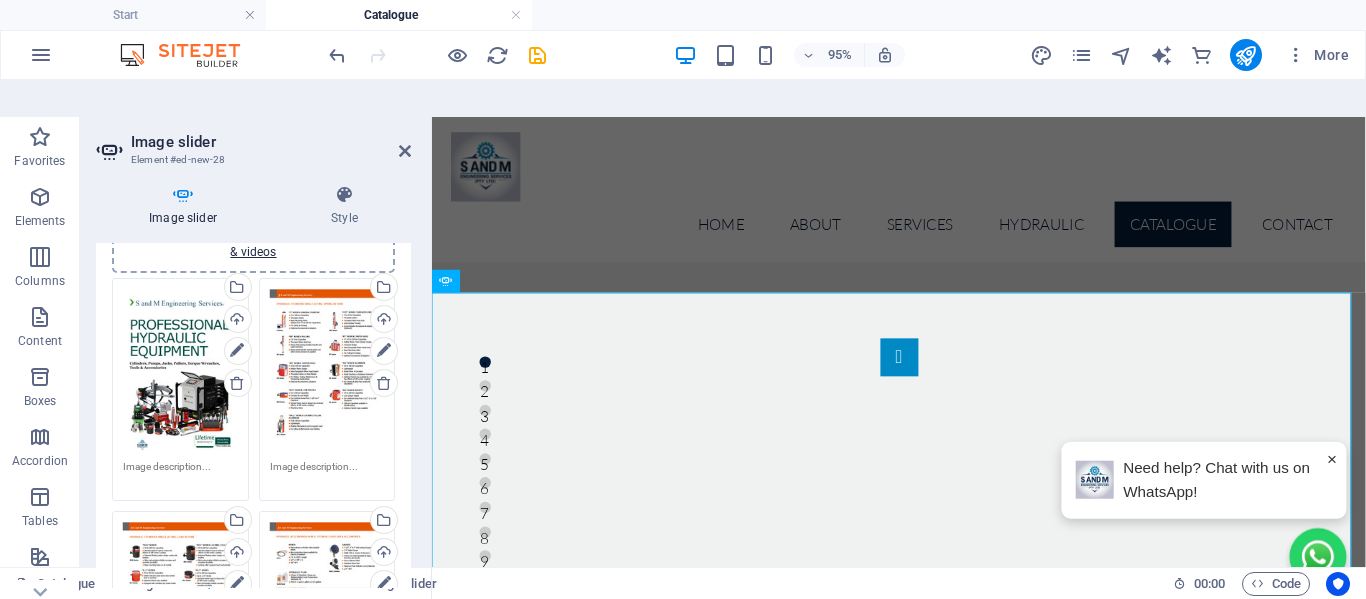 click at bounding box center (237, 351) 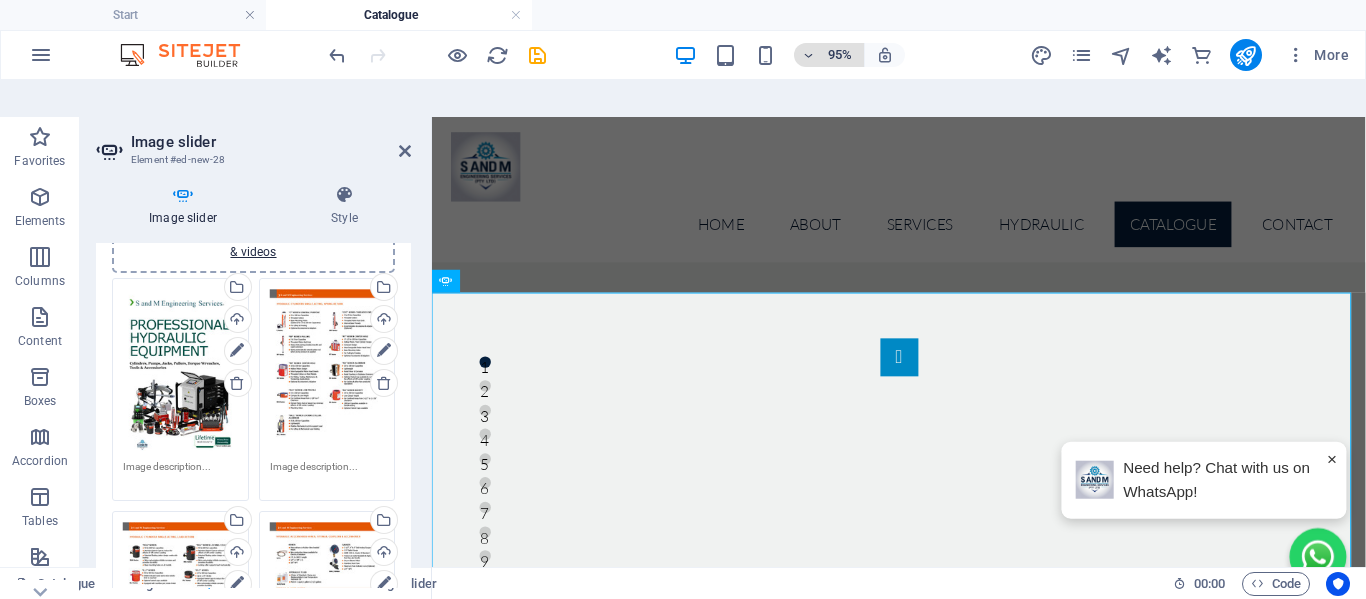 click on "95%" at bounding box center [829, 55] 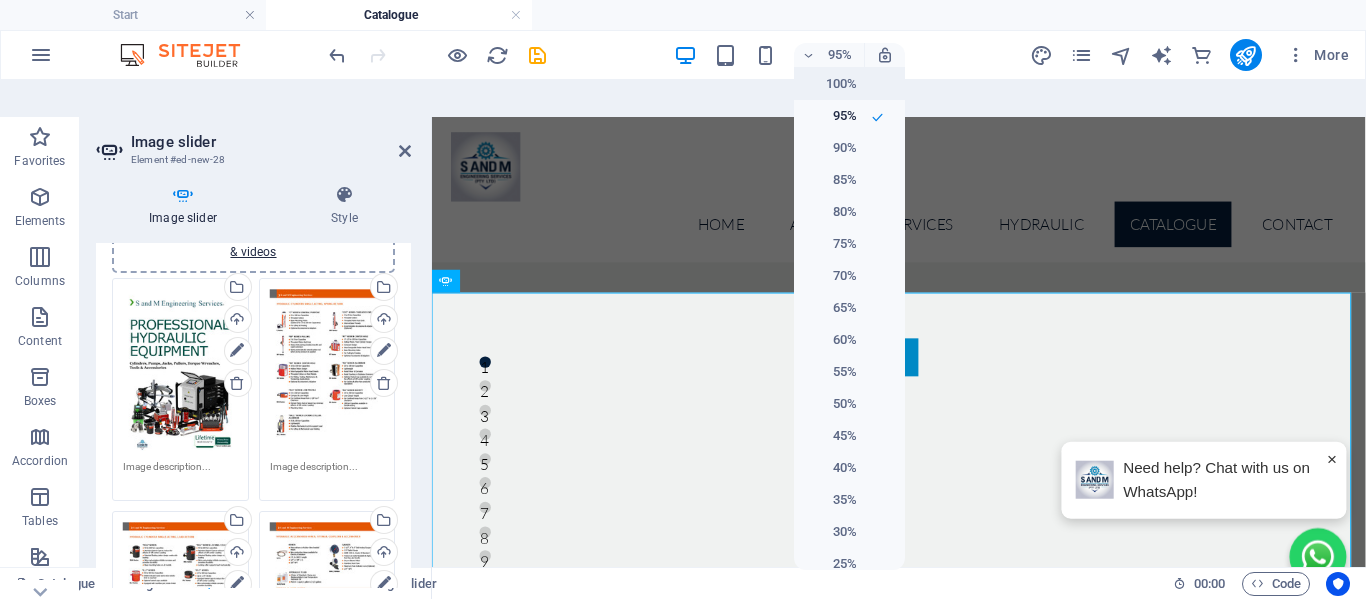 click on "100%" at bounding box center (831, 84) 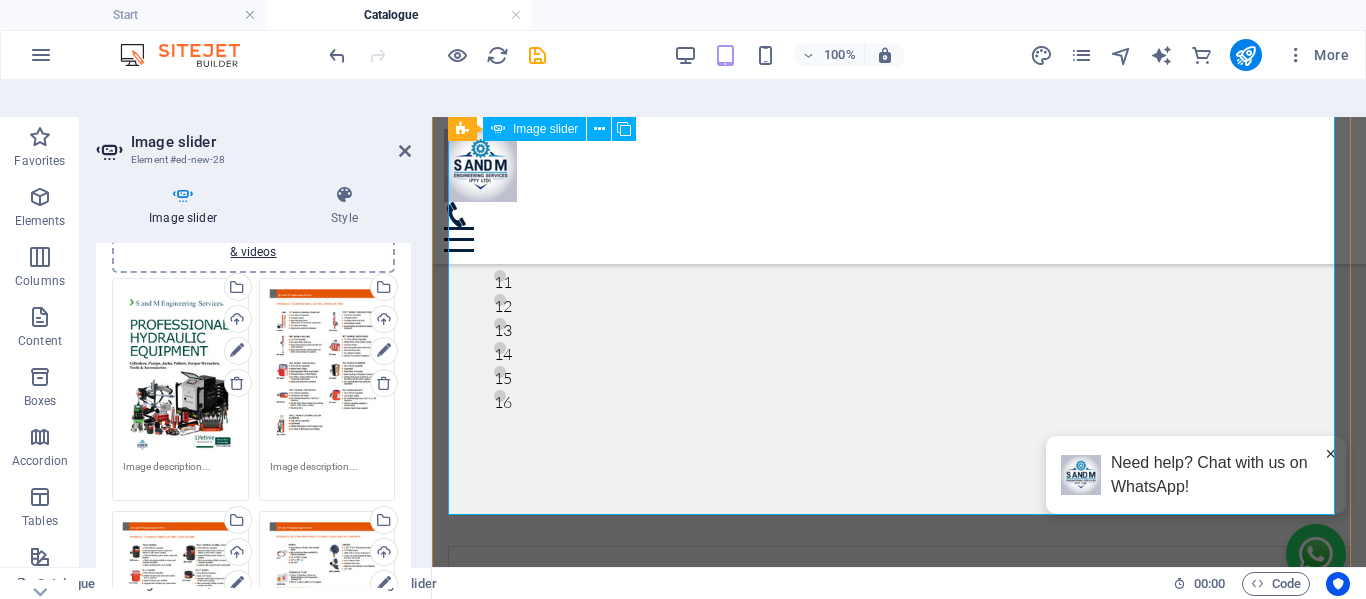 scroll, scrollTop: 100, scrollLeft: 0, axis: vertical 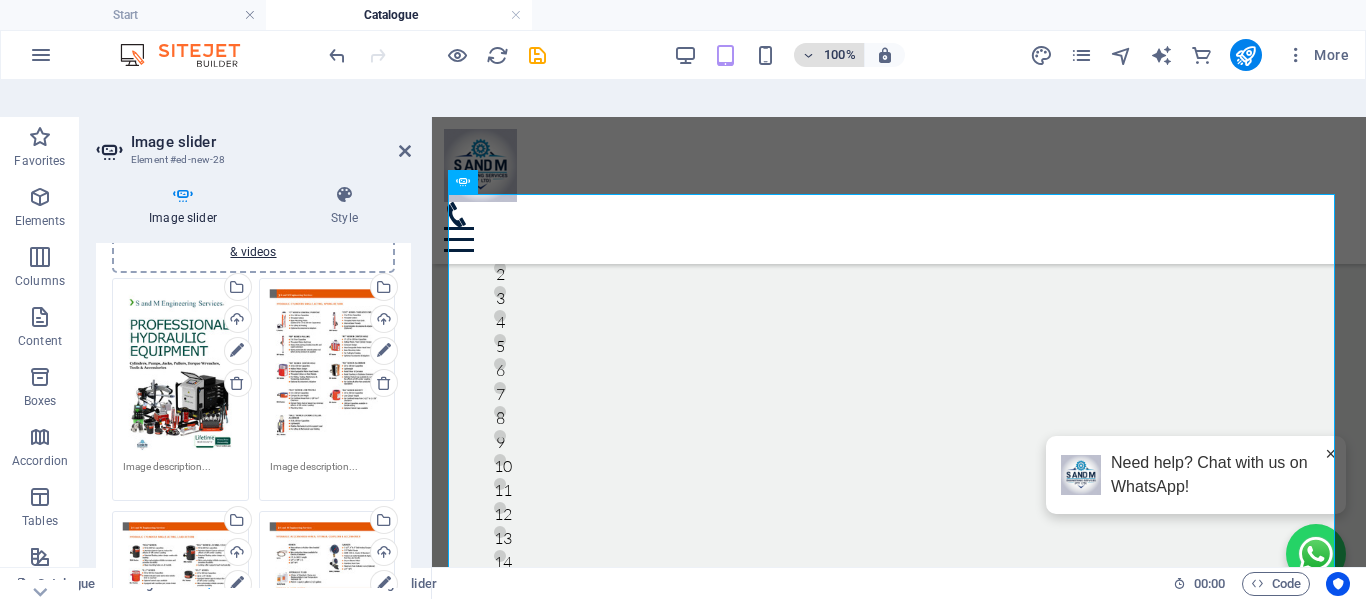 click on "100%" at bounding box center (829, 55) 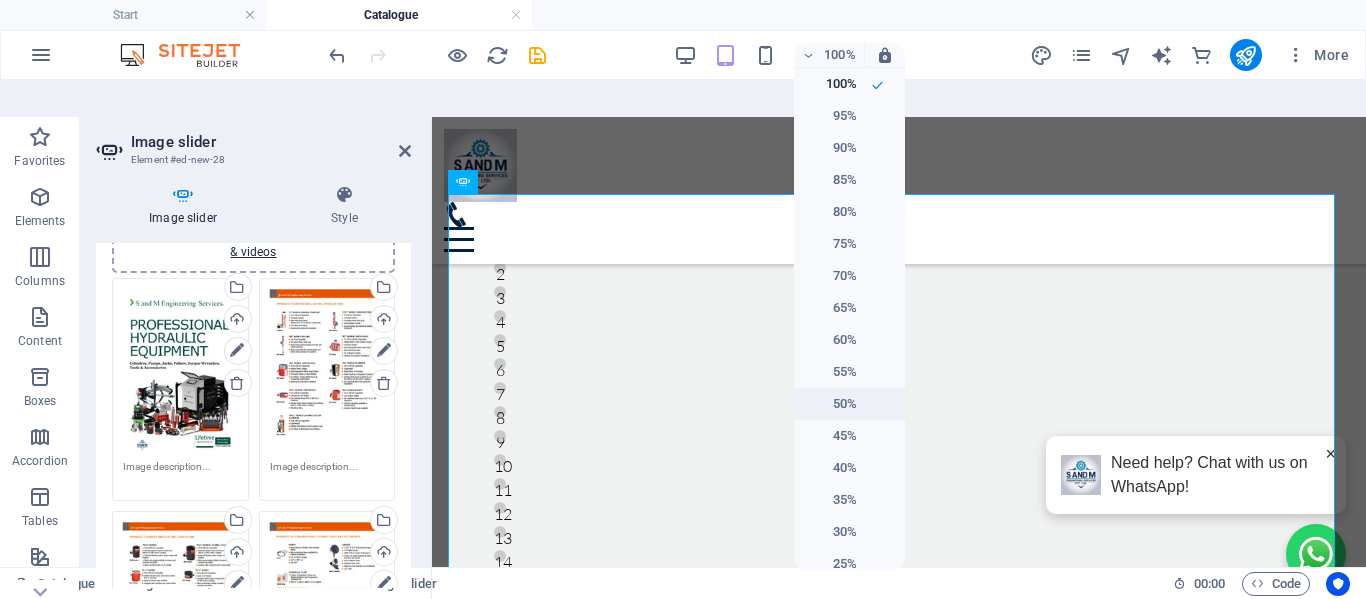 click on "50%" at bounding box center (831, 404) 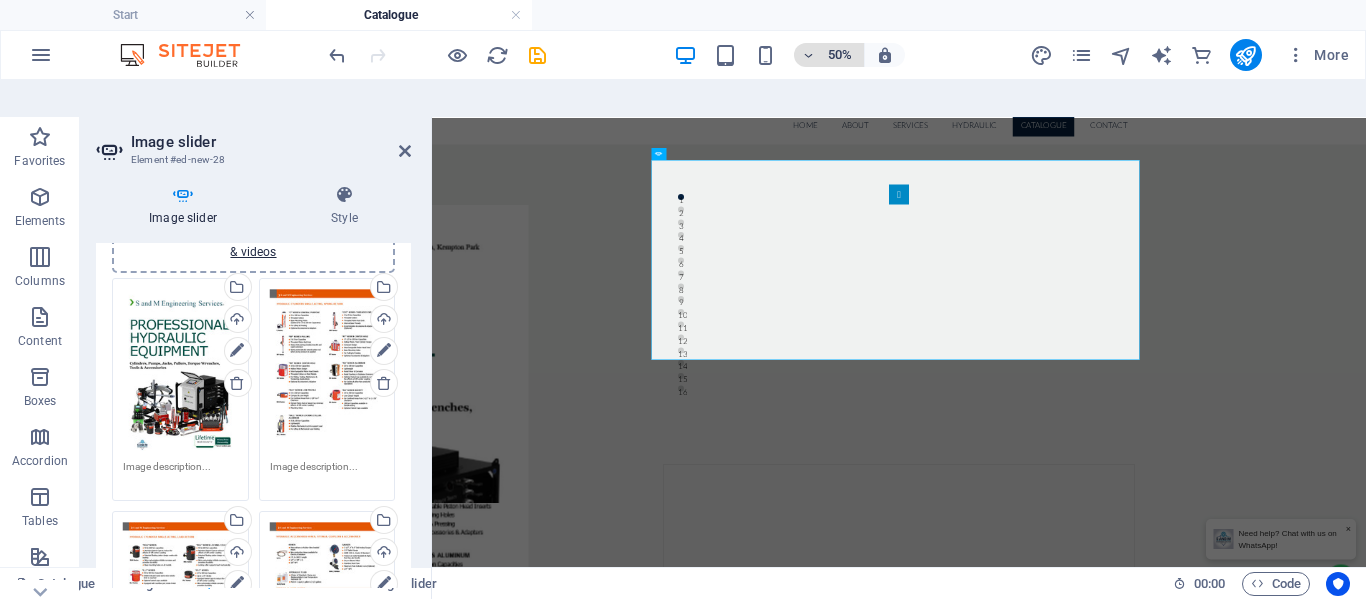 click on "50%" at bounding box center [829, 55] 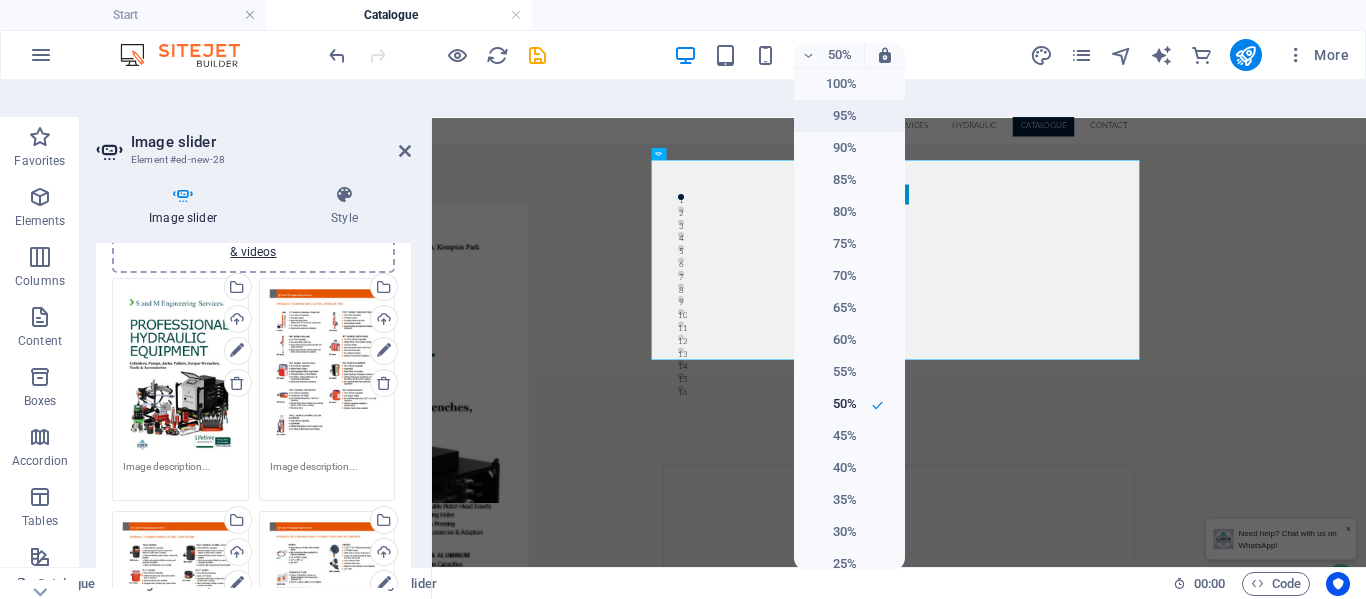 click on "95%" at bounding box center [831, 116] 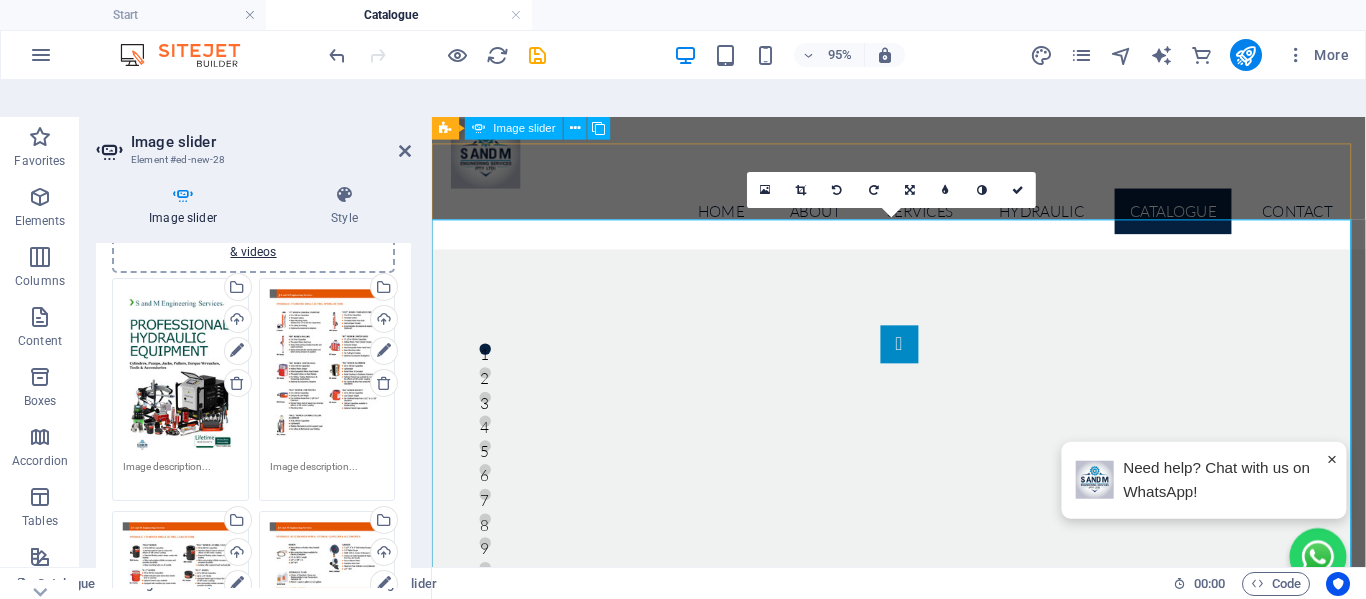 scroll, scrollTop: 0, scrollLeft: 0, axis: both 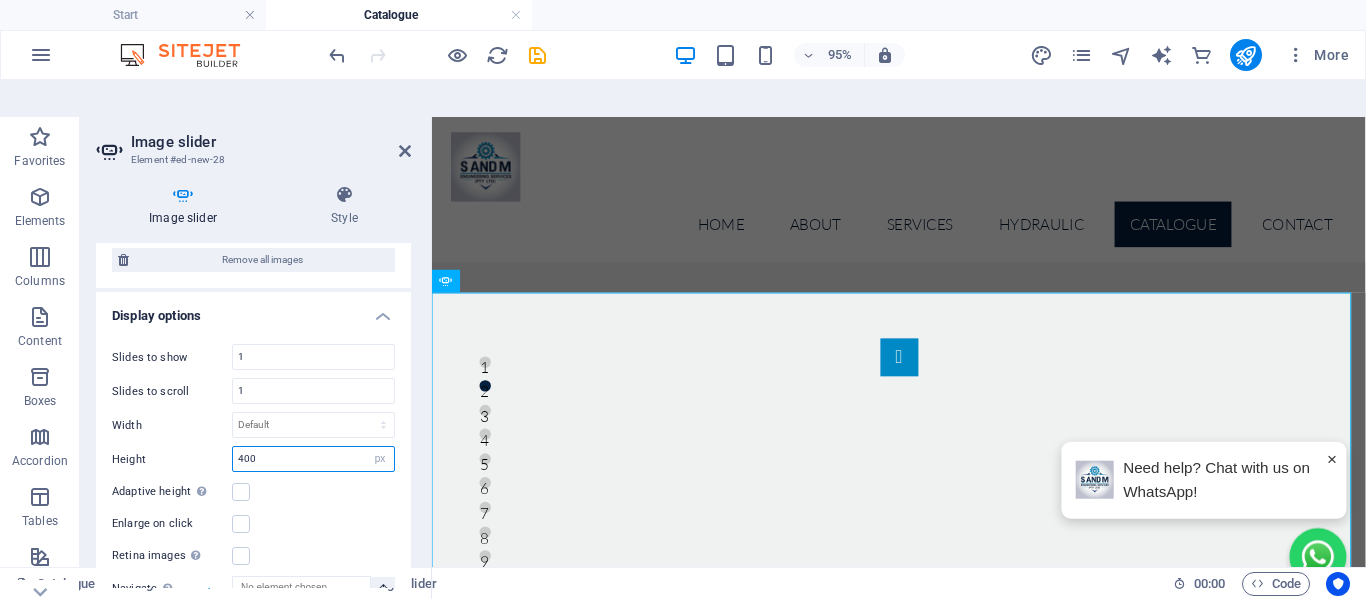 click on "400" at bounding box center (313, 459) 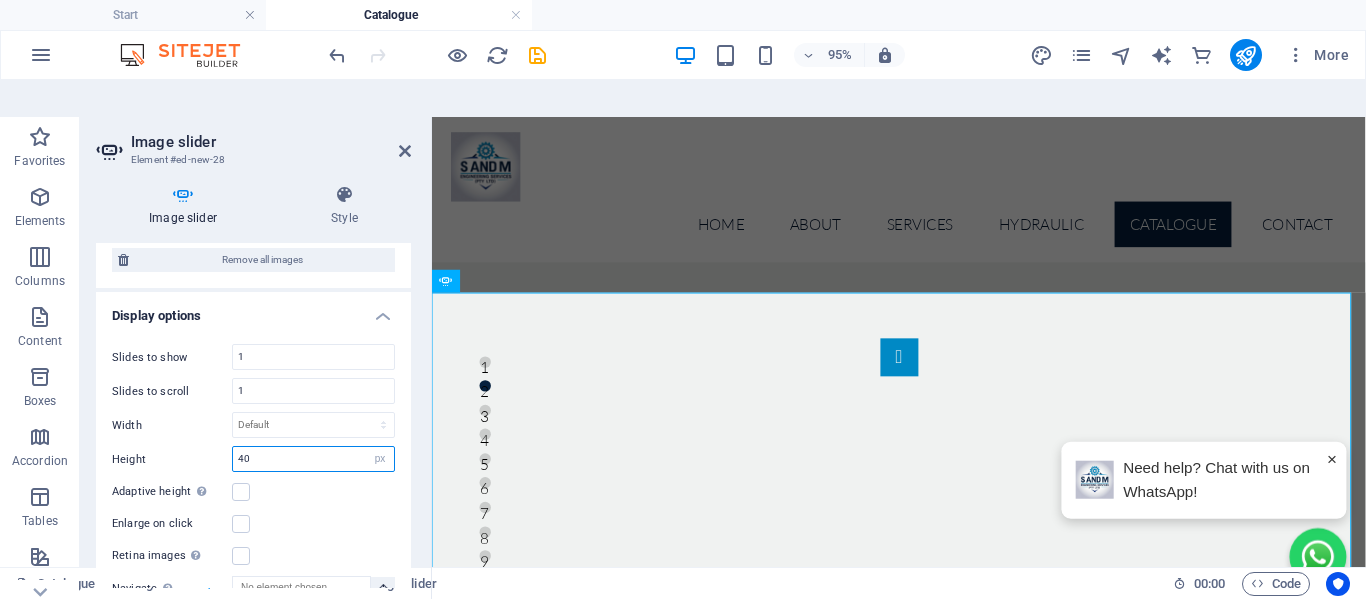 type on "4" 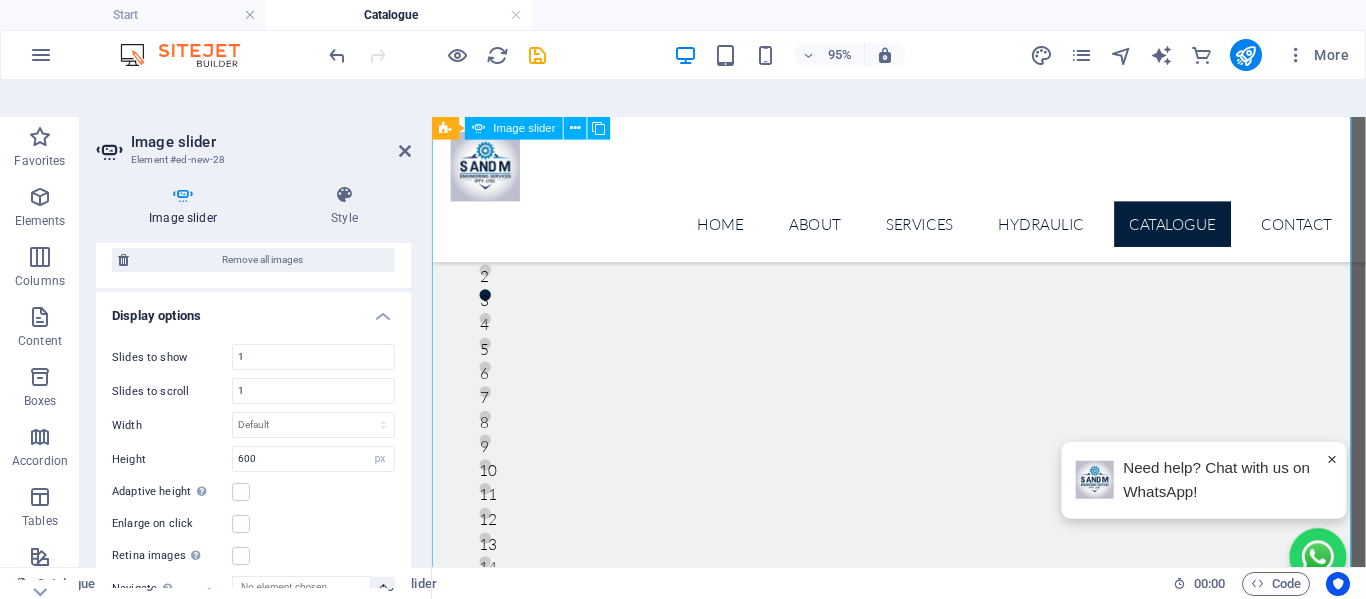 scroll, scrollTop: 300, scrollLeft: 0, axis: vertical 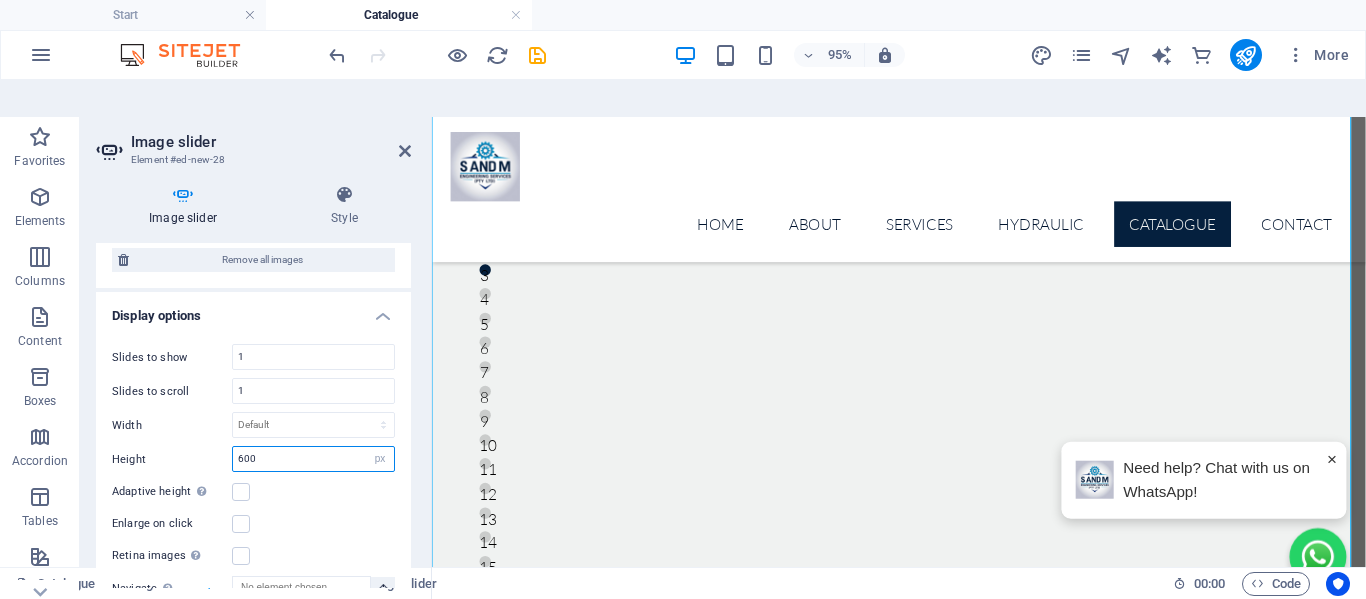 click on "600" at bounding box center [313, 459] 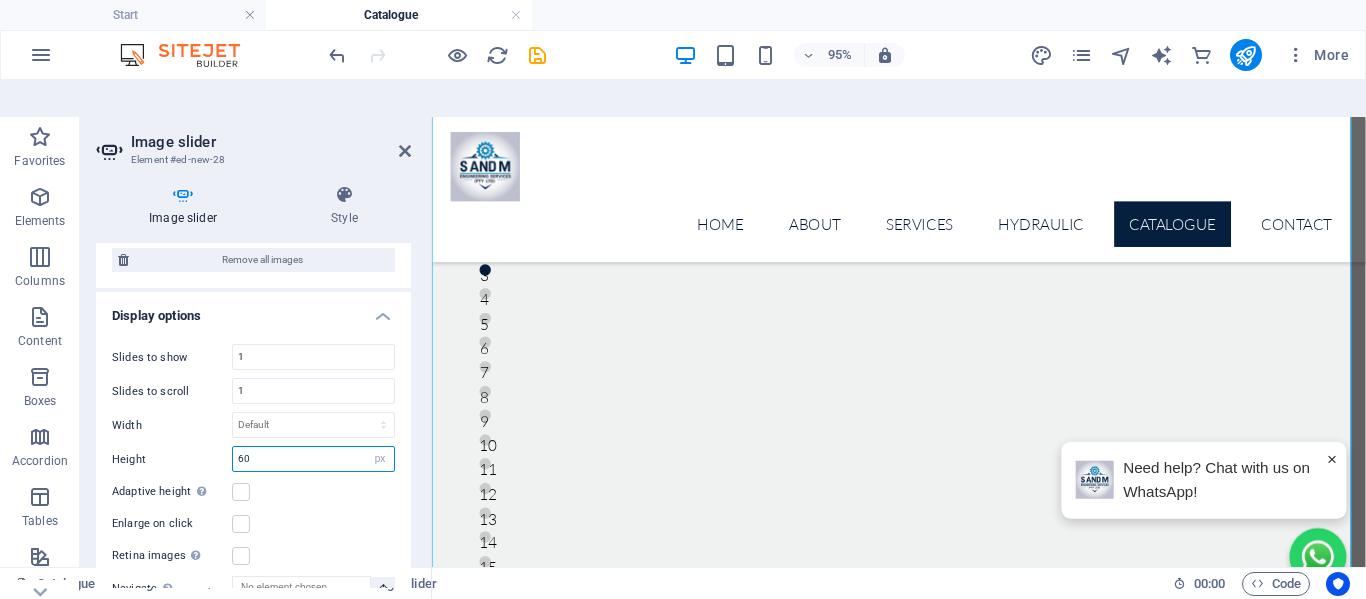 type on "6" 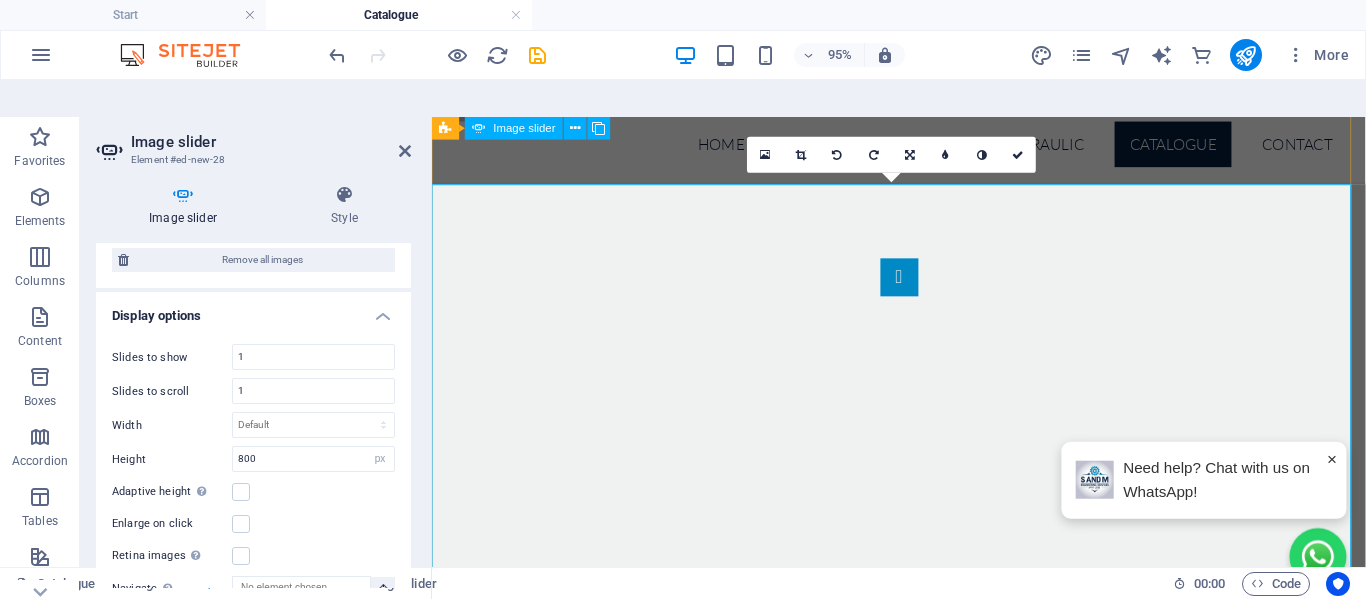 scroll, scrollTop: 0, scrollLeft: 0, axis: both 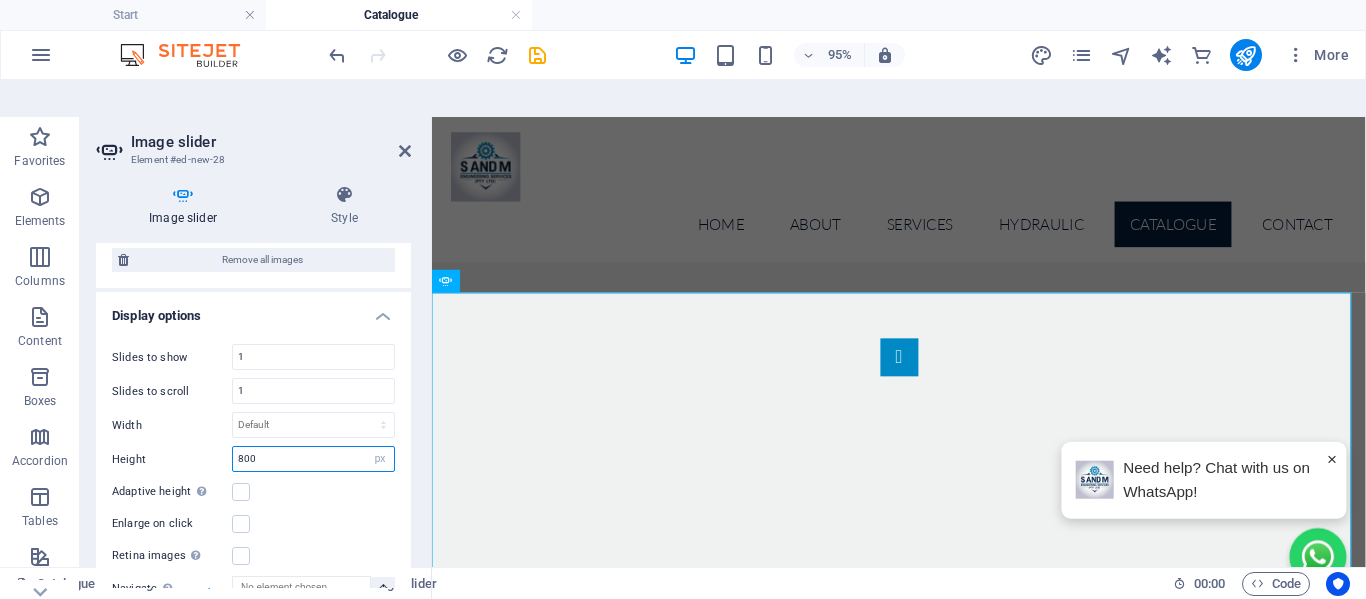 click on "800" at bounding box center [313, 459] 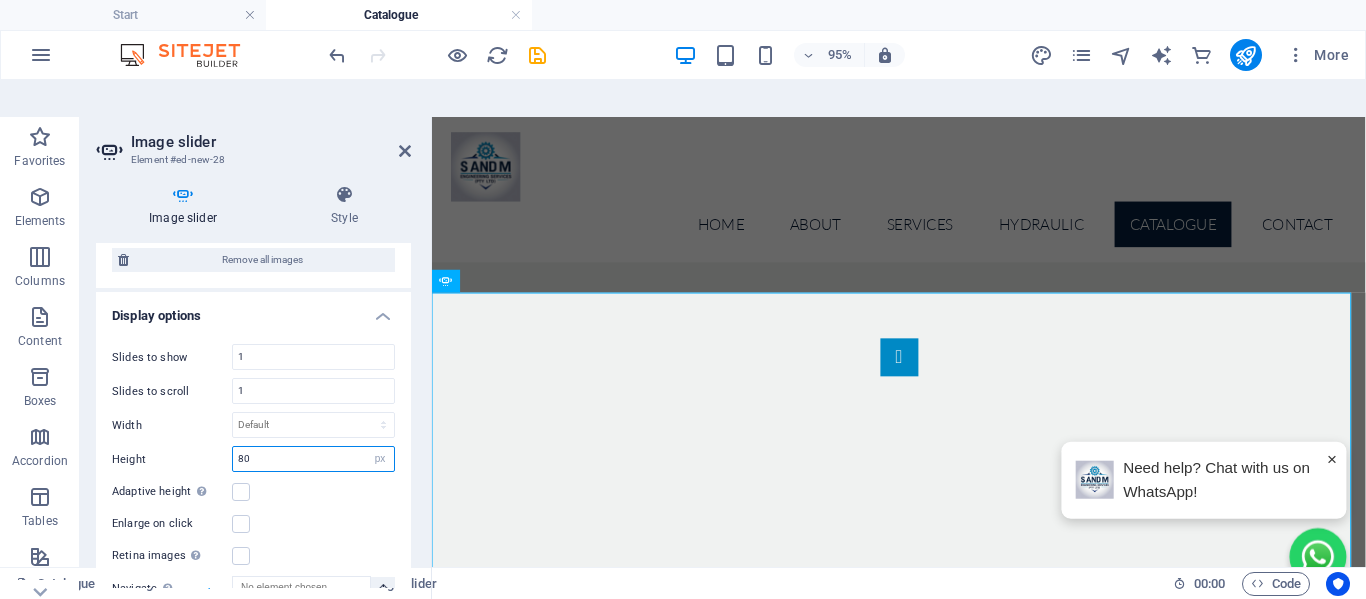 type on "8" 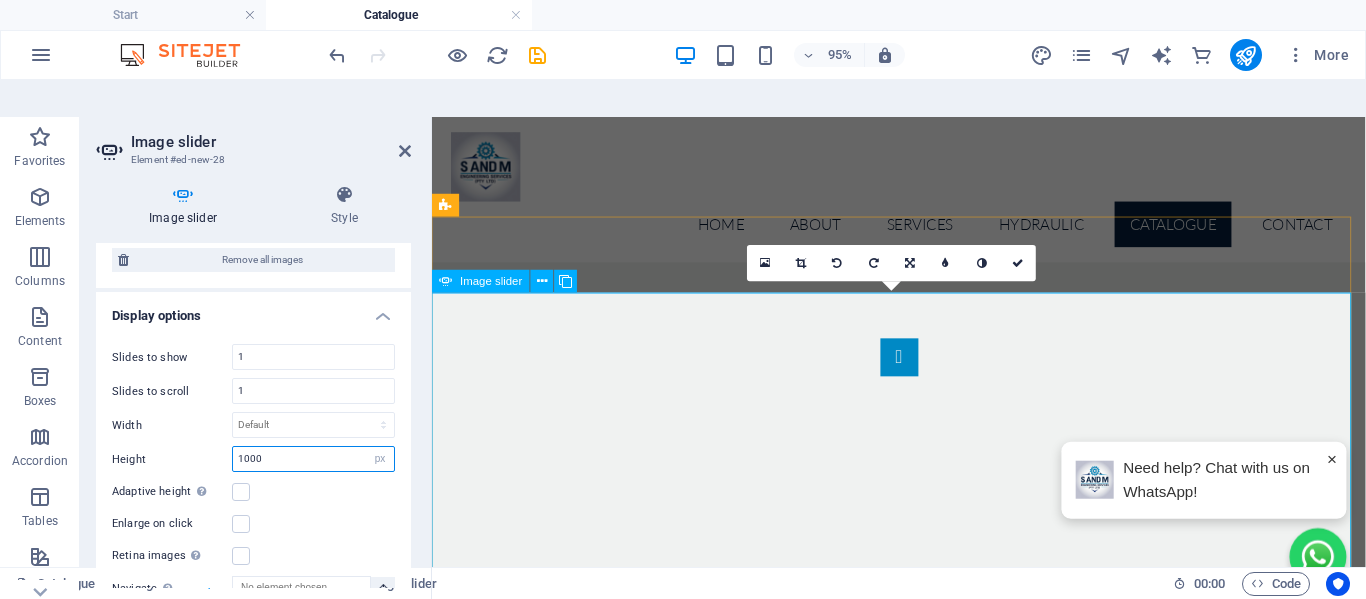 type on "1000" 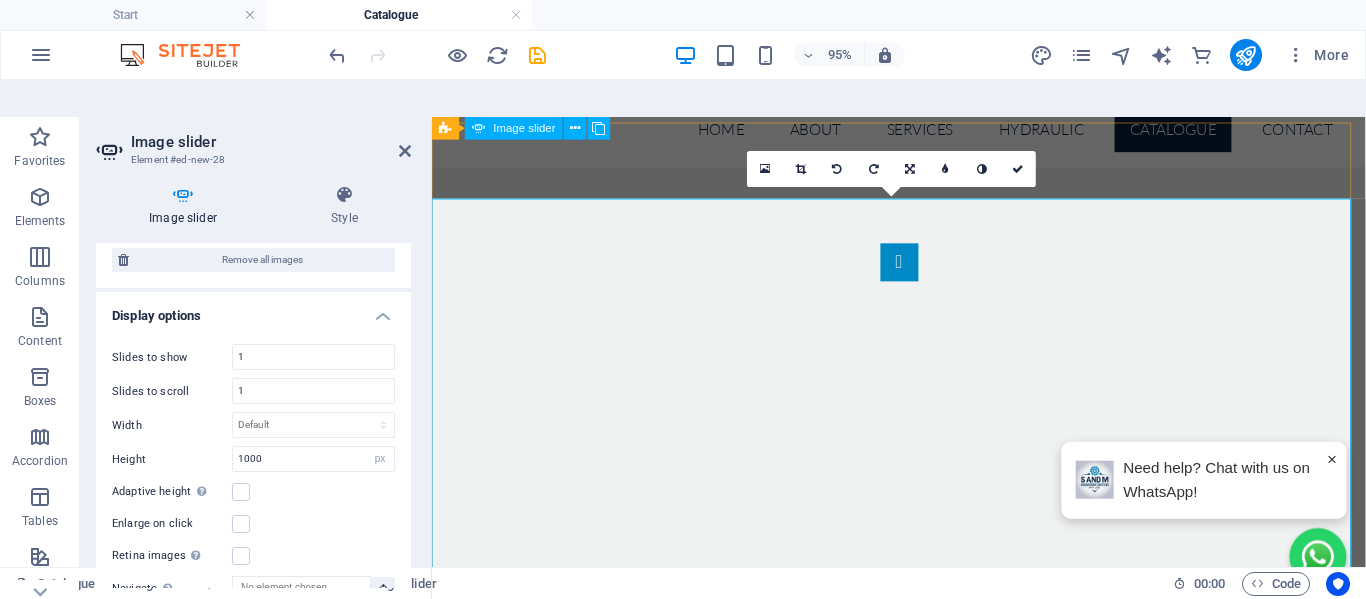 scroll, scrollTop: 0, scrollLeft: 0, axis: both 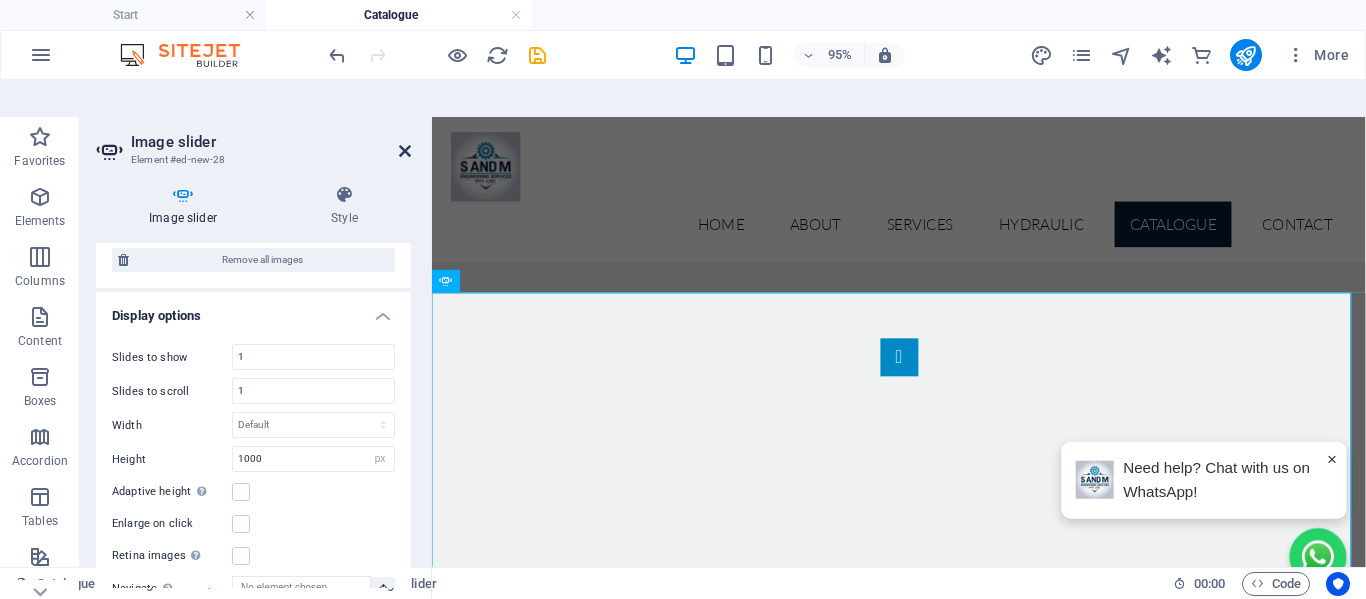 click at bounding box center (405, 151) 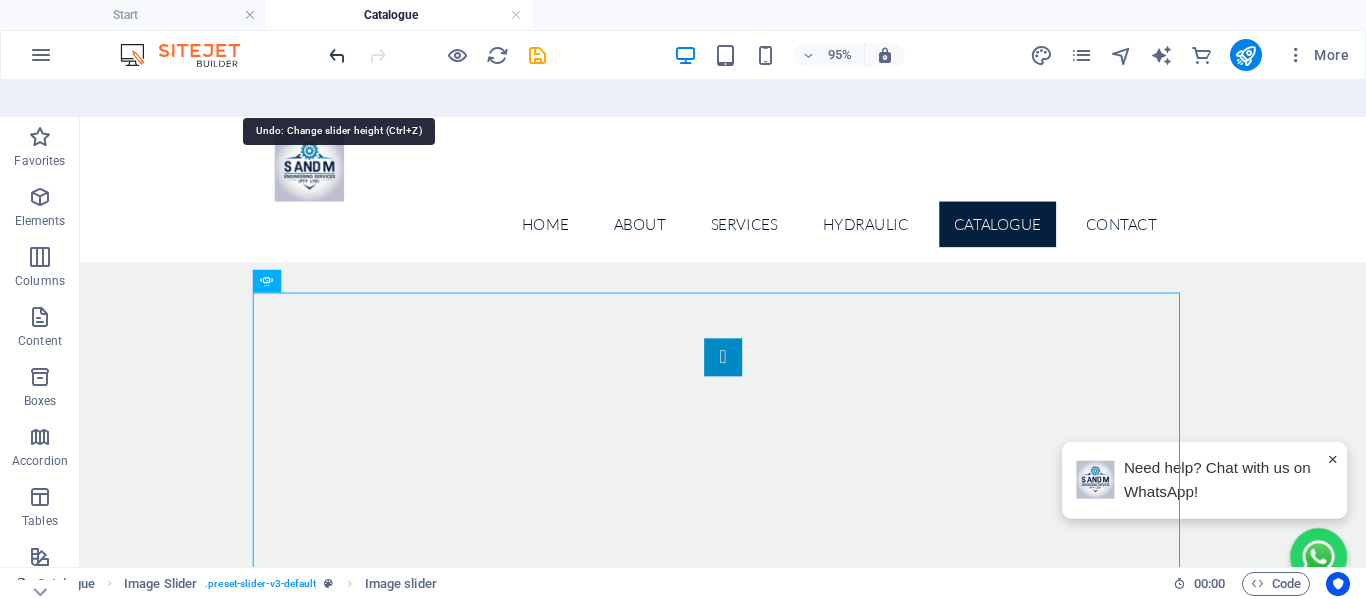 click at bounding box center [337, 55] 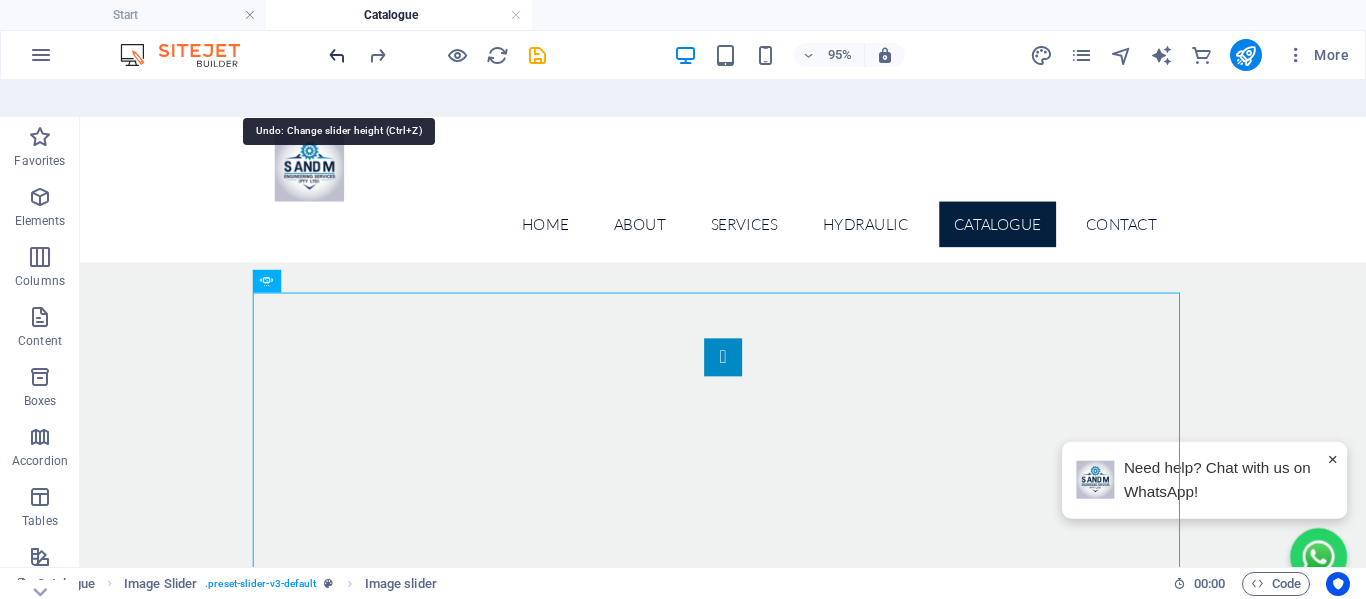 click at bounding box center (337, 55) 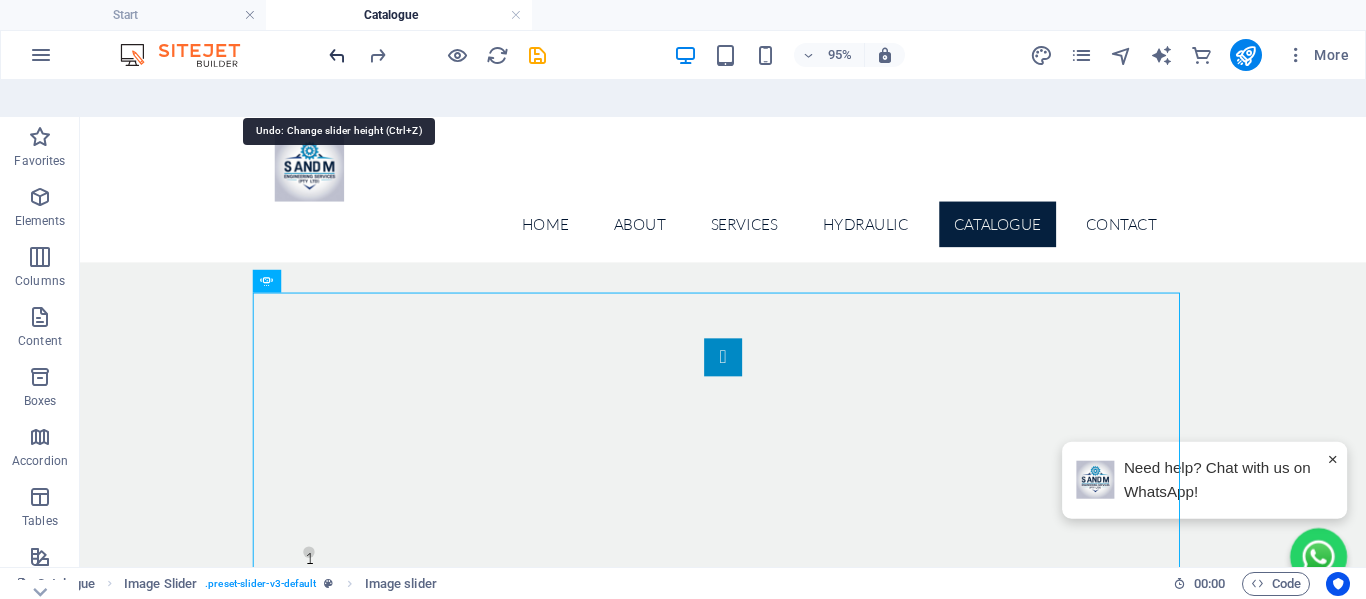 click at bounding box center [337, 55] 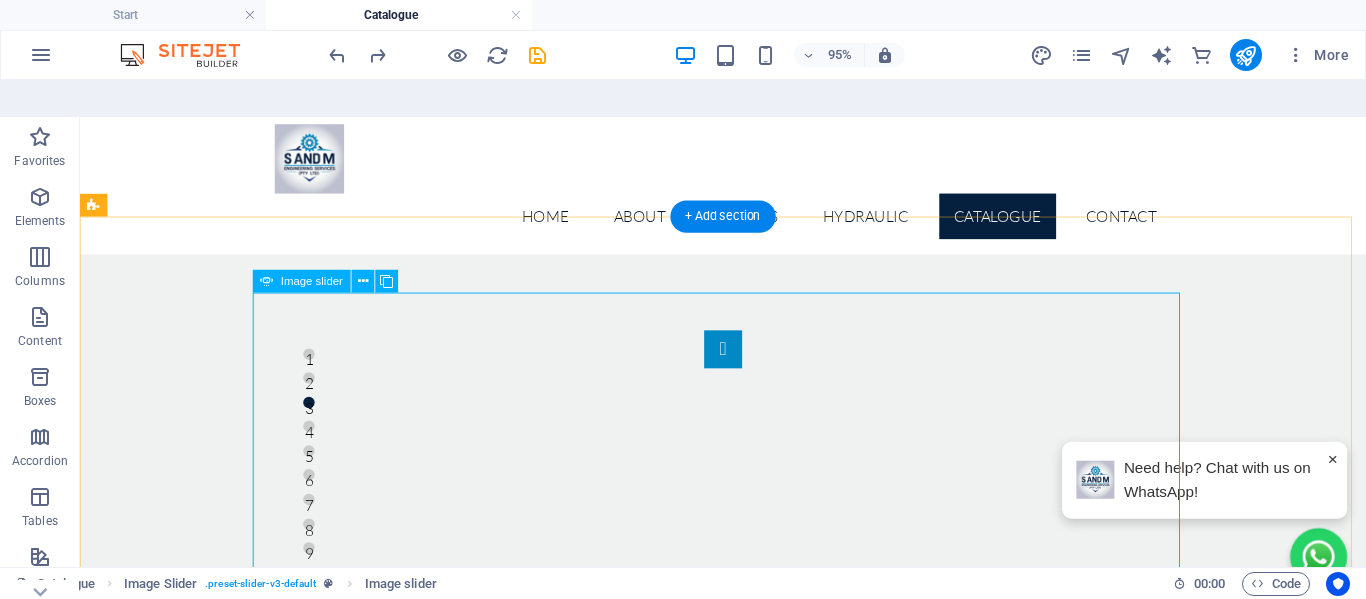 scroll, scrollTop: 0, scrollLeft: 0, axis: both 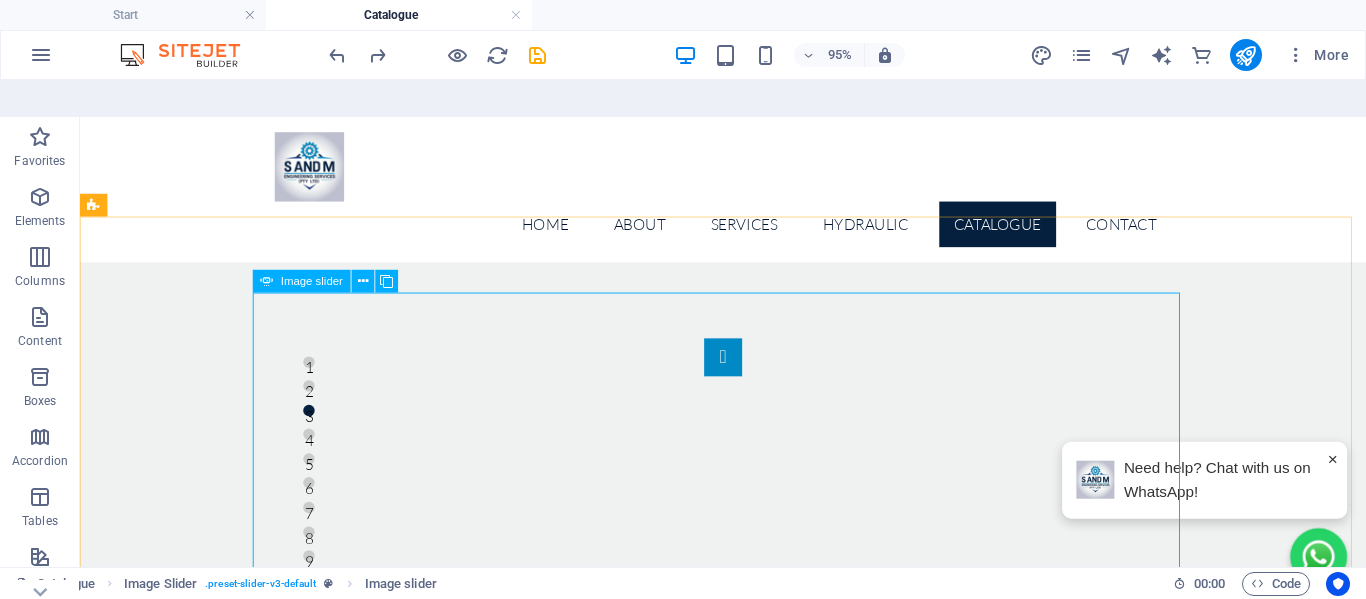 click on "Image slider" at bounding box center (312, 281) 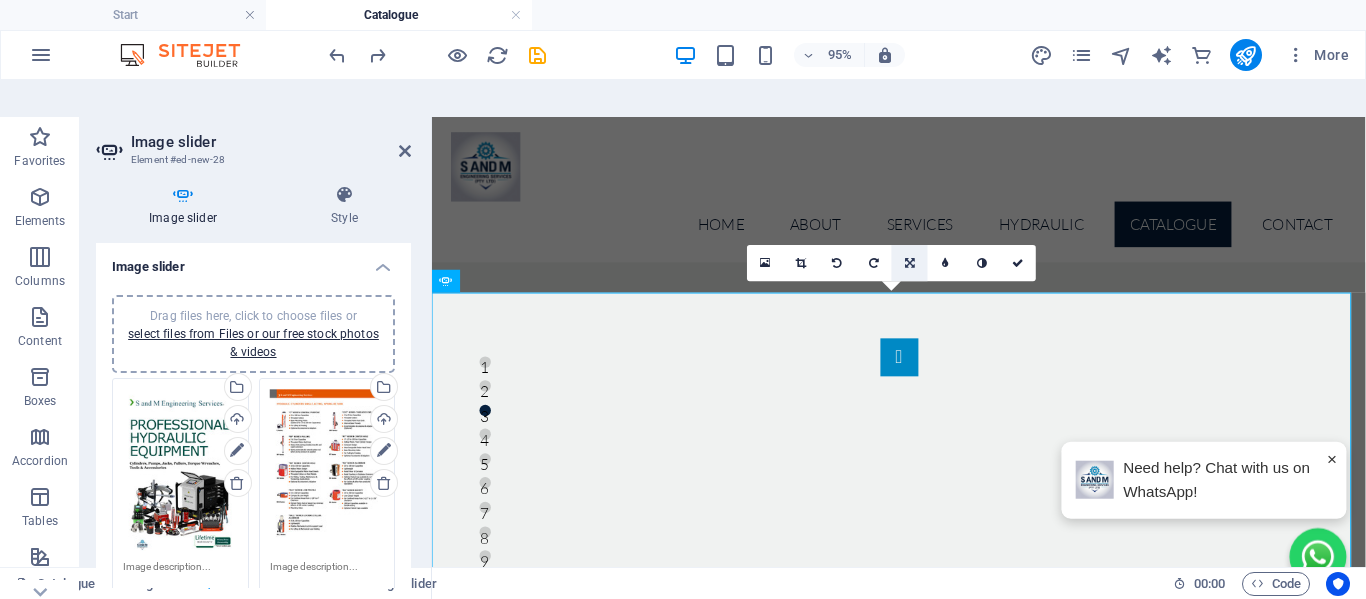 click at bounding box center [910, 263] 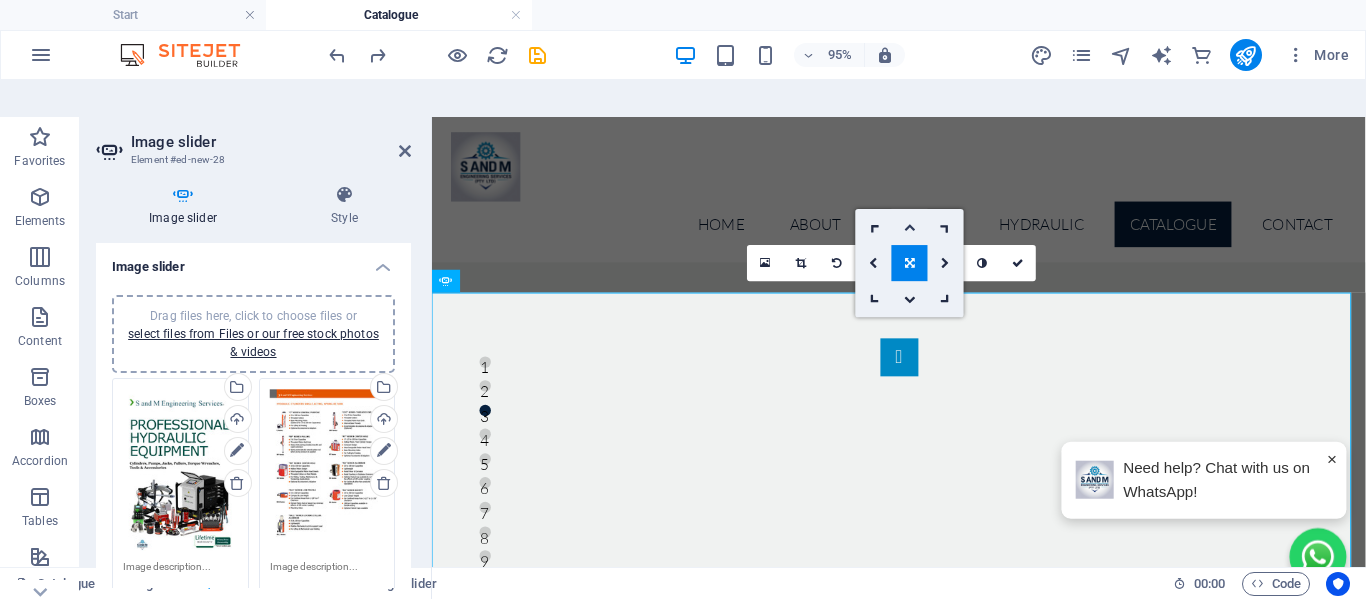 click at bounding box center (910, 227) 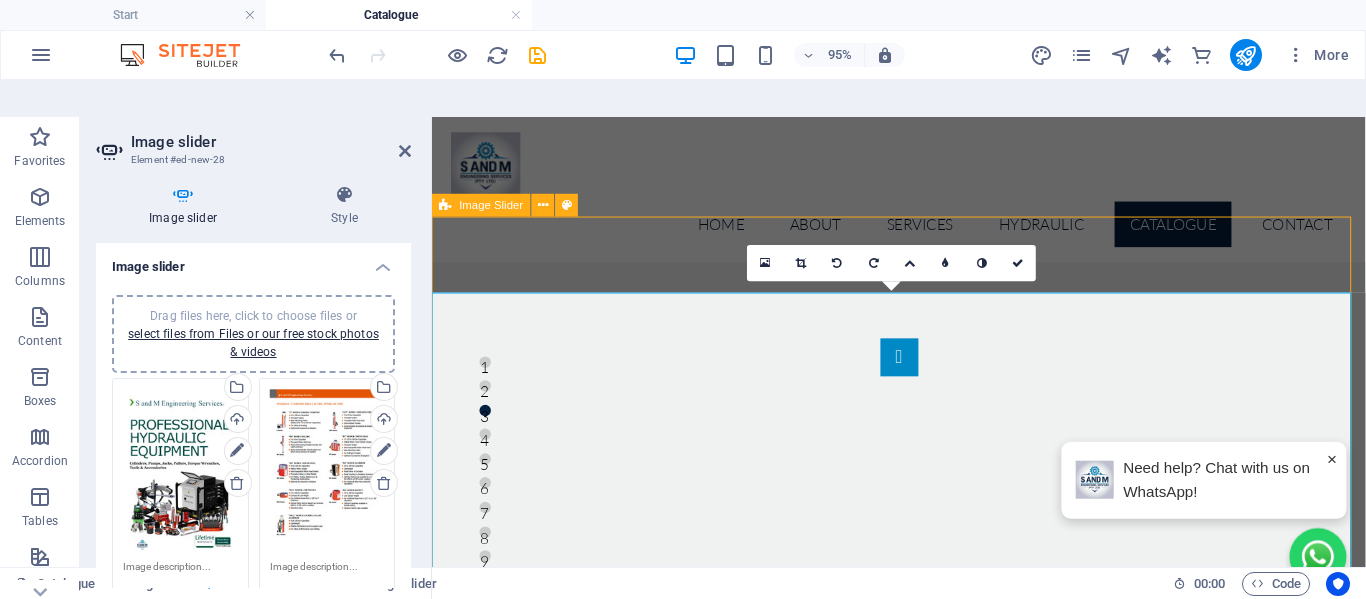 click on "1 2 3 4 5 6 7 8 9 10 11 12 13 14 15 16" at bounding box center (923, 550) 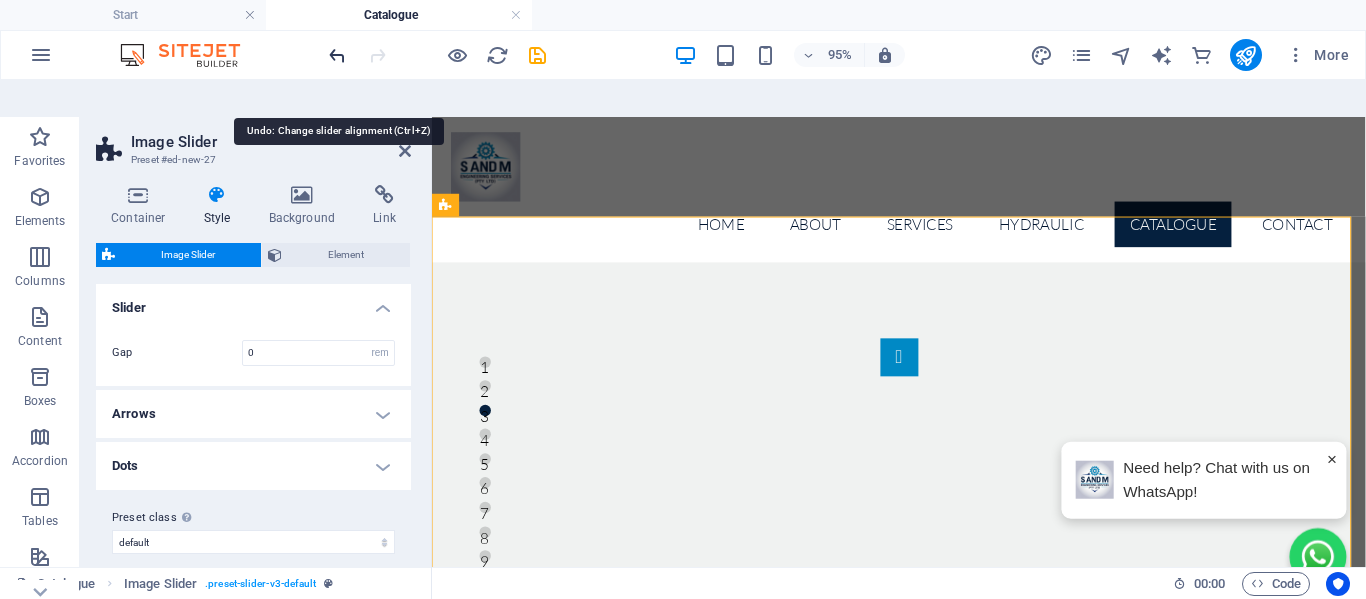 click at bounding box center [337, 55] 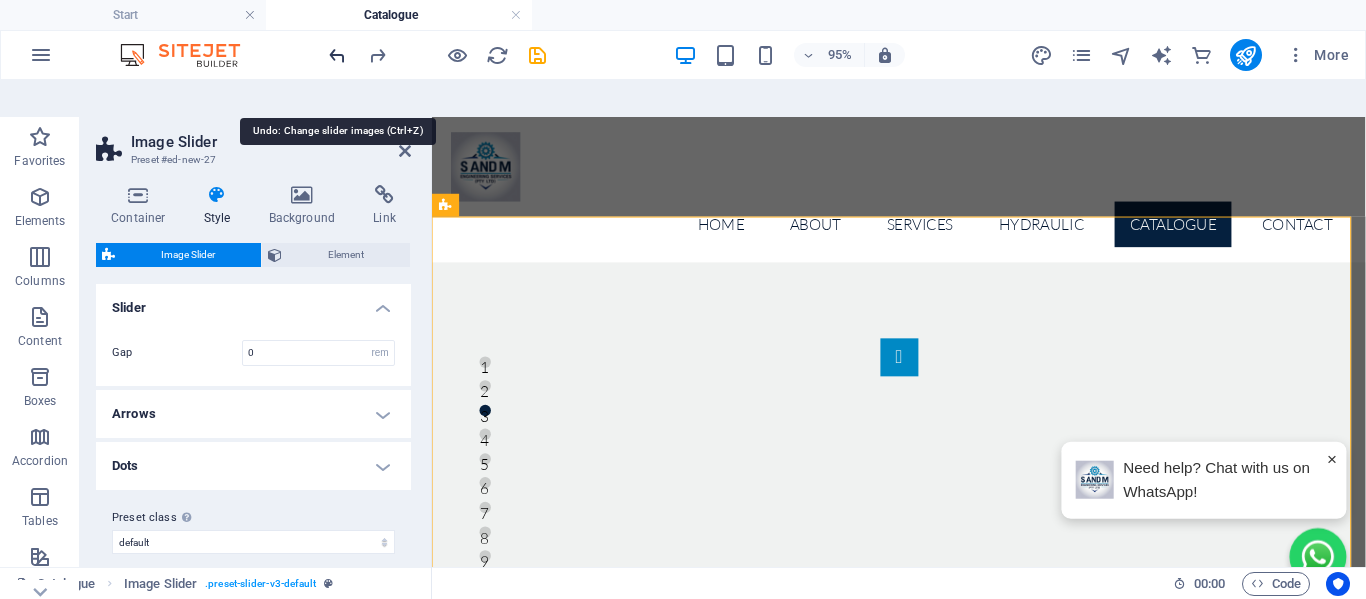 click at bounding box center (337, 55) 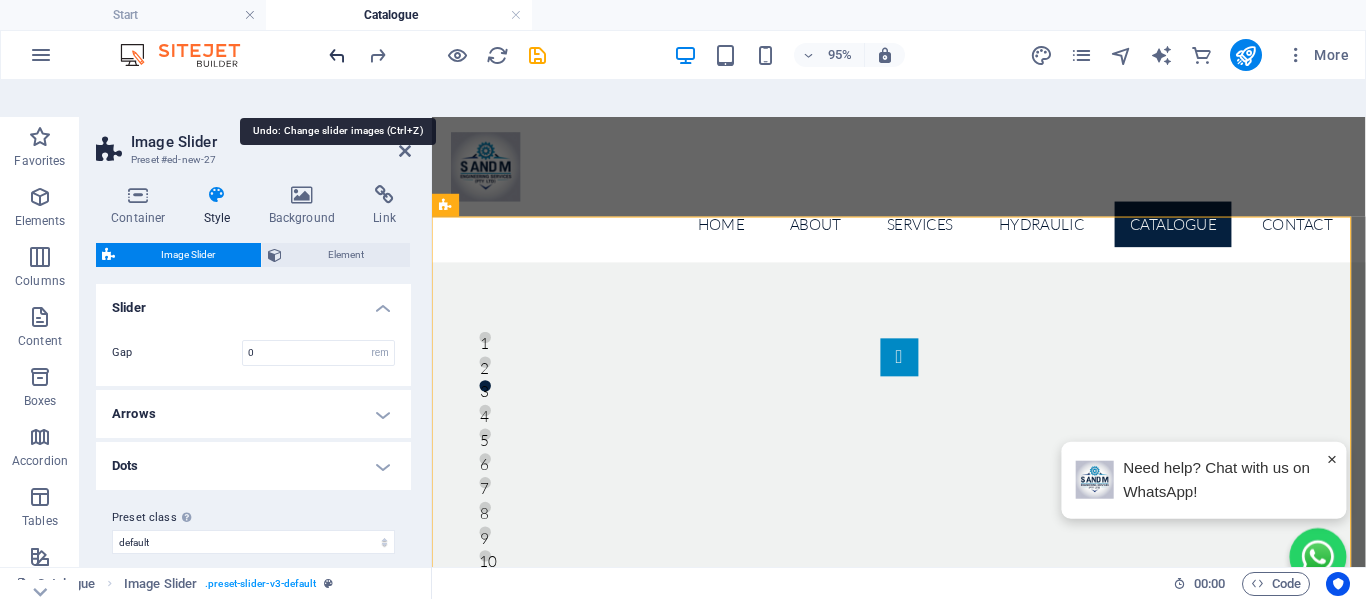 click at bounding box center [337, 55] 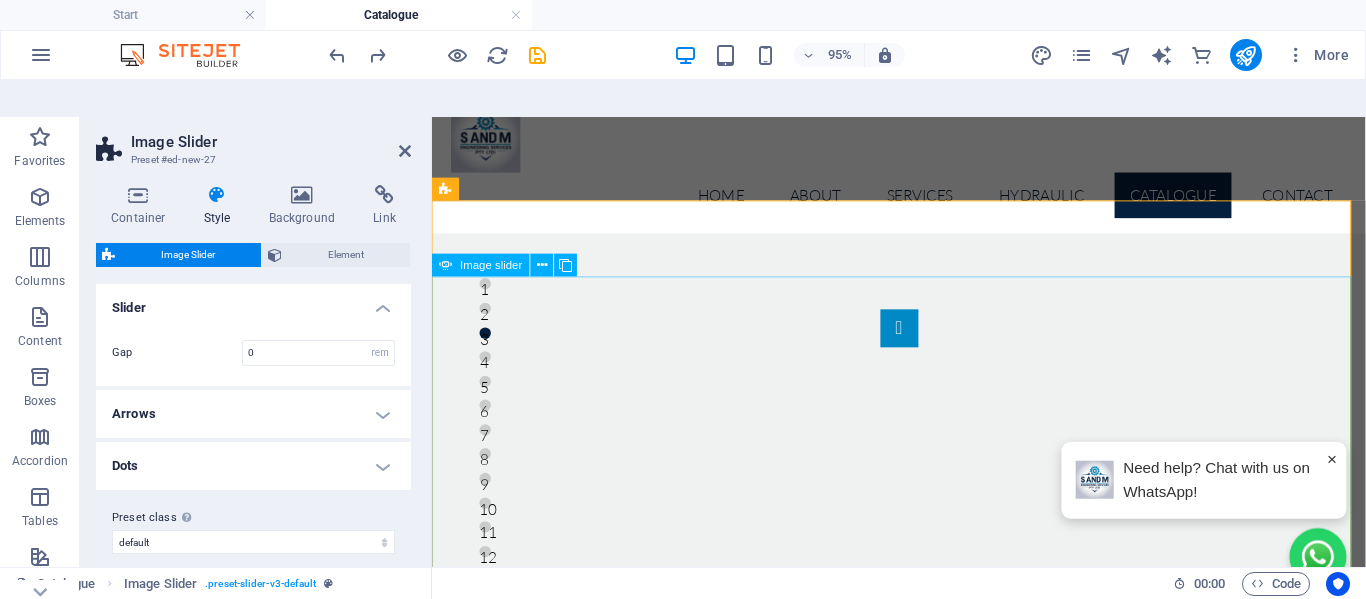 scroll, scrollTop: 0, scrollLeft: 0, axis: both 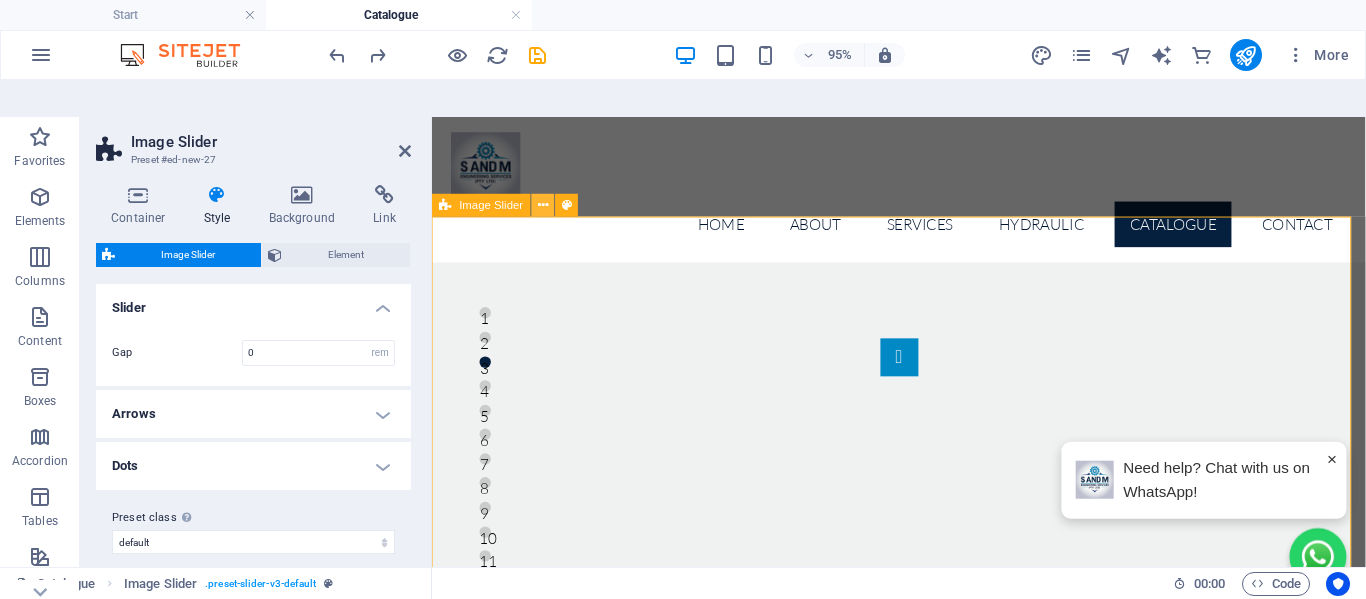 click at bounding box center [543, 205] 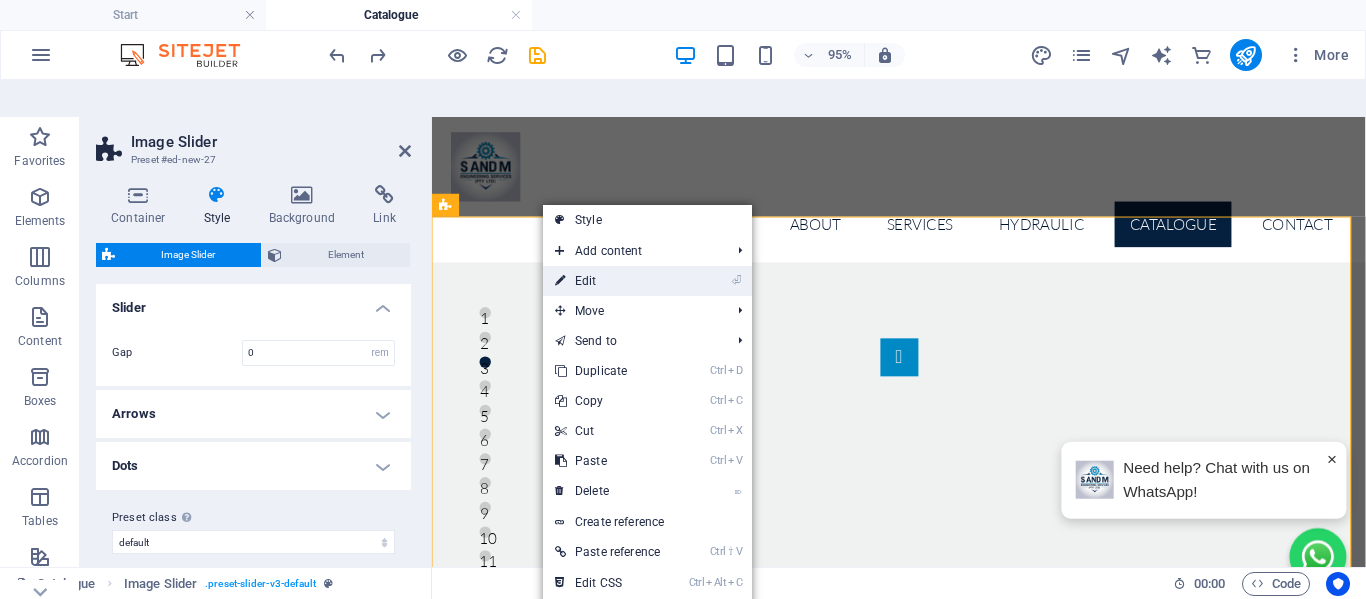 click on "⏎  Edit" at bounding box center (610, 281) 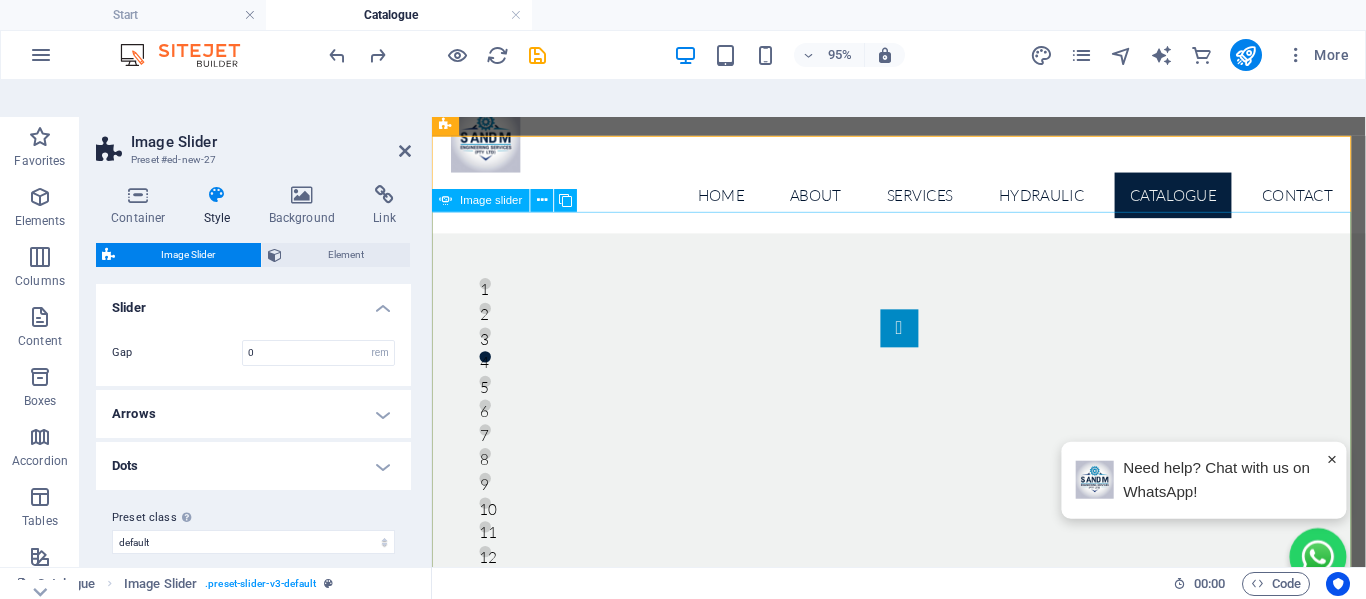 scroll, scrollTop: 0, scrollLeft: 0, axis: both 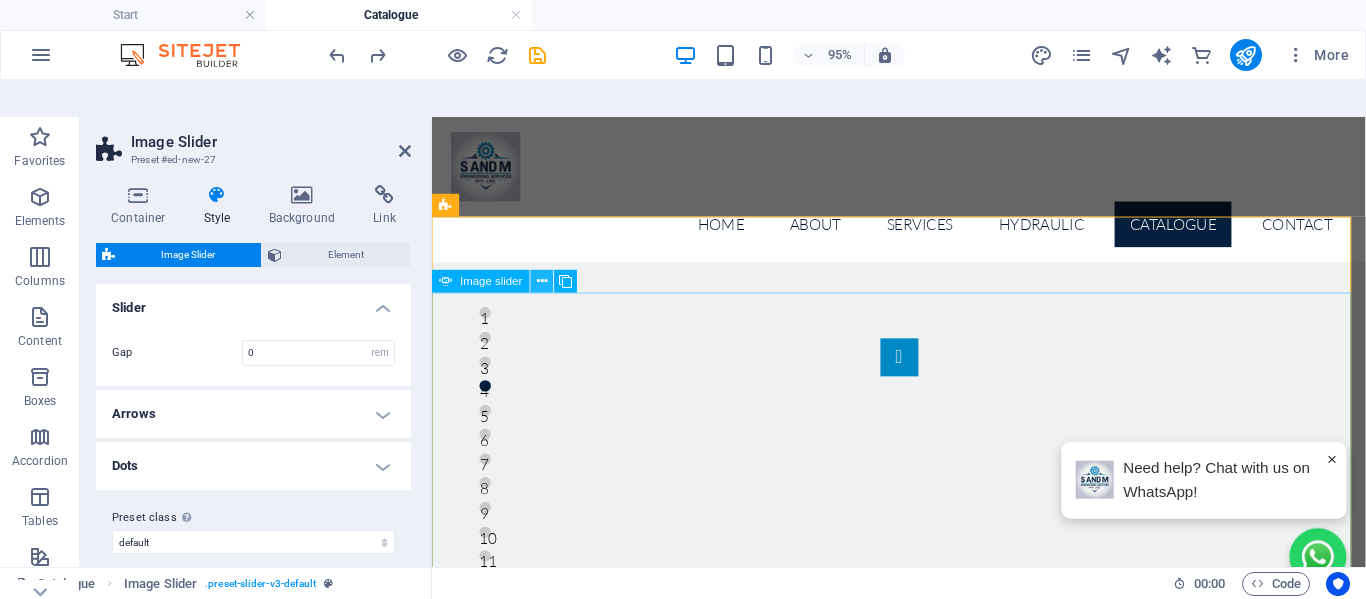 click at bounding box center [542, 281] 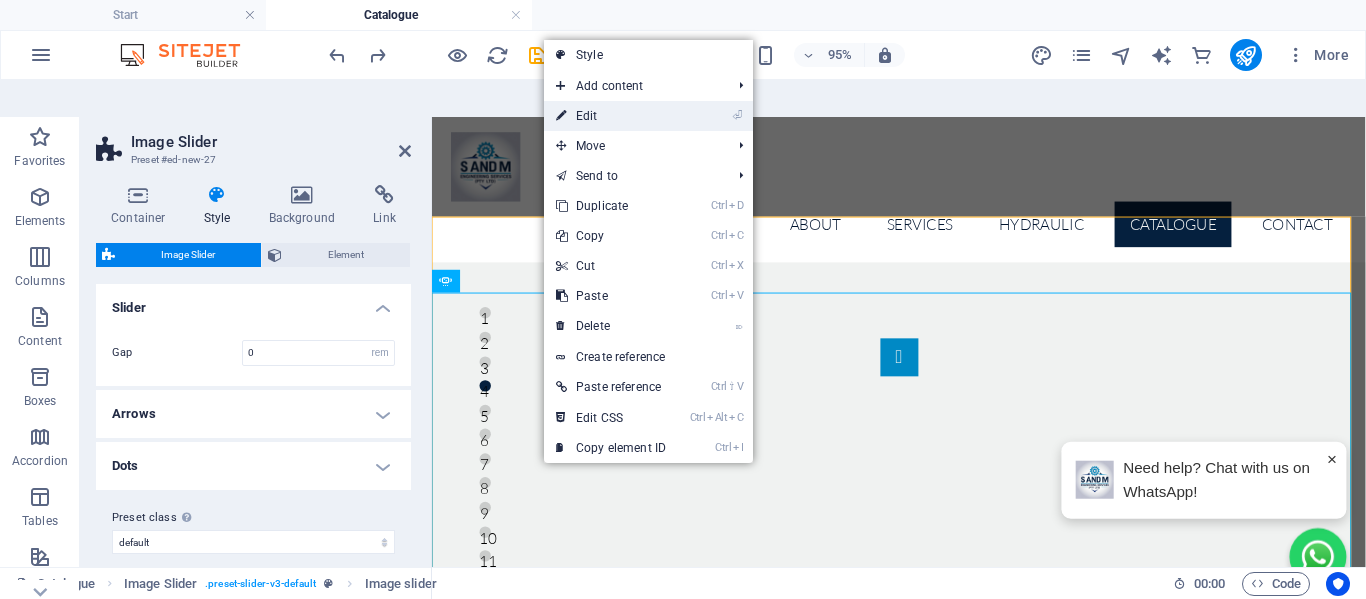 click on "⏎  Edit" at bounding box center [611, 116] 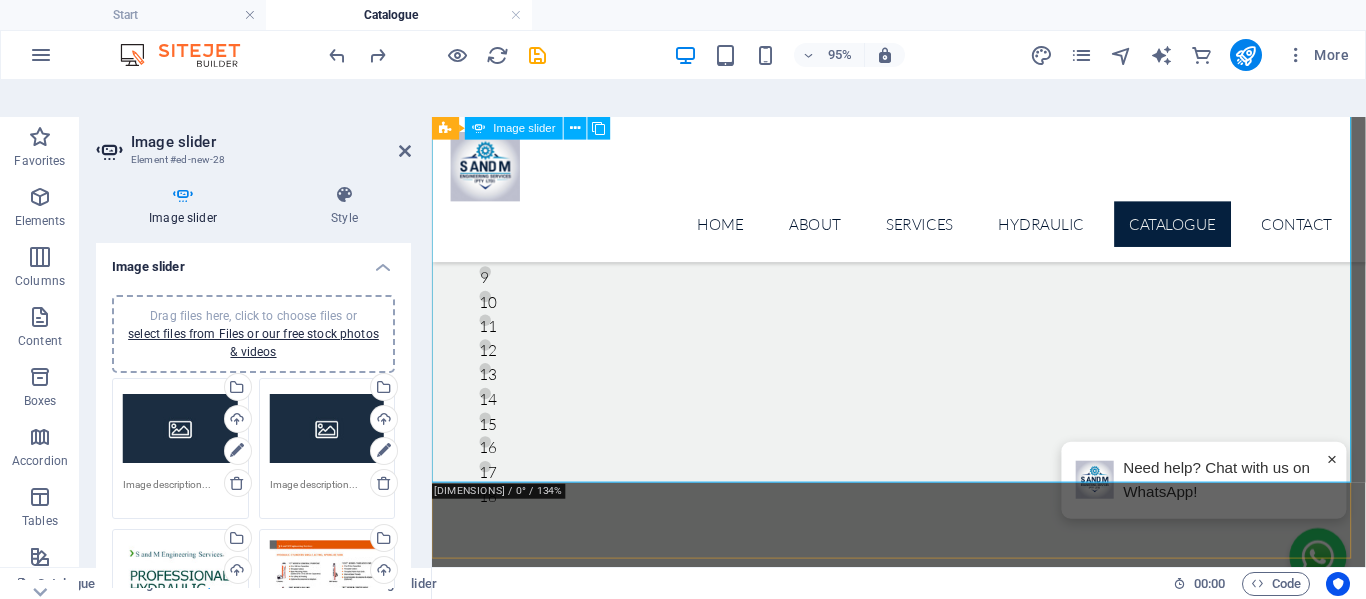 scroll, scrollTop: 100, scrollLeft: 0, axis: vertical 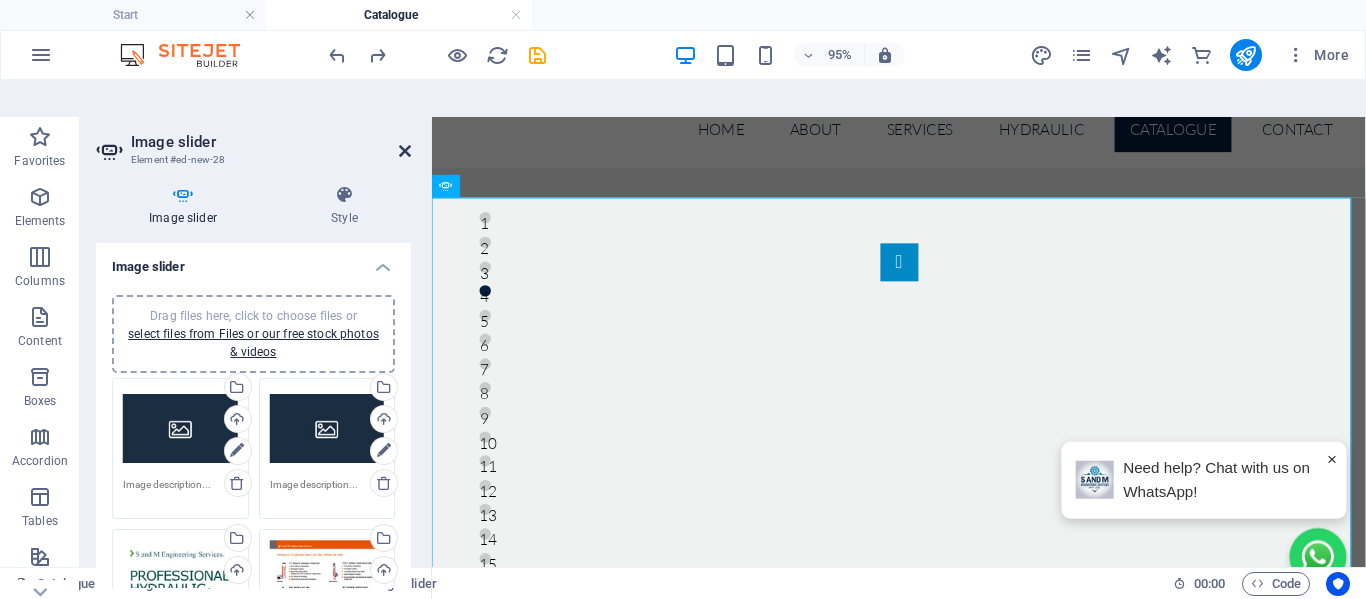 click at bounding box center (405, 151) 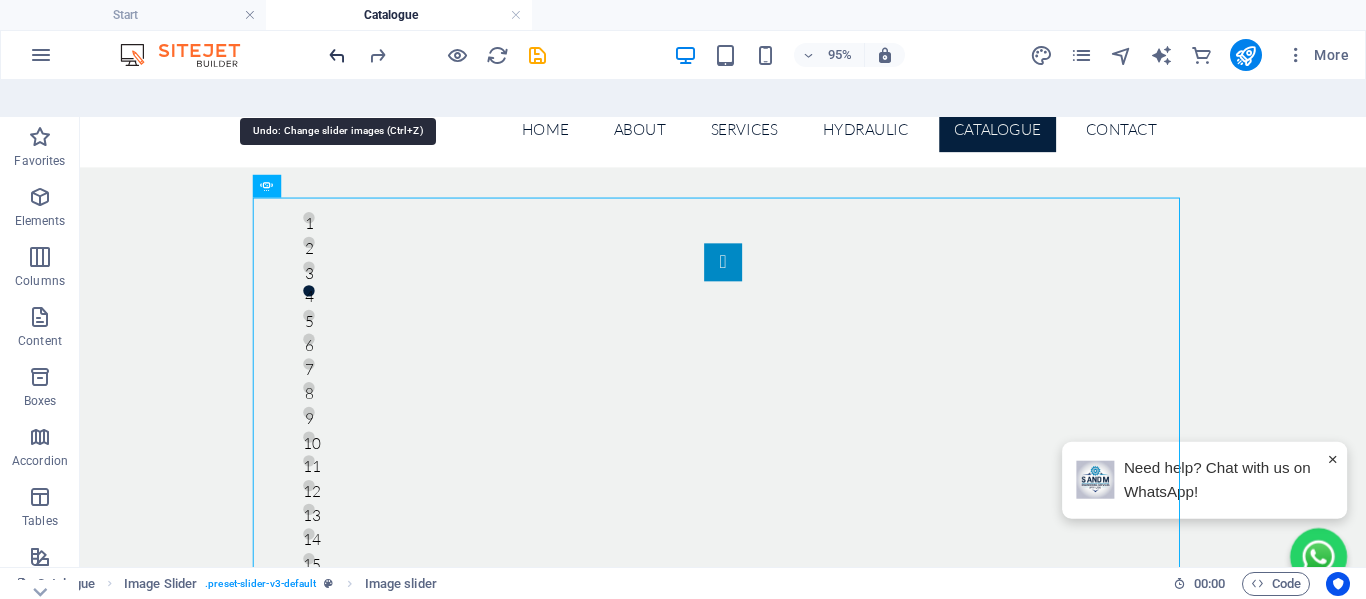click at bounding box center (337, 55) 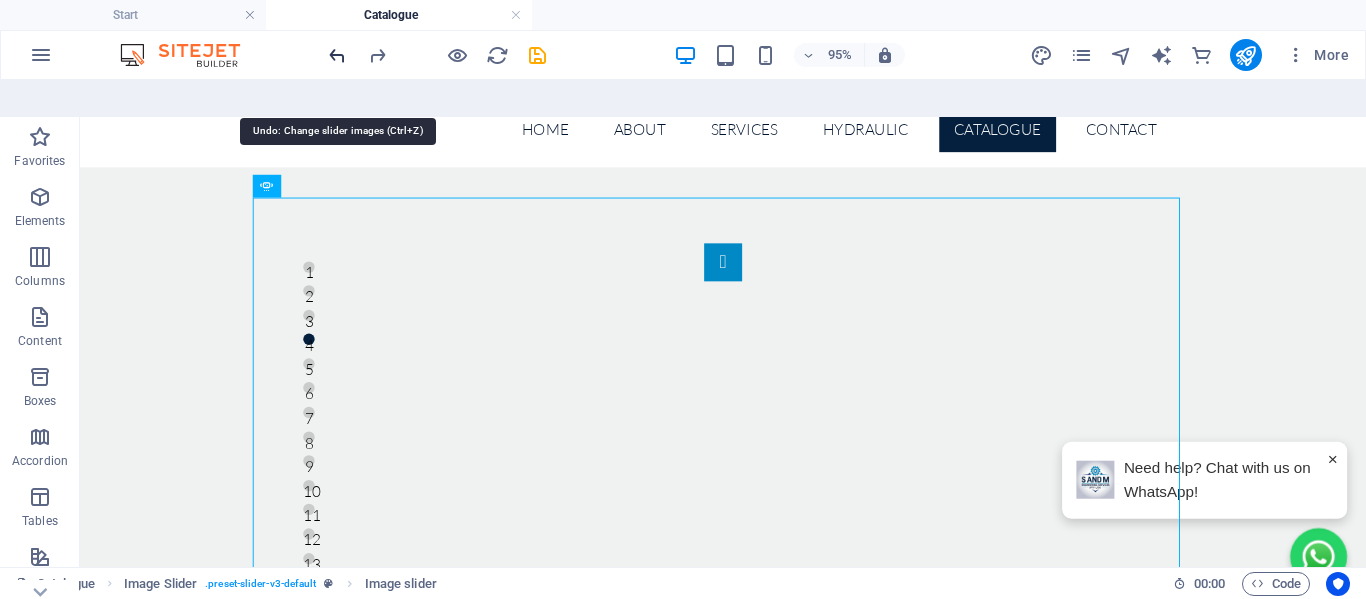 click at bounding box center (337, 55) 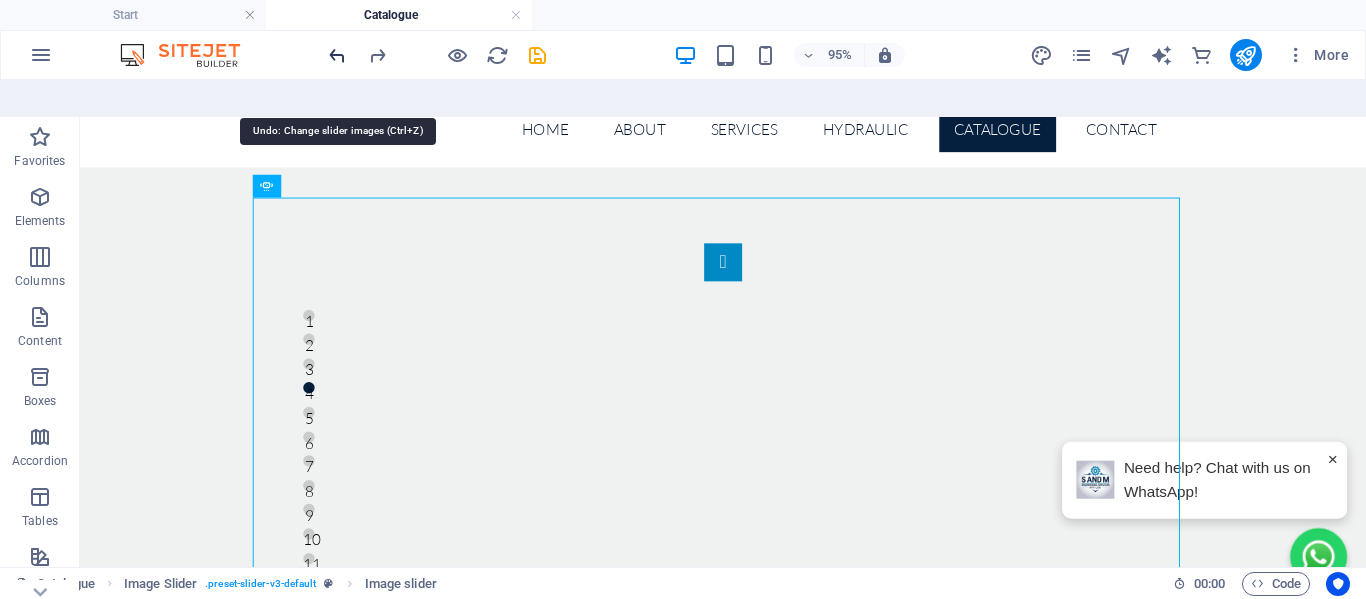 click at bounding box center (337, 55) 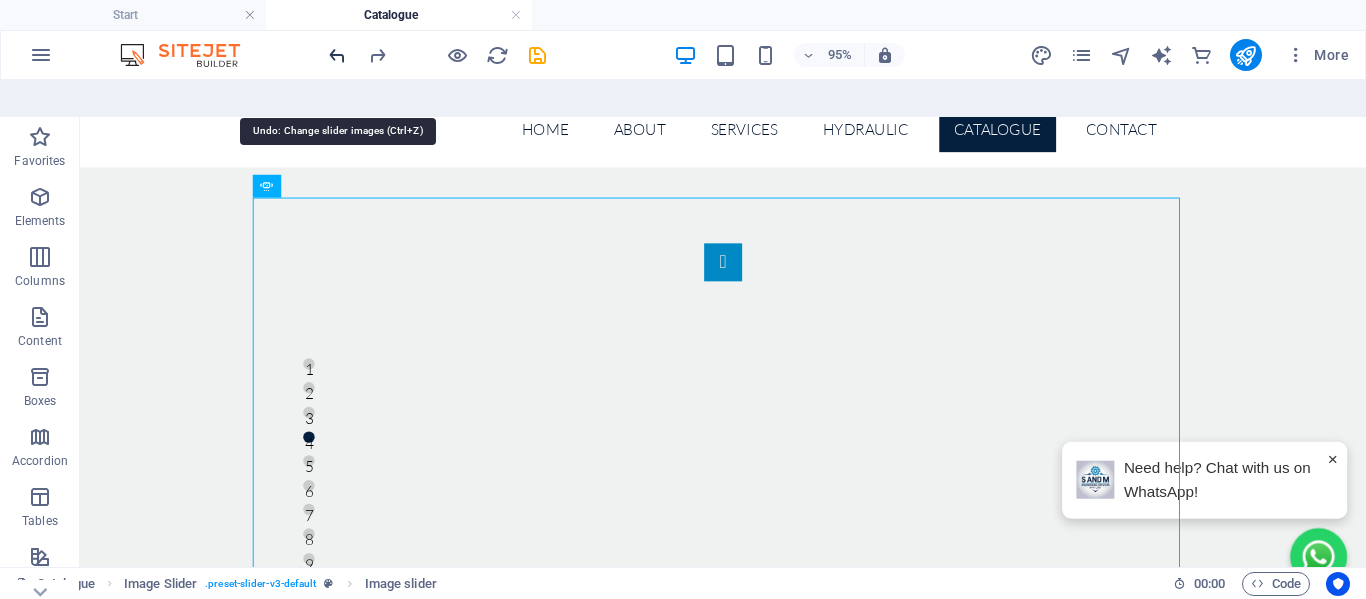 click at bounding box center [337, 55] 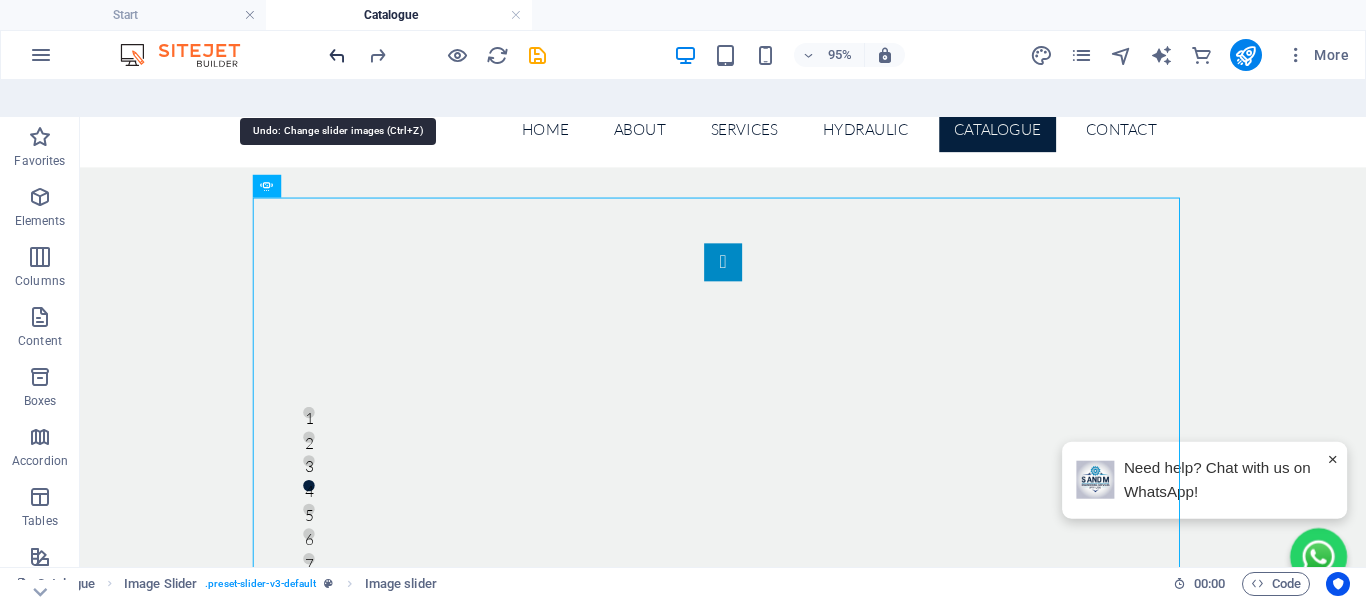 click at bounding box center (337, 55) 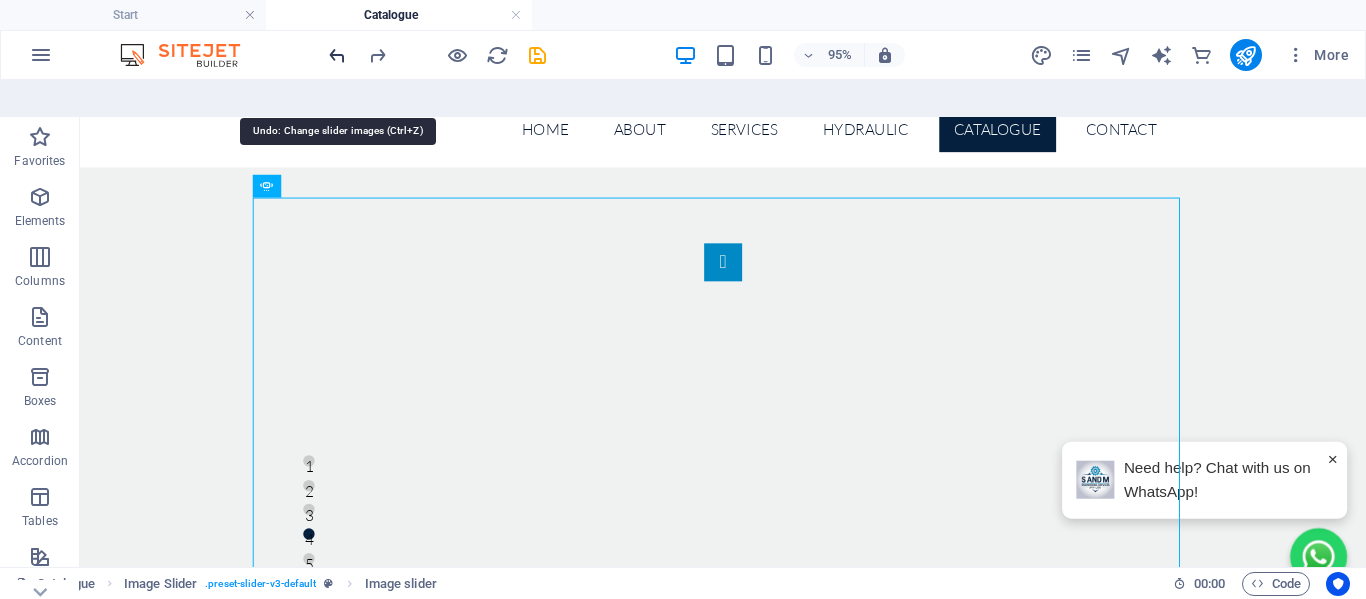 click at bounding box center (337, 55) 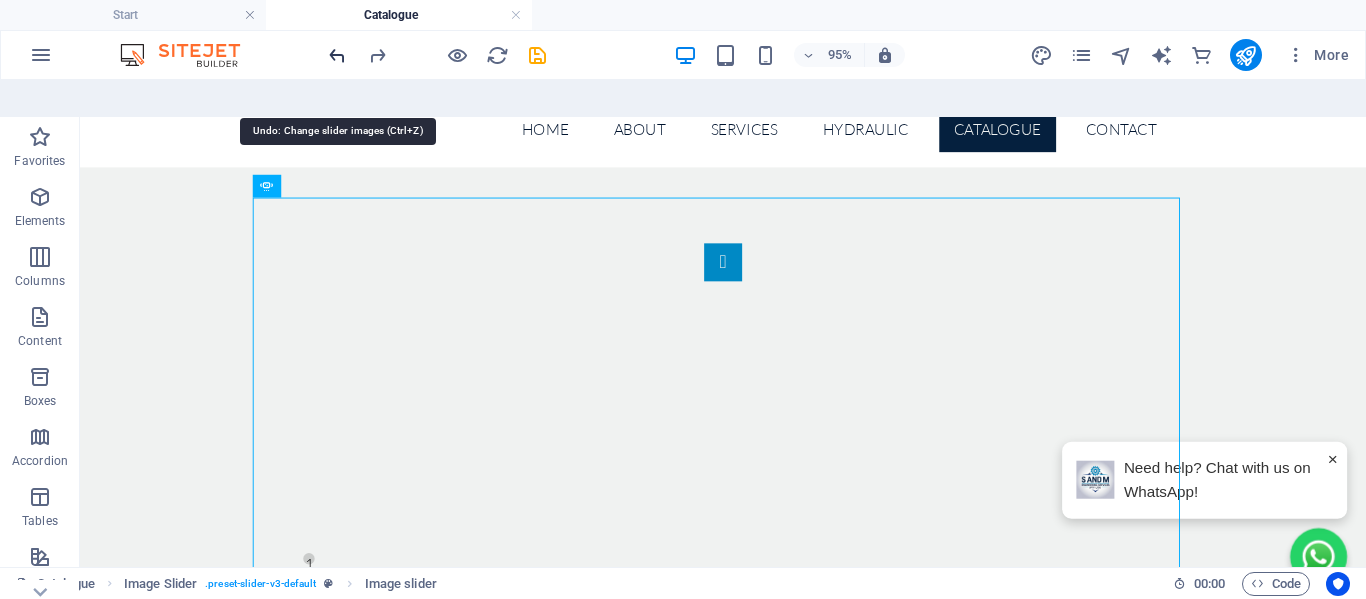 click at bounding box center (337, 55) 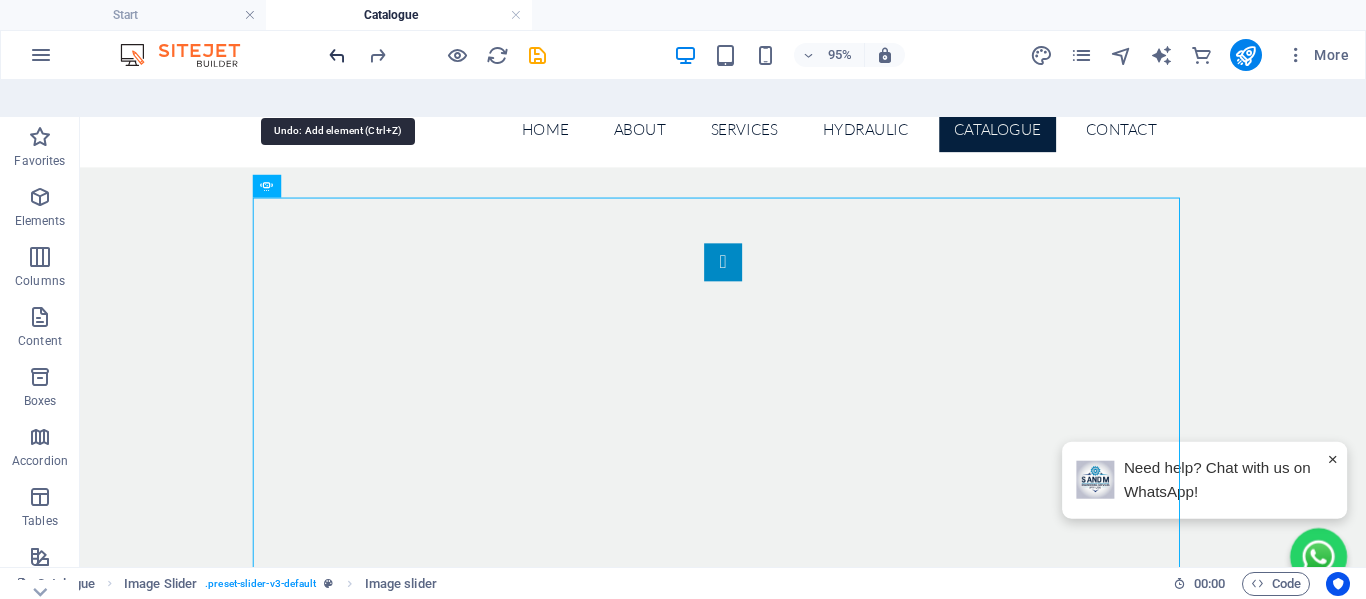 click at bounding box center [337, 55] 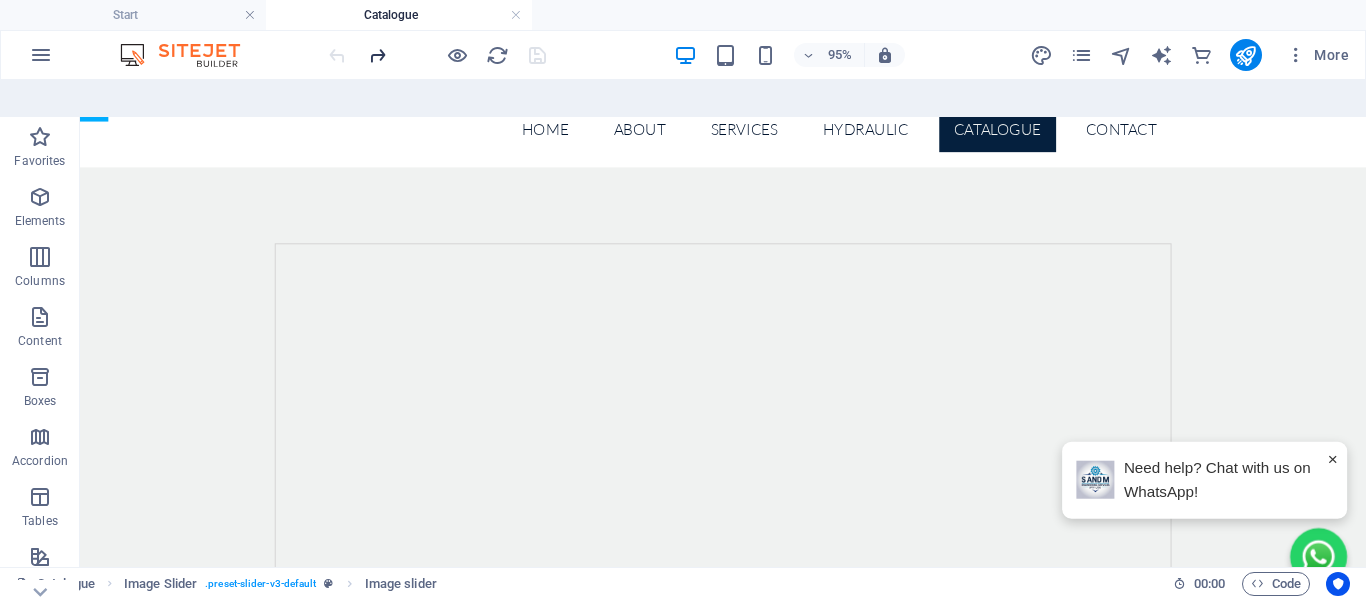 click at bounding box center [377, 55] 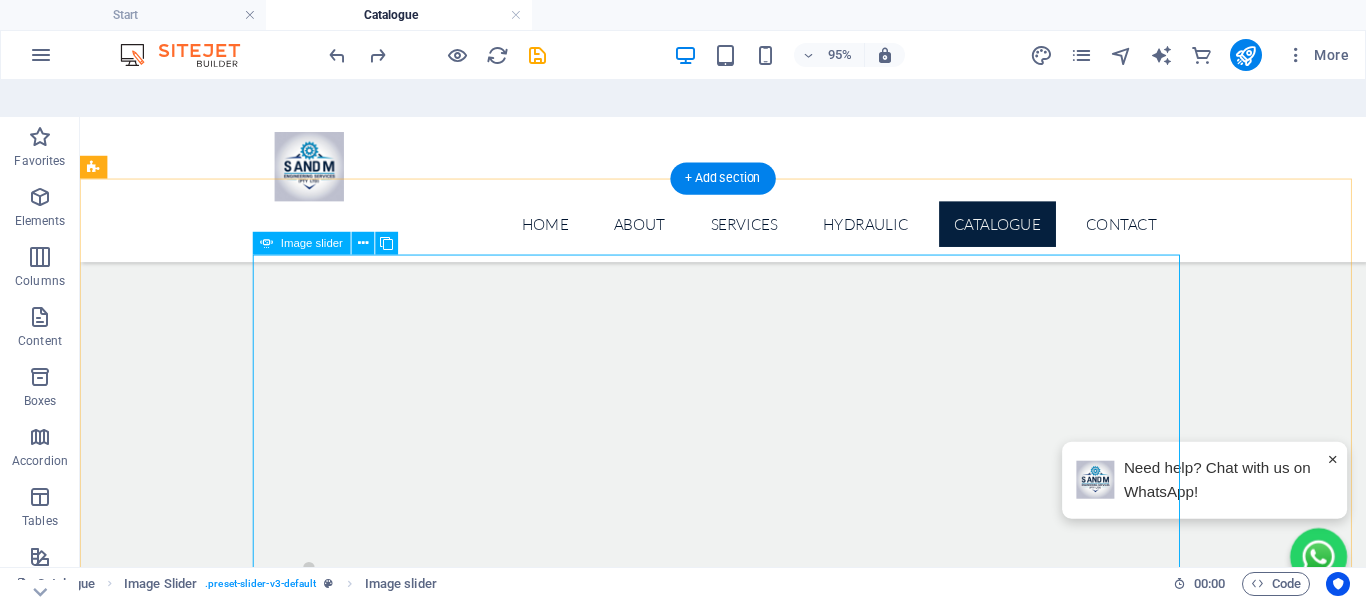 scroll, scrollTop: 0, scrollLeft: 0, axis: both 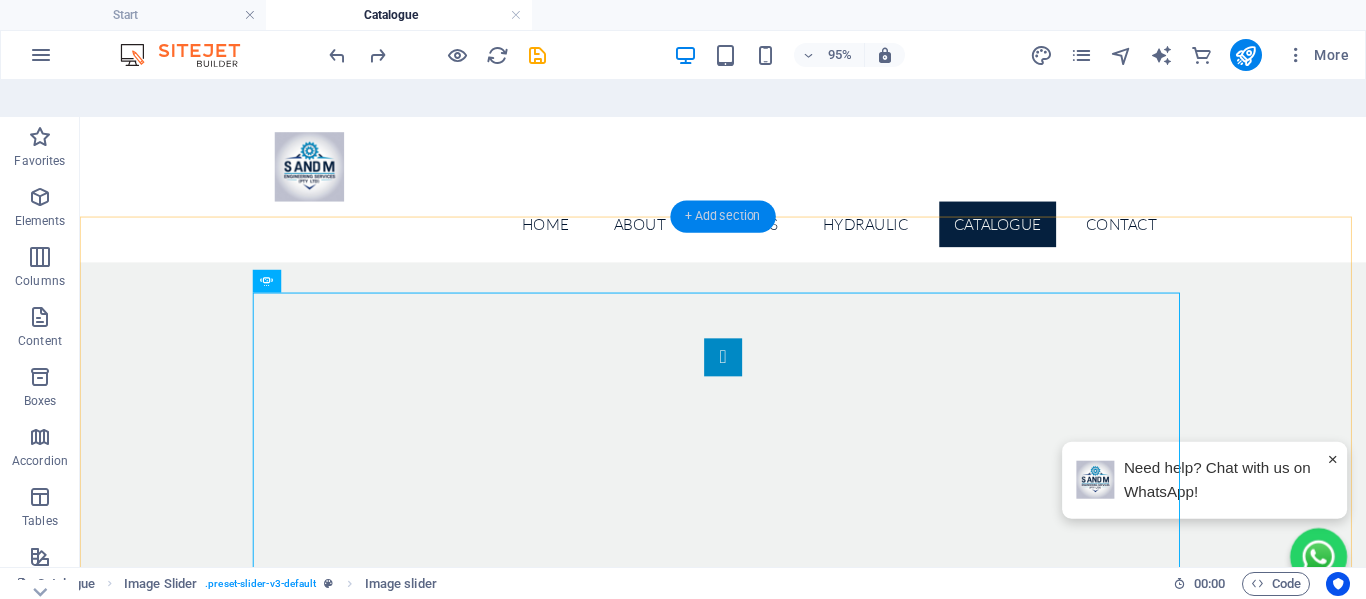 click on "+ Add section" at bounding box center [722, 217] 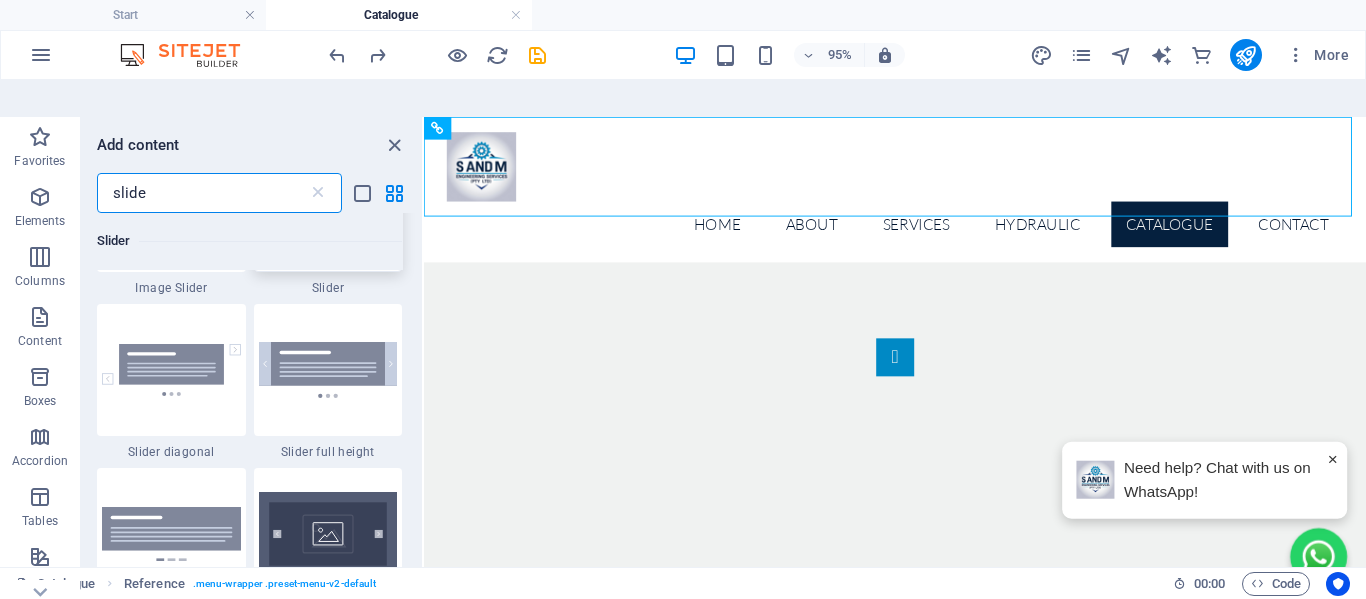 scroll, scrollTop: 495, scrollLeft: 0, axis: vertical 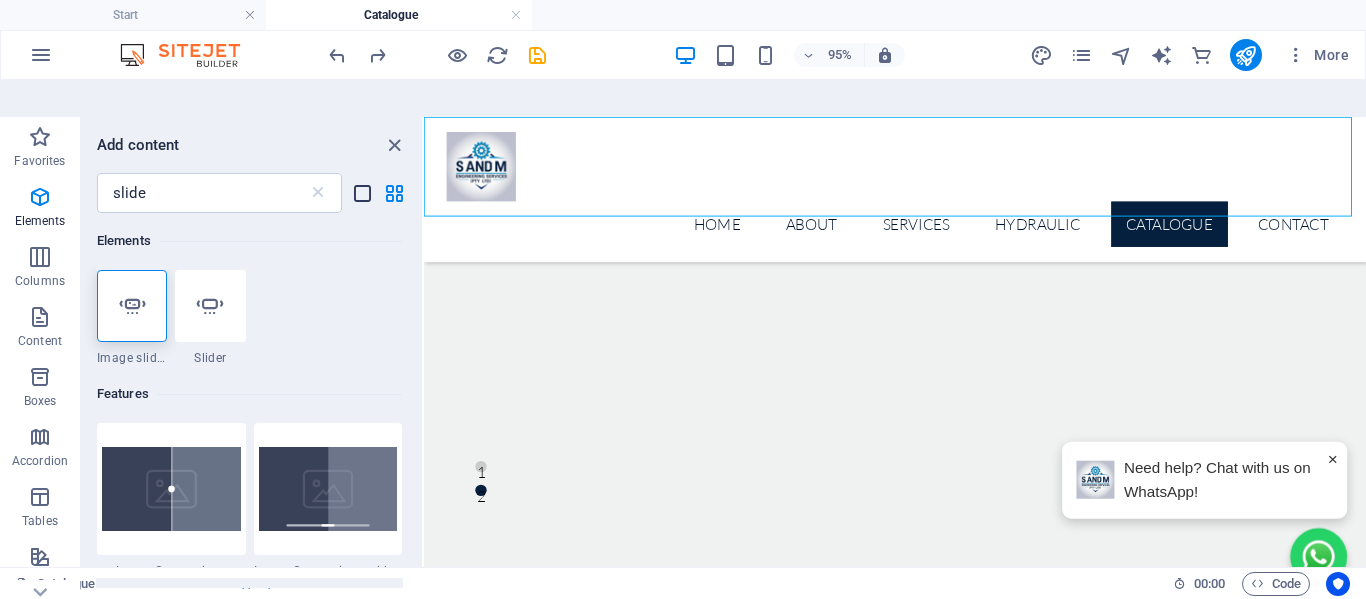 click at bounding box center [362, 193] 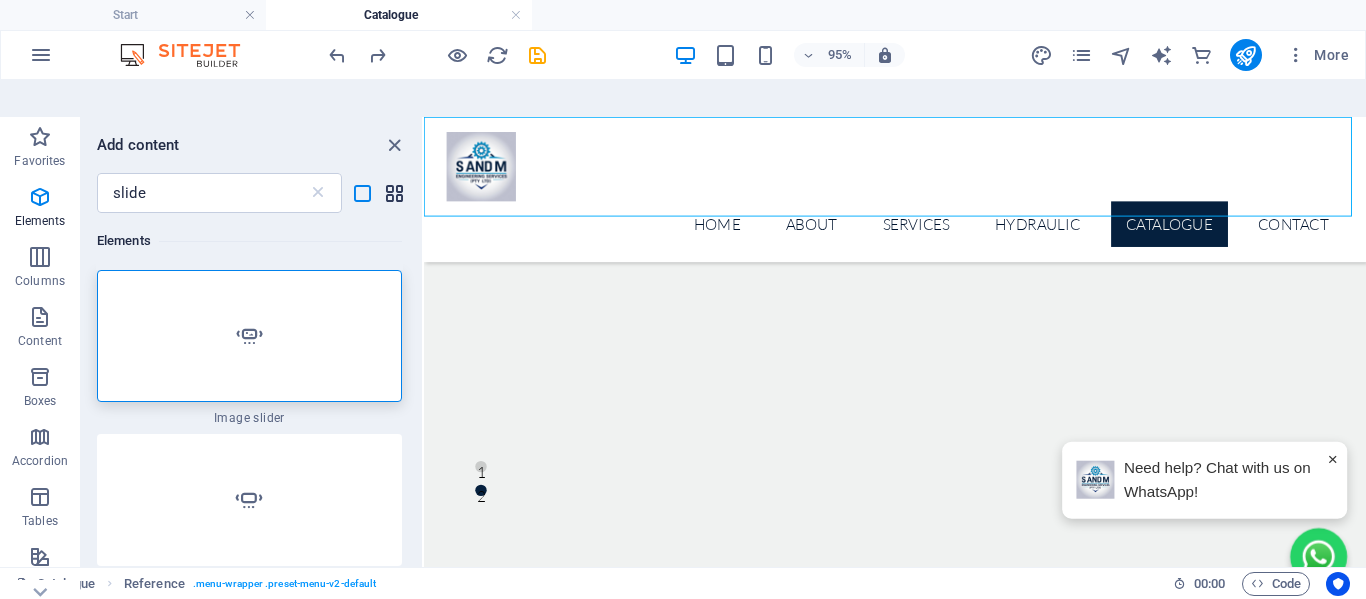 click at bounding box center (394, 193) 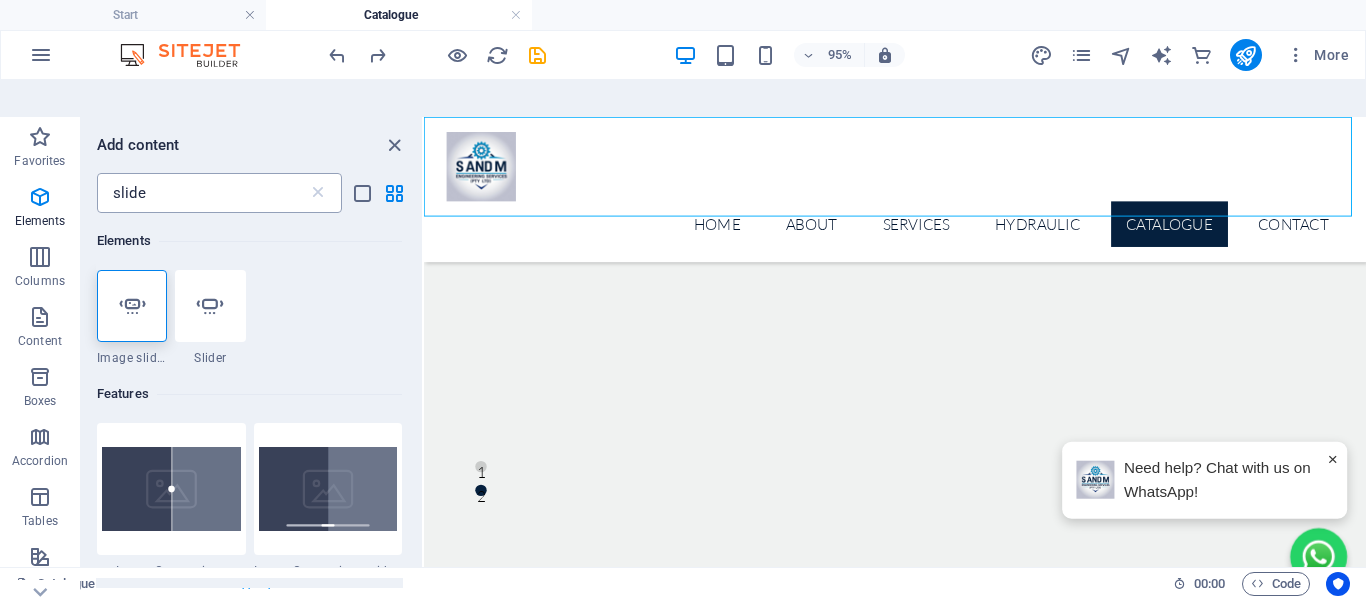 click on "slide" at bounding box center (202, 193) 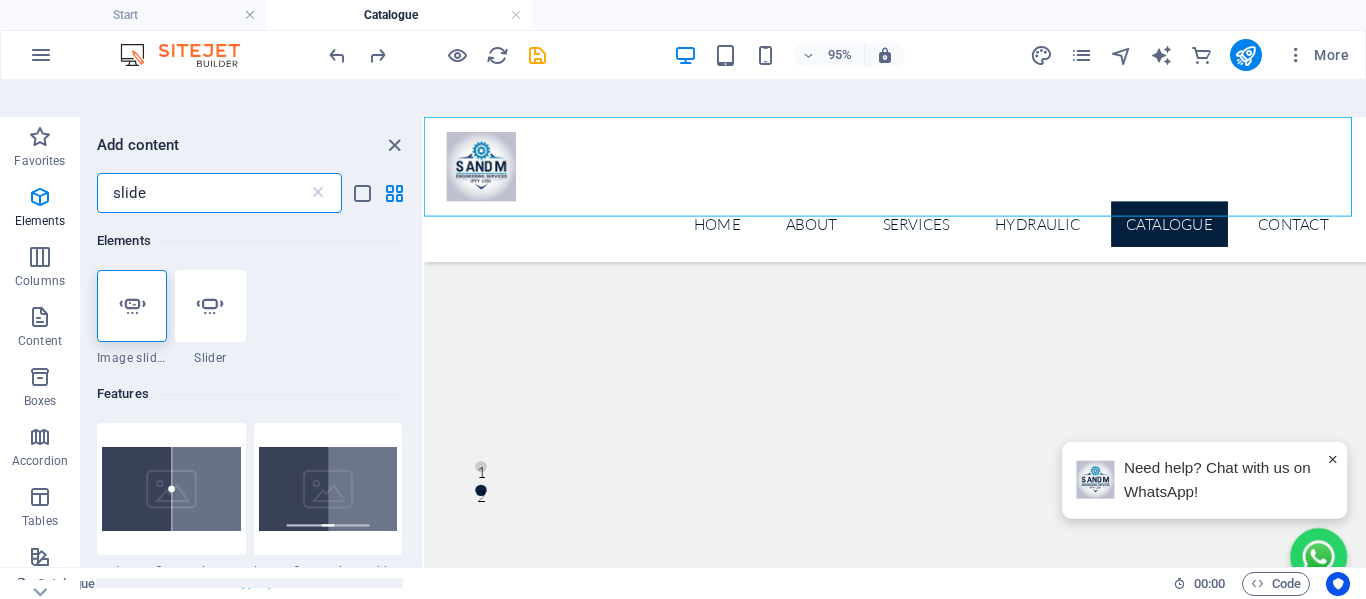 click on "slide" at bounding box center [202, 193] 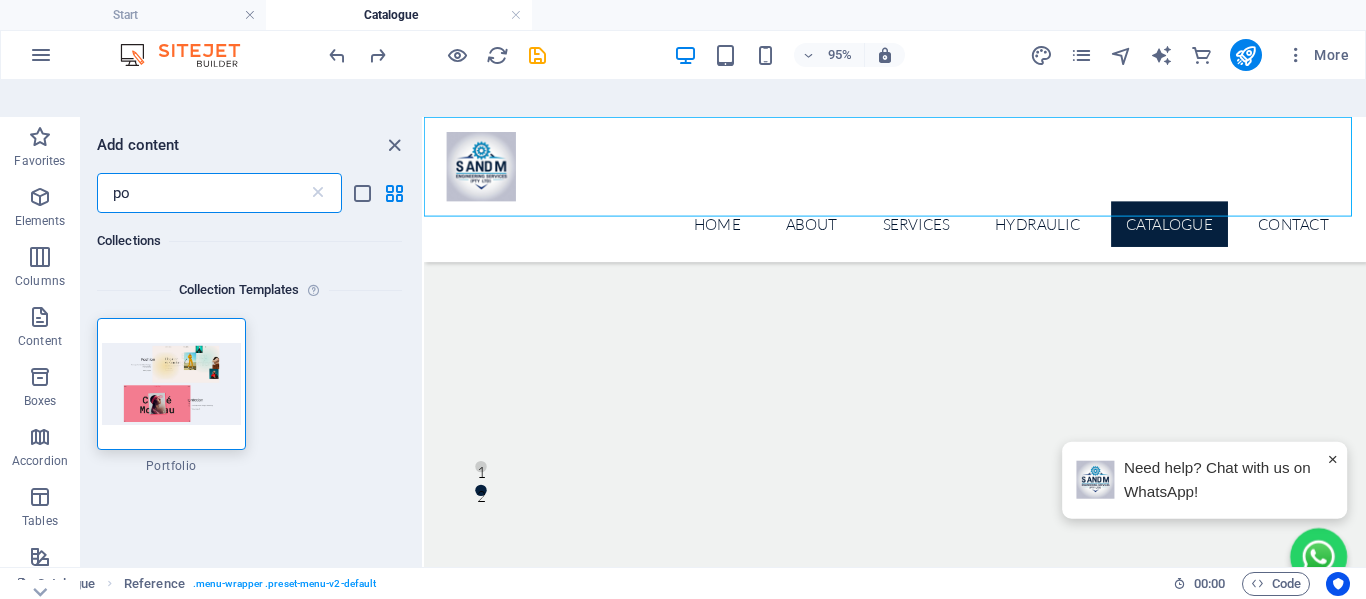 type on "p" 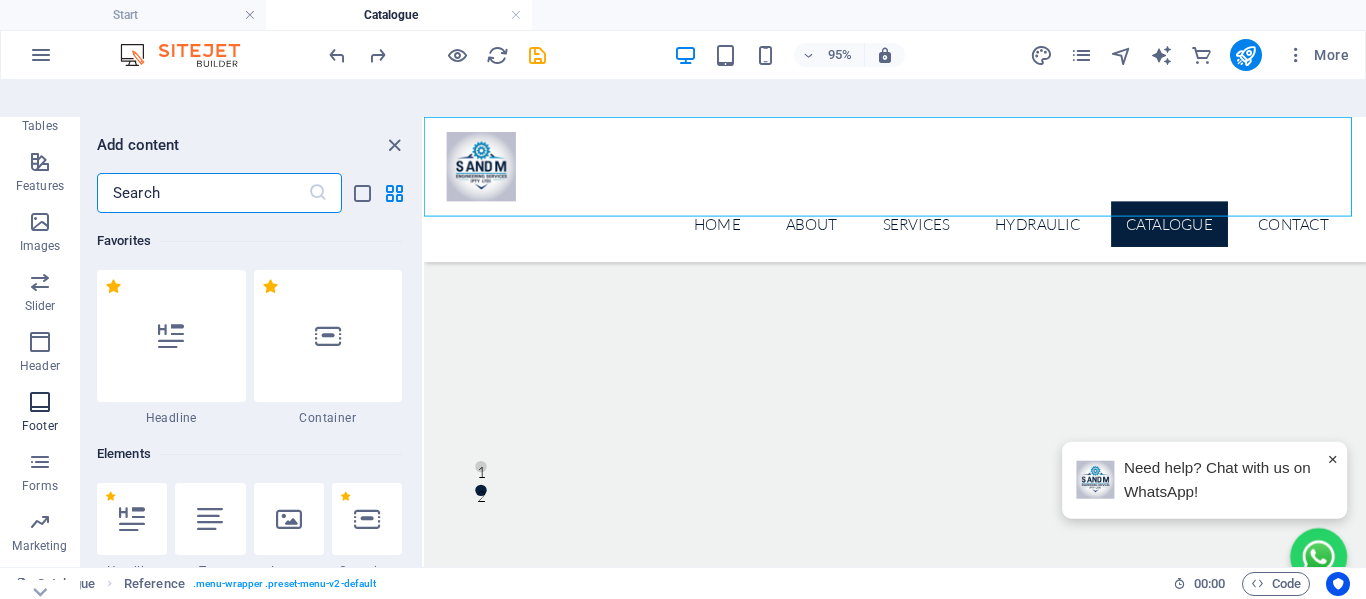 scroll, scrollTop: 473, scrollLeft: 0, axis: vertical 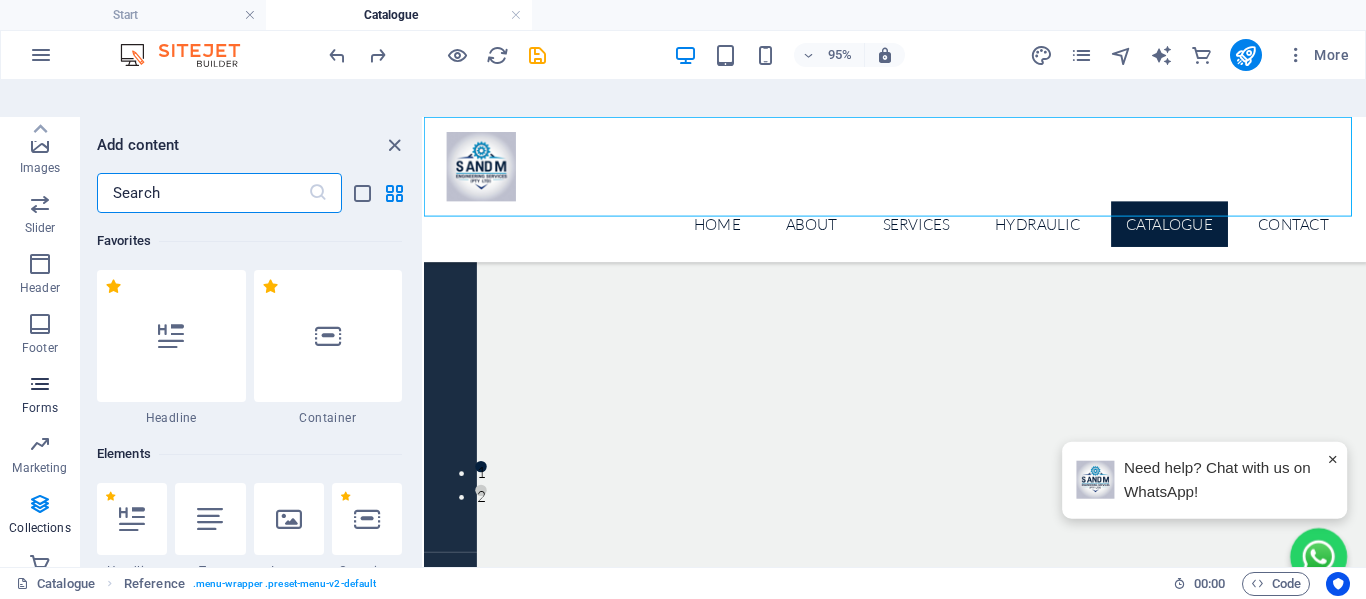 type 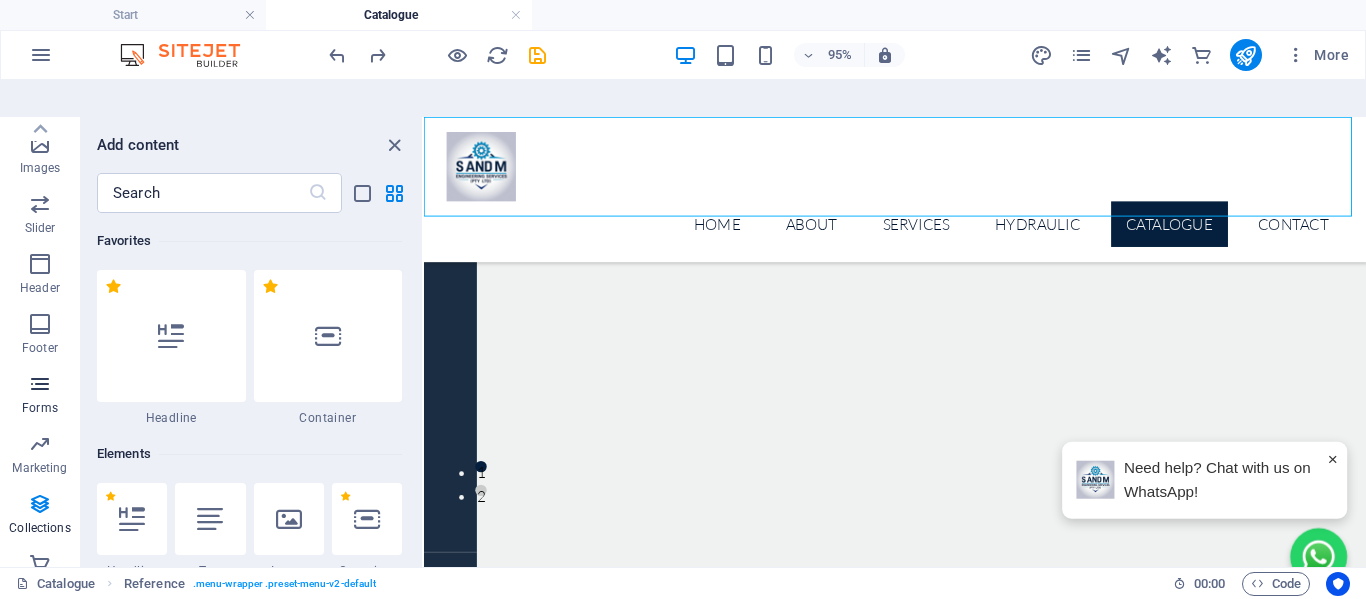 click on "Forms" at bounding box center (40, 396) 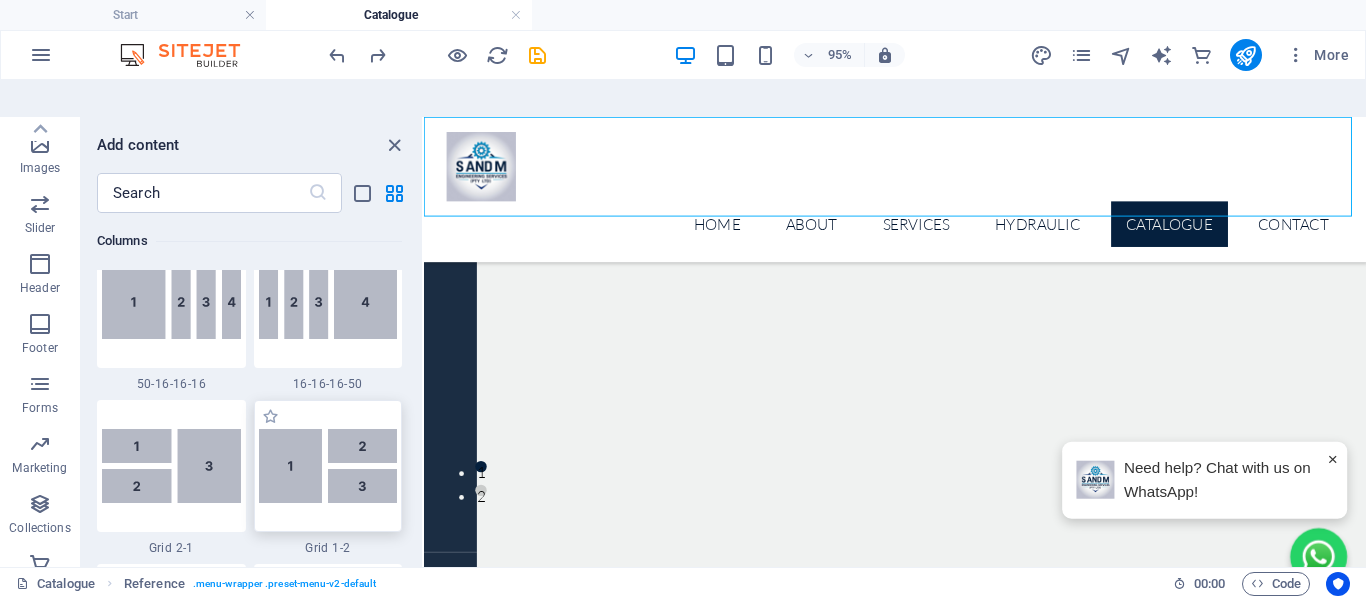 scroll, scrollTop: 2304, scrollLeft: 0, axis: vertical 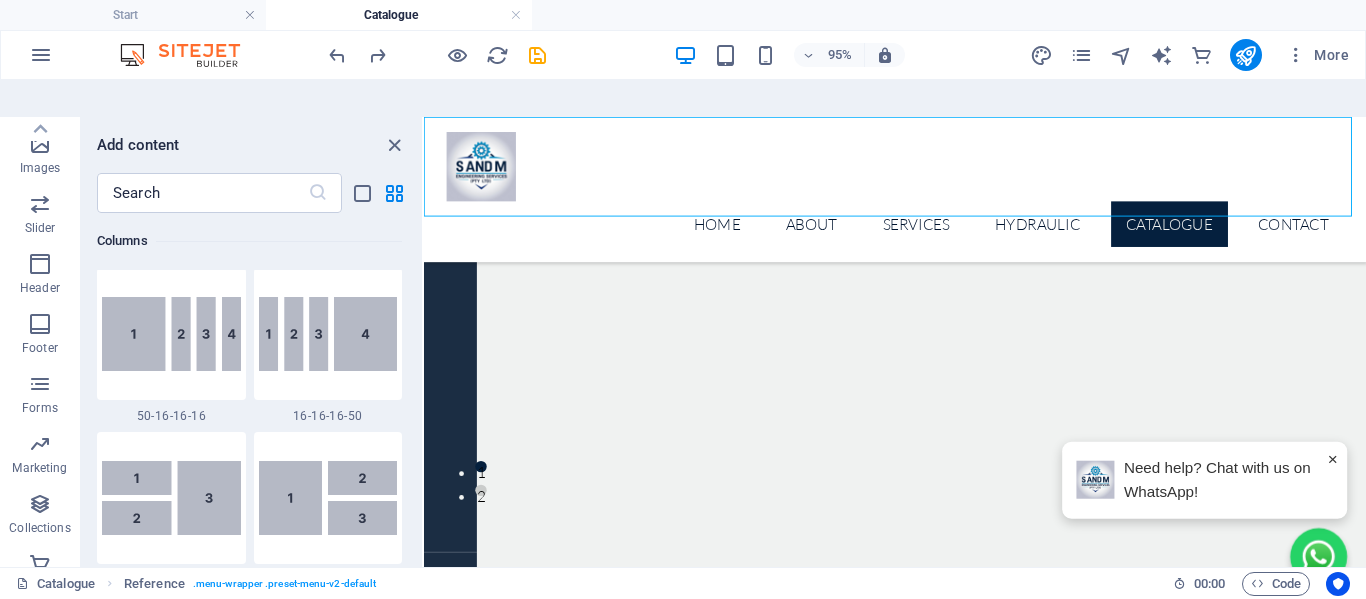 click at bounding box center (171, 334) 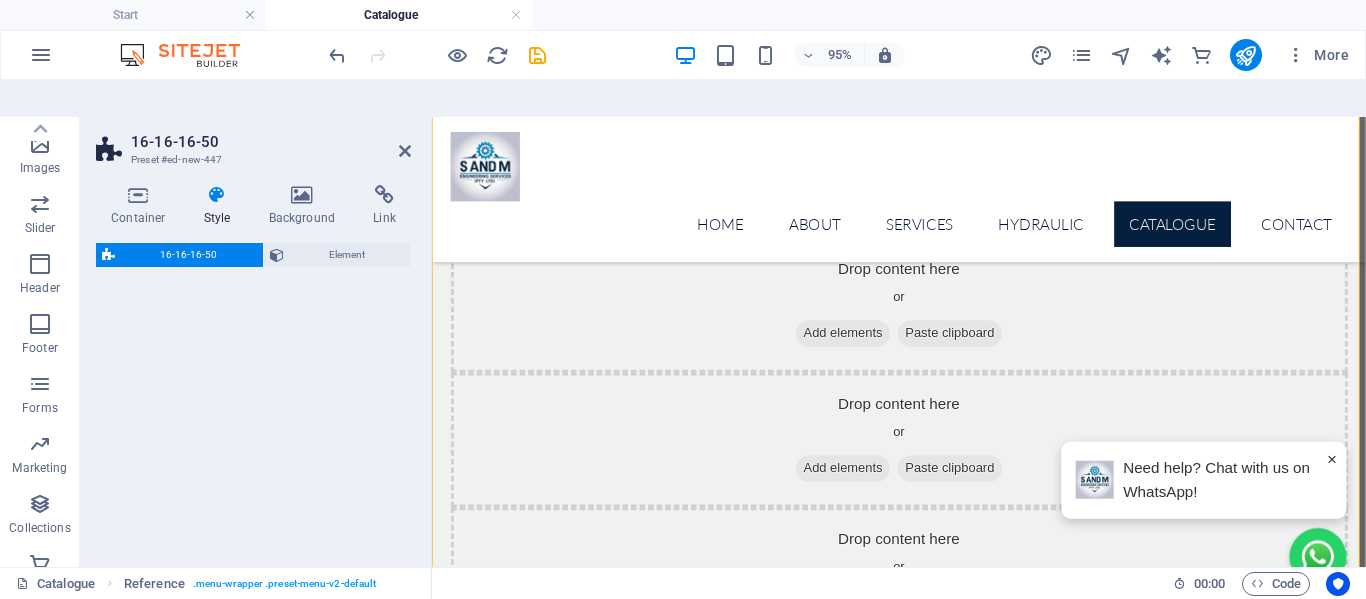 select on "%" 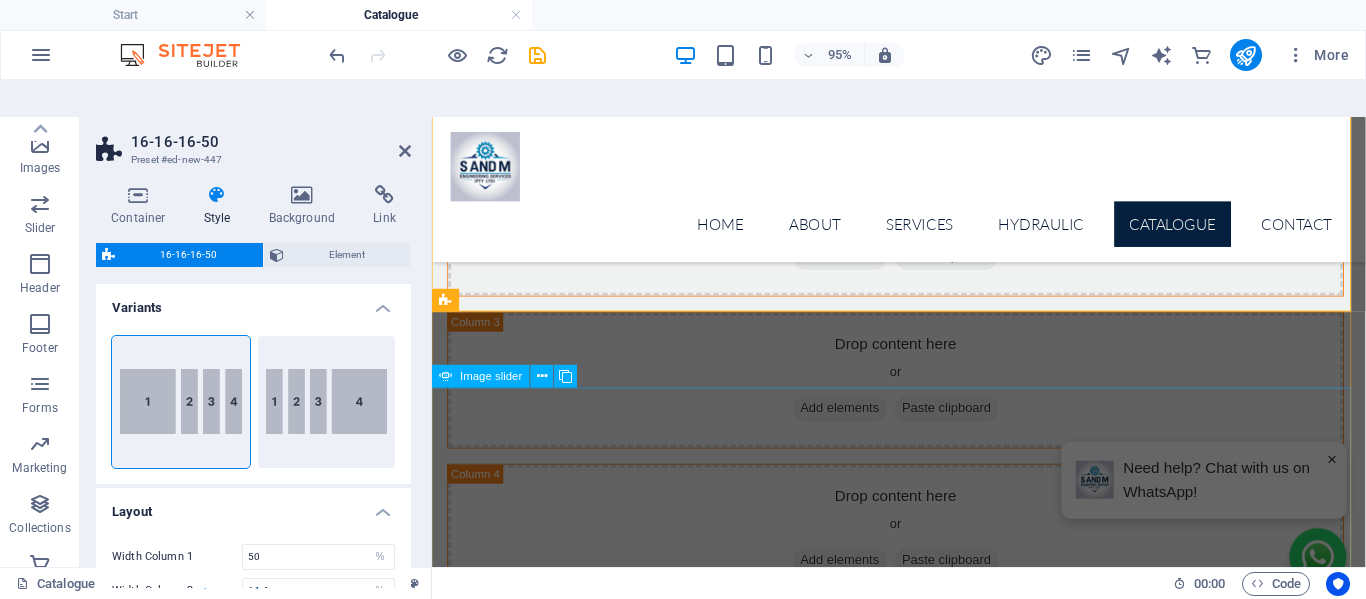 scroll, scrollTop: 0, scrollLeft: 0, axis: both 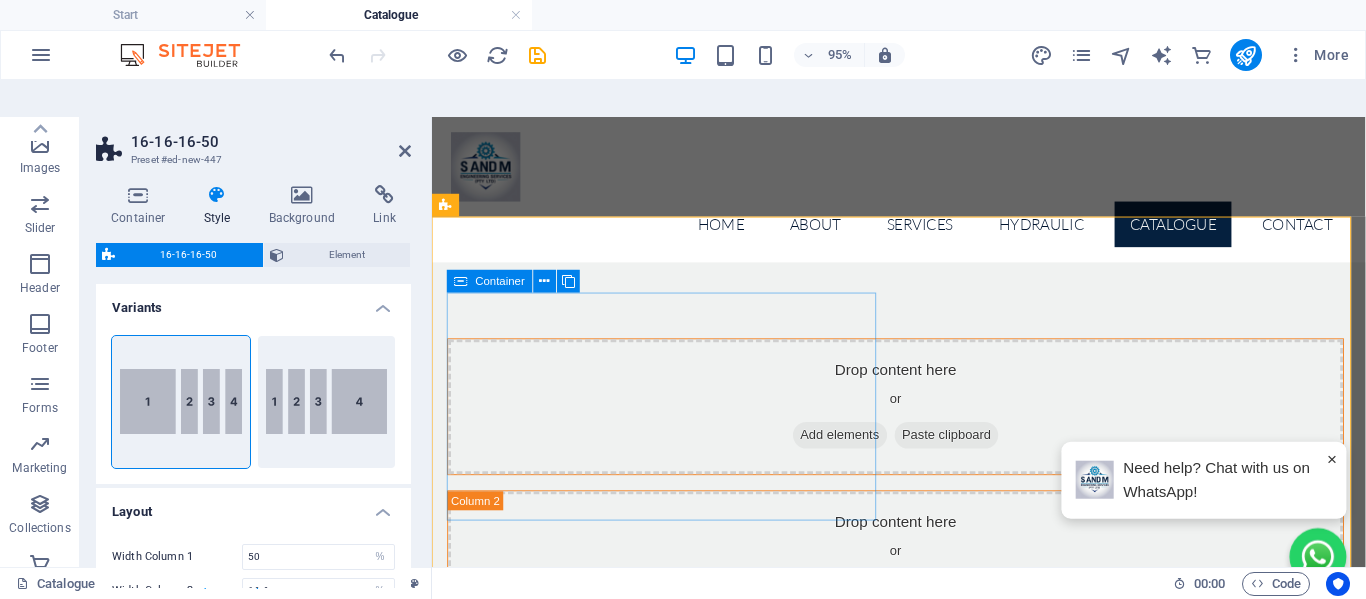 click on "Add elements" at bounding box center [861, 452] 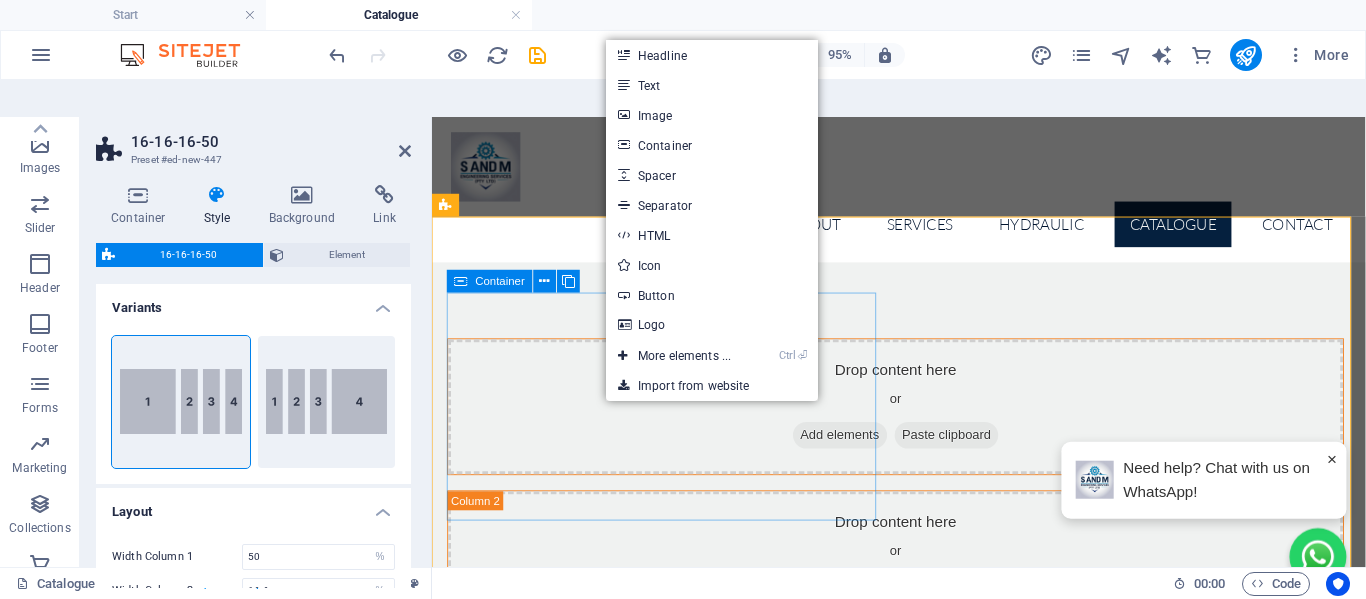 click on "Drop content here or  Add elements  Paste clipboard" at bounding box center [920, 422] 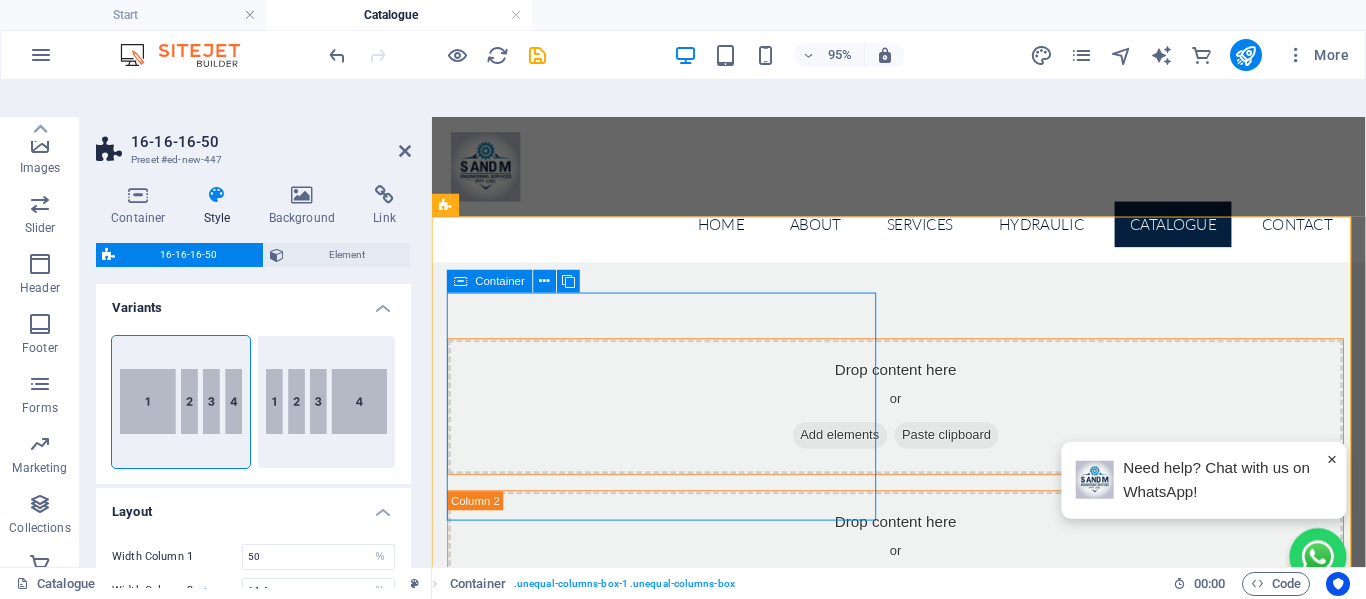 click on "Drop content here or  Add elements  Paste clipboard" at bounding box center (920, 422) 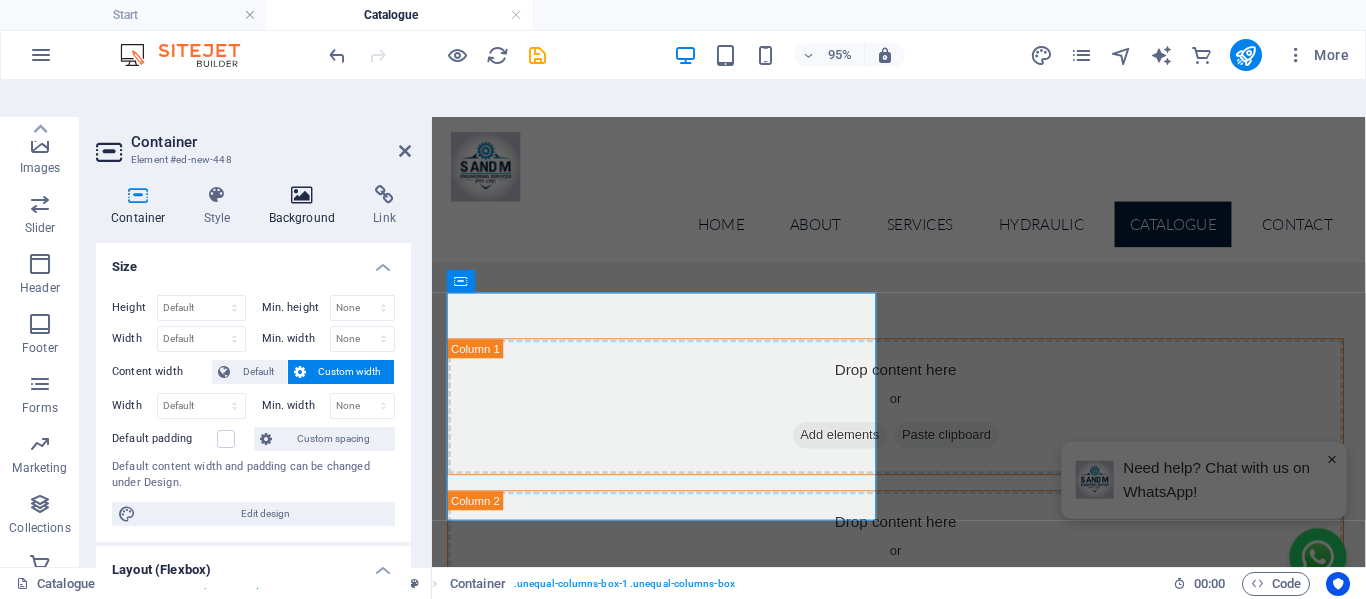 click at bounding box center [302, 195] 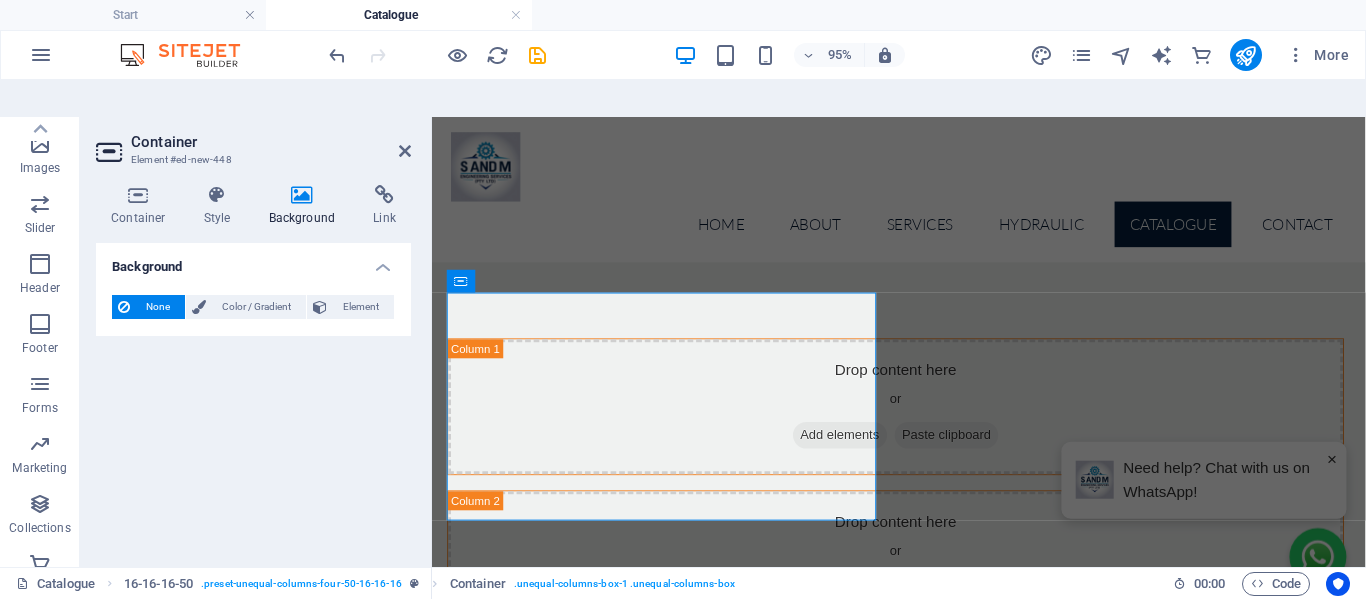 click on "Background" at bounding box center (306, 206) 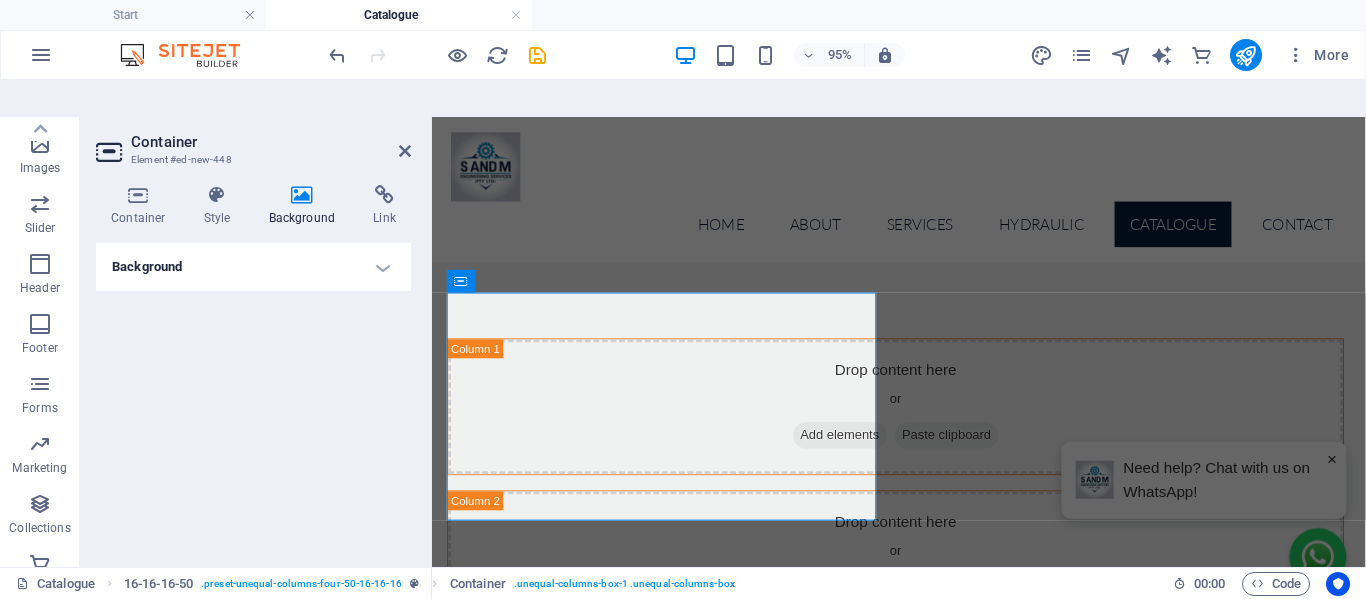 click on "Background" at bounding box center [253, 267] 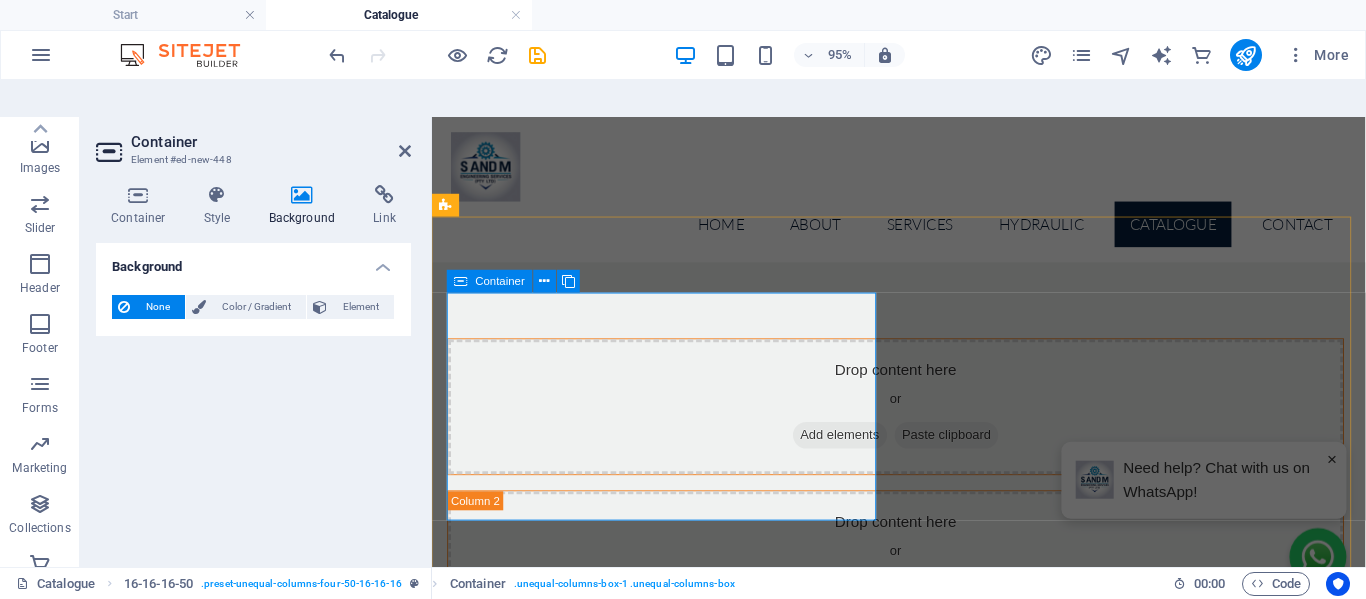 click on "Add elements" at bounding box center (861, 452) 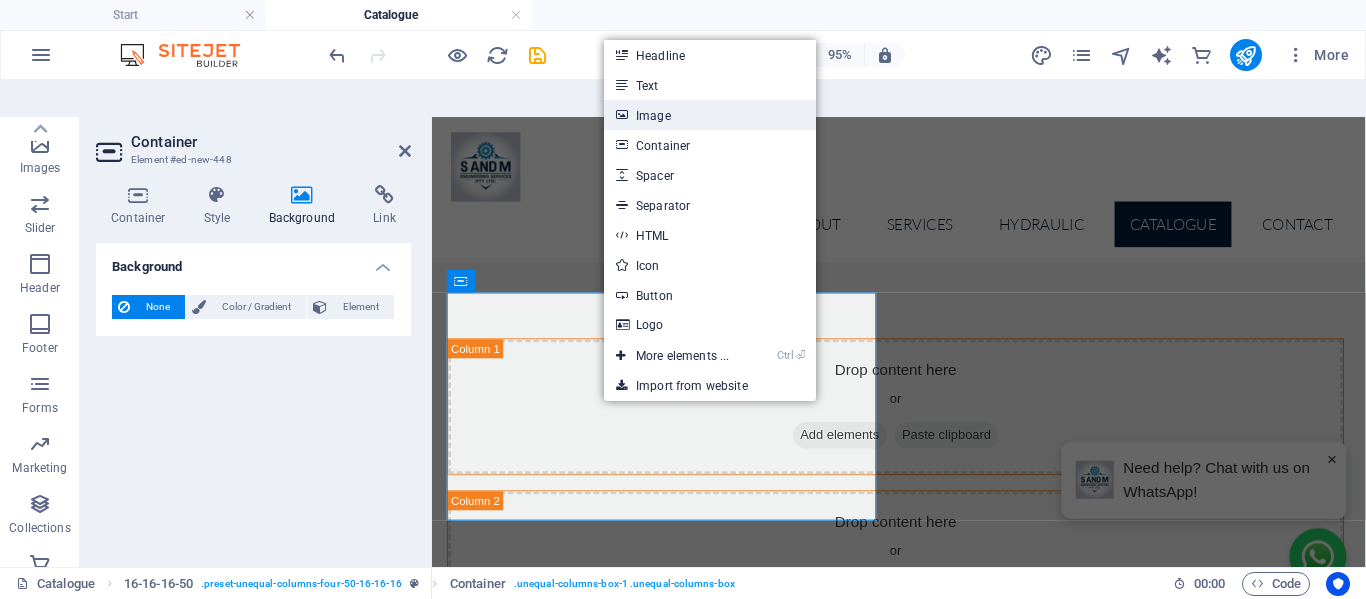 click on "Image" at bounding box center (710, 115) 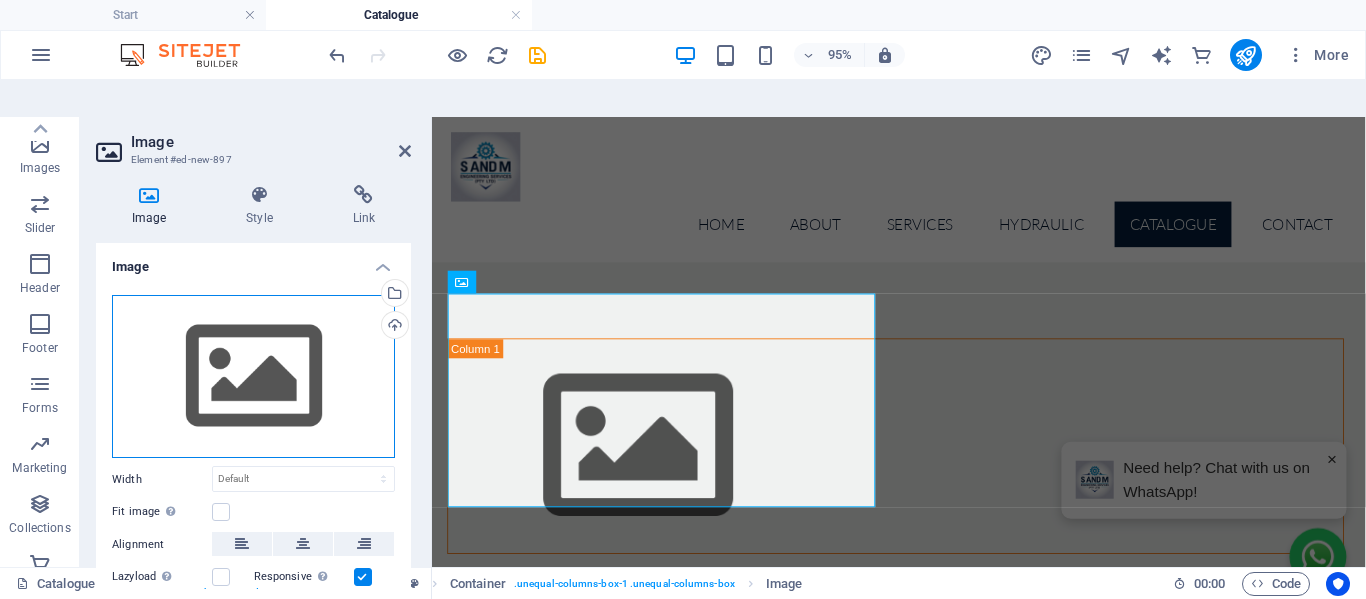click on "Drag files here, click to choose files or select files from Files or our free stock photos & videos" at bounding box center (253, 377) 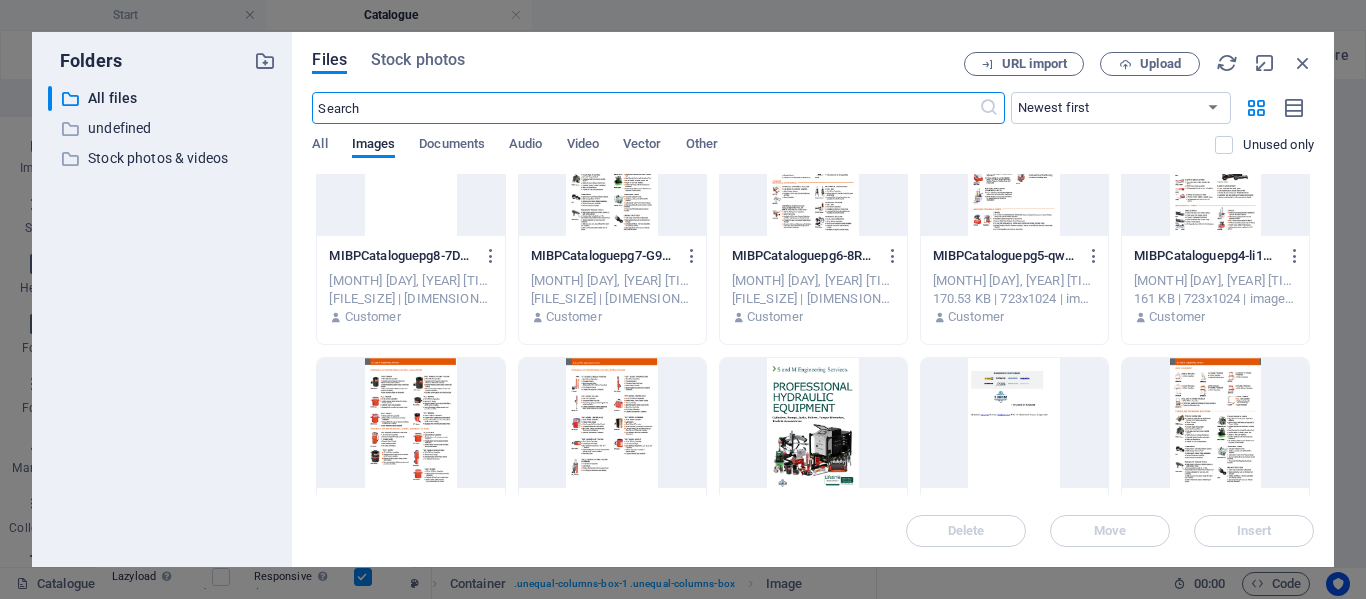 scroll, scrollTop: 100, scrollLeft: 0, axis: vertical 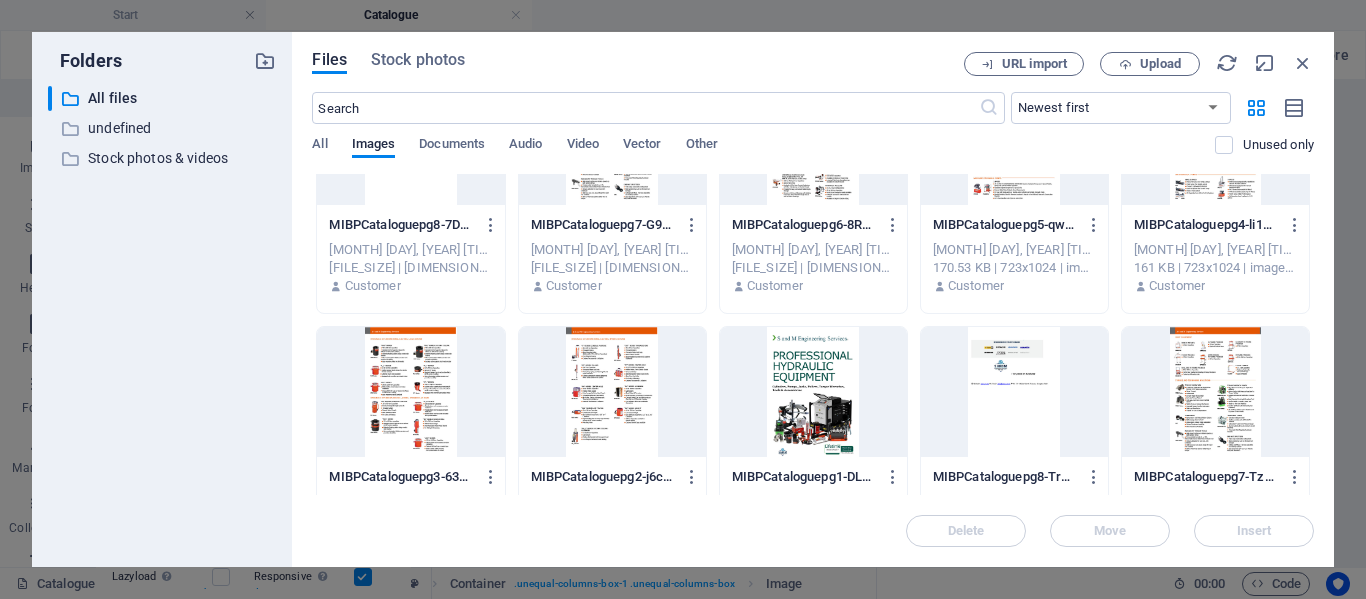 click at bounding box center [813, 392] 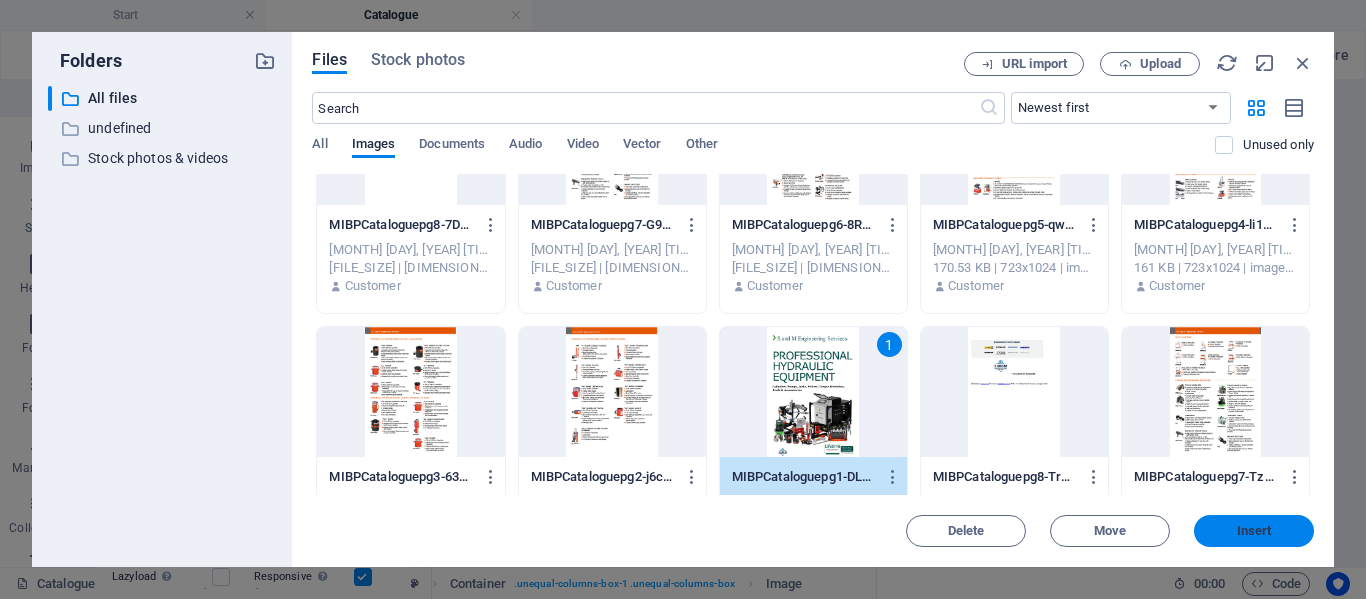 click on "Insert" at bounding box center (1254, 531) 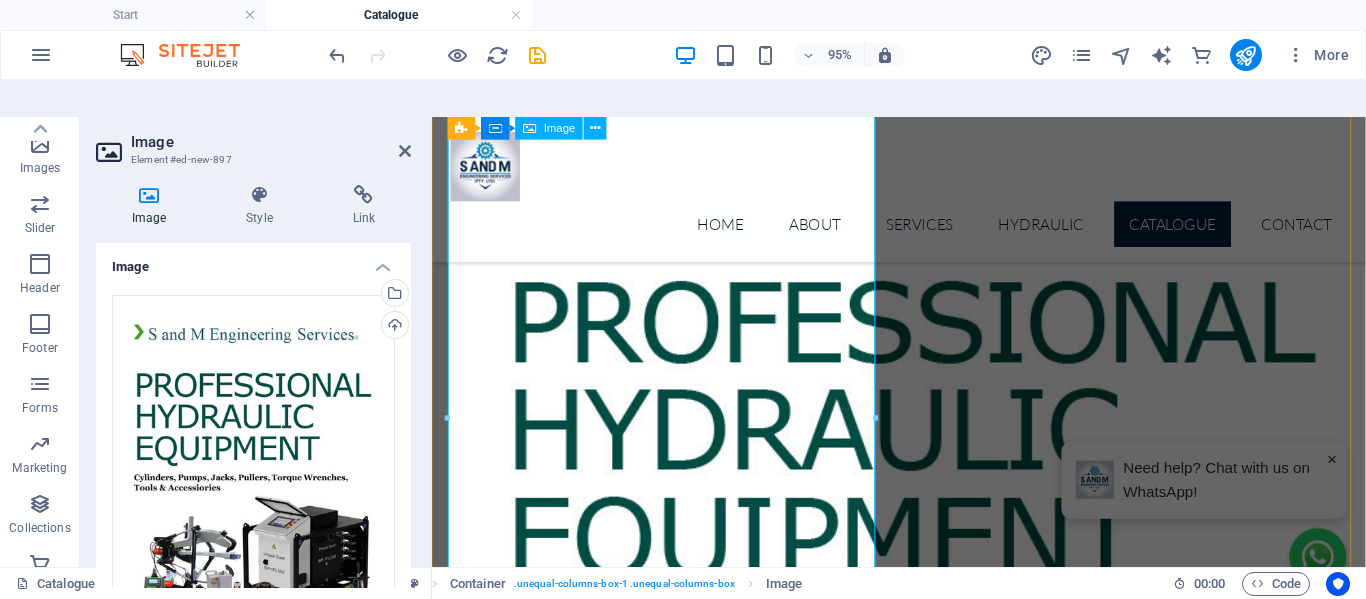 scroll, scrollTop: 100, scrollLeft: 0, axis: vertical 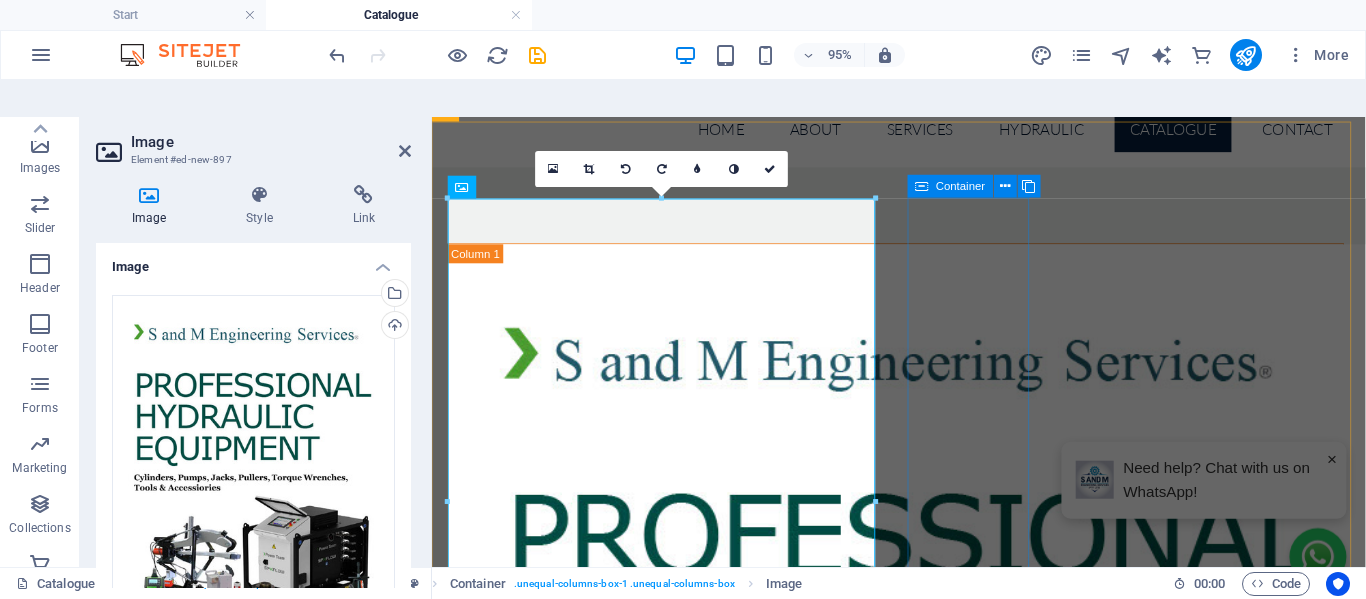 click on "Drop content here or  Add elements  Paste clipboard" at bounding box center [920, 1732] 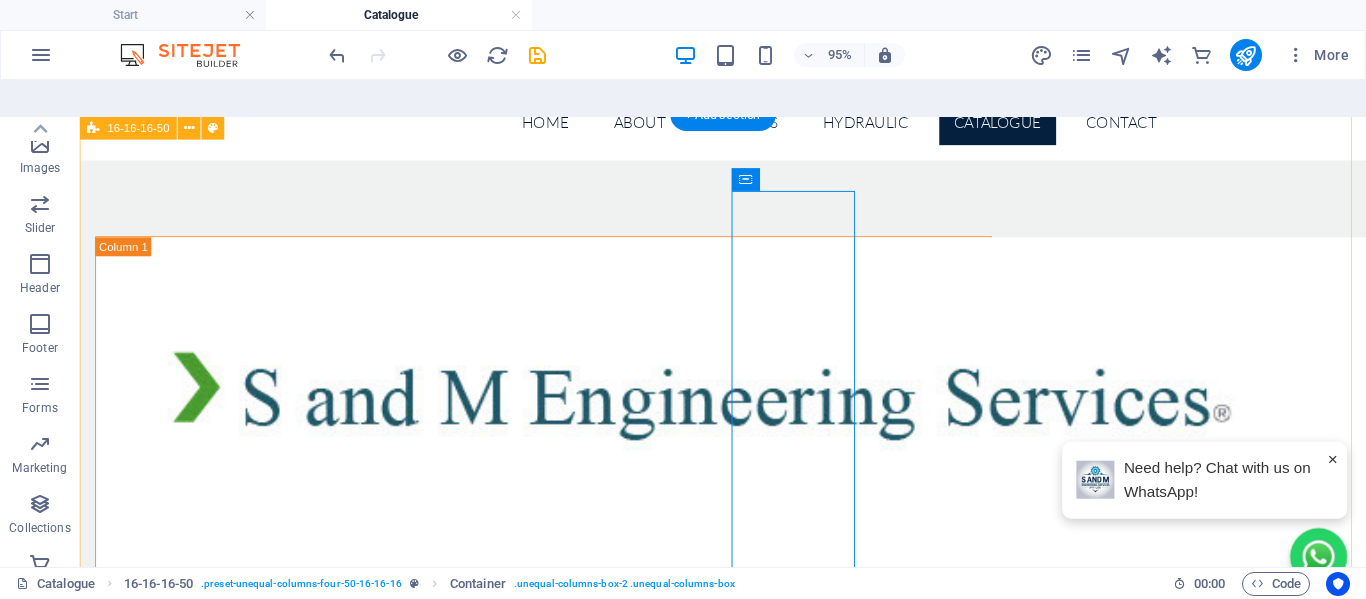 scroll, scrollTop: 0, scrollLeft: 0, axis: both 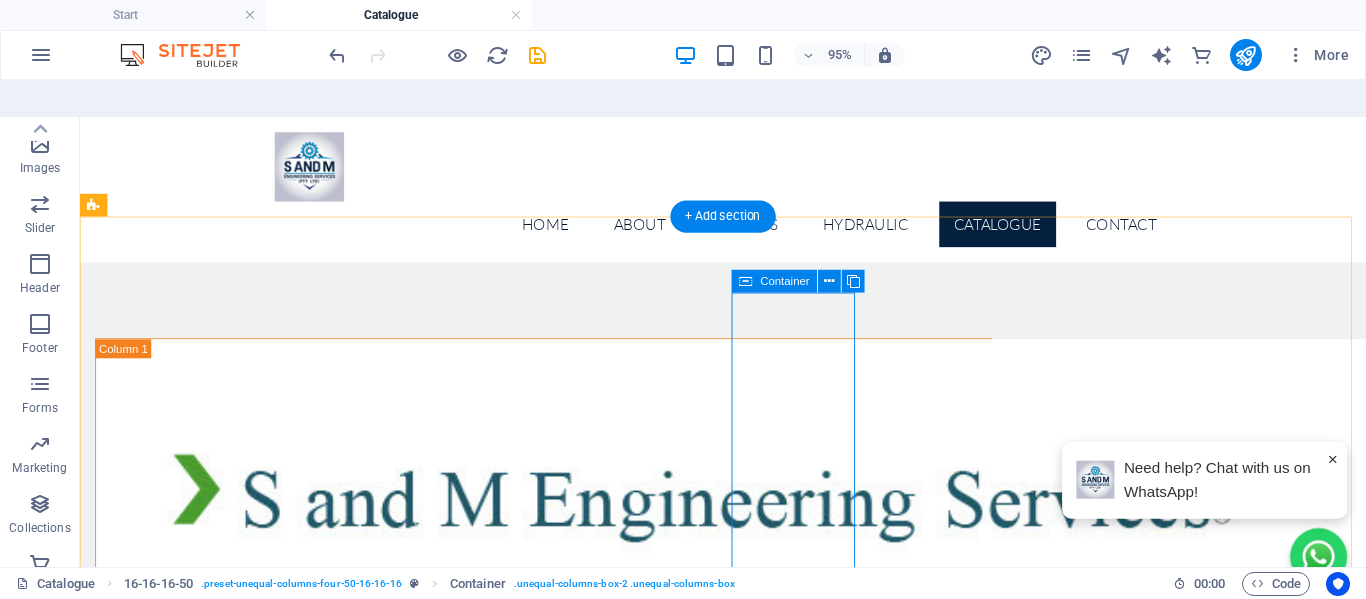 click on "Add elements" at bounding box center (509, 2388) 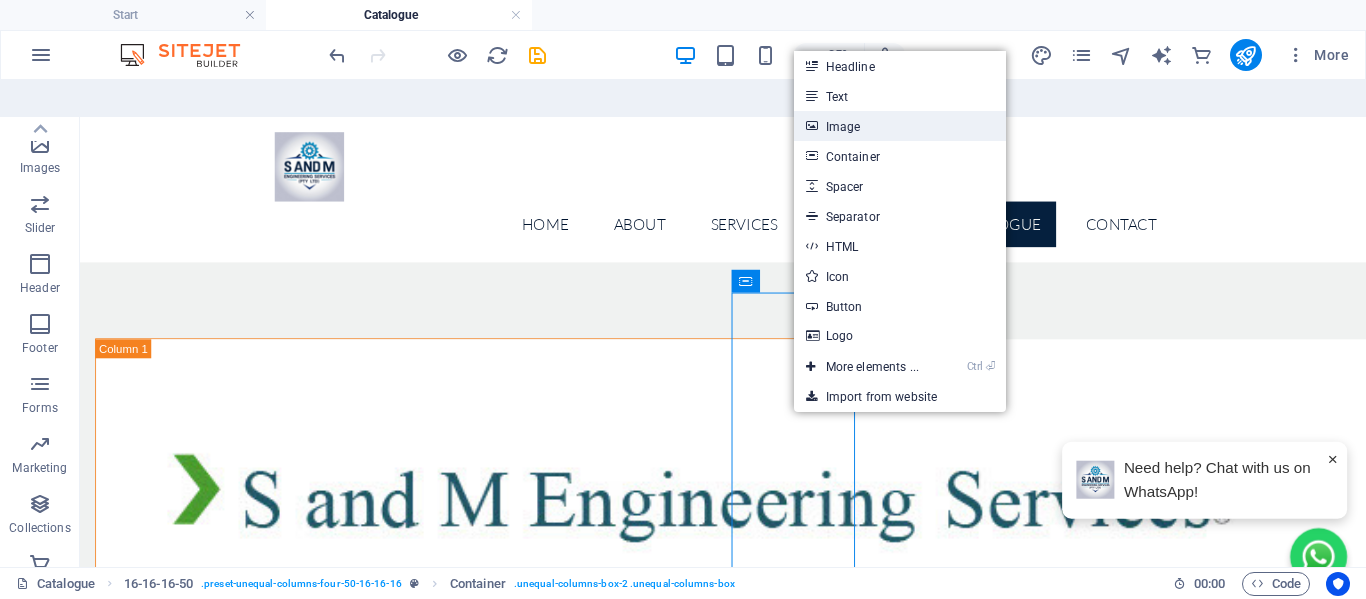 click on "Image" at bounding box center [900, 126] 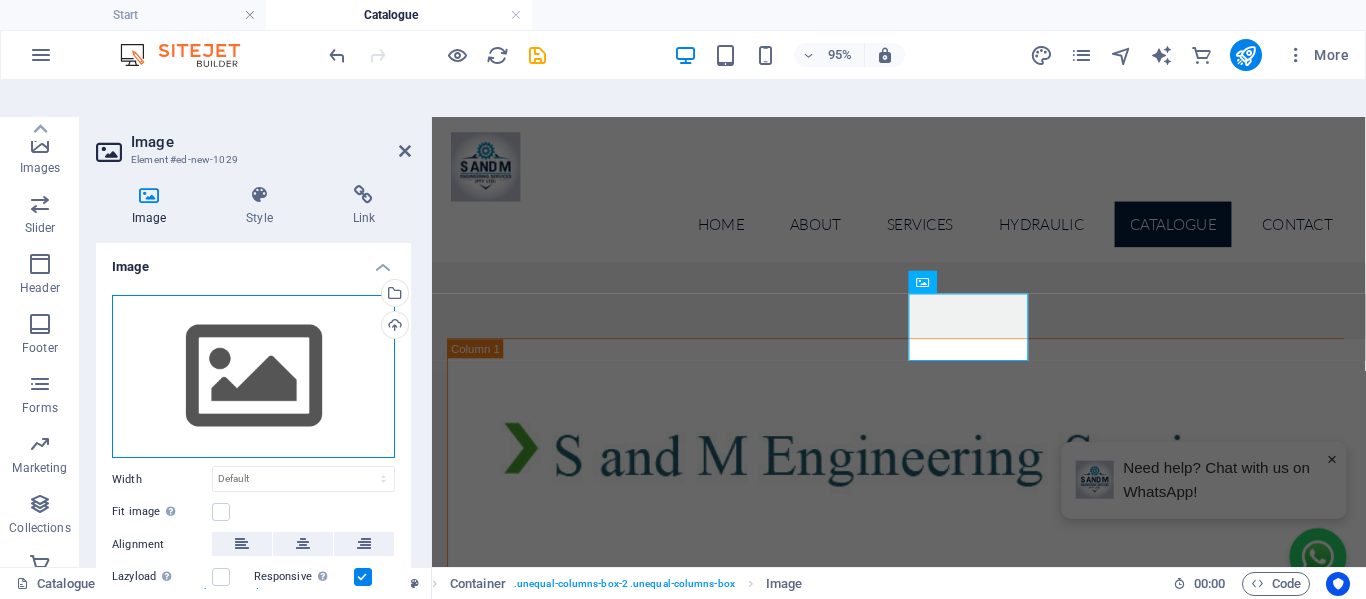 click on "Drag files here, click to choose files or select files from Files or our free stock photos & videos" at bounding box center [253, 377] 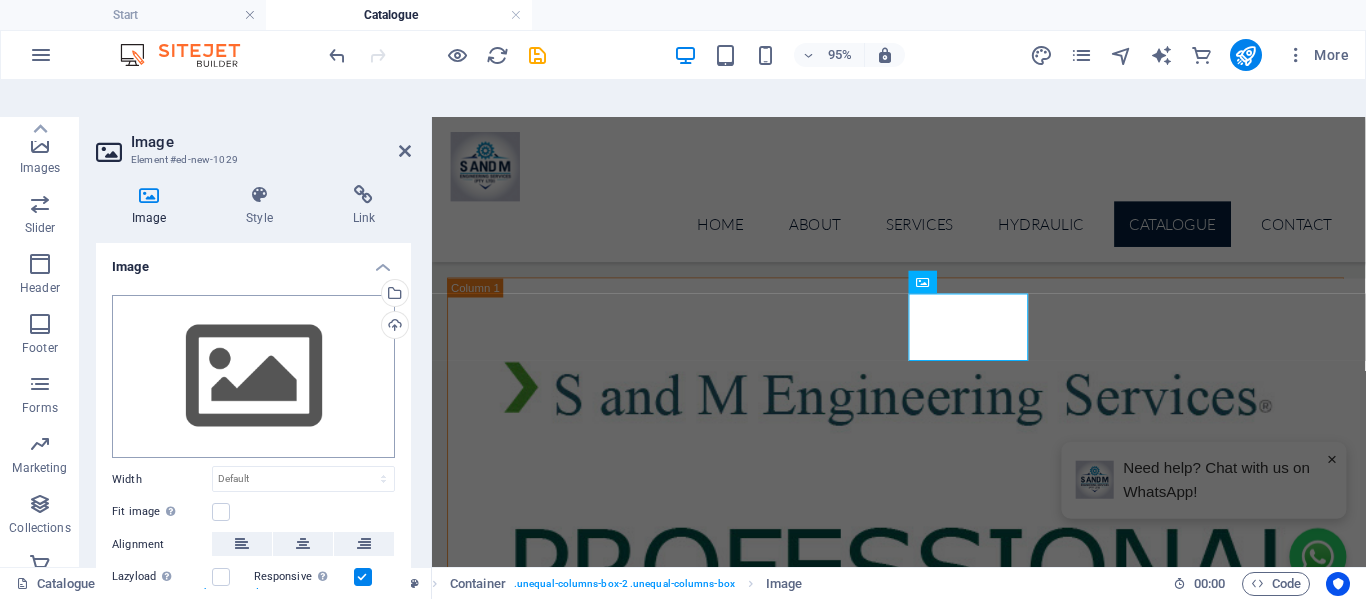 scroll, scrollTop: 636, scrollLeft: 0, axis: vertical 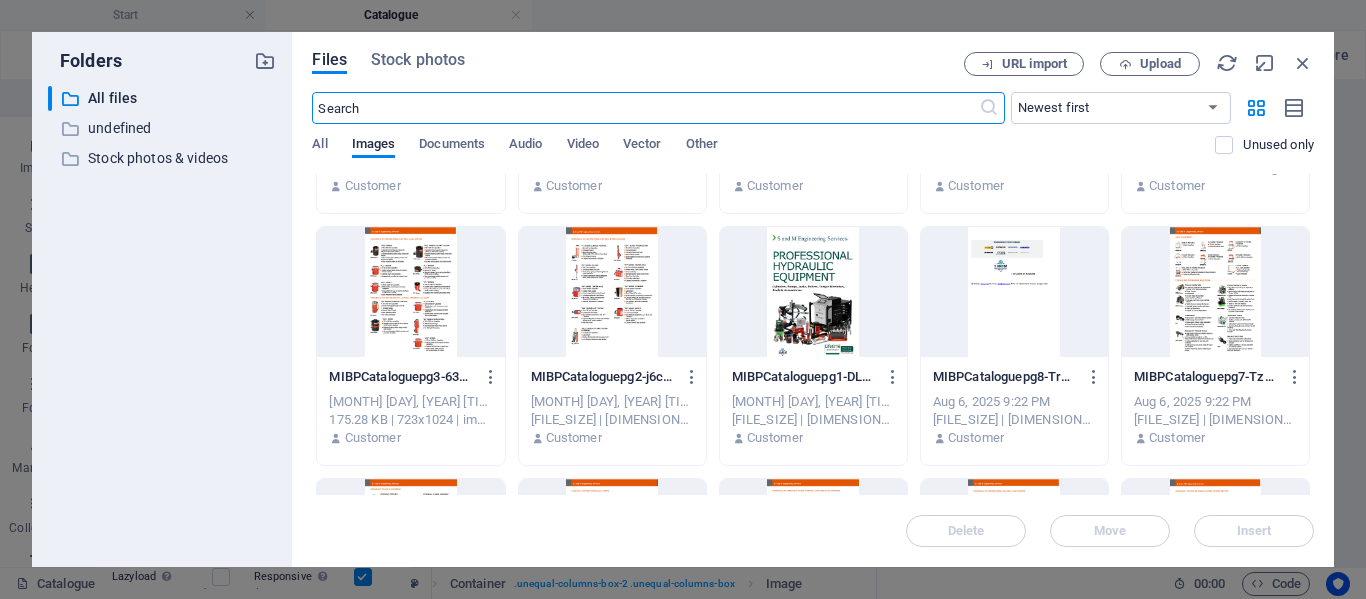 click at bounding box center [612, 292] 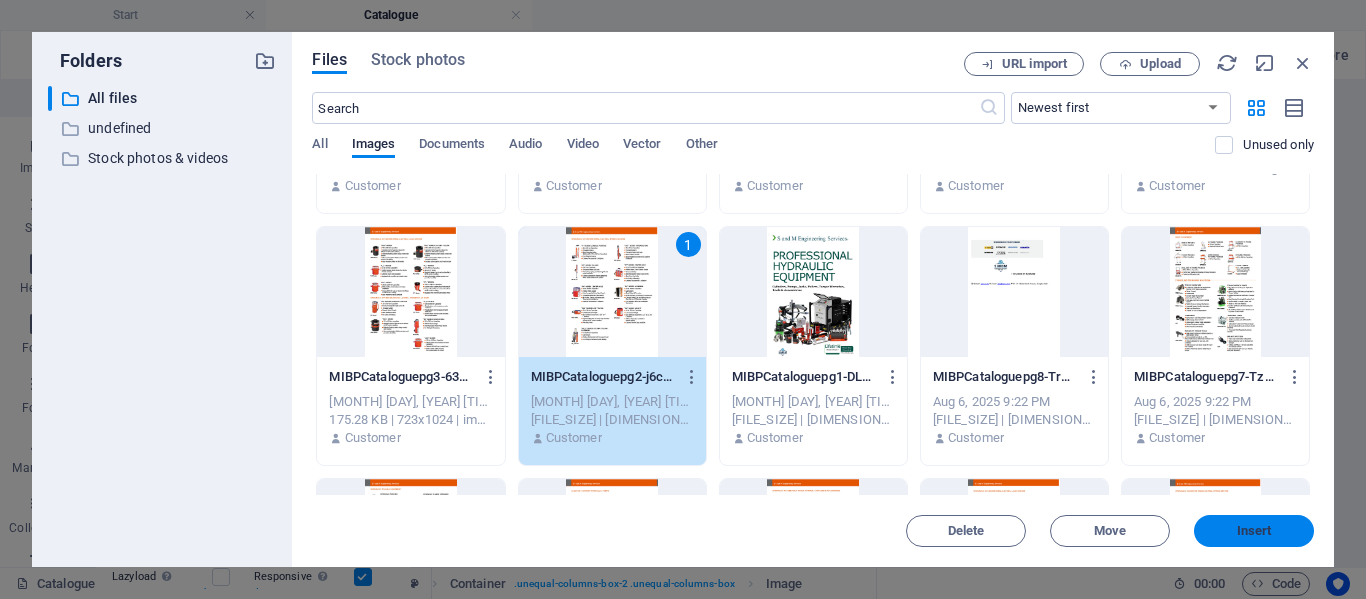 click on "Insert" at bounding box center (1254, 531) 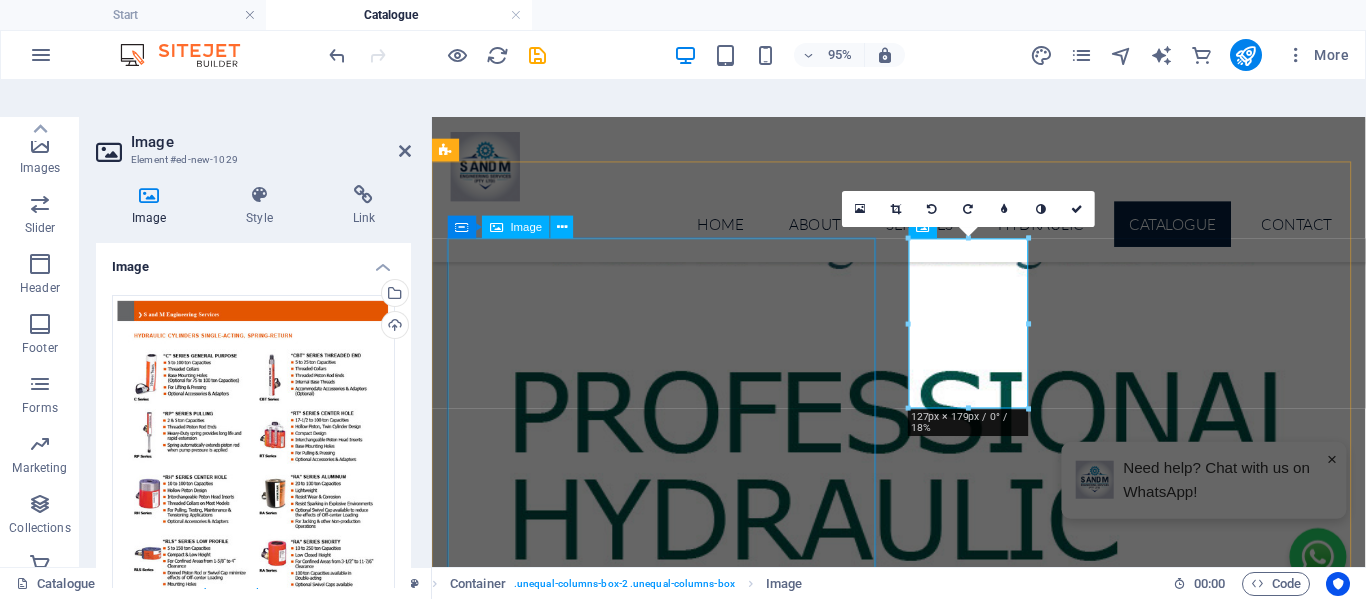 scroll, scrollTop: 200, scrollLeft: 0, axis: vertical 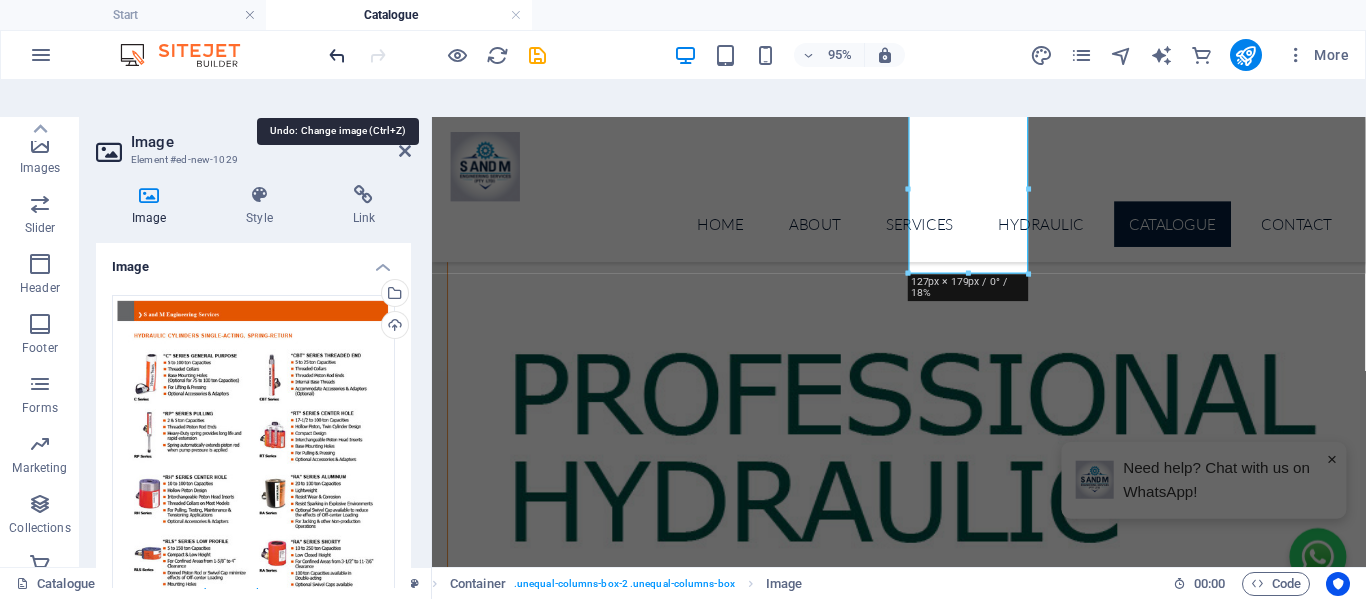 click at bounding box center [337, 55] 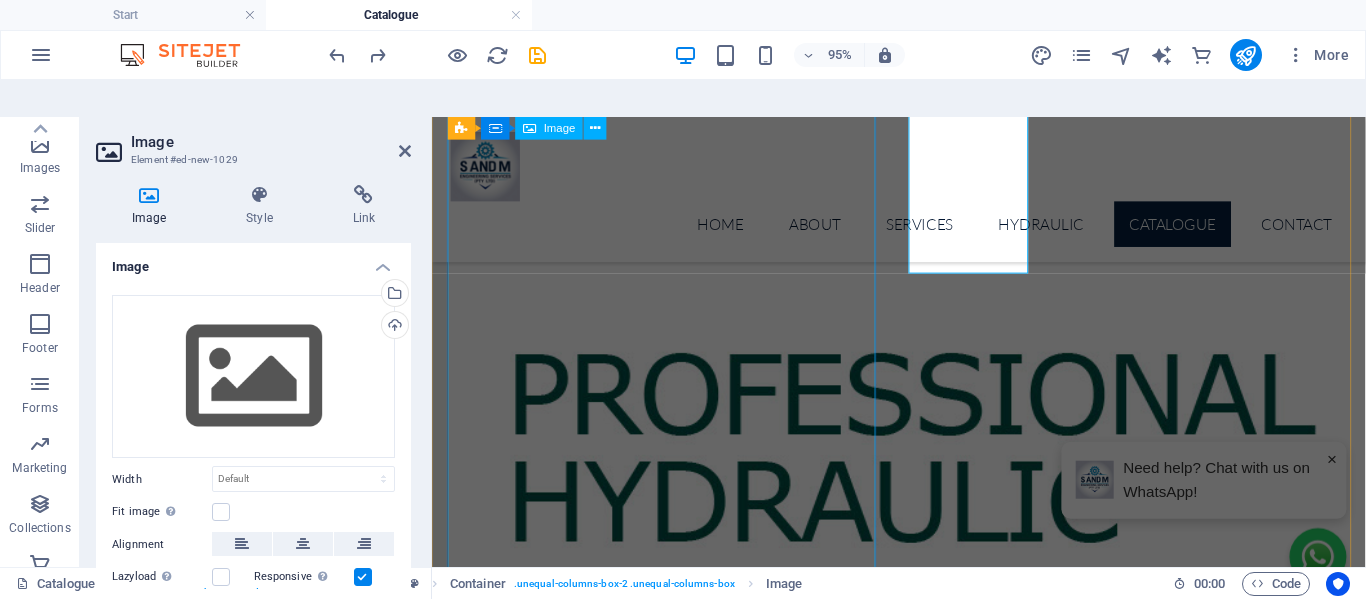 click at bounding box center [920, 799] 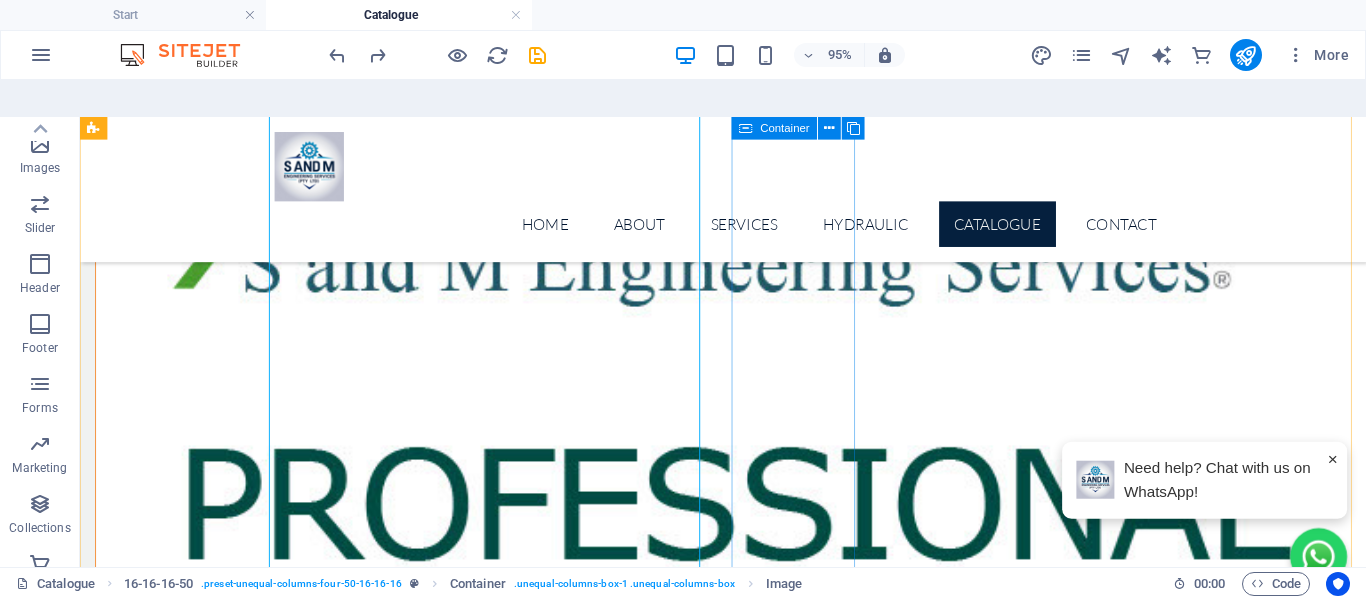 scroll, scrollTop: 100, scrollLeft: 0, axis: vertical 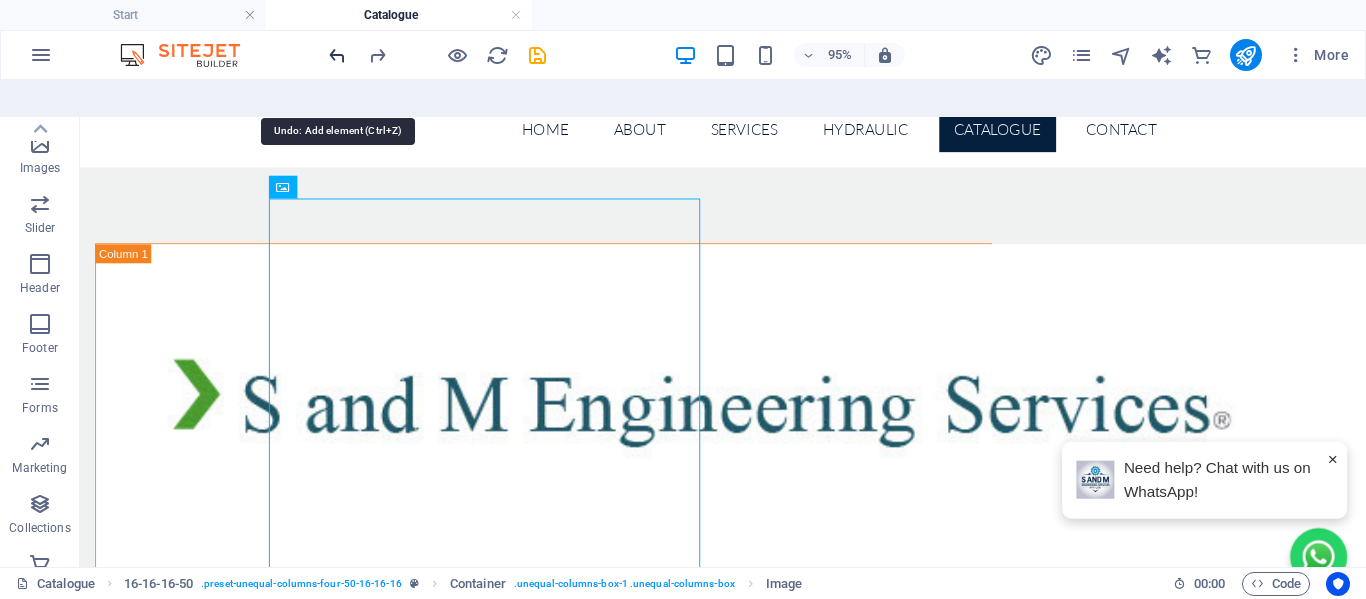 click at bounding box center (337, 55) 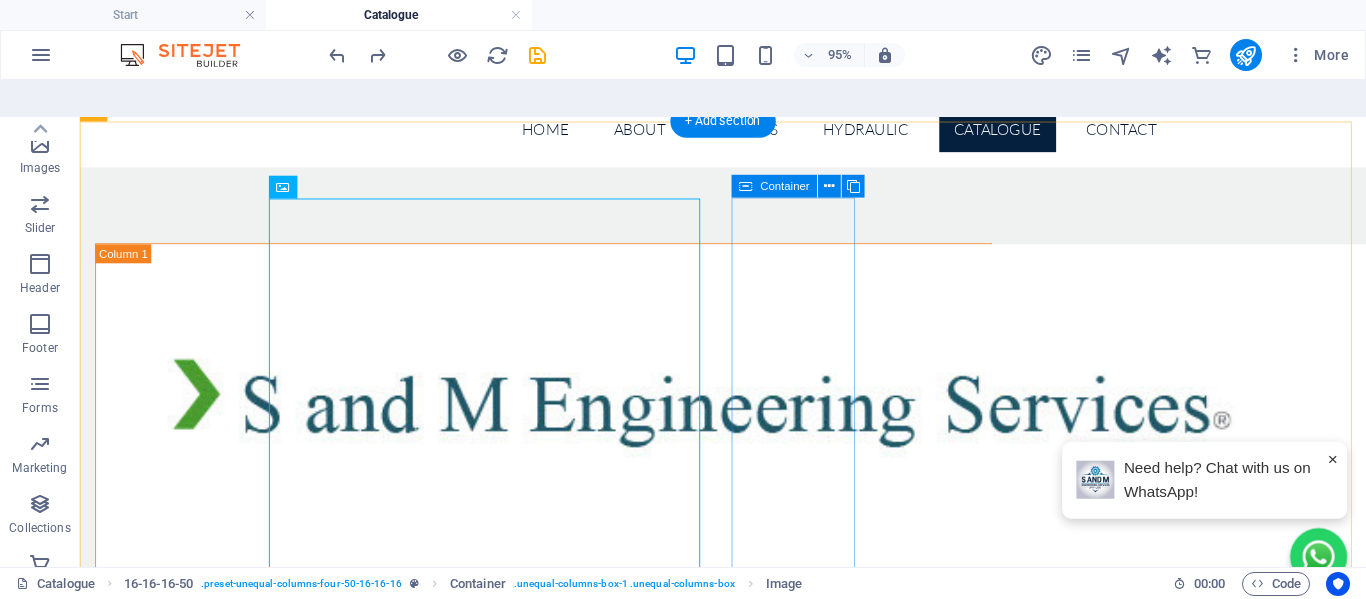 click on "Drop content here or  Add elements  Paste clipboard" at bounding box center (568, 2258) 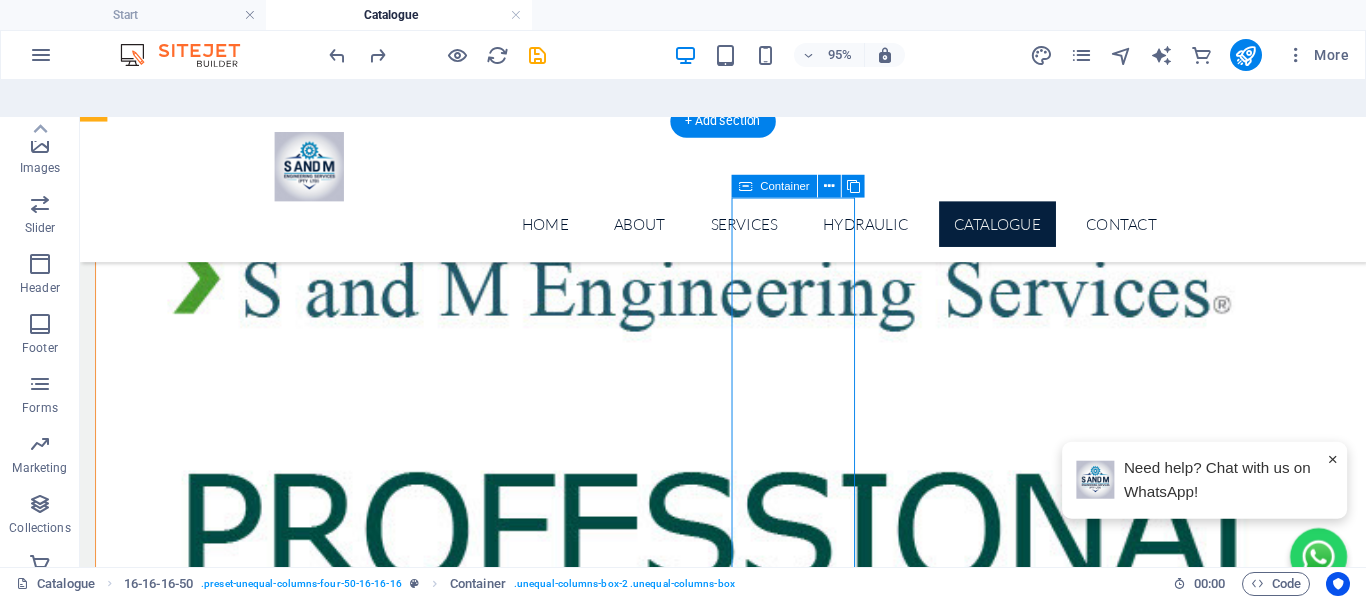 scroll, scrollTop: 200, scrollLeft: 0, axis: vertical 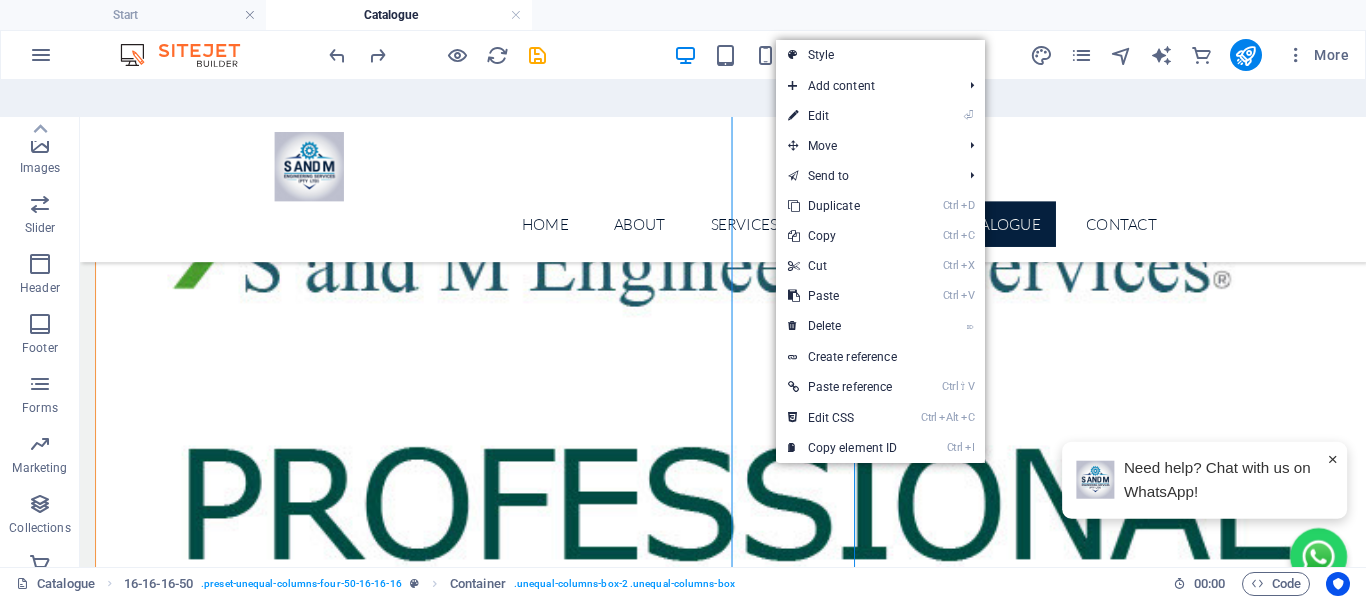 click on "⏎  Edit" at bounding box center (843, 116) 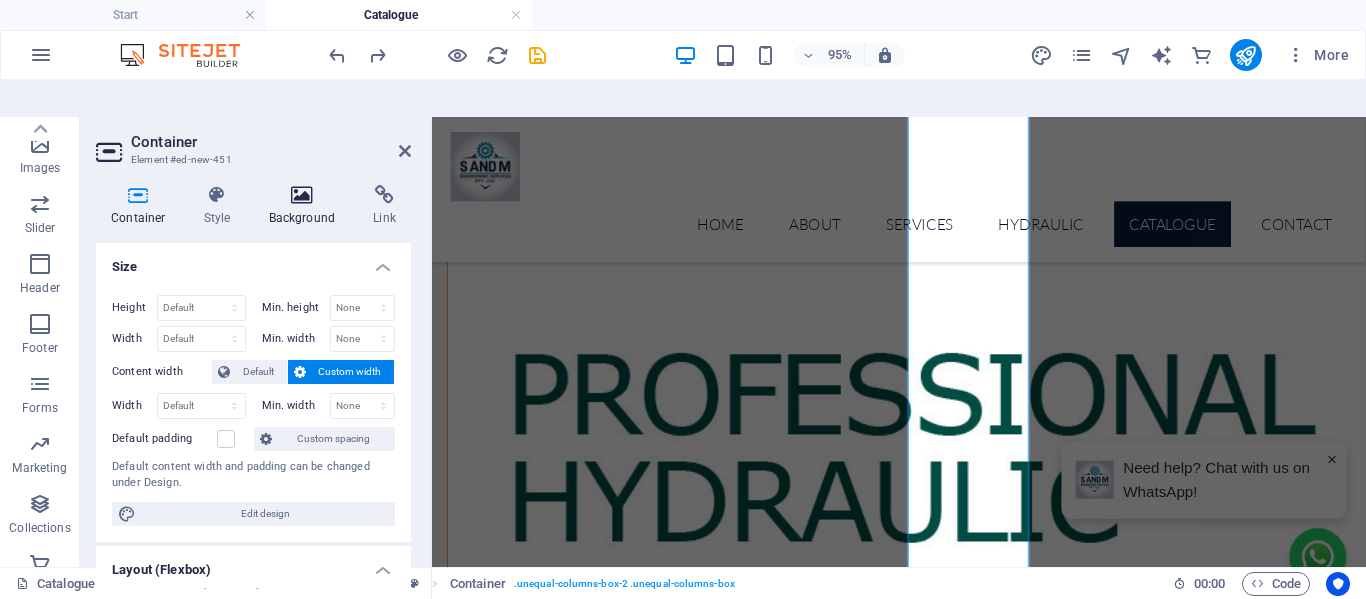click at bounding box center [302, 195] 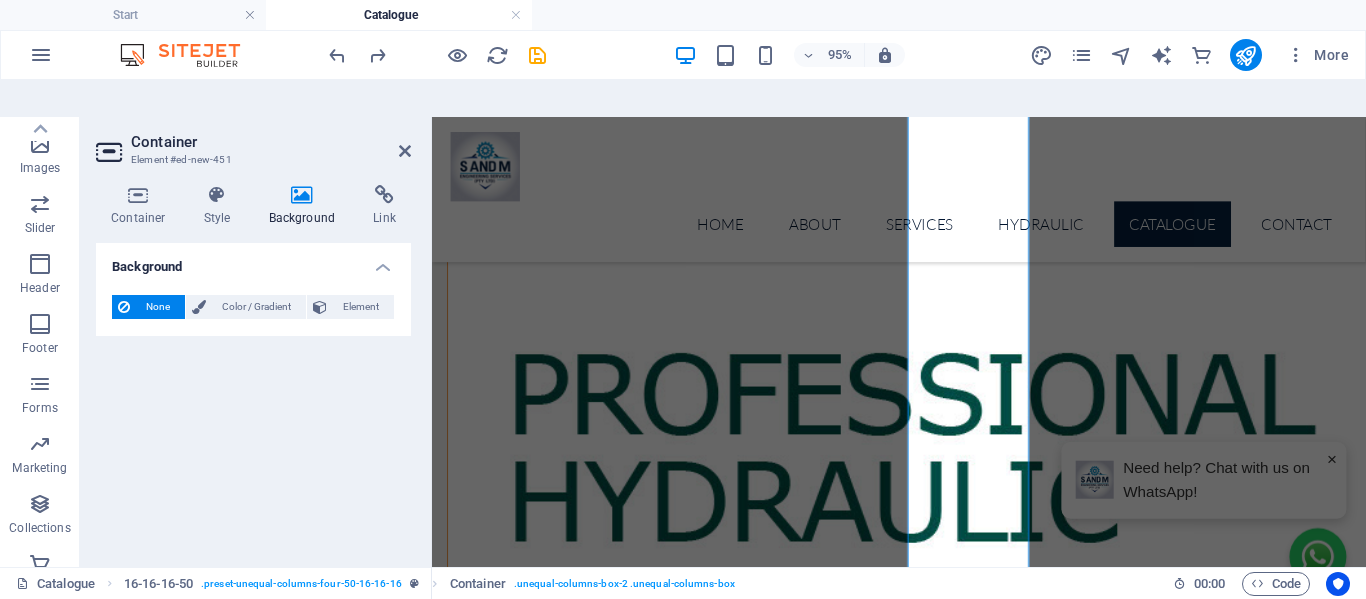 click on "Container Element #ed-new-451
Container Style Background Link Size Height Default px rem % vh vw Min. height None px rem % vh vw Width Default px rem % em vh vw Min. width None px rem % vh vw Content width Default Custom width Width Default px rem % em vh vw Min. width None px rem % vh vw Default padding Custom spacing Default content width and padding can be changed under Design. Edit design Layout (Flexbox) Alignment Determines the flex direction. Default Main axis Determine how elements should behave along the main axis inside this container (justify content). Default Side axis Control the vertical direction of the element inside of the container (align items). Default Wrap Default On Off Fill Controls the distances and direction of elements on the y-axis across several lines (align content). Default Accessibility ARIA helps assistive technologies (like screen readers) to understand the role, state, and behavior of web elements Role The ARIA role defines the purpose of an element.  None %" at bounding box center (256, 360) 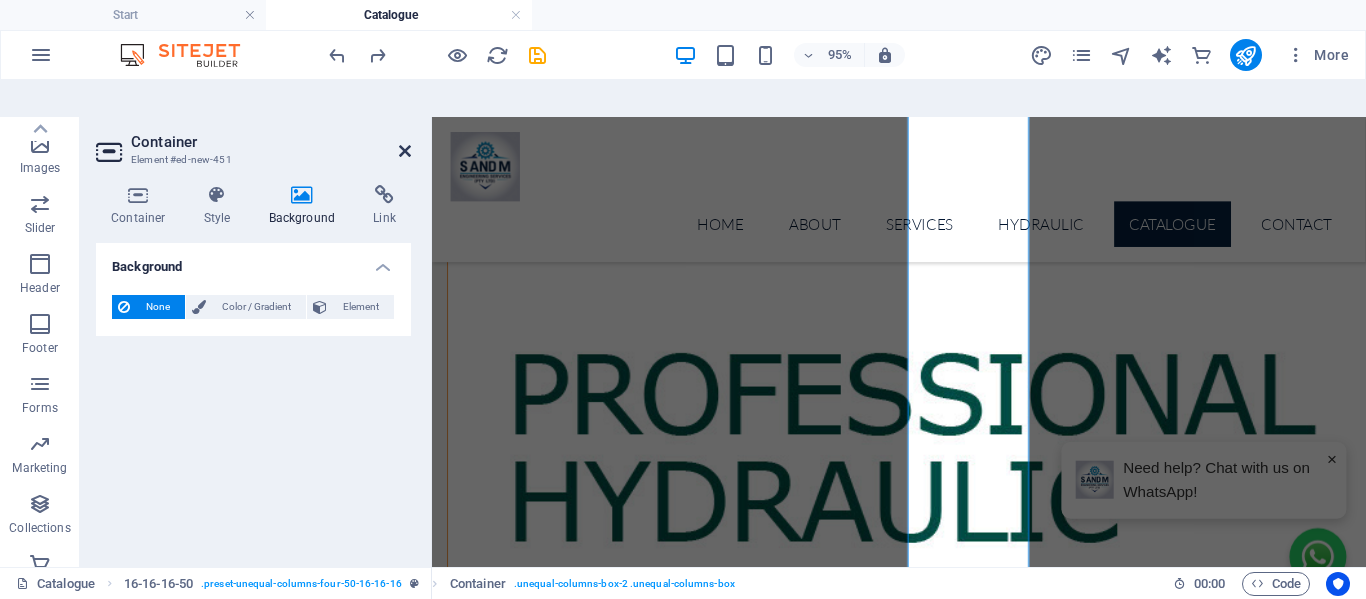 click at bounding box center [405, 151] 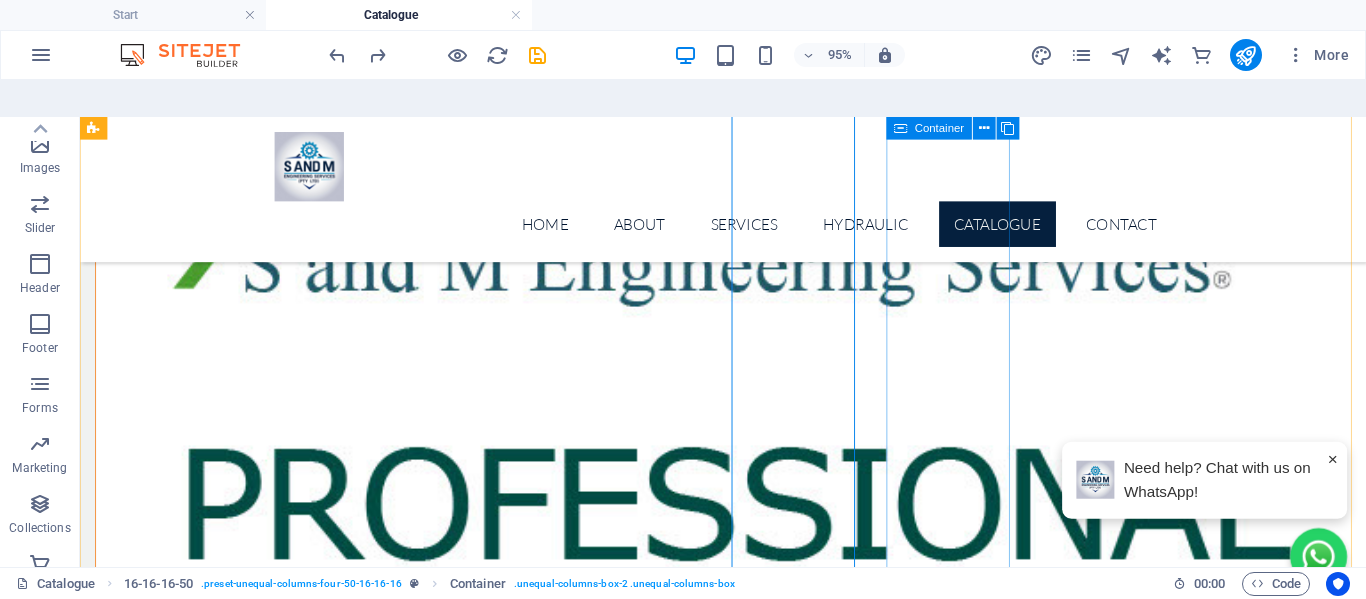 click on "Drop content here or  Add elements  Paste clipboard" at bounding box center [568, 2270] 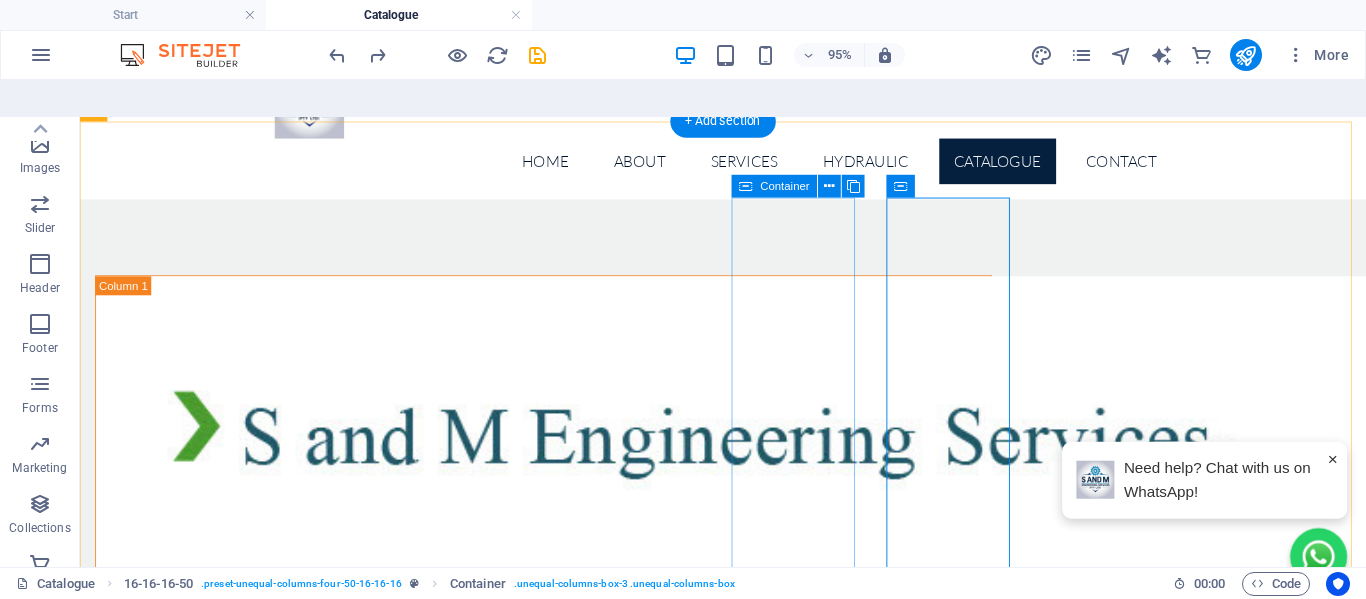scroll, scrollTop: 100, scrollLeft: 0, axis: vertical 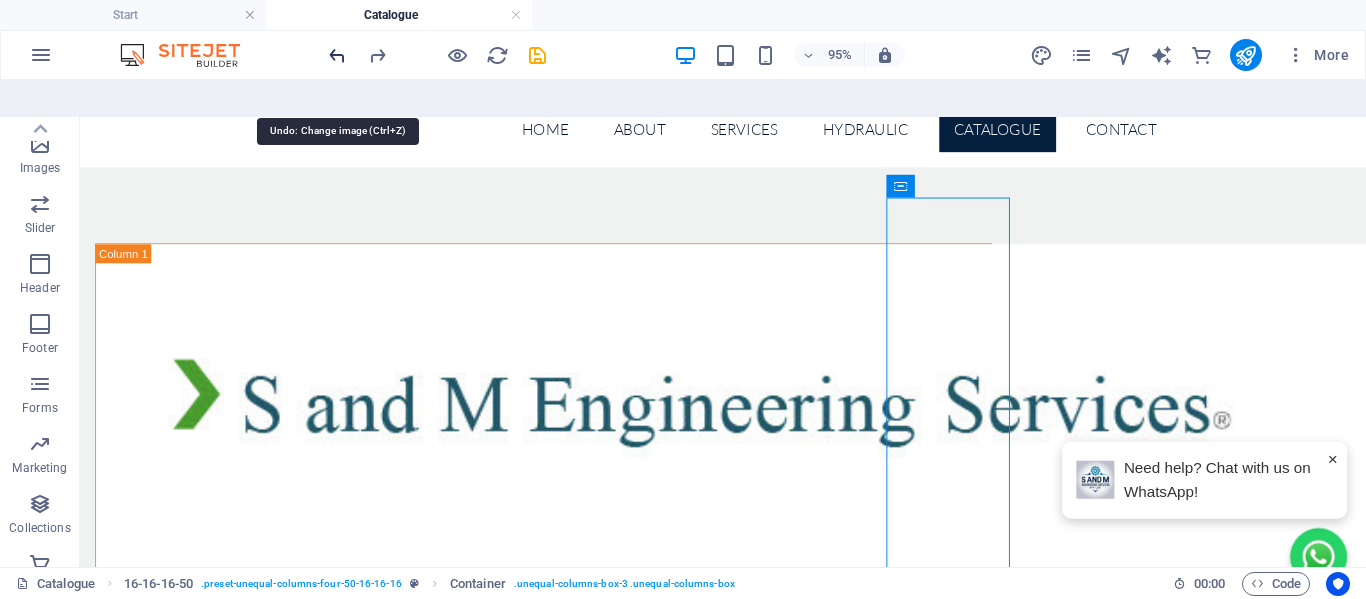 click at bounding box center [337, 55] 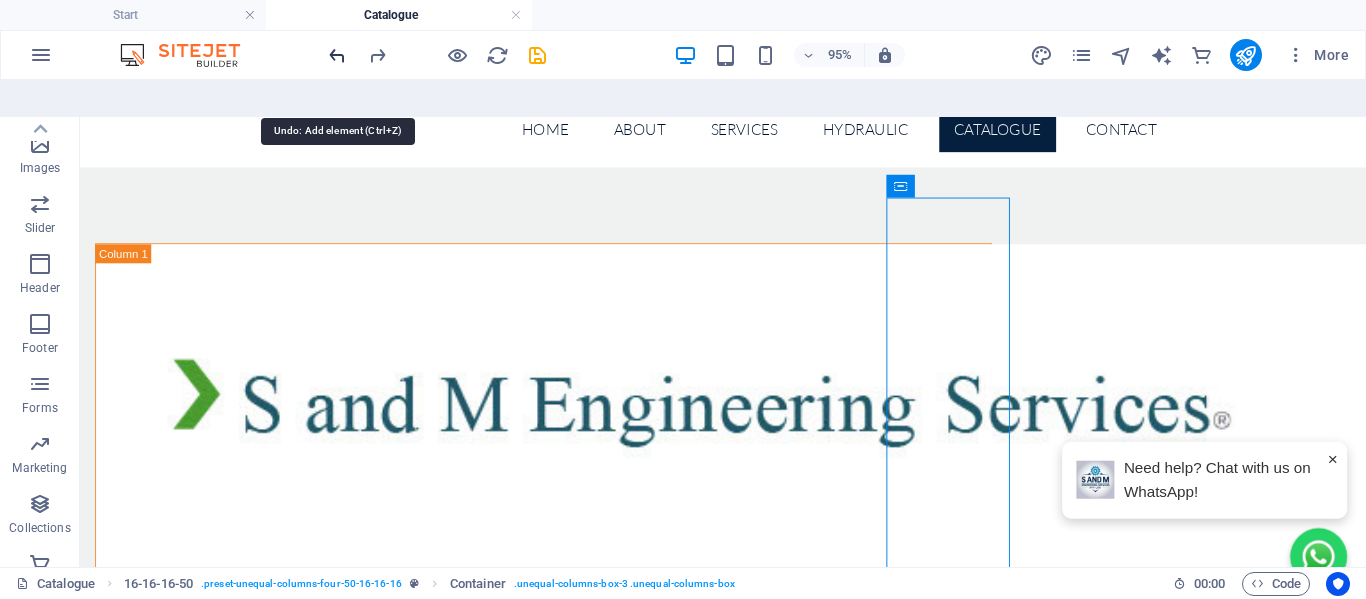 click at bounding box center (337, 55) 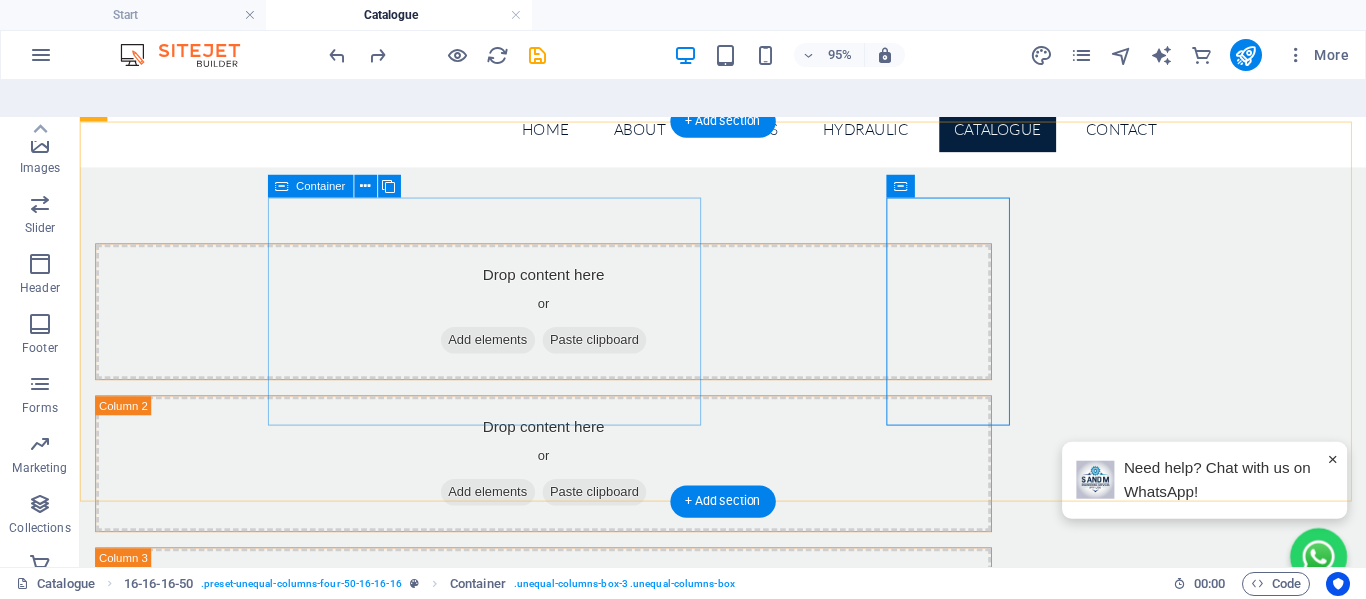 click on "Add elements" at bounding box center (509, 352) 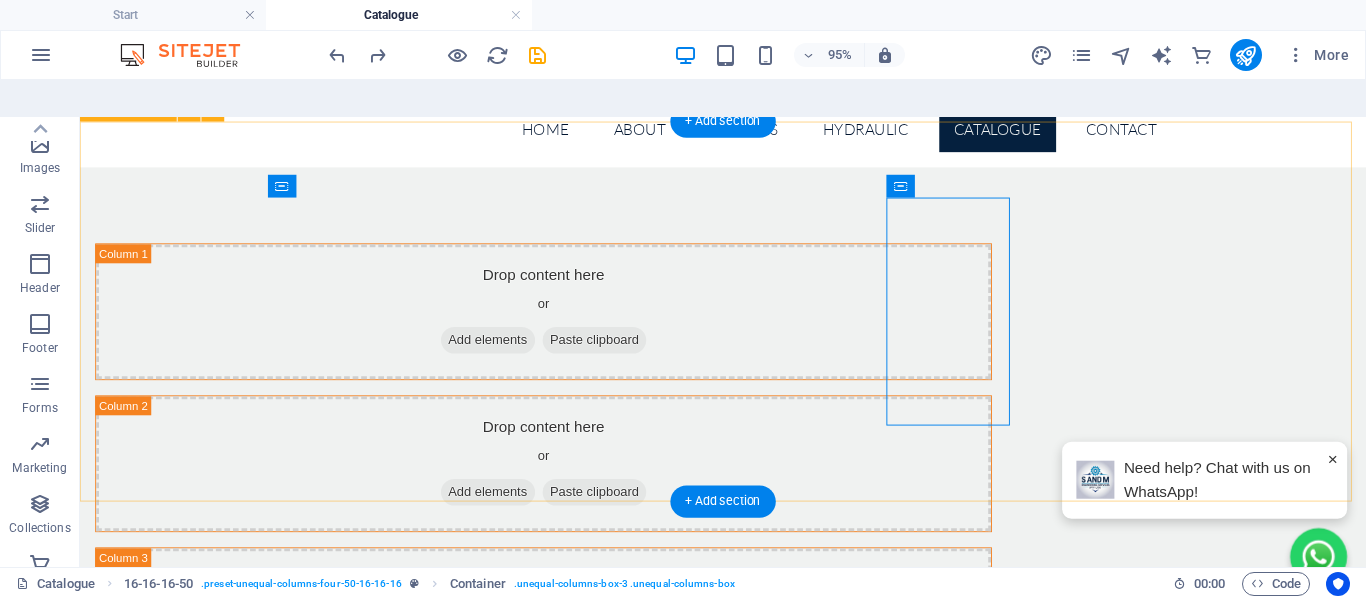 click on "Drop content here or  Add elements  Paste clipboard Drop content here or  Add elements  Paste clipboard Drop content here or  Add elements  Paste clipboard Drop content here or  Add elements  Paste clipboard" at bounding box center [757, 562] 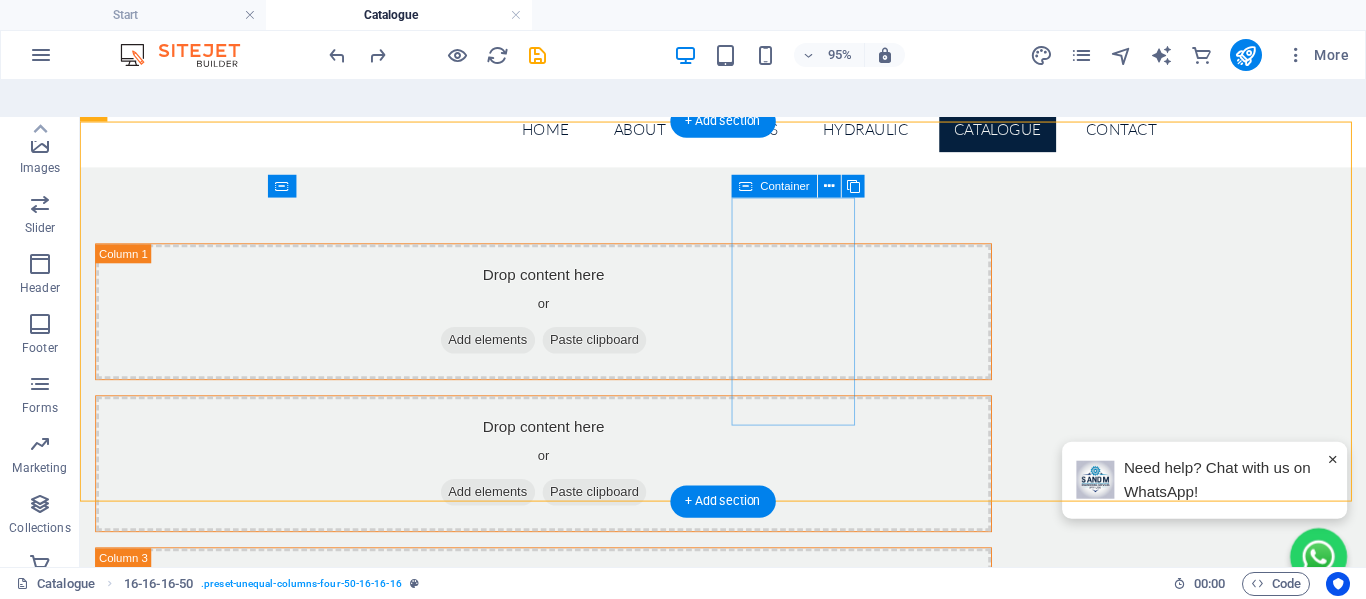 click on "Add elements" at bounding box center [509, 512] 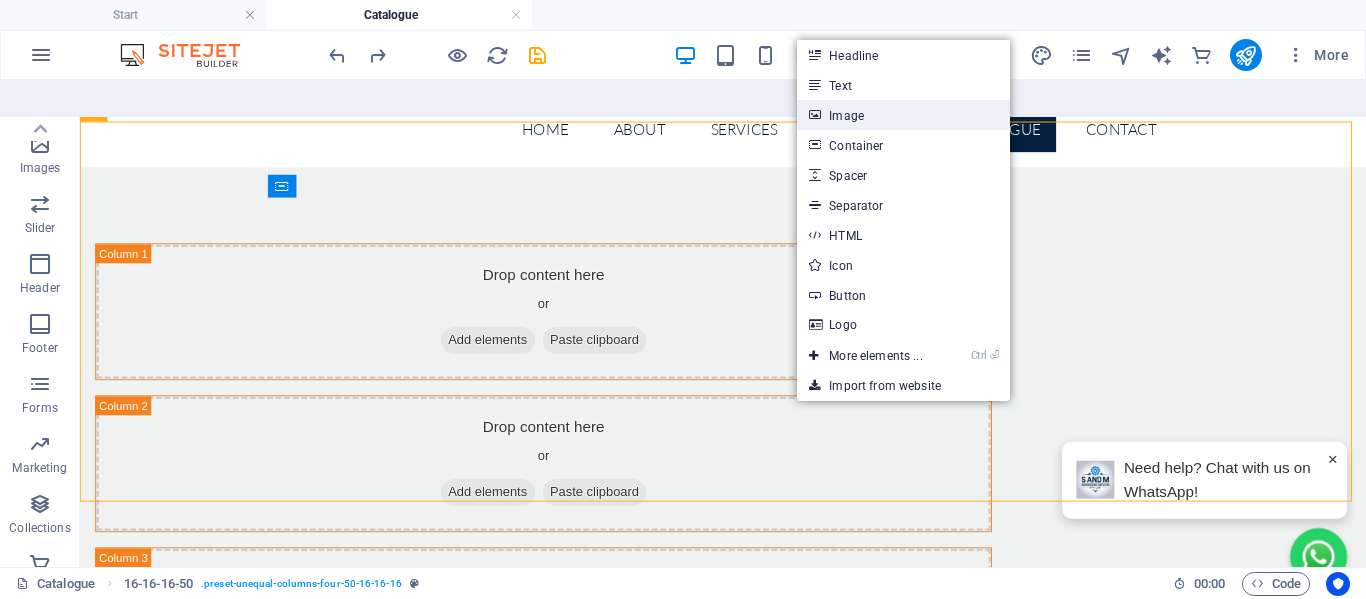 click on "Image" at bounding box center (903, 115) 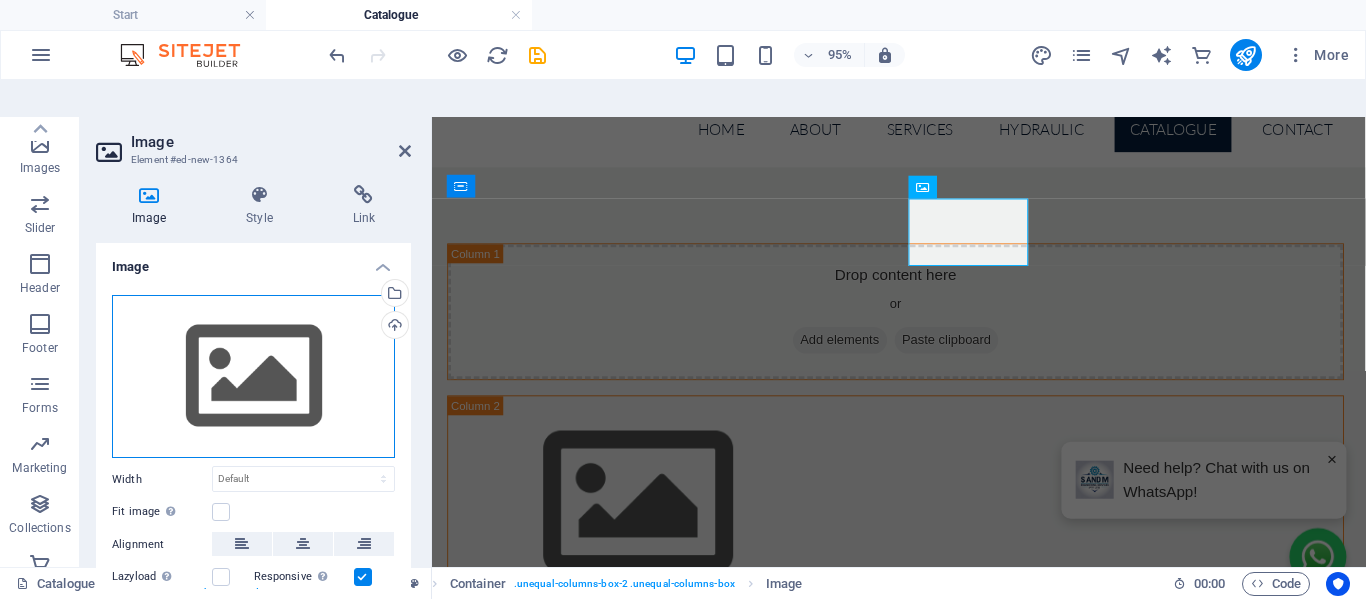click on "Drag files here, click to choose files or select files from Files or our free stock photos & videos" at bounding box center [253, 377] 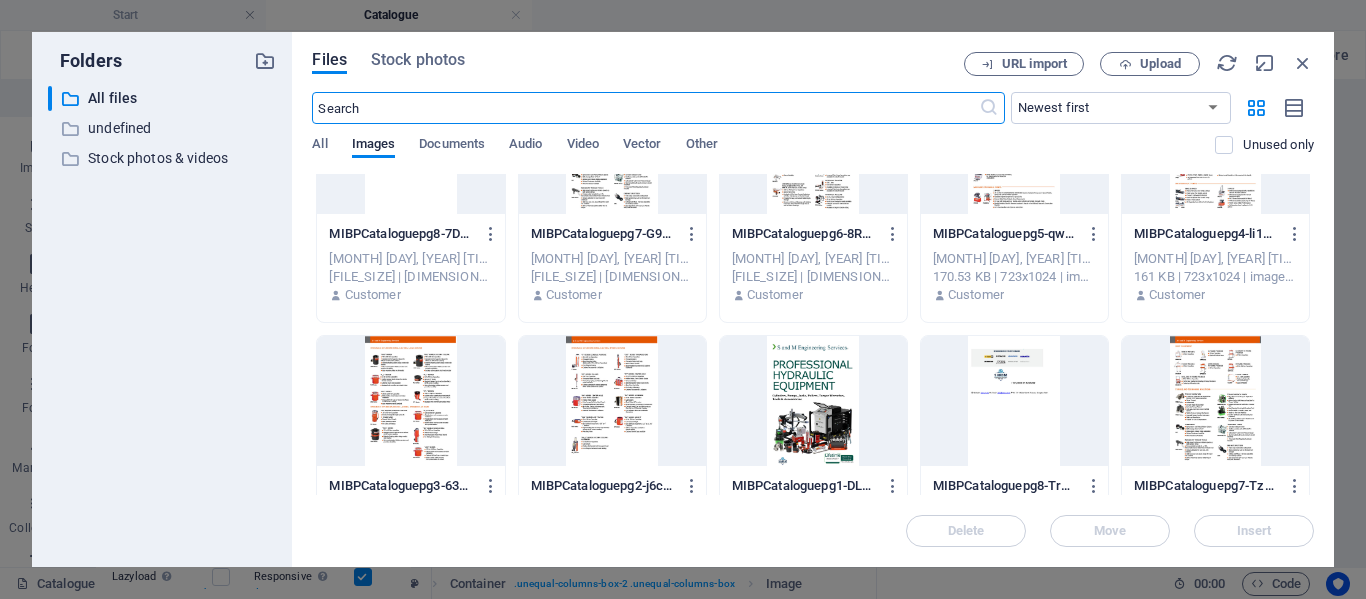 scroll, scrollTop: 200, scrollLeft: 0, axis: vertical 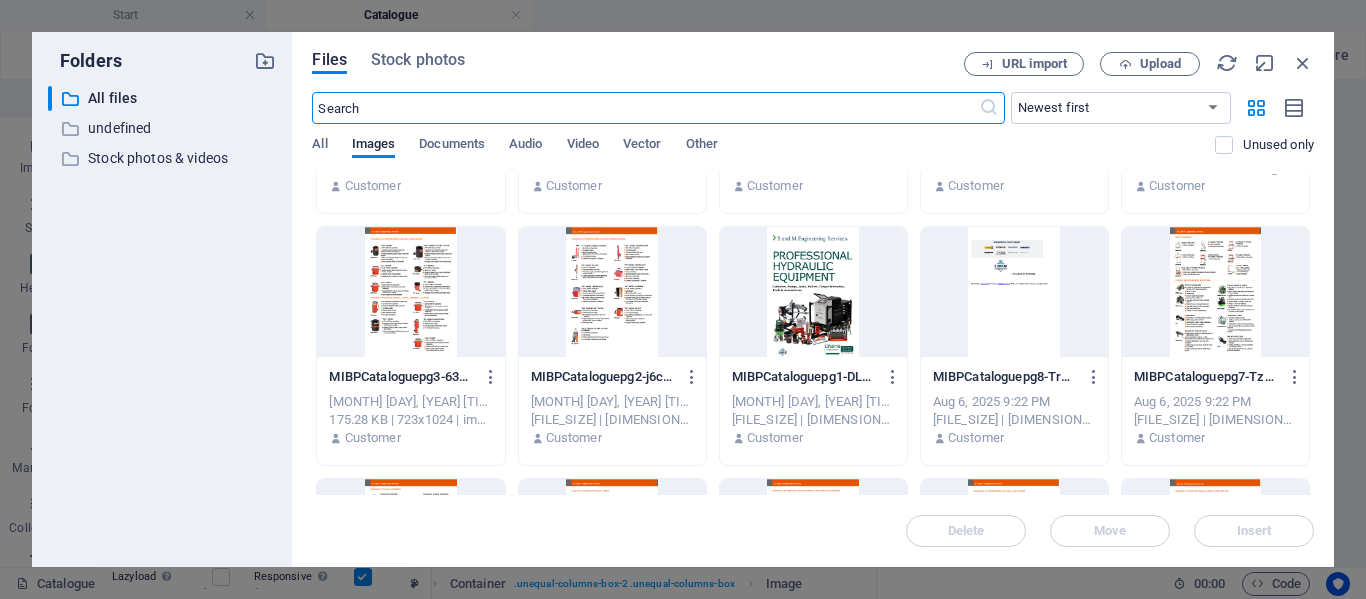 click at bounding box center (612, 292) 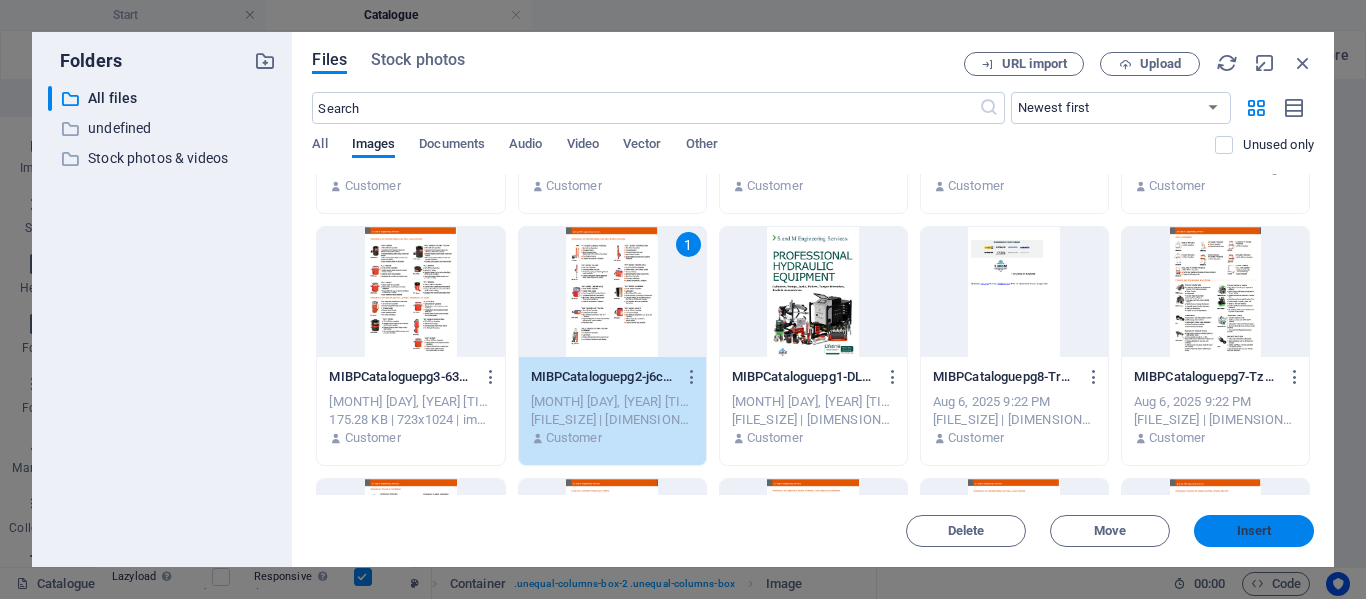 click on "Insert" at bounding box center [1254, 531] 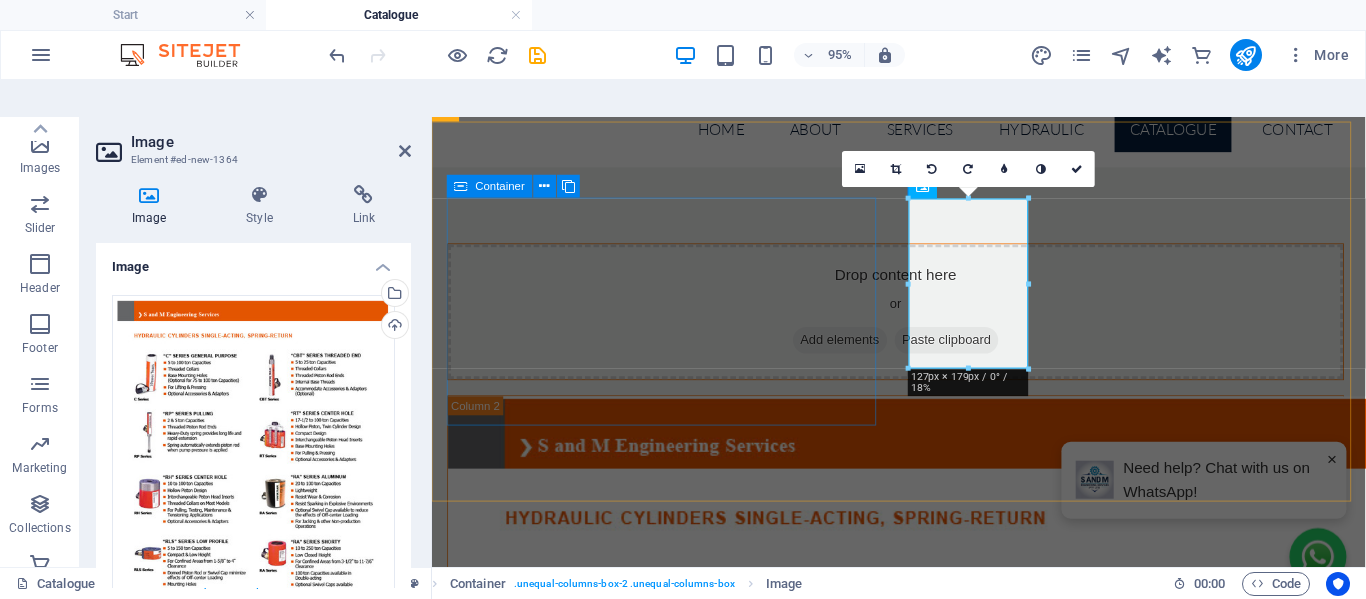 click on "Drop content here or  Add elements  Paste clipboard" at bounding box center (920, 322) 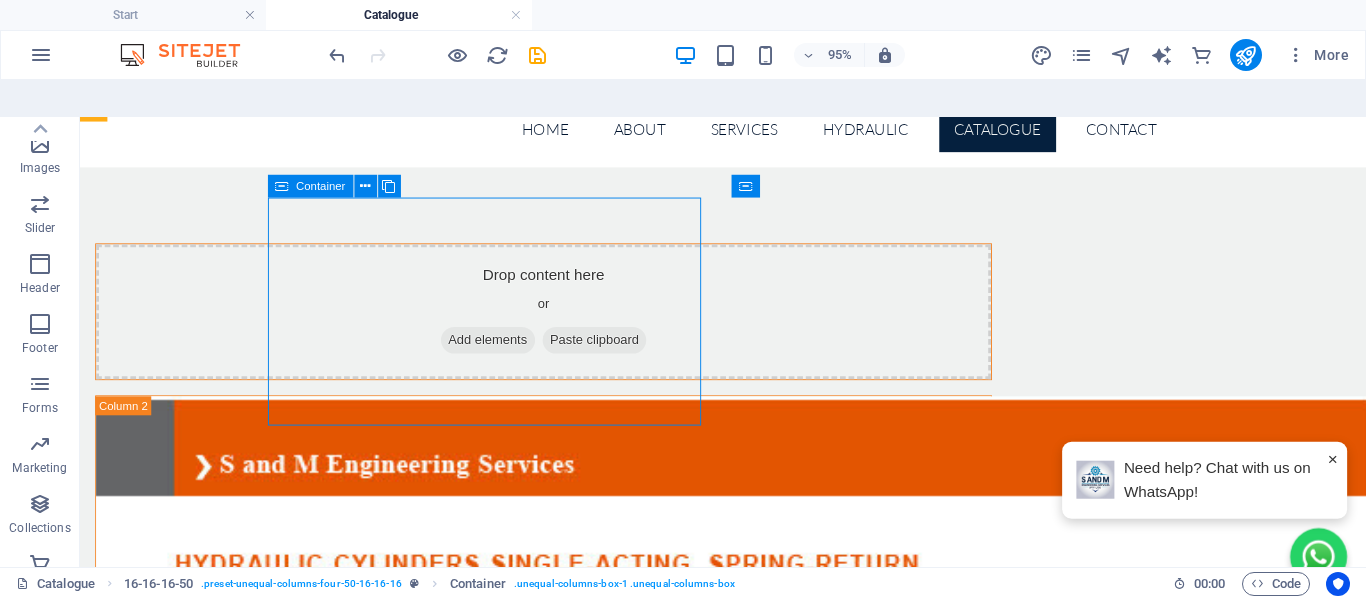 click on "Add elements" at bounding box center [509, 352] 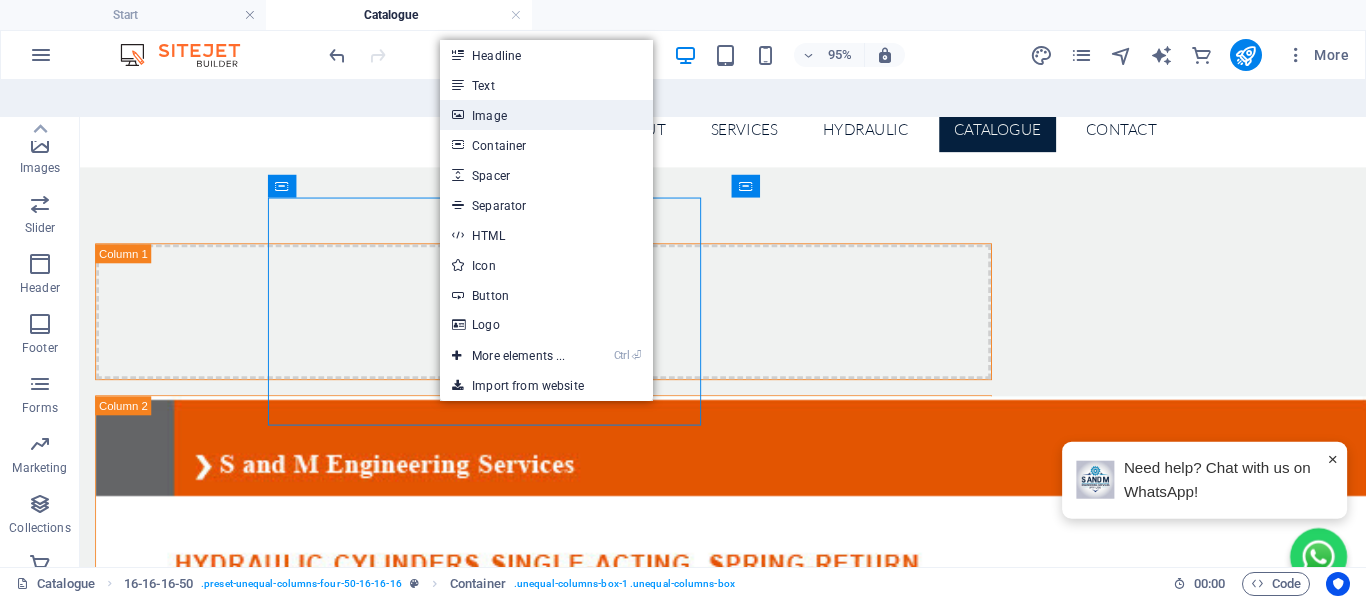 click on "Image" at bounding box center [546, 115] 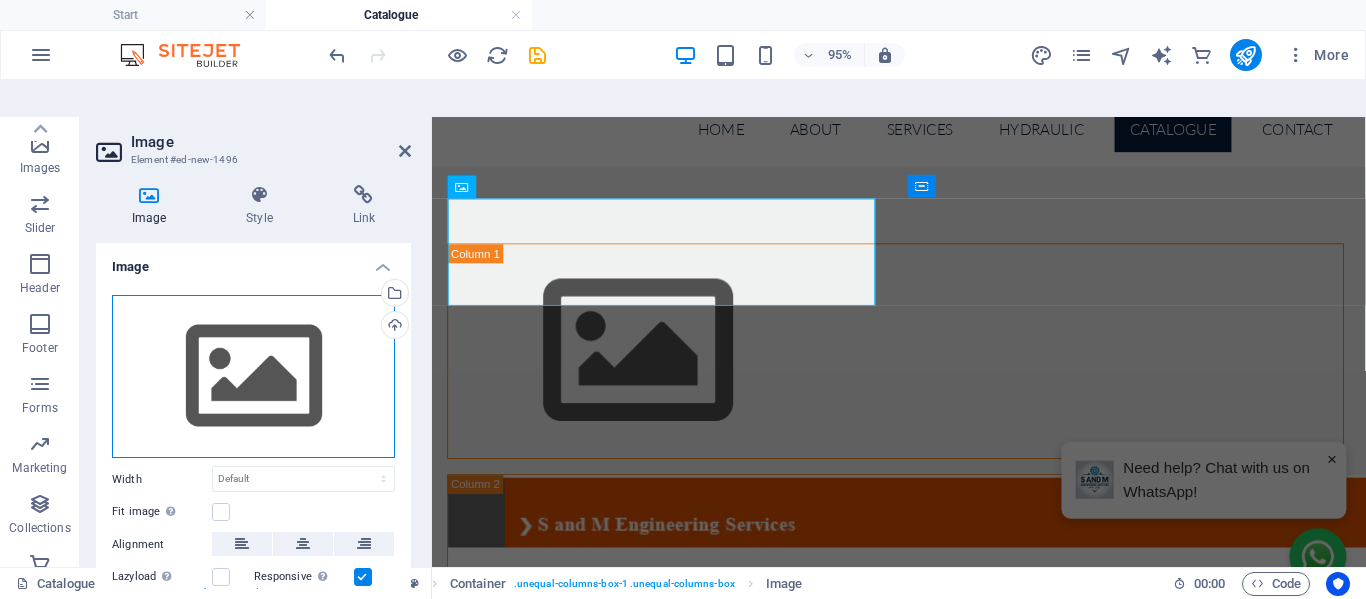 click on "Drag files here, click to choose files or select files from Files or our free stock photos & videos" at bounding box center [253, 377] 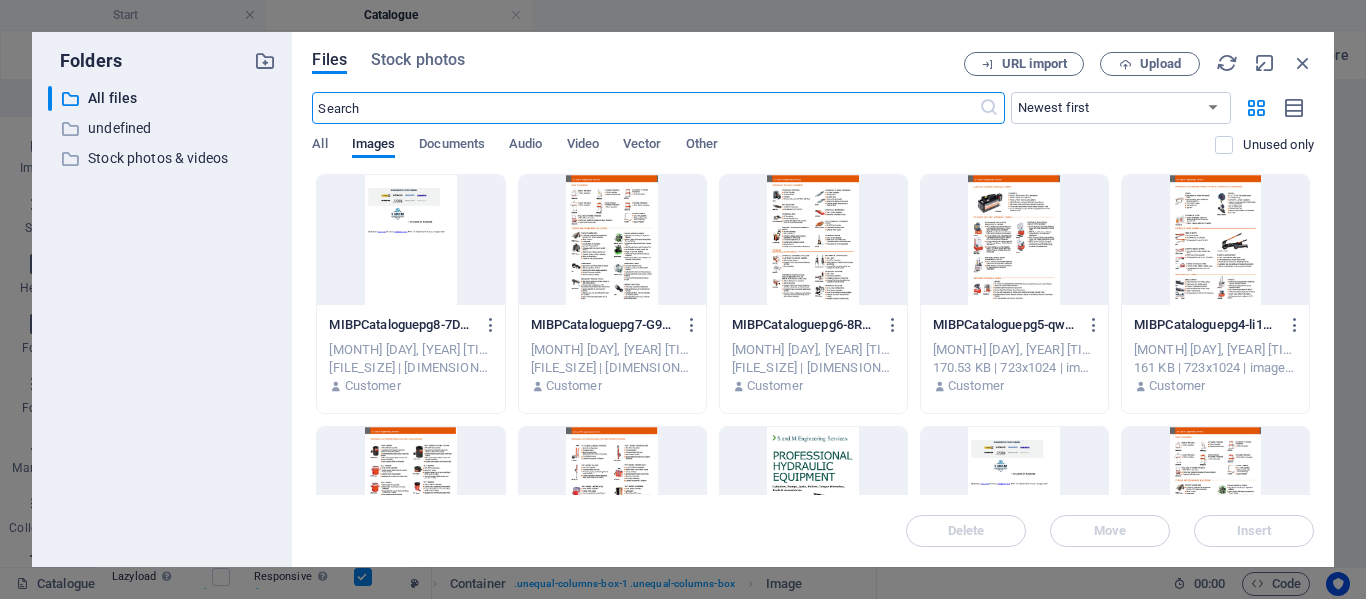 click at bounding box center (813, 492) 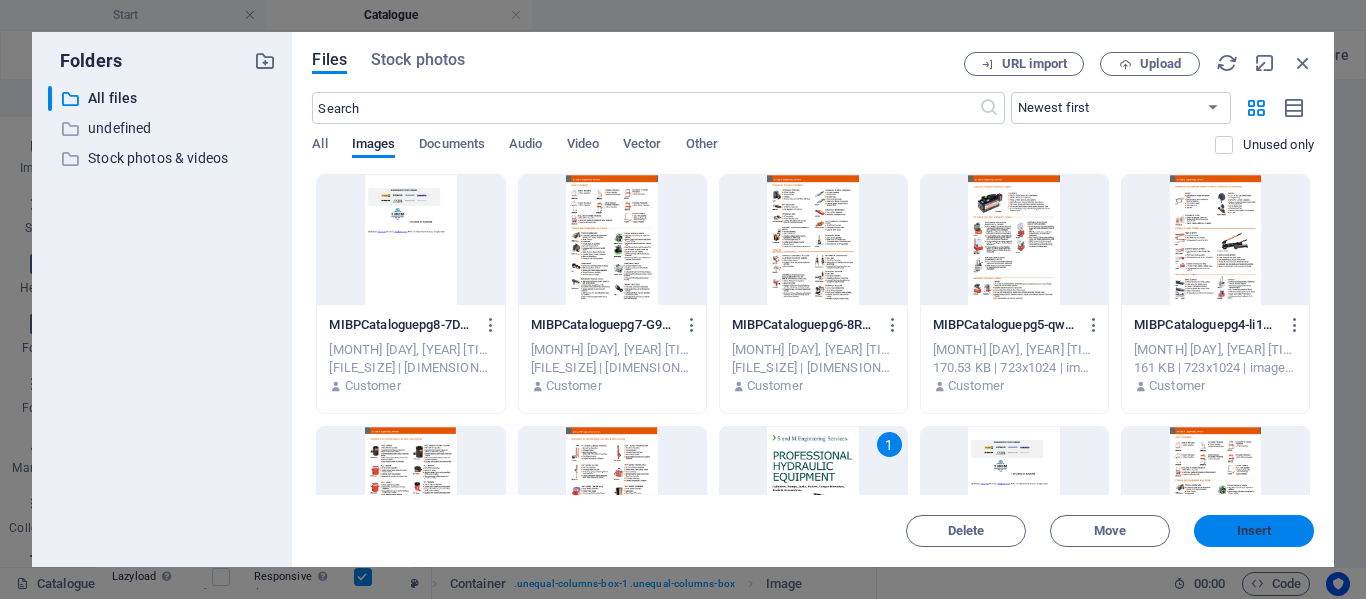 drag, startPoint x: 1274, startPoint y: 524, endPoint x: 884, endPoint y: 467, distance: 394.14337 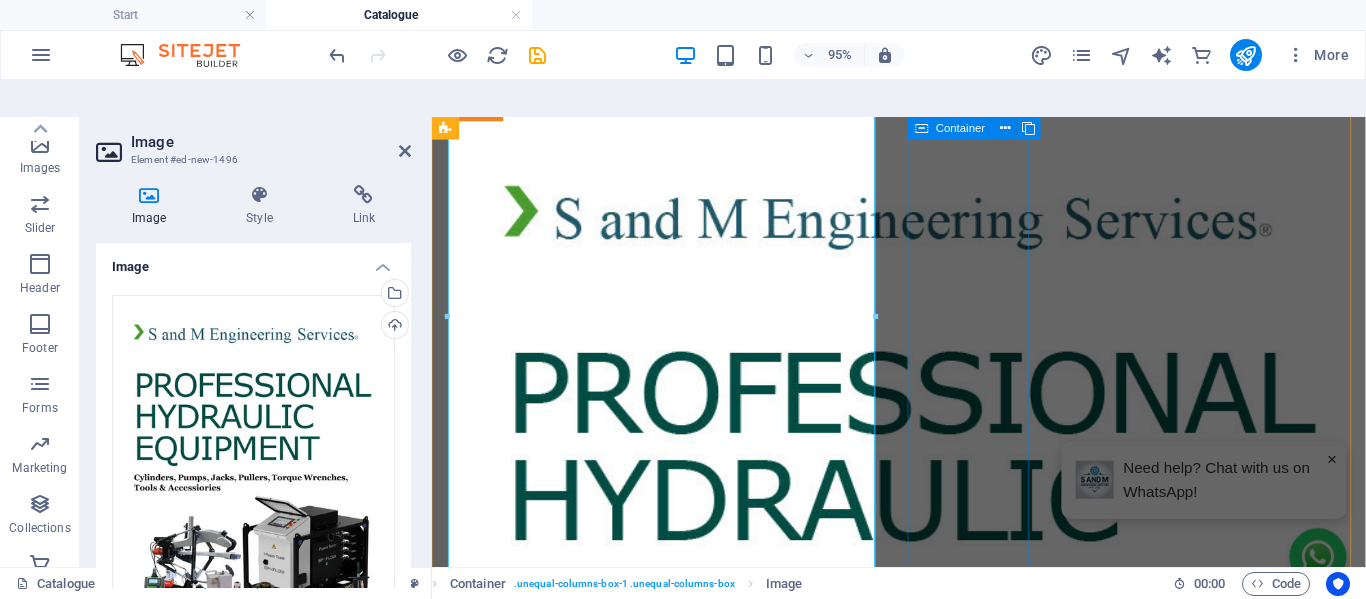 scroll, scrollTop: 100, scrollLeft: 0, axis: vertical 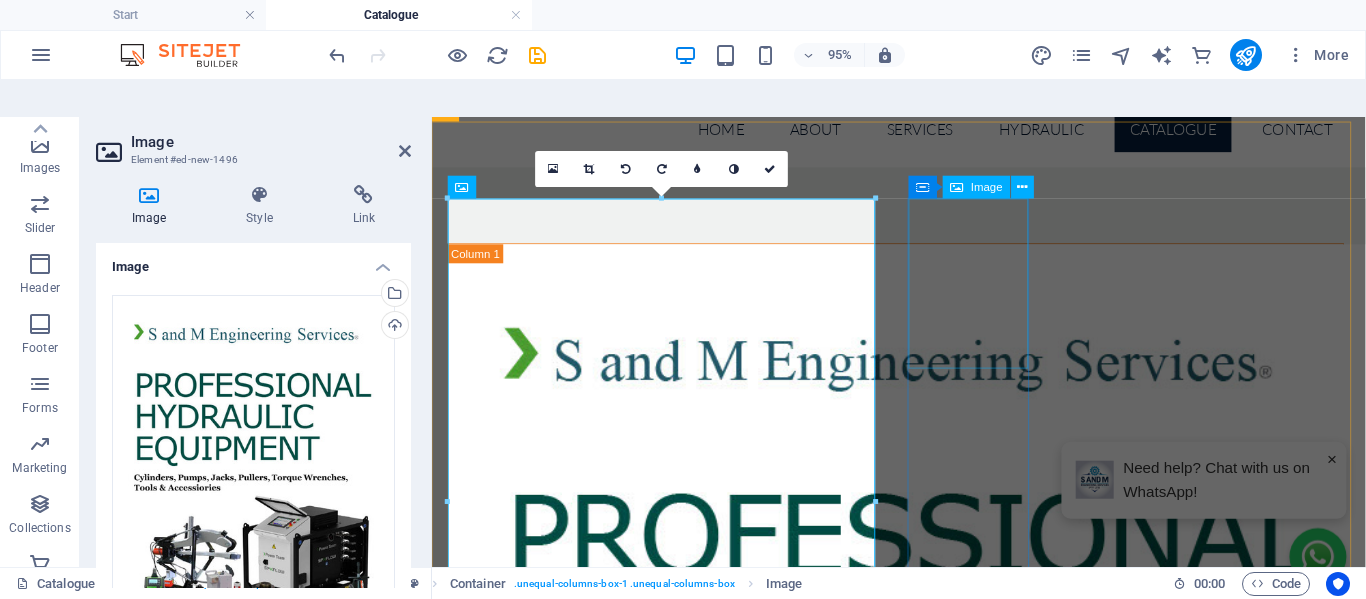 click at bounding box center [920, 2357] 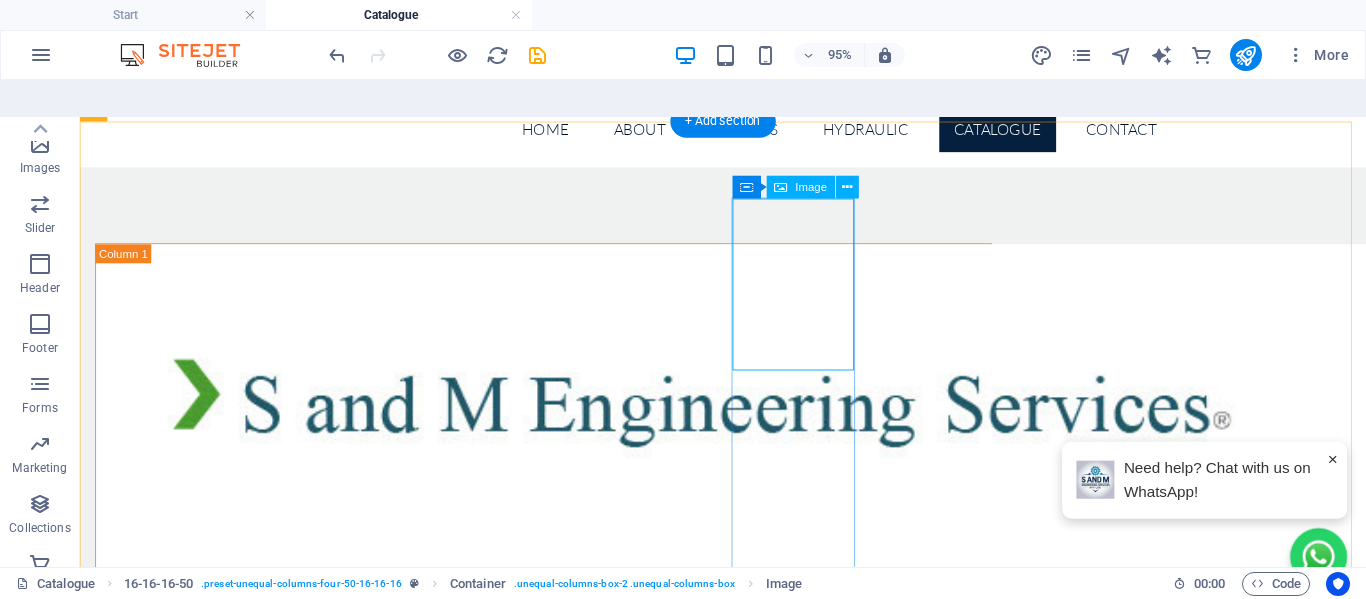 click at bounding box center (568, 3146) 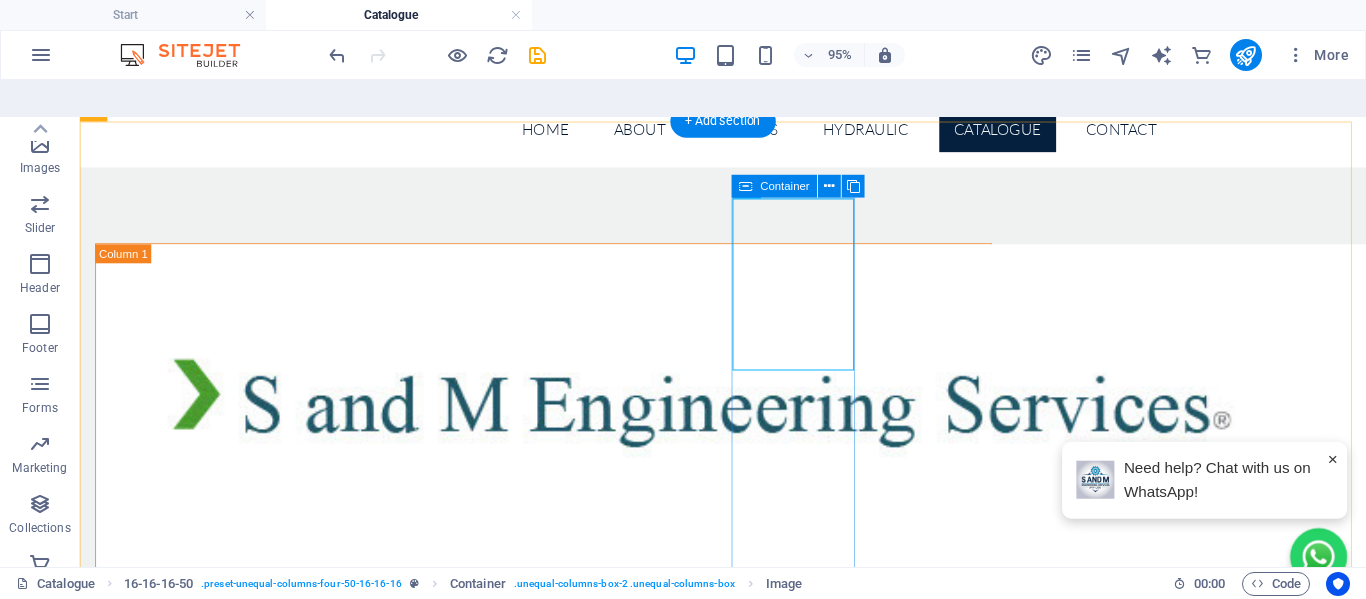 click at bounding box center [568, 3146] 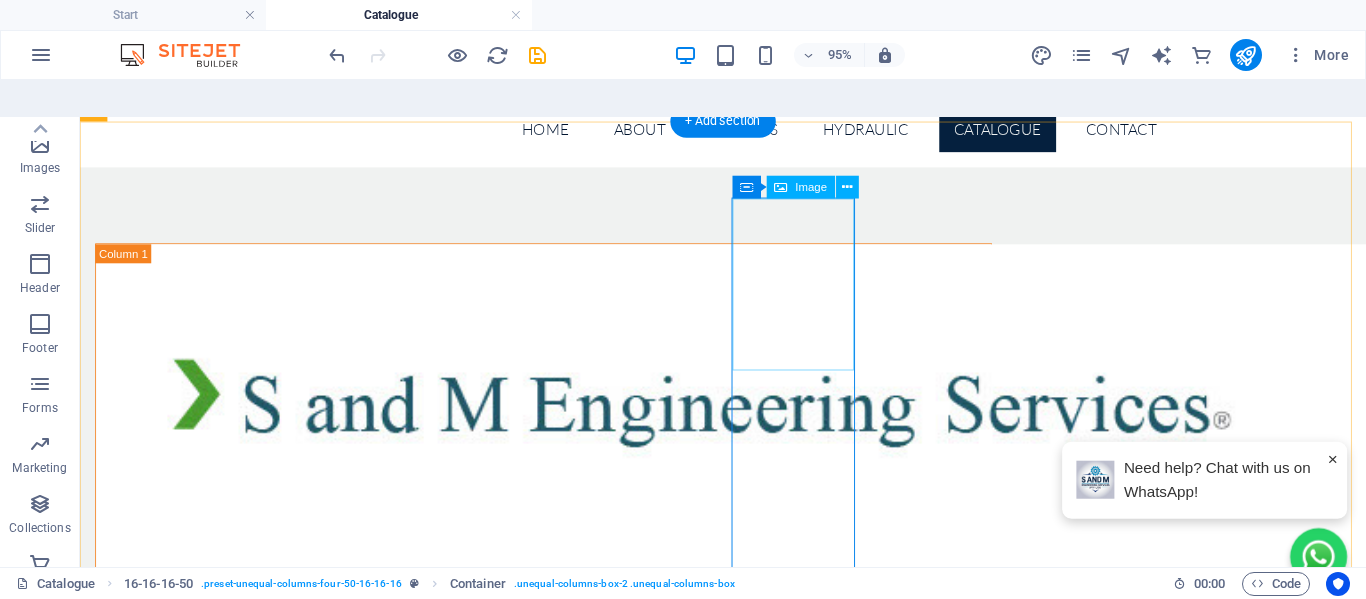 click at bounding box center [568, 3146] 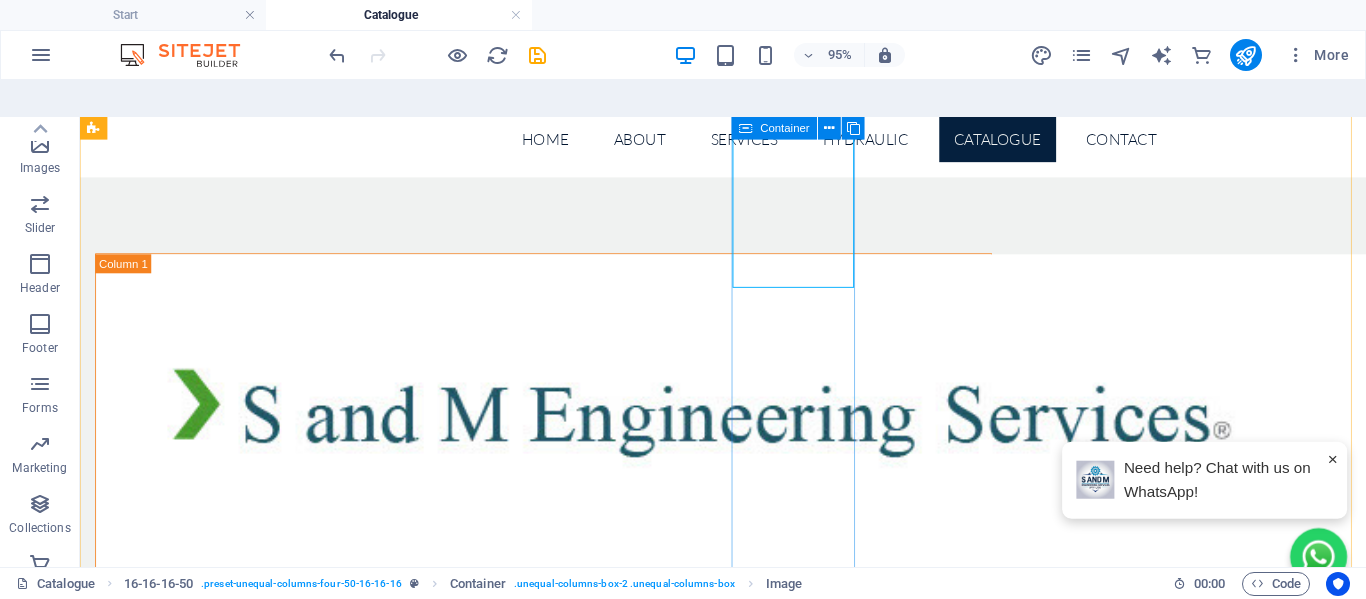 scroll, scrollTop: 0, scrollLeft: 0, axis: both 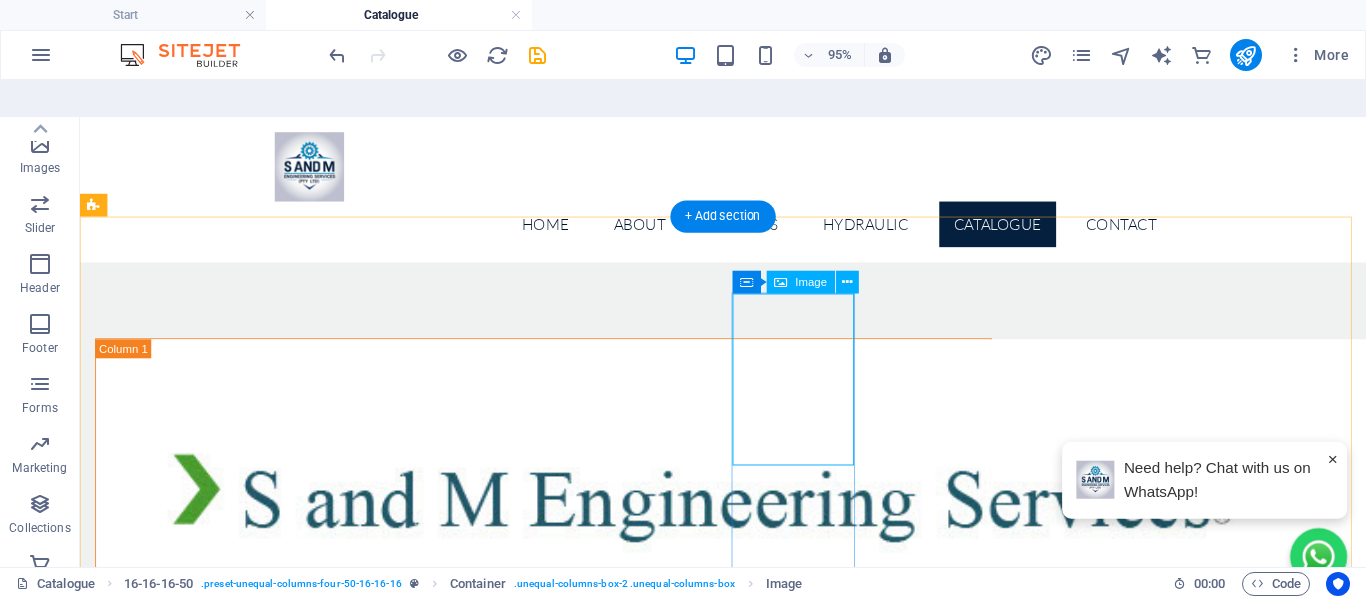 click at bounding box center (568, 3246) 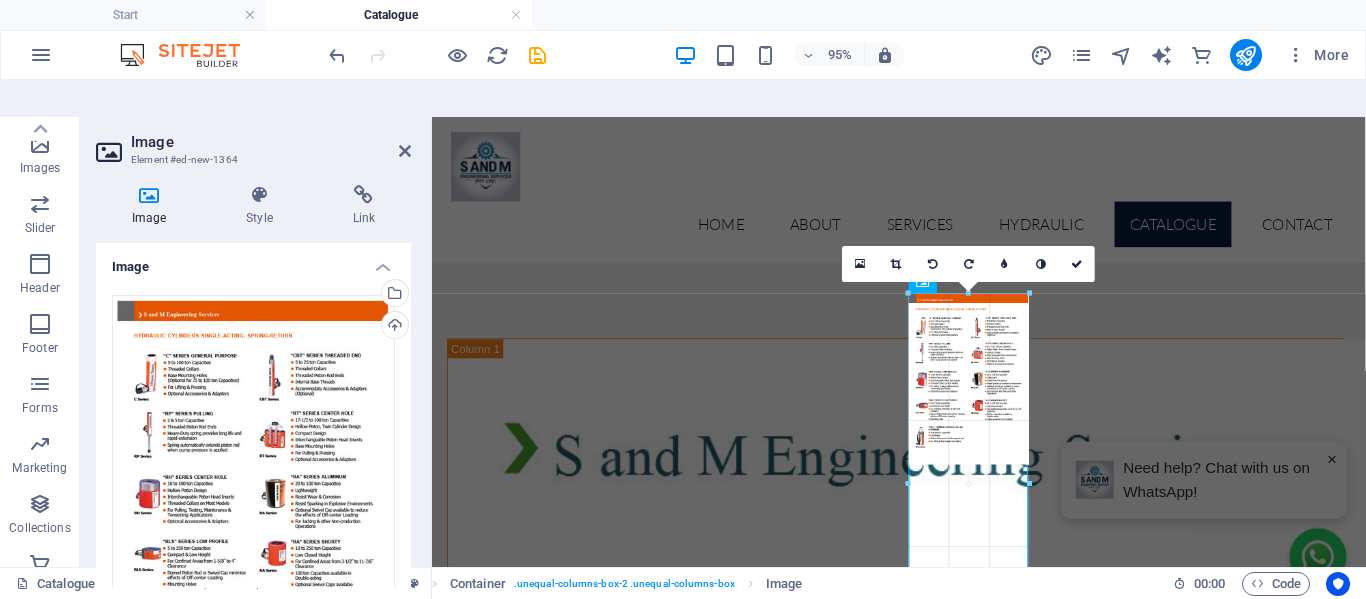 drag, startPoint x: 965, startPoint y: 426, endPoint x: 969, endPoint y: 646, distance: 220.03636 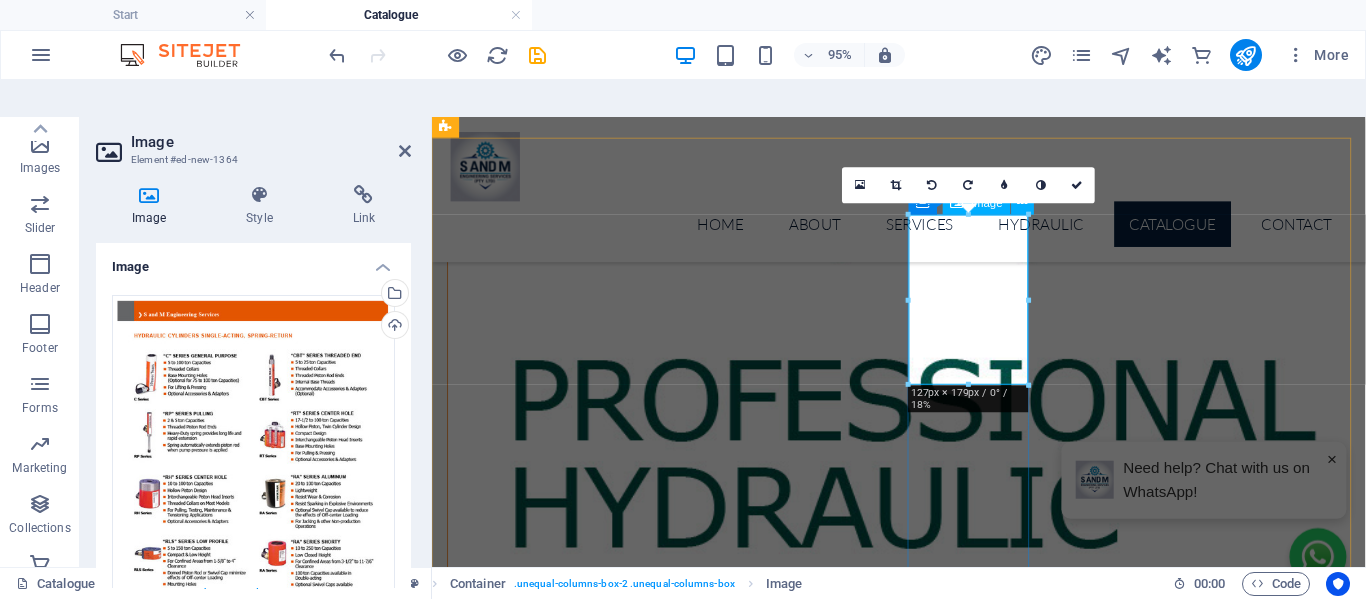 scroll, scrollTop: 200, scrollLeft: 0, axis: vertical 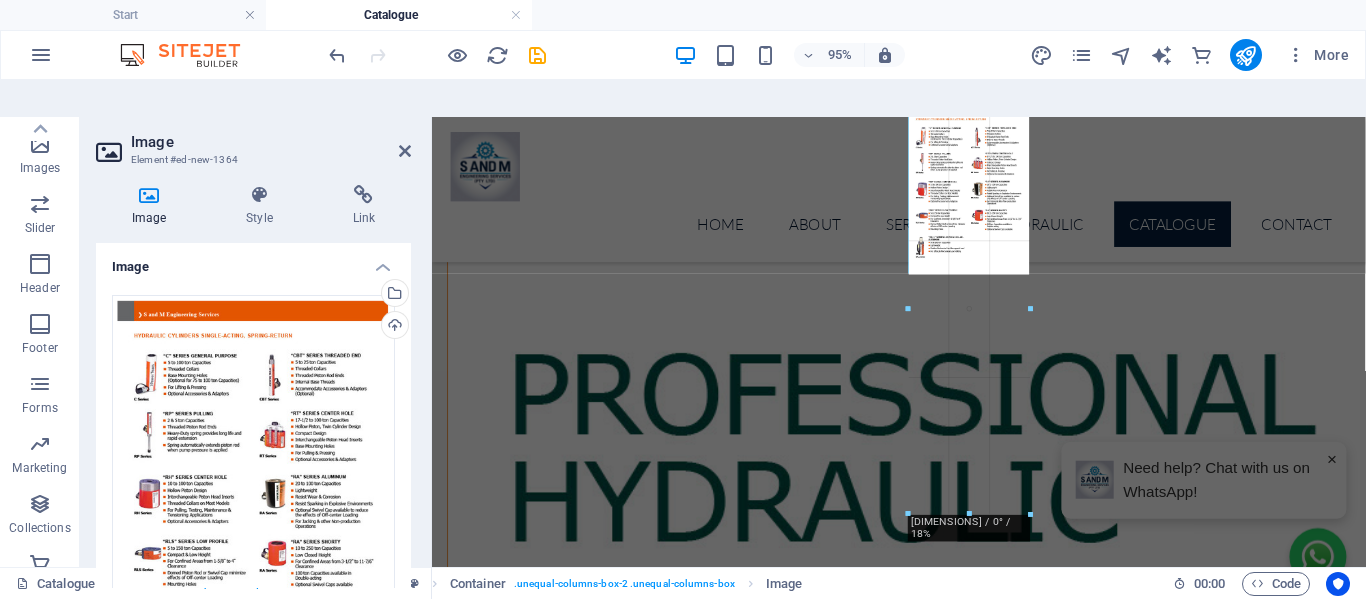 drag, startPoint x: 970, startPoint y: 308, endPoint x: 973, endPoint y: 514, distance: 206.02185 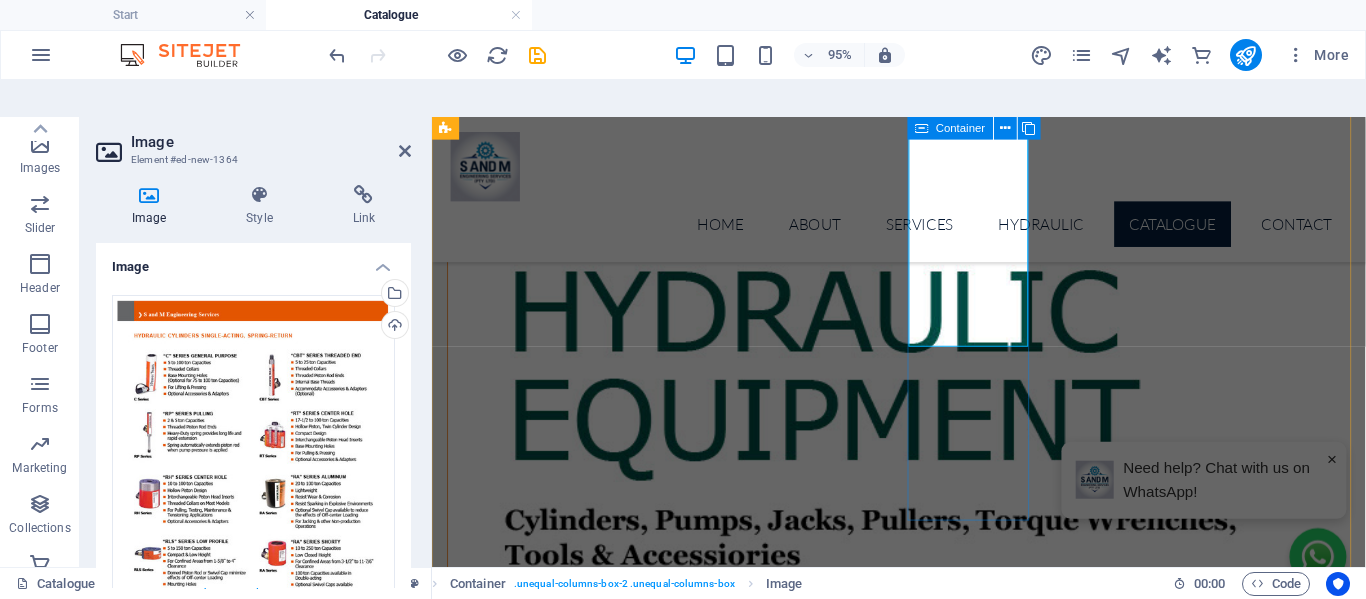 scroll, scrollTop: 200, scrollLeft: 0, axis: vertical 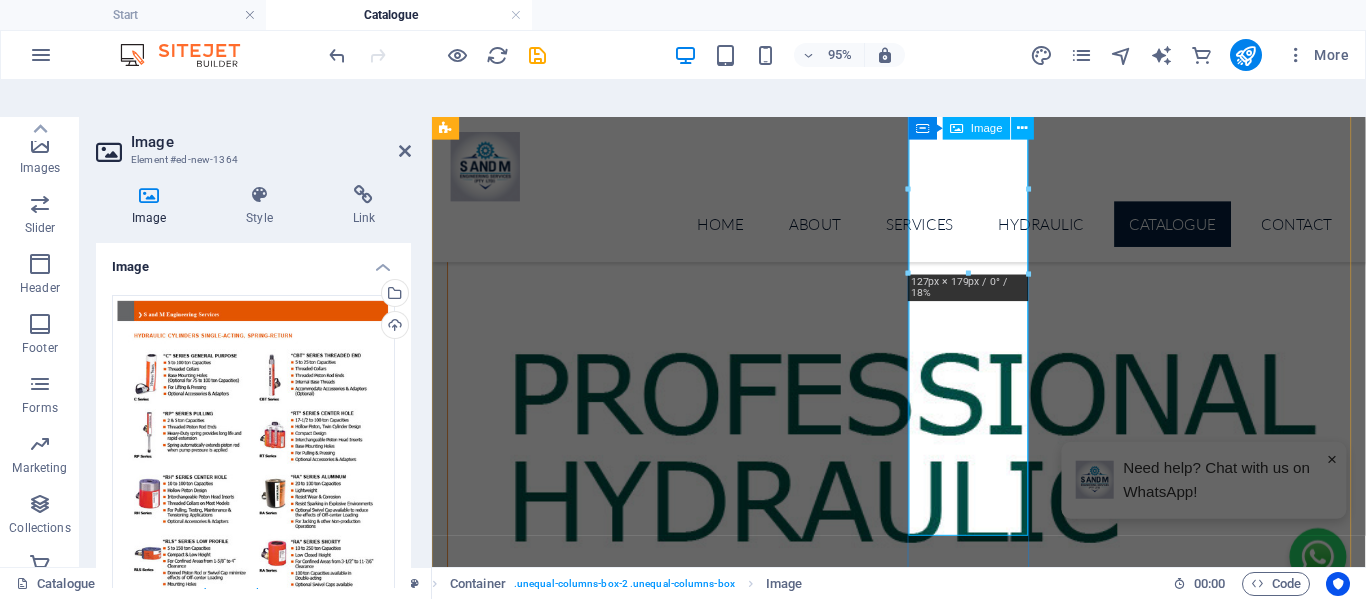 click at bounding box center [920, 1740] 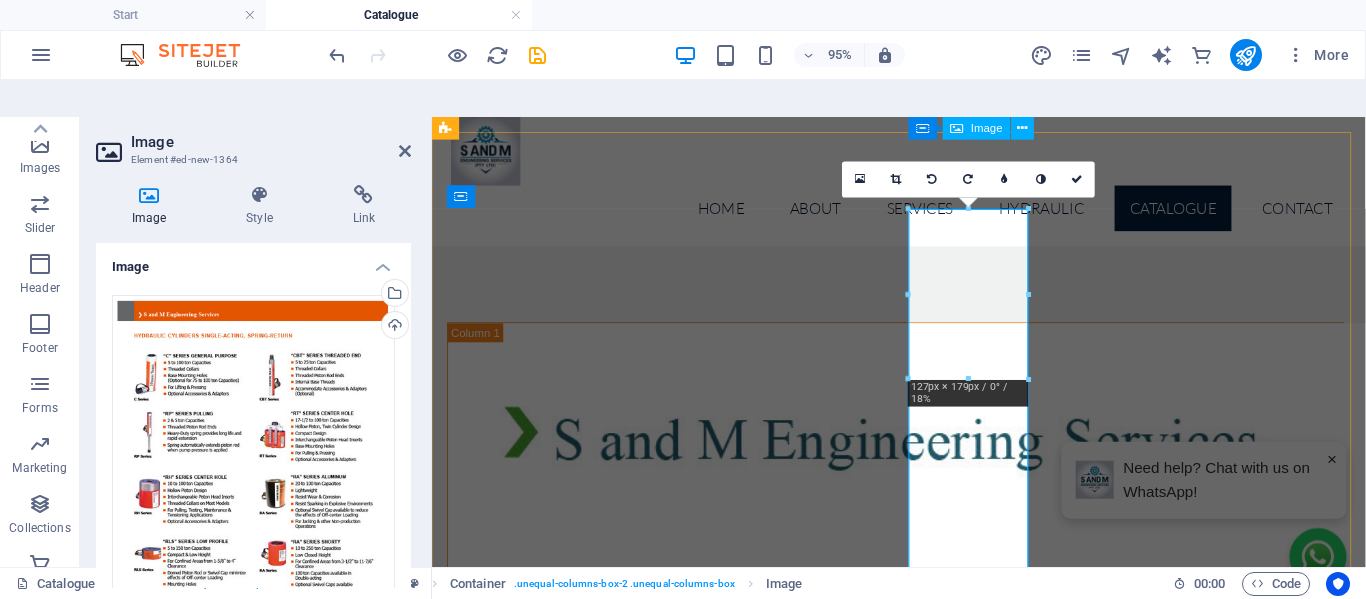 scroll, scrollTop: 0, scrollLeft: 0, axis: both 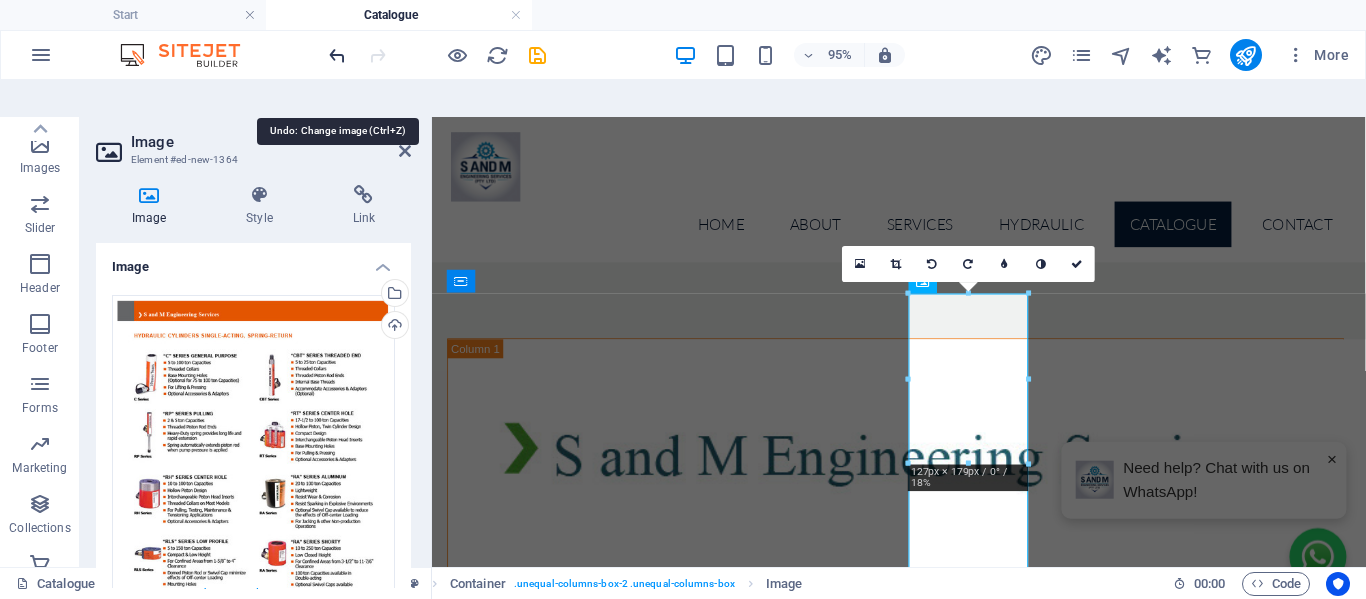 click at bounding box center [337, 55] 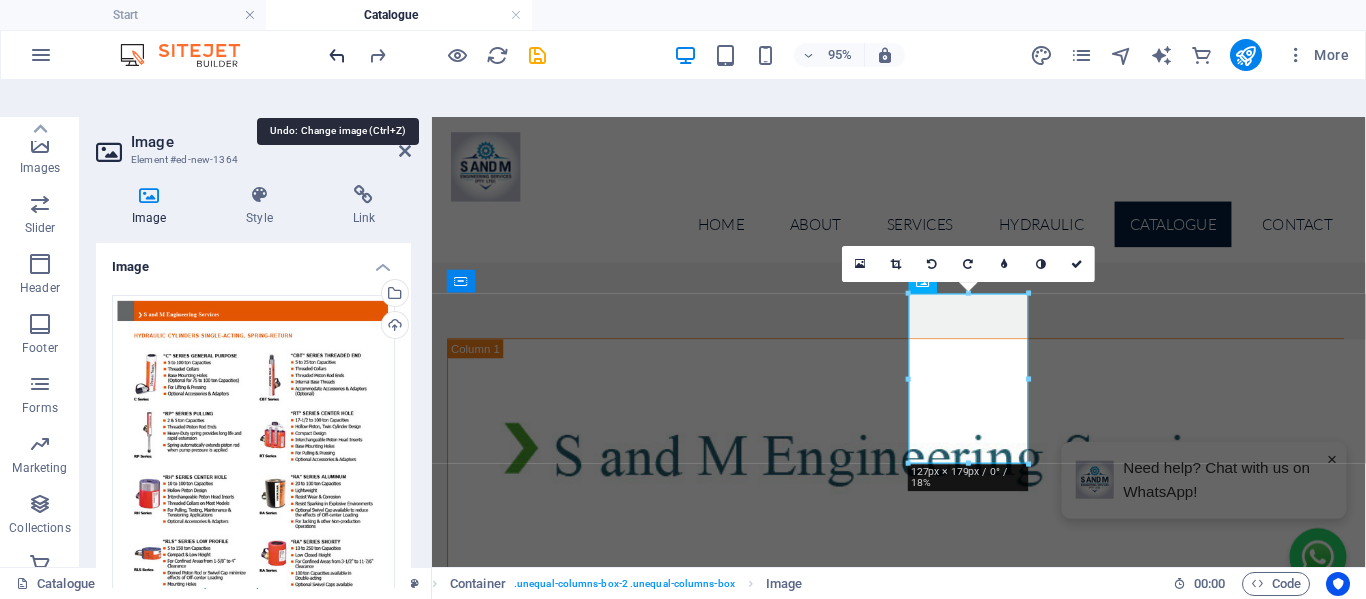 click at bounding box center [337, 55] 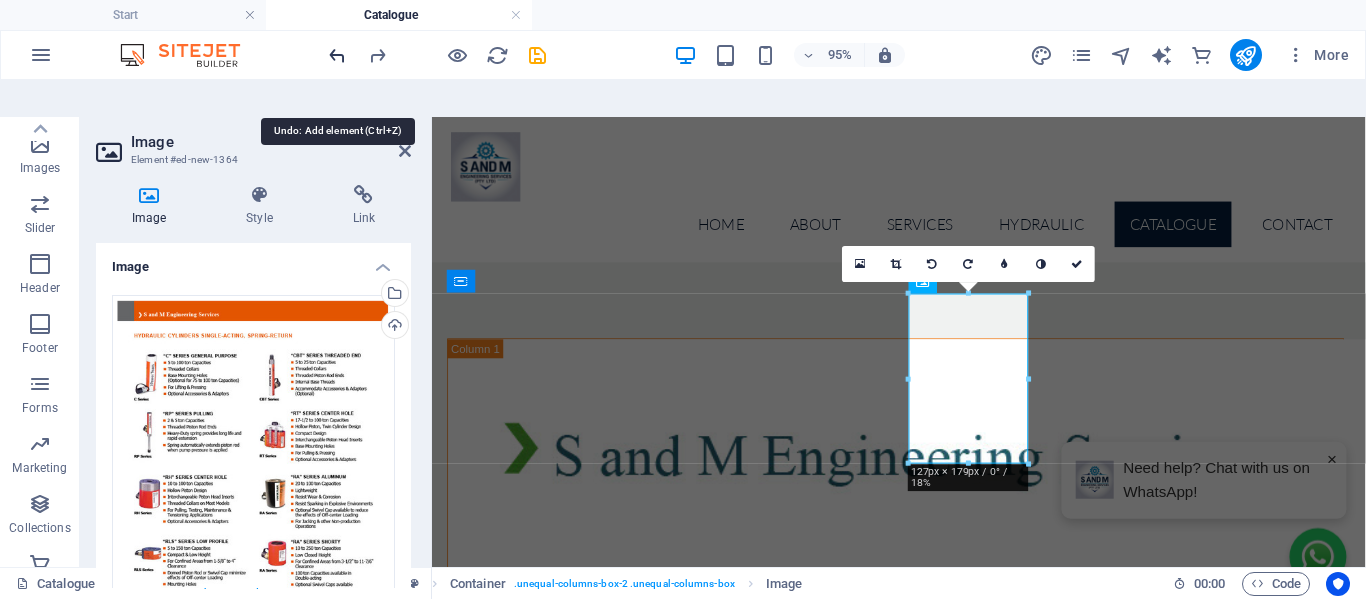 click at bounding box center [337, 55] 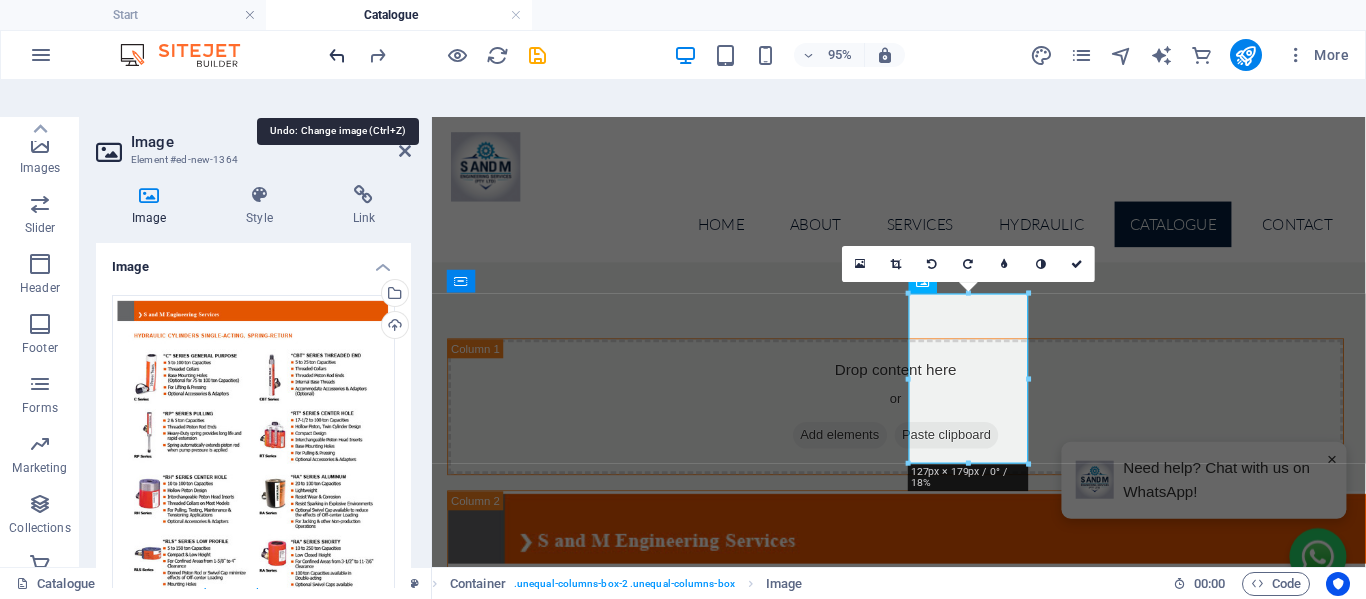 click at bounding box center [337, 55] 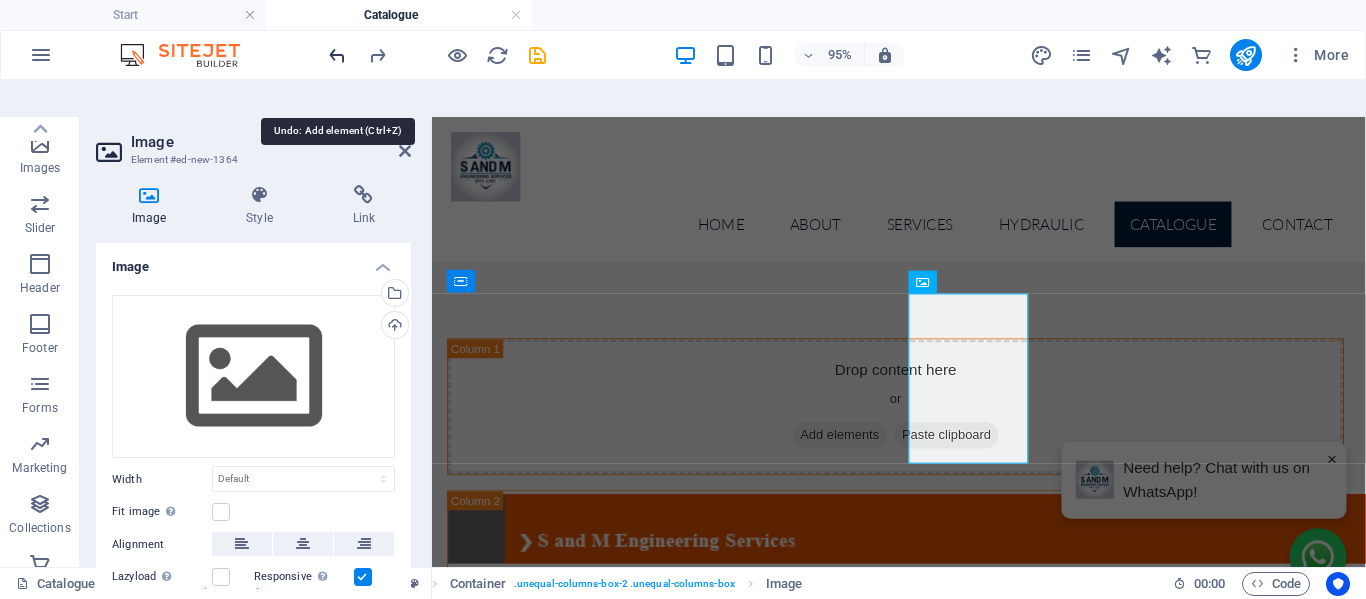 click at bounding box center (337, 55) 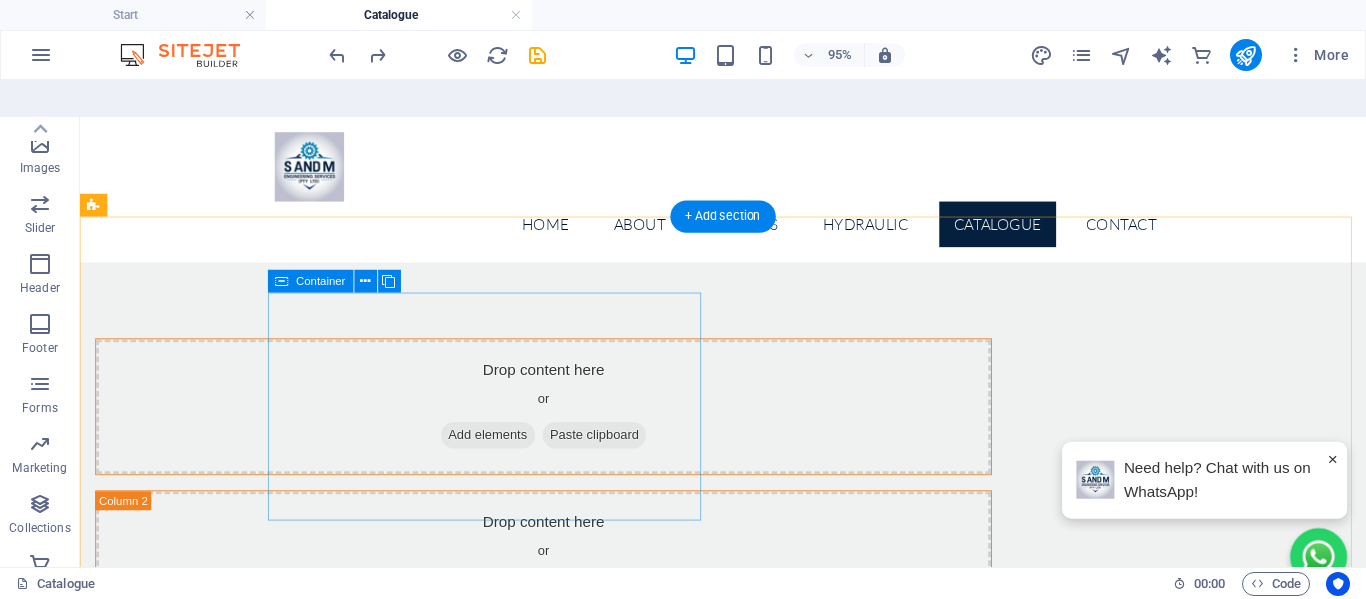 click on "Add elements" at bounding box center (509, 452) 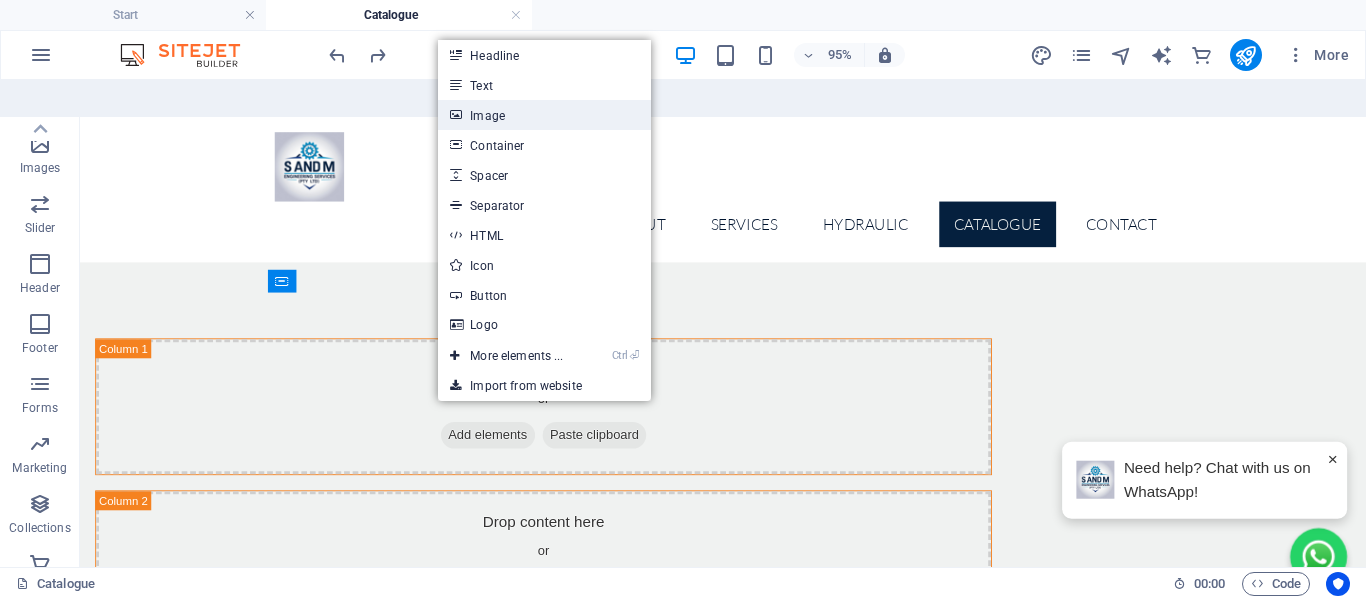 click on "Image" at bounding box center [544, 115] 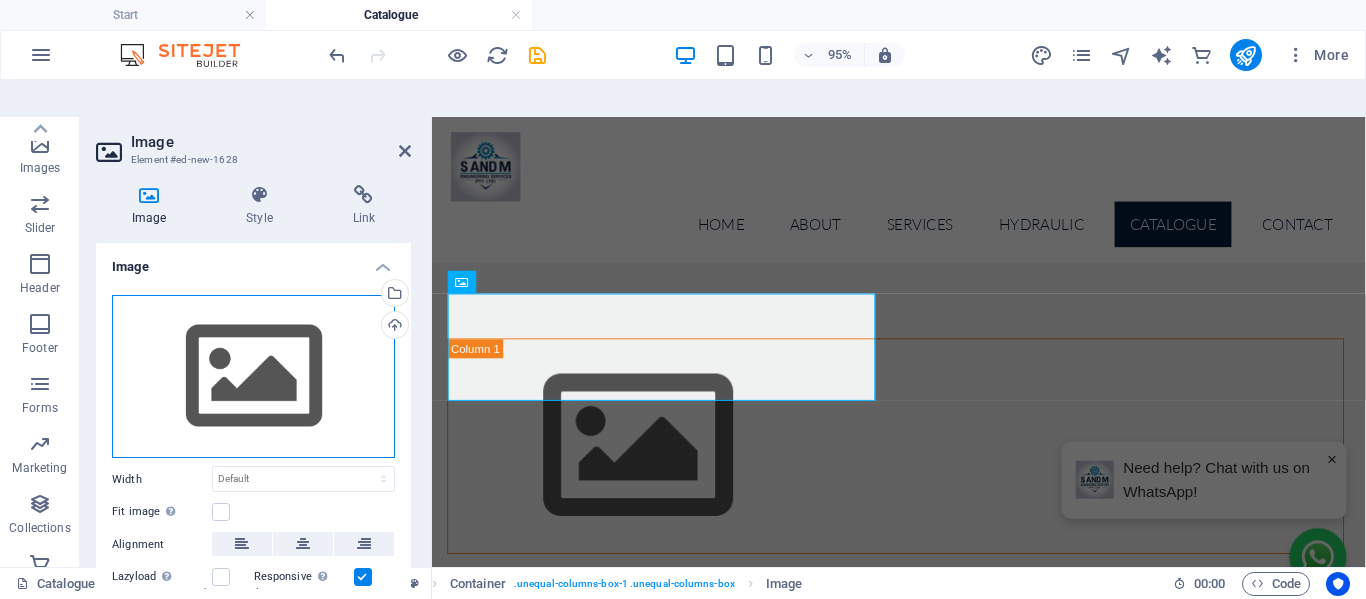 click on "Drag files here, click to choose files or select files from Files or our free stock photos & videos" at bounding box center (253, 377) 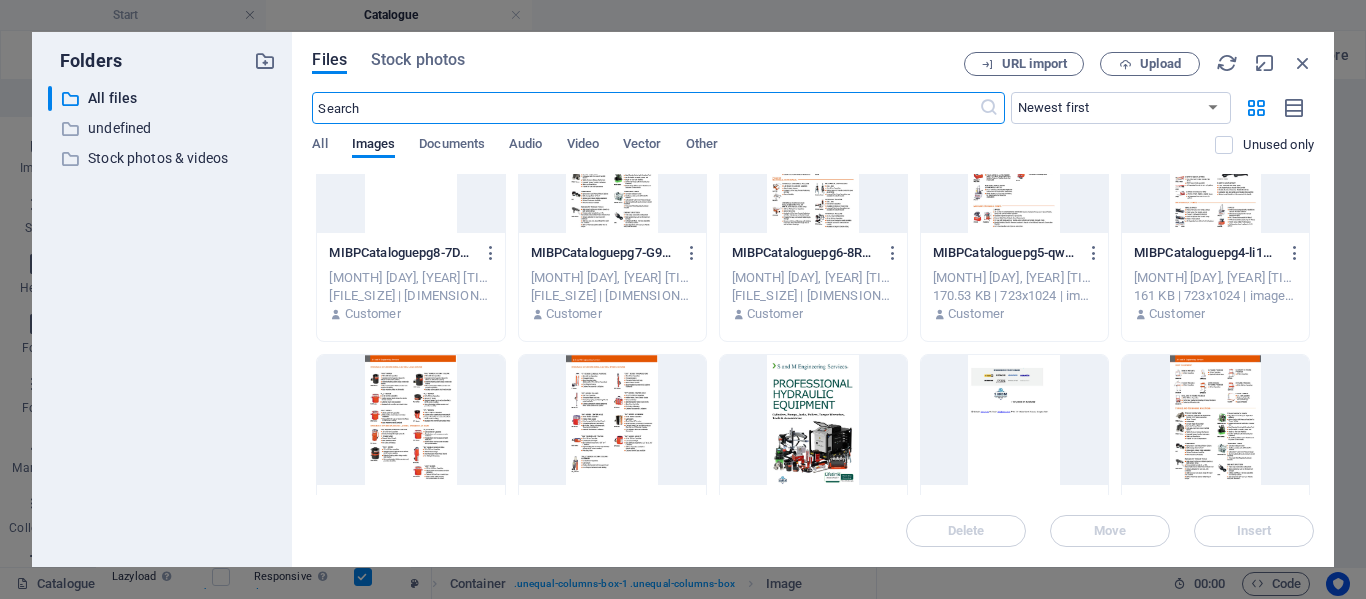 scroll, scrollTop: 100, scrollLeft: 0, axis: vertical 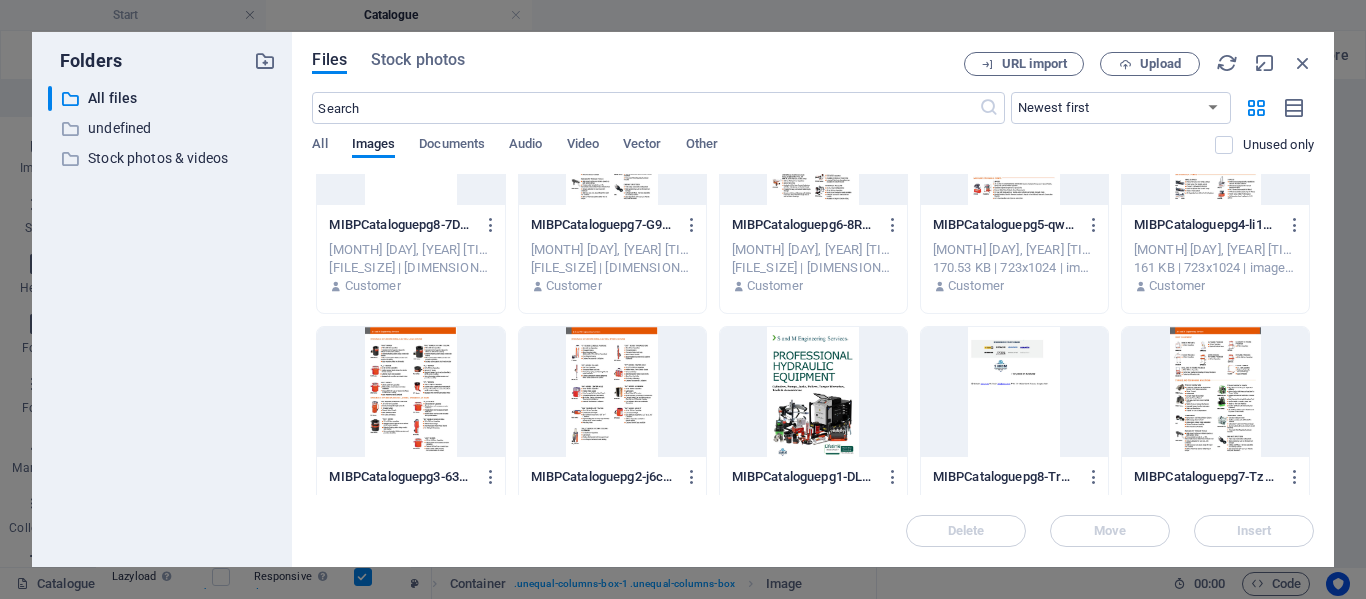 click at bounding box center (813, 392) 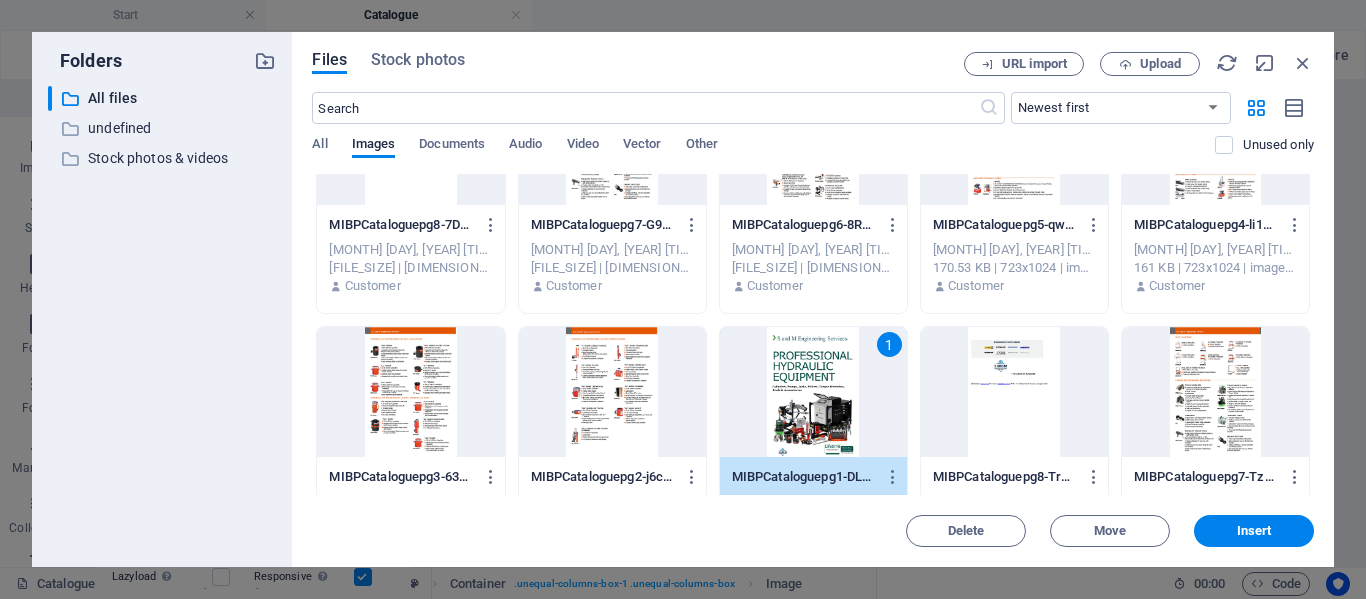 click at bounding box center (612, 392) 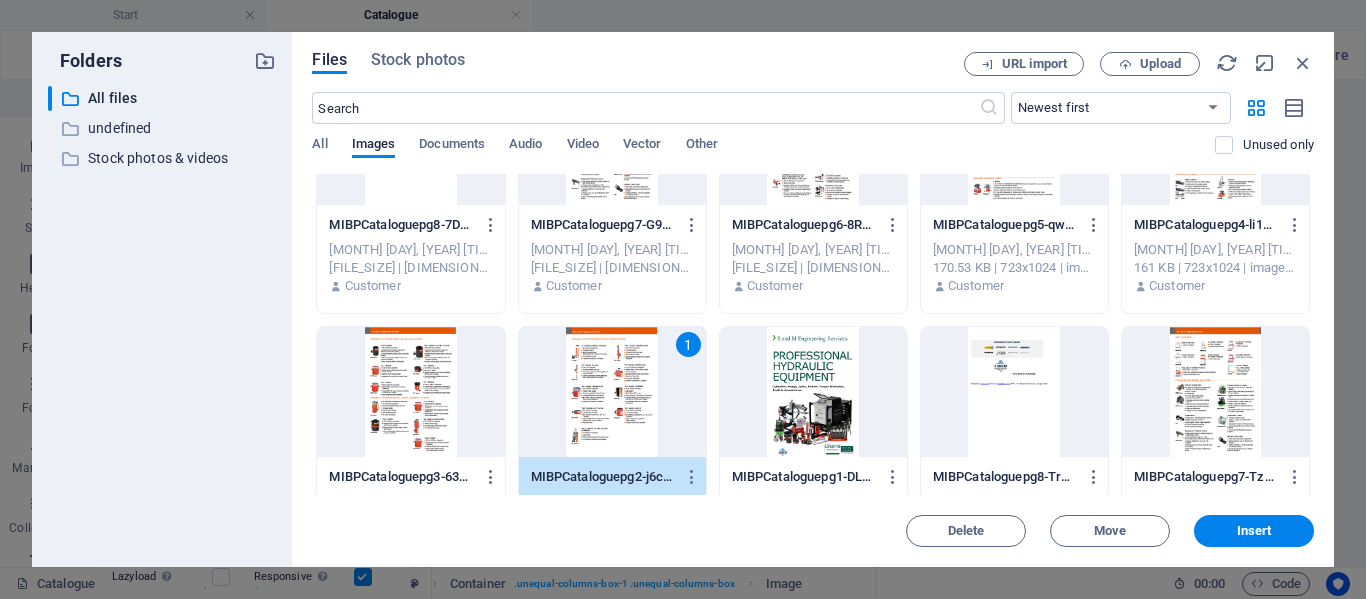 click at bounding box center [813, 392] 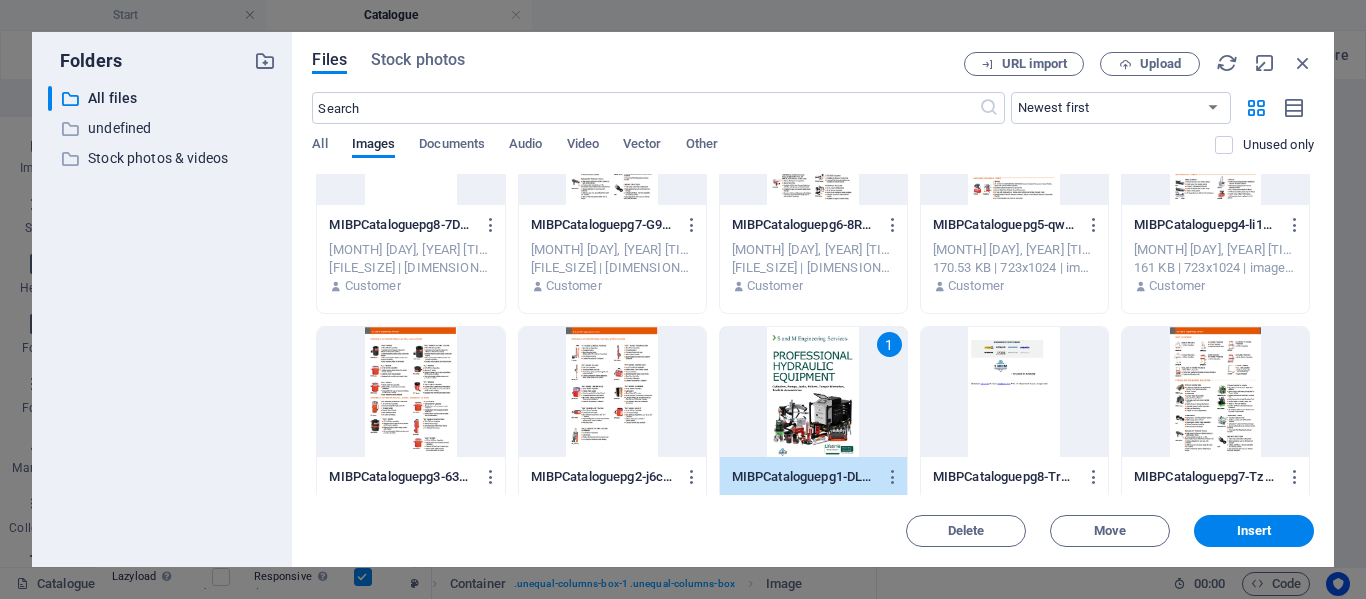 click at bounding box center [612, 392] 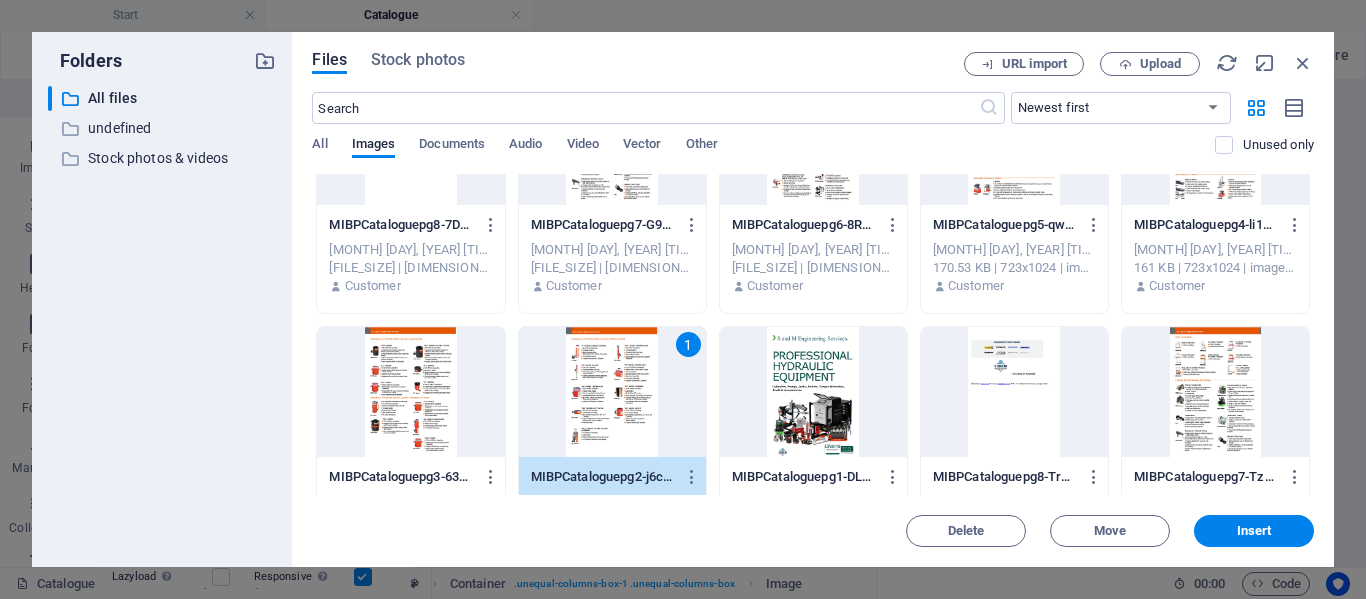 click at bounding box center (410, 392) 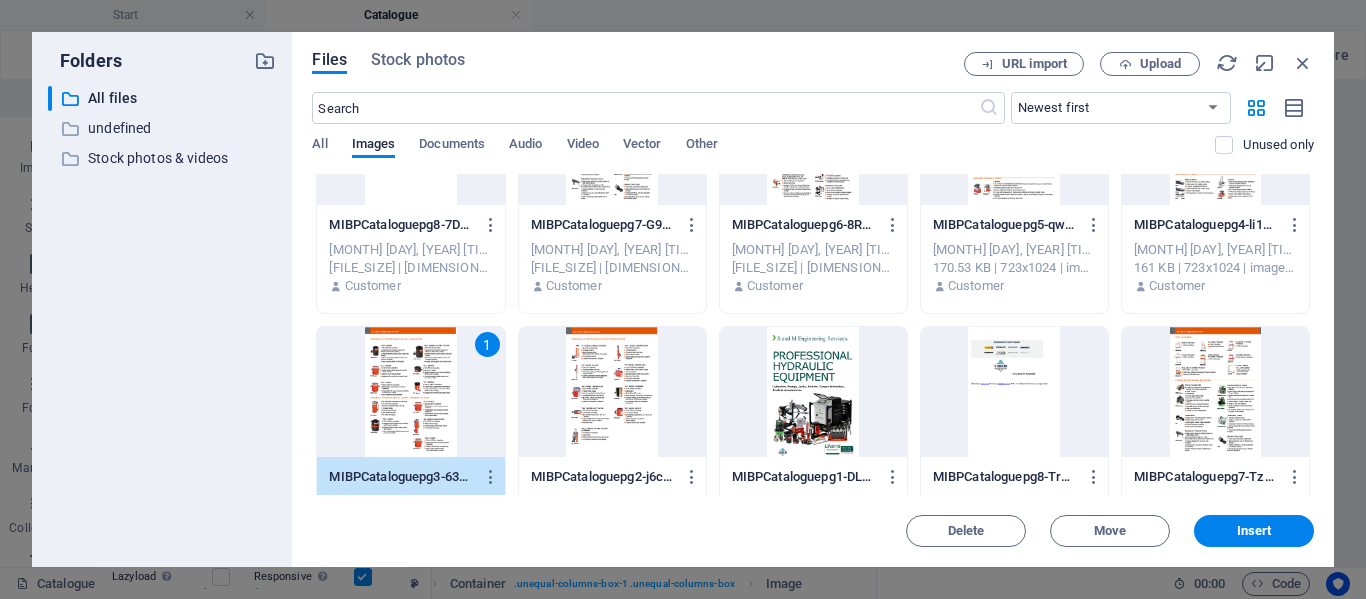click at bounding box center (813, 392) 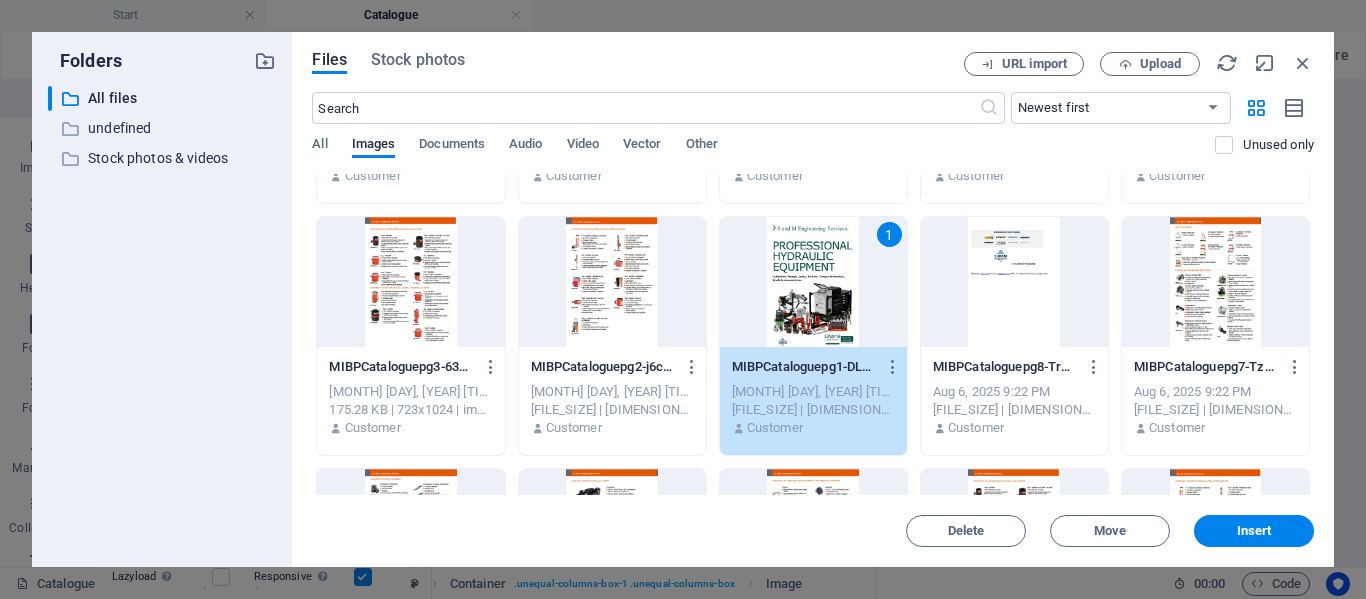 scroll, scrollTop: 300, scrollLeft: 0, axis: vertical 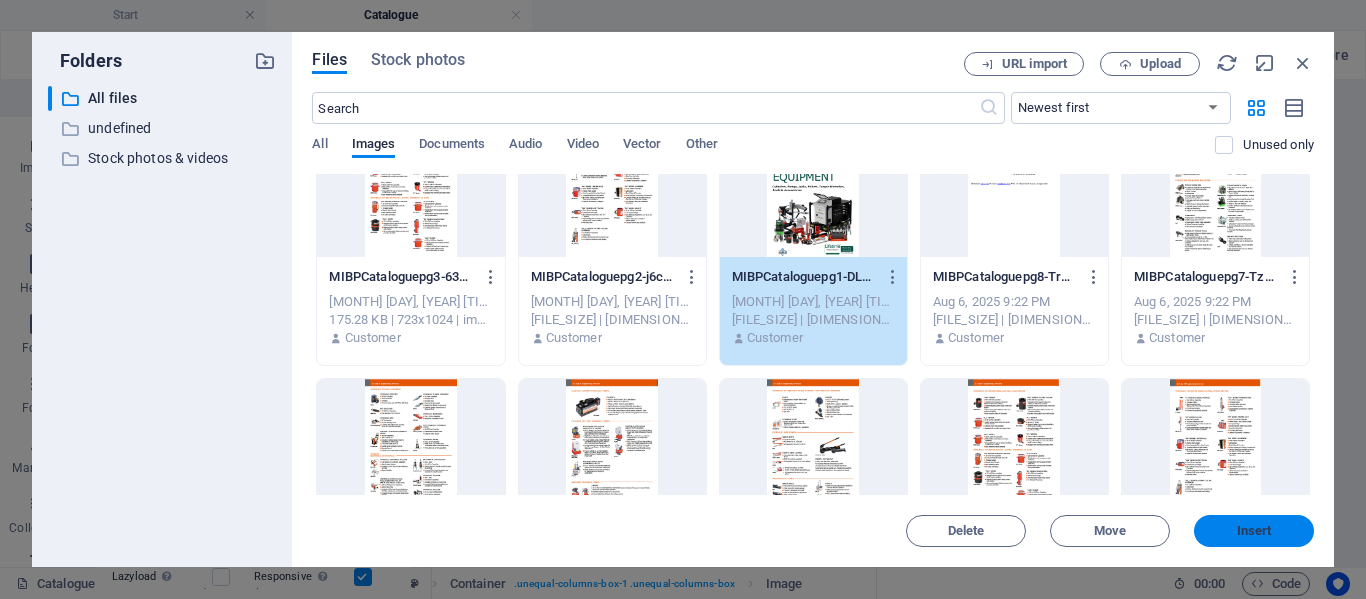 click on "Insert" at bounding box center [1254, 531] 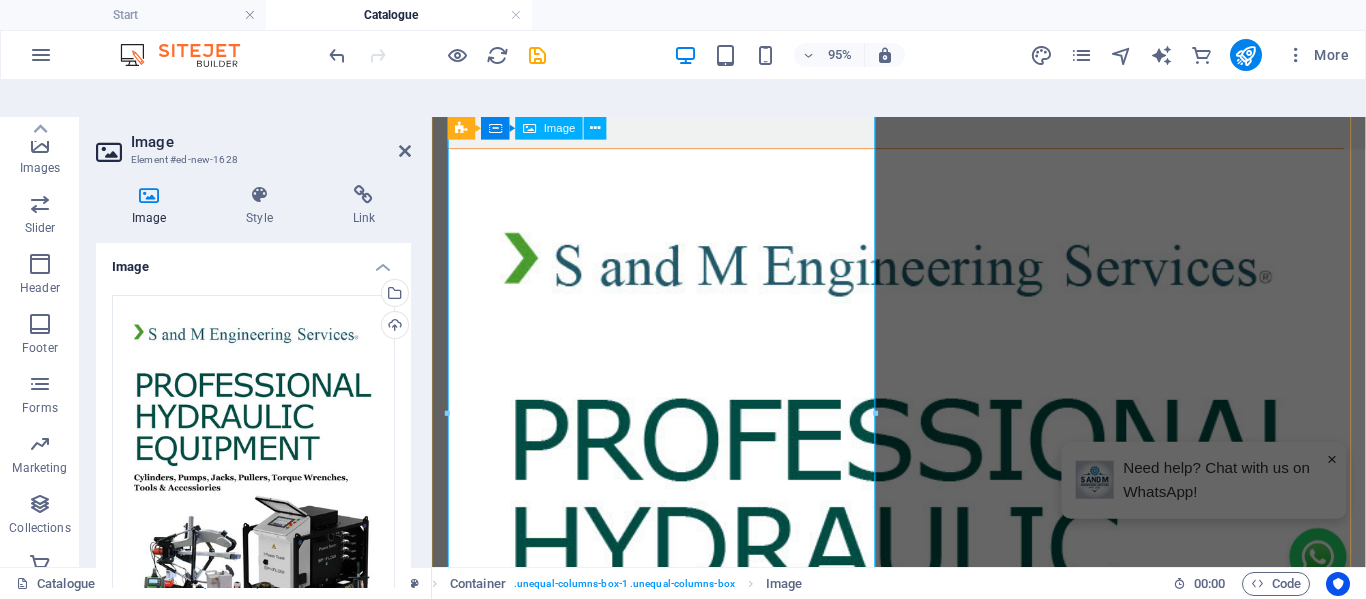scroll, scrollTop: 0, scrollLeft: 0, axis: both 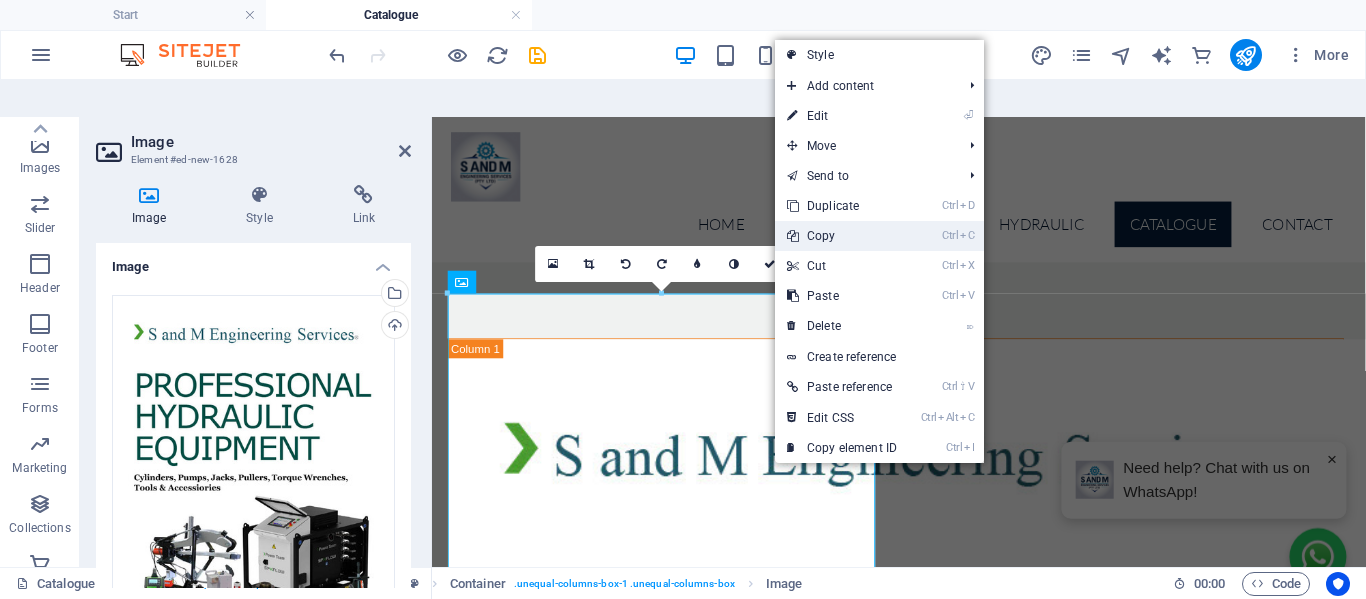 click on "Ctrl C  Copy" at bounding box center (842, 236) 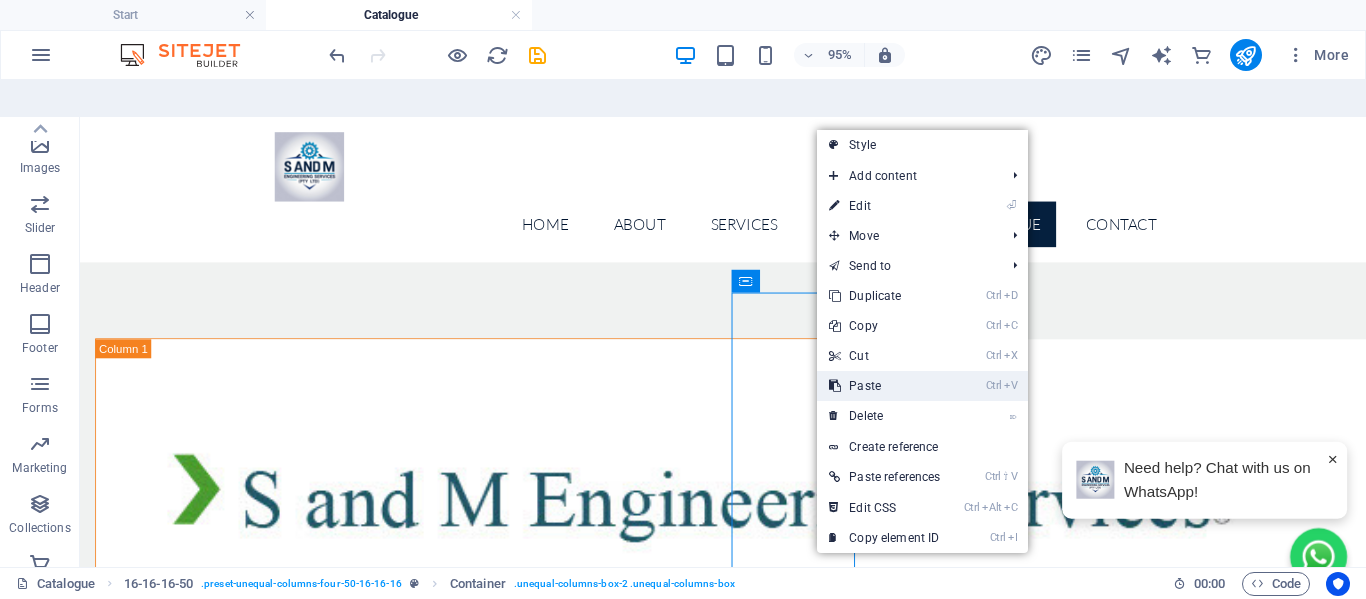 click on "Ctrl V  Paste" at bounding box center [884, 386] 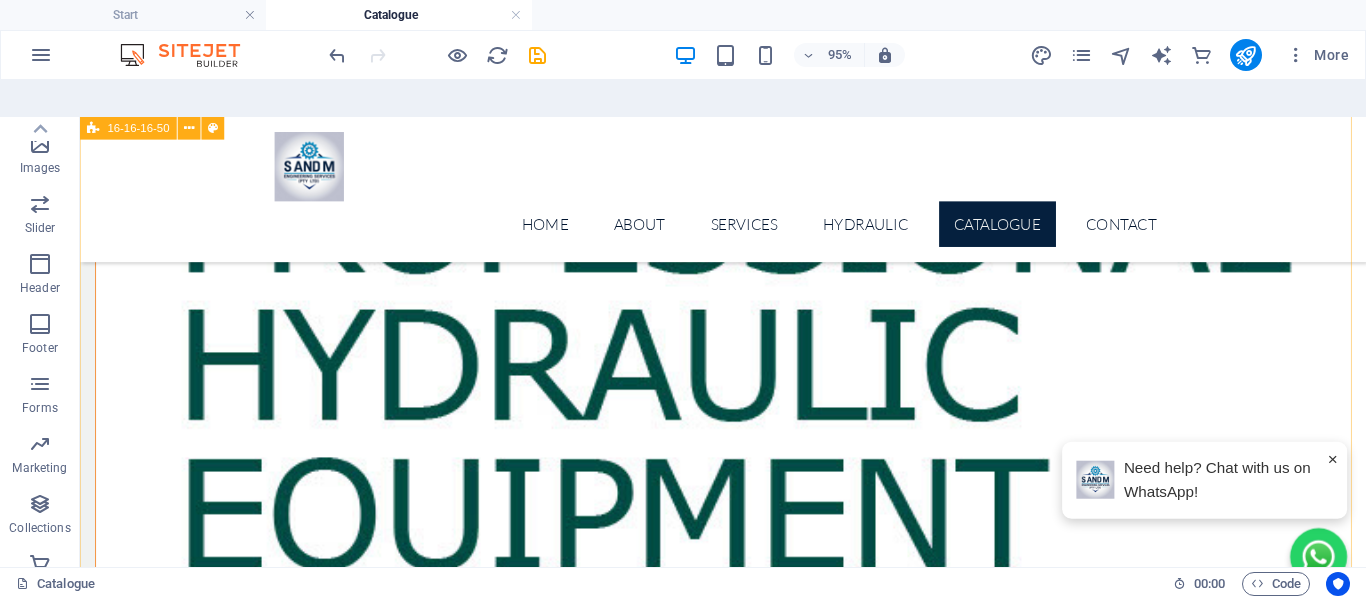scroll, scrollTop: 500, scrollLeft: 0, axis: vertical 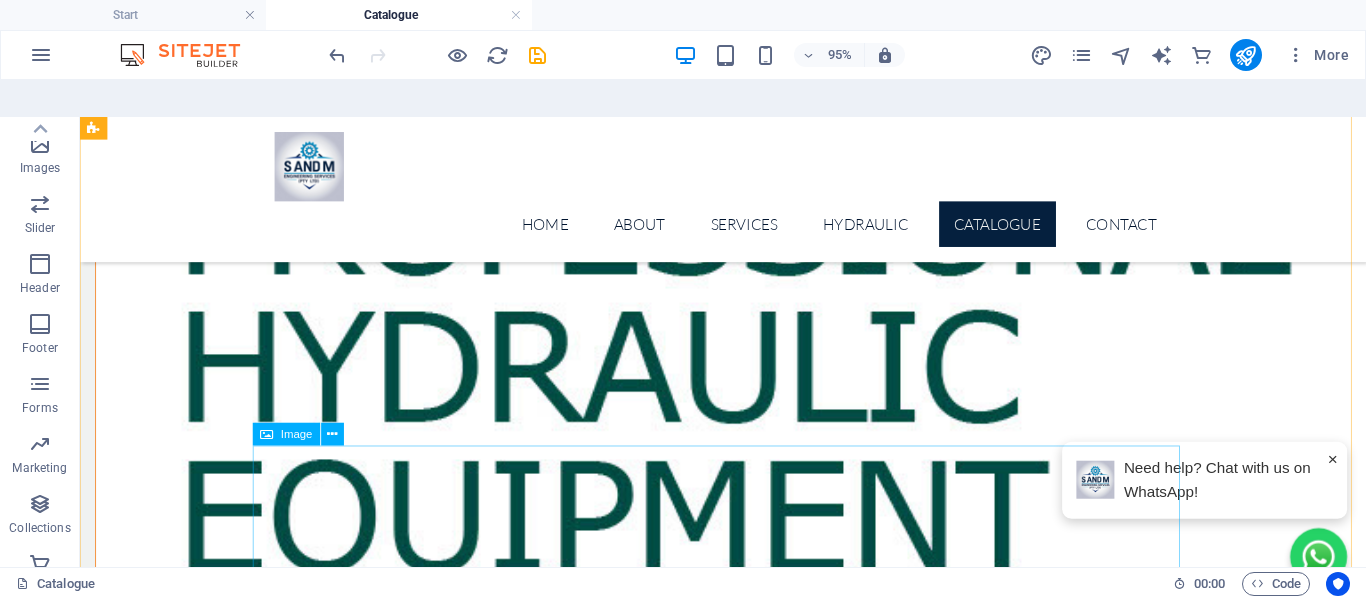 click at bounding box center (568, 2857) 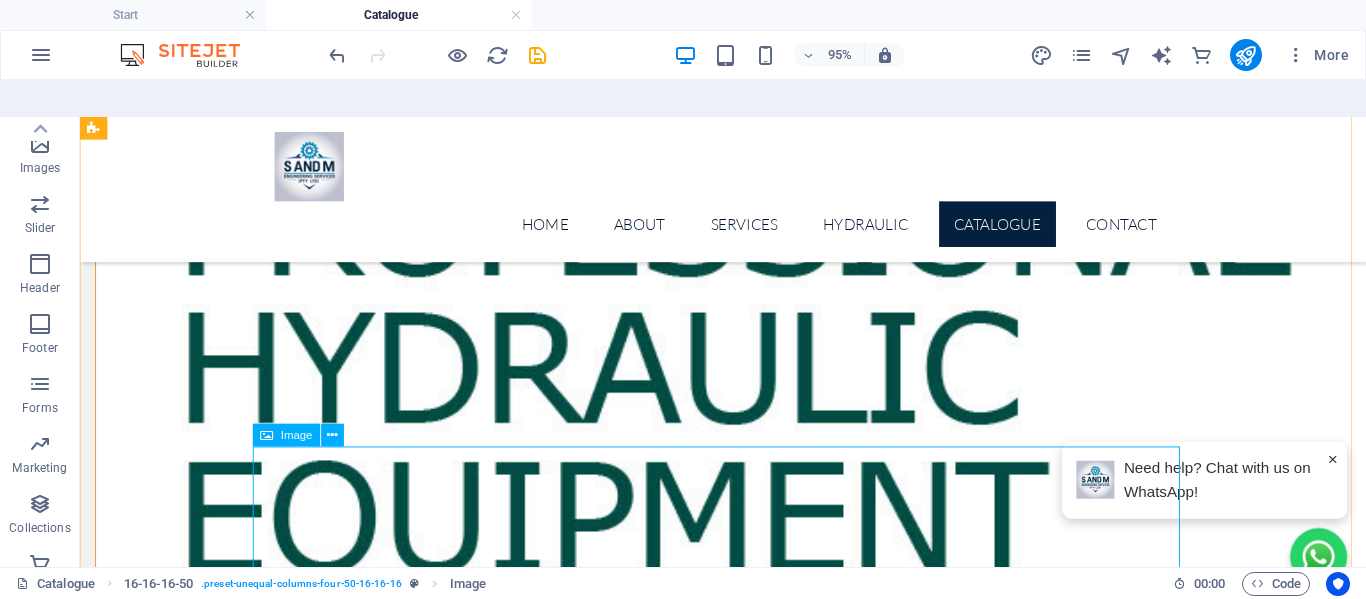 scroll, scrollTop: 100, scrollLeft: 0, axis: vertical 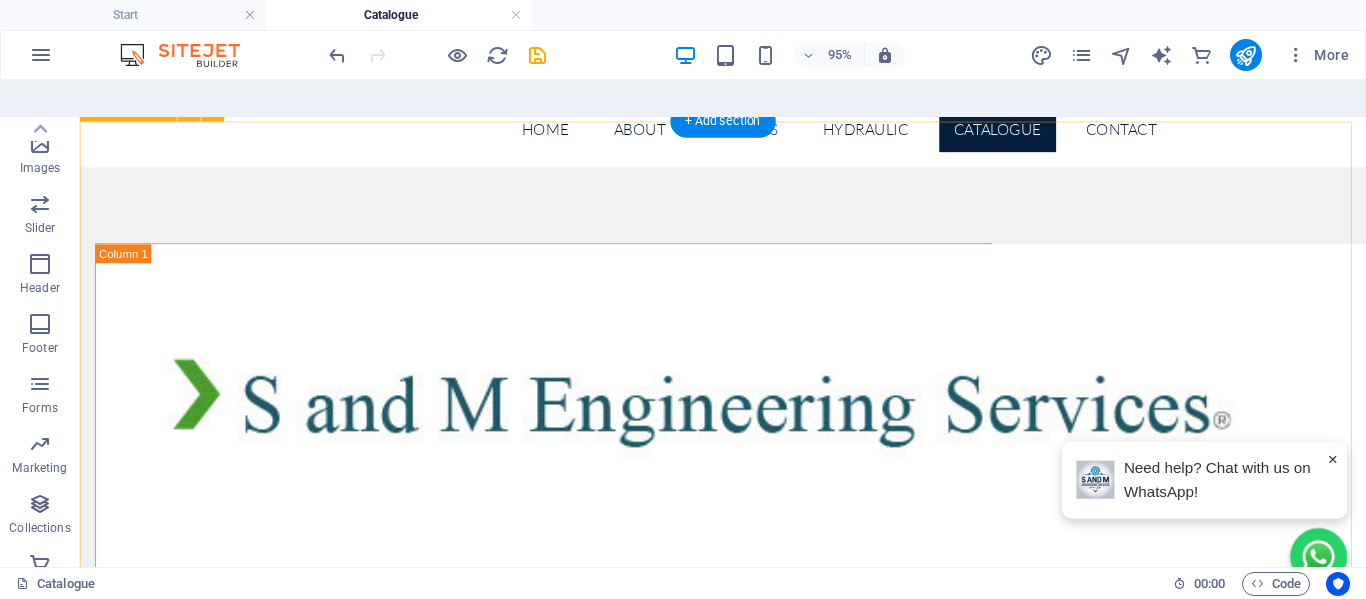 click on "Drop content here or  Add elements  Paste clipboard Drop content here or  Add elements  Paste clipboard Drop content here or  Add elements  Paste clipboard" at bounding box center [757, 2416] 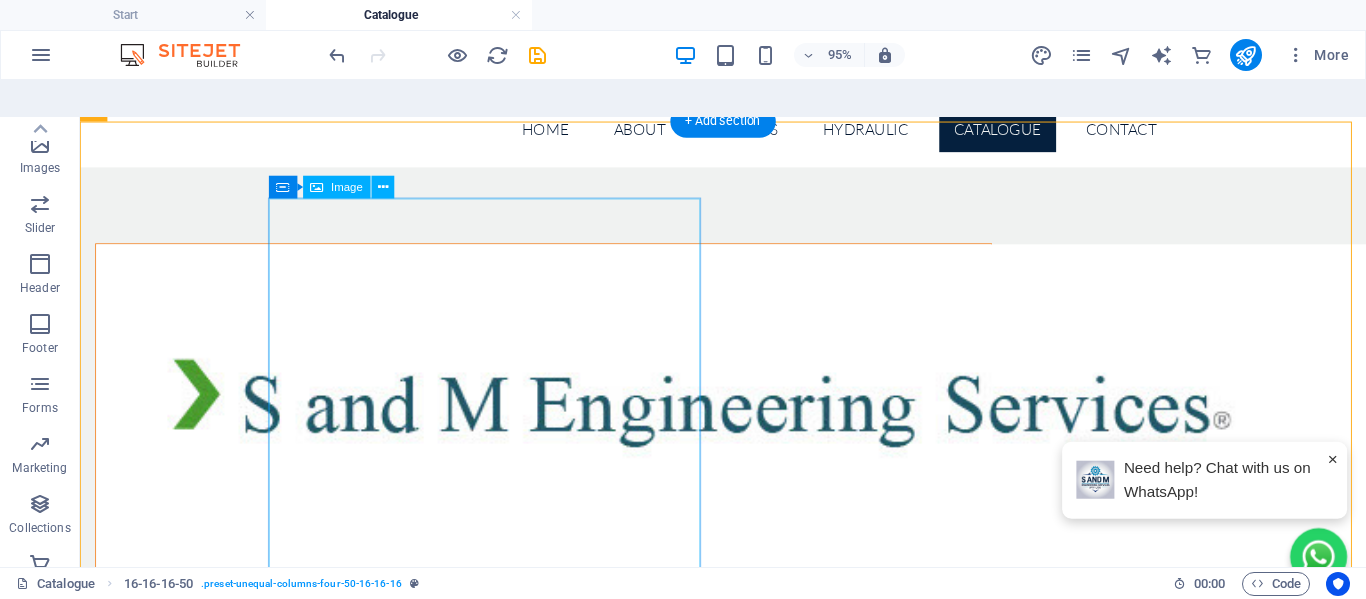 click at bounding box center [568, 1210] 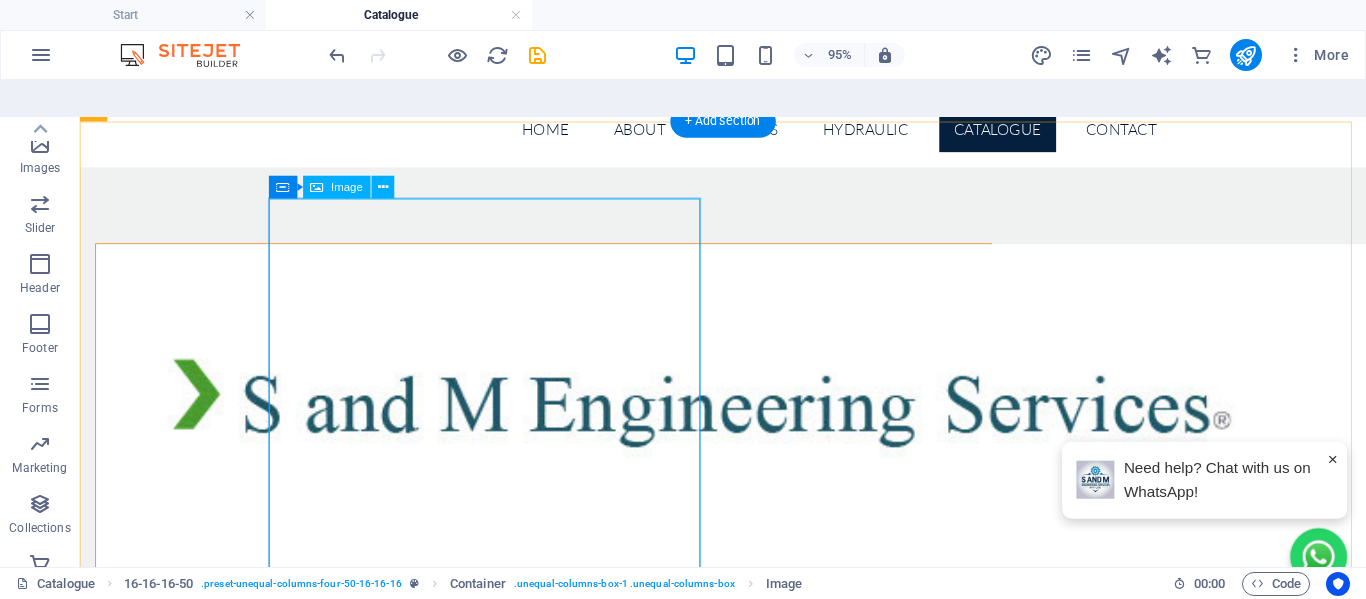 click at bounding box center [568, 1210] 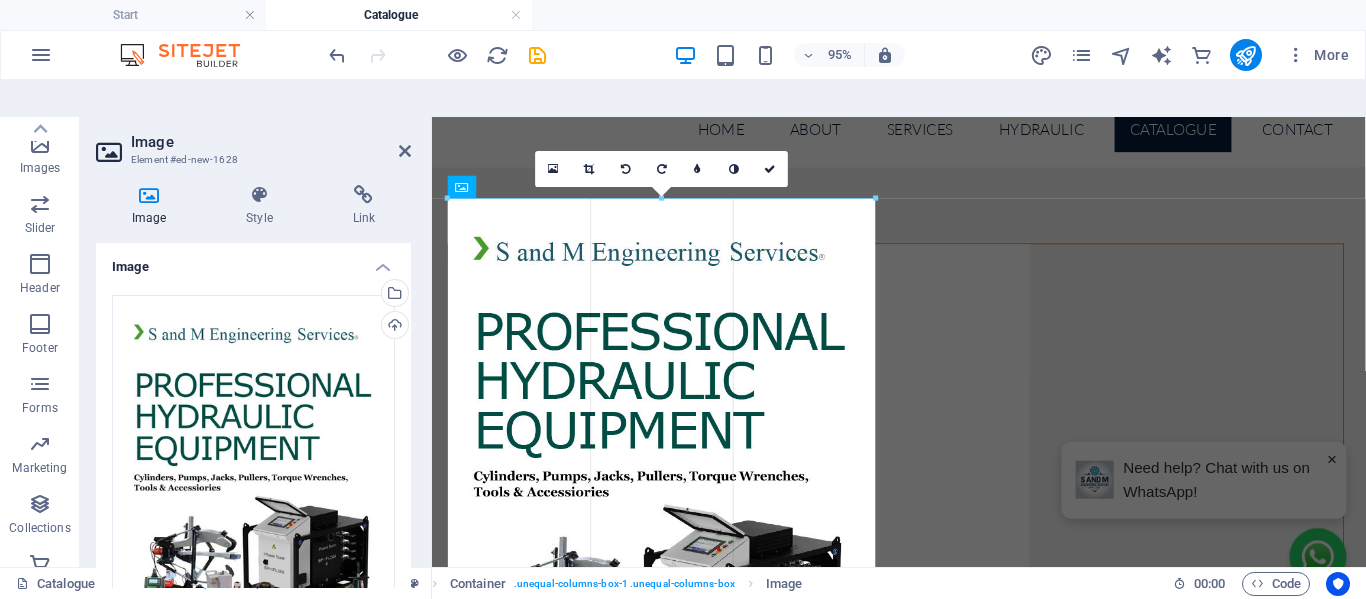 drag, startPoint x: 876, startPoint y: 465, endPoint x: 1038, endPoint y: 460, distance: 162.07715 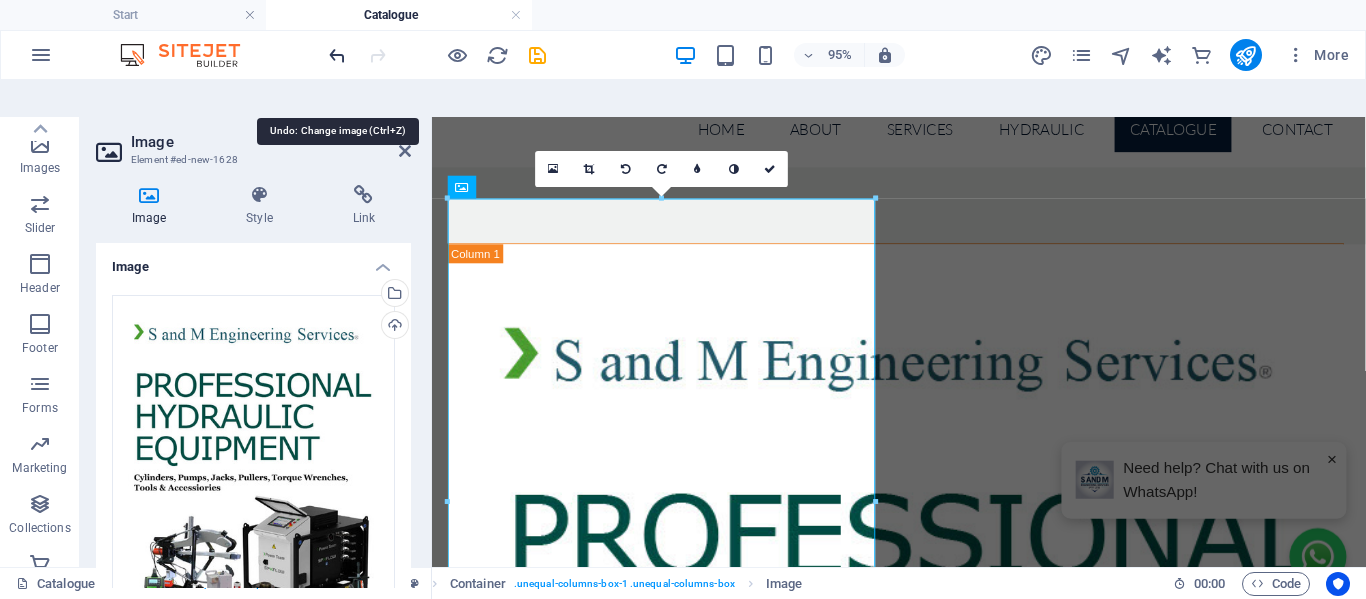 click at bounding box center [337, 55] 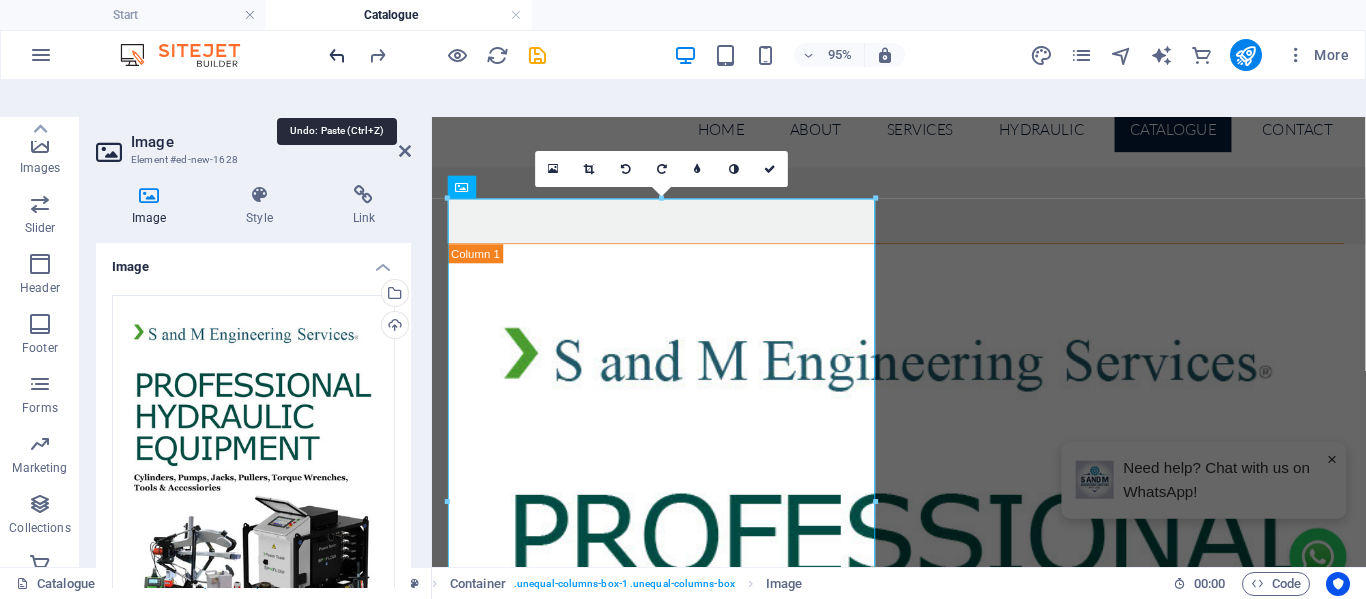 click at bounding box center [337, 55] 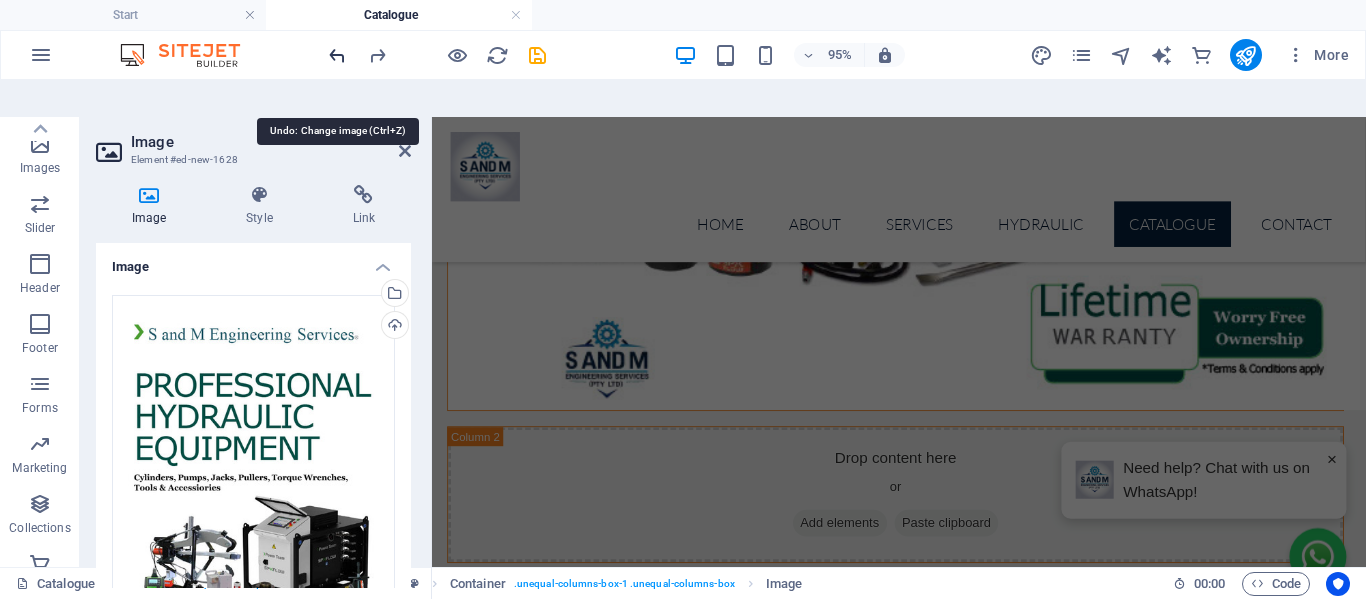 click at bounding box center (337, 55) 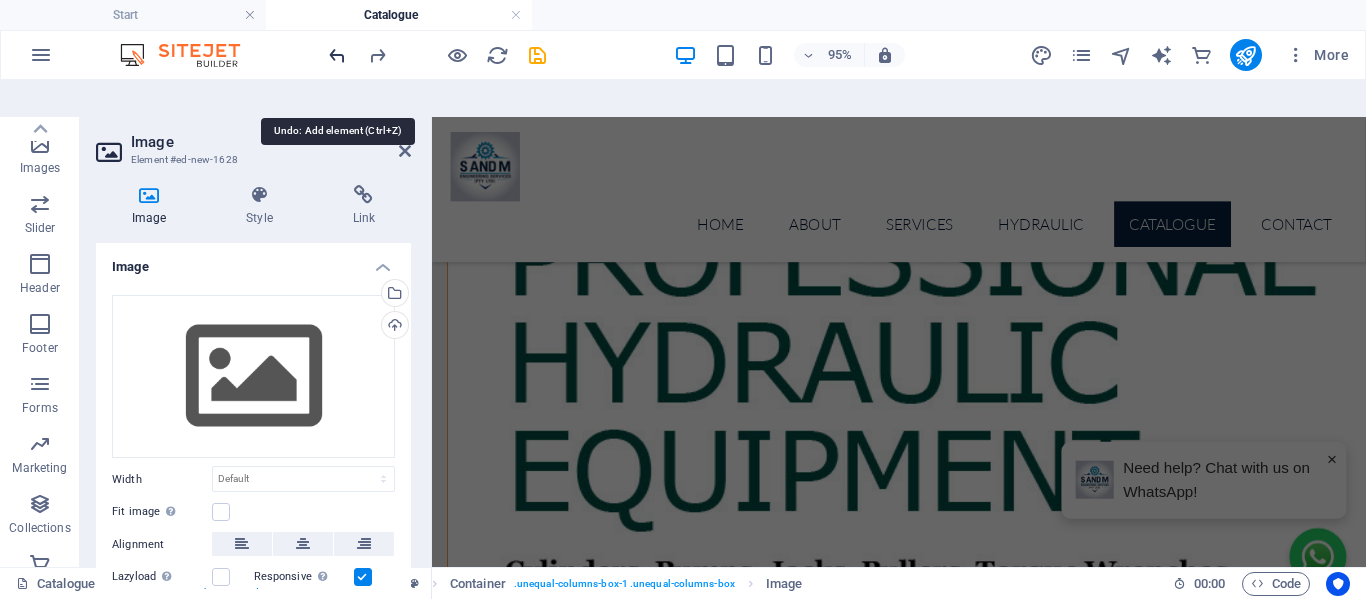 scroll, scrollTop: 248, scrollLeft: 0, axis: vertical 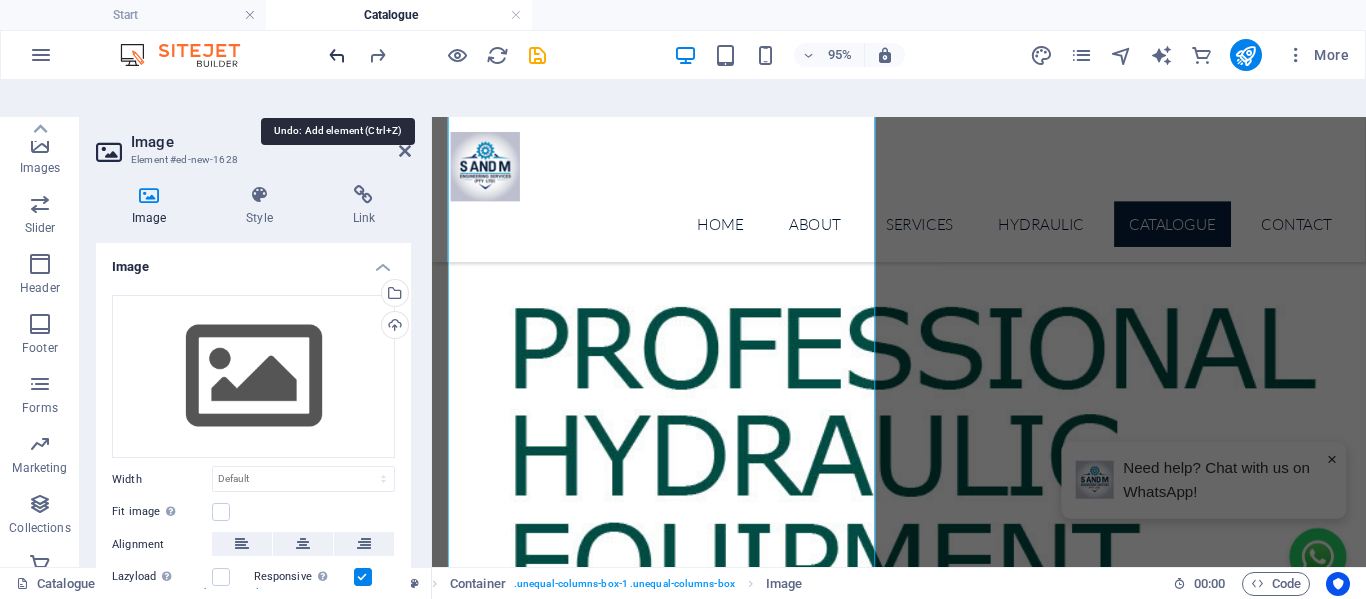 click at bounding box center [337, 55] 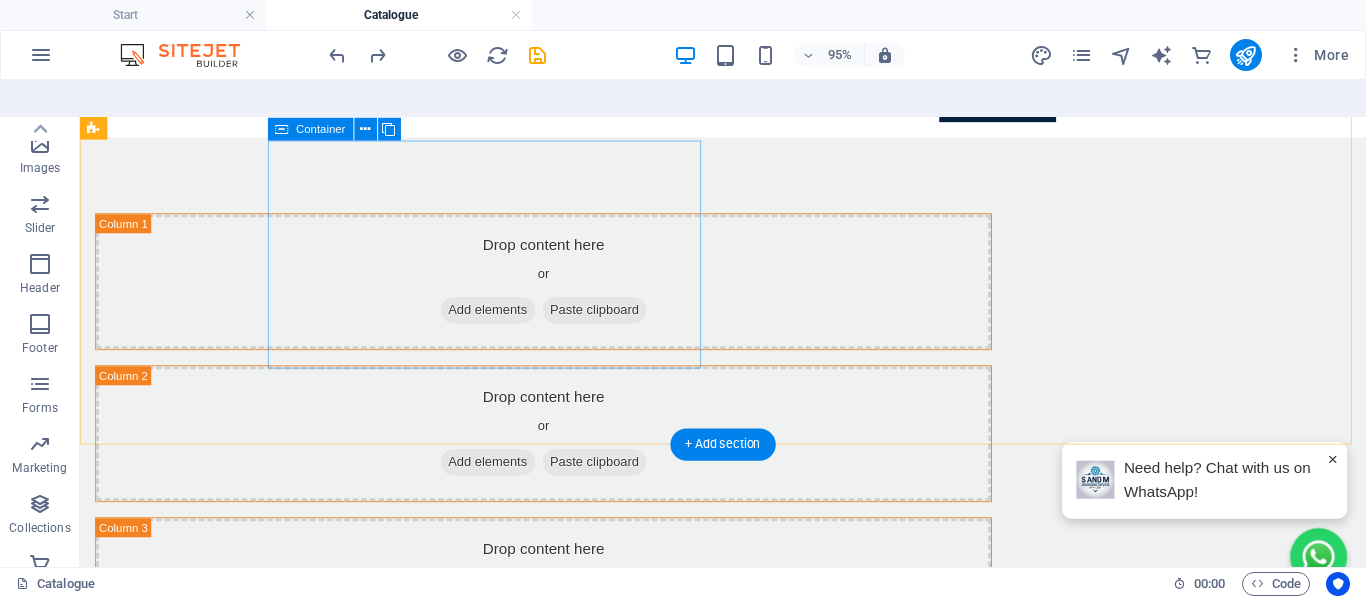 scroll, scrollTop: 48, scrollLeft: 0, axis: vertical 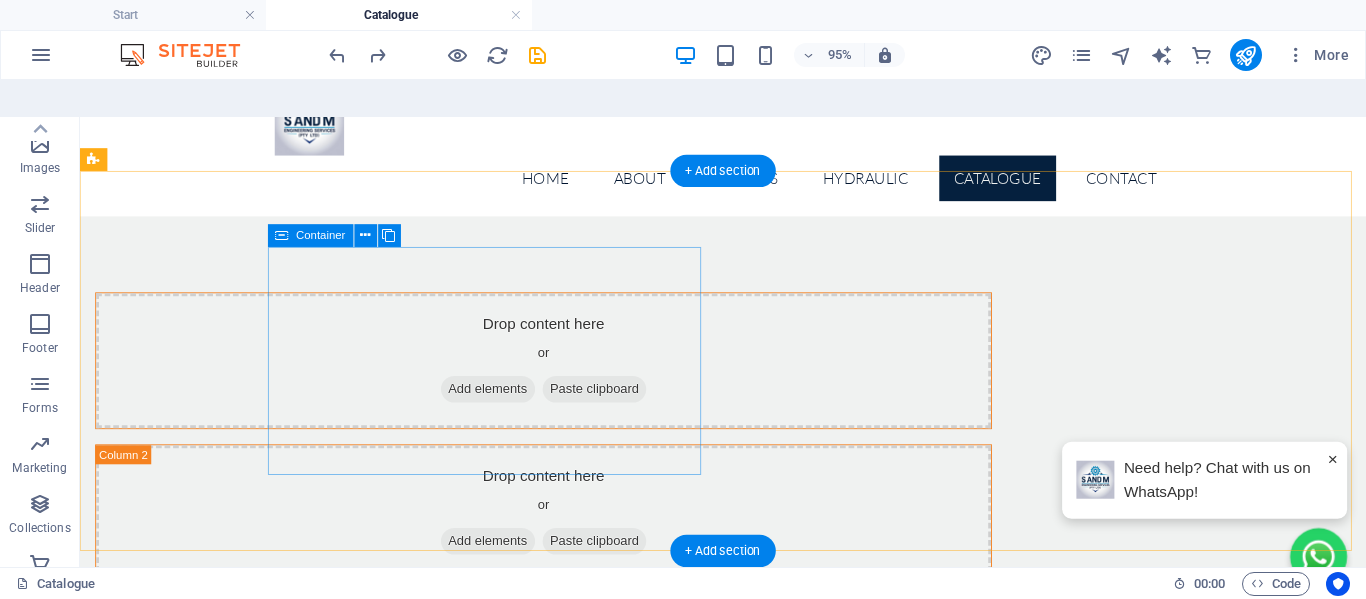 click on "Drop content here or  Add elements  Paste clipboard" at bounding box center [568, 374] 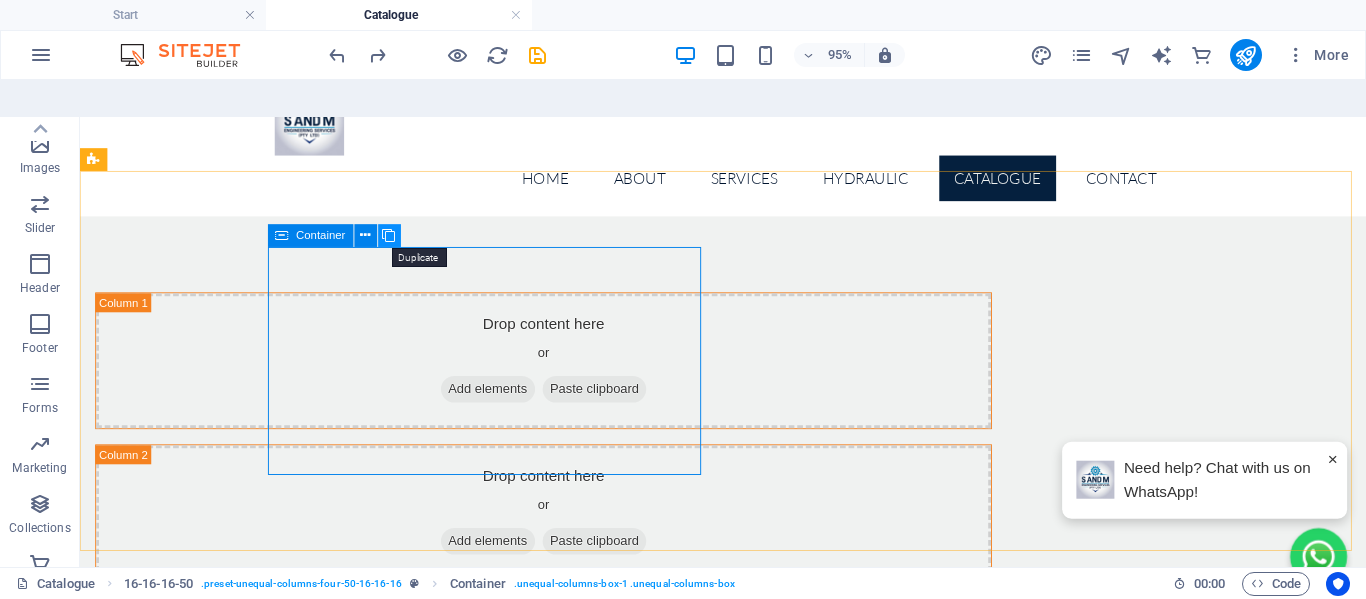 click at bounding box center [389, 236] 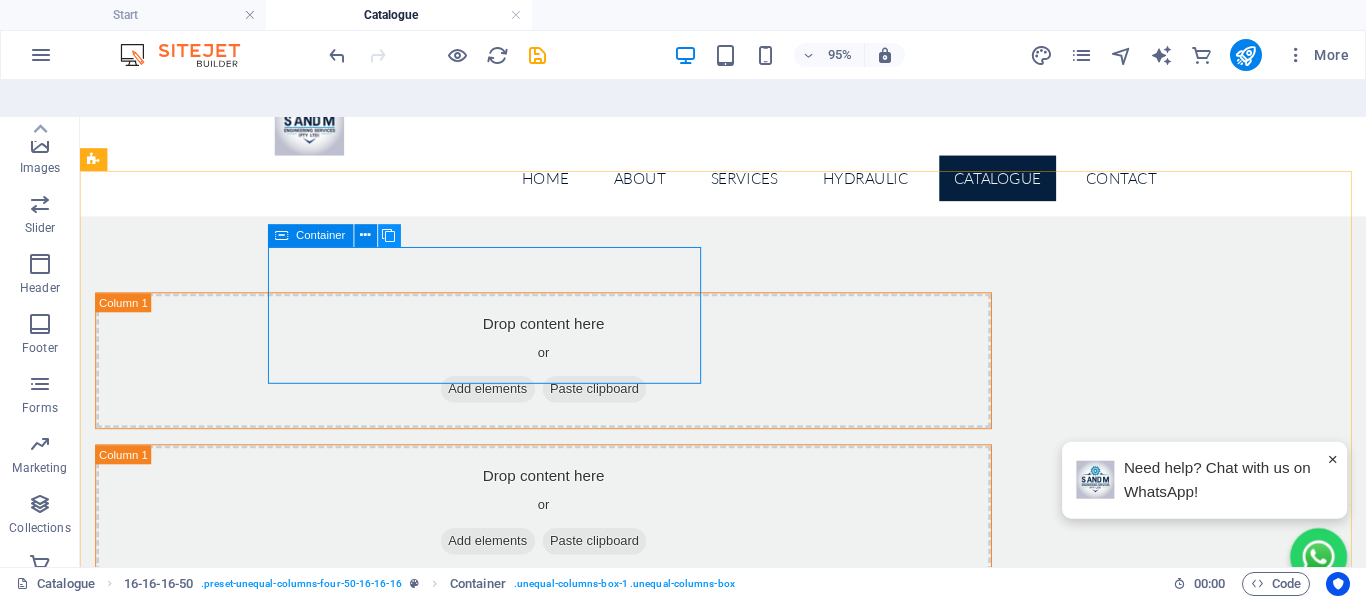 click at bounding box center [389, 236] 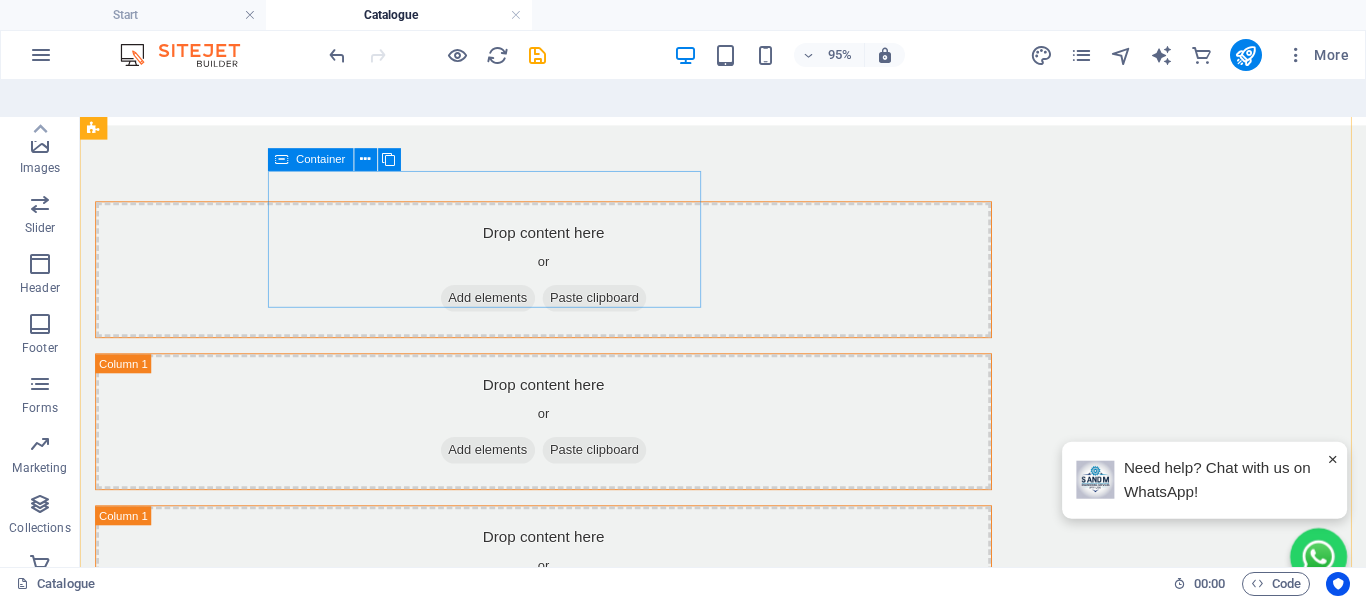 scroll, scrollTop: 0, scrollLeft: 0, axis: both 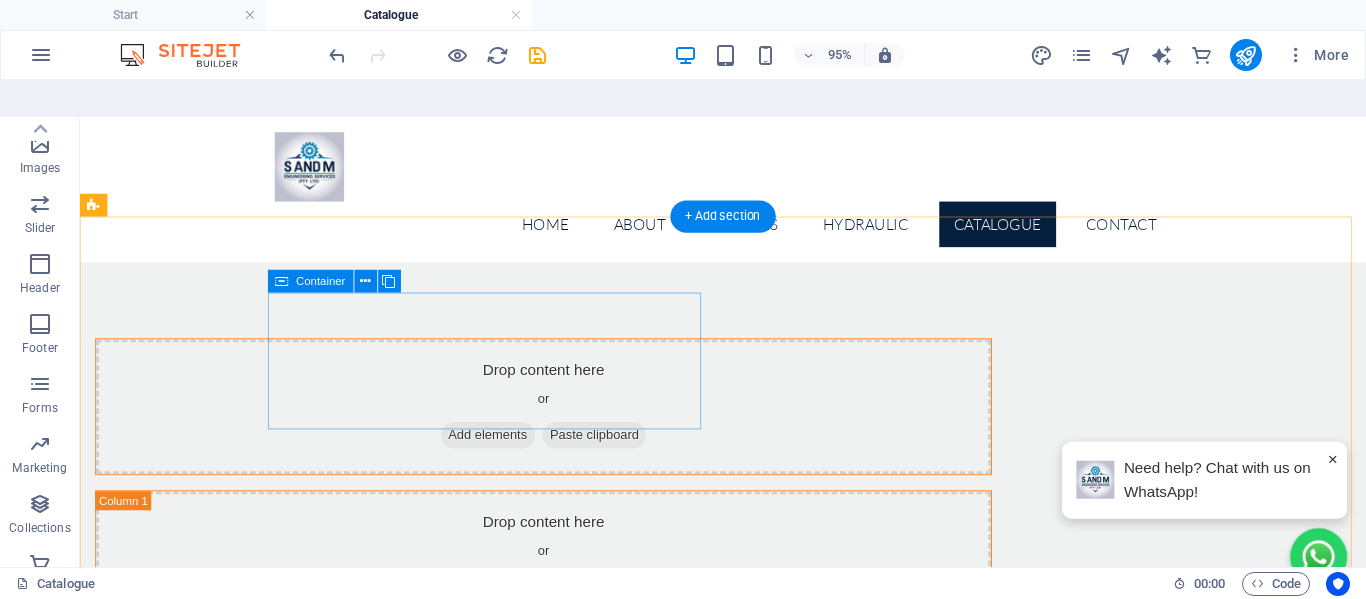 click on "Add elements" at bounding box center (509, 452) 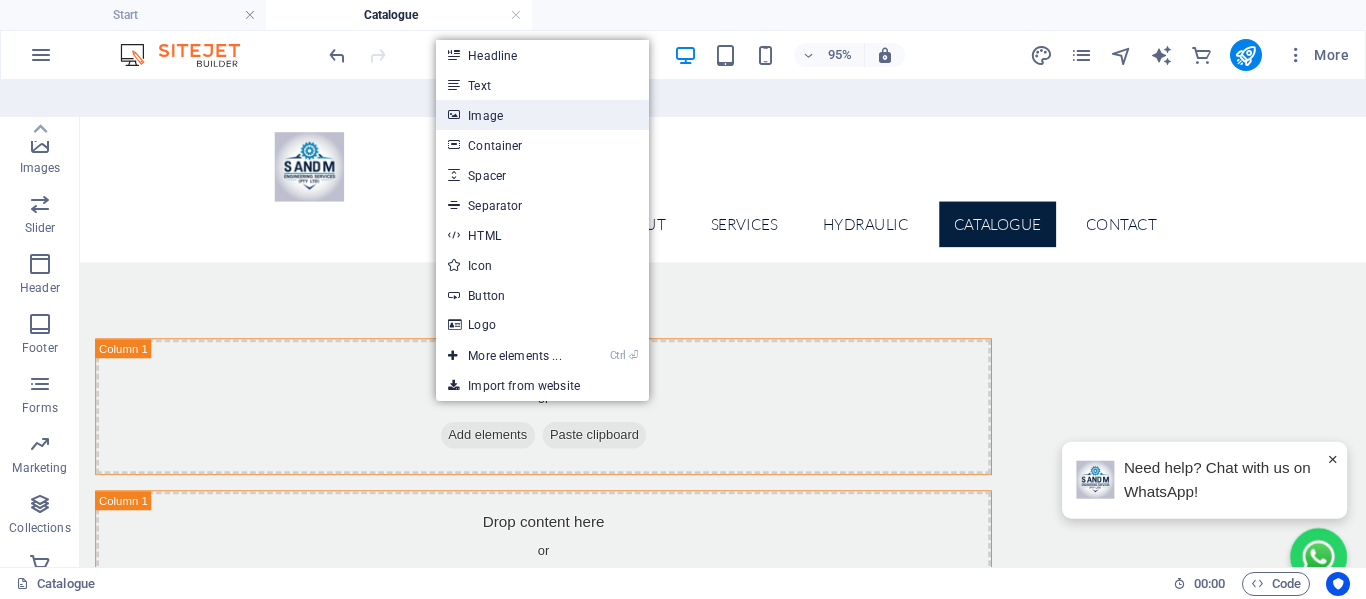 click on "Image" at bounding box center (542, 115) 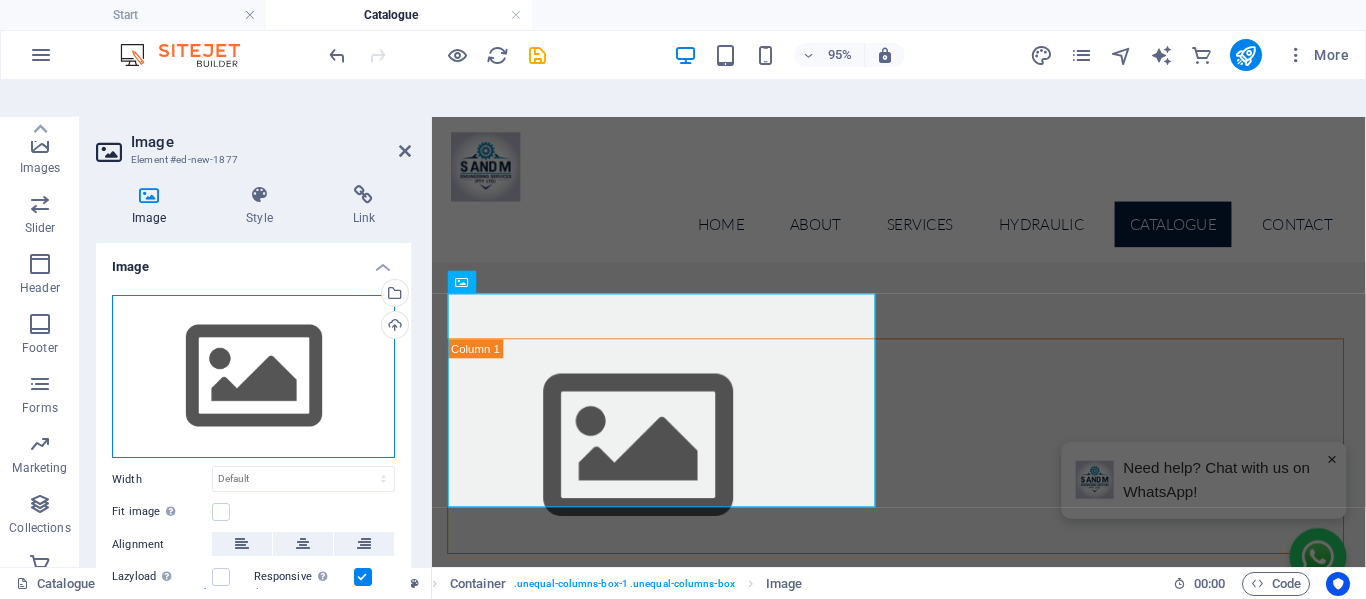 click on "Drag files here, click to choose files or select files from Files or our free stock photos & videos" at bounding box center (253, 377) 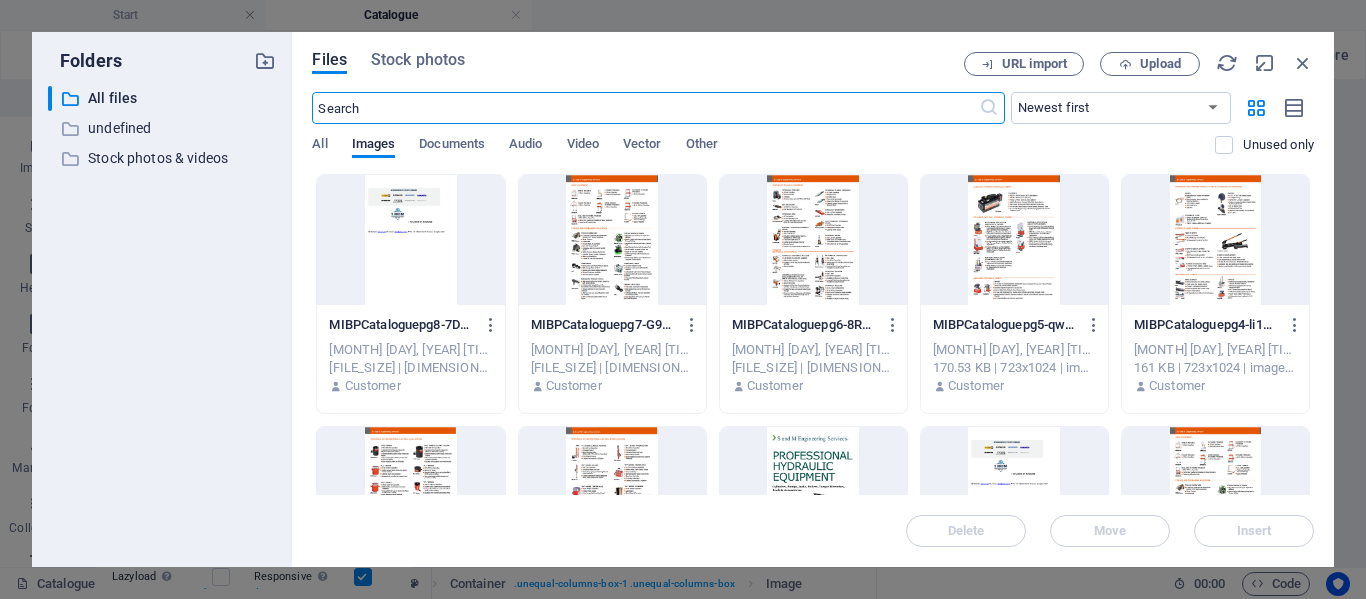 click at bounding box center [813, 492] 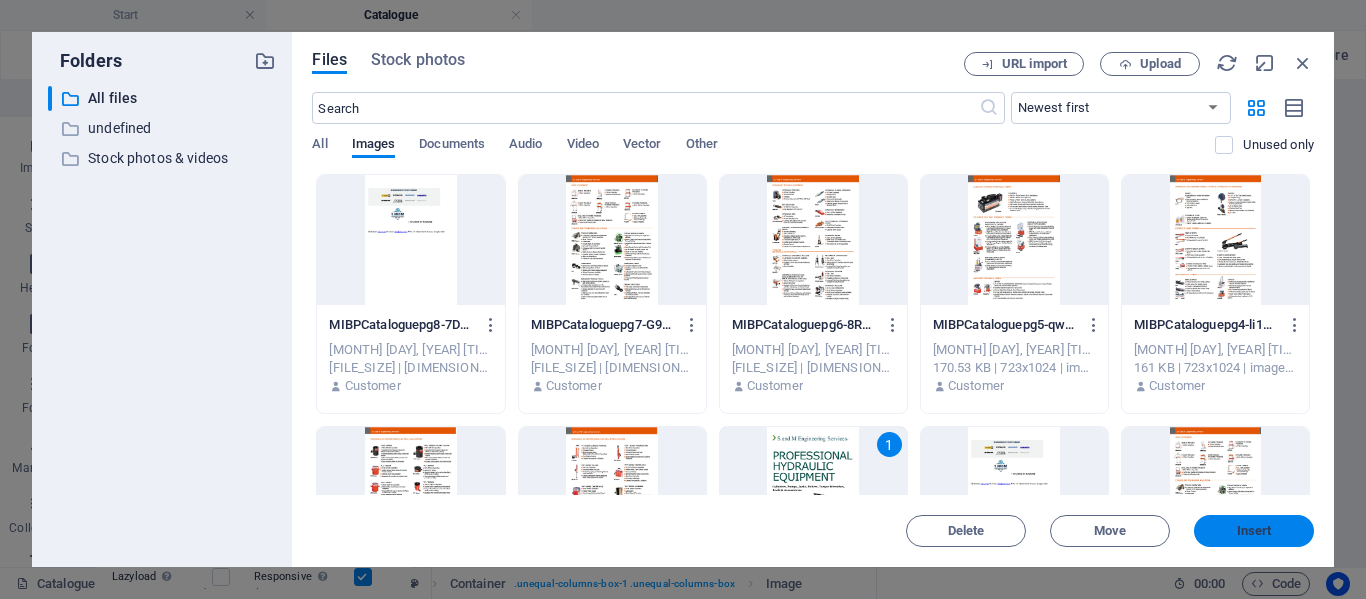 click on "Insert" at bounding box center [1254, 531] 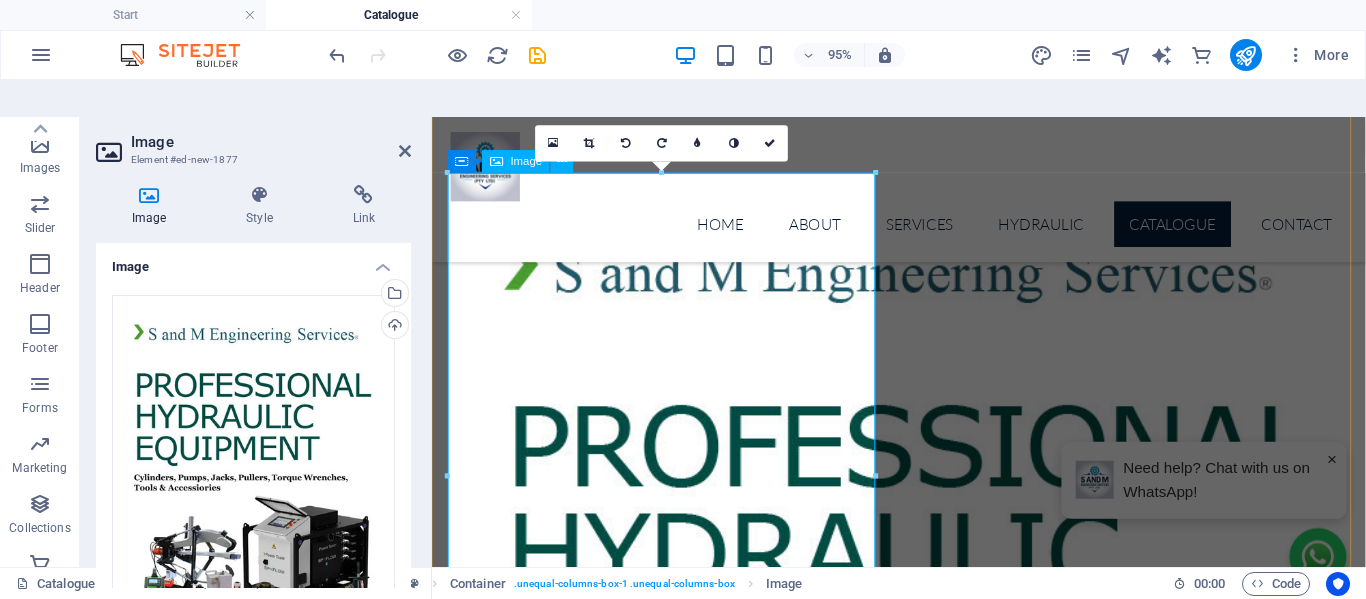 scroll, scrollTop: 200, scrollLeft: 0, axis: vertical 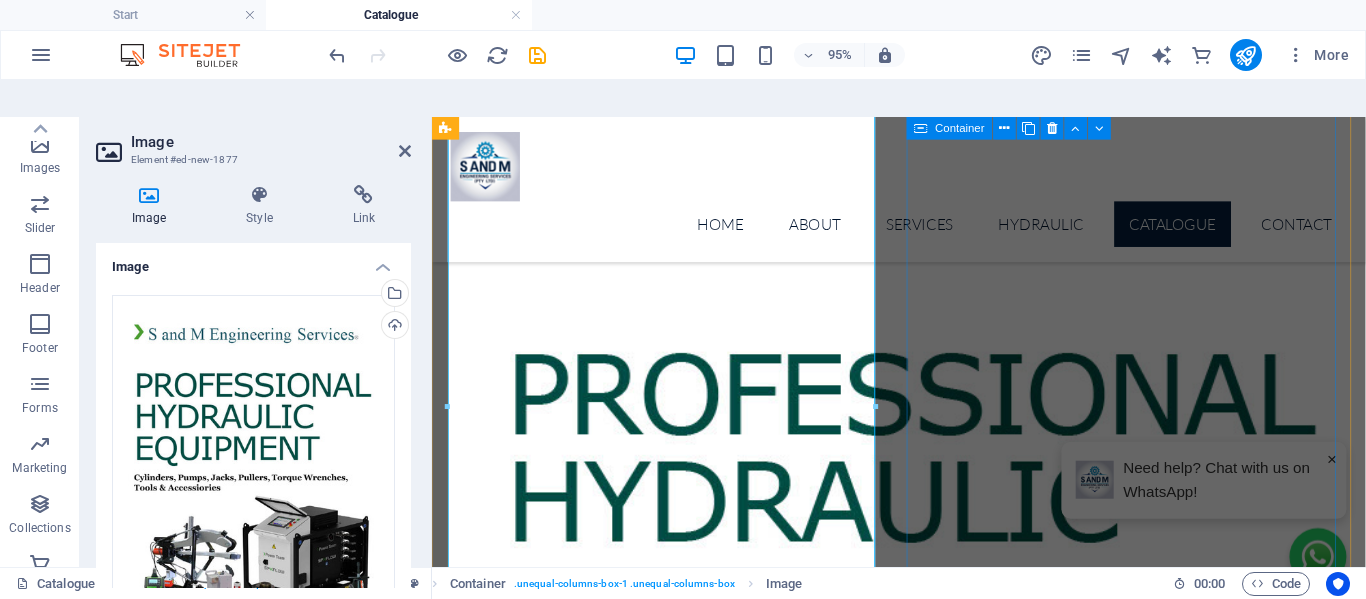 click on "Drop content here or  Add elements  Paste clipboard" at bounding box center [920, 1584] 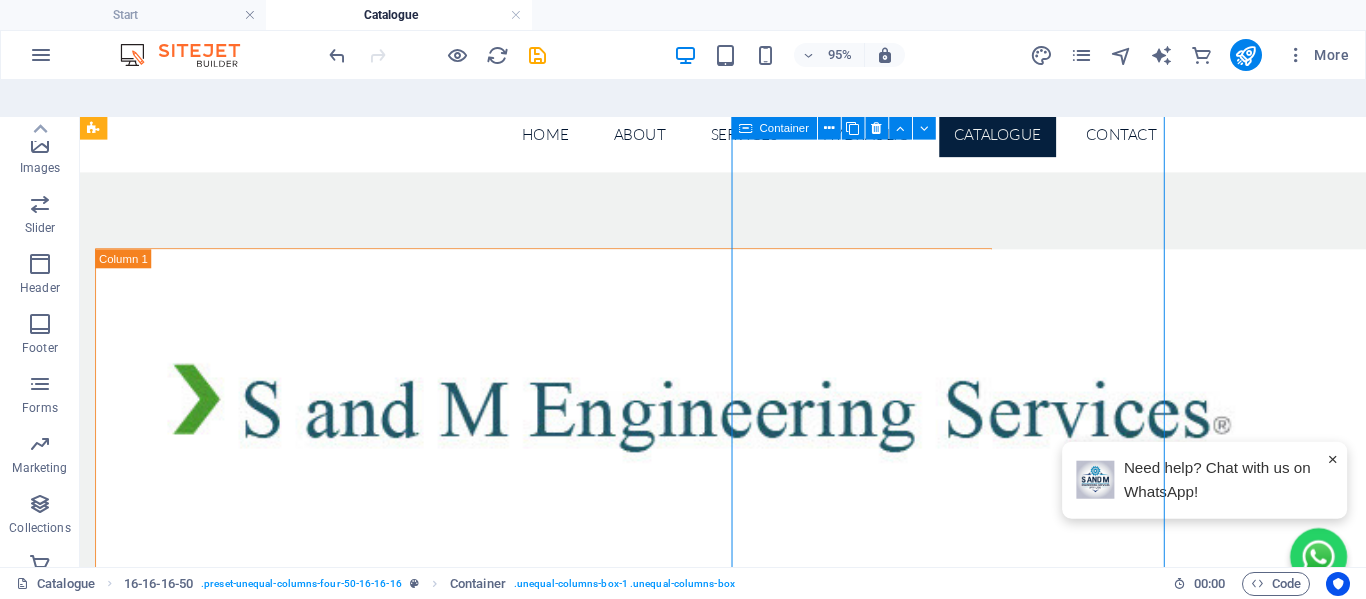 scroll, scrollTop: 0, scrollLeft: 0, axis: both 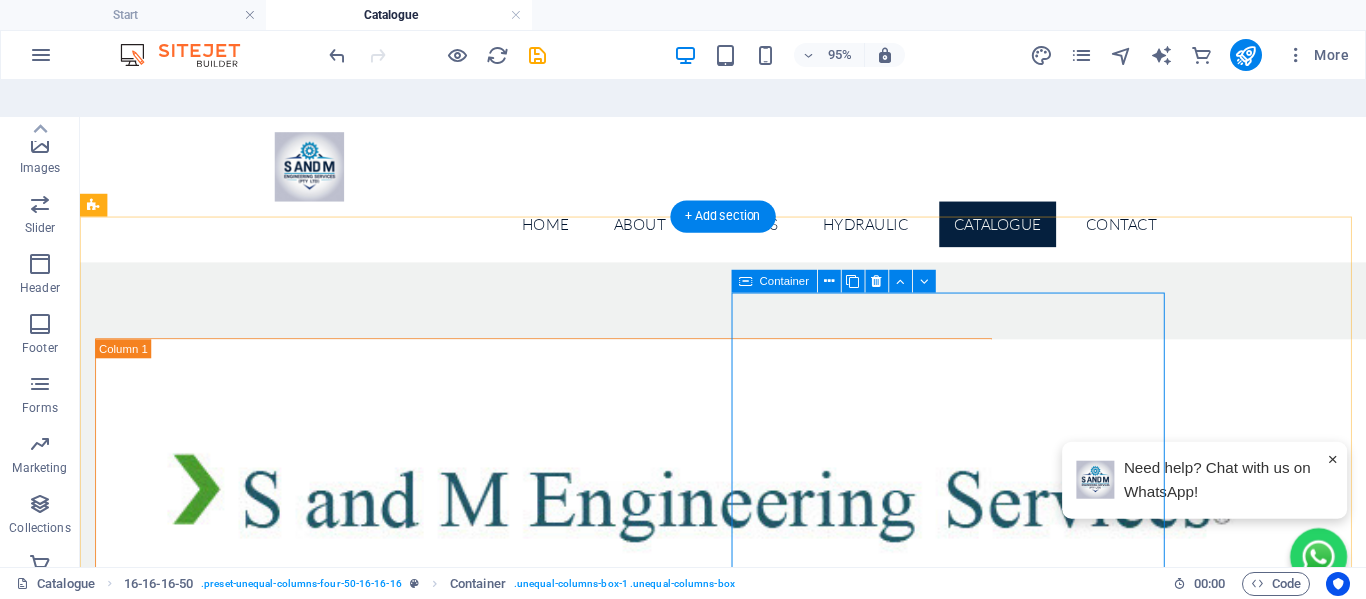click on "Add elements" at bounding box center [509, 2388] 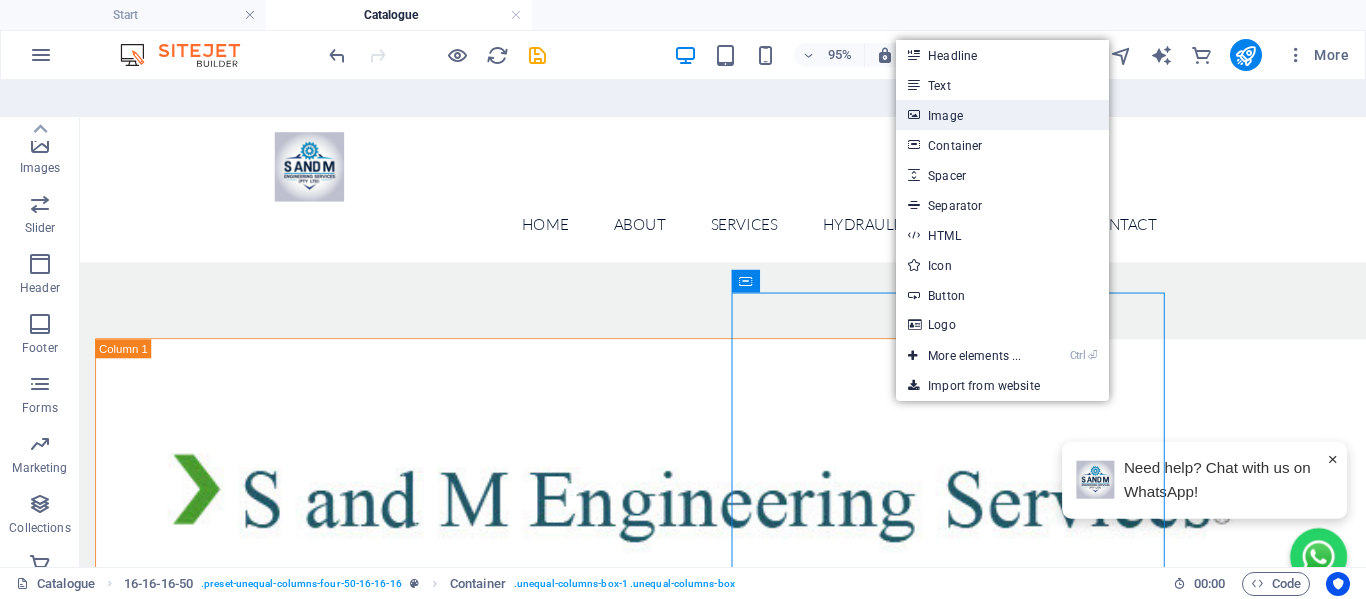 click on "Image" at bounding box center (1002, 115) 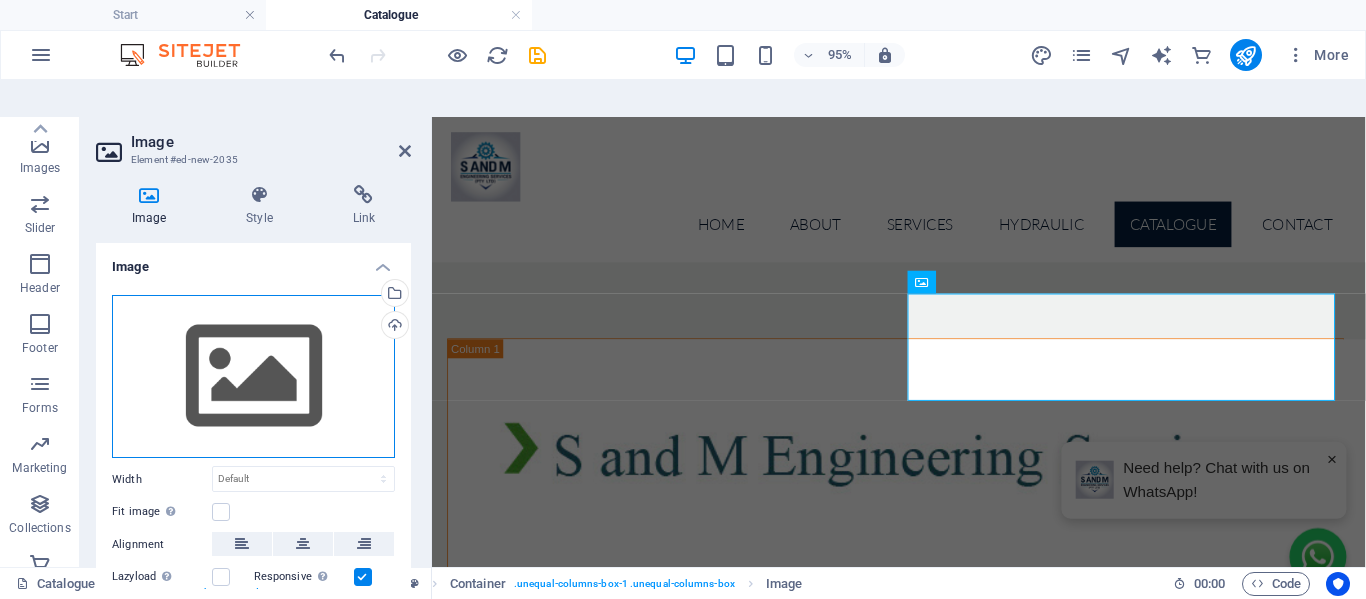 click on "Drag files here, click to choose files or select files from Files or our free stock photos & videos" at bounding box center [253, 377] 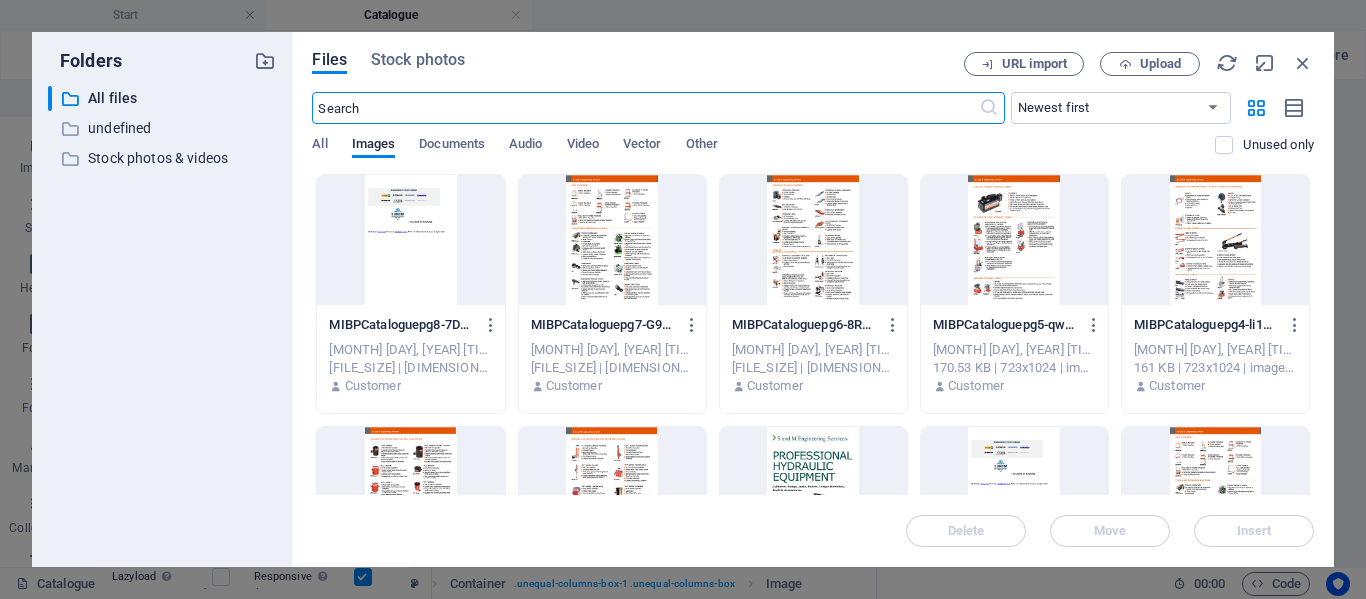 scroll, scrollTop: 580, scrollLeft: 0, axis: vertical 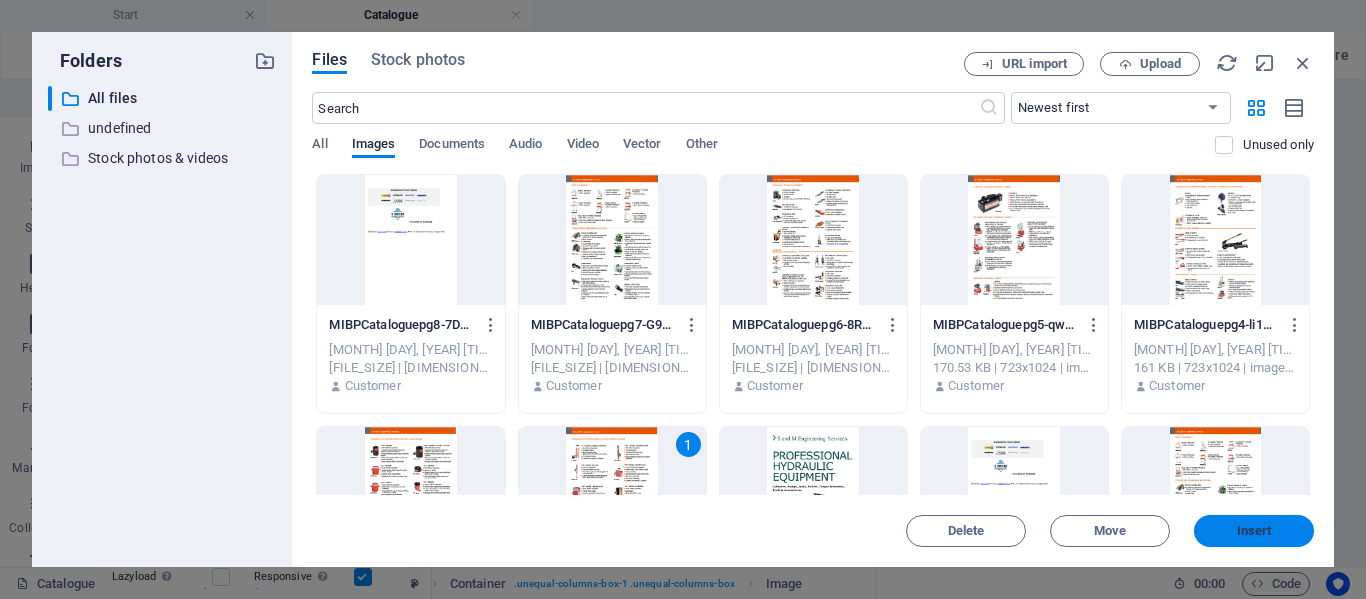click on "Insert" at bounding box center [1254, 531] 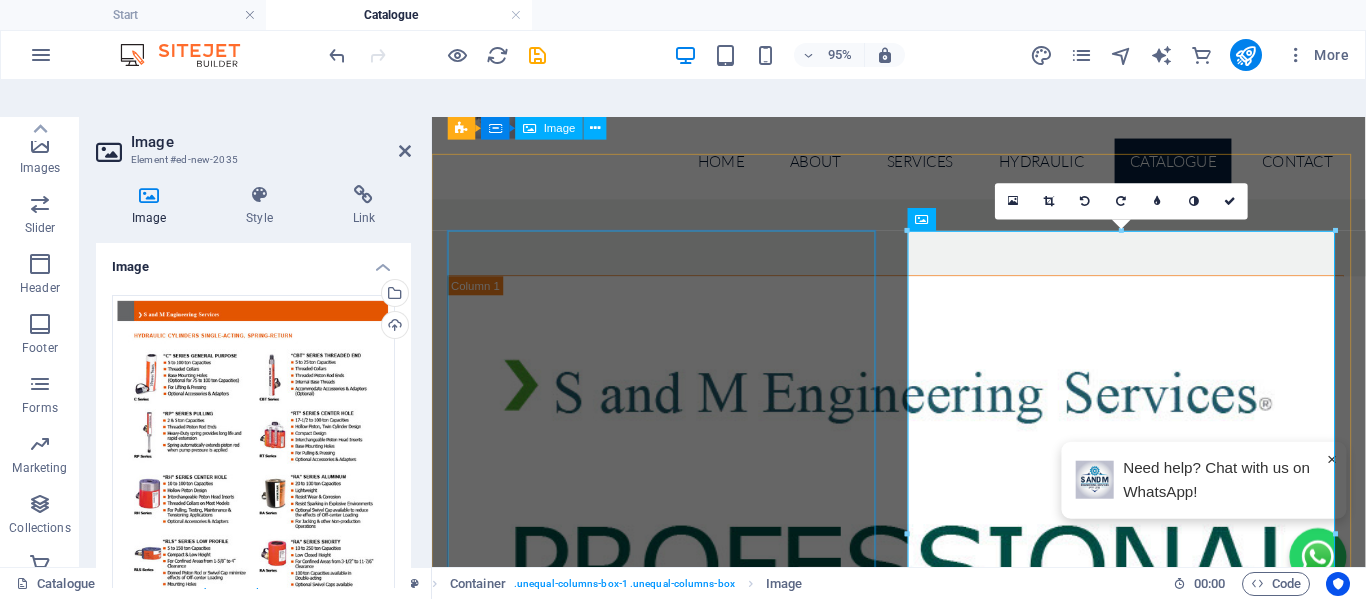scroll, scrollTop: 0, scrollLeft: 0, axis: both 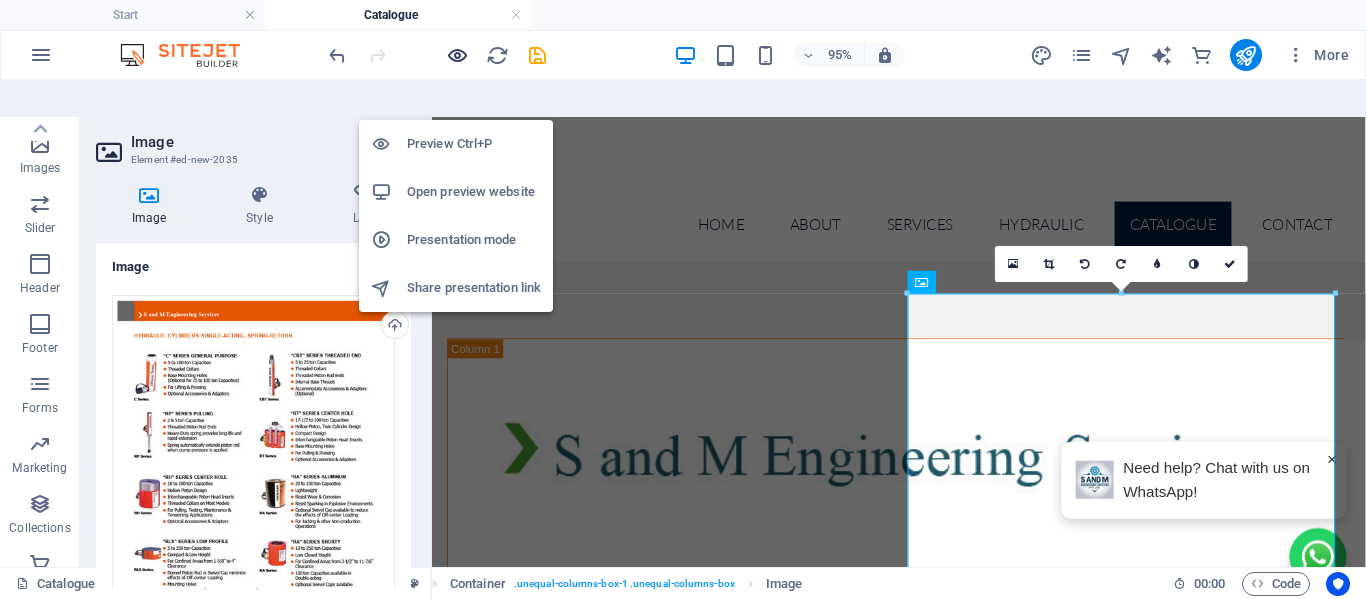 click at bounding box center [457, 55] 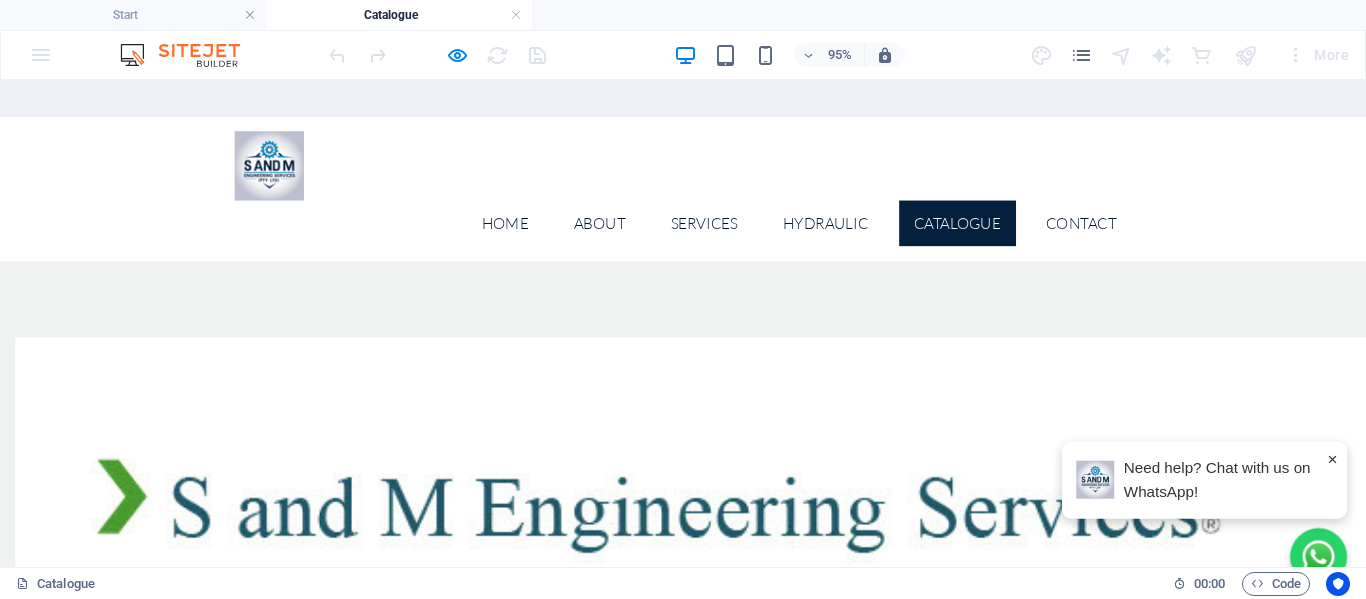 scroll, scrollTop: 0, scrollLeft: 0, axis: both 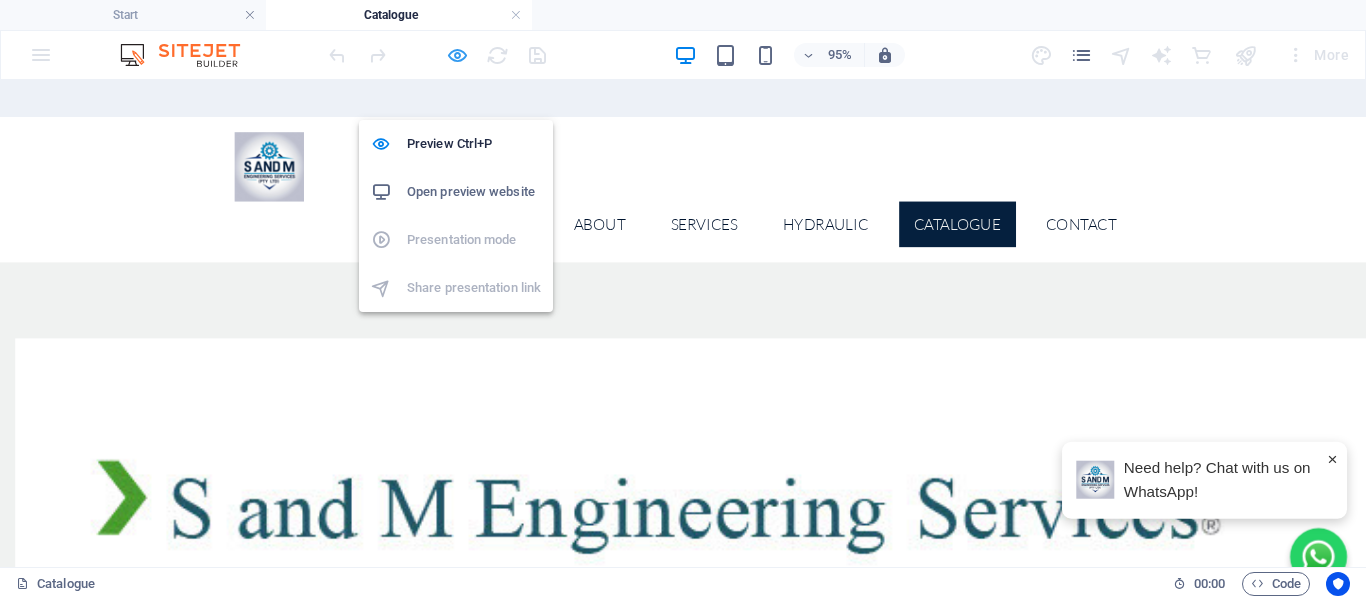click at bounding box center [457, 55] 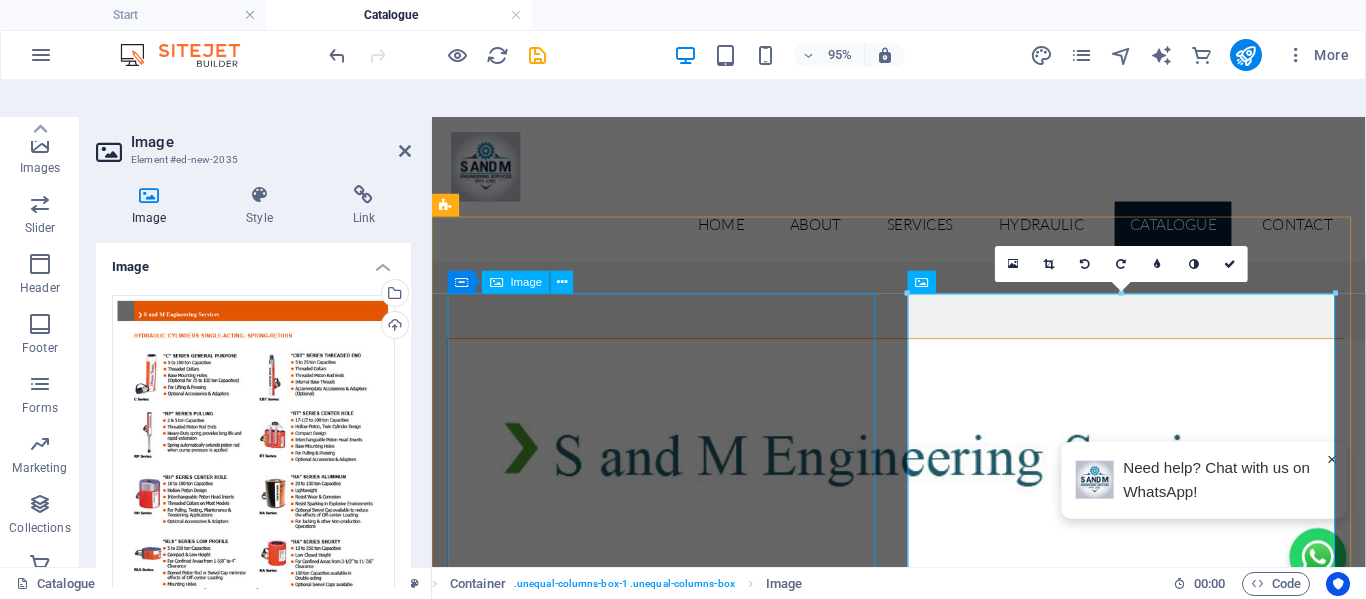 click at bounding box center (920, 1047) 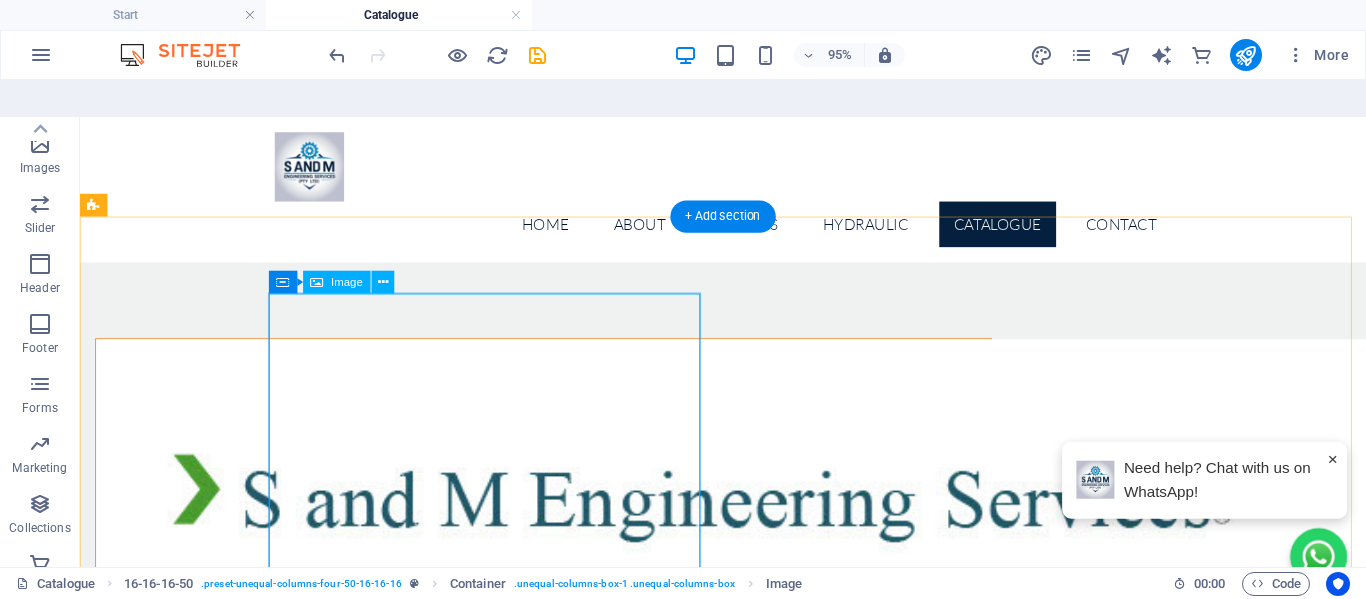click at bounding box center (568, 1310) 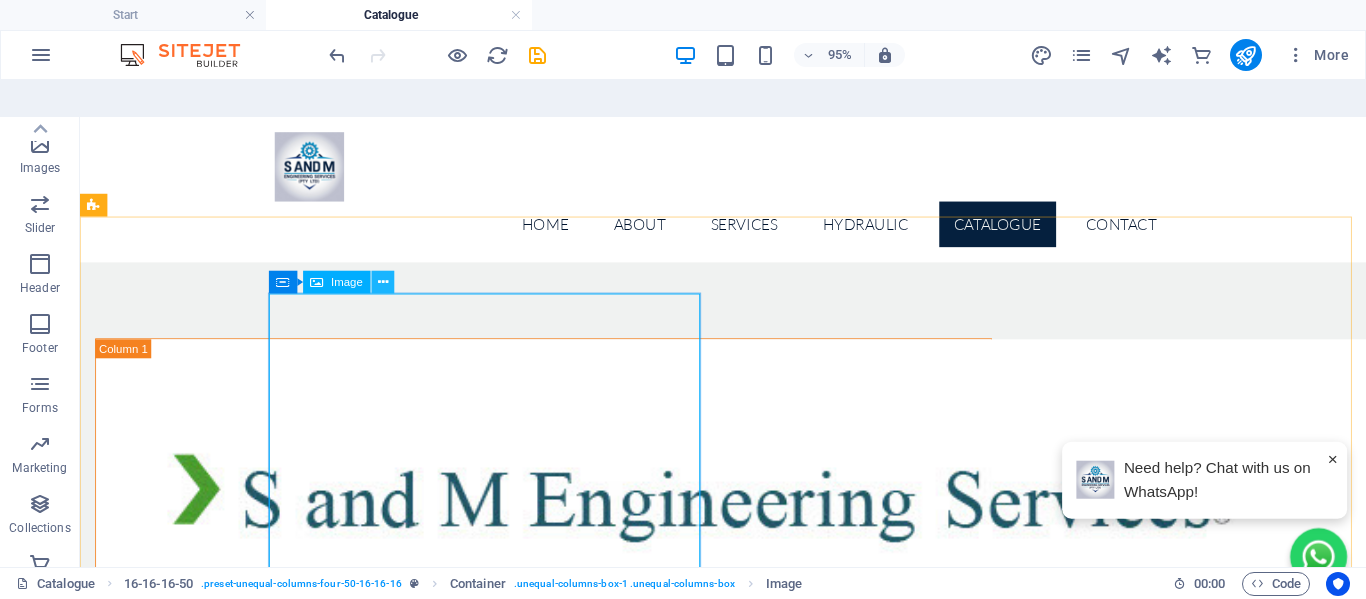 click at bounding box center [383, 282] 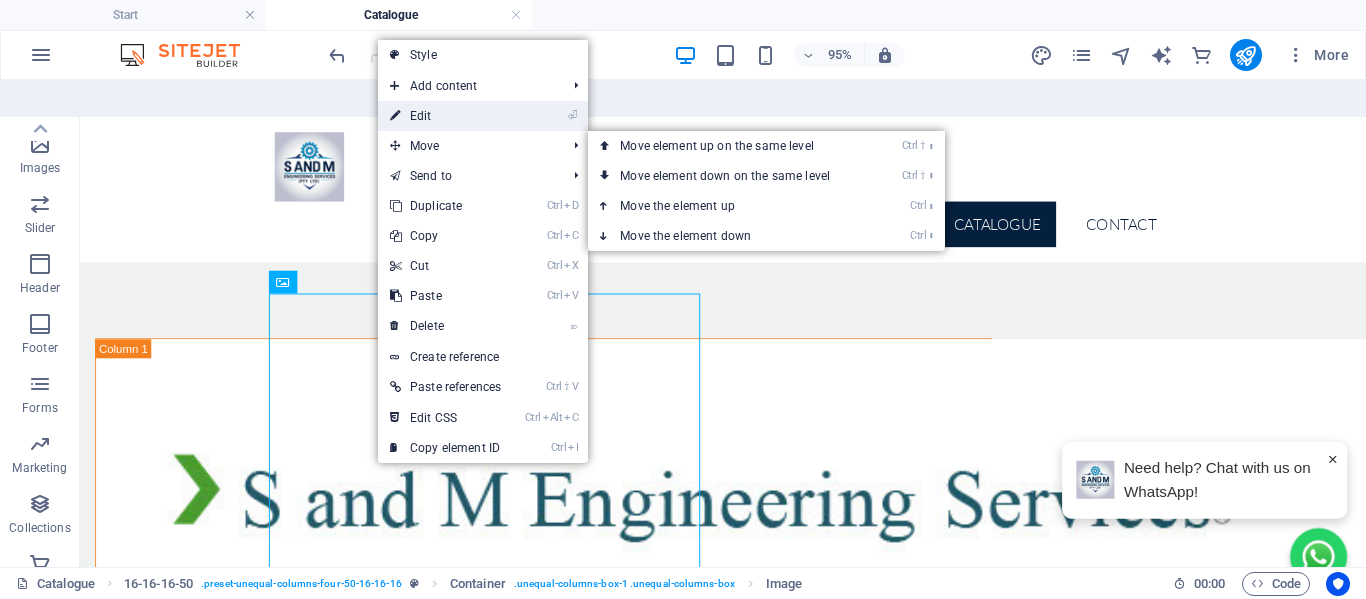 click on "⏎  Edit" at bounding box center (445, 116) 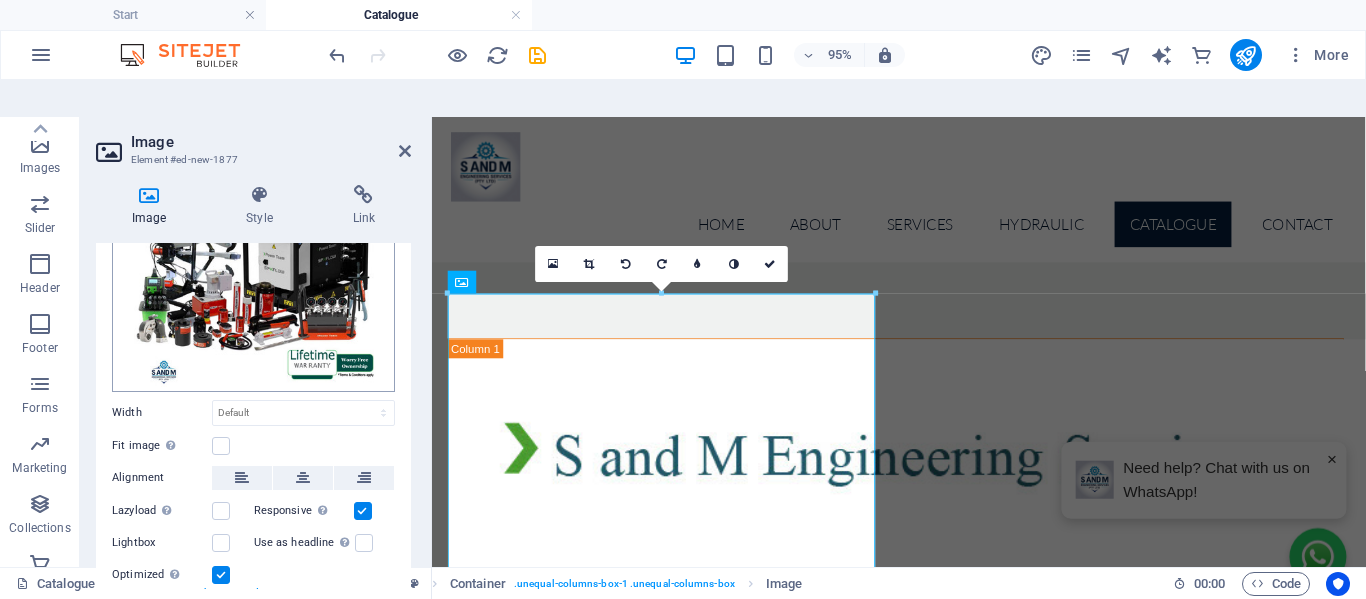 scroll, scrollTop: 357, scrollLeft: 0, axis: vertical 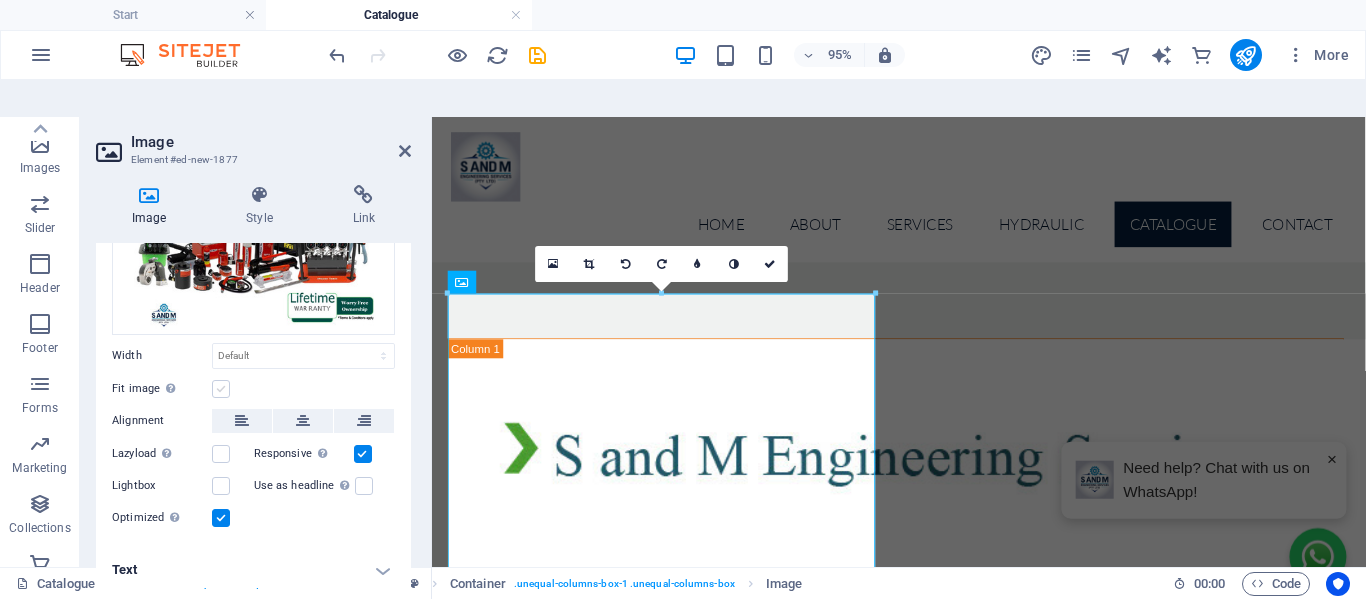 click at bounding box center [221, 389] 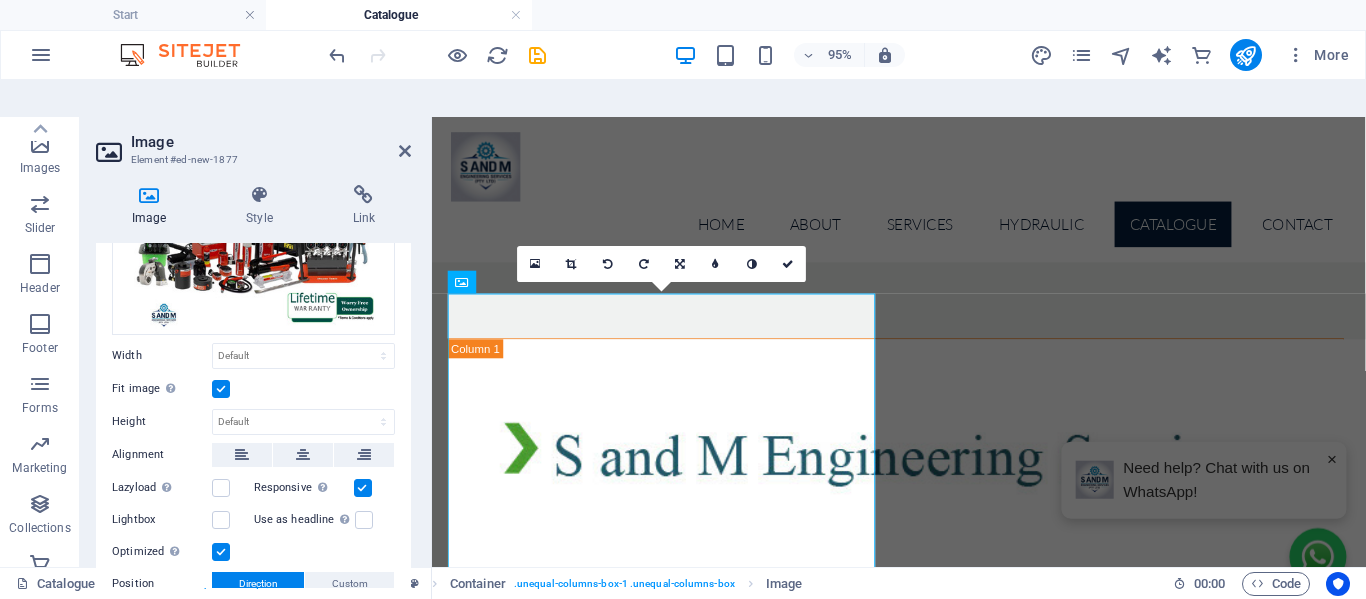 click at bounding box center [221, 389] 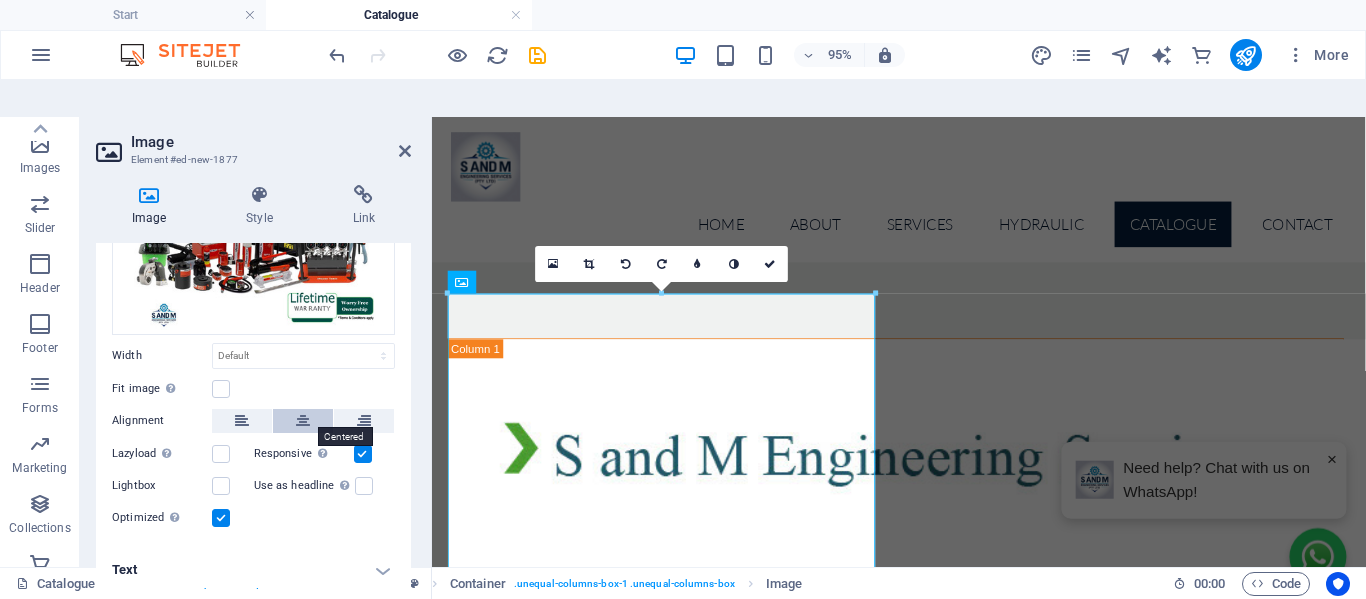 click at bounding box center (303, 421) 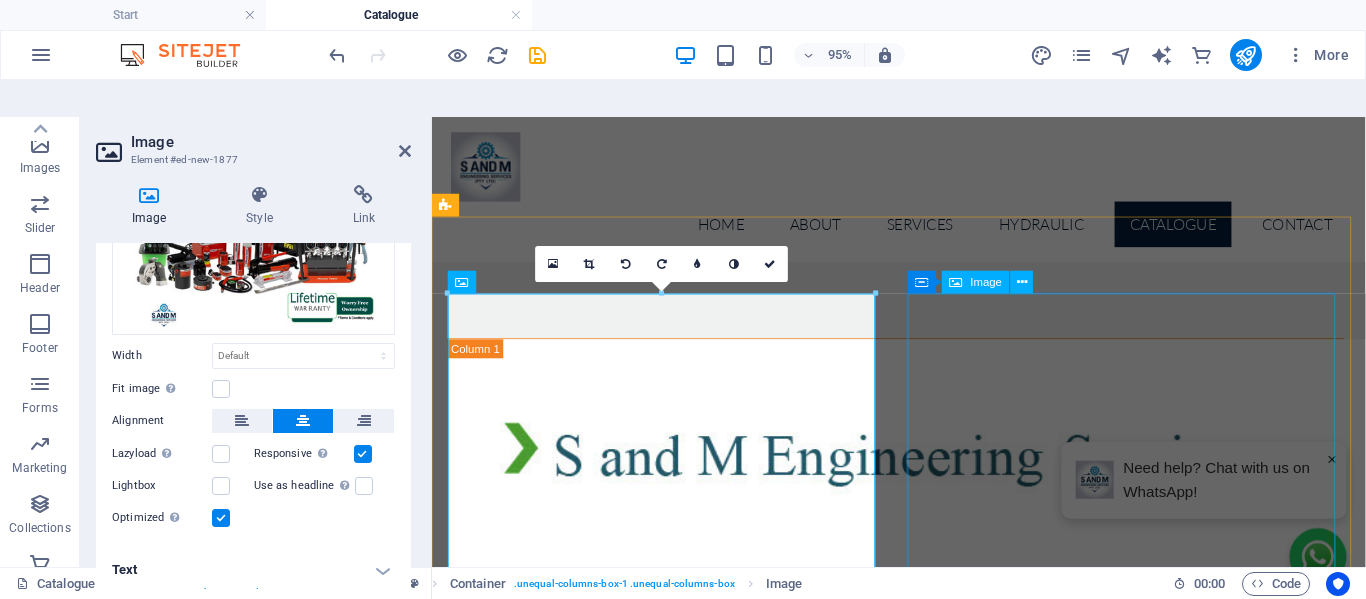 click at bounding box center [920, 2457] 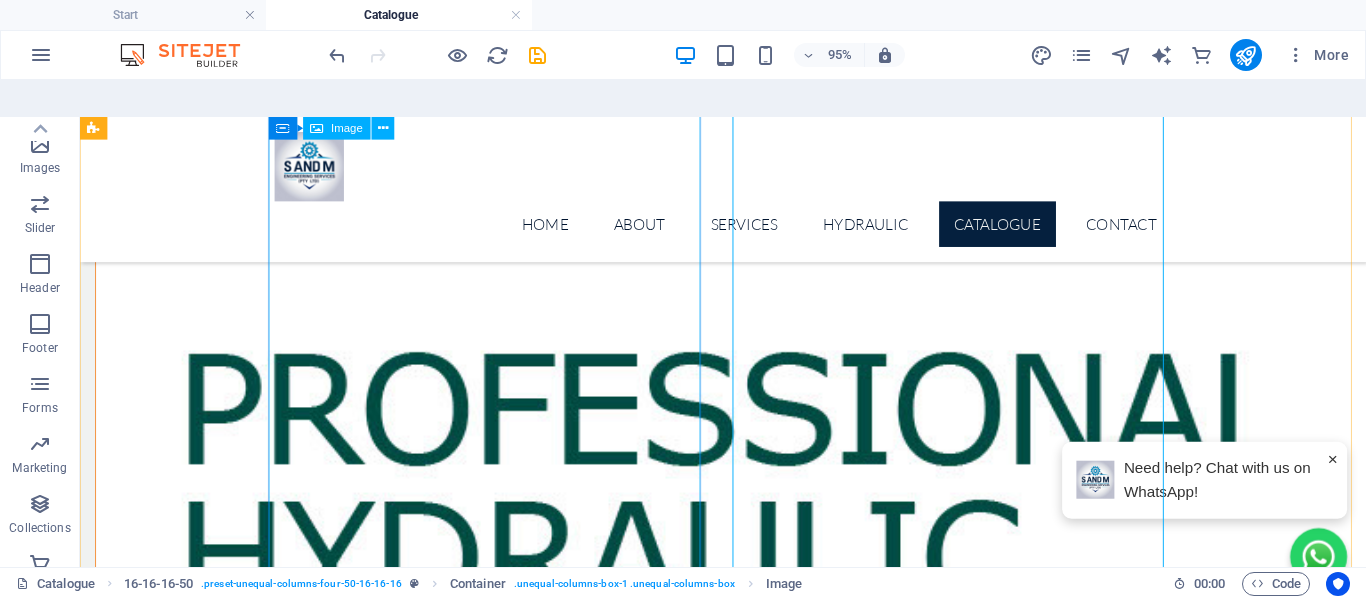 scroll, scrollTop: 100, scrollLeft: 0, axis: vertical 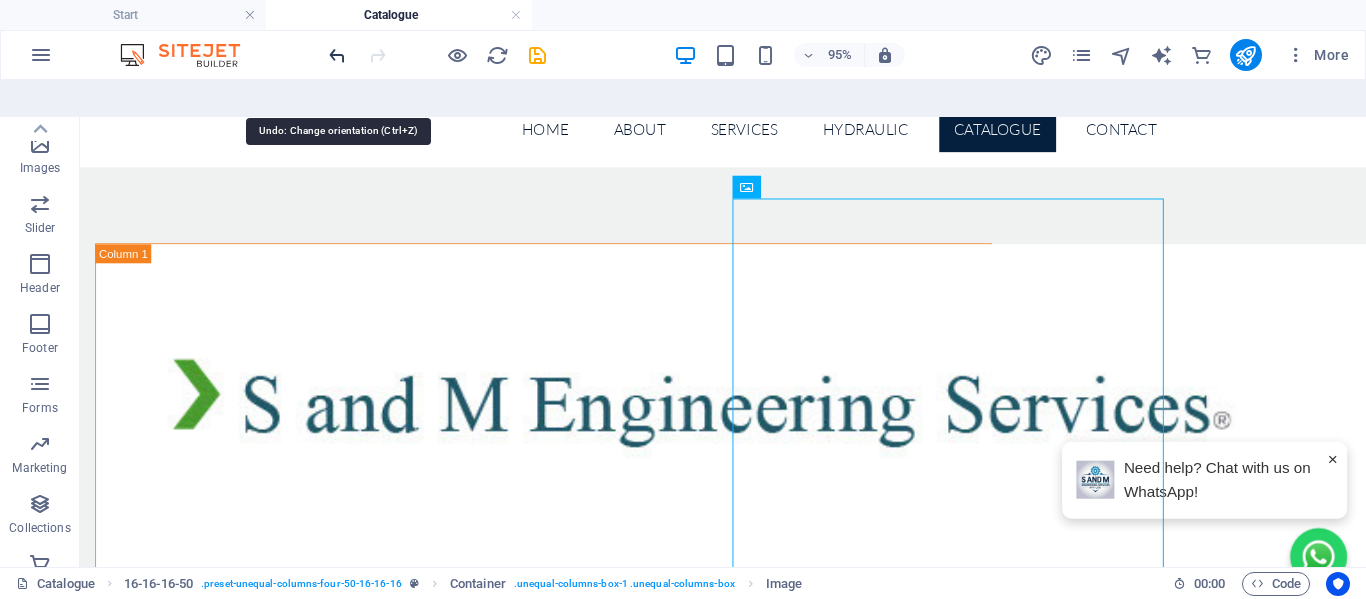 click at bounding box center (337, 55) 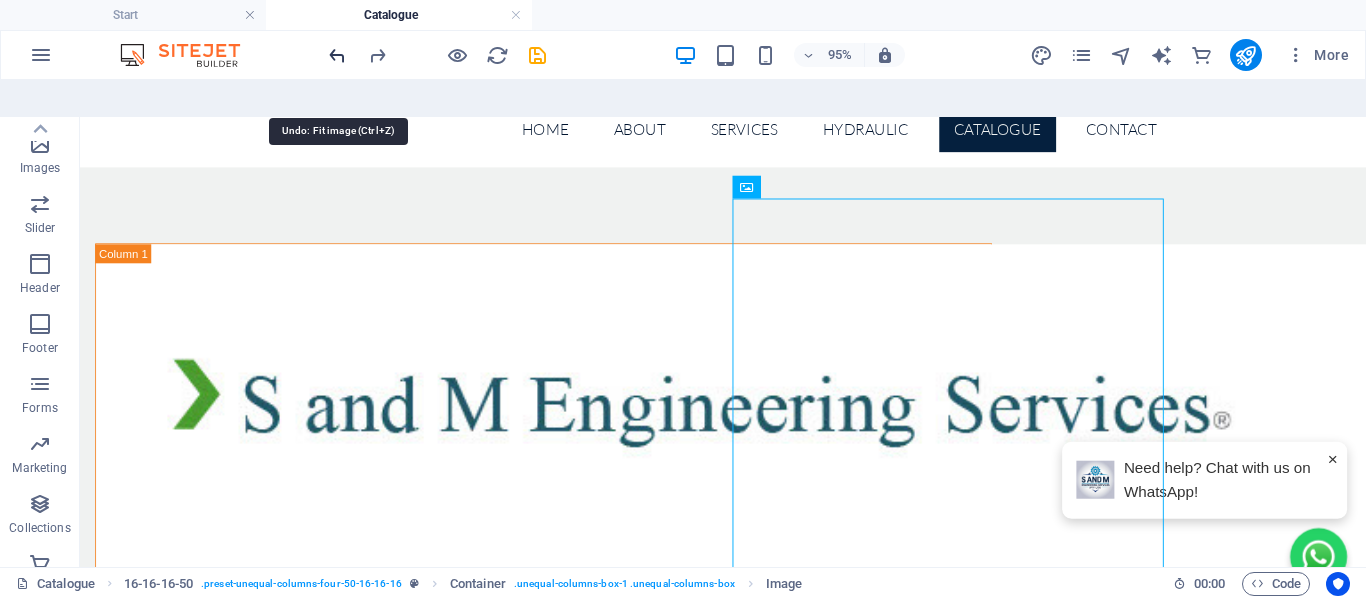 click at bounding box center [337, 55] 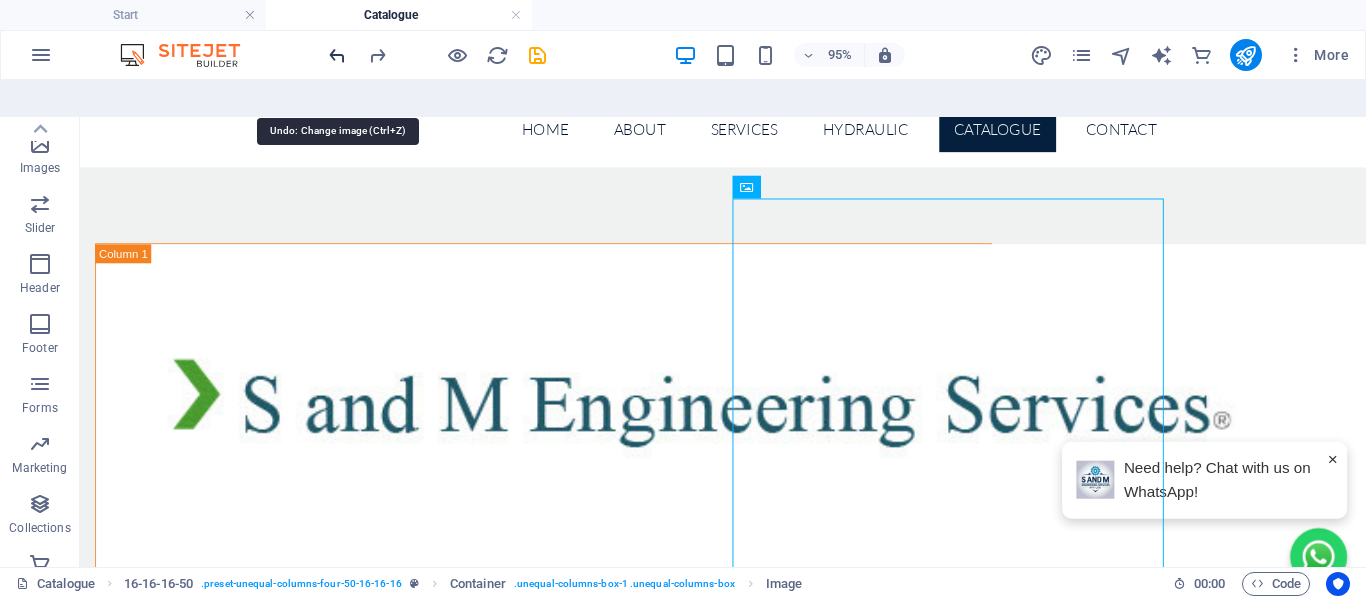 click at bounding box center (337, 55) 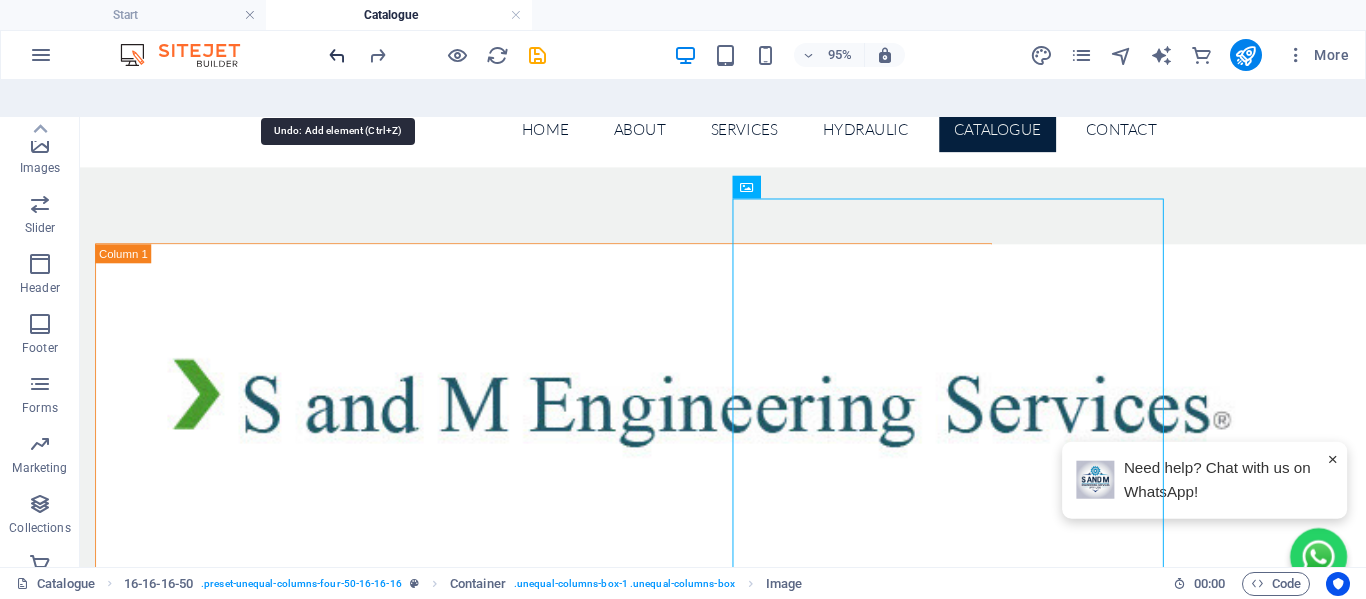 click at bounding box center [337, 55] 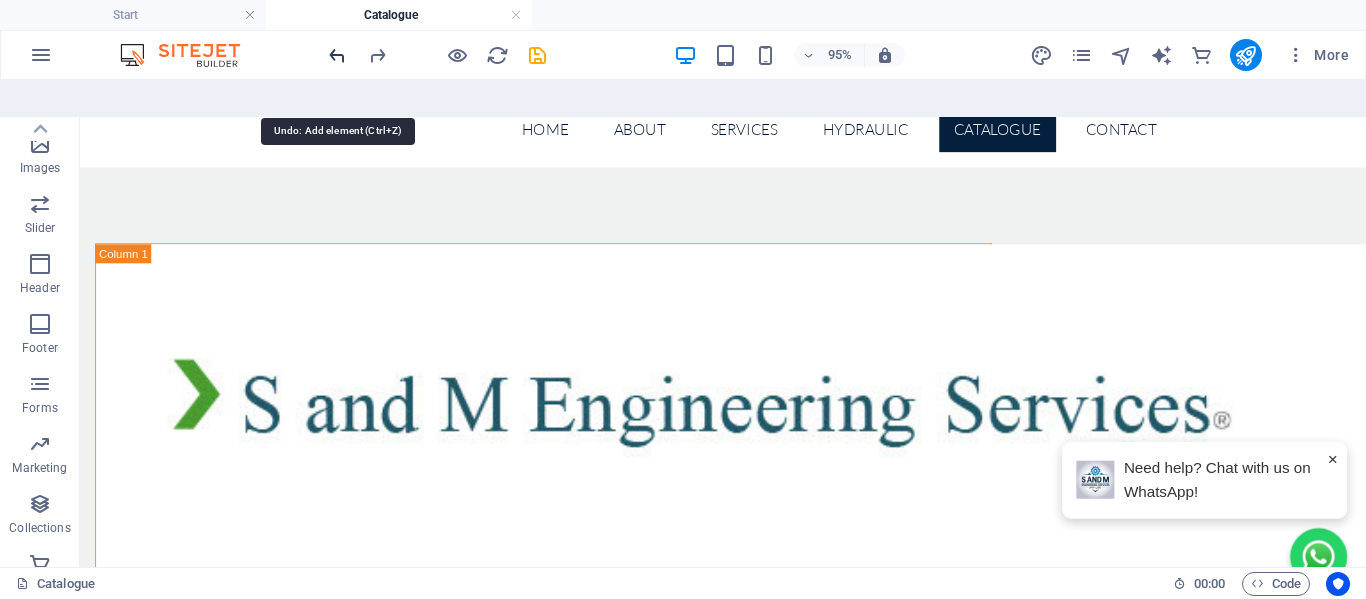 click at bounding box center (337, 55) 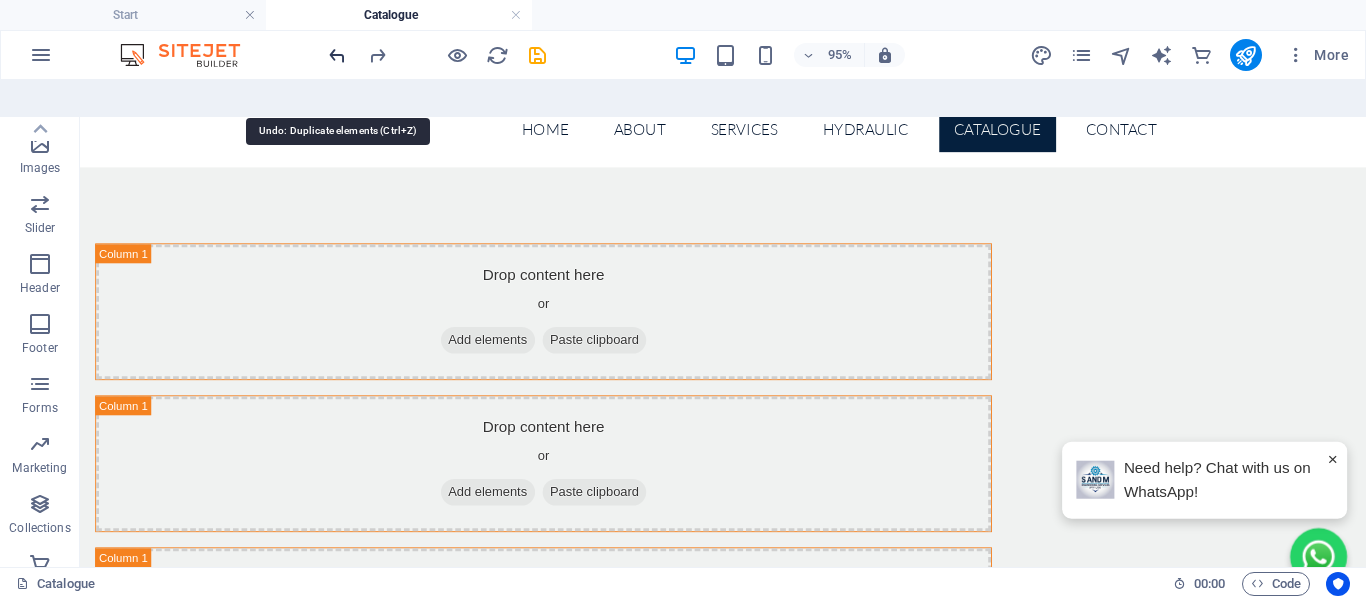 click at bounding box center [337, 55] 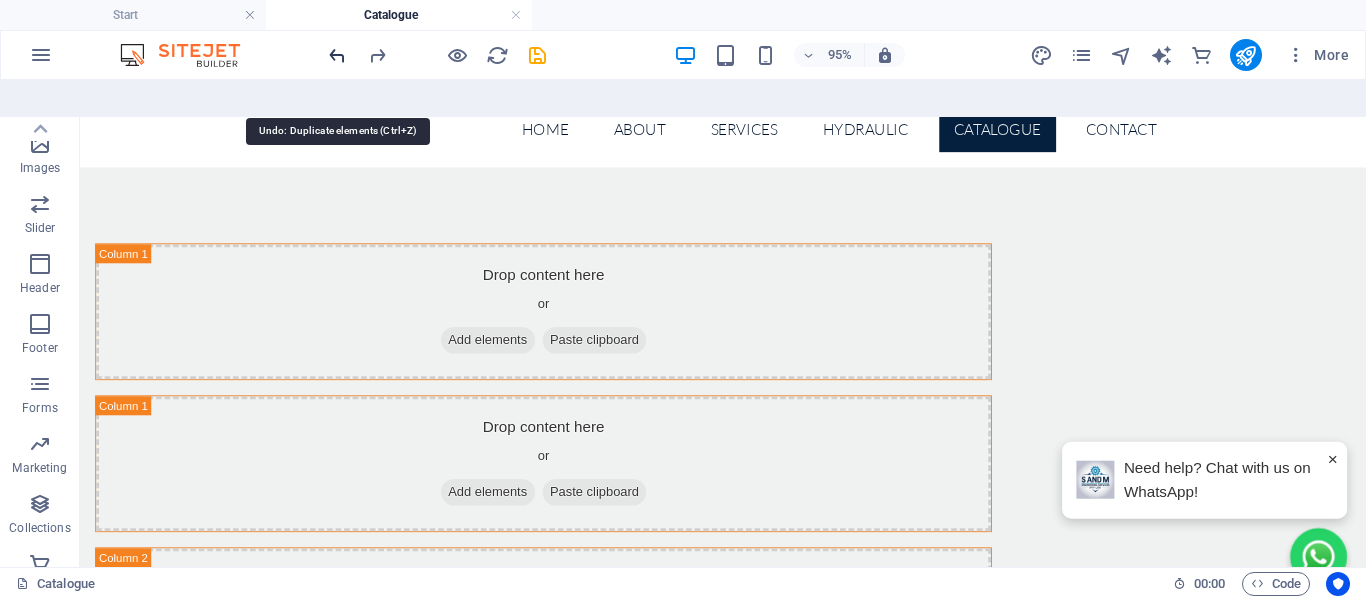 click at bounding box center [337, 55] 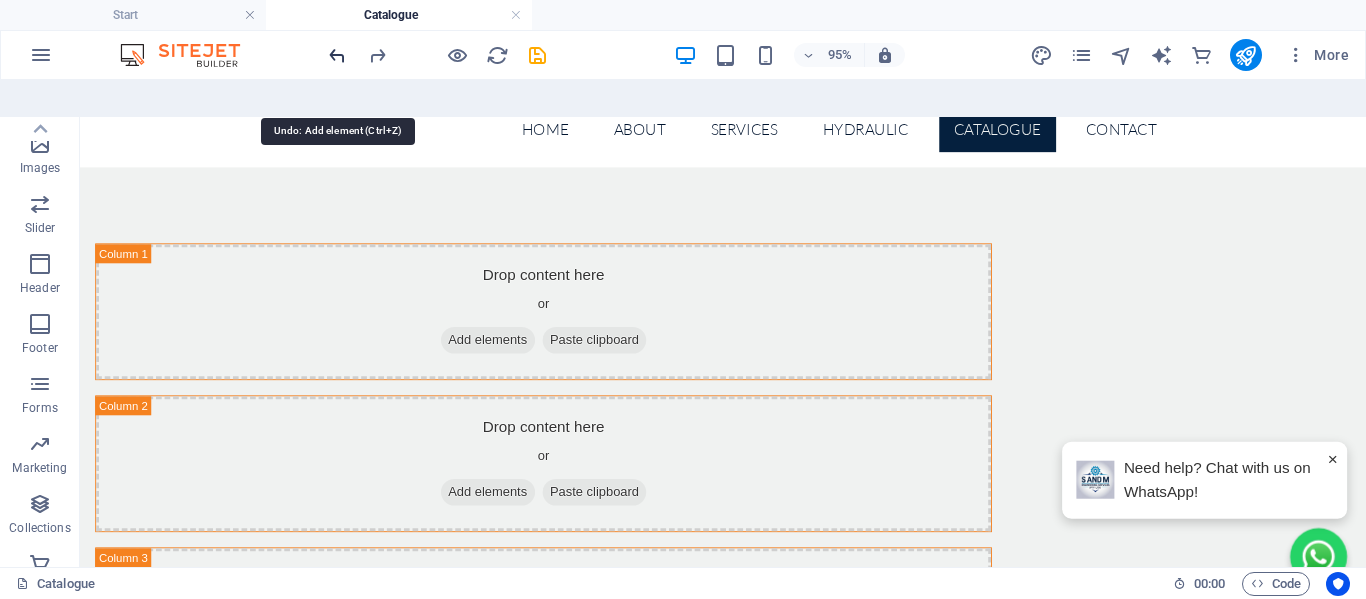 click at bounding box center [337, 55] 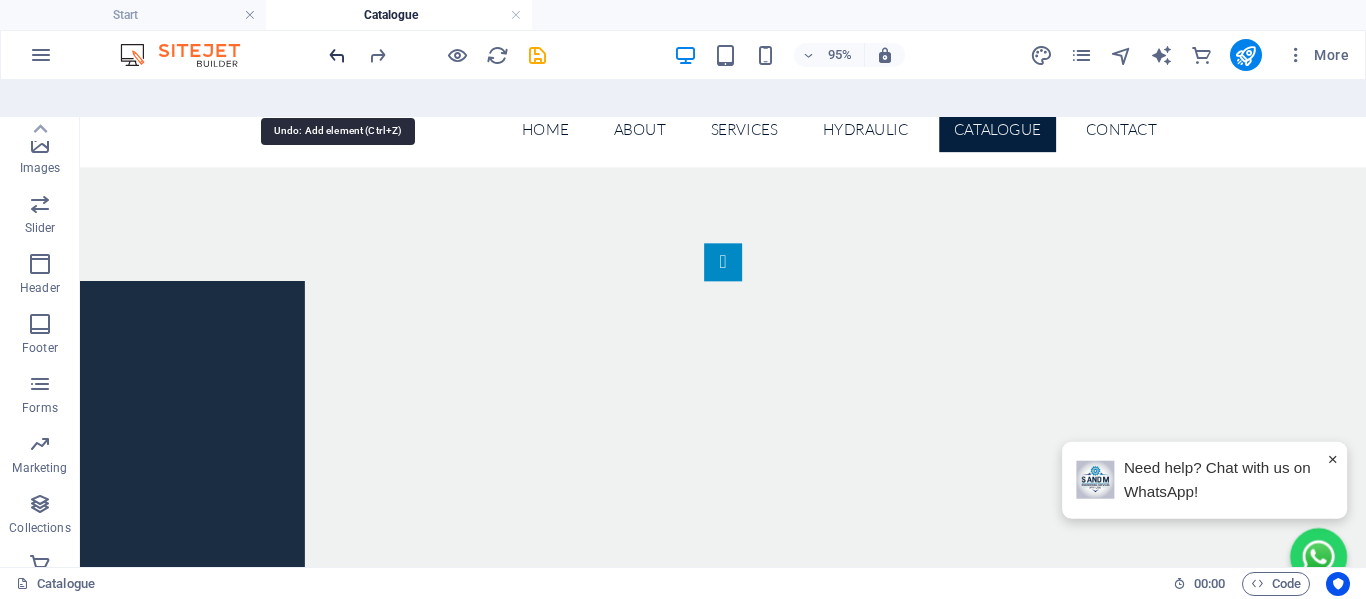 click at bounding box center (337, 55) 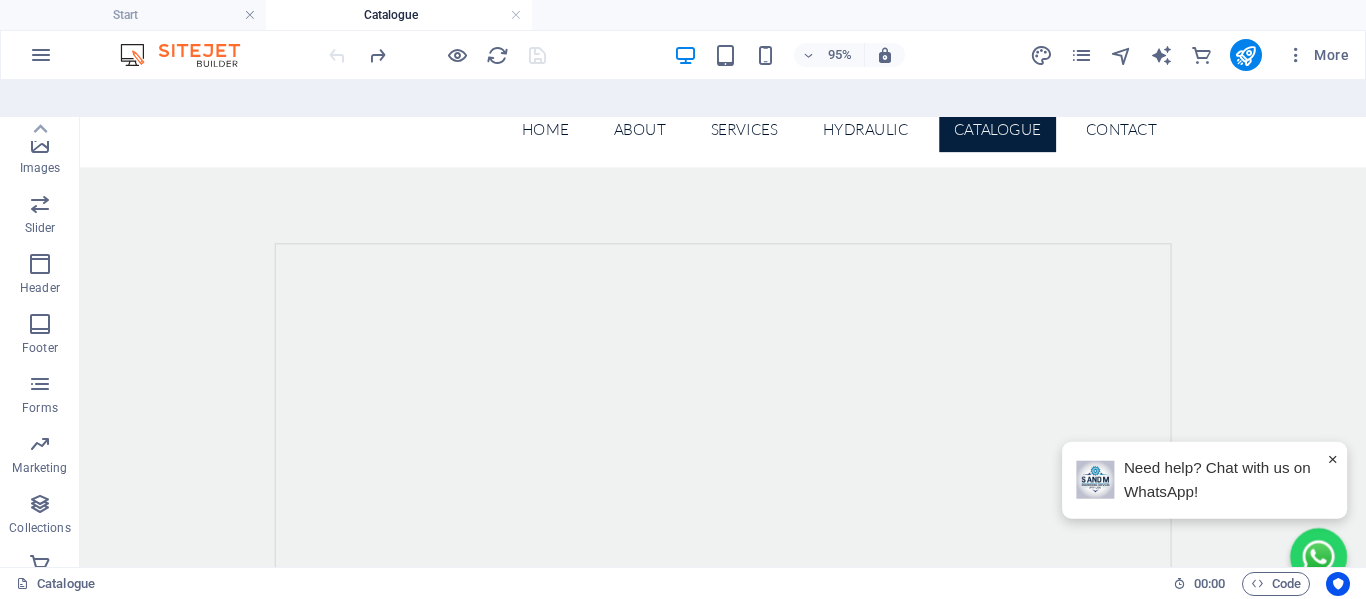 click at bounding box center (437, 55) 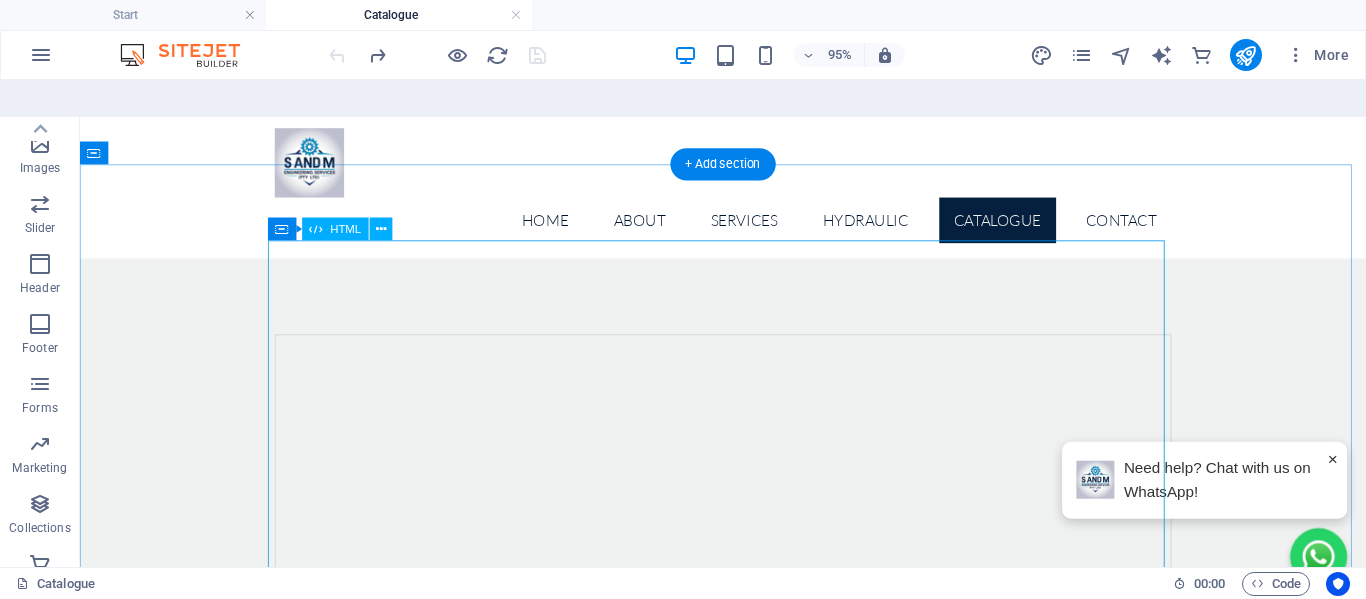 scroll, scrollTop: 0, scrollLeft: 0, axis: both 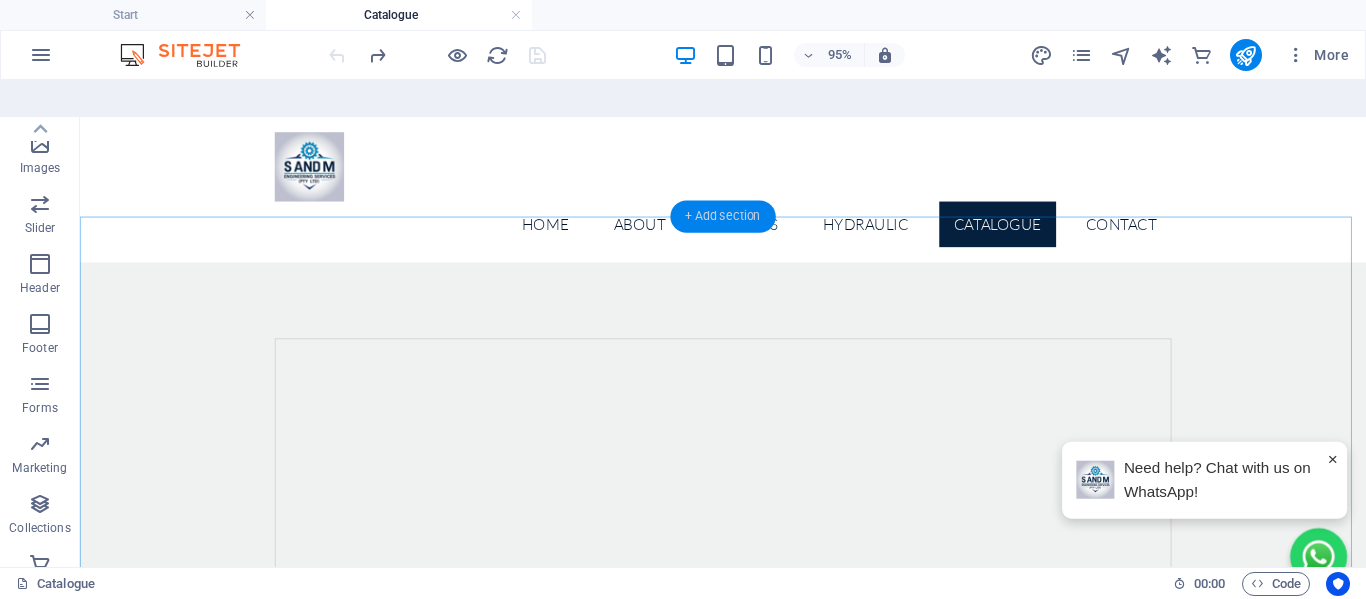 click on "+ Add section" at bounding box center [722, 217] 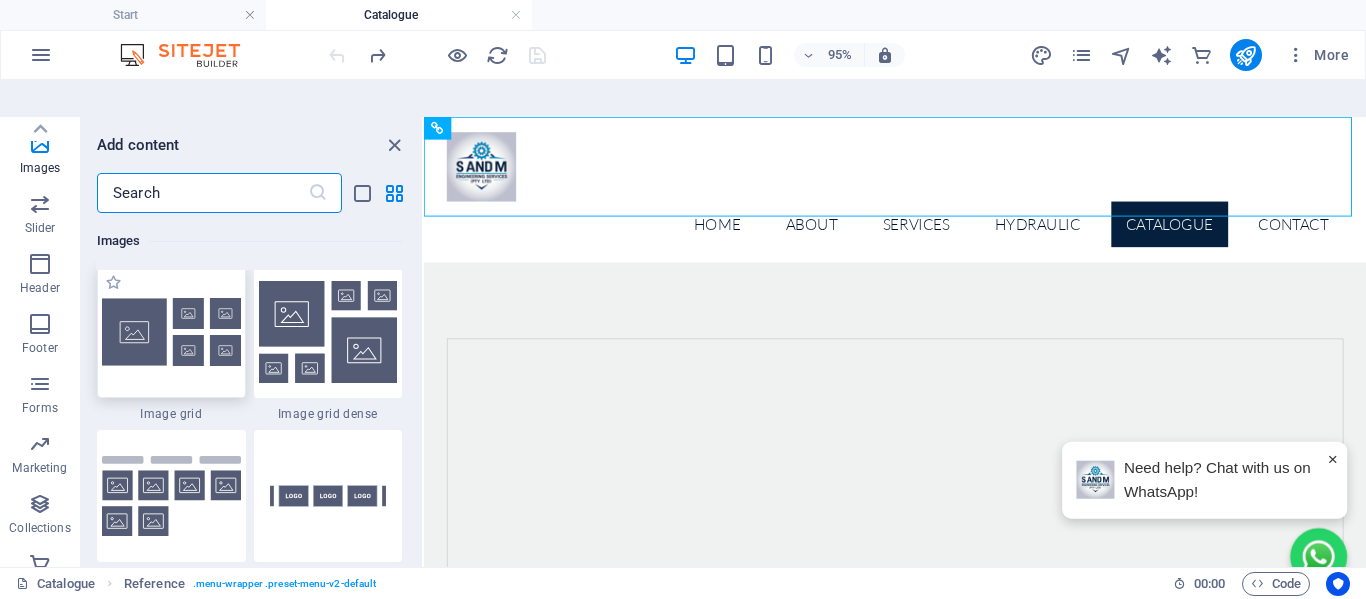 scroll, scrollTop: 10499, scrollLeft: 0, axis: vertical 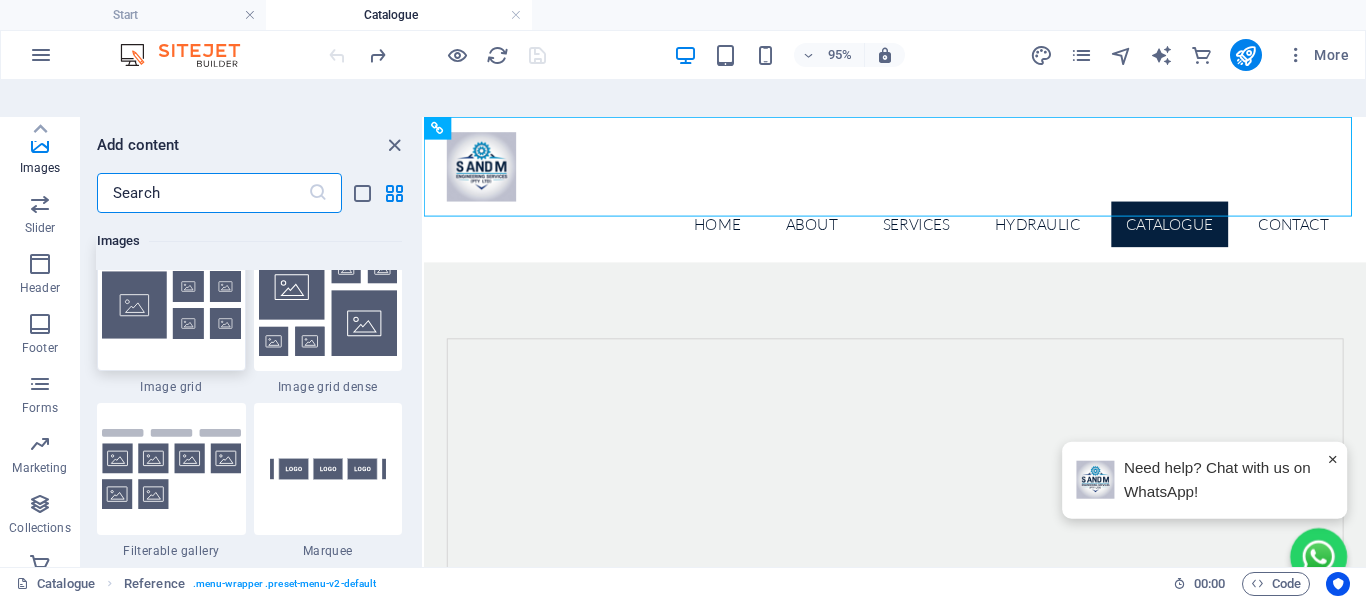 click at bounding box center (171, 305) 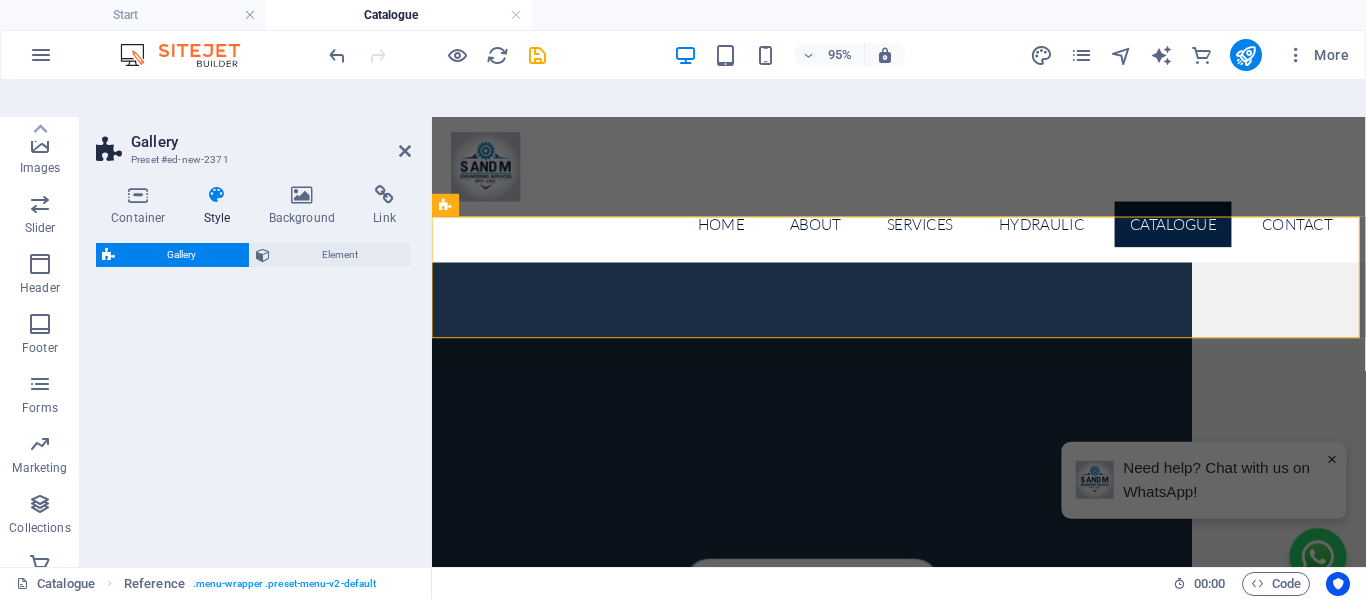 select on "rem" 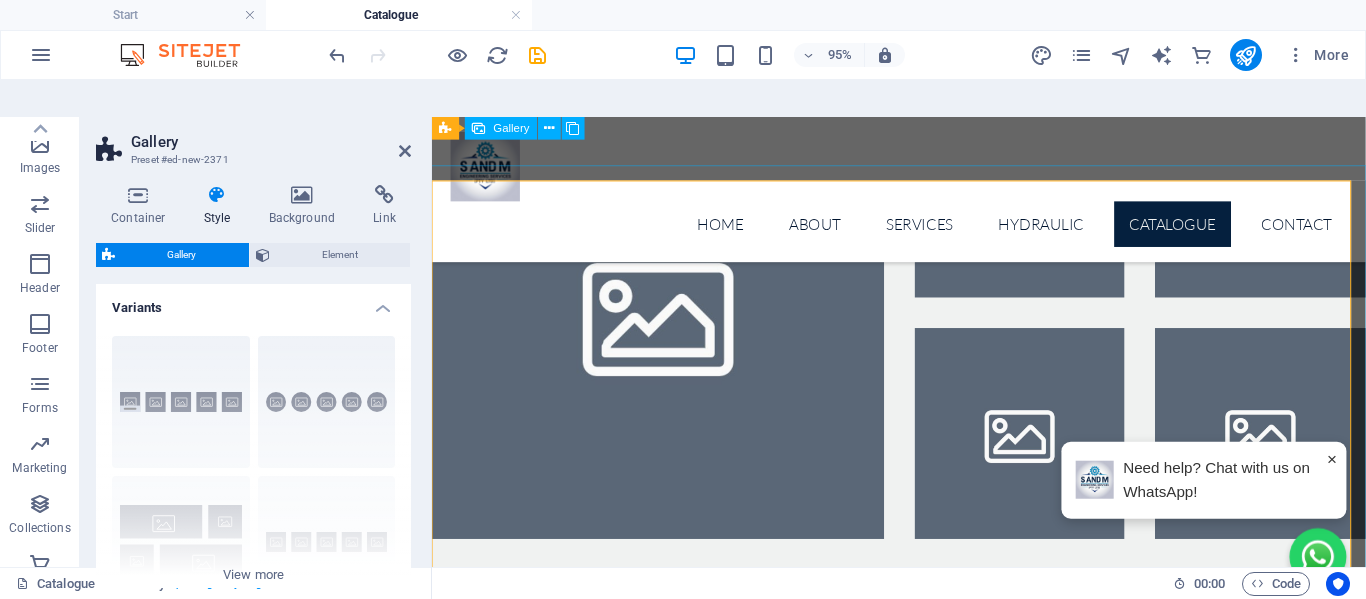 scroll, scrollTop: 0, scrollLeft: 0, axis: both 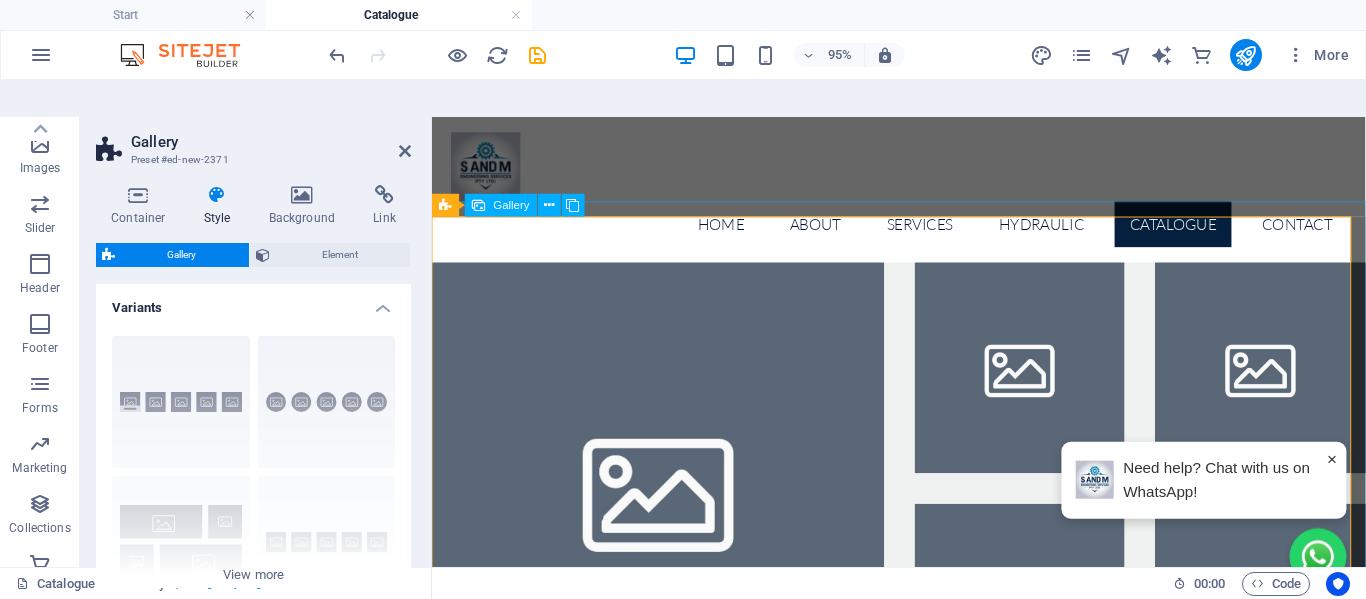 click at bounding box center (670, 508) 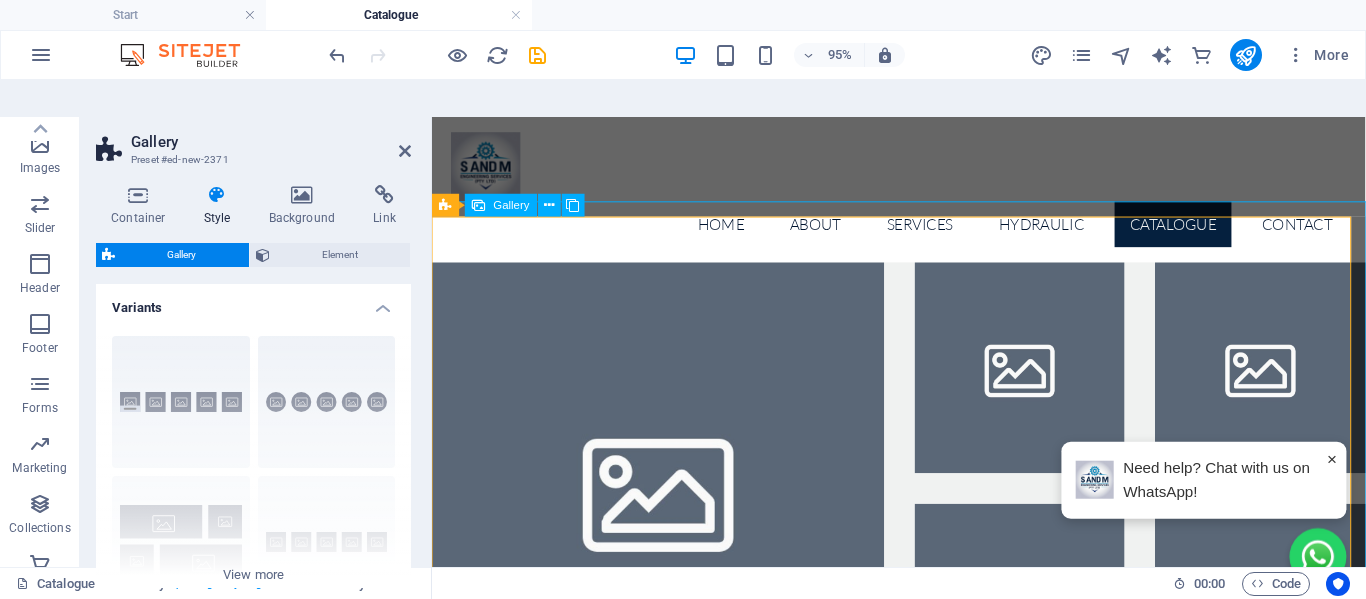 click at bounding box center [670, 508] 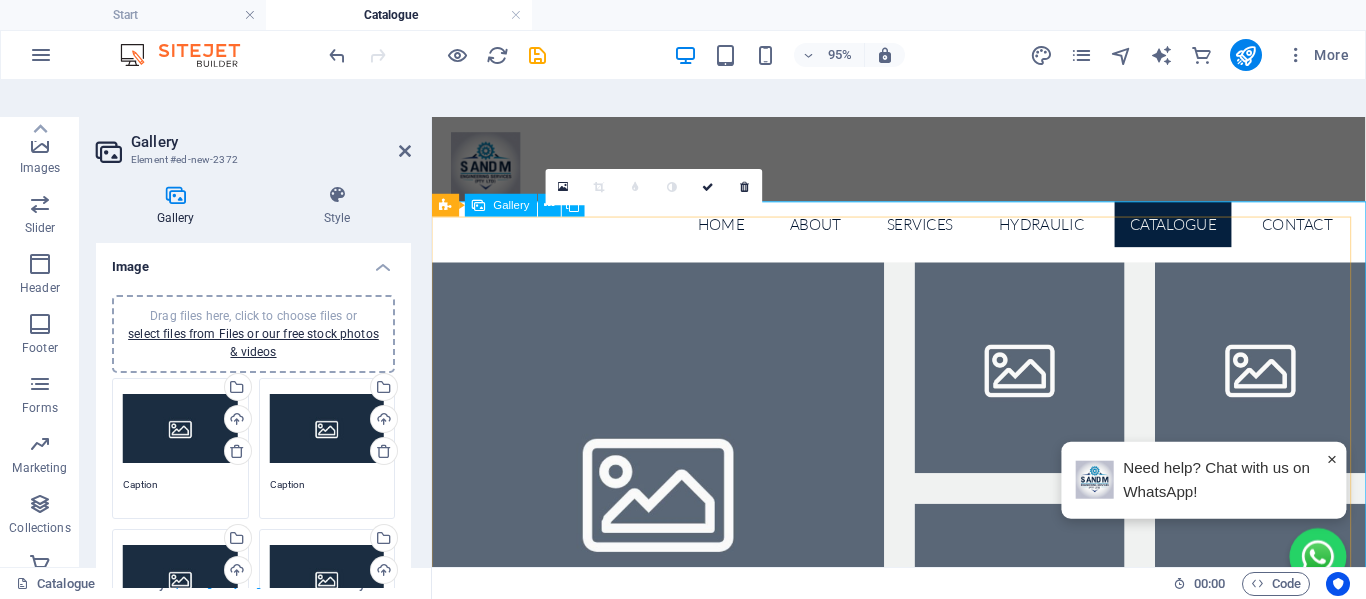click at bounding box center (670, 508) 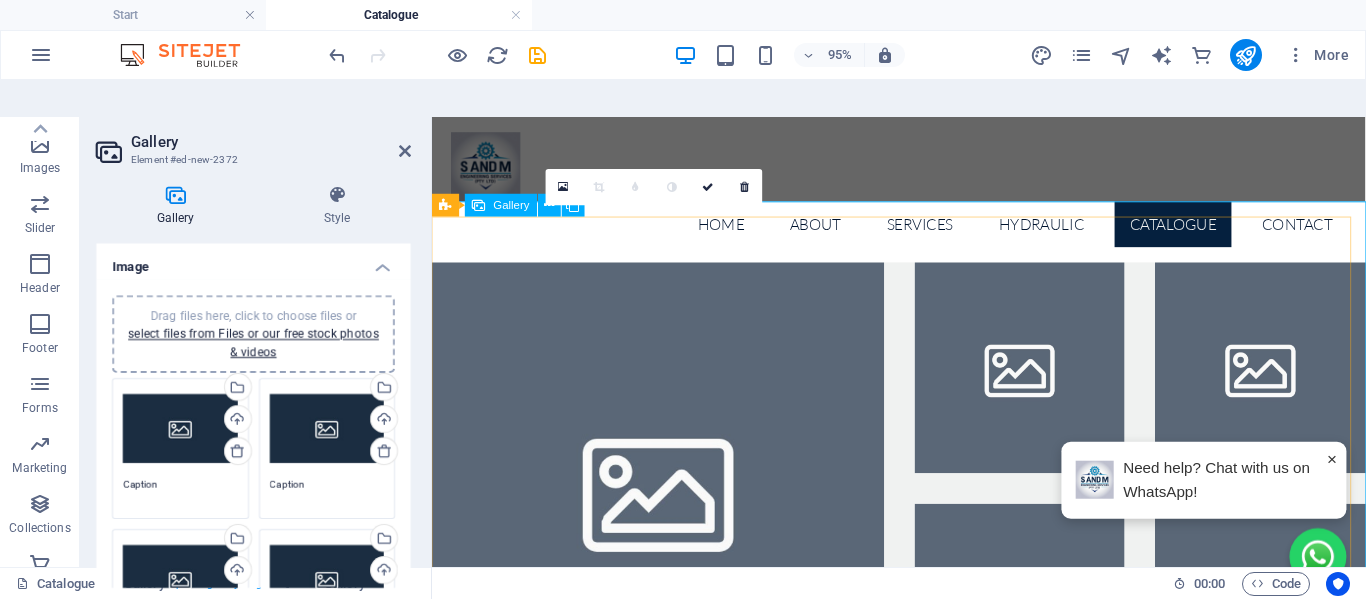 click at bounding box center (670, 508) 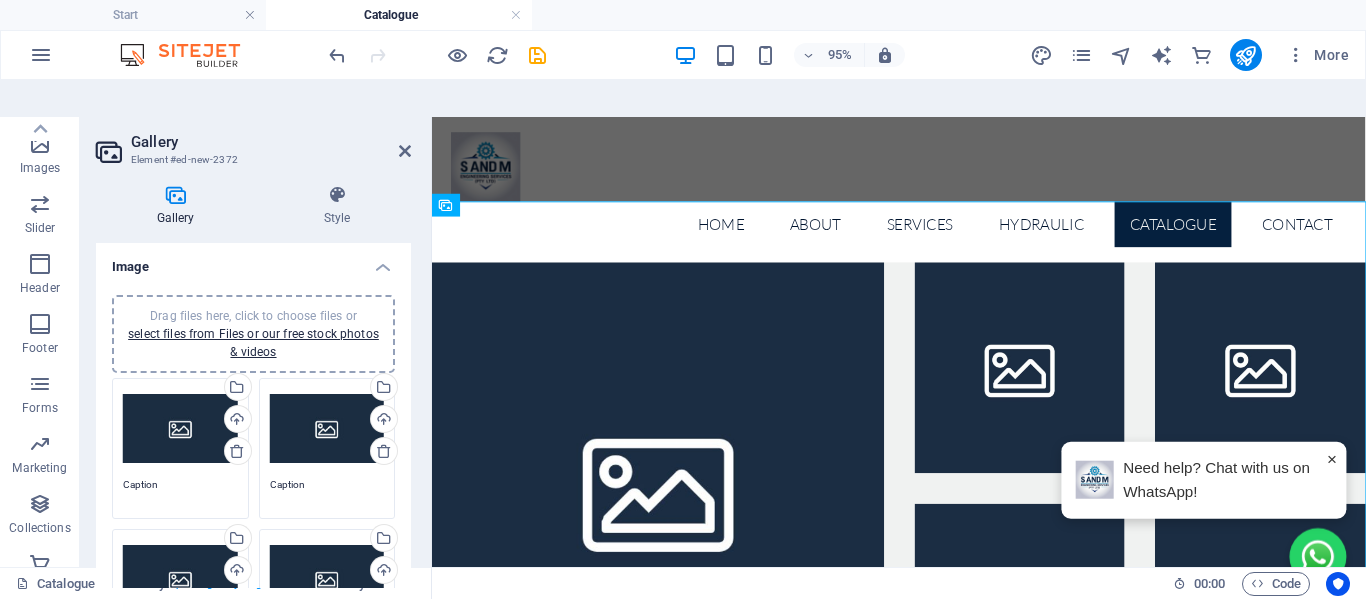 click on "Drag files here, click to choose files or select files from Files or our free stock photos & videos" at bounding box center (180, 429) 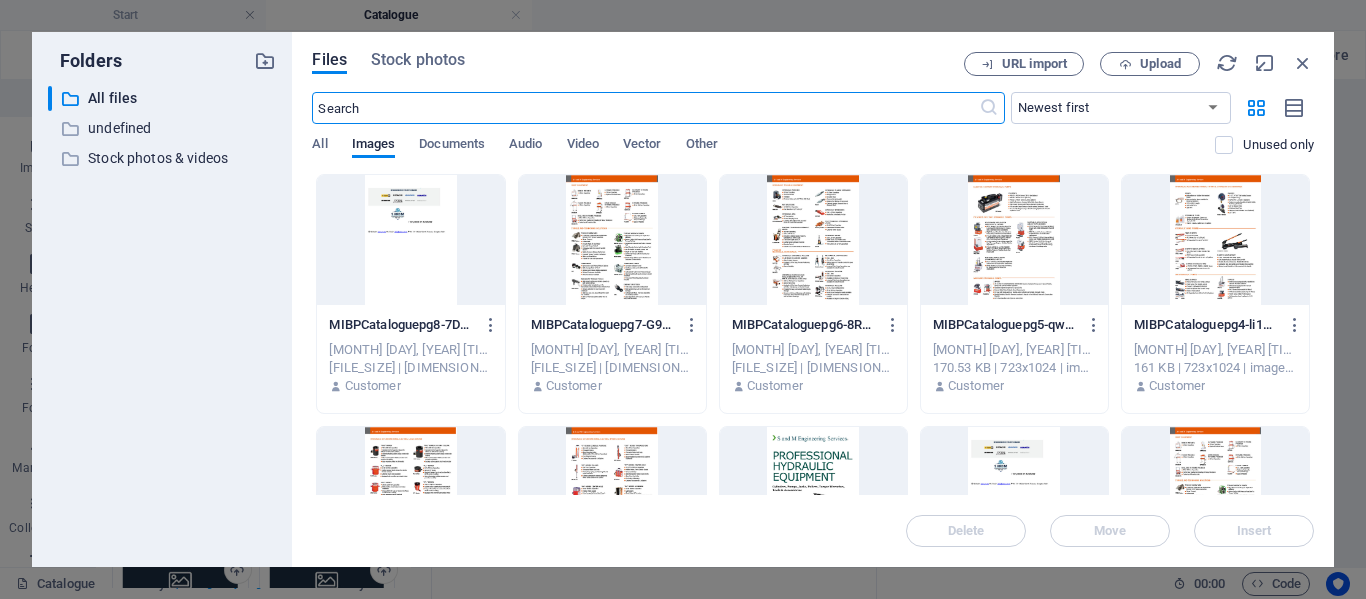 click at bounding box center (813, 492) 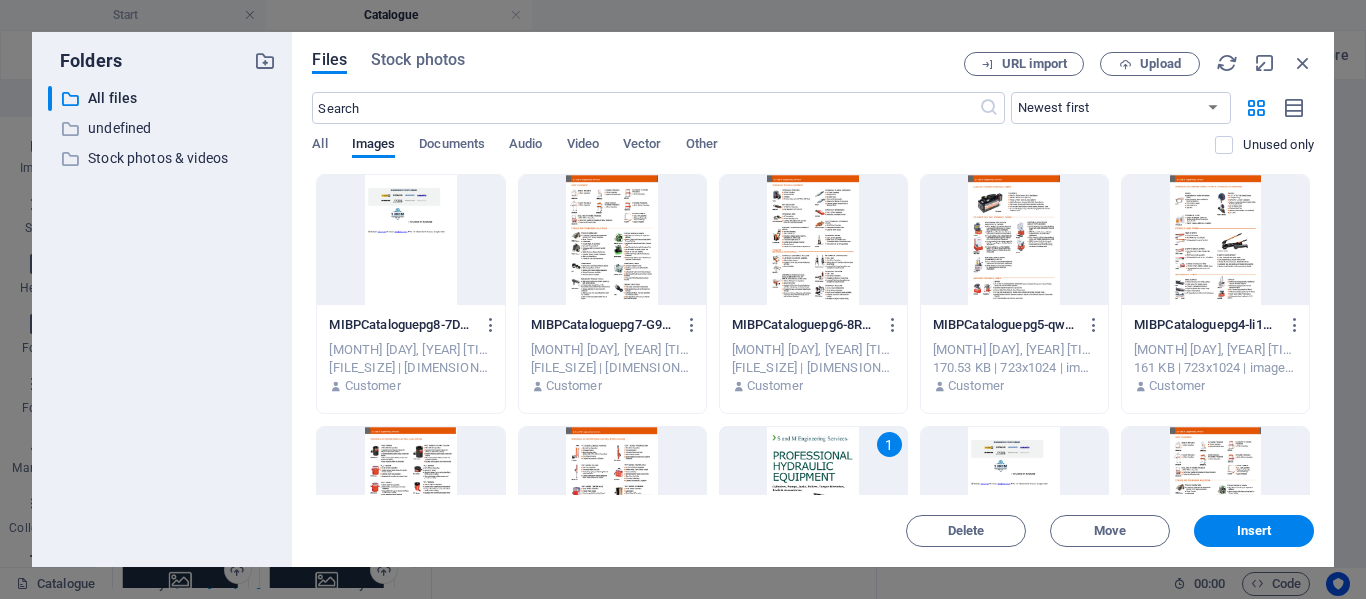click on "1" at bounding box center [813, 492] 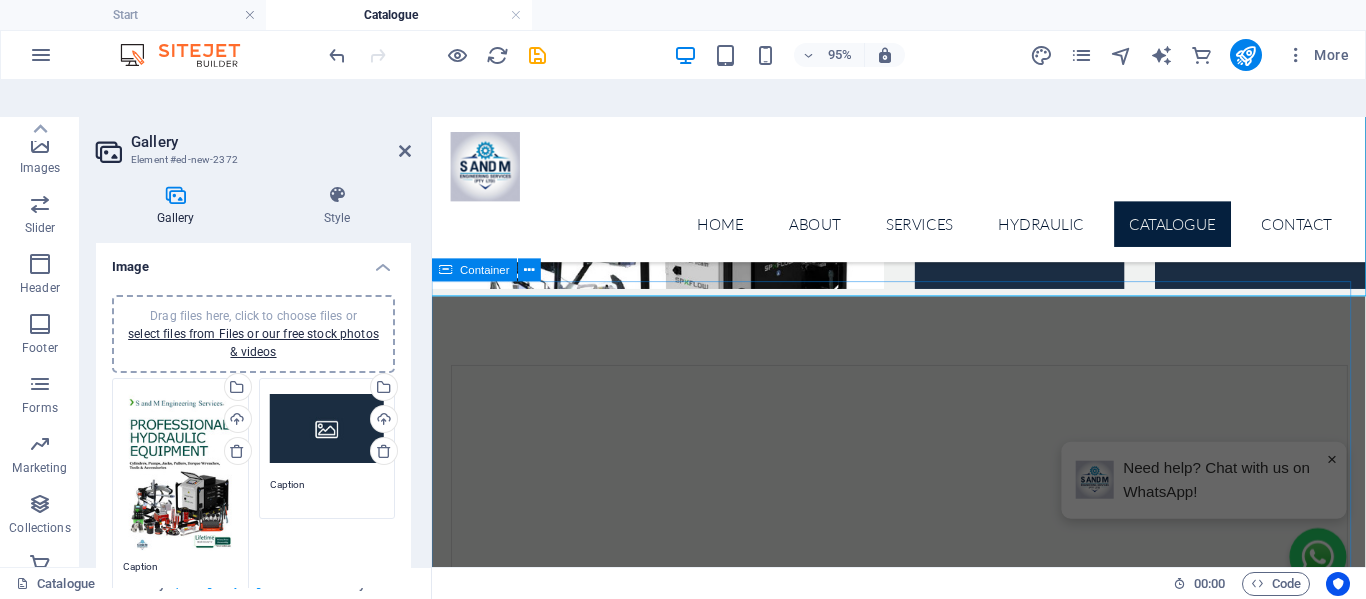 scroll, scrollTop: 200, scrollLeft: 0, axis: vertical 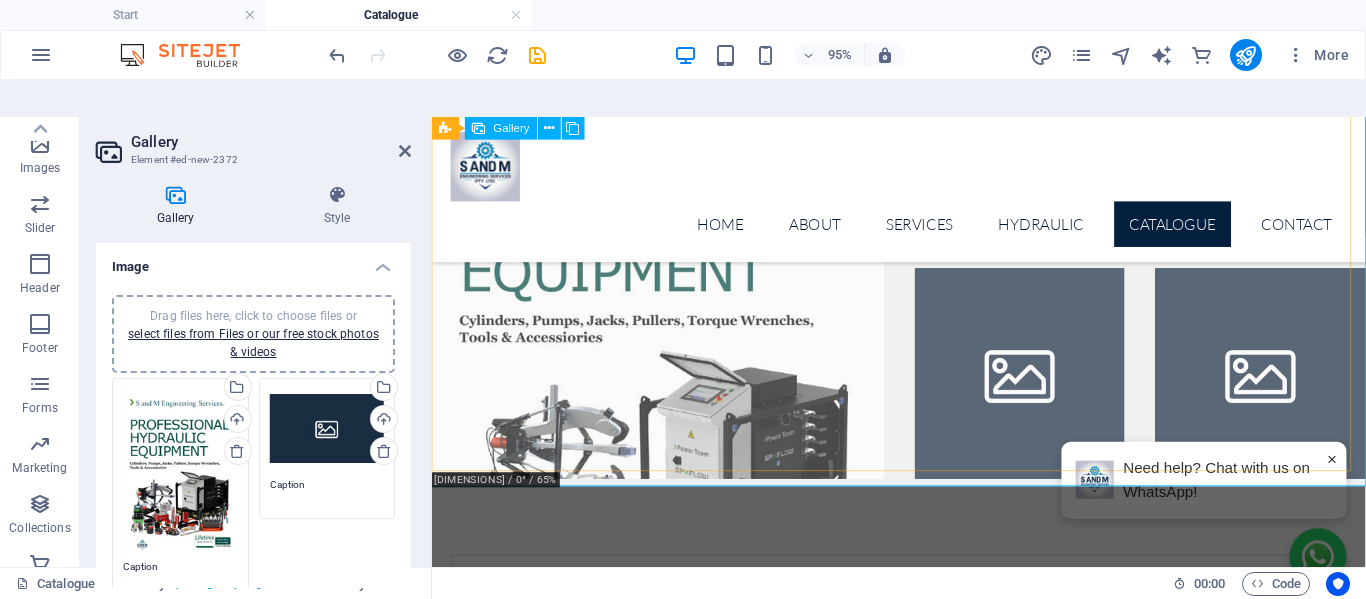 click at bounding box center (670, 260) 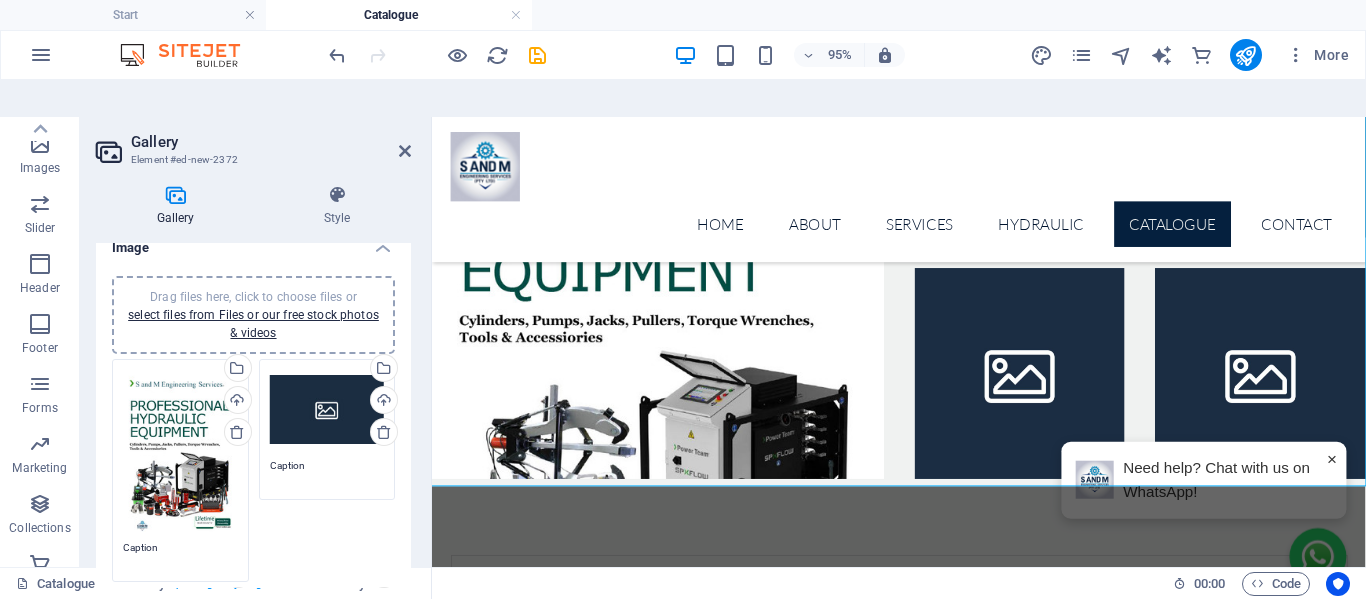 scroll, scrollTop: 0, scrollLeft: 0, axis: both 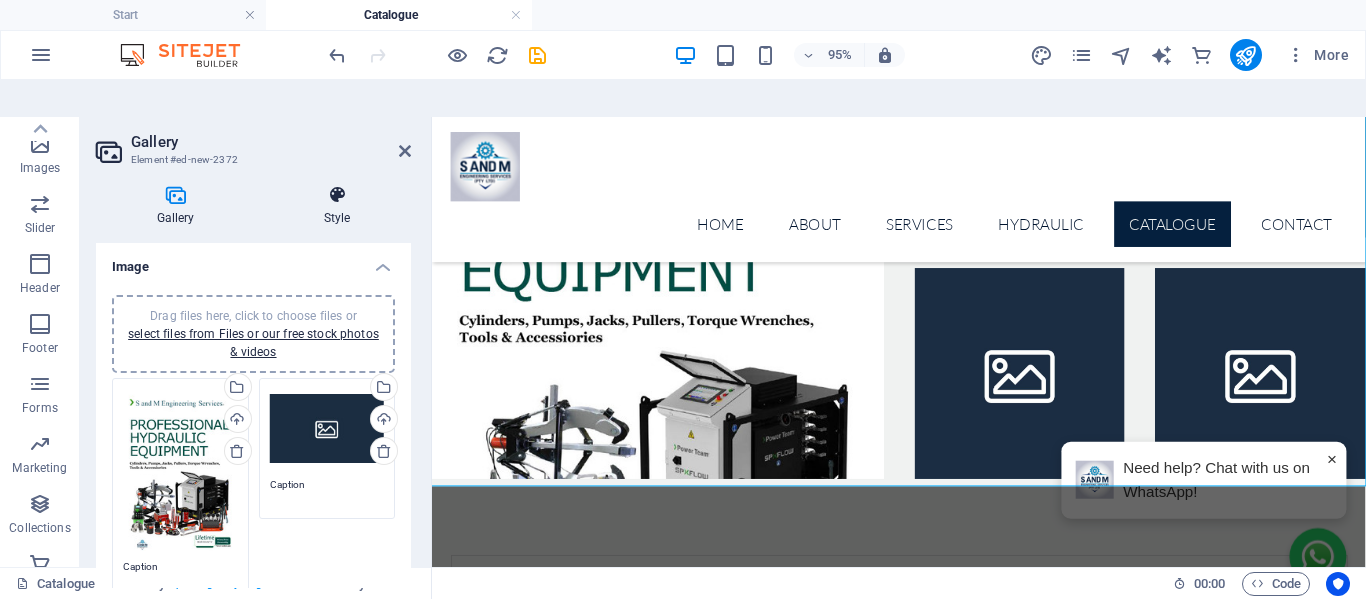 click on "Style" at bounding box center (337, 206) 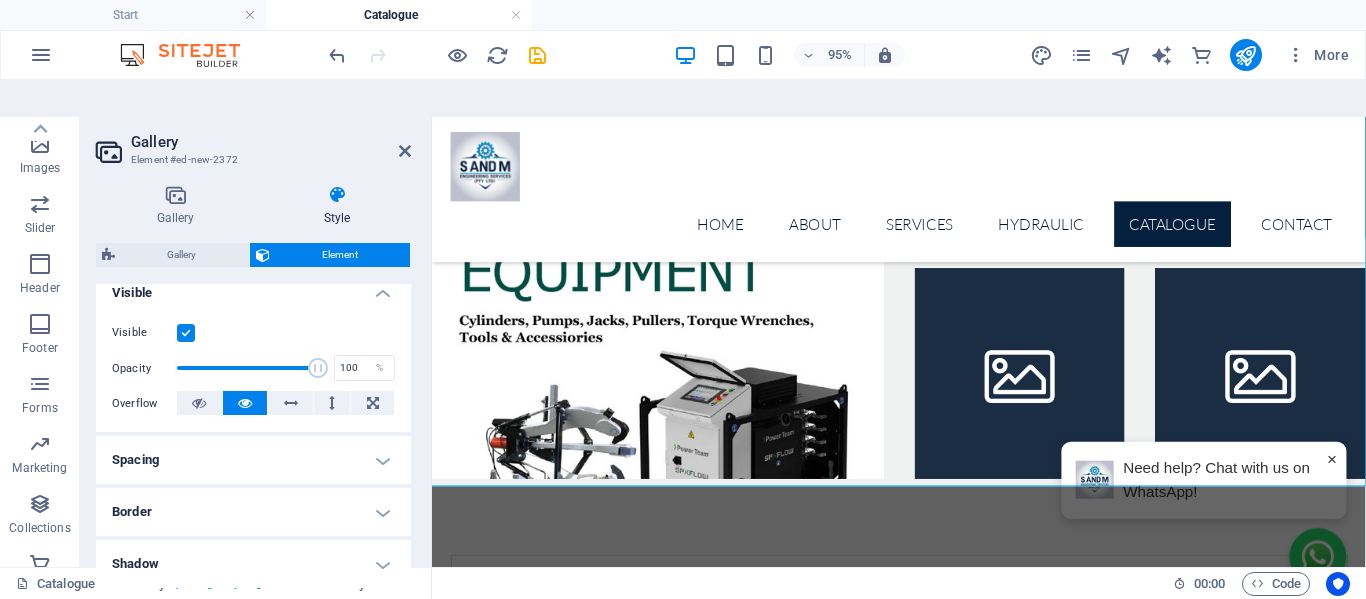 scroll, scrollTop: 200, scrollLeft: 0, axis: vertical 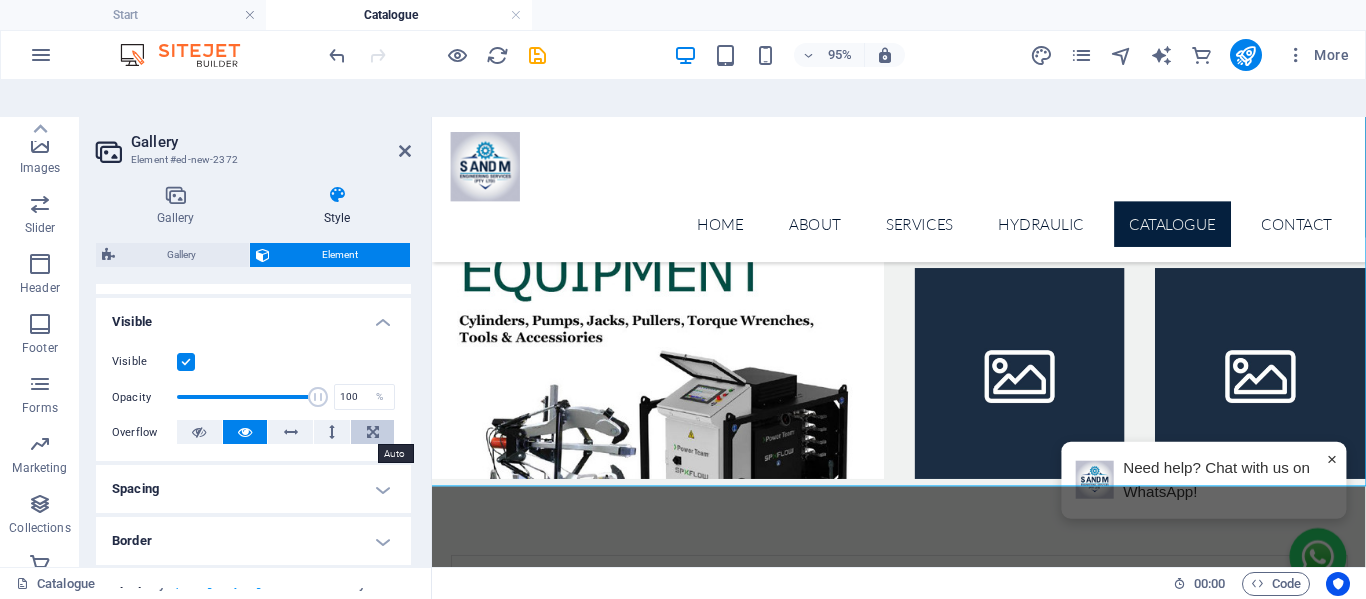 click at bounding box center (372, 432) 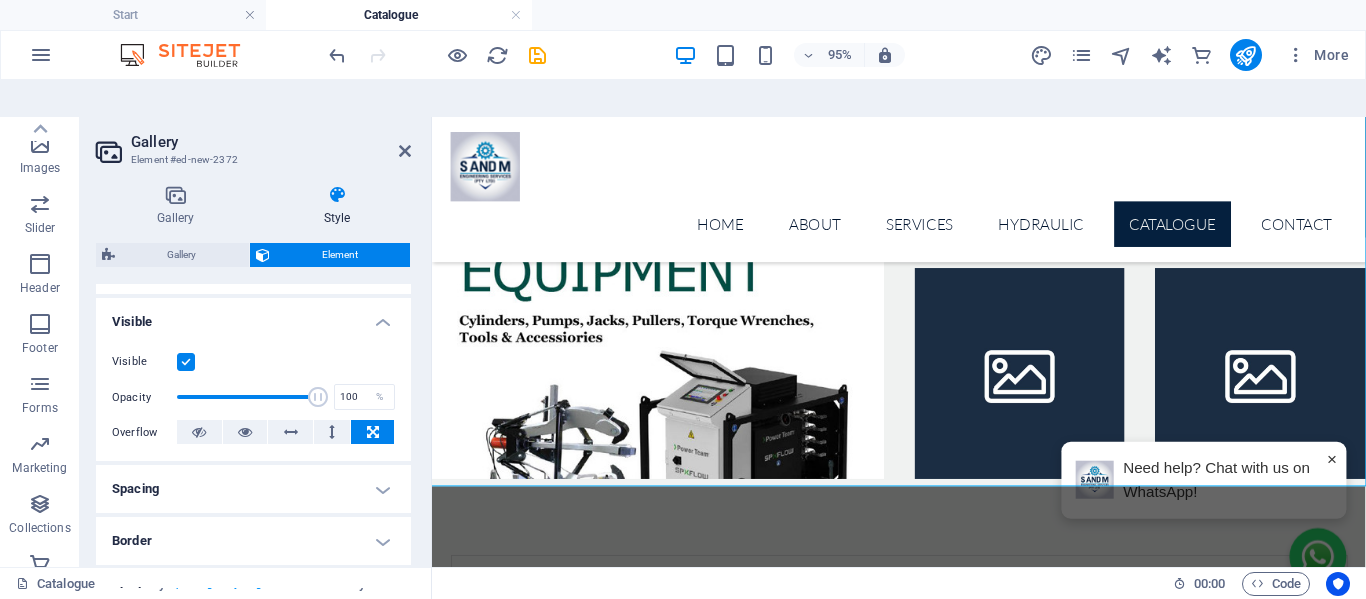 click at bounding box center [373, 432] 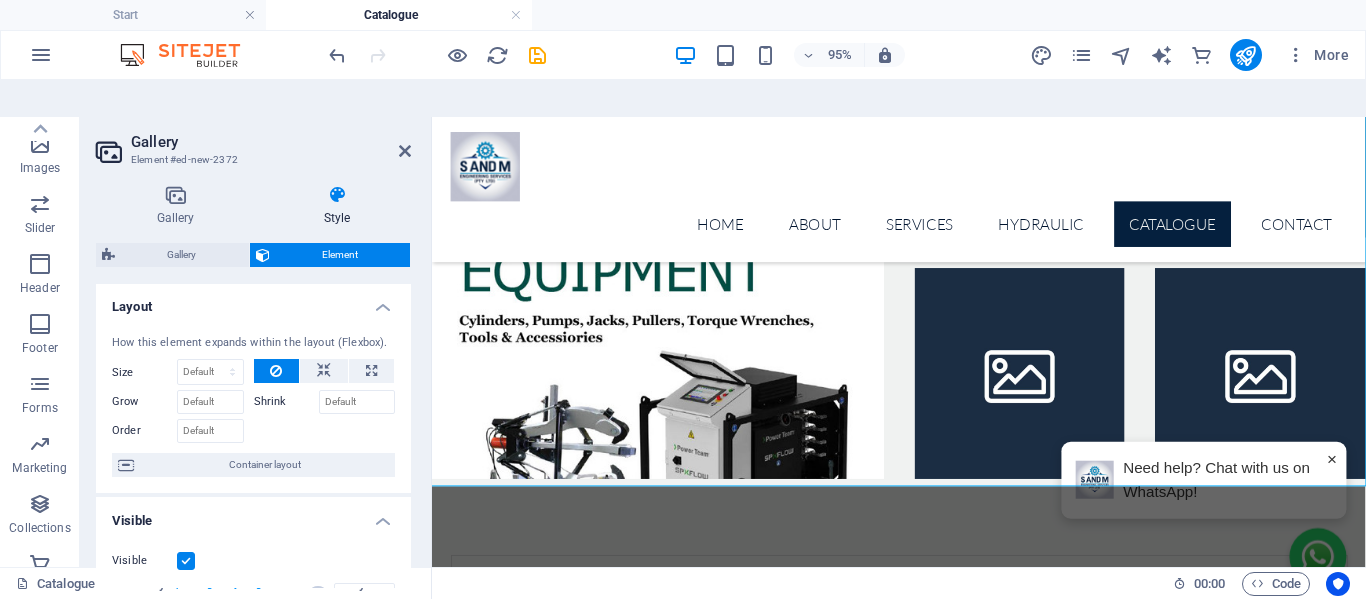 scroll, scrollTop: 0, scrollLeft: 0, axis: both 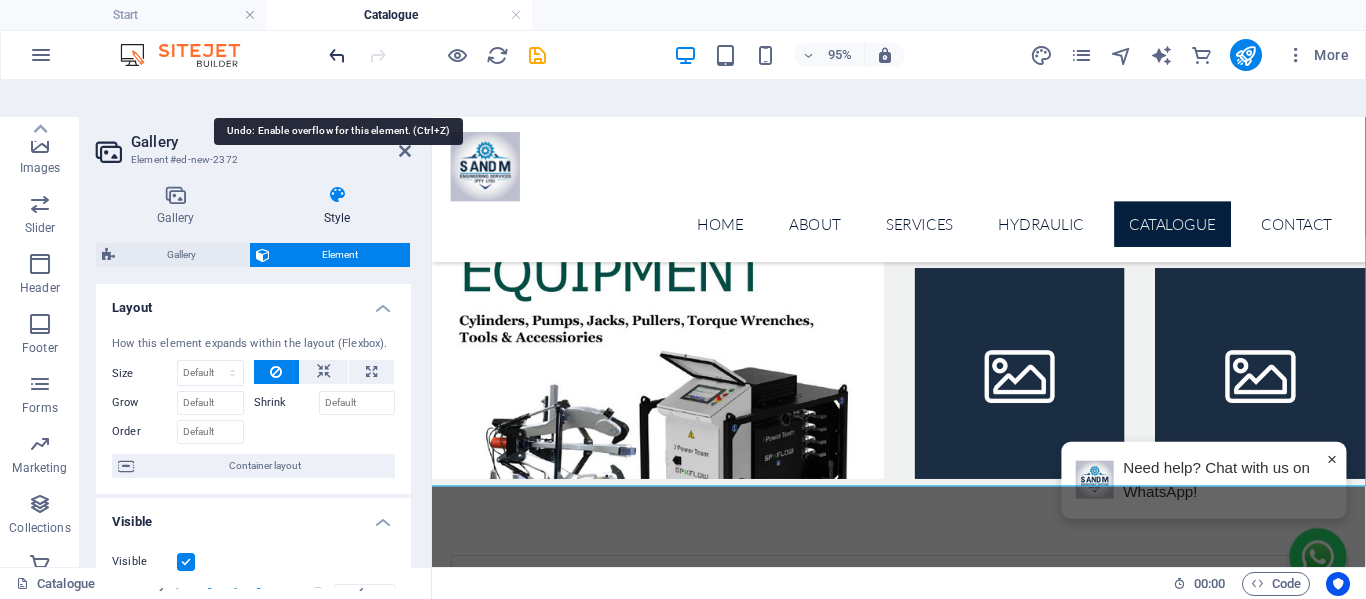 click at bounding box center (337, 55) 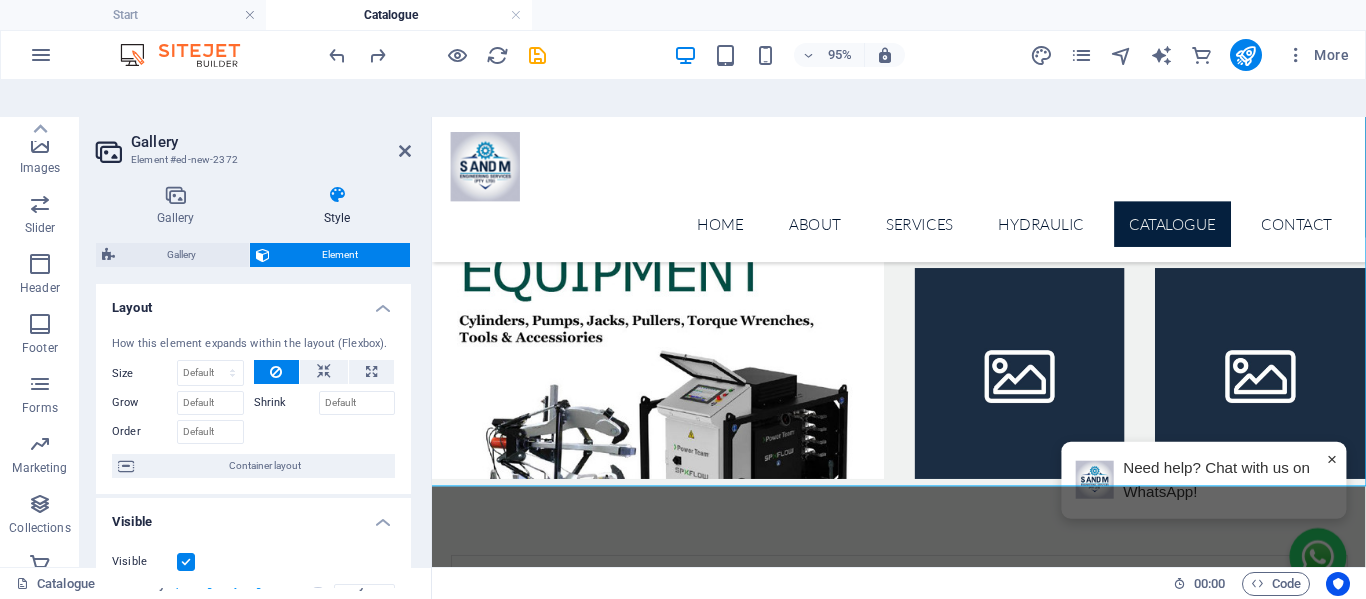 click on "95% More" at bounding box center [683, 55] 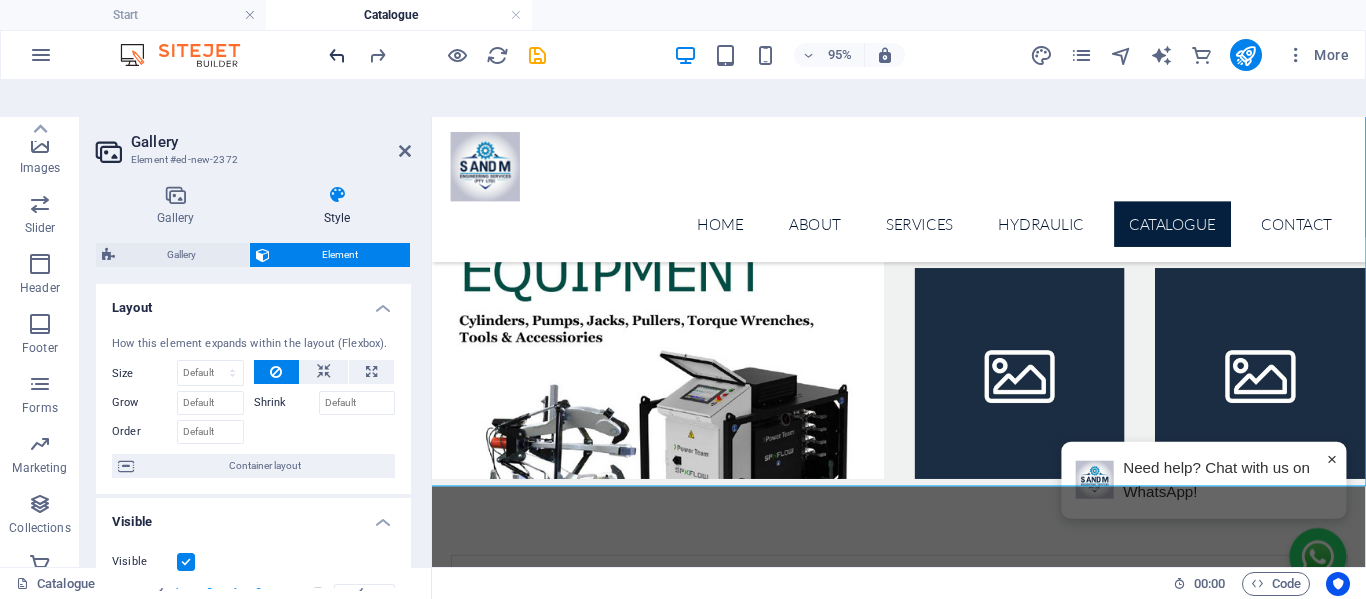 click at bounding box center [337, 55] 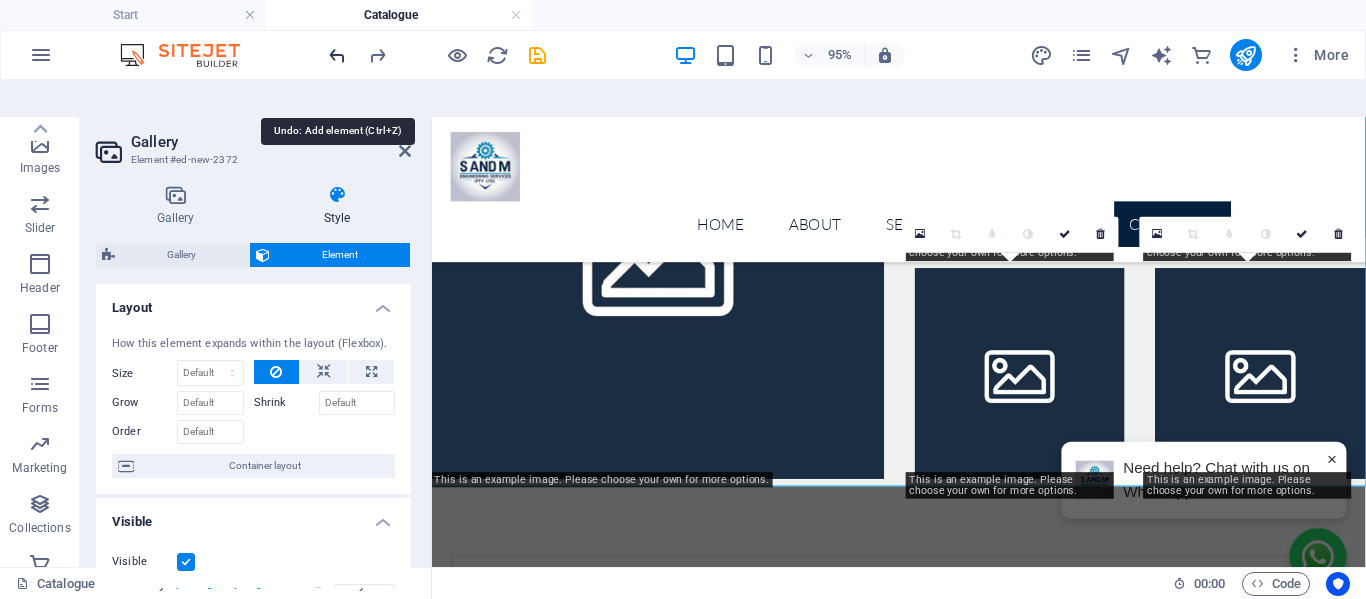 click at bounding box center [337, 55] 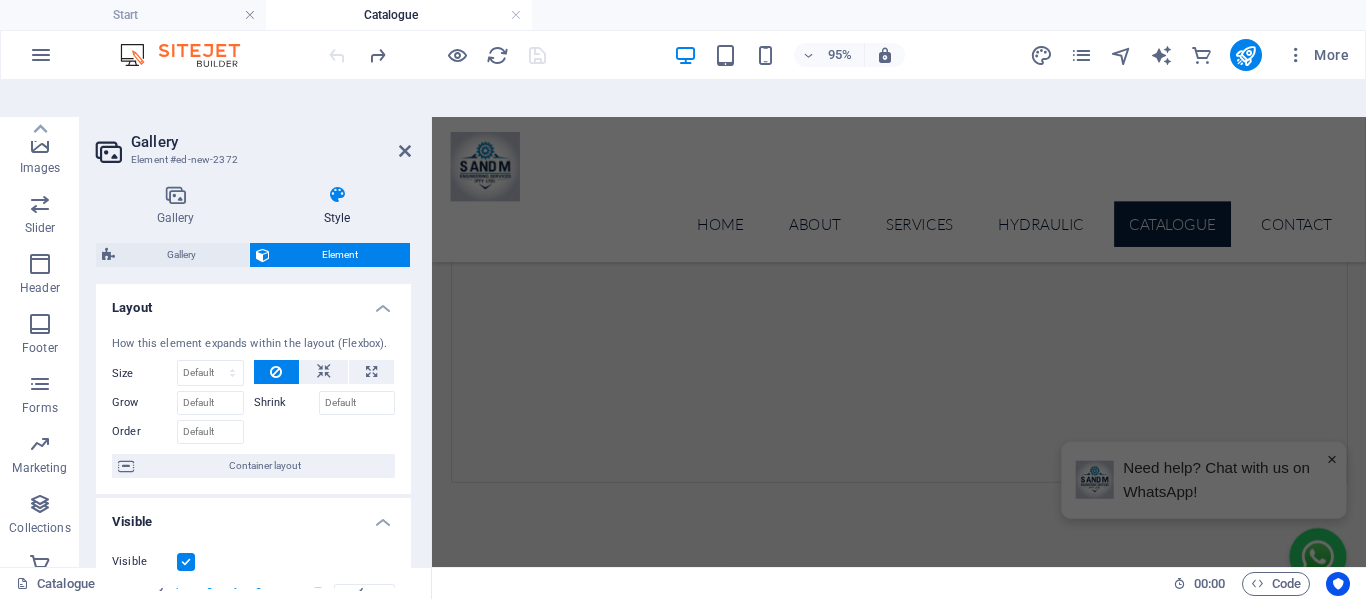 click at bounding box center [437, 55] 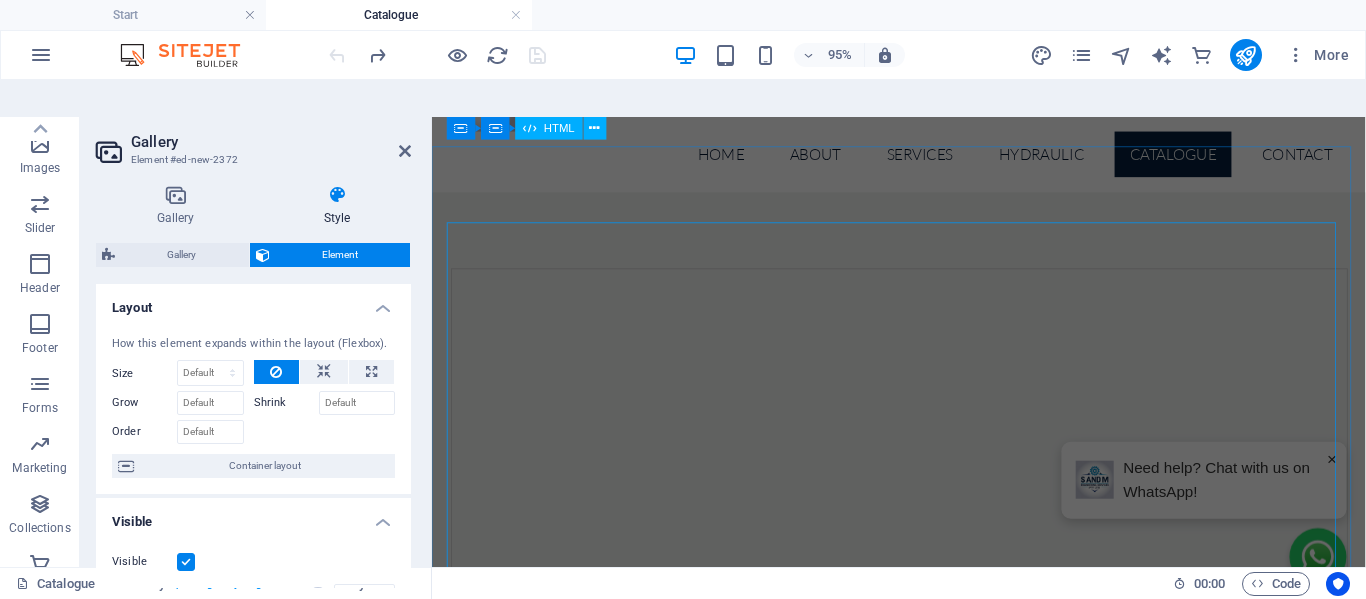scroll, scrollTop: 0, scrollLeft: 0, axis: both 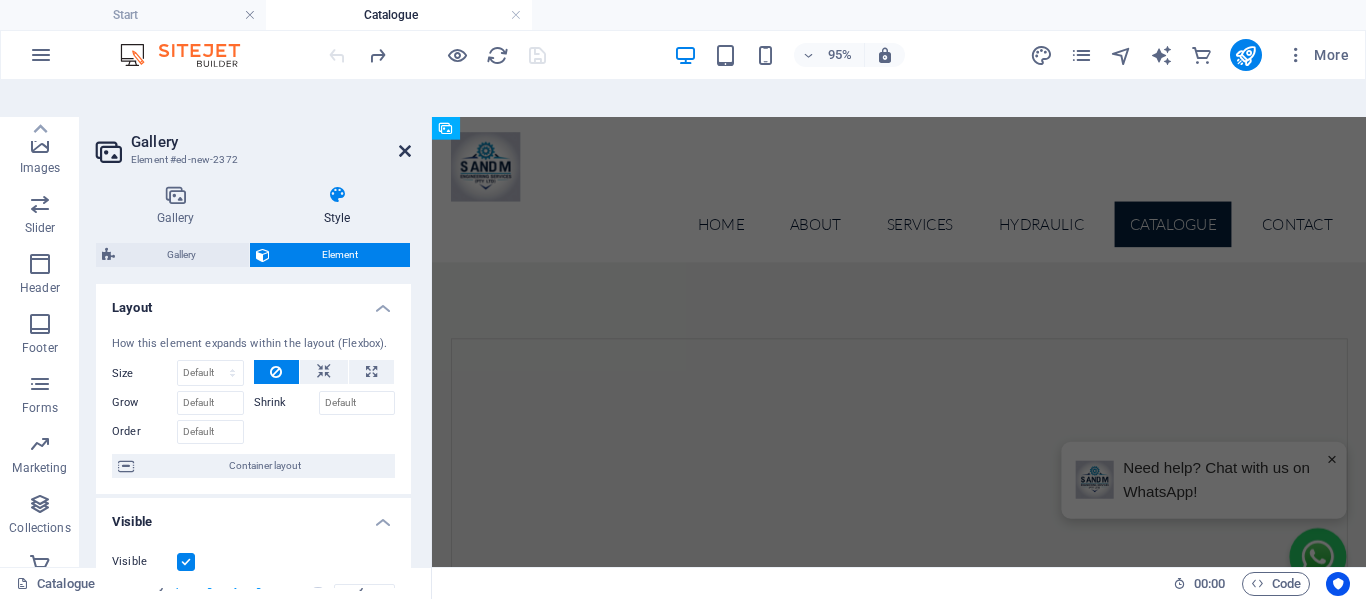 click at bounding box center [405, 151] 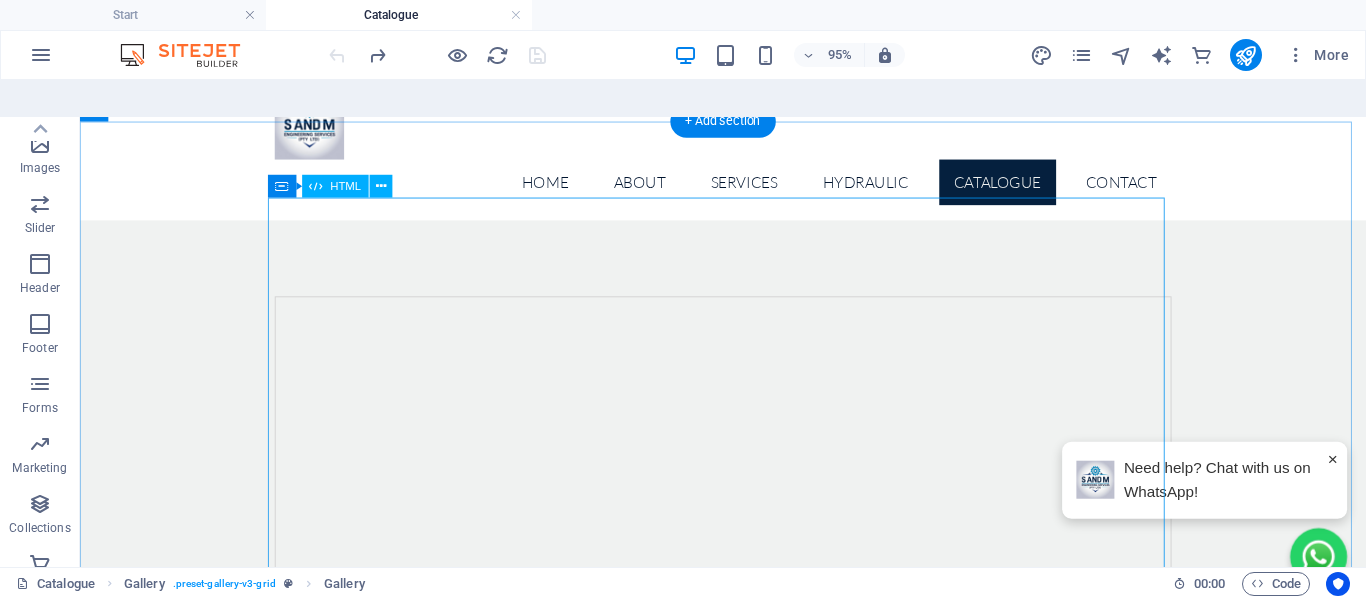 scroll, scrollTop: 0, scrollLeft: 0, axis: both 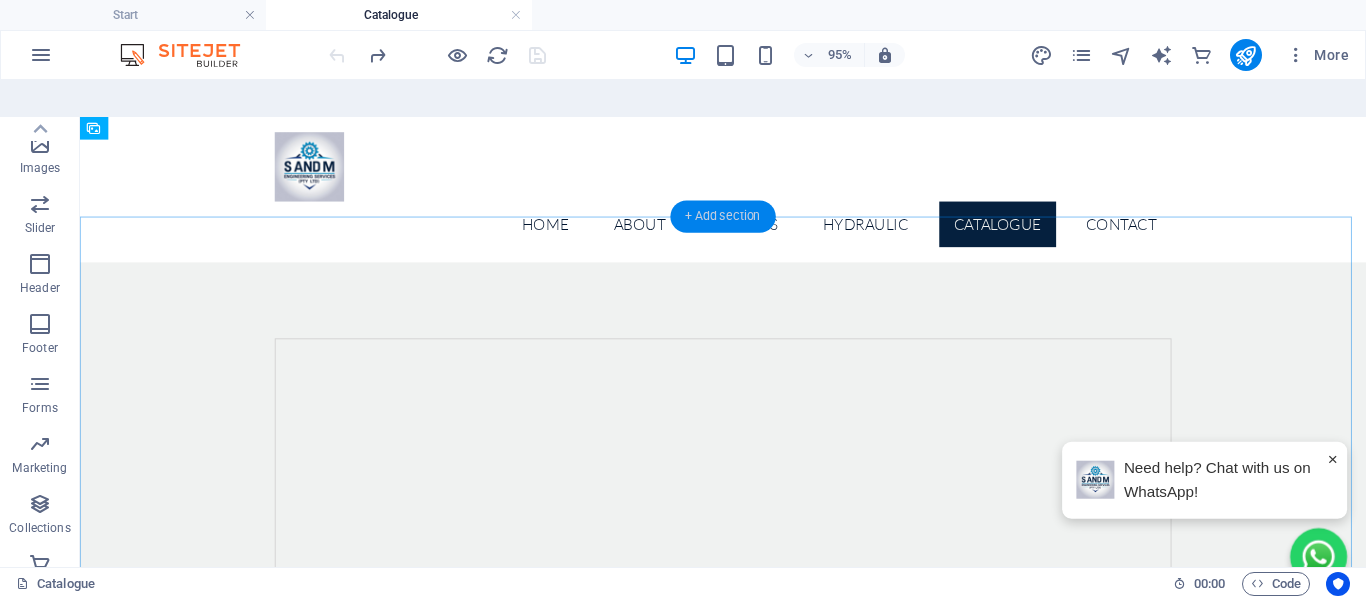 click on "+ Add section" at bounding box center (722, 217) 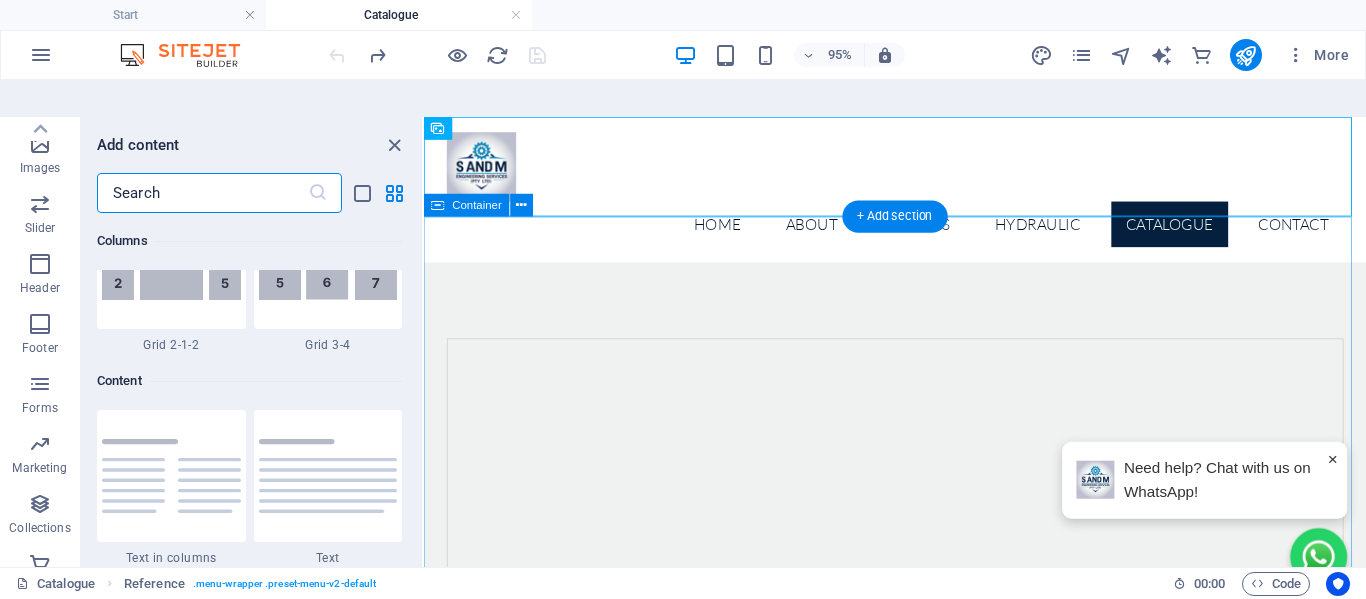 scroll, scrollTop: 3499, scrollLeft: 0, axis: vertical 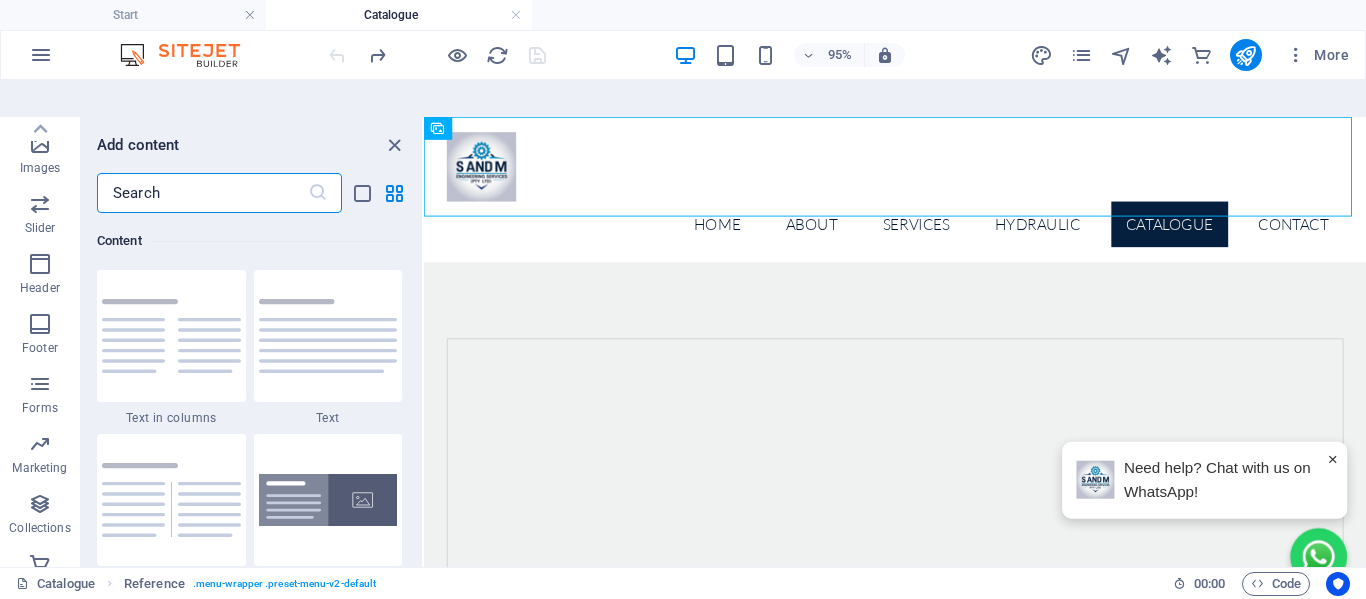 click at bounding box center [202, 193] 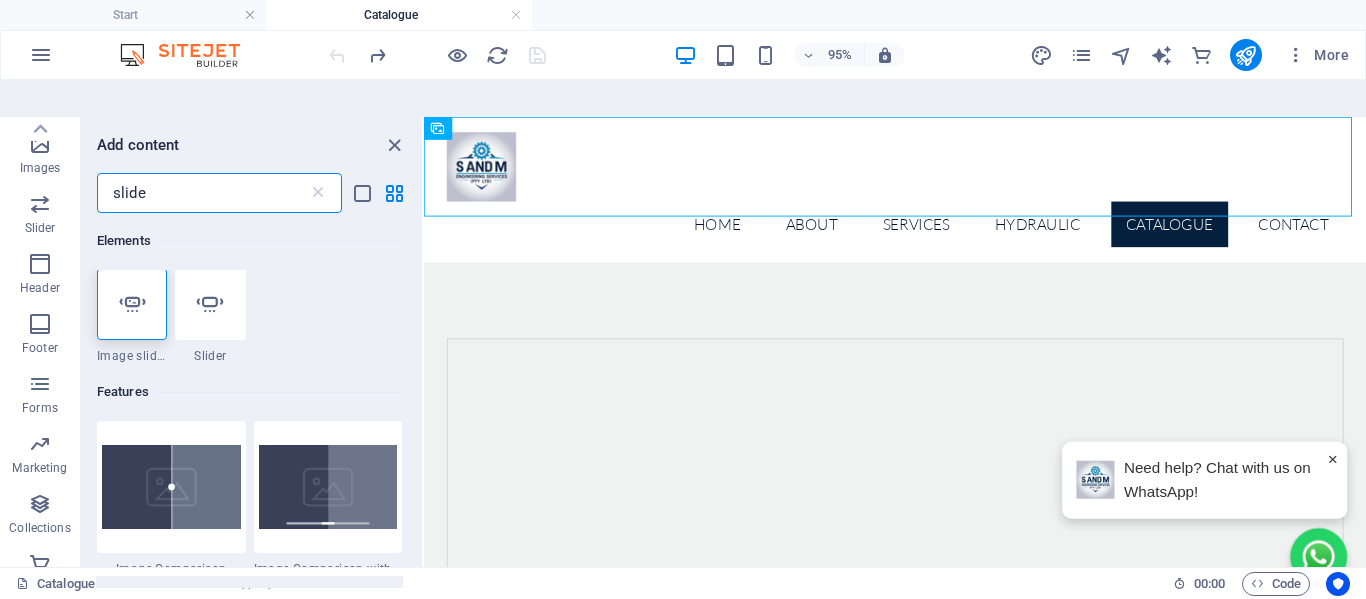 scroll, scrollTop: 0, scrollLeft: 0, axis: both 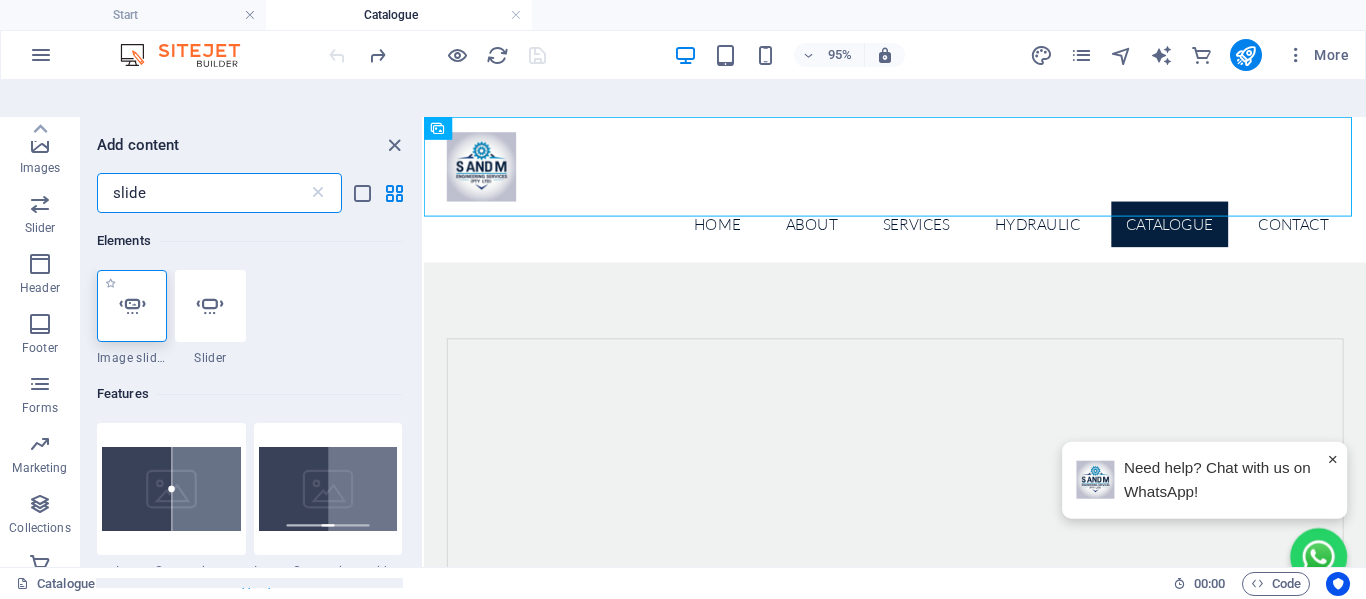 type on "slide" 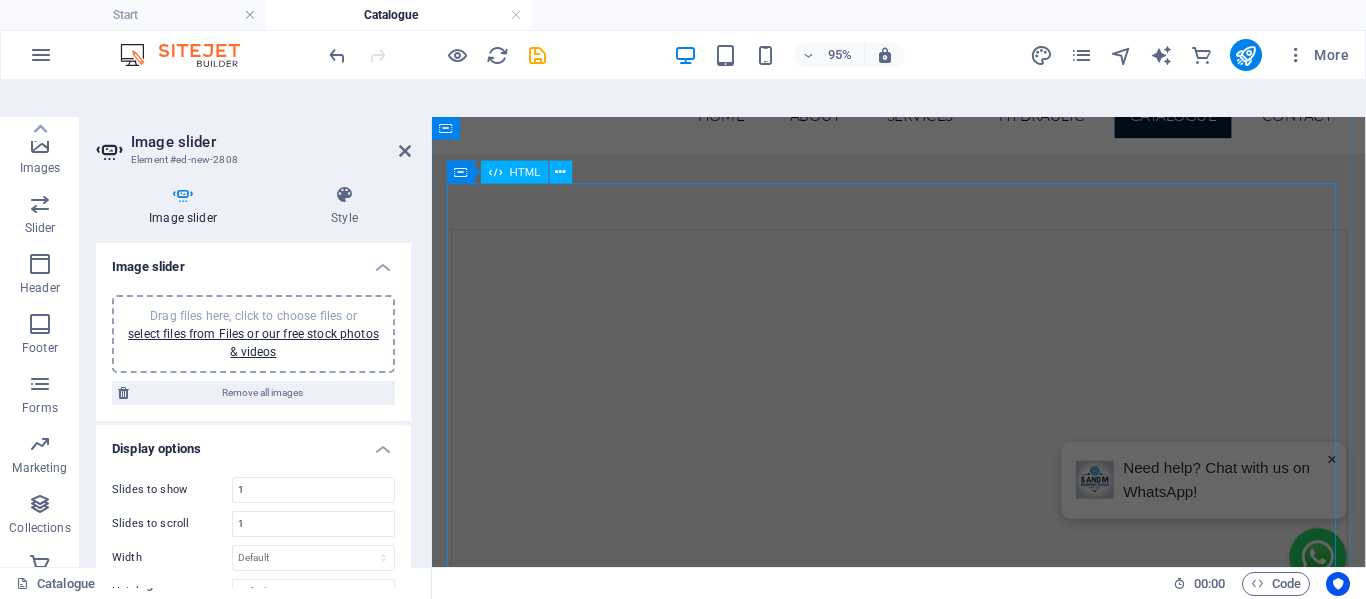 scroll, scrollTop: 0, scrollLeft: 0, axis: both 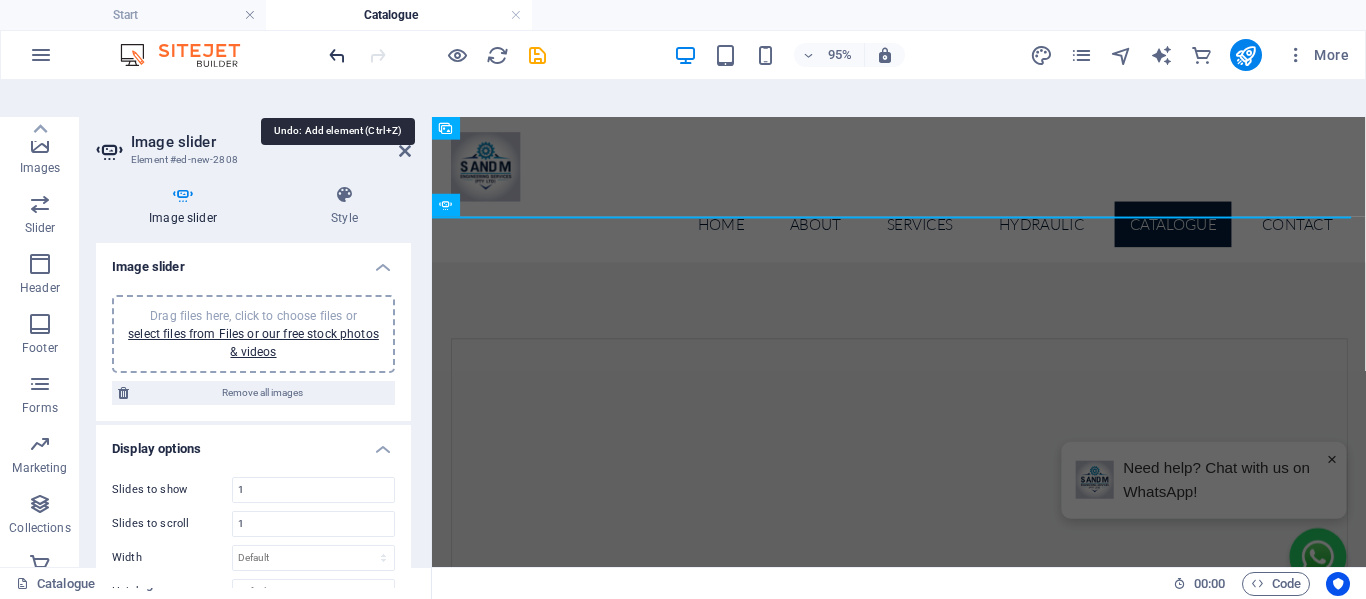click at bounding box center [337, 55] 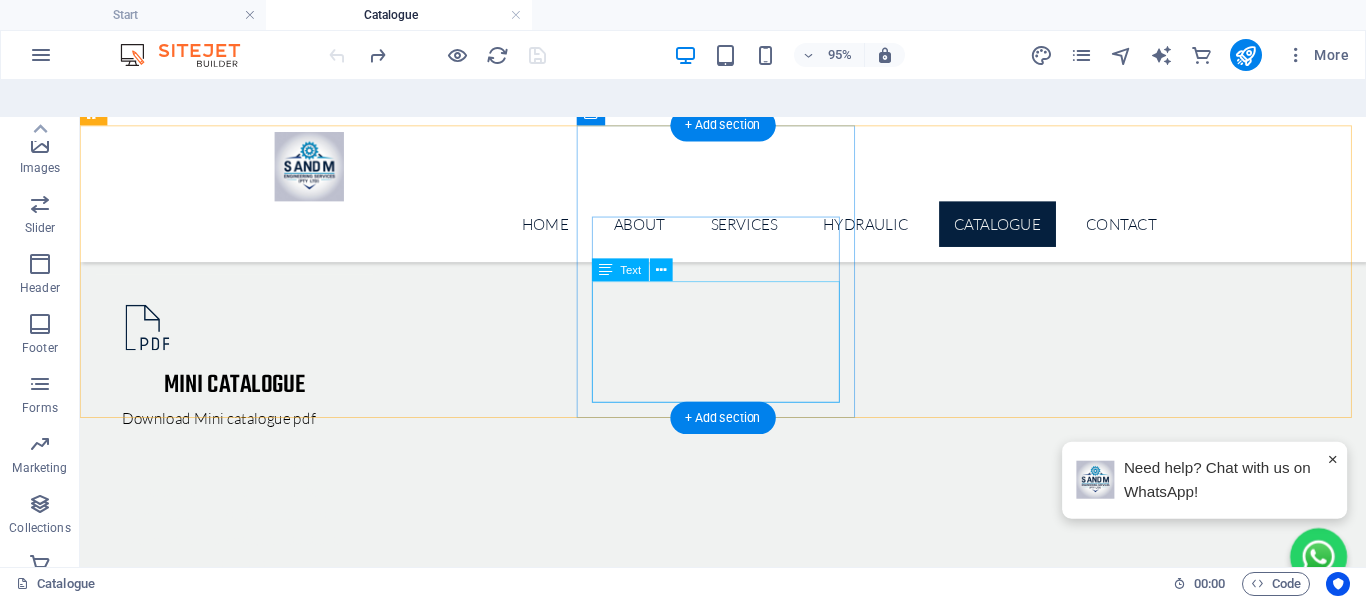 scroll, scrollTop: 789, scrollLeft: 0, axis: vertical 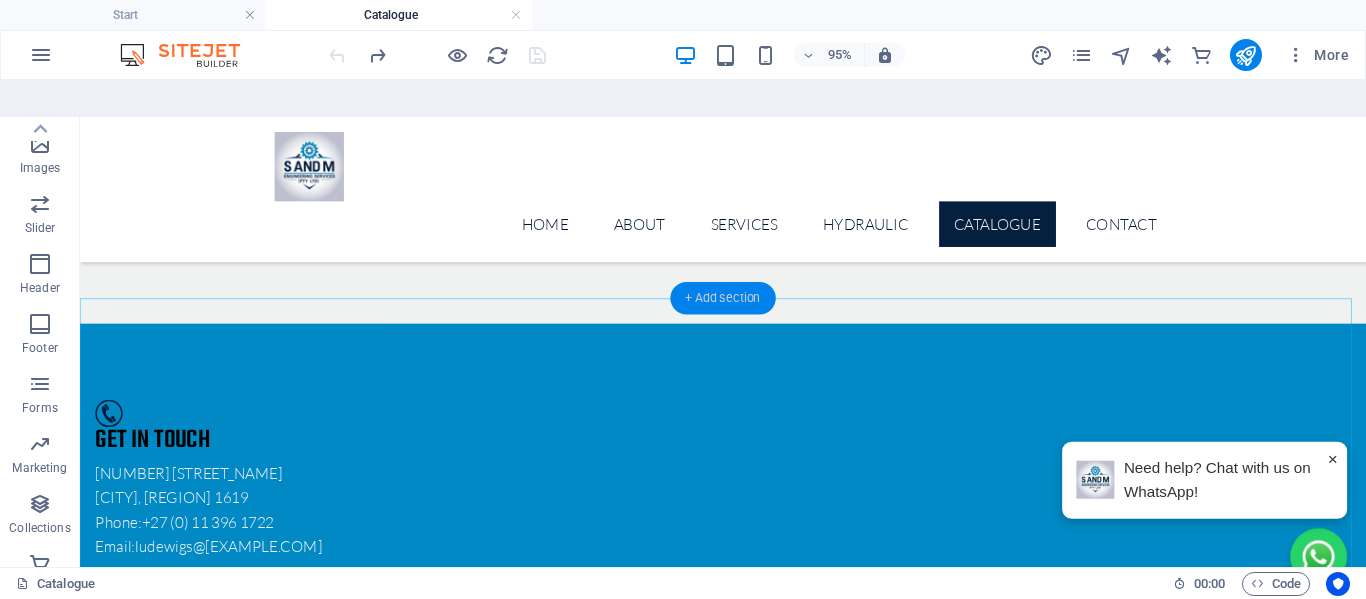 click on "+ Add section" at bounding box center (722, 299) 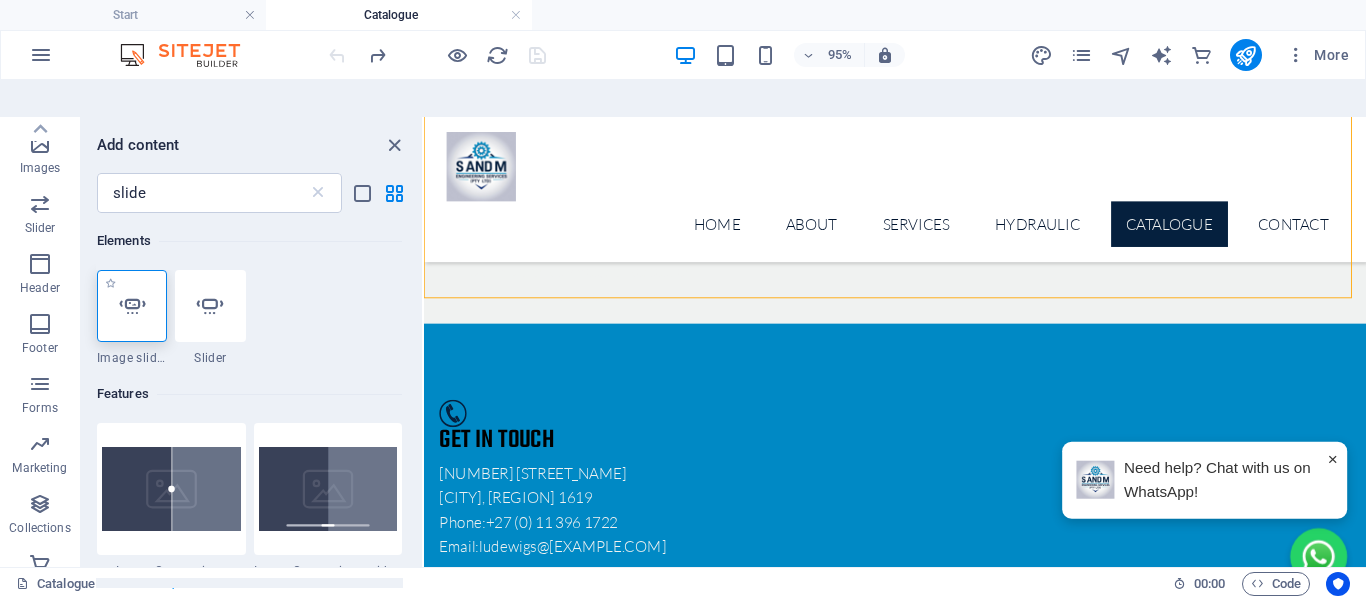 click at bounding box center (132, 306) 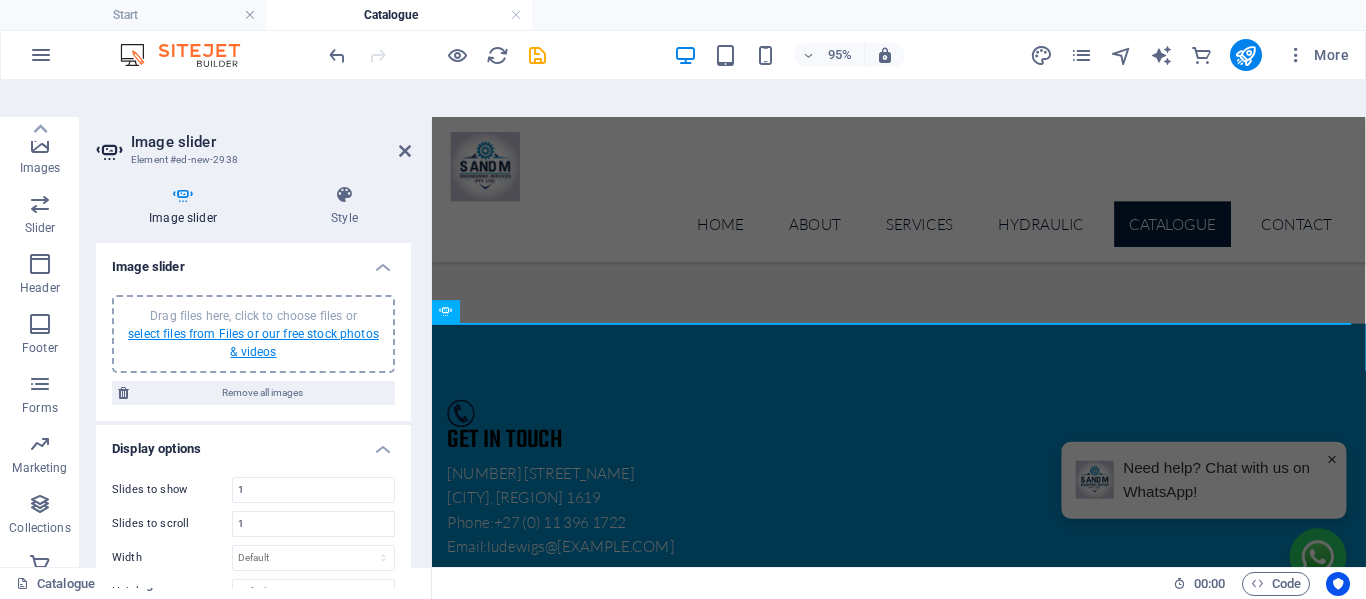 click on "select files from Files or our free stock photos & videos" at bounding box center [253, 343] 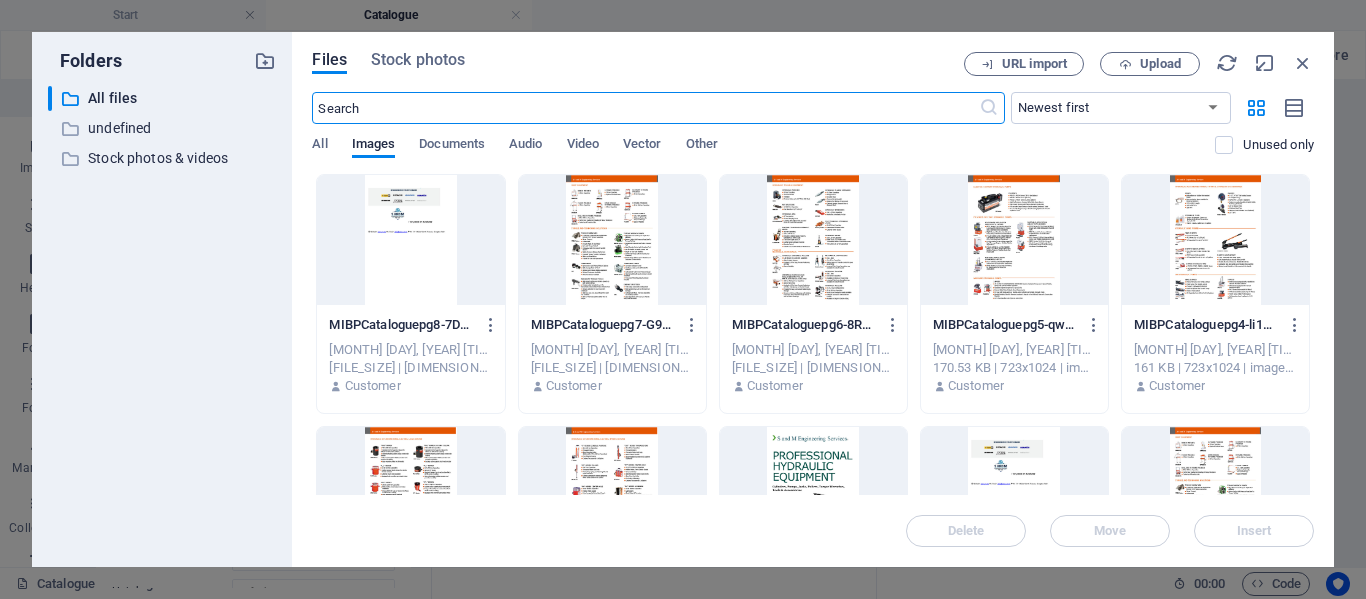 scroll, scrollTop: 773, scrollLeft: 0, axis: vertical 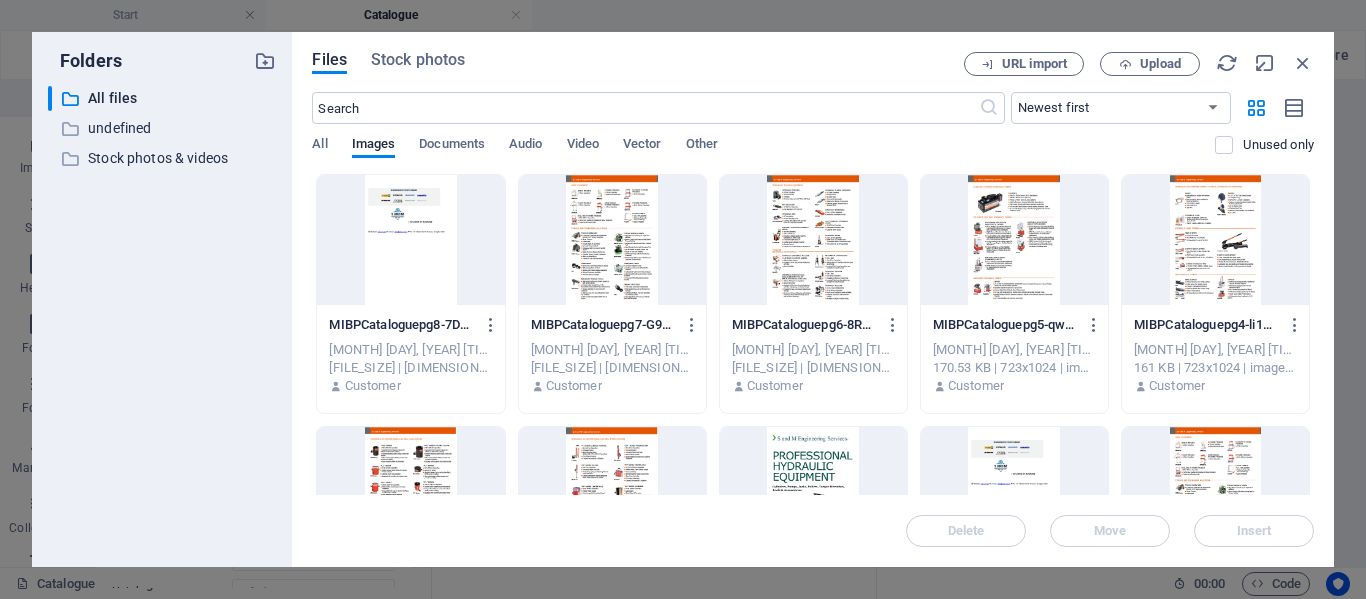 click at bounding box center (813, 492) 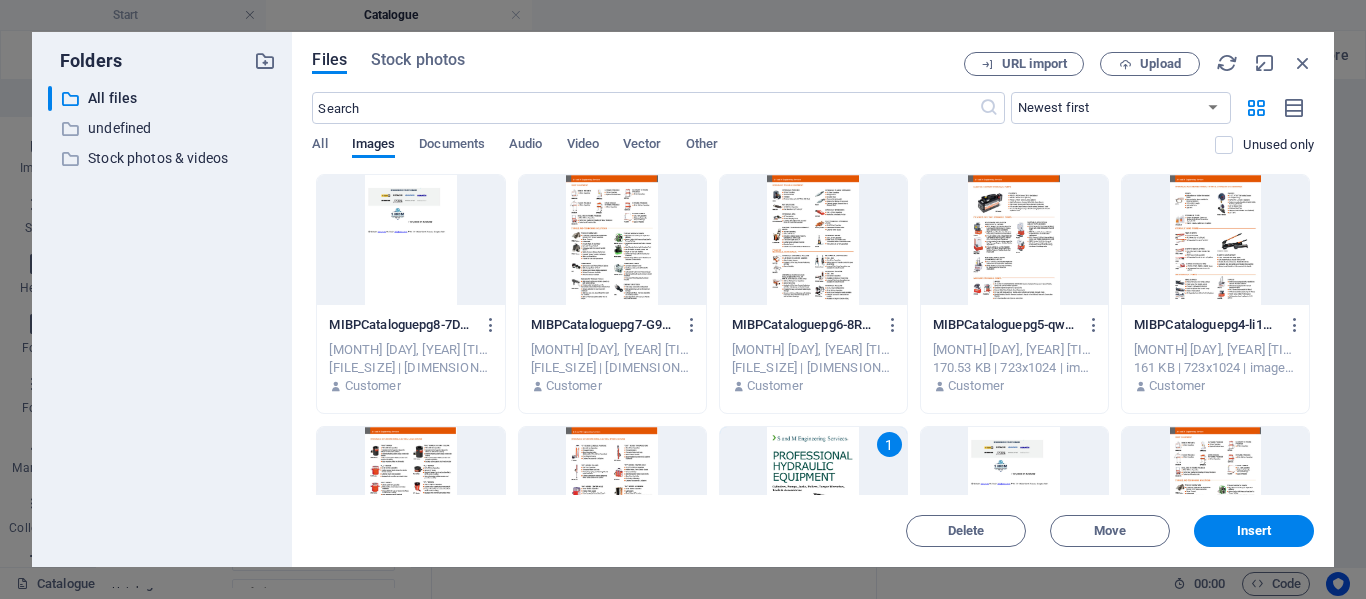 click at bounding box center [612, 492] 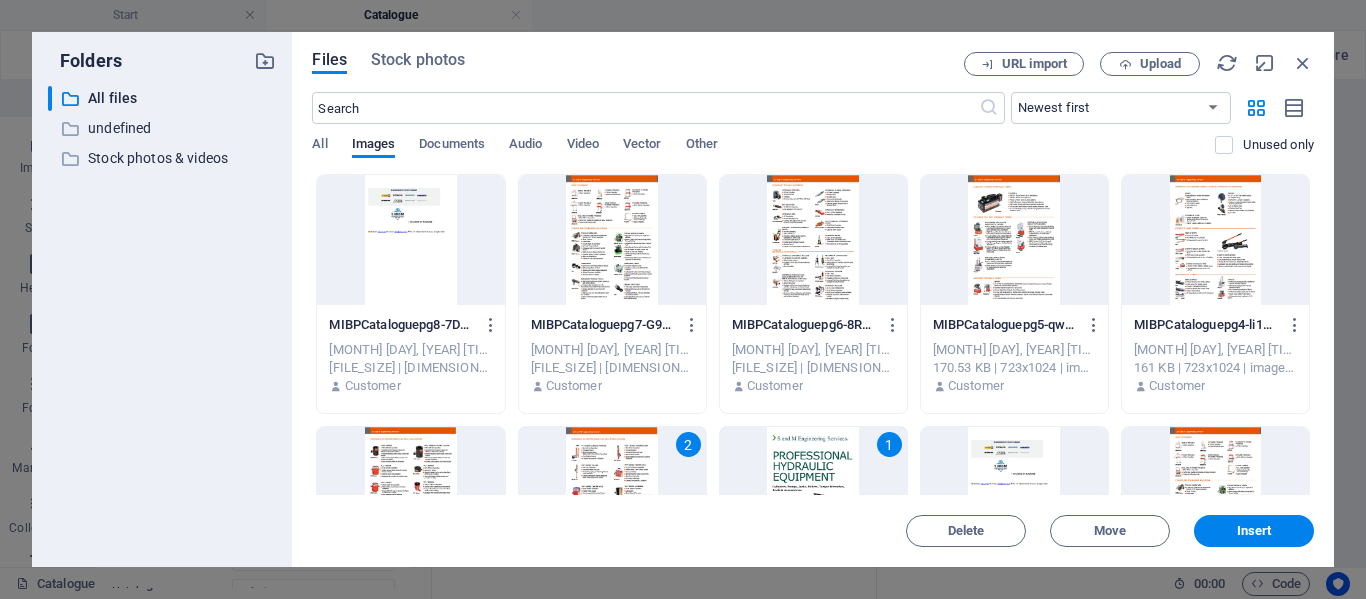 click at bounding box center [410, 492] 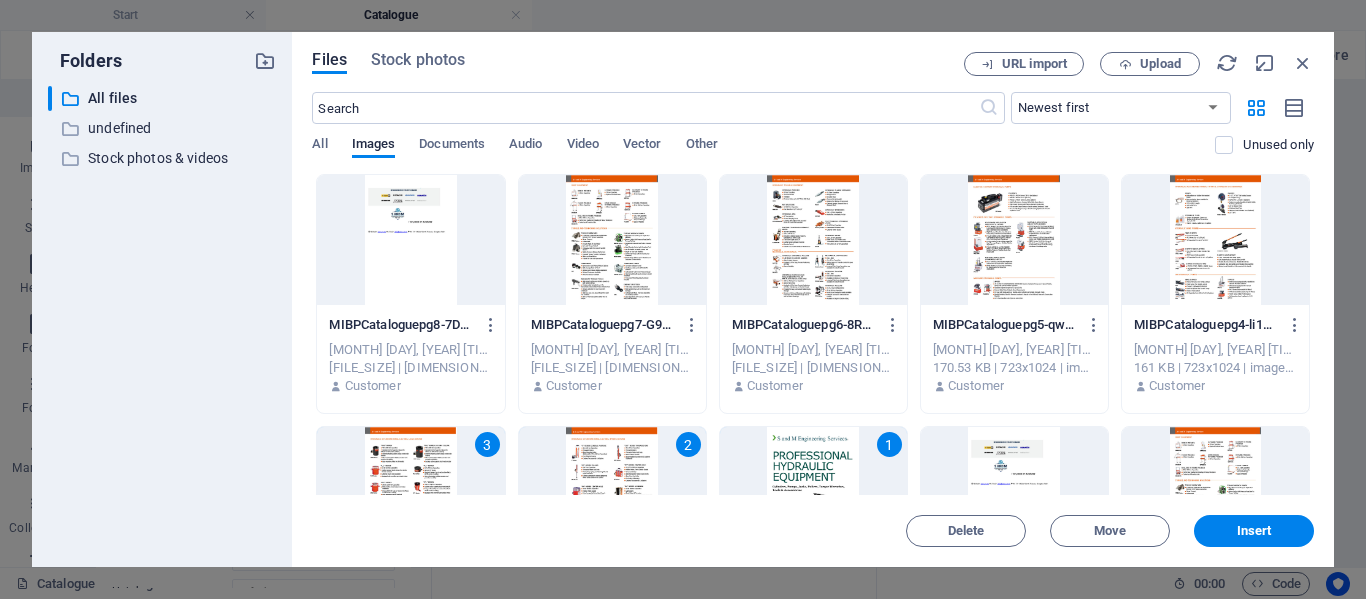 click at bounding box center [1215, 240] 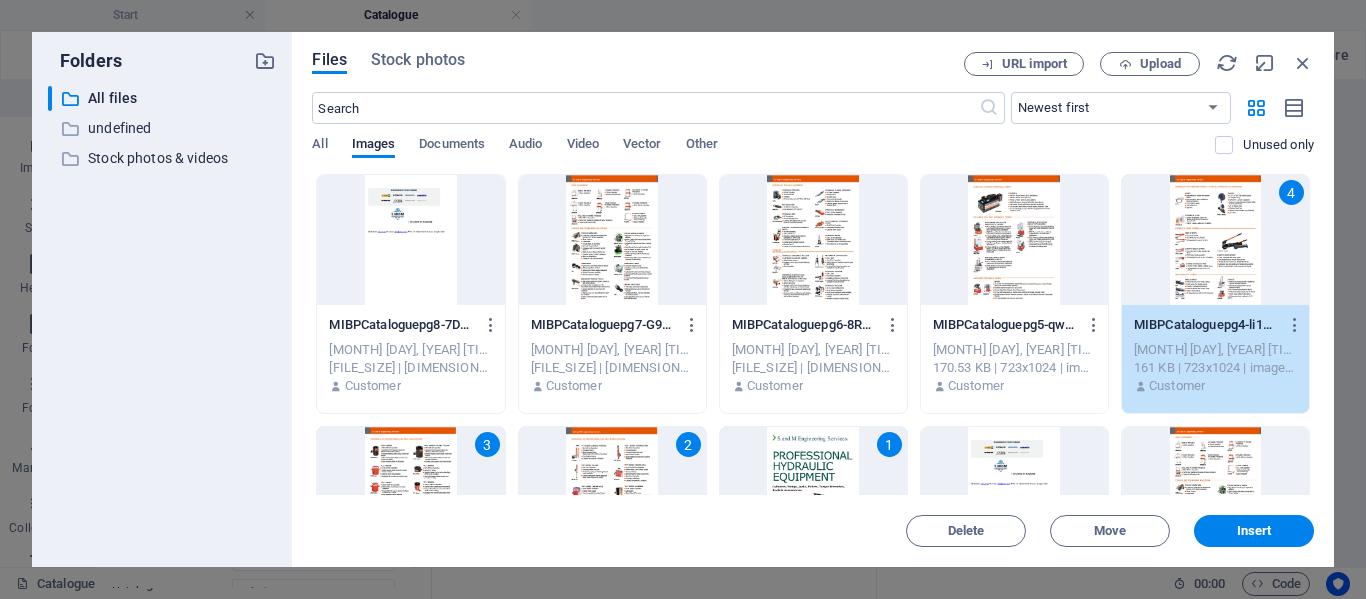 click at bounding box center [1014, 240] 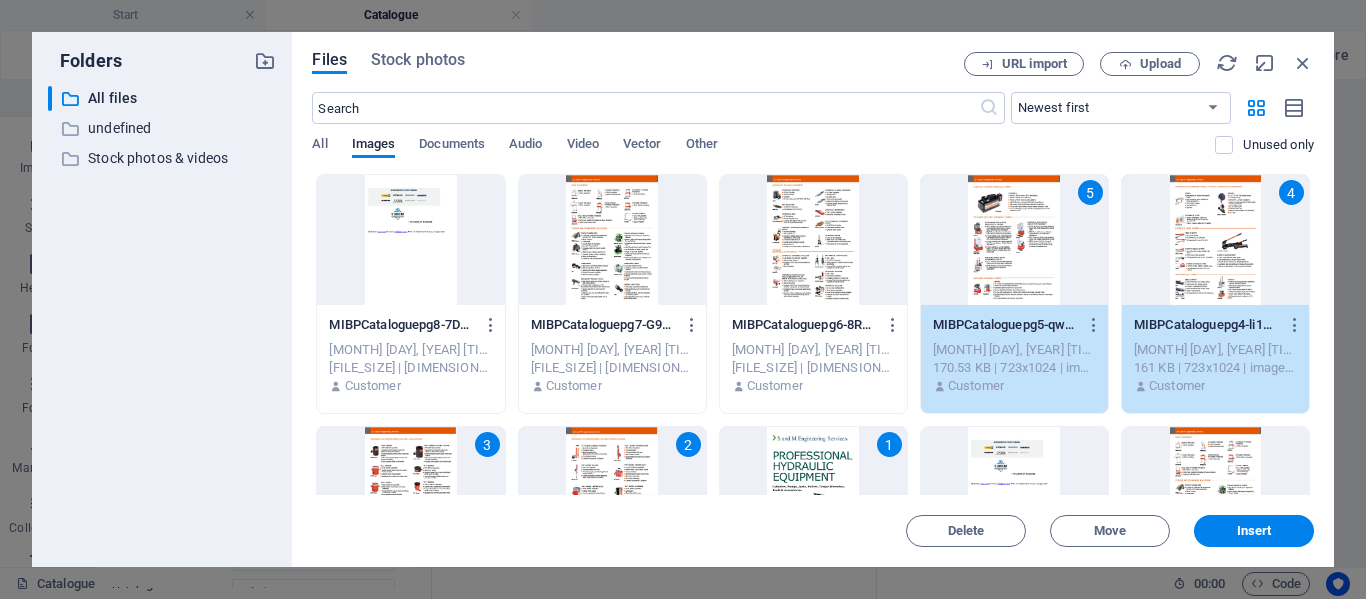 click at bounding box center [813, 240] 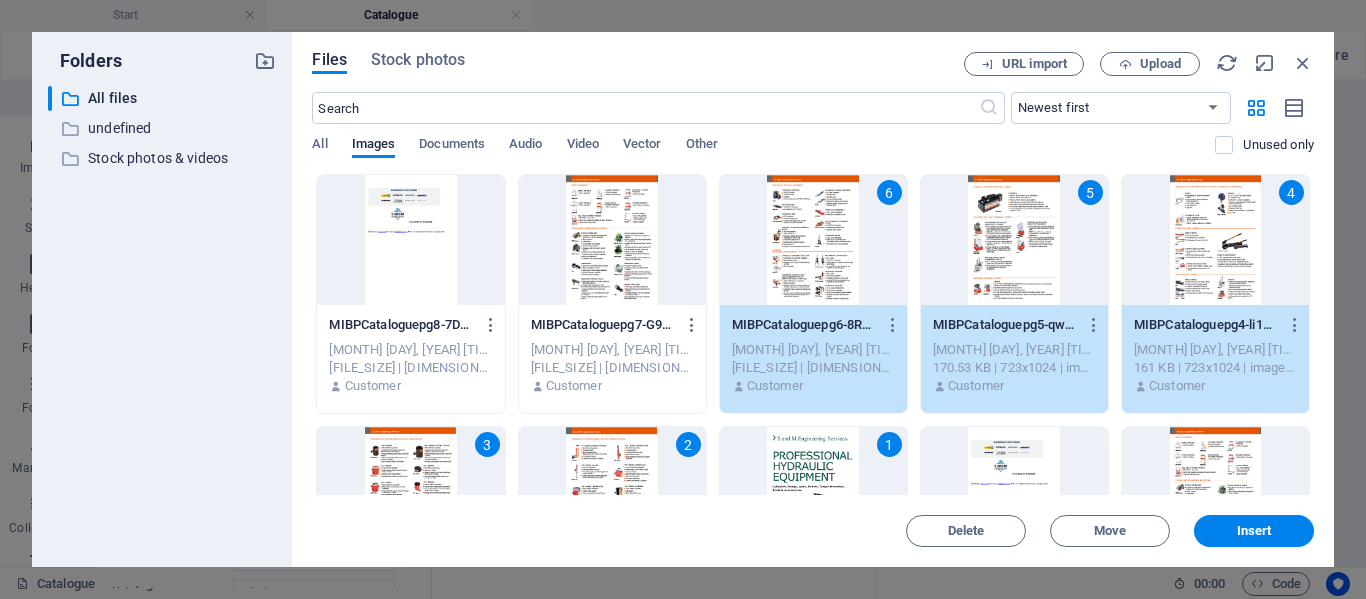 click at bounding box center (612, 240) 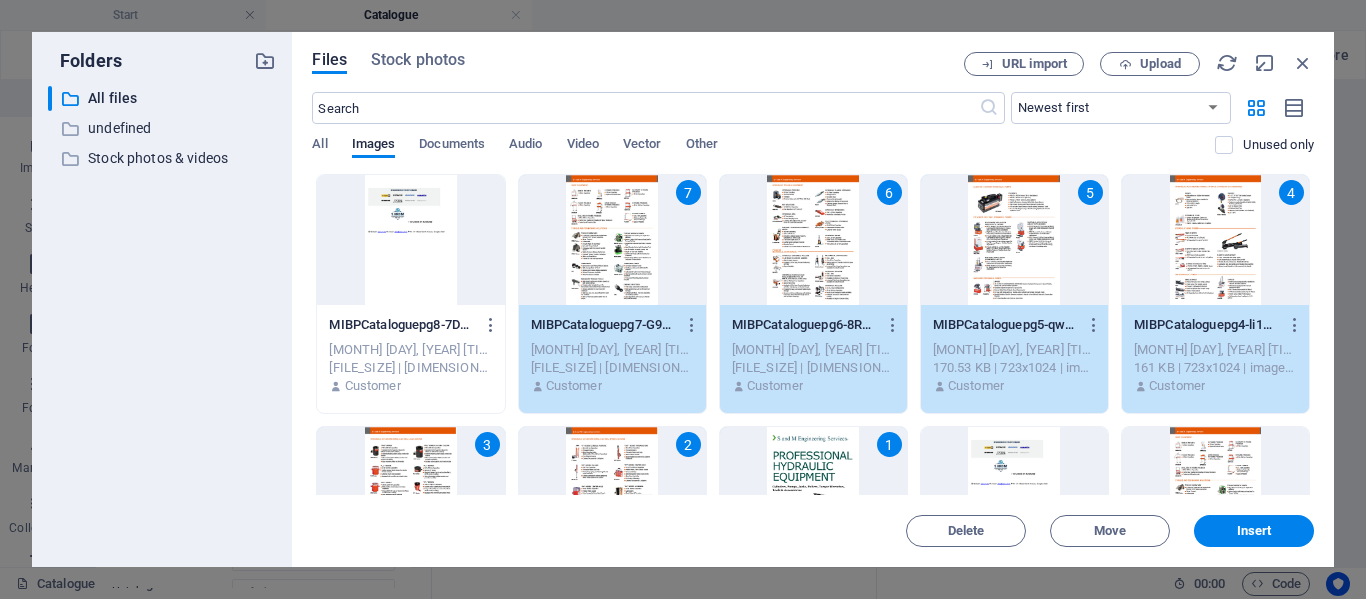 click at bounding box center [410, 240] 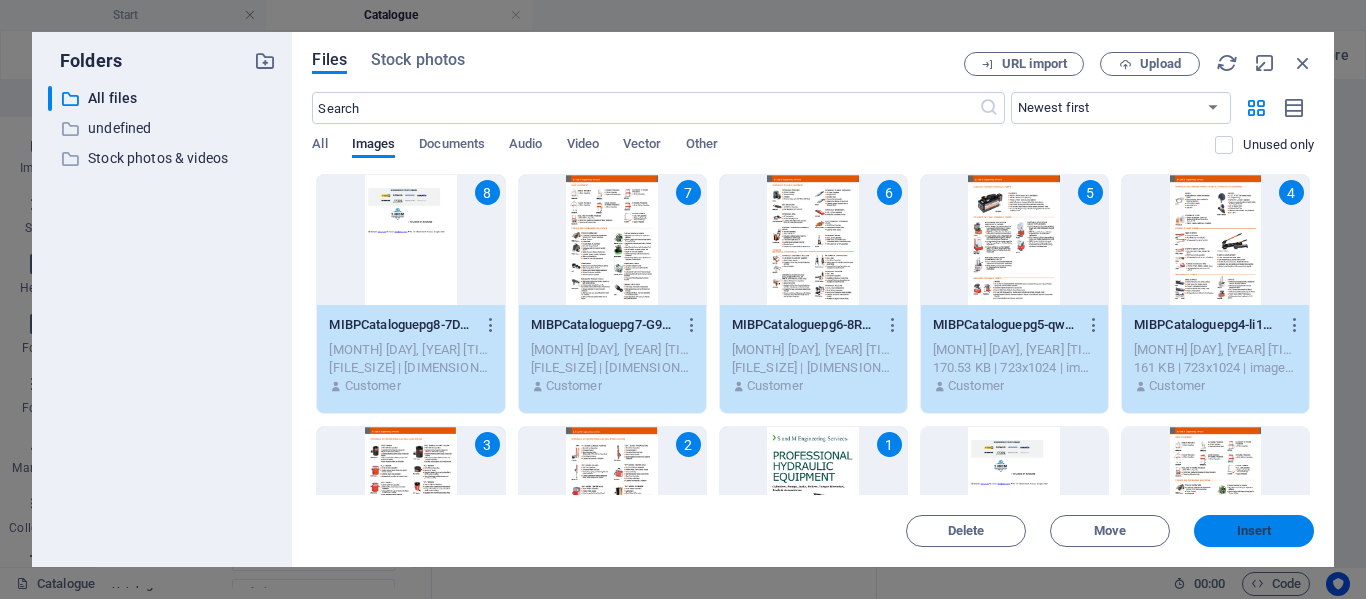 click on "Insert" at bounding box center [1254, 531] 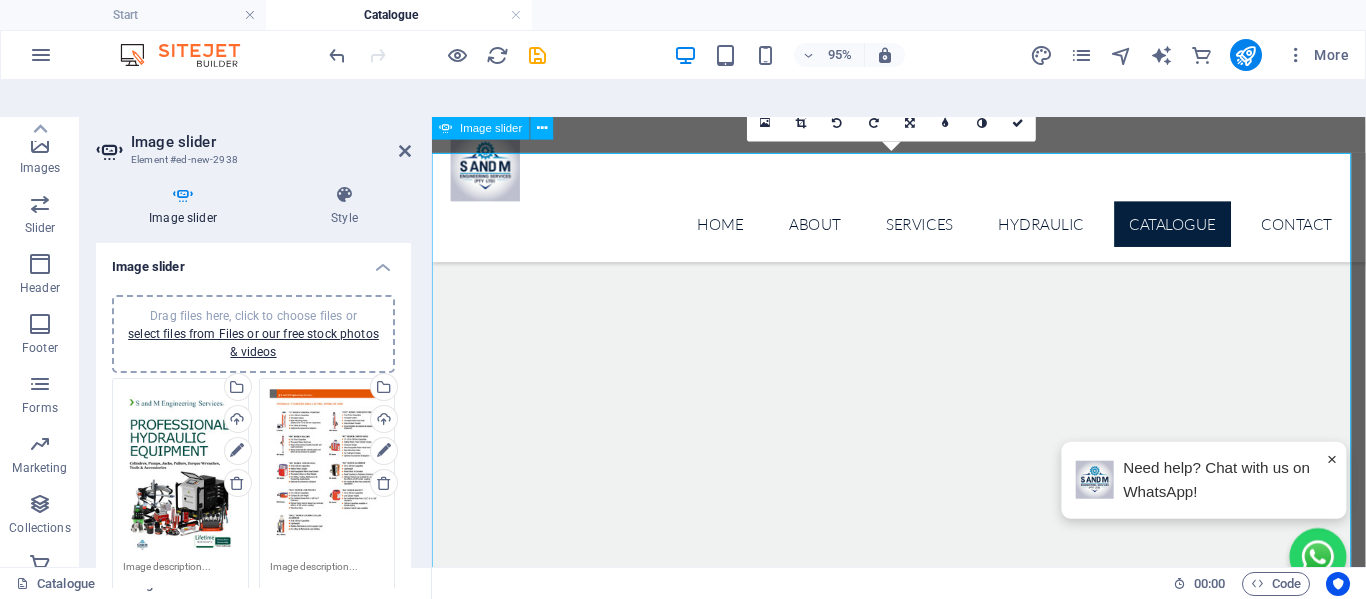 scroll, scrollTop: 886, scrollLeft: 0, axis: vertical 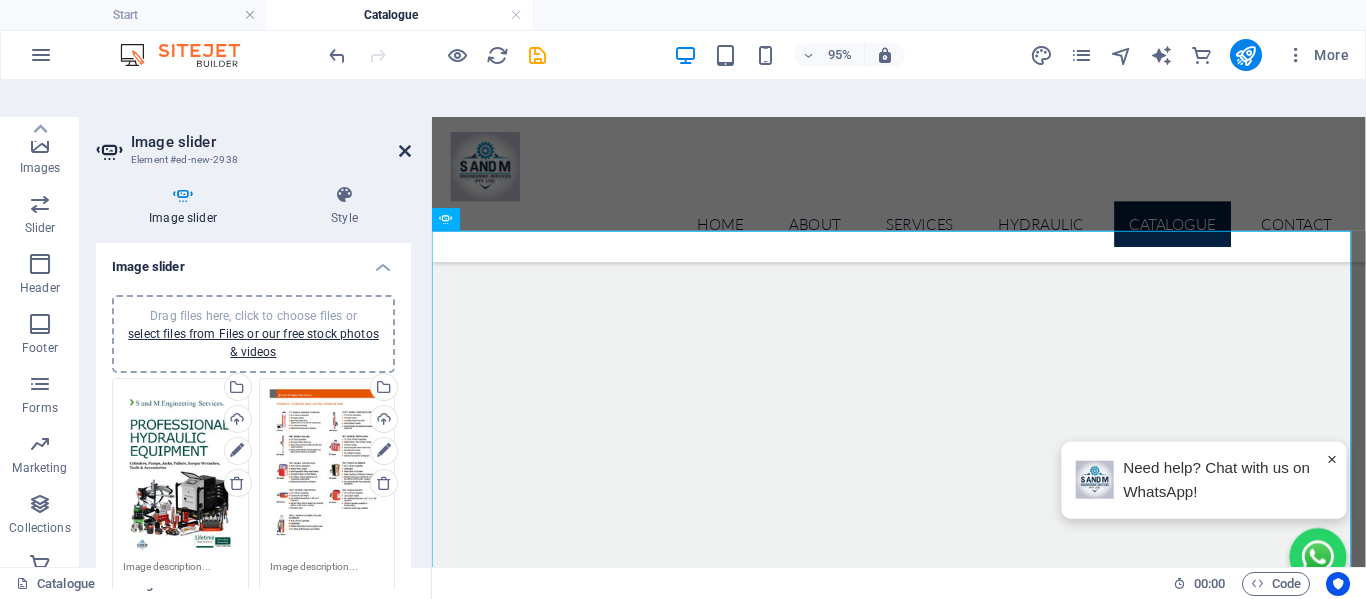 click at bounding box center (405, 151) 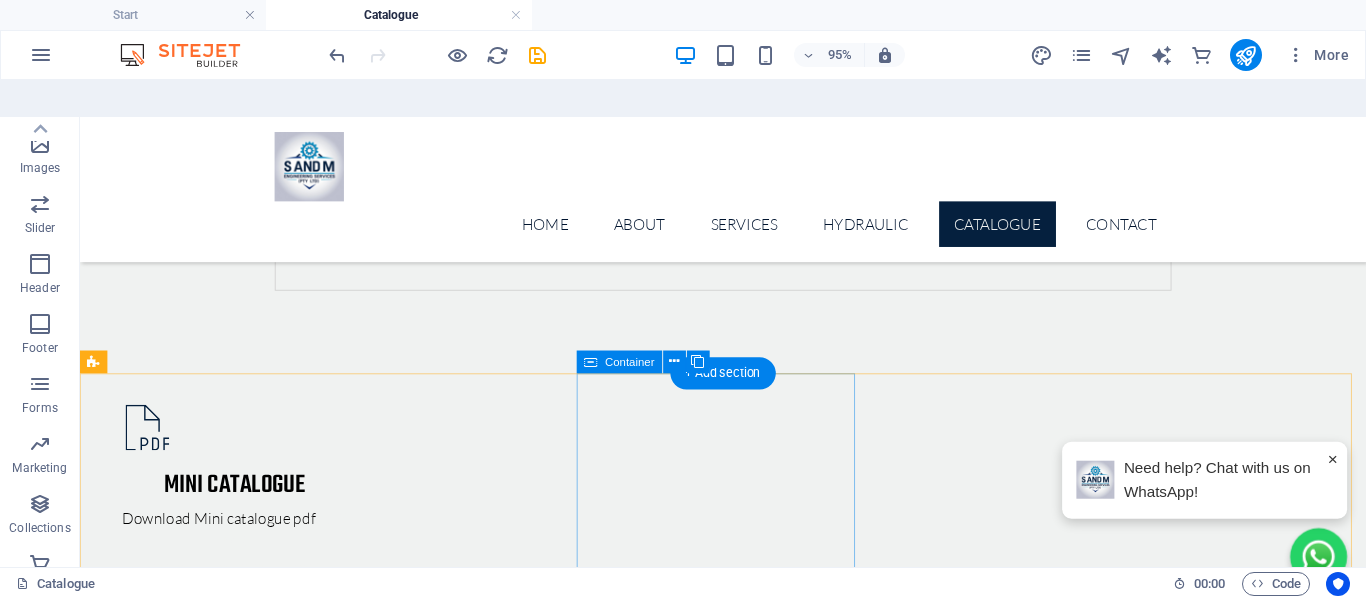 scroll, scrollTop: 700, scrollLeft: 0, axis: vertical 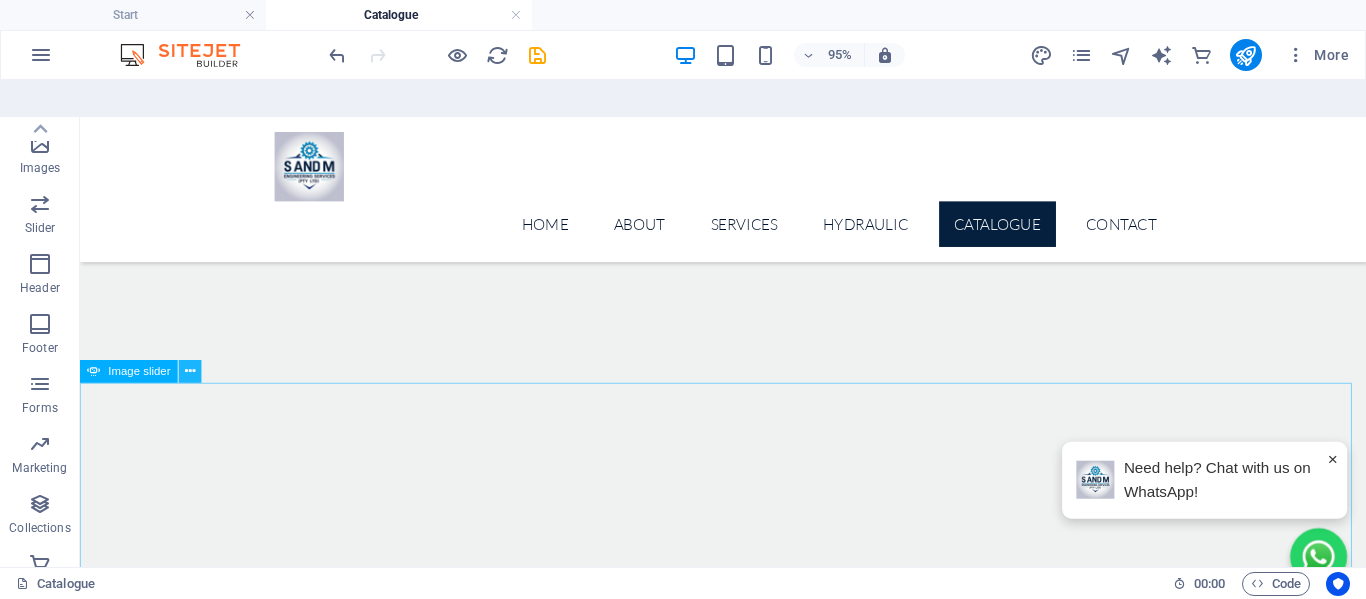 click at bounding box center [190, 372] 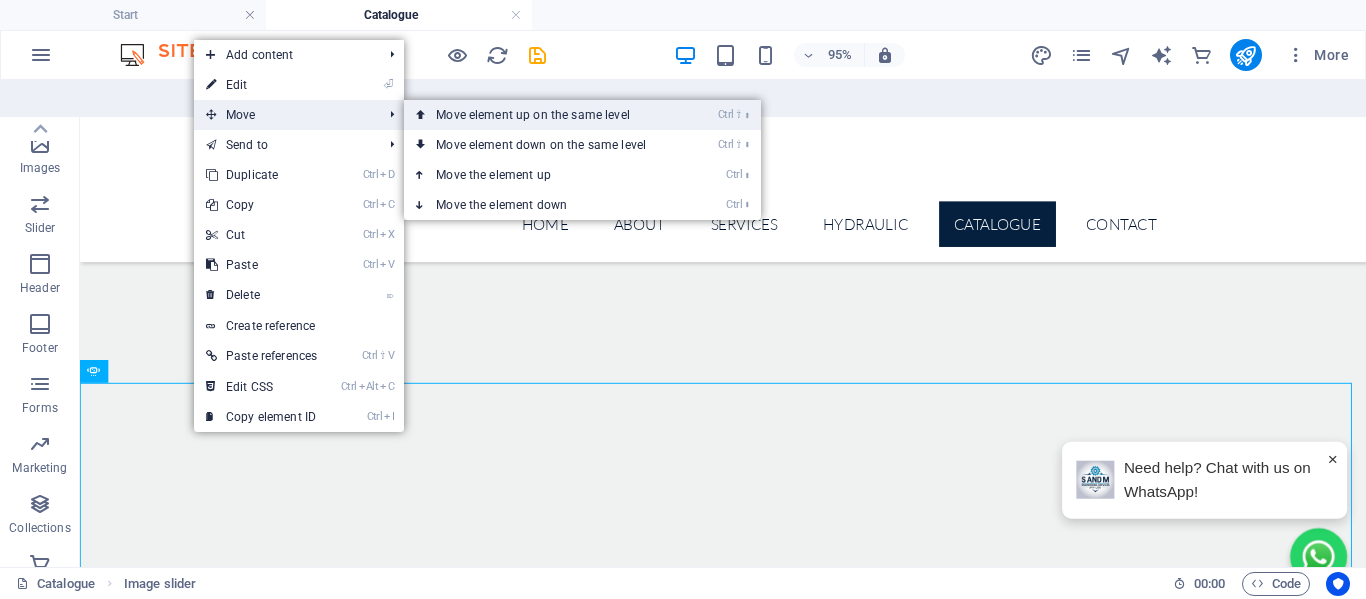 click on "Ctrl ⇧ ⬆  Move element up on the same level" at bounding box center [545, 115] 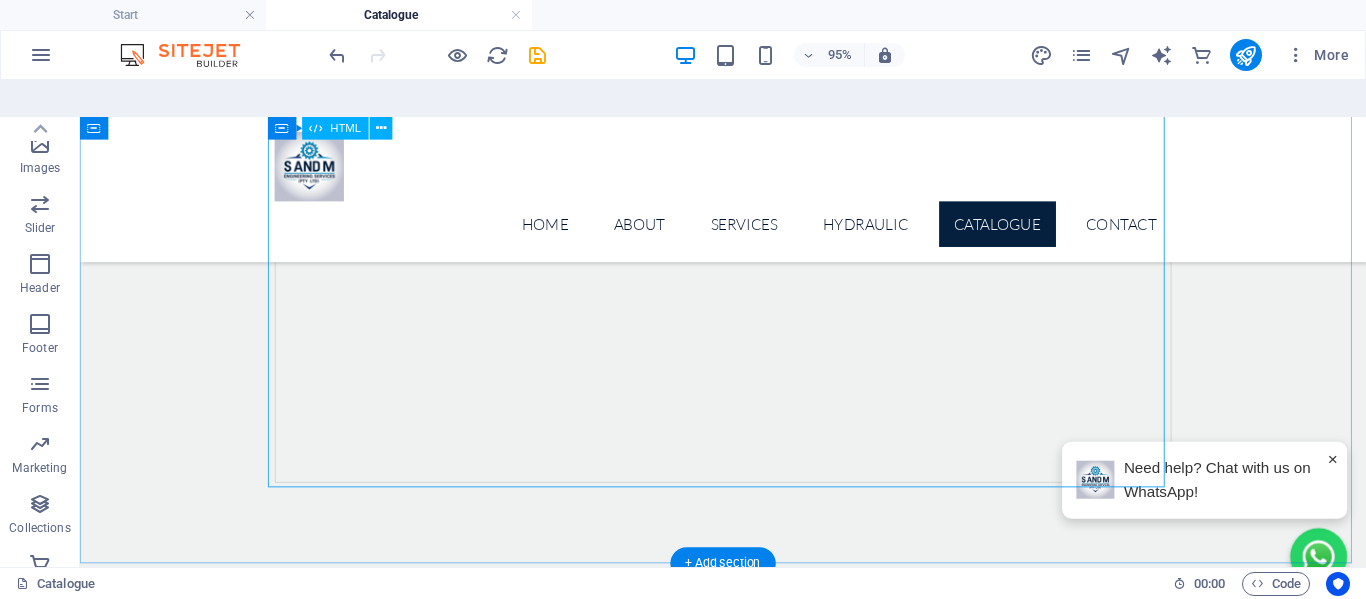 scroll, scrollTop: 400, scrollLeft: 0, axis: vertical 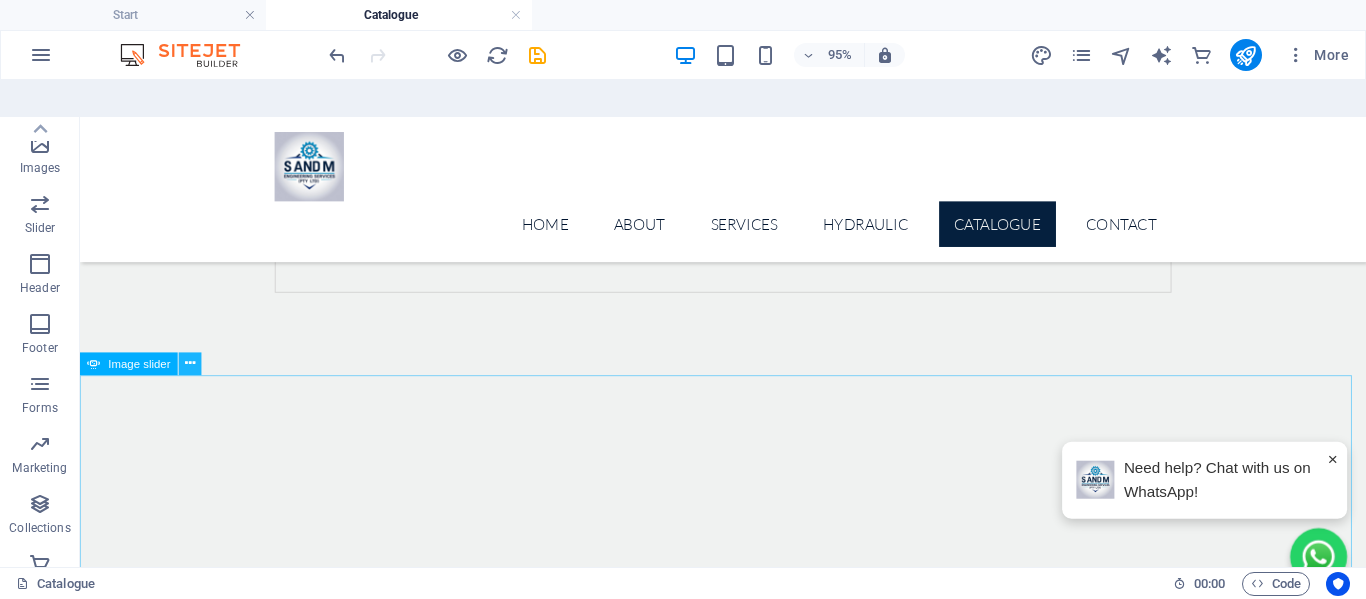 click at bounding box center (190, 364) 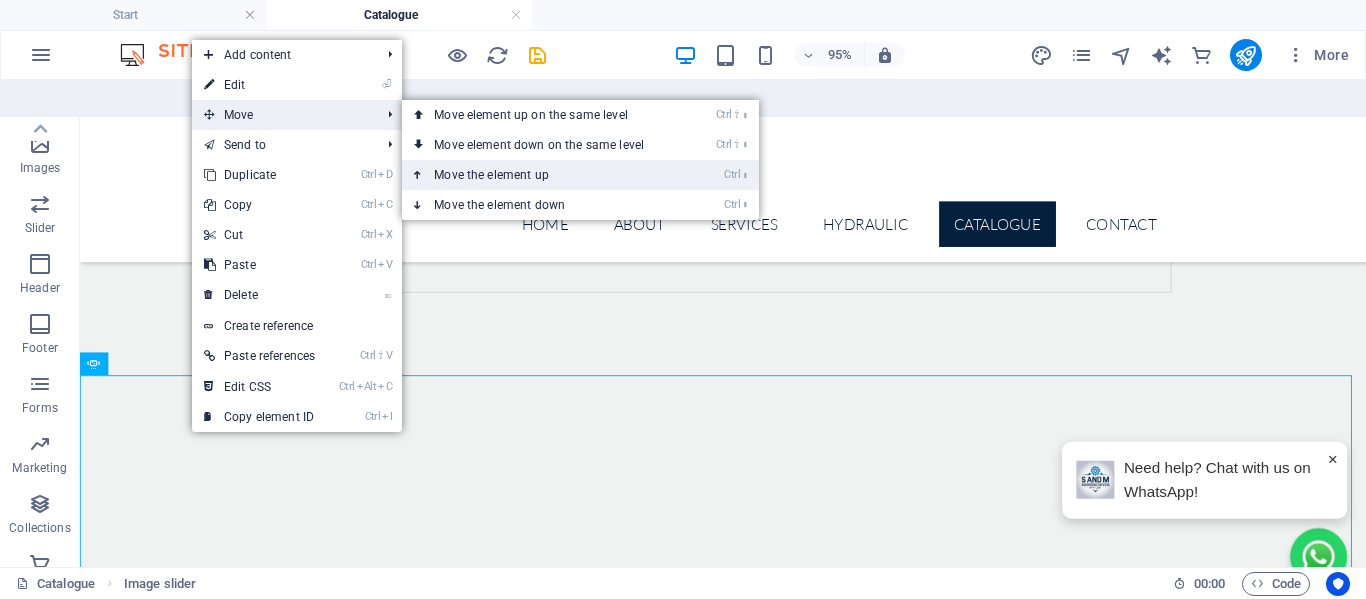 click on "Ctrl ⬆  Move the element up" at bounding box center [543, 175] 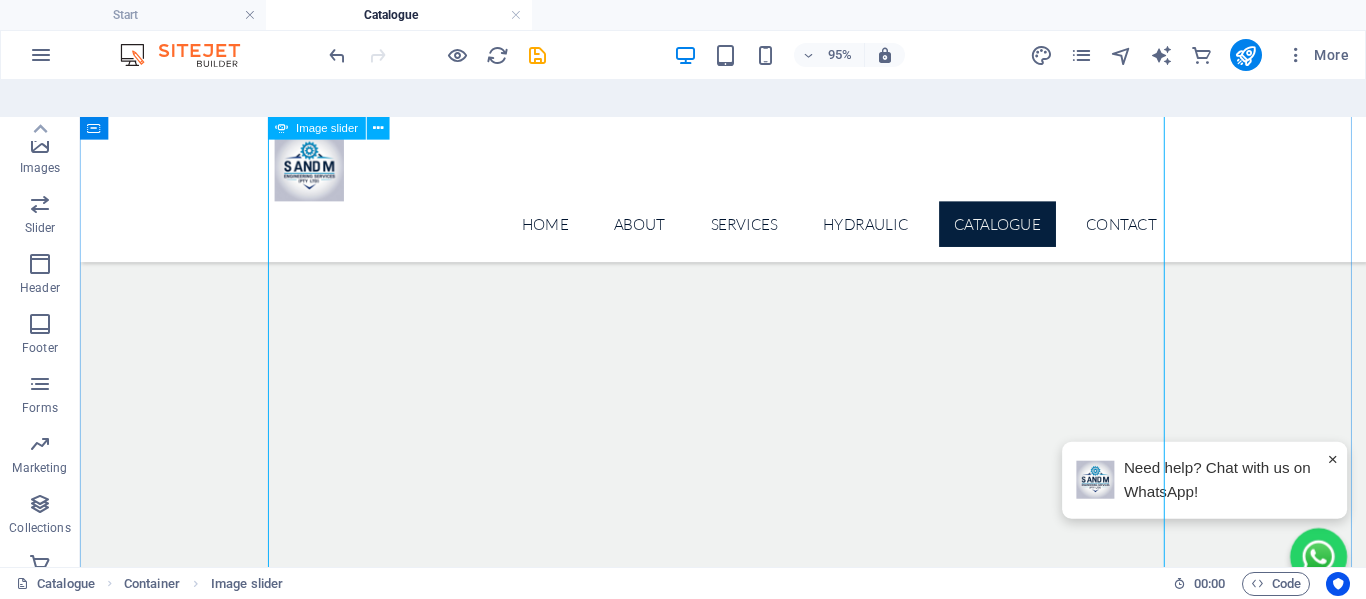 scroll, scrollTop: 700, scrollLeft: 0, axis: vertical 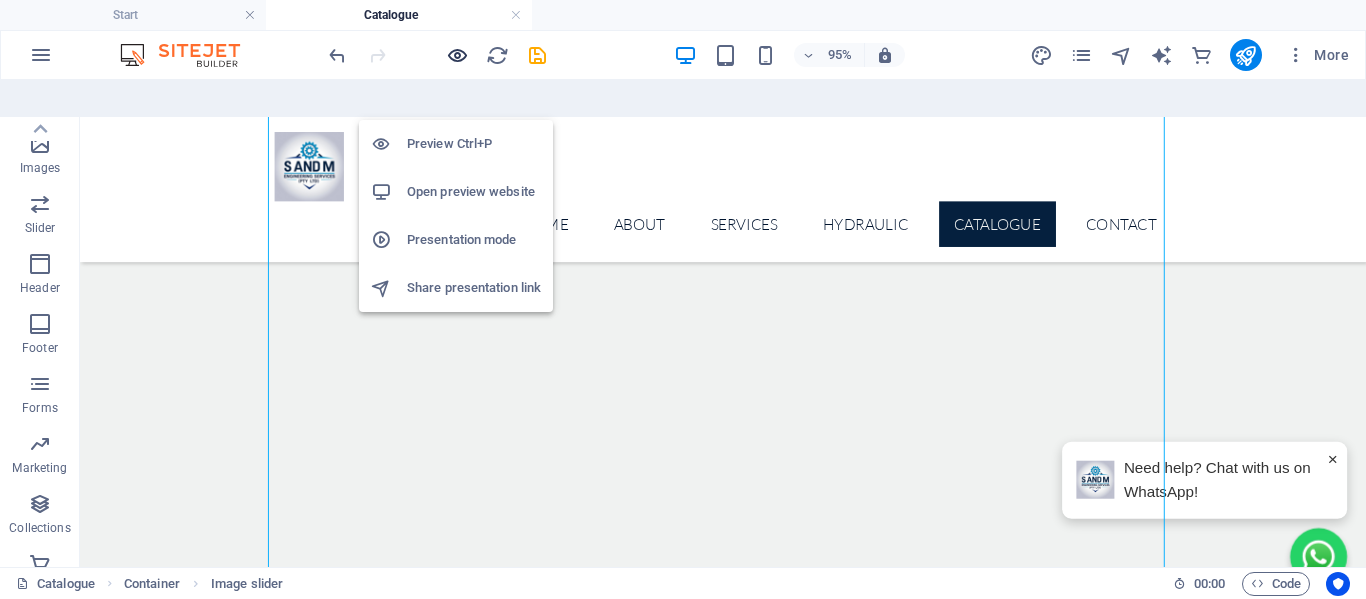 click at bounding box center (457, 55) 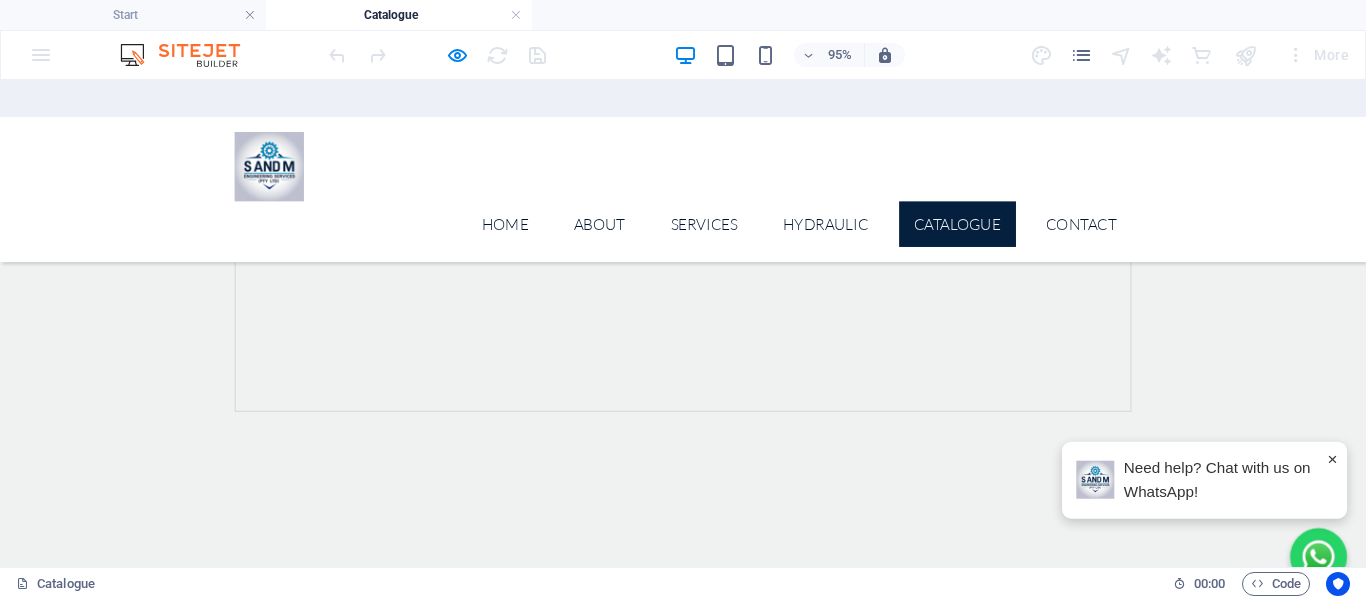 scroll, scrollTop: 300, scrollLeft: 0, axis: vertical 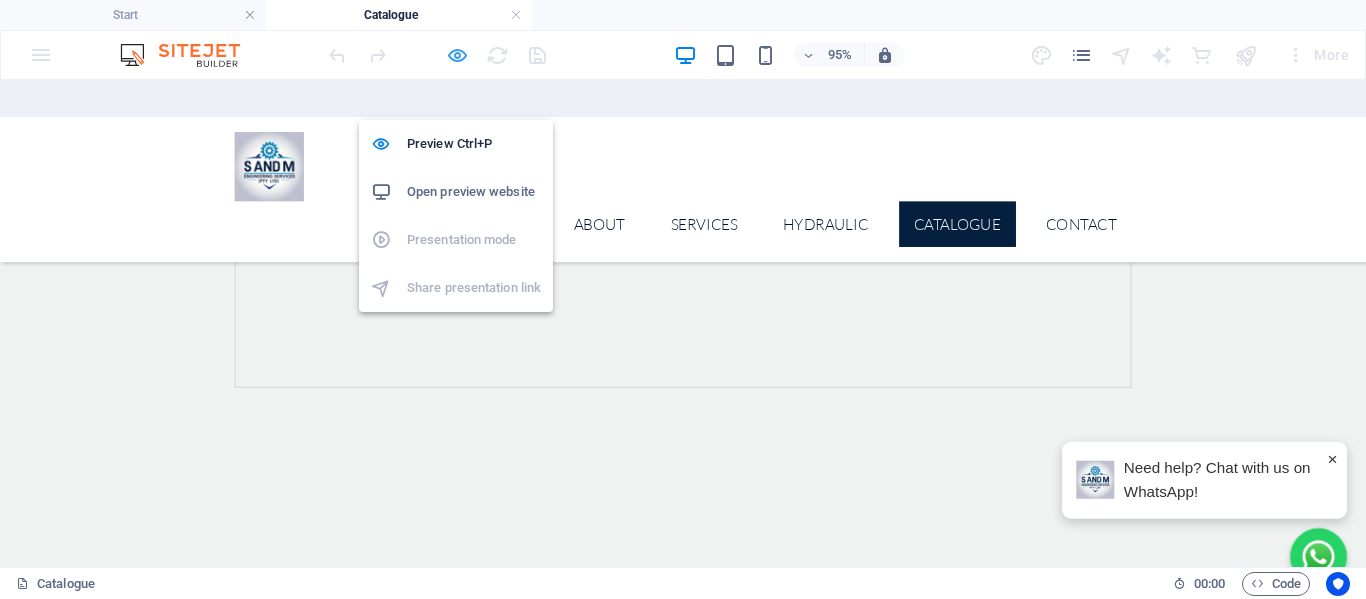 click at bounding box center (457, 55) 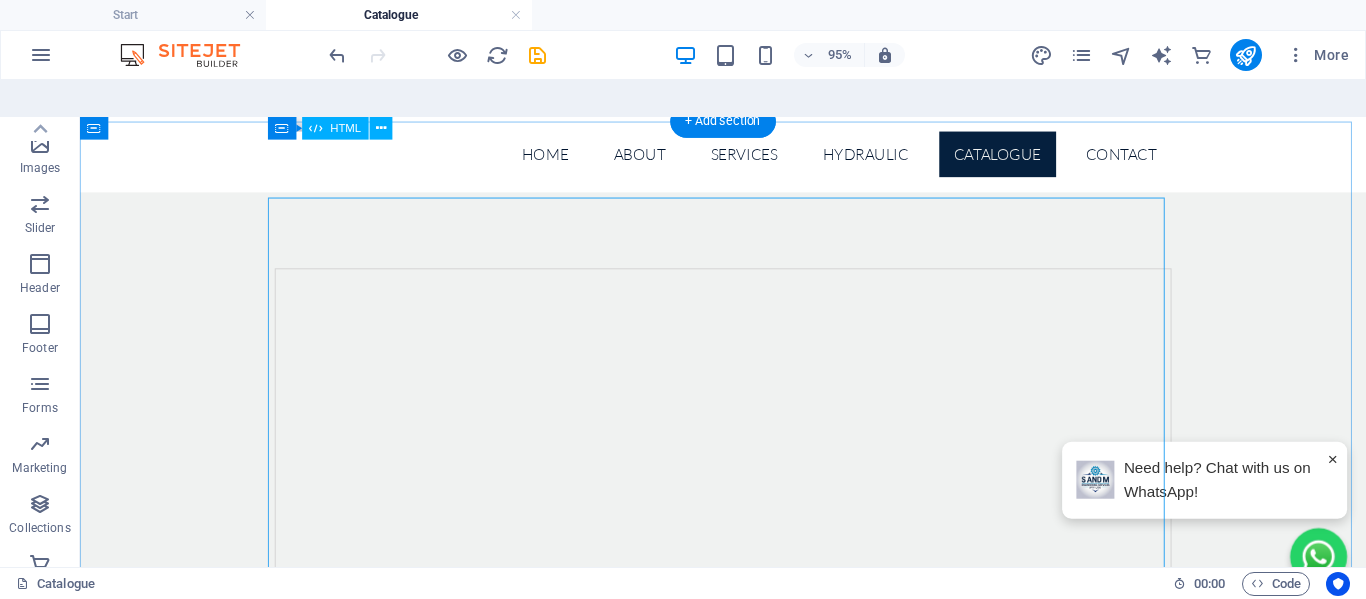 scroll, scrollTop: 0, scrollLeft: 0, axis: both 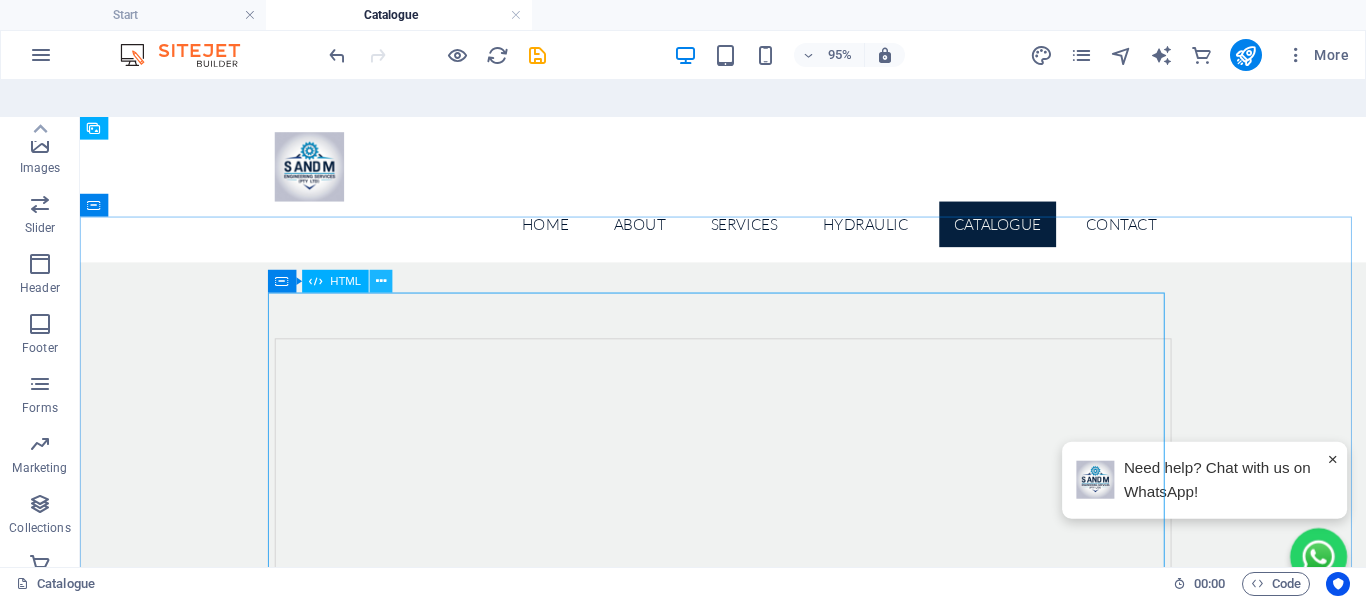click at bounding box center (381, 281) 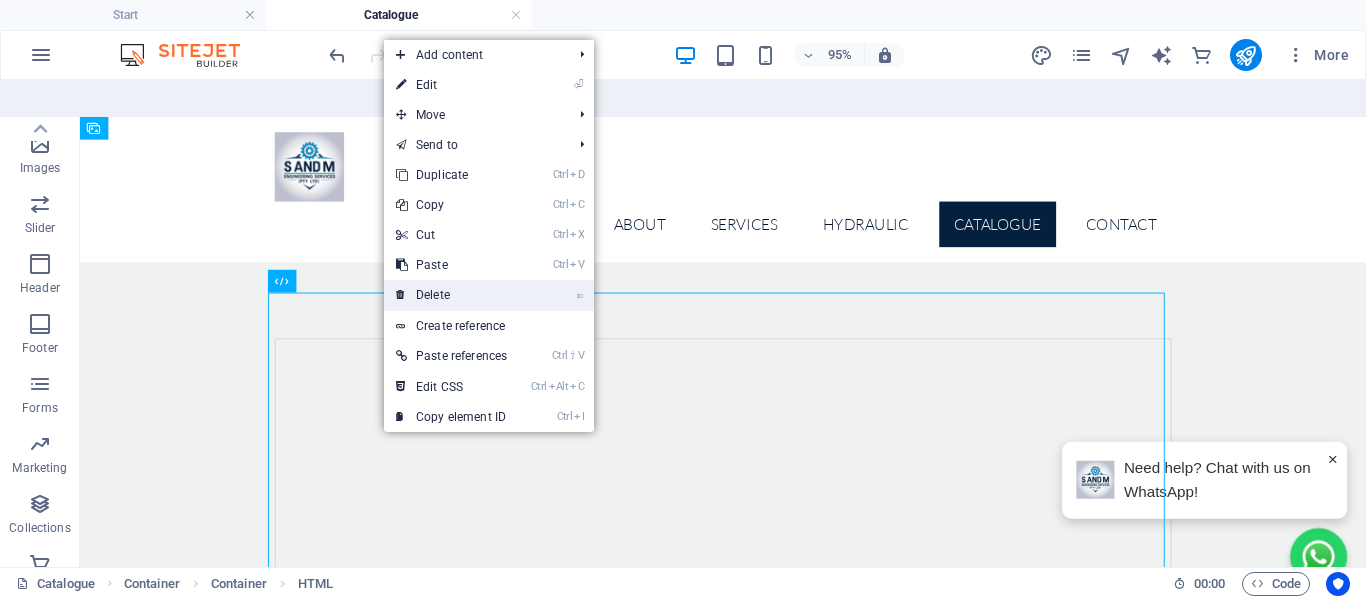 click on "⌦  Delete" at bounding box center (451, 295) 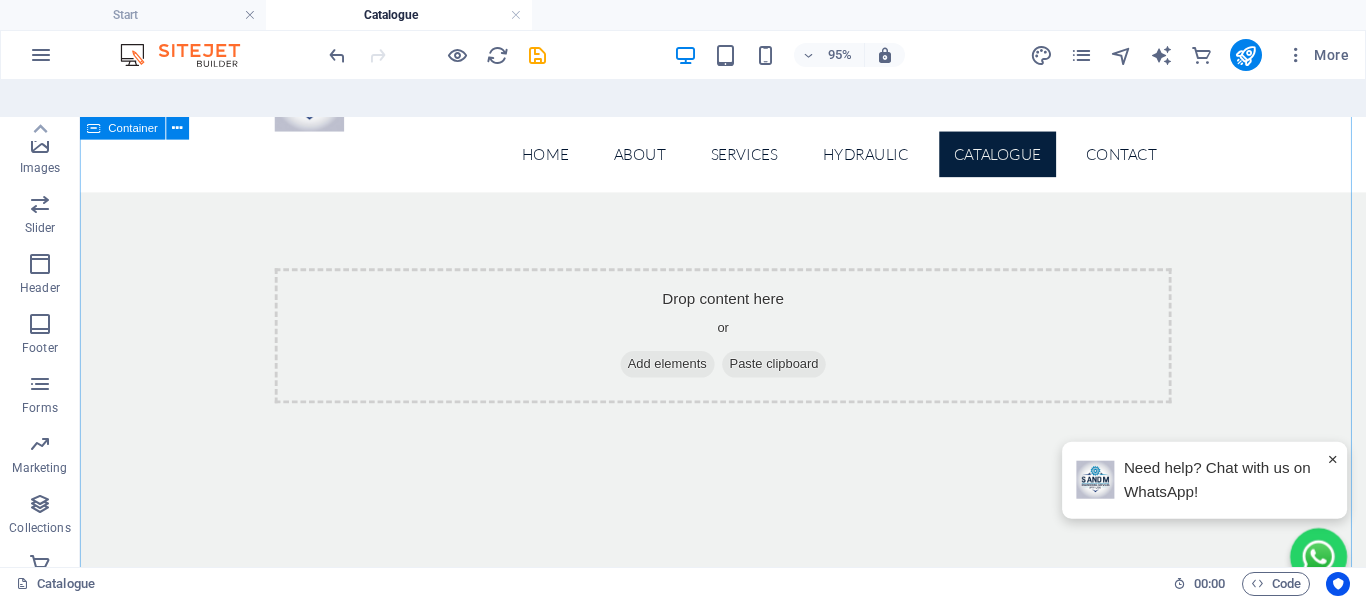 scroll, scrollTop: 0, scrollLeft: 0, axis: both 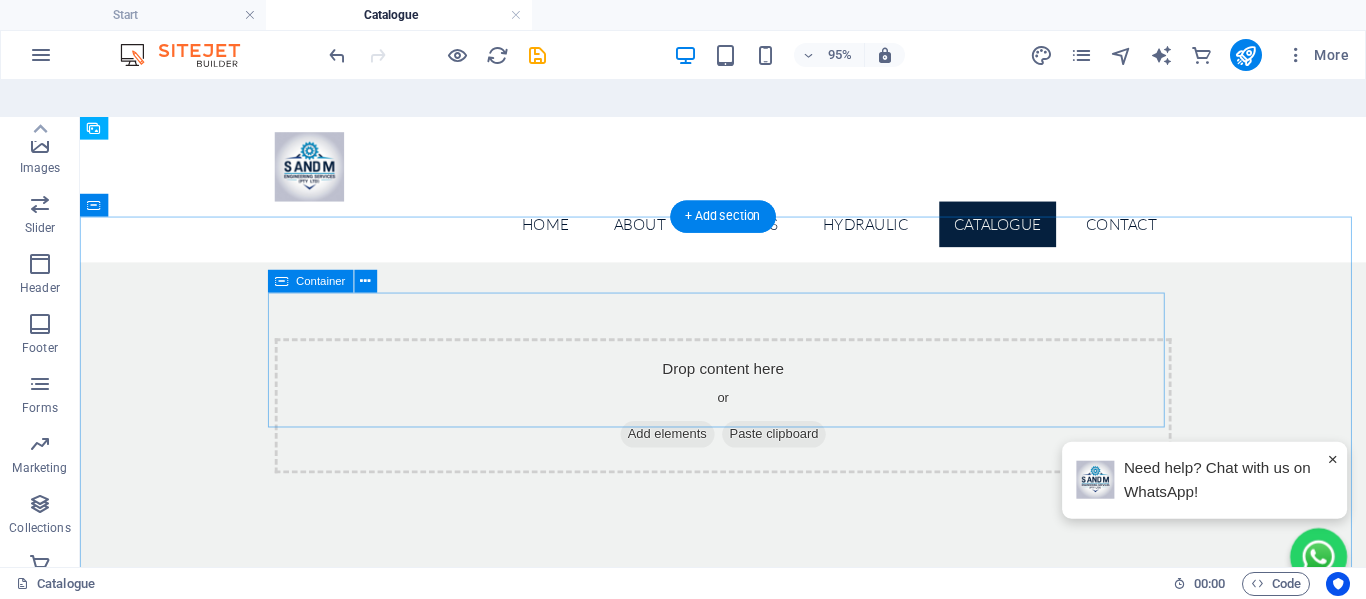 click on "Add elements" at bounding box center (698, 451) 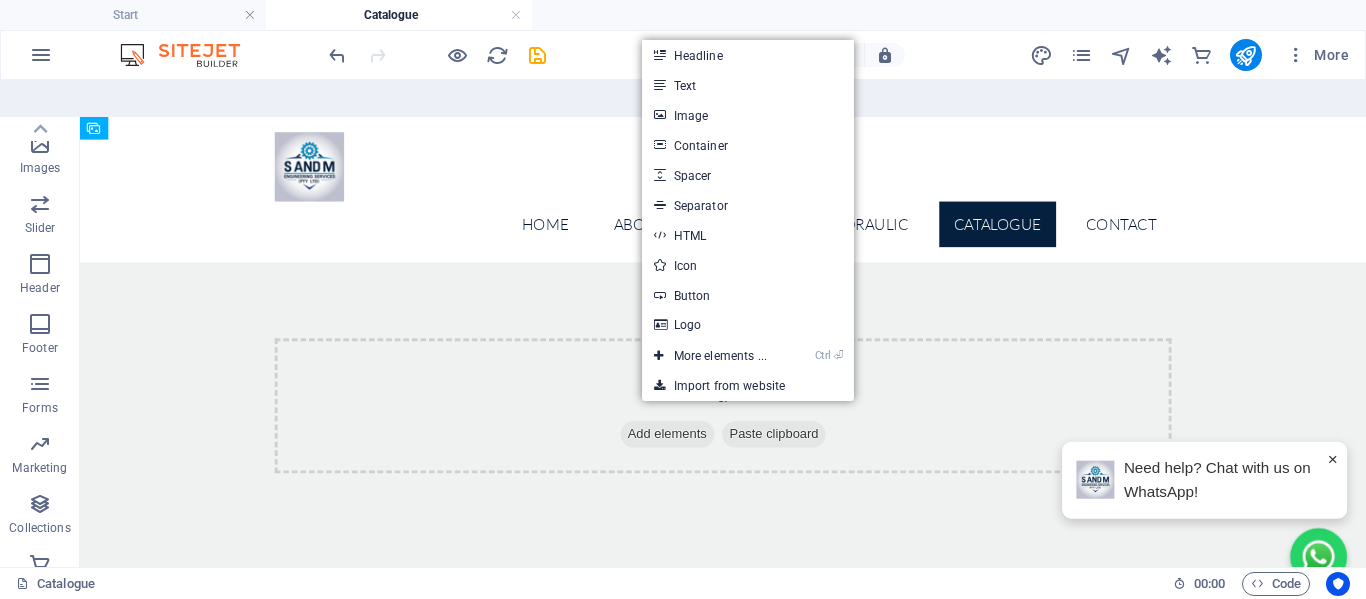 click on "Text" at bounding box center (748, 85) 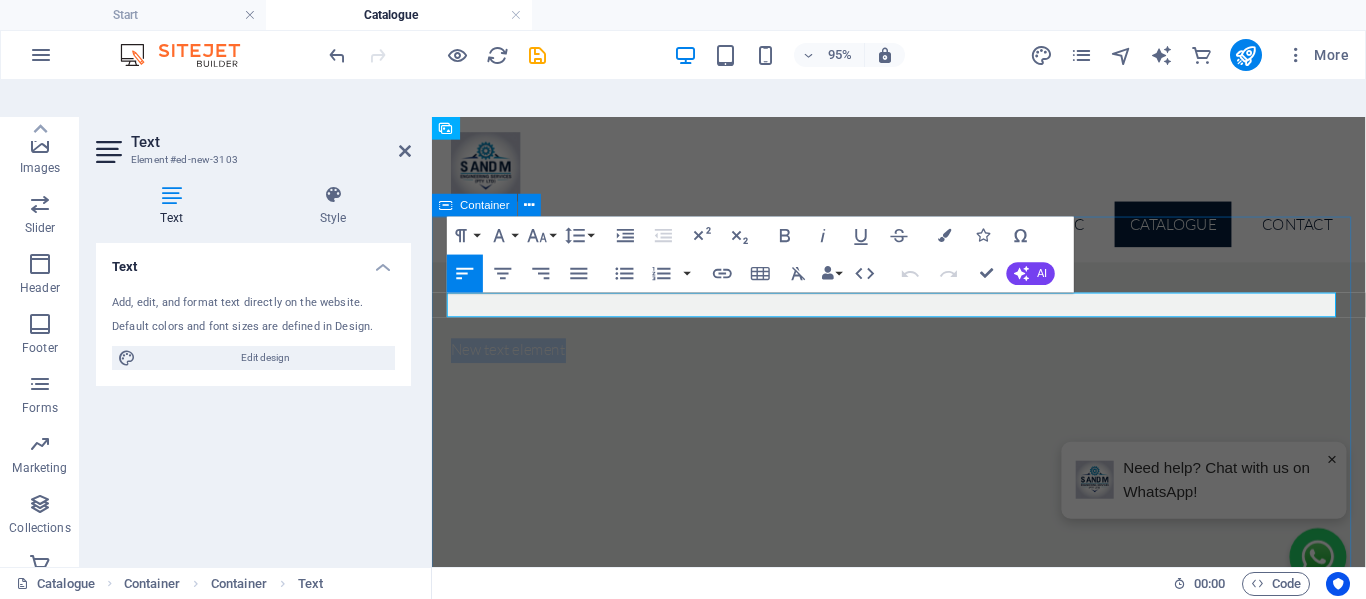click on "New text element" at bounding box center (923, 5508) 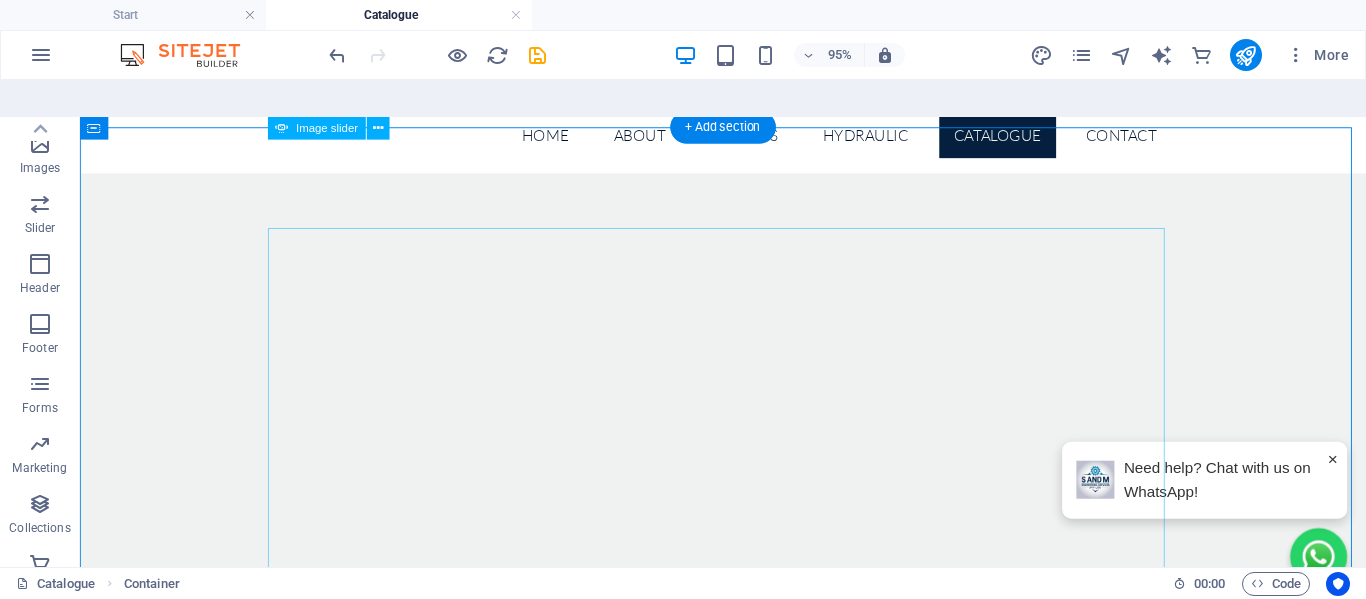 scroll, scrollTop: 0, scrollLeft: 0, axis: both 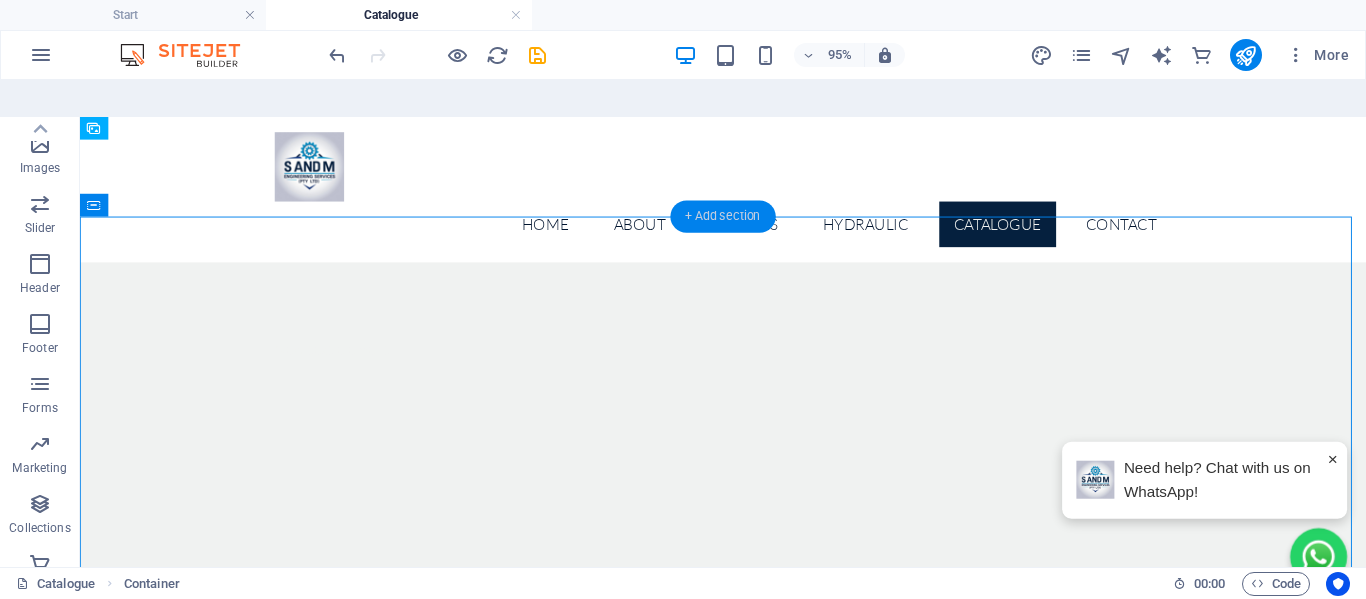click on "+ Add section" at bounding box center [722, 217] 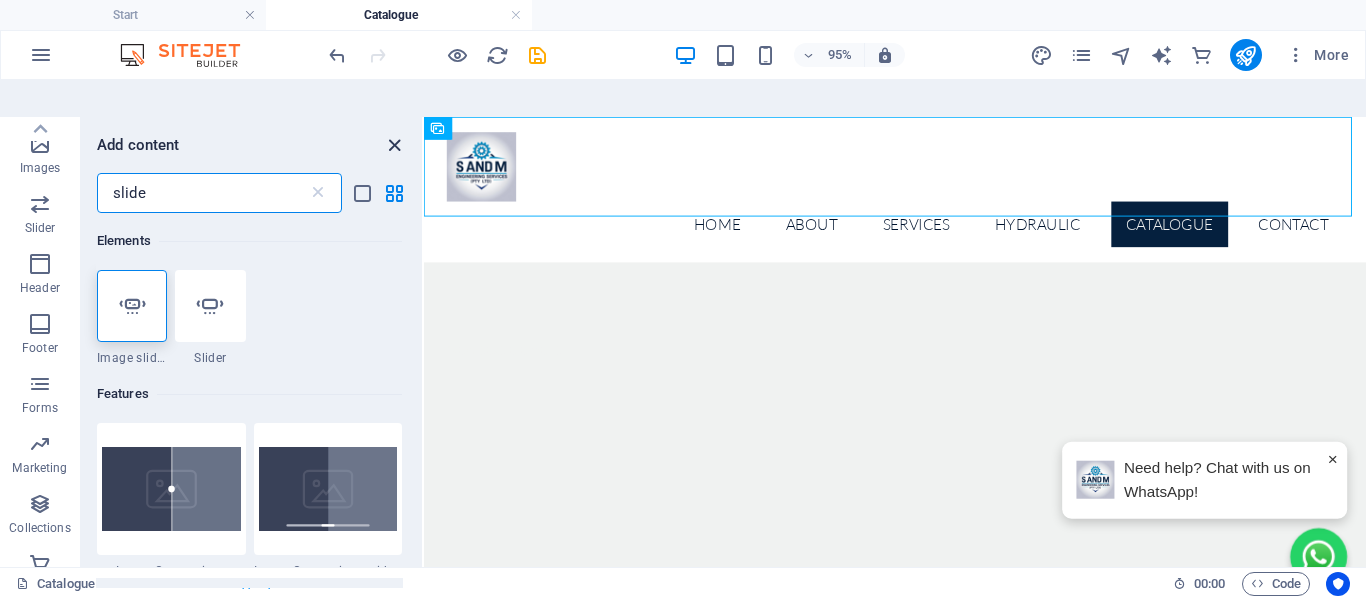 click at bounding box center (394, 145) 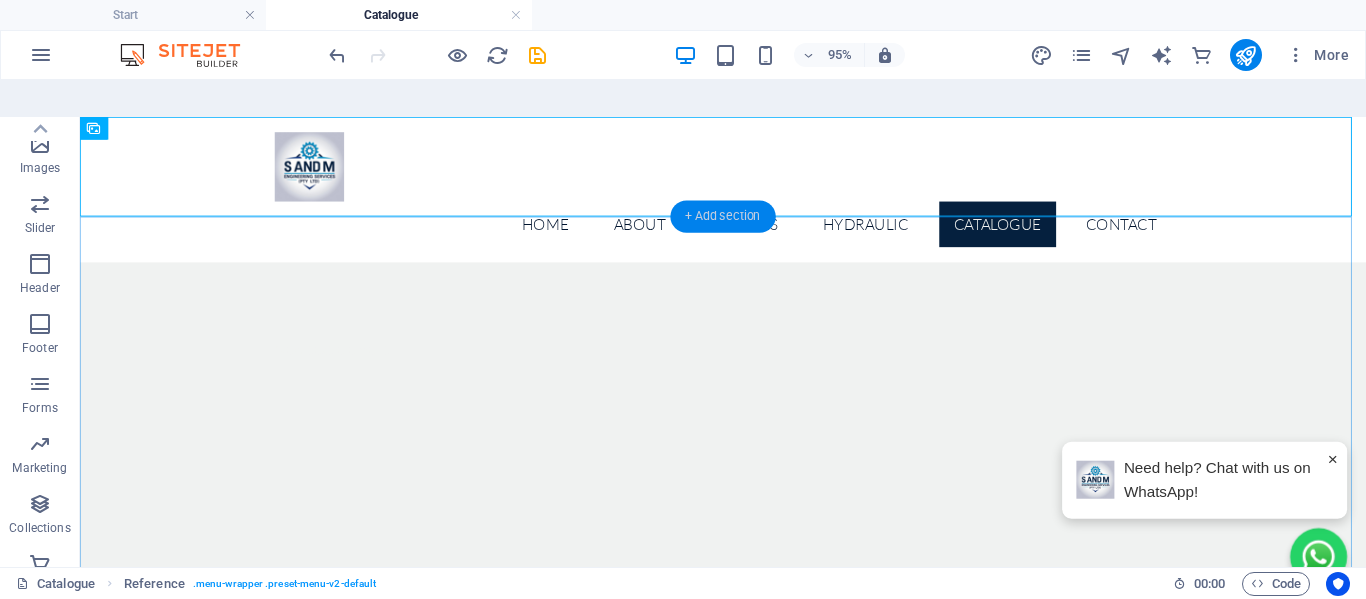 click on "+ Add section" at bounding box center [722, 217] 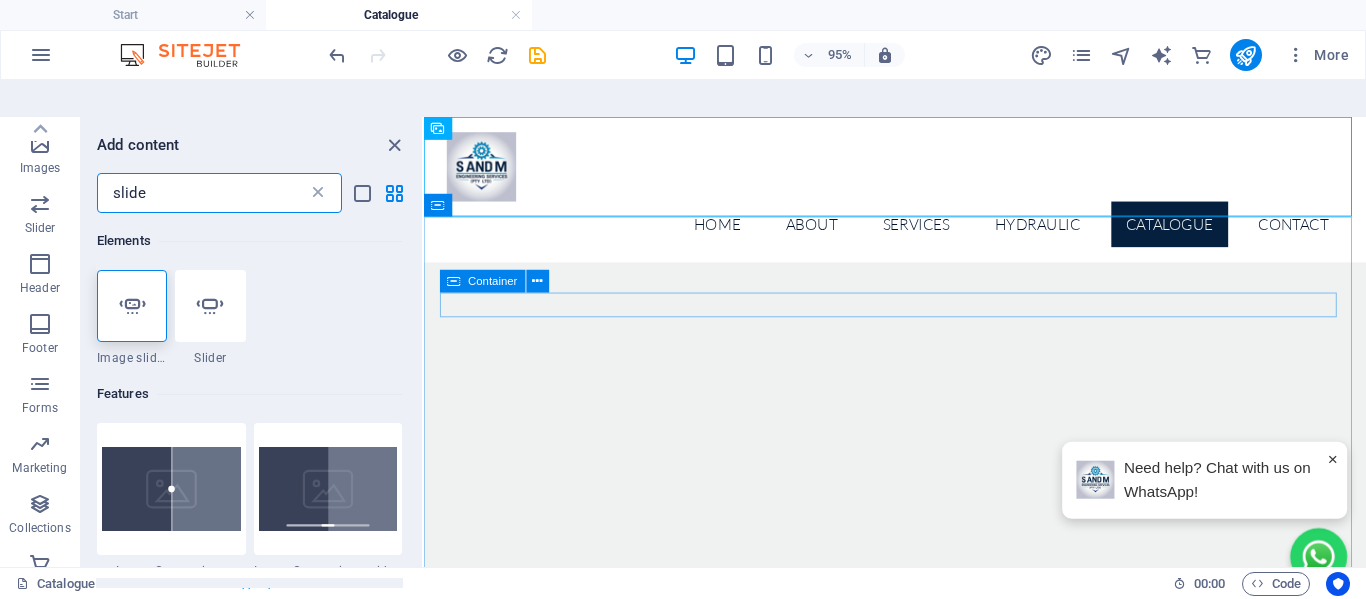 click at bounding box center [318, 193] 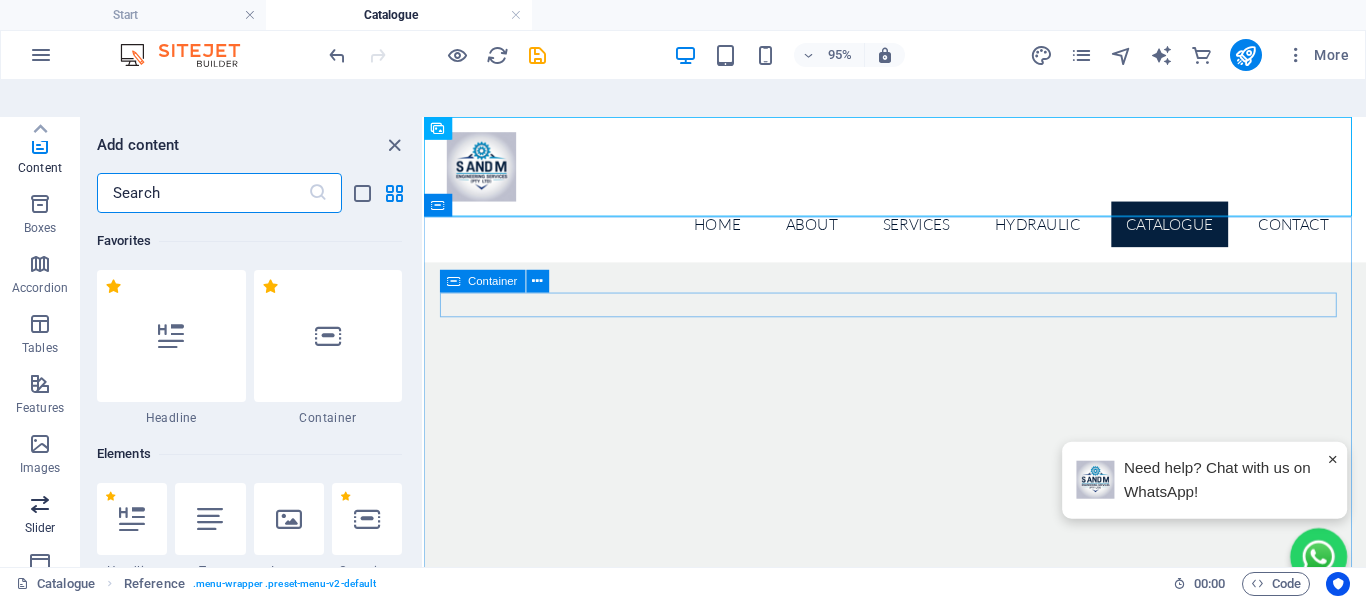 scroll, scrollTop: 0, scrollLeft: 0, axis: both 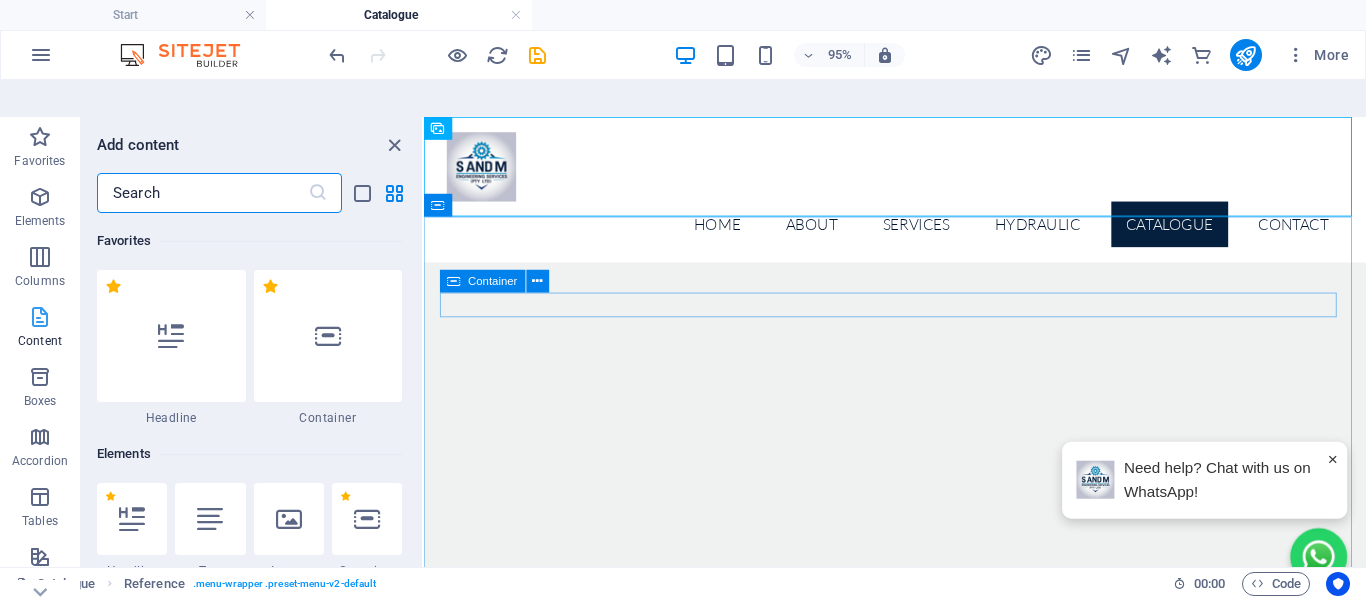 click on "Content" at bounding box center [40, 329] 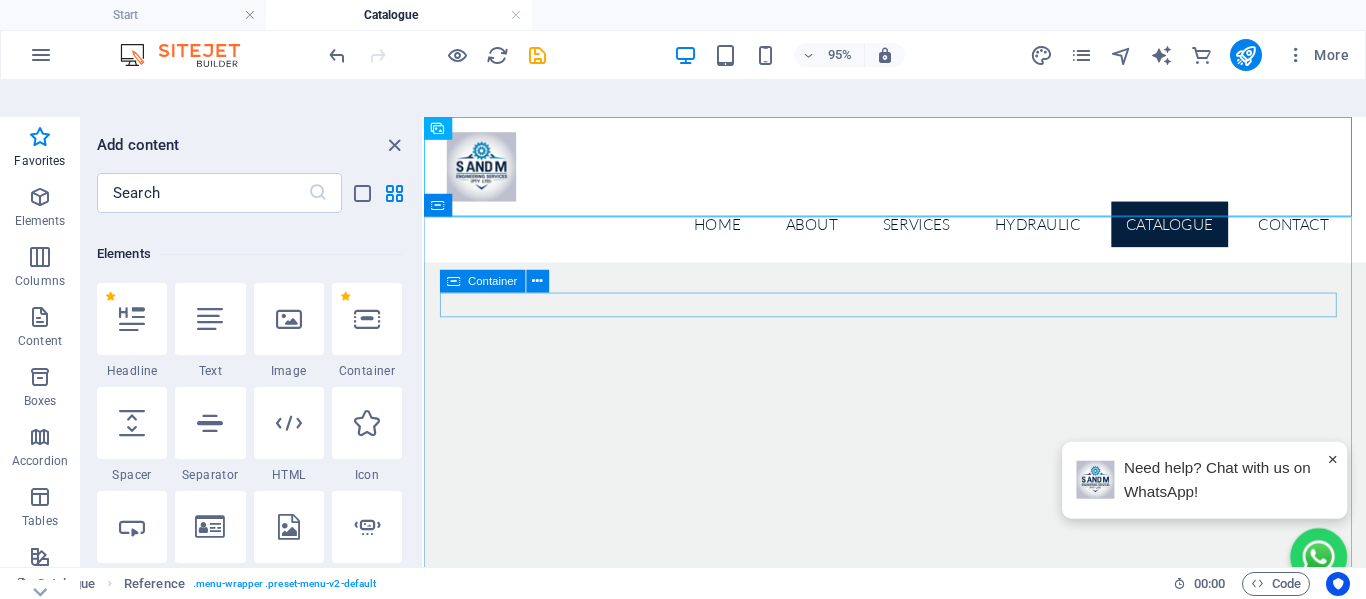 scroll, scrollTop: 0, scrollLeft: 0, axis: both 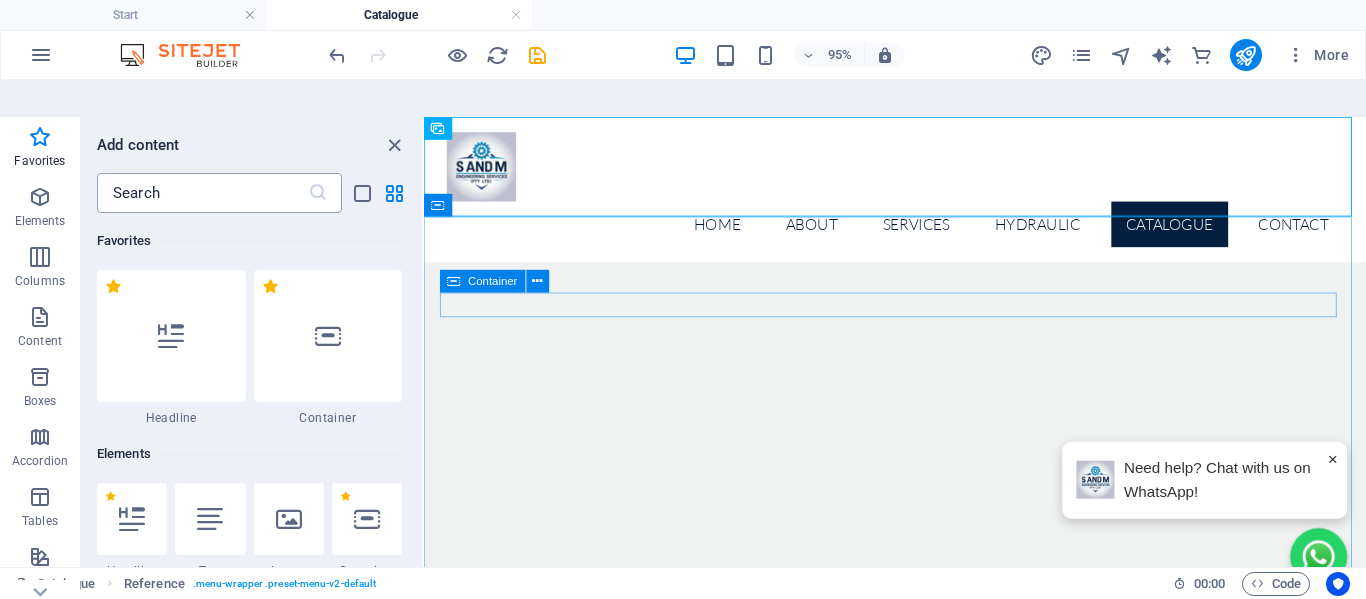 click at bounding box center [202, 193] 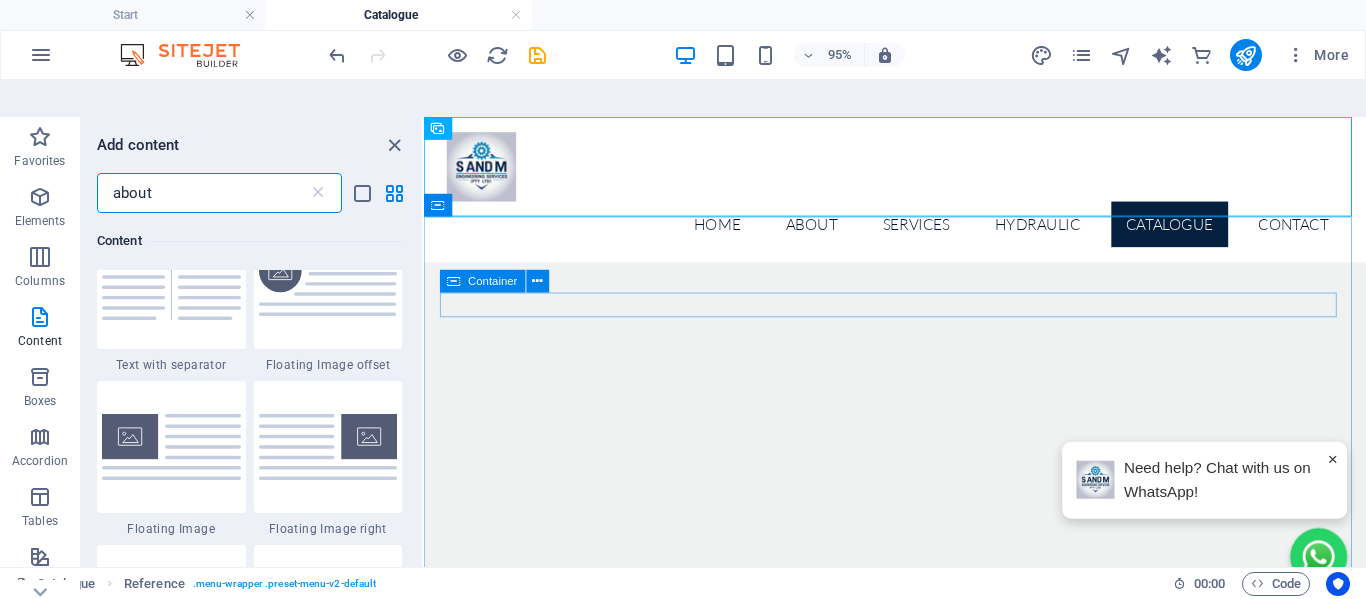 scroll, scrollTop: 0, scrollLeft: 0, axis: both 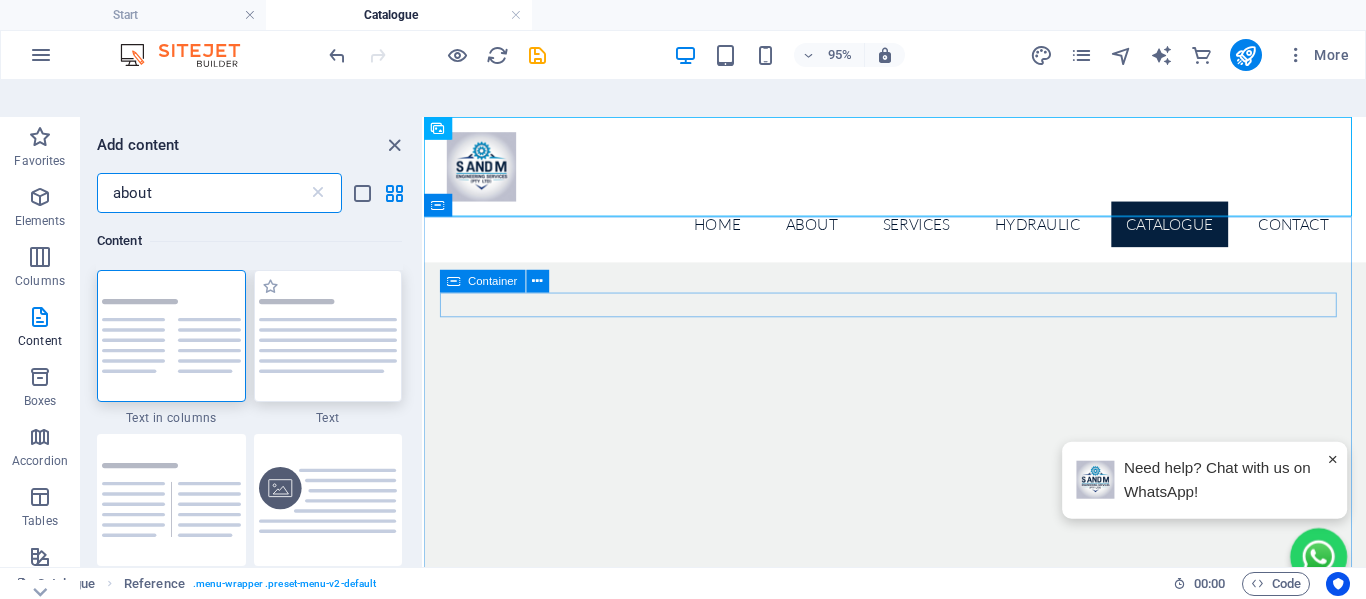 type on "about" 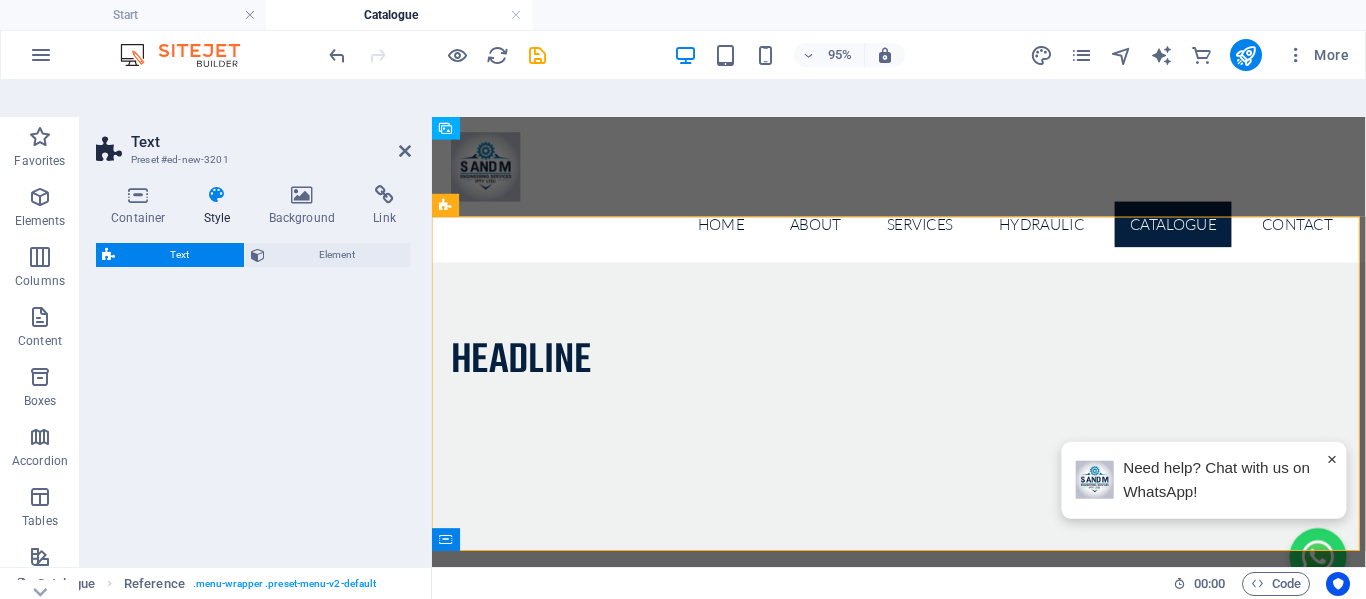 select on "preset-text-v2-default" 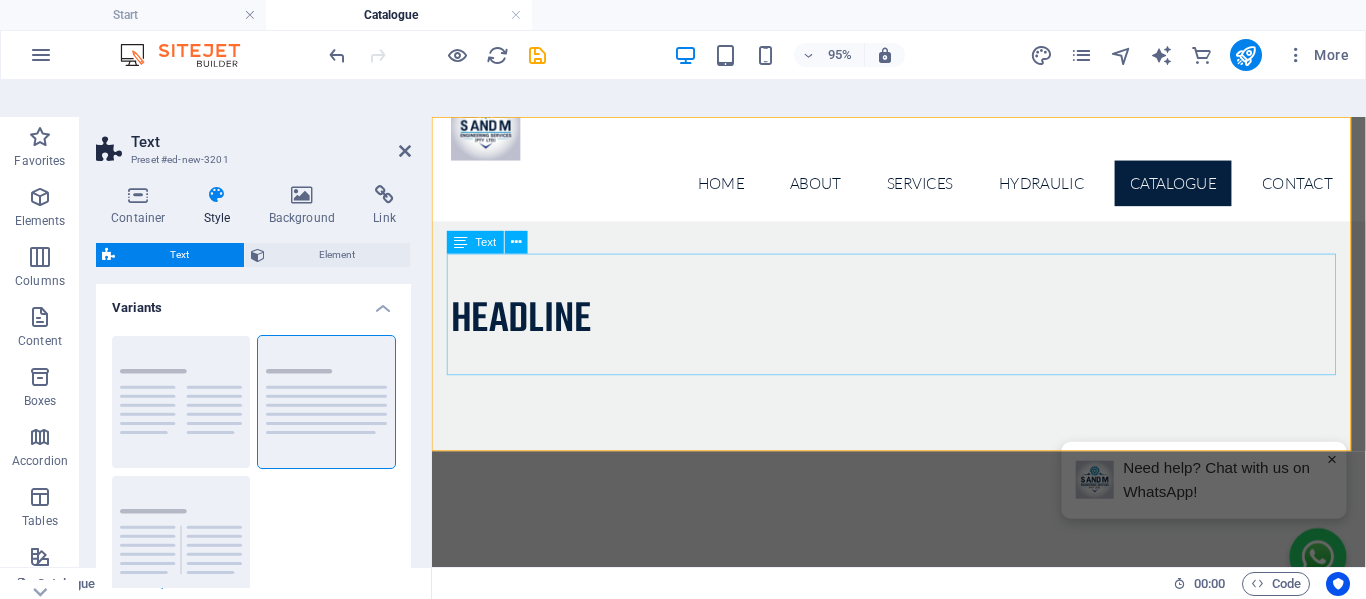 scroll, scrollTop: 0, scrollLeft: 0, axis: both 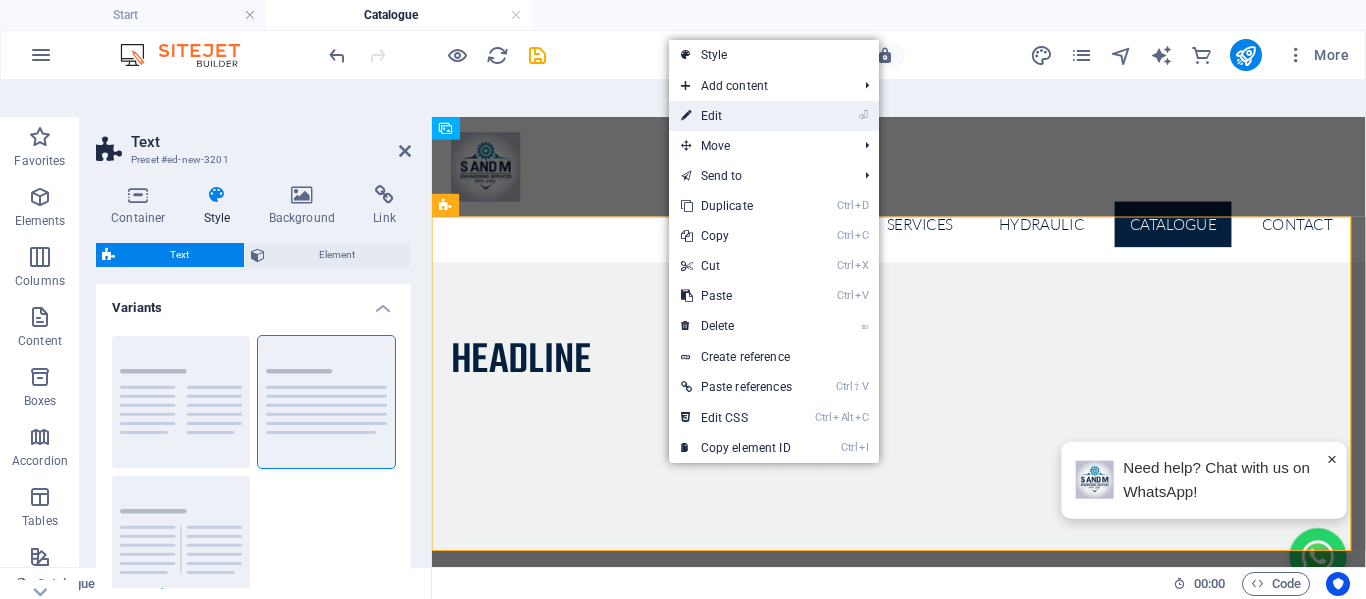 click on "⏎  Edit" at bounding box center (736, 116) 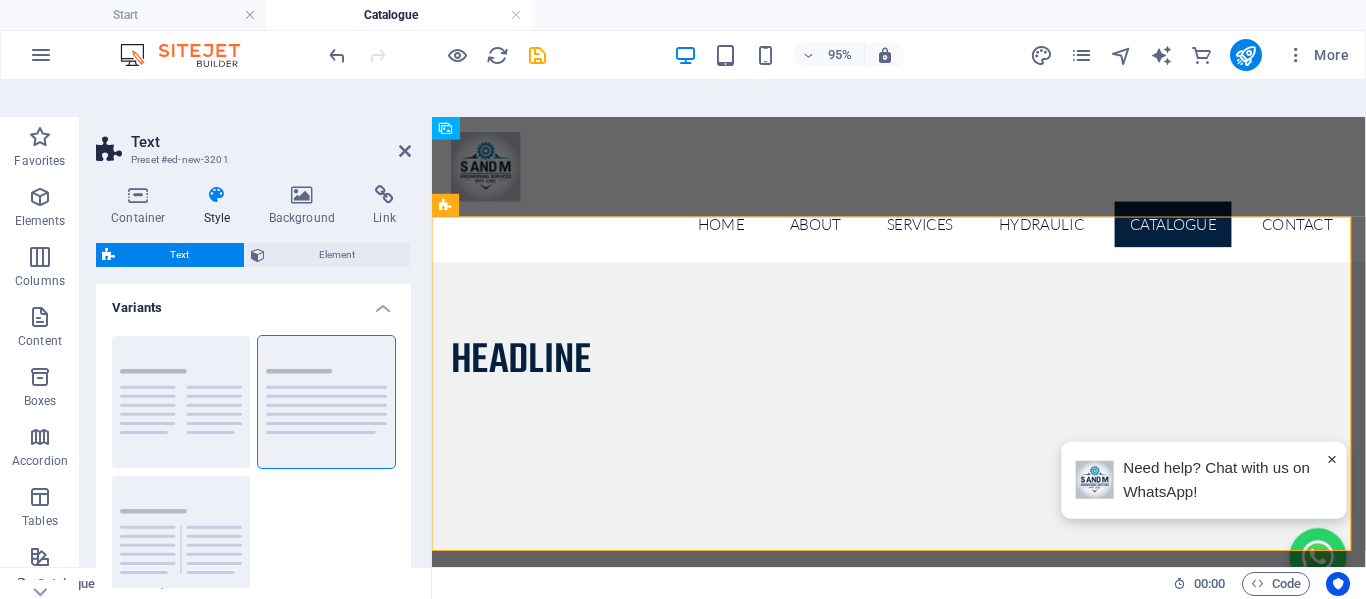 click on "Style" at bounding box center (221, 206) 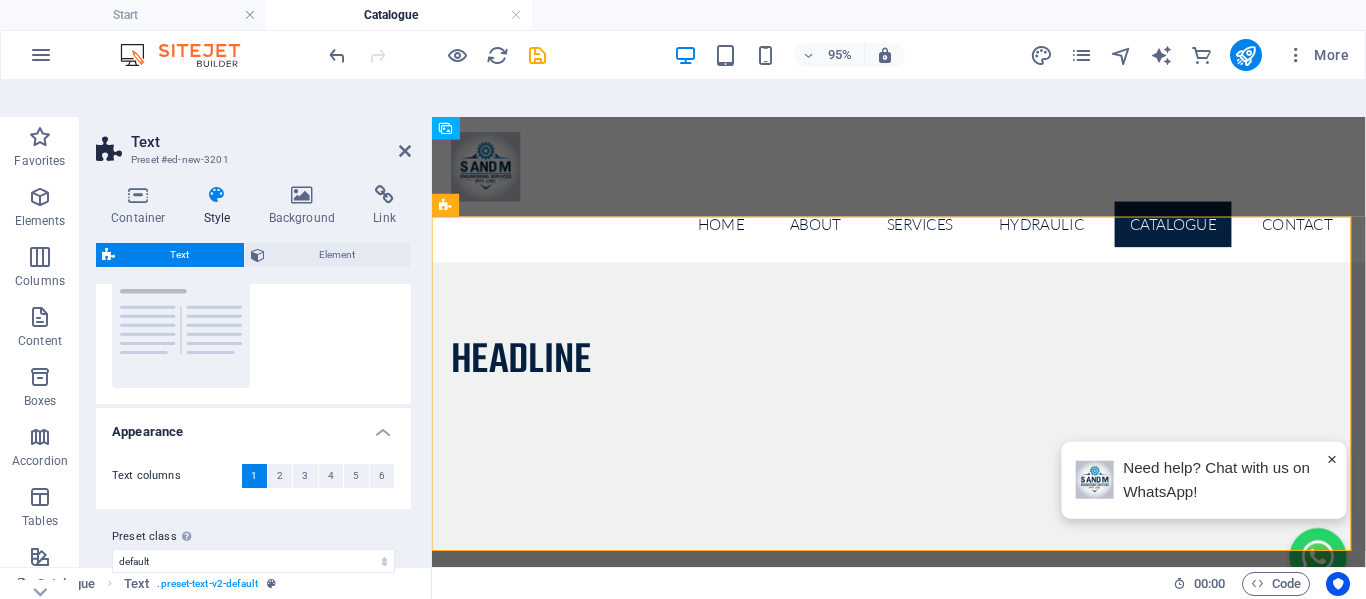 scroll, scrollTop: 221, scrollLeft: 0, axis: vertical 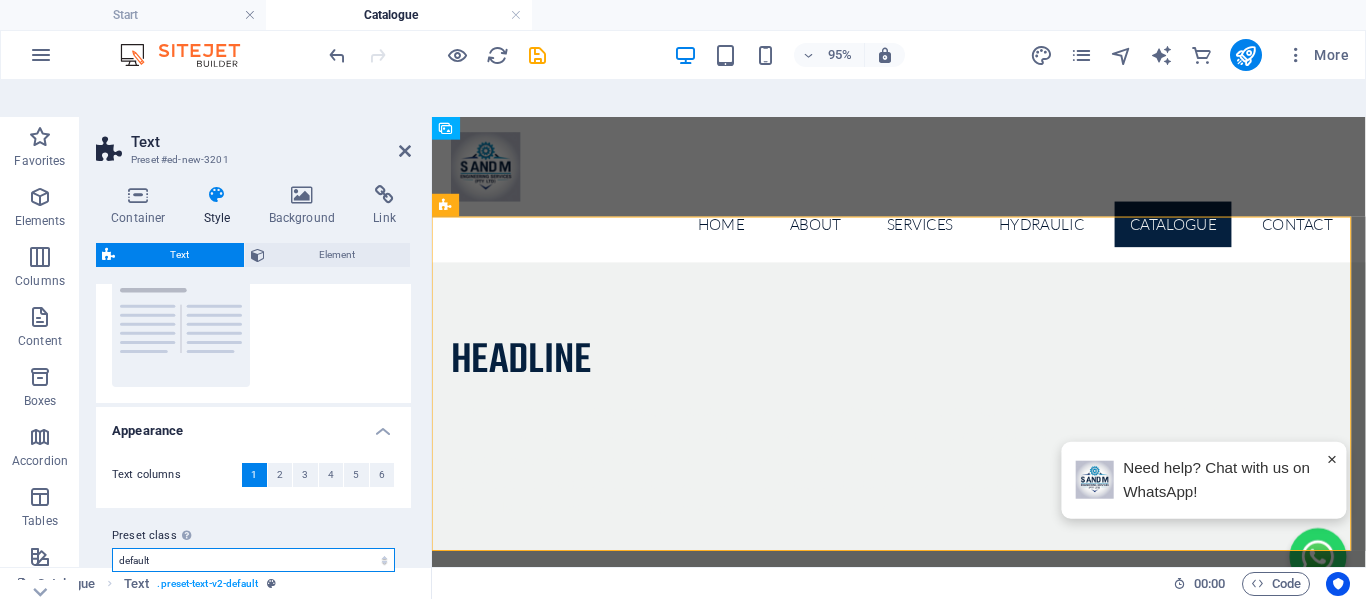 click on "separator default Add preset class" at bounding box center (253, 560) 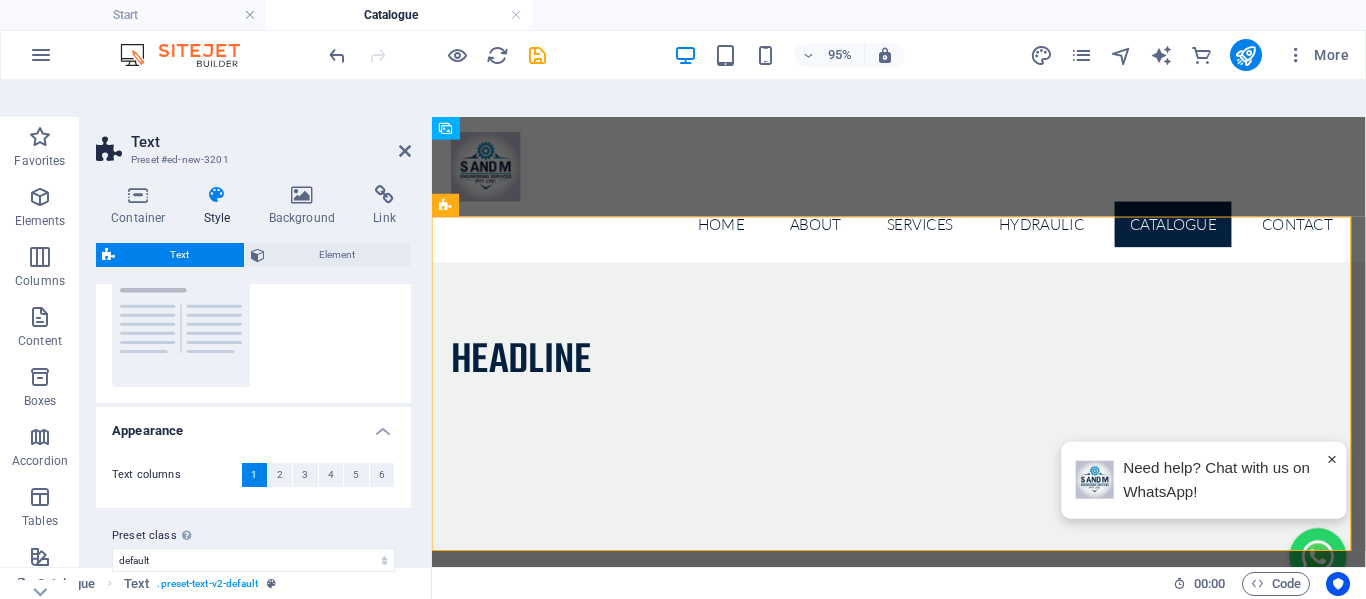 click on "Columns Default Separator" at bounding box center (253, 251) 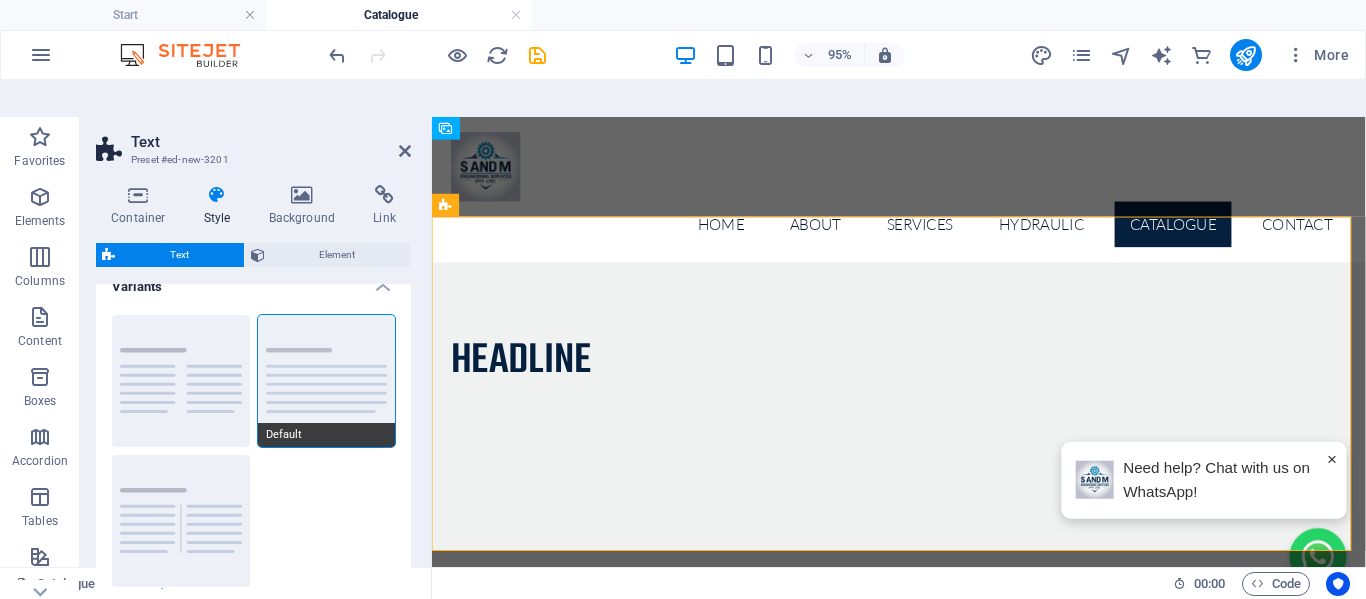 scroll, scrollTop: 0, scrollLeft: 0, axis: both 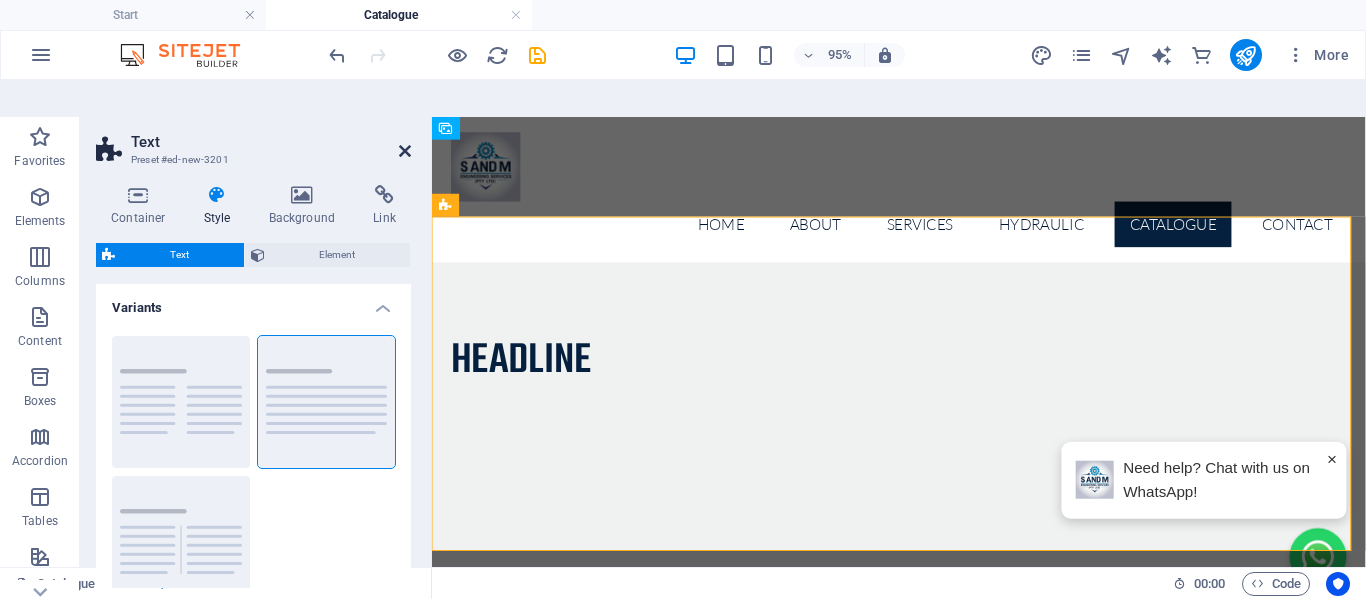 click at bounding box center (405, 151) 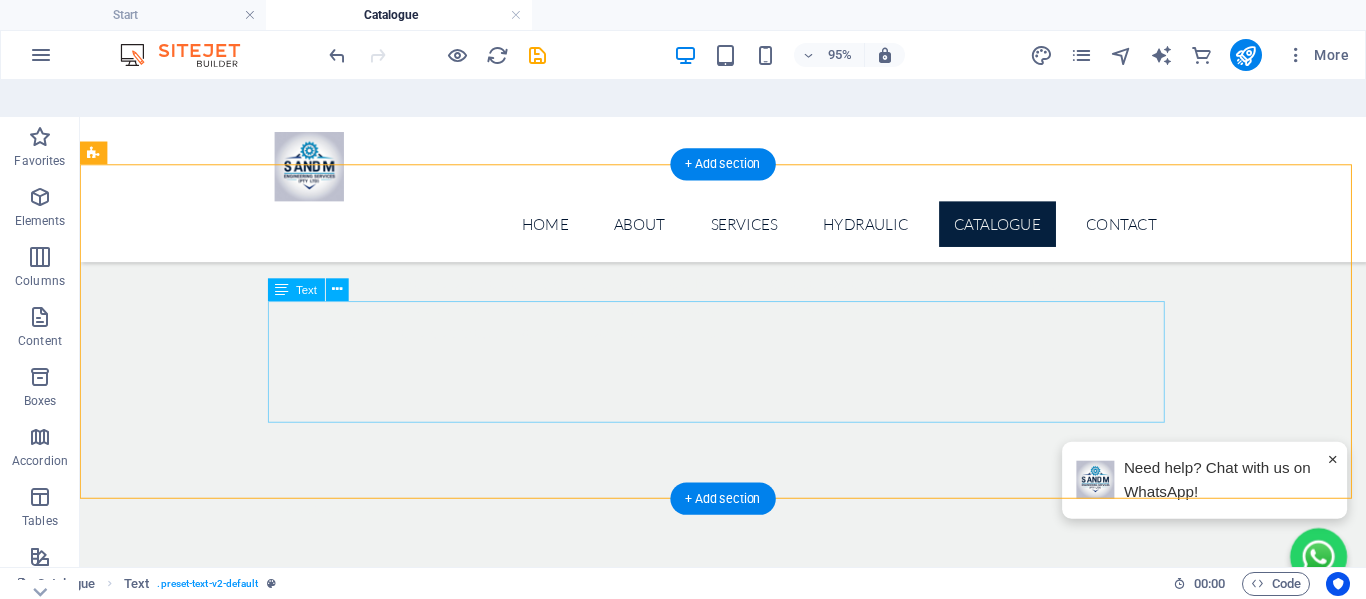 scroll, scrollTop: 0, scrollLeft: 0, axis: both 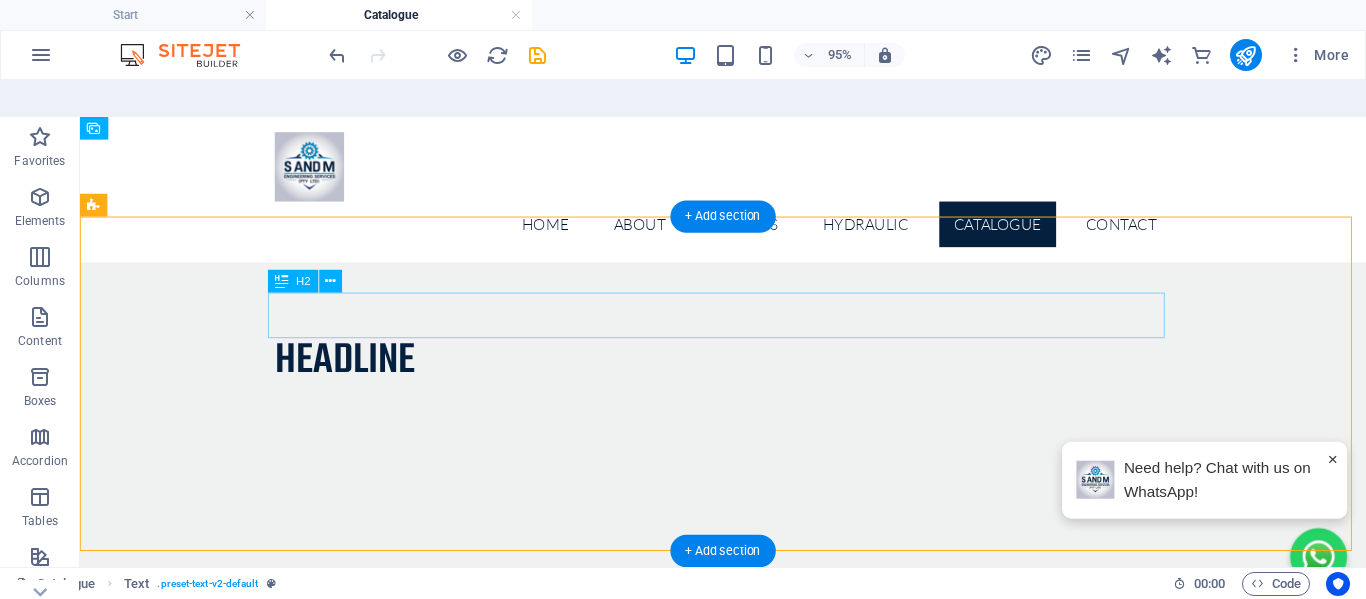 click on "Headline" at bounding box center (757, 374) 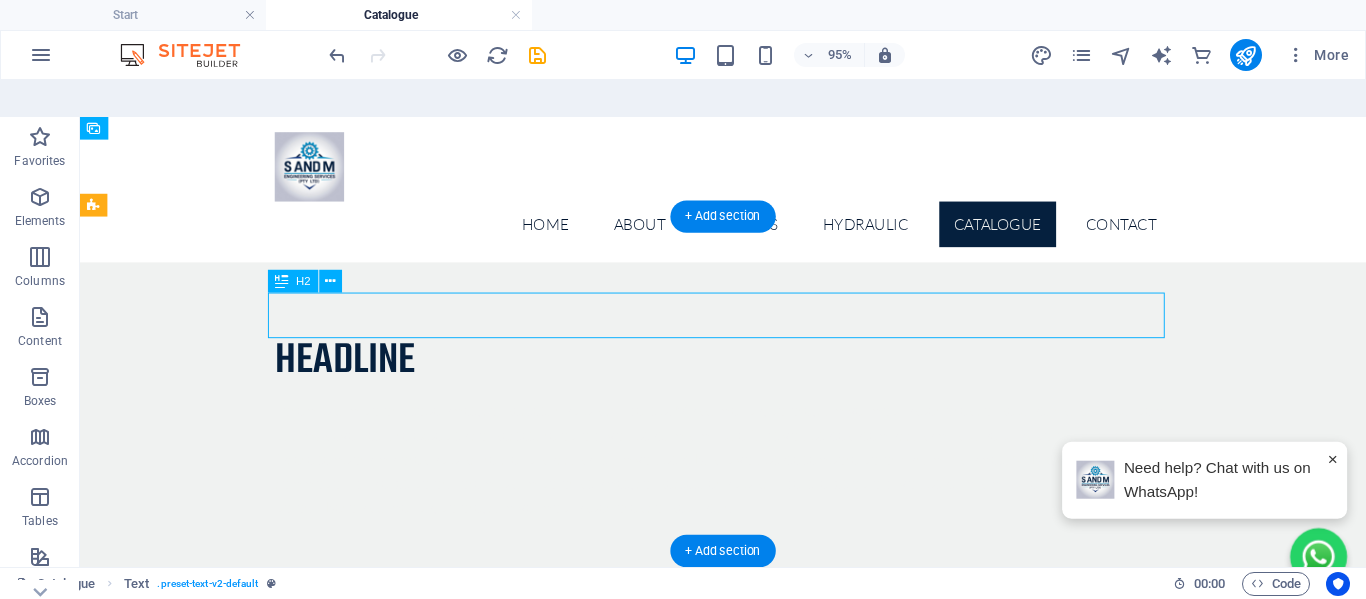 click on "Headline" at bounding box center [757, 374] 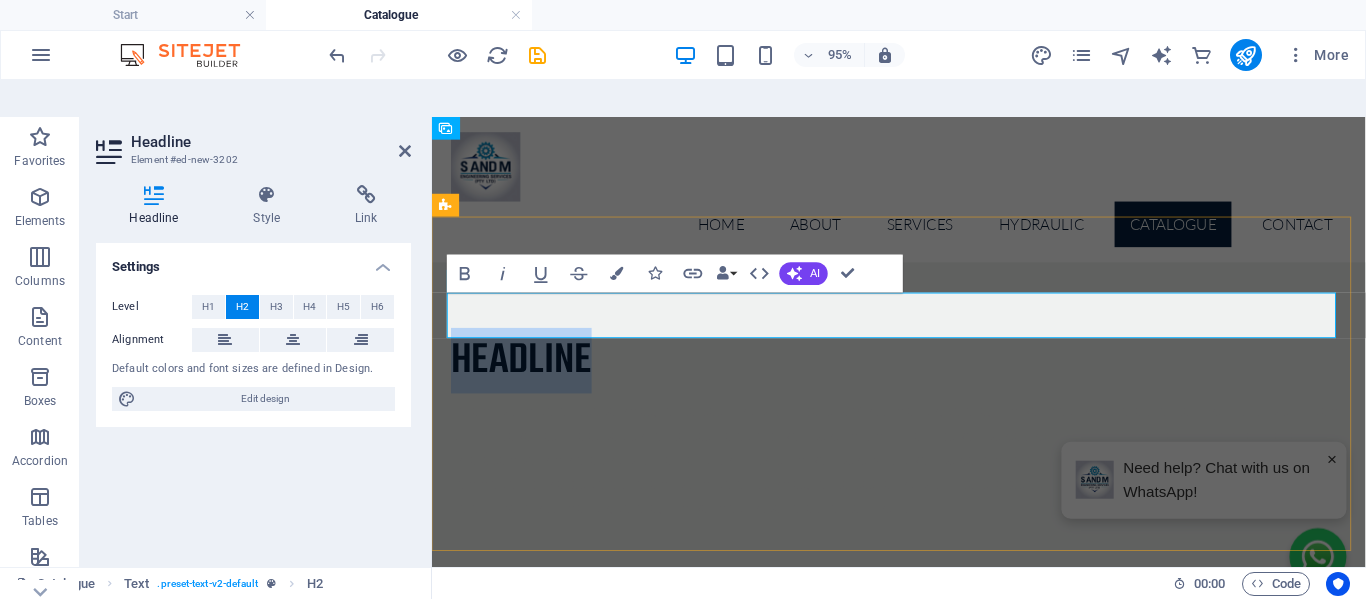 click on "Headline" at bounding box center (924, 374) 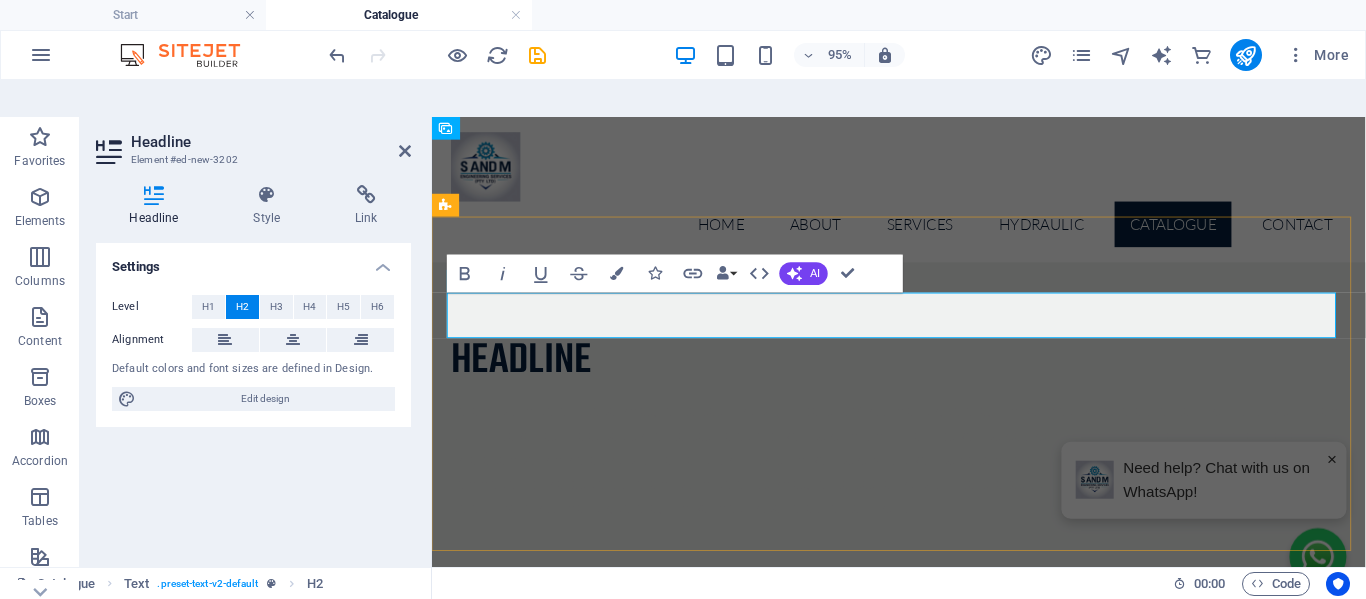 click on "Headline" at bounding box center [924, 374] 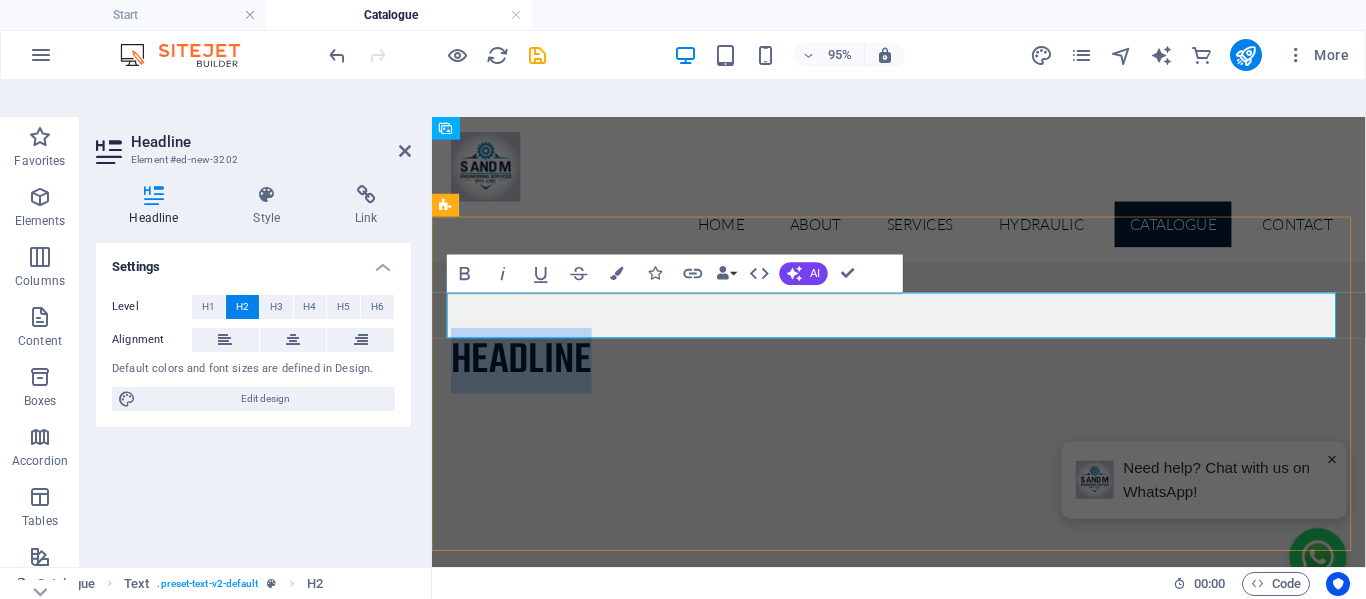 click on "Headline" at bounding box center (924, 374) 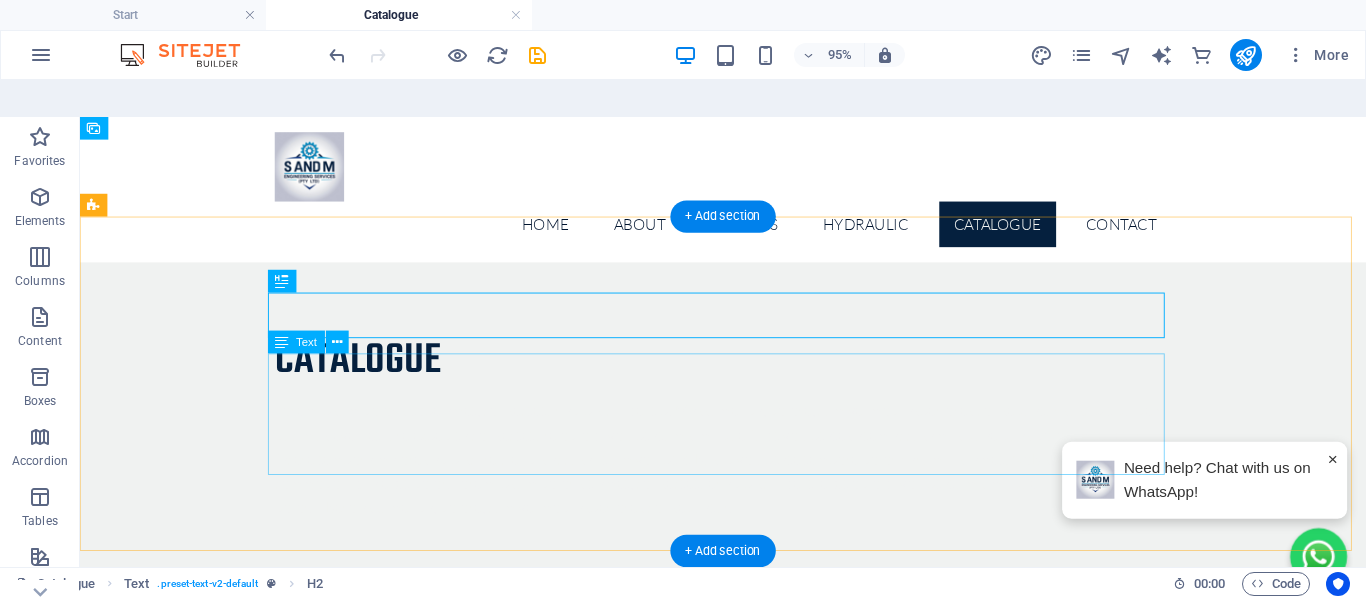 scroll, scrollTop: 100, scrollLeft: 0, axis: vertical 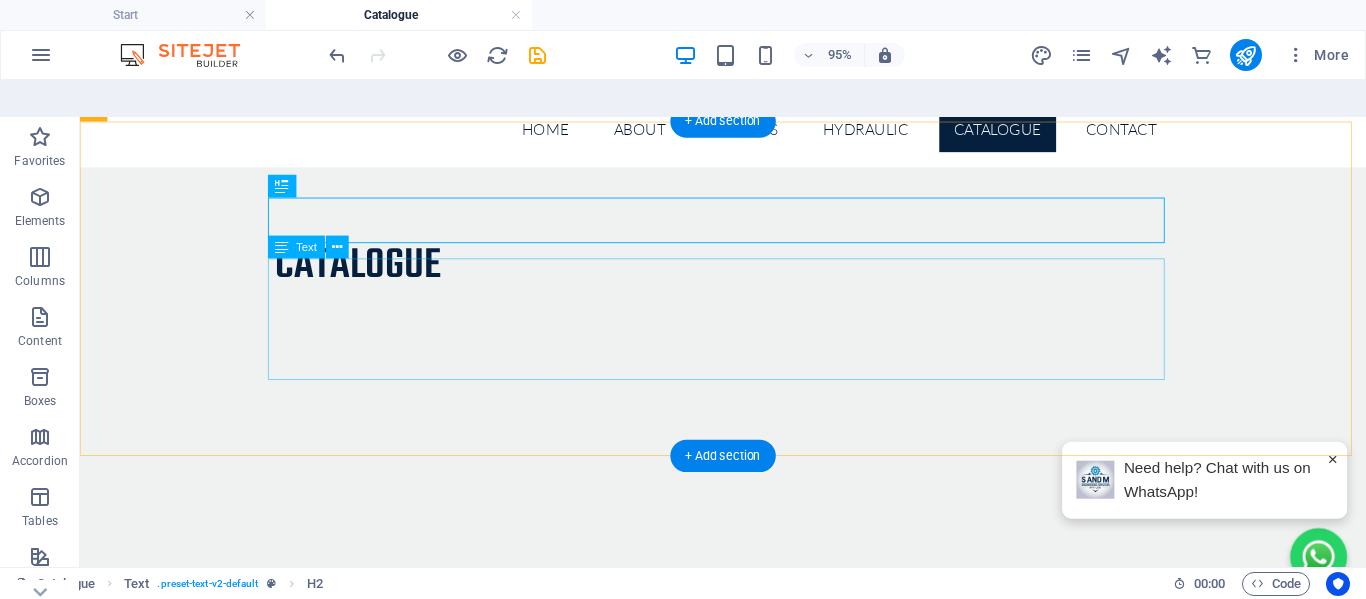 click on "Lorem ipsum dolor sitope amet, consectetur adipisicing elitip. Massumenda, dolore, cum vel modi asperiores consequatur suscipit quidem ducimus eveniet iure expedita consecteture odiogil voluptatum similique fugit voluptates atem accusamus quae quas dolorem tenetur facere tempora maiores adipisci reiciendis accusantium voluptatibus id voluptate tempore dolor harum nisi amet! Nobis, eaque. Aenean commodo ligula eget dolor. Lorem ipsum dolor sit amet, consectetuer adipiscing elit leget odiogil voluptatum similique fugit voluptates dolor. Libero assumenda, dolore, cum vel modi asperiores consequatur." at bounding box center [757, 378] 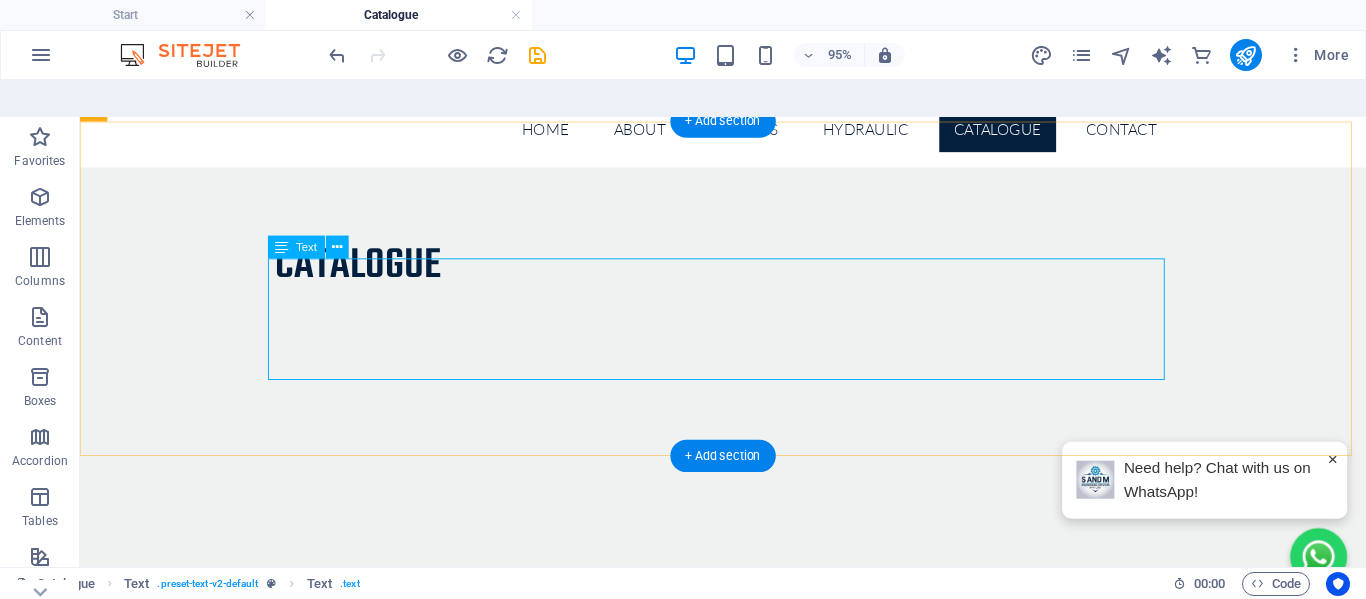 click on "Lorem ipsum dolor sitope amet, consectetur adipisicing elitip. Massumenda, dolore, cum vel modi asperiores consequatur suscipit quidem ducimus eveniet iure expedita consecteture odiogil voluptatum similique fugit voluptates atem accusamus quae quas dolorem tenetur facere tempora maiores adipisci reiciendis accusantium voluptatibus id voluptate tempore dolor harum nisi amet! Nobis, eaque. Aenean commodo ligula eget dolor. Lorem ipsum dolor sit amet, consectetuer adipiscing elit leget odiogil voluptatum similique fugit voluptates dolor. Libero assumenda, dolore, cum vel modi asperiores consequatur." at bounding box center (757, 378) 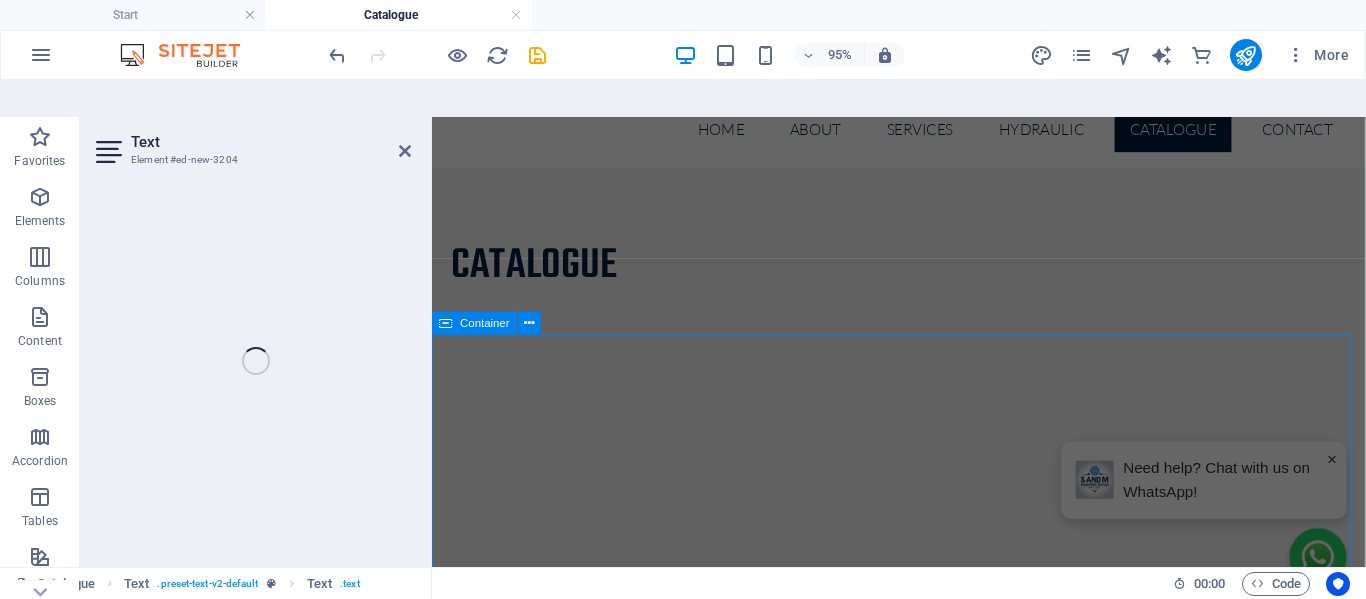 click on "New text element" at bounding box center [923, 5632] 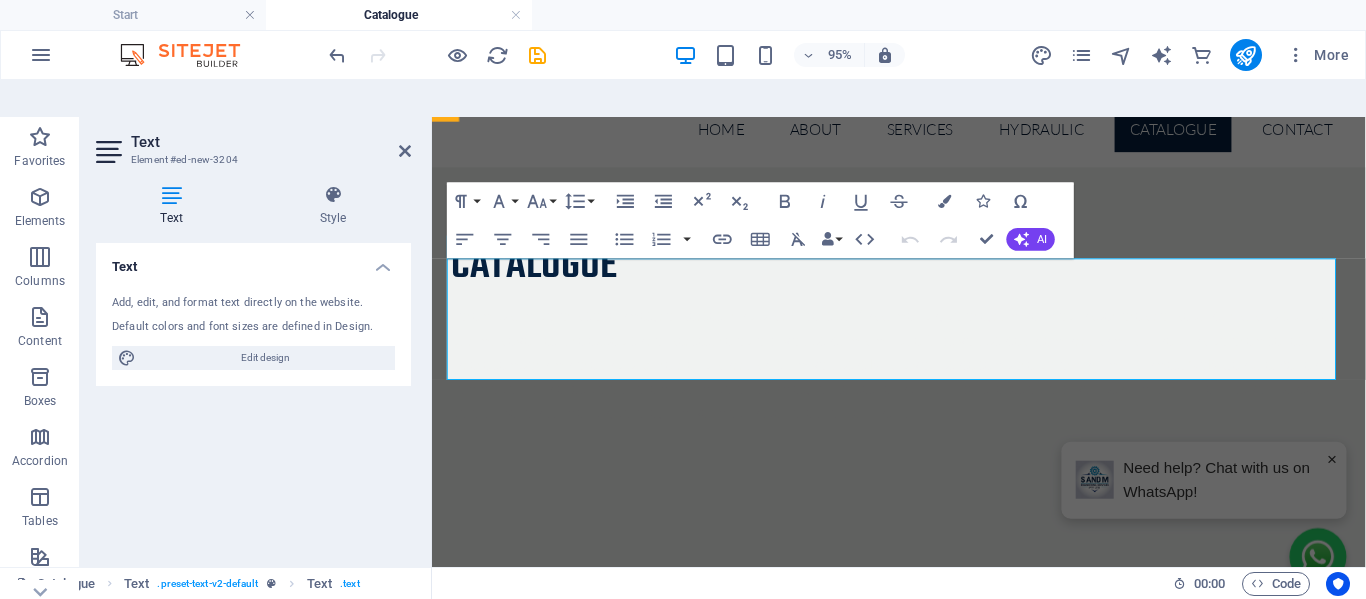 click on "Lorem ipsum dolor sitope amet, consectetur adipisicing elitip. Massumenda, dolore, cum vel modi asperiores consequatur suscipit quidem ducimus eveniet iure expedita consecteture odiogil voluptatum similique fugit voluptates atem accusamus quae quas dolorem tenetur facere tempora maiores adipisci reiciendis accusantium voluptatibus id voluptate tempore dolor harum nisi amet! Nobis, eaque. Aenean commodo ligula eget dolor. Lorem ipsum dolor sit amet, consectetuer adipiscing elit leget odiogil voluptatum similique fugit voluptates dolor. Libero assumenda, dolore, cum vel modi asperiores consequatur." at bounding box center [924, 378] 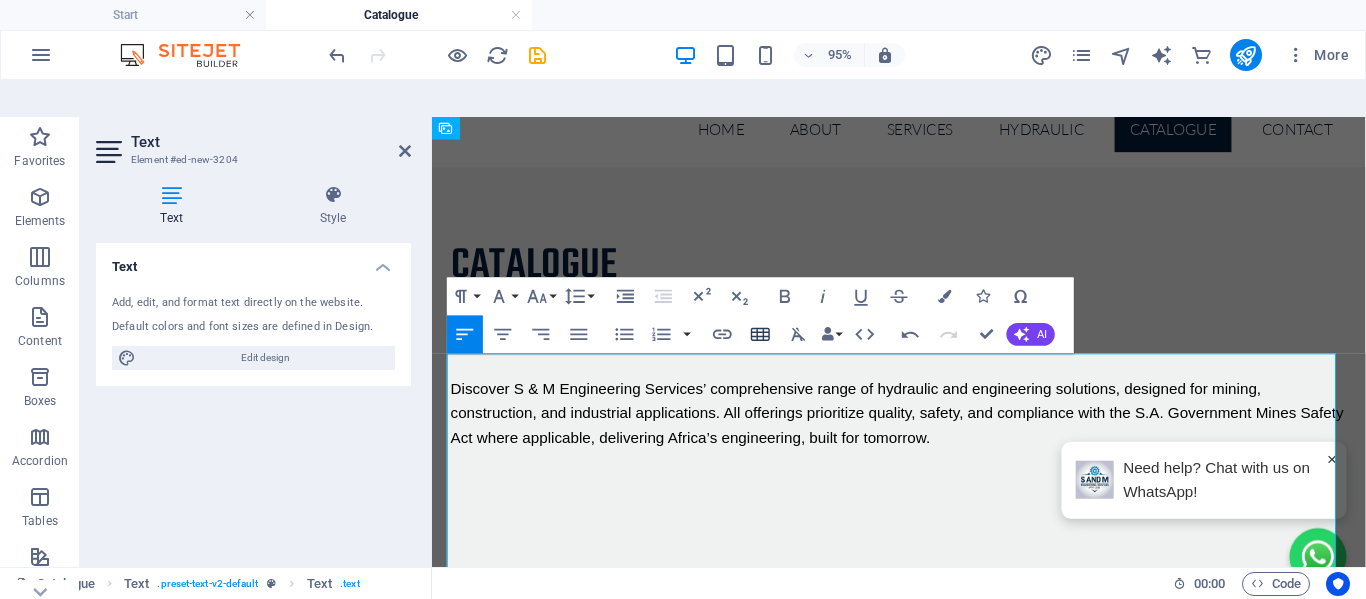 scroll, scrollTop: 0, scrollLeft: 0, axis: both 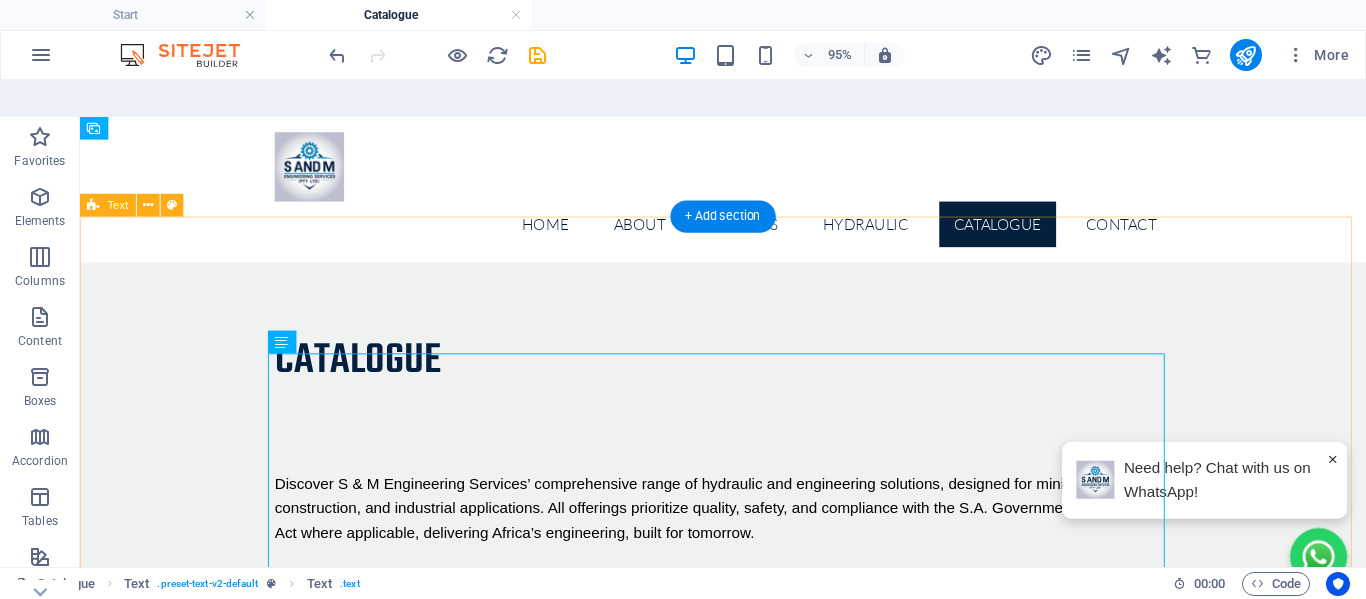 click on "Catalogue Lorem ipsum dolor sitope amet, consectetur adipisicing elitip. Massumenda, dolore, cum vel modi asperiores consequatur suscipit quidem ducimus eveniet iure expedita consecteture odiogil voluptatum similique fugit voluptates atem accusamus quae quas dolorem tenetur facere tempora  Discover S & M Engineering Services’ comprehensive range of hydraulic and engineering solutions, designed for mining, construction, and industrial applications. All offerings prioritize quality, safety, and compliance with the S.A. Government Mines Safety Act where applicable, delivering Africa’s engineering, built for tomorrow. maiores adipisci reiciendis accusantium voluptatibus id voluptate tempore dolor harum nisi amet! Nobis, eaque. Aenean commodo ligula eget dolor. Lorem ipsum dolor sit amet, consectetuer adipiscing elit leget odiogil voluptatum similique fugit voluptates dolor. Libero assumenda, dolore, cum vel modi asperiores consequatur." at bounding box center (757, 497) 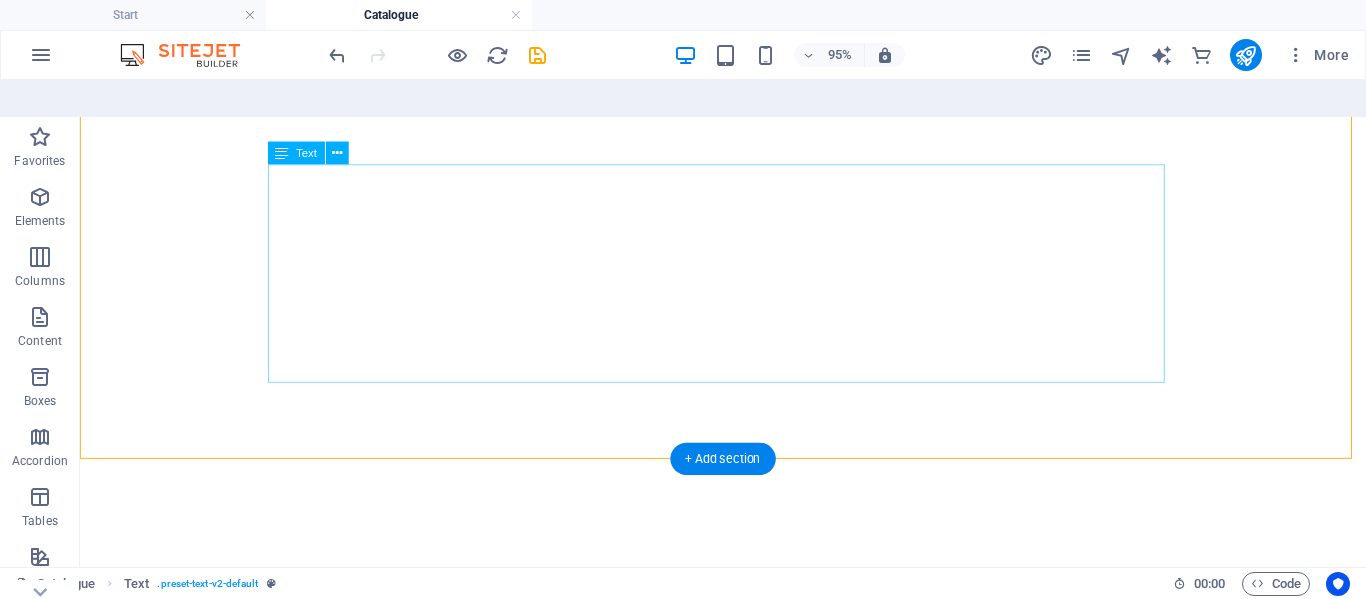 scroll, scrollTop: 0, scrollLeft: 0, axis: both 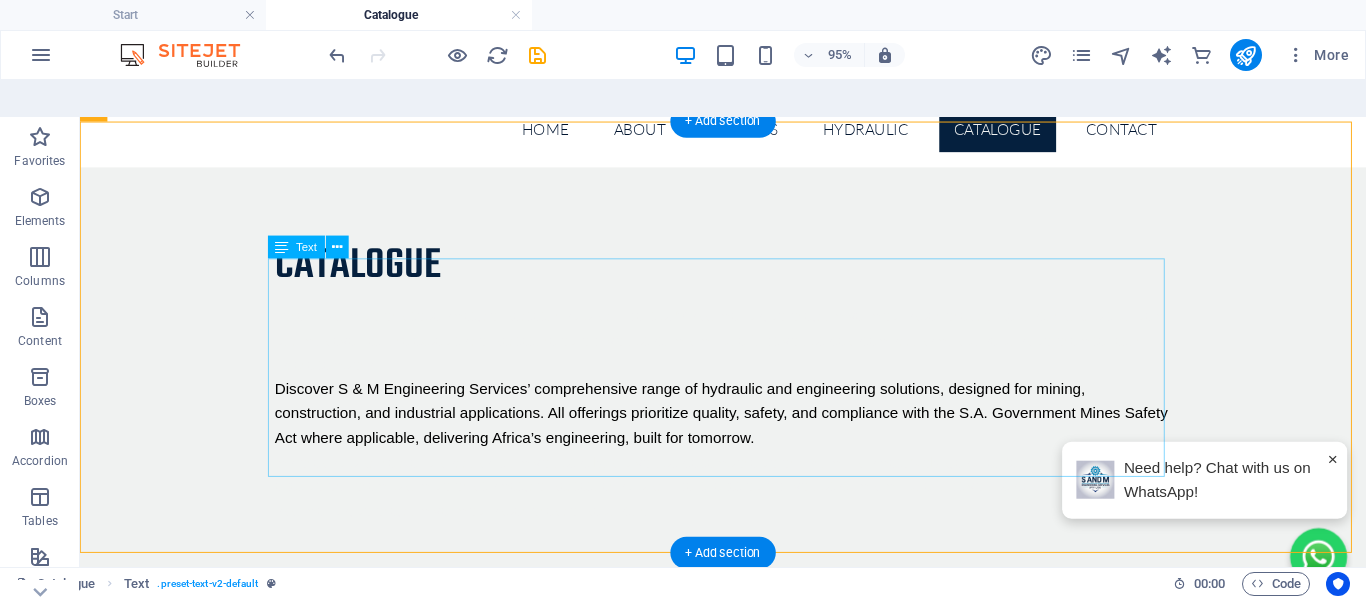 click on "Lorem ipsum dolor sitope amet, consectetur adipisicing elitip. Massumenda, dolore, cum vel modi asperiores consequatur suscipit quidem ducimus eveniet iure expedita consecteture odiogil voluptatum similique fugit voluptates atem accusamus quae quas dolorem tenetur facere tempora  Discover S & M Engineering Services’ comprehensive range of hydraulic and engineering solutions, designed for mining, construction, and industrial applications. All offerings prioritize quality, safety, and compliance with the S.A. Government Mines Safety Act where applicable, delivering Africa’s engineering, built for [COUNTRY]. maiores adipisci reiciendis accusantium voluptatibus id voluptate tempore dolor harum nisi amet! Nobis, eaque. Aenean commodo ligula eget dolor. Lorem ipsum dolor sit amet, consectetuer adipiscing elit leget odiogil voluptatum similique fugit voluptates dolor. Libero assumenda, dolore, cum vel modi asperiores consequatur." at bounding box center (757, 429) 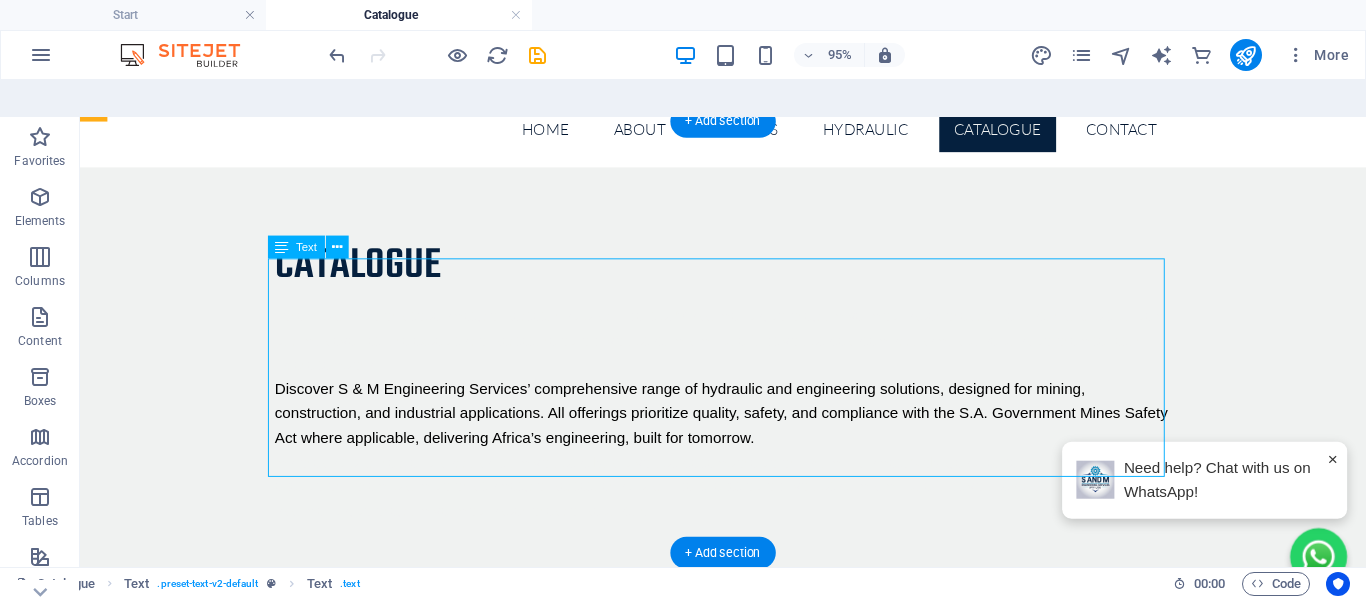 click on "Lorem ipsum dolor sitope amet, consectetur adipisicing elitip. Massumenda, dolore, cum vel modi asperiores consequatur suscipit quidem ducimus eveniet iure expedita consecteture odiogil voluptatum similique fugit voluptates atem accusamus quae quas dolorem tenetur facere tempora  Discover S & M Engineering Services’ comprehensive range of hydraulic and engineering solutions, designed for mining, construction, and industrial applications. All offerings prioritize quality, safety, and compliance with the S.A. Government Mines Safety Act where applicable, delivering Africa’s engineering, built for [COUNTRY]. maiores adipisci reiciendis accusantium voluptatibus id voluptate tempore dolor harum nisi amet! Nobis, eaque. Aenean commodo ligula eget dolor. Lorem ipsum dolor sit amet, consectetuer adipiscing elit leget odiogil voluptatum similique fugit voluptates dolor. Libero assumenda, dolore, cum vel modi asperiores consequatur." at bounding box center (757, 429) 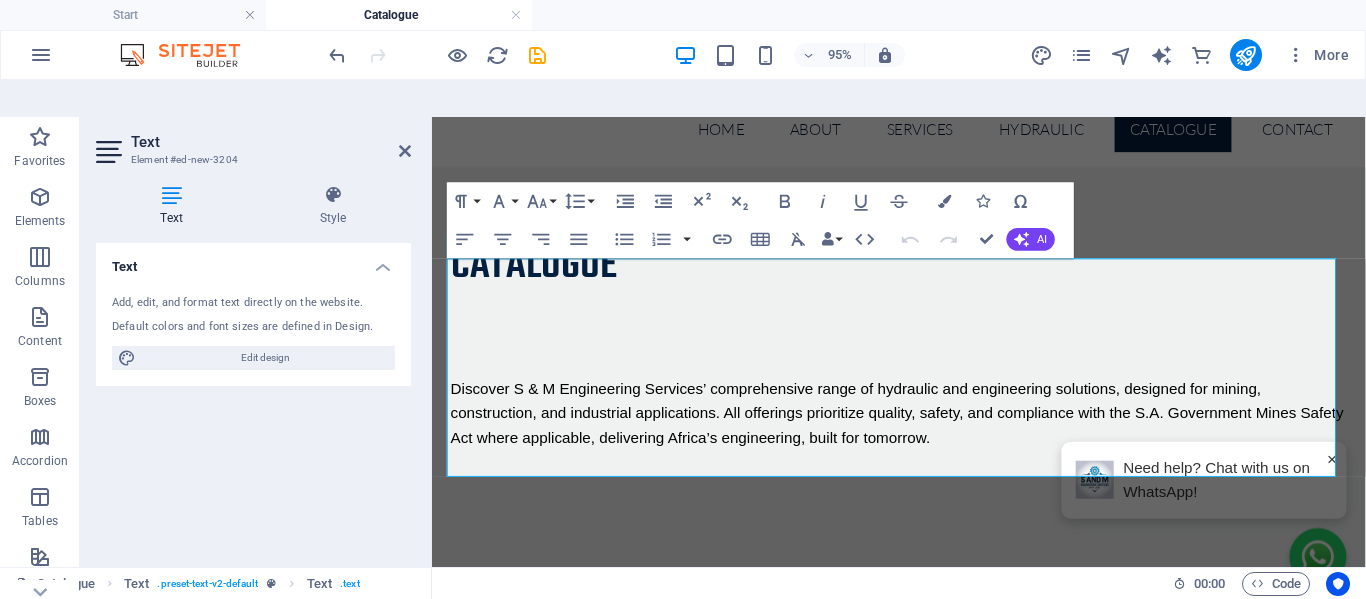 click on "Add, edit, and format text directly on the website." at bounding box center [253, 303] 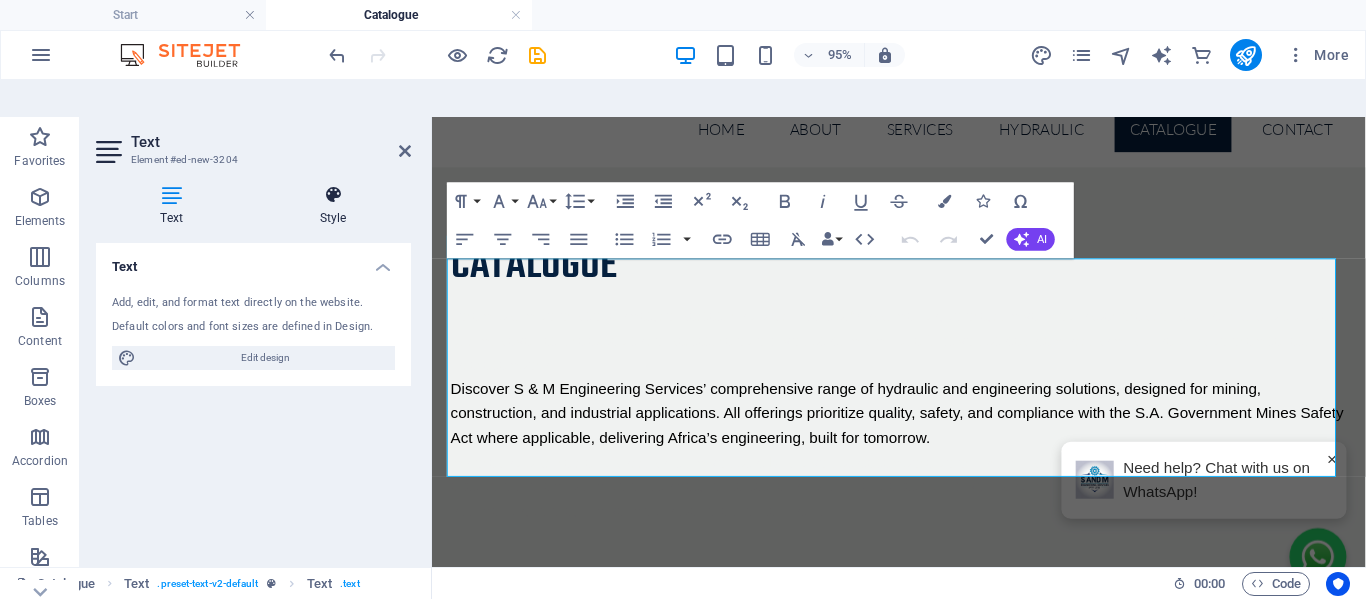 click on "Style" at bounding box center [333, 206] 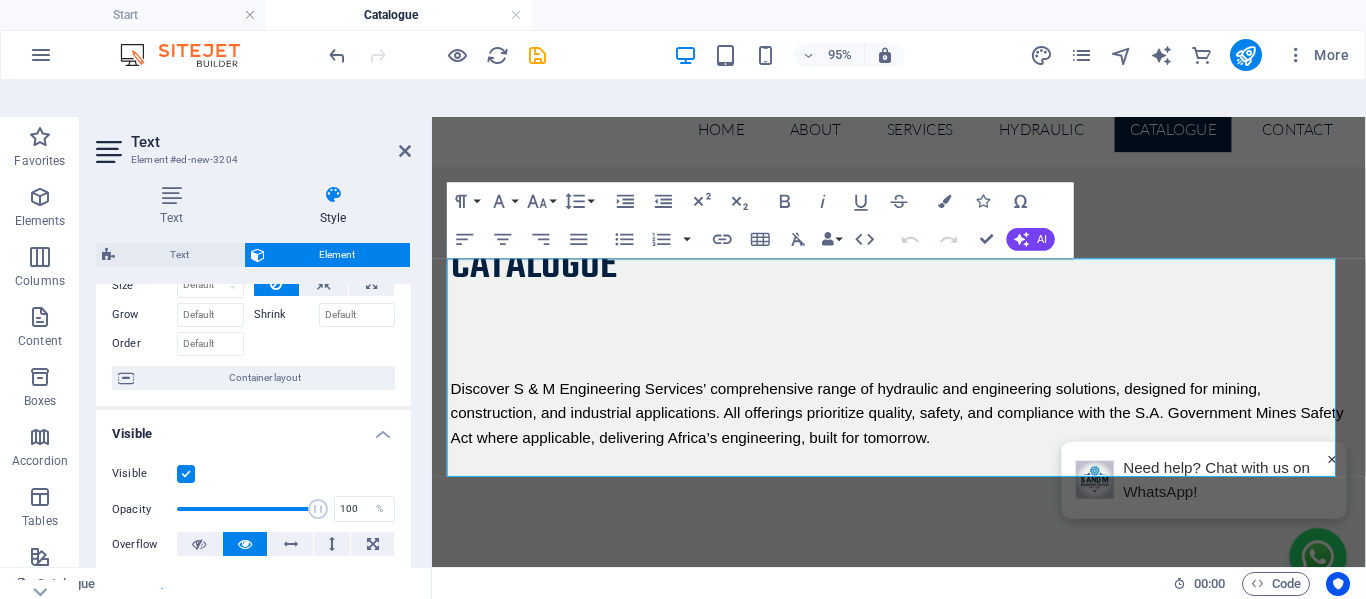 scroll, scrollTop: 0, scrollLeft: 0, axis: both 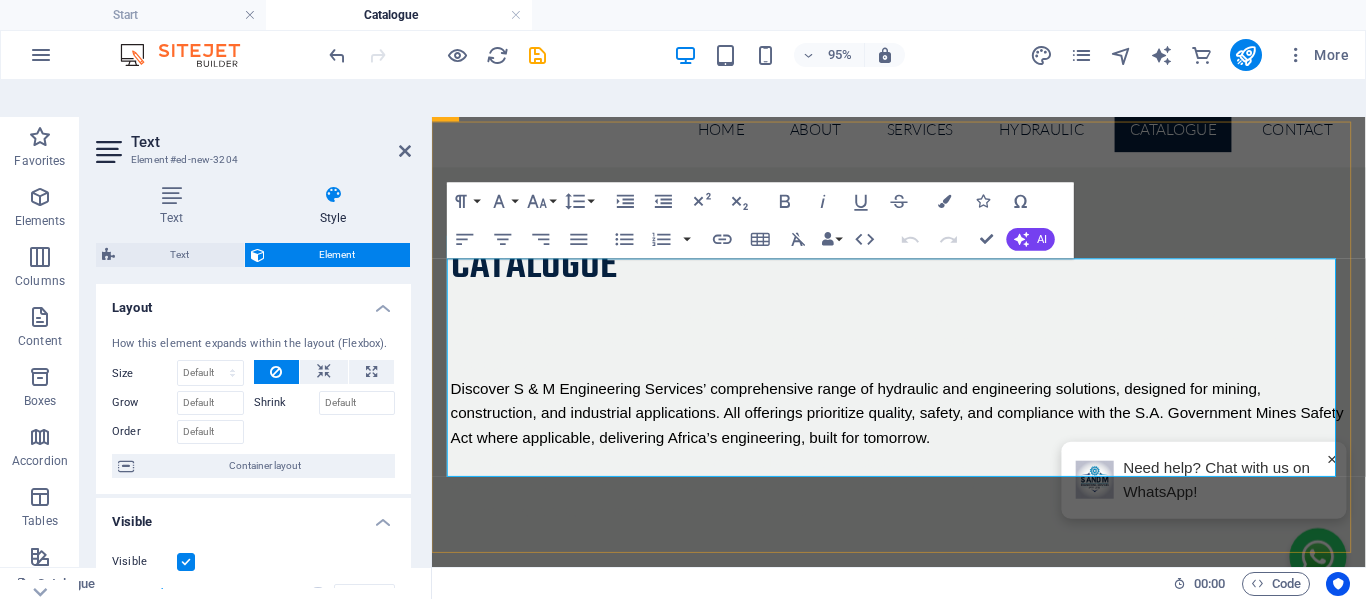 click on "Discover S & M Engineering Services’ comprehensive range of hydraulic and engineering solutions, designed for mining, construction, and industrial applications. All offerings prioritize quality, safety, and compliance with the S.A. Government Mines Safety Act where applicable, delivering Africa’s engineering, built for tomorrow." at bounding box center [924, 429] 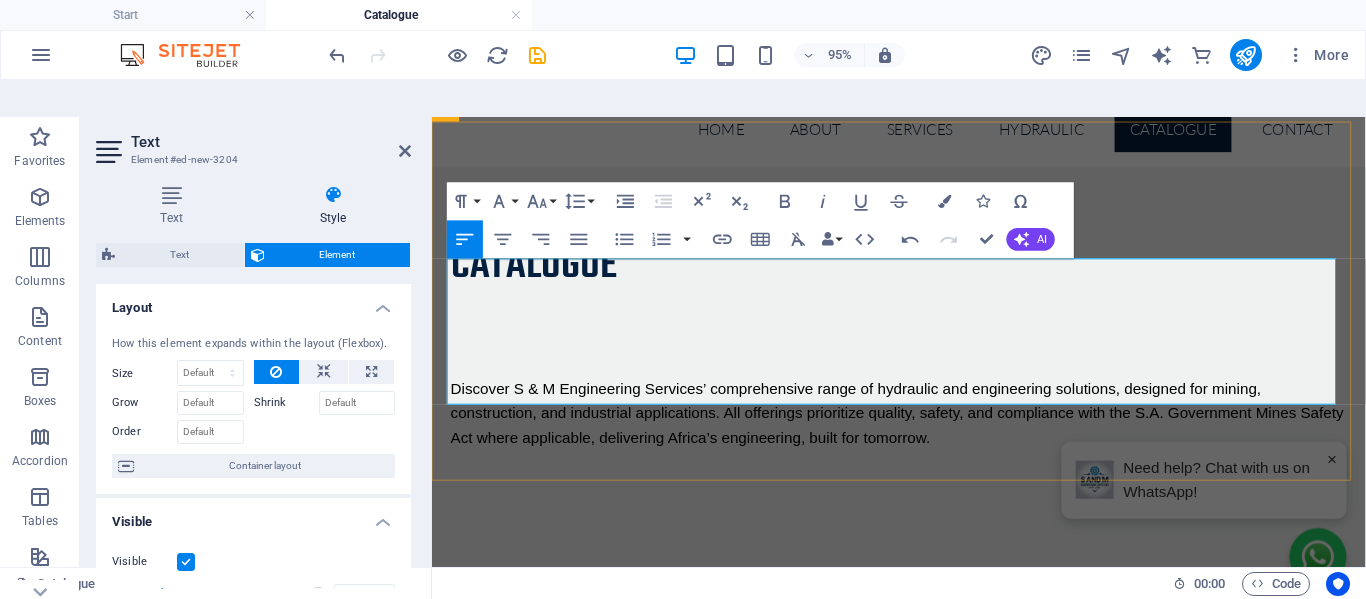 click on "Lorem ipsum dolor sitope amet, consectetur adipisicing elitip. Massumenda, dolore, cum vel modi asperiores consequatur suscipit quidem ducimus eveniet iure expedita consecteture odiogil voluptatum similique fugit voluptates atem accusamus quae quas dolorem tenetur facere tempora" at bounding box center [924, 352] 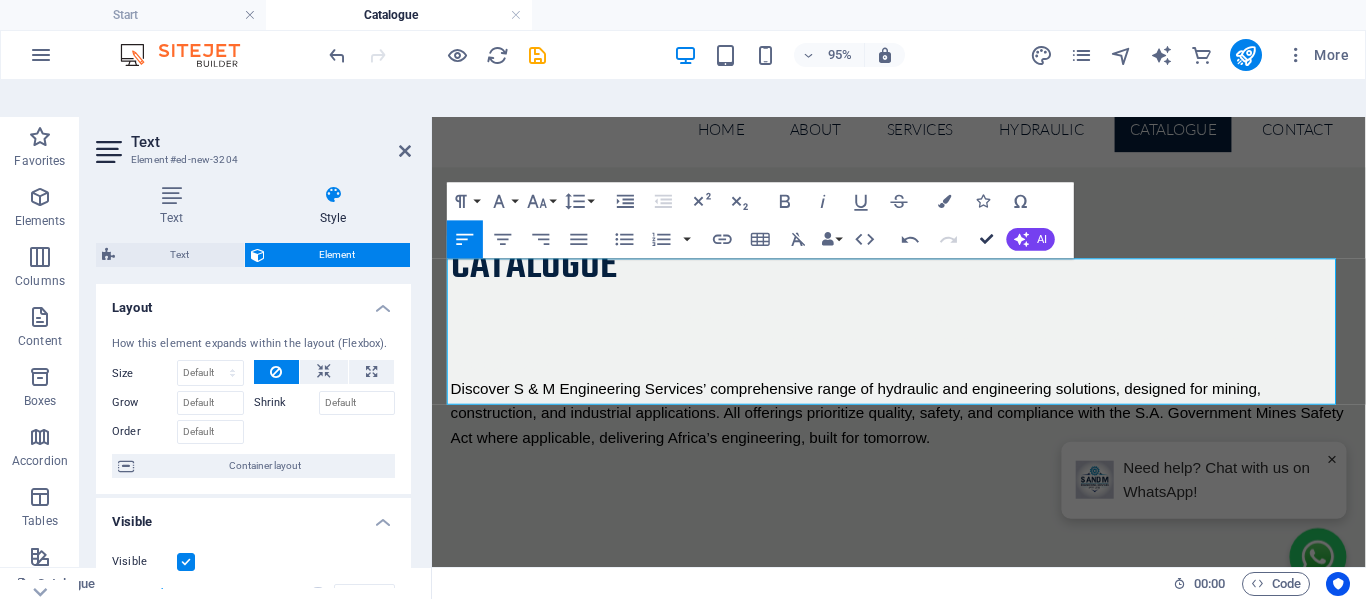 drag, startPoint x: 982, startPoint y: 202, endPoint x: 971, endPoint y: 126, distance: 76.79192 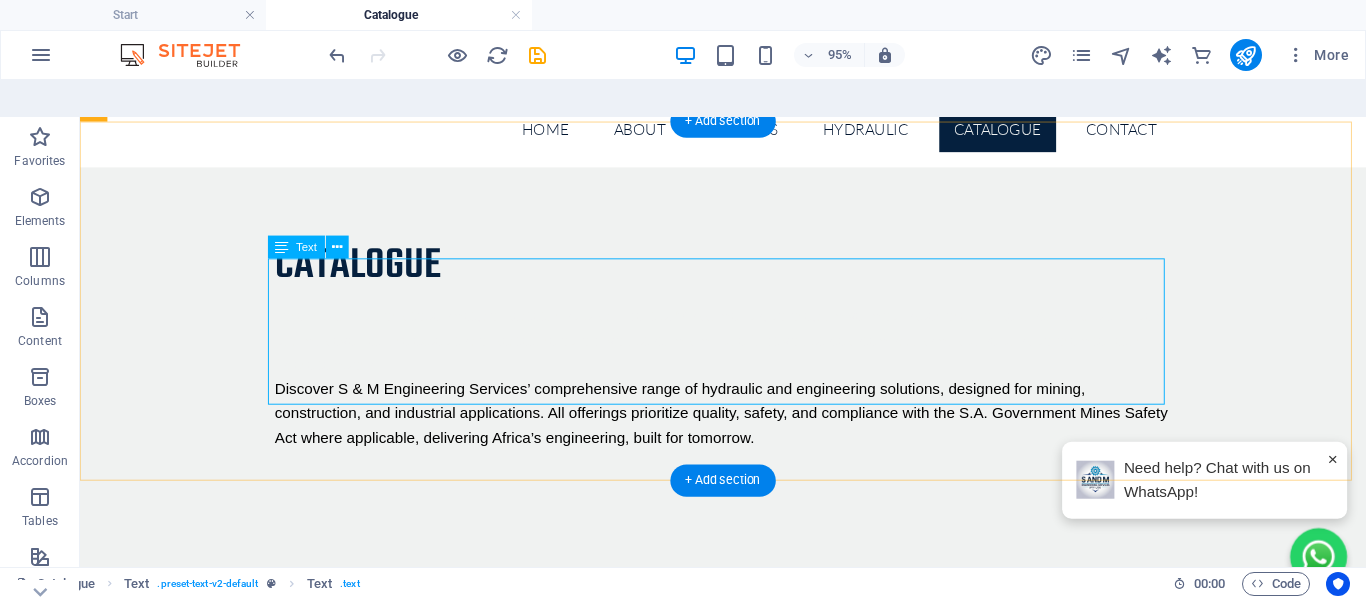click on "Lorem ipsum dolor sitope amet, consectetur adipisicing elitip. Massumenda, dolore, cum vel modi asperiores consequatur suscipit quidem ducimus eveniet iure expedita consecteture odiogil voluptatum similique fugit voluptates atem accusamus quae quas dolorem tenetur facere tempora  Discover S & M Engineering Services’ comprehensive range of hydraulic and engineering solutions, designed for mining, construction, and industrial applications. All offerings prioritize quality, safety, and compliance with the S.A. Government Mines Safety Act where applicable, delivering Africa’s engineering, built for tomorrow." at bounding box center (757, 391) 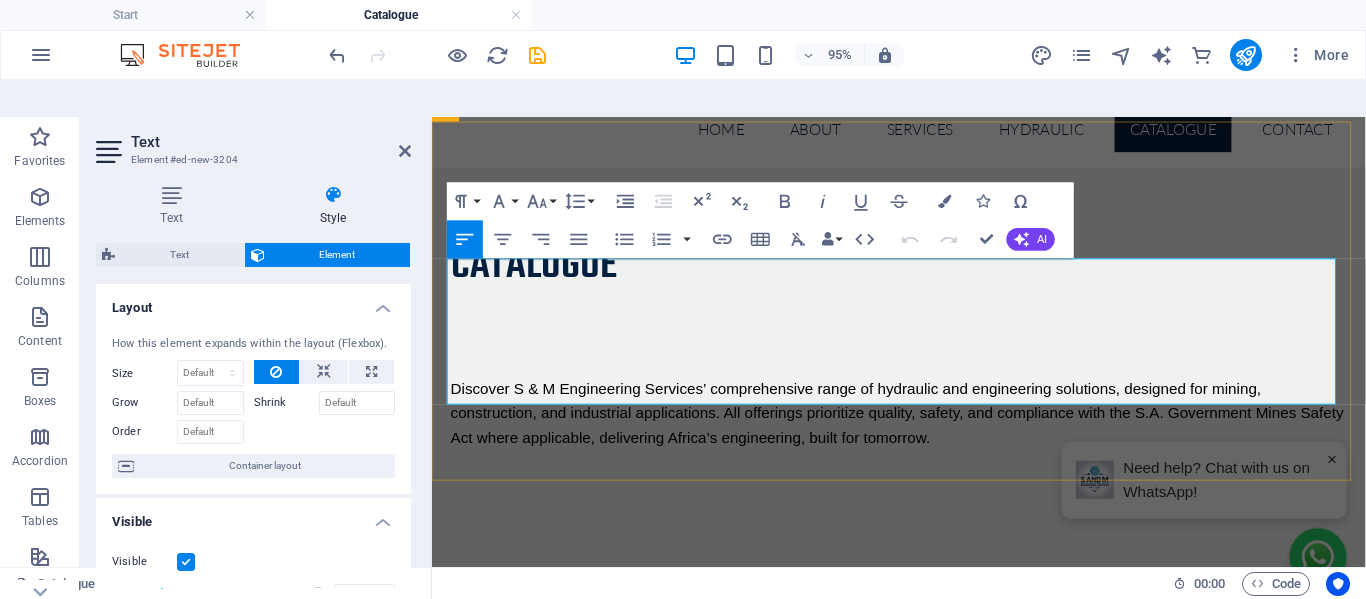 click on "Discover S & M Engineering Services’ comprehensive range of hydraulic and engineering solutions, designed for mining, construction, and industrial applications. All offerings prioritize quality, safety, and compliance with the S.A. Government Mines Safety Act where applicable, delivering Africa’s engineering, built for tomorrow." at bounding box center (924, 429) 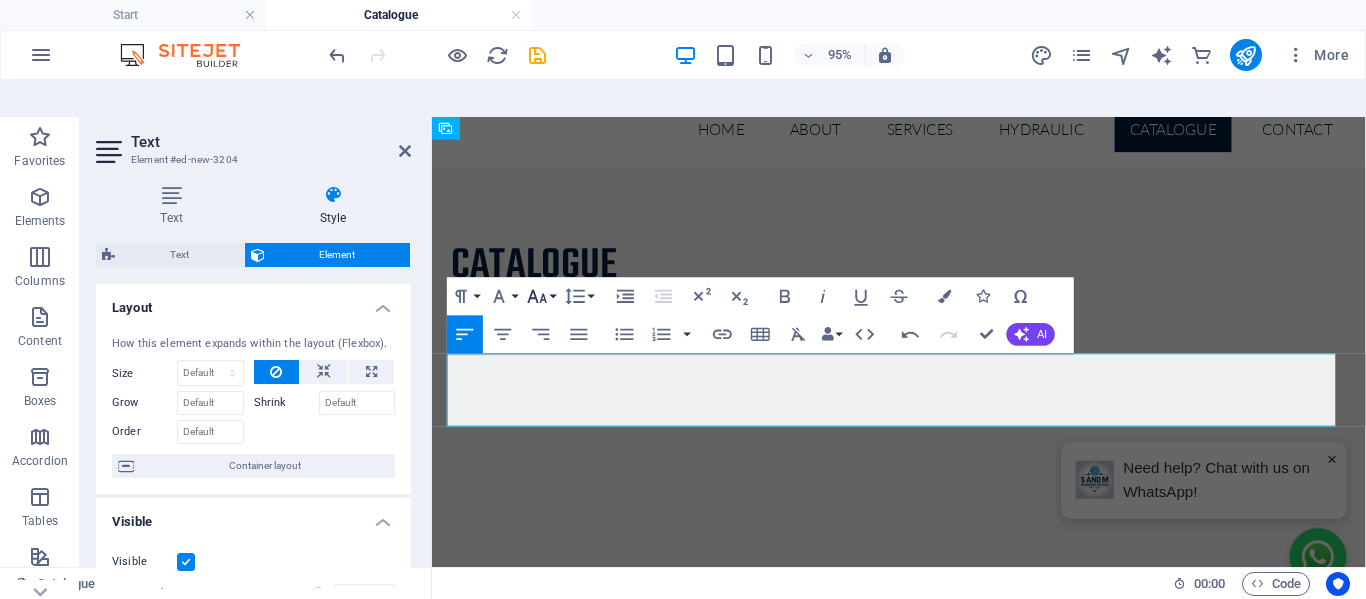 scroll, scrollTop: 0, scrollLeft: 0, axis: both 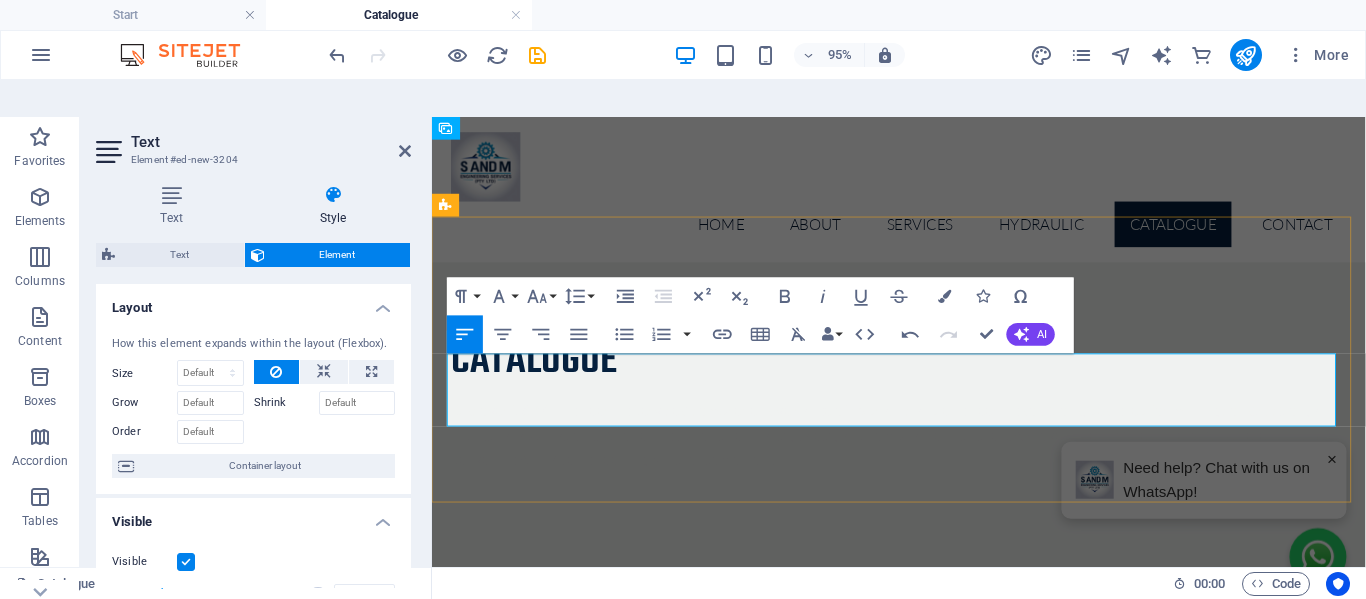 click on "Discover S & M Engineering Services’ comprehensive range of hydraulic and engineering solutions, designed for mining, construction, and industrial applications. All offerings prioritize quality, safety, and compliance with the S.A. Government Mines Safety Act where applicable, delivering Africa’s engineering, built for tomorrow." at bounding box center (924, 452) 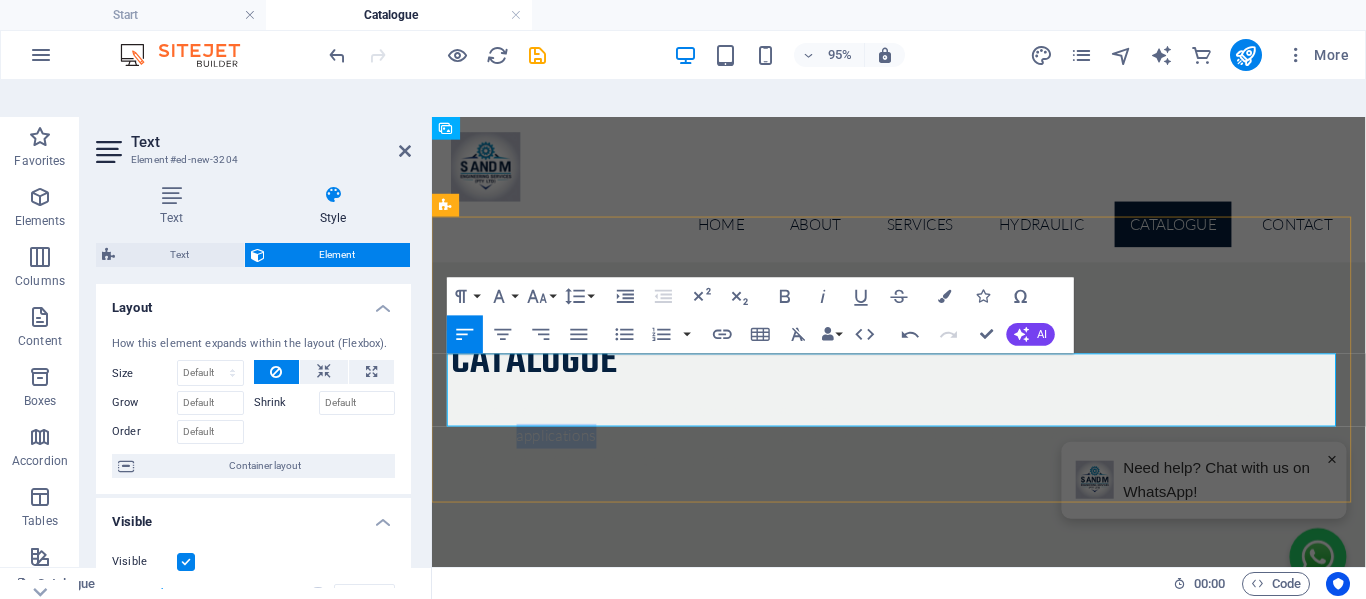click on "Discover S & M Engineering Services’ comprehensive range of hydraulic and engineering solutions, designed for mining, construction, and industrial applications. All offerings prioritize quality, safety, and compliance with the S.A. Government Mines Safety Act where applicable, delivering Africa’s engineering, built for tomorrow." at bounding box center [924, 452] 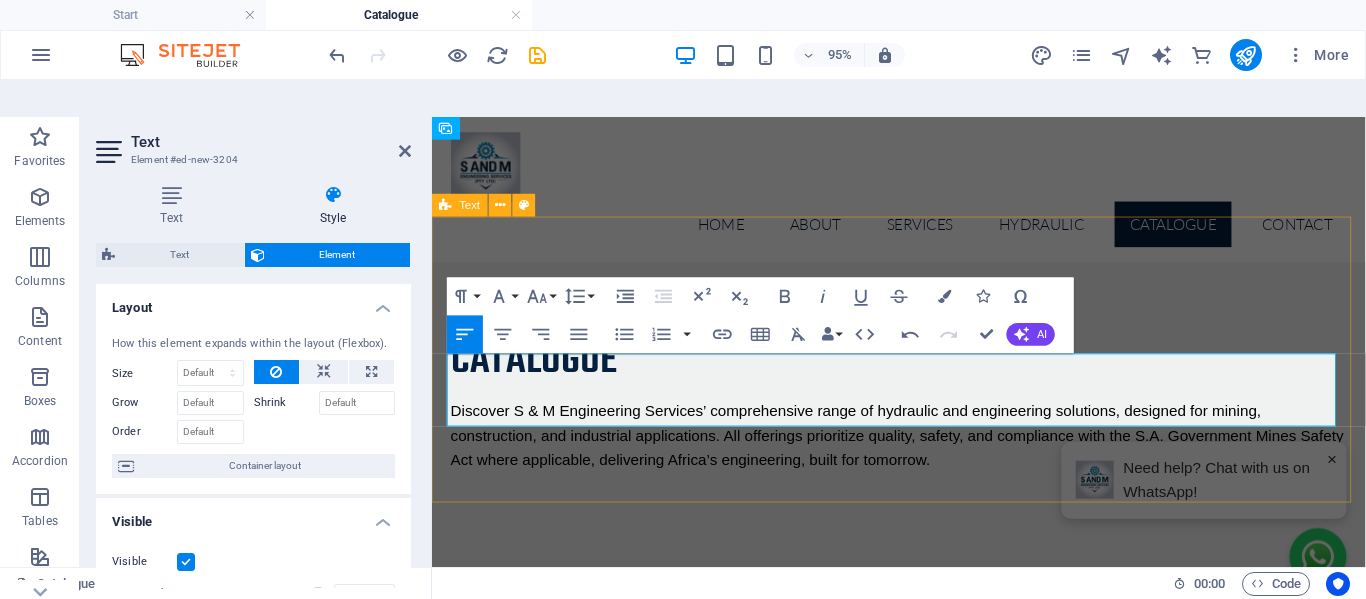 click on "Catalogue Discover S & M Engineering Services’ comprehensive range of hydraulic and engineering solutions, designed for mining, construction, and industrial applications. All offerings prioritize quality, safety, and compliance with the S.A. Government Mines Safety Act where applicable, delivering Africa’s engineering, built for [COUNTRY]." at bounding box center (923, 420) 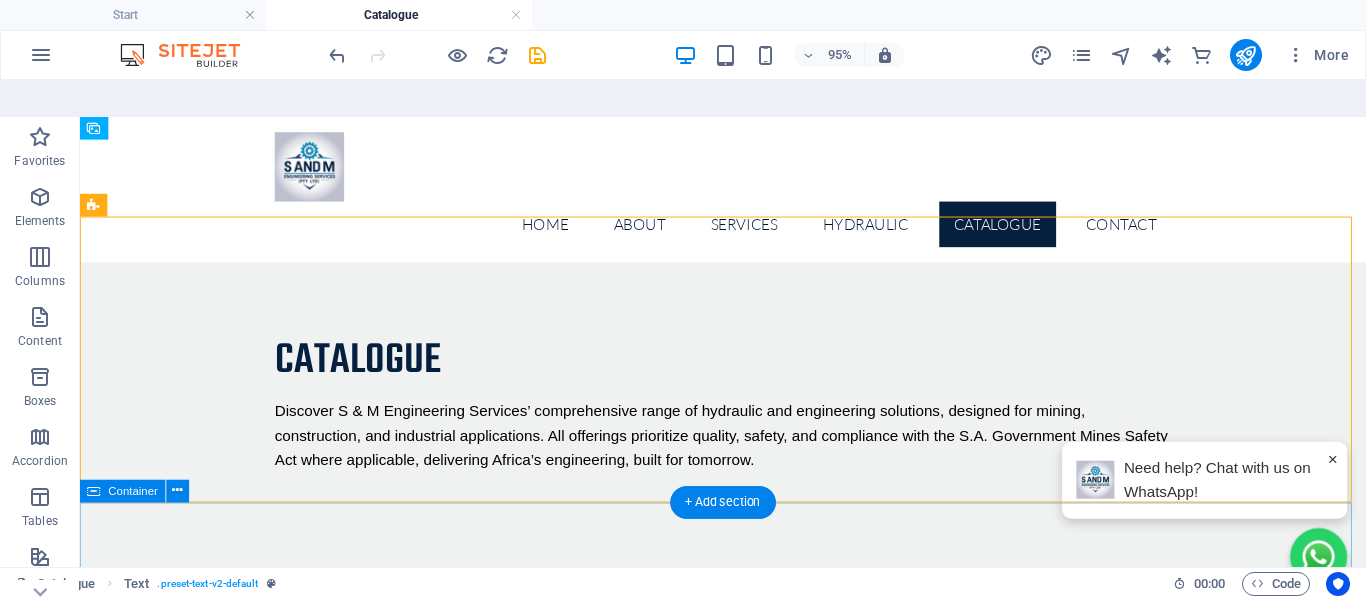 click on "New text element" at bounding box center (757, 5809) 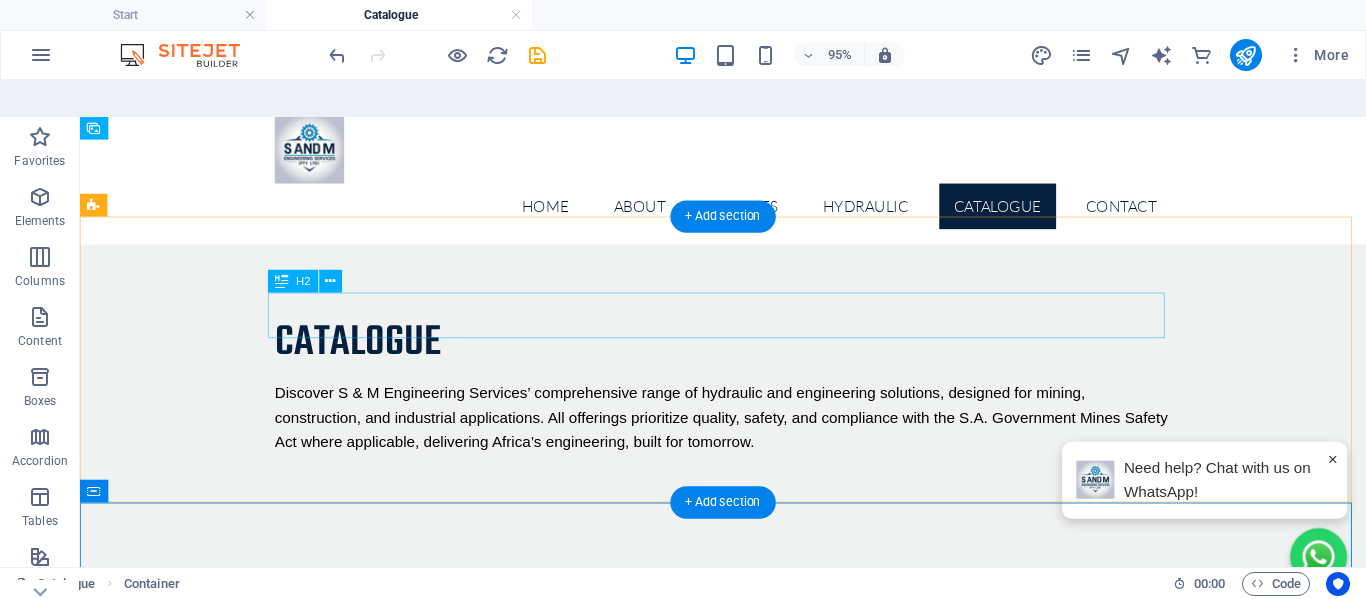 scroll, scrollTop: 0, scrollLeft: 0, axis: both 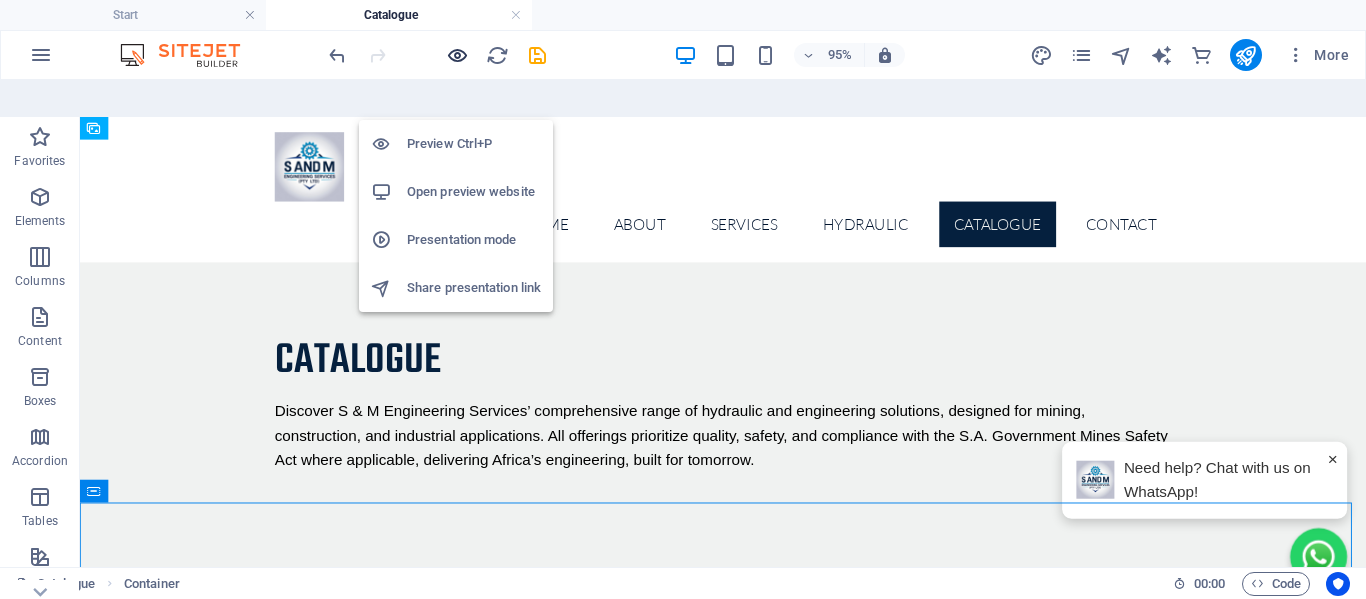 click at bounding box center (457, 55) 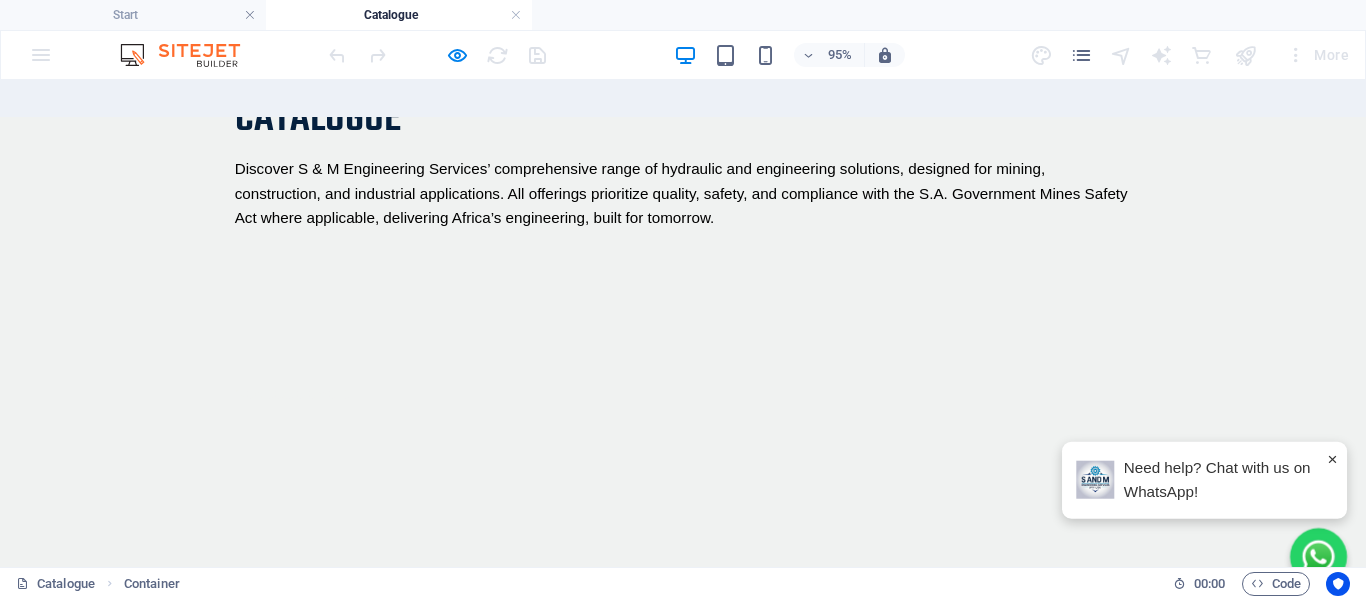 scroll, scrollTop: 0, scrollLeft: 0, axis: both 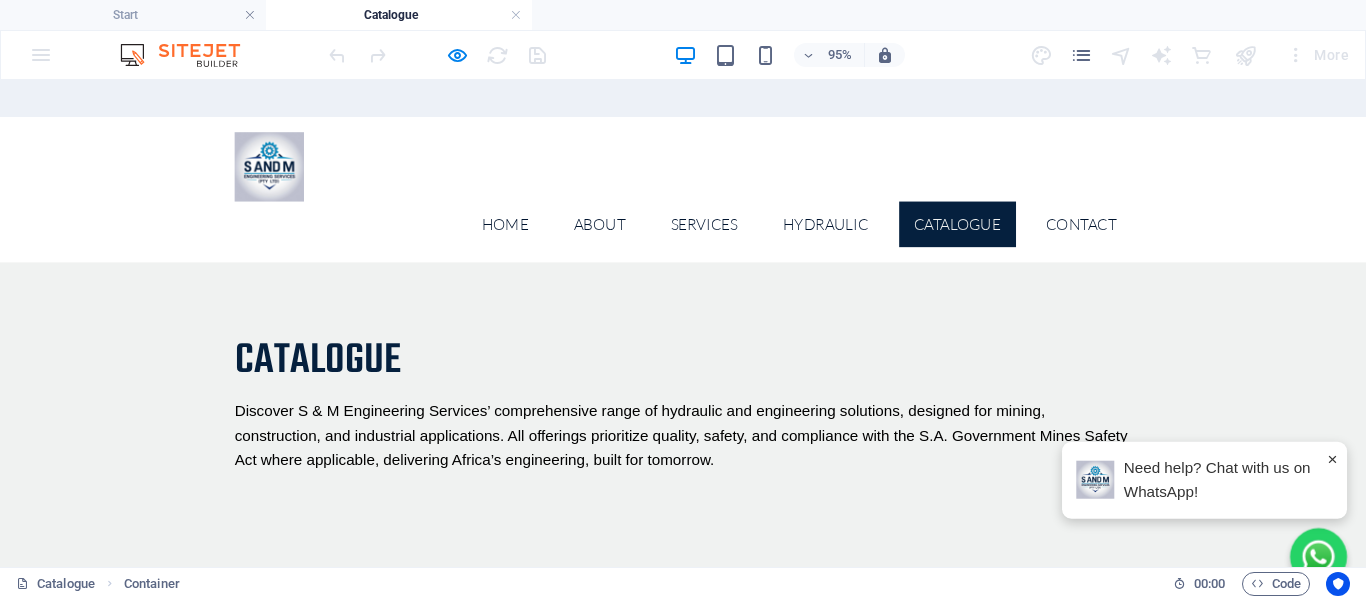 click on "Catalogue Discover S & M Engineering Services’ comprehensive range of hydraulic and engineering solutions, designed for mining, construction, and industrial applications. All offerings prioritize quality, safety, and compliance with the S.A. Government Mines Safety Act where applicable, delivering Africa’s engineering, built for [COUNTRY]." at bounding box center (719, 420) 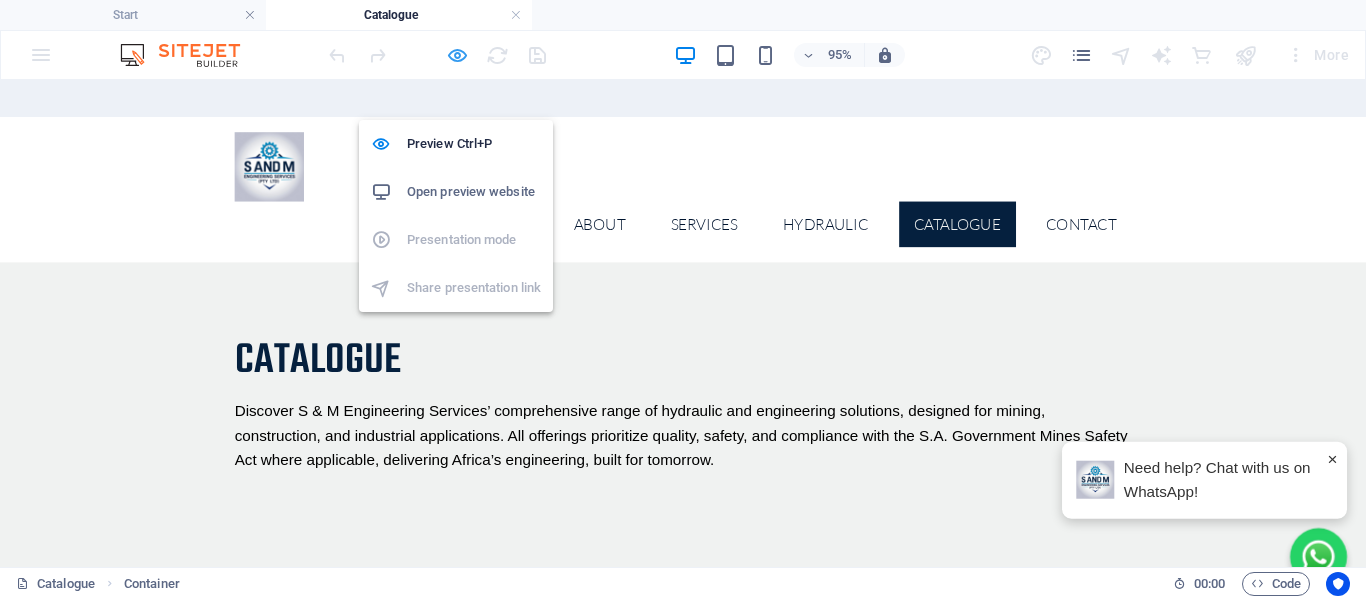 click at bounding box center [457, 55] 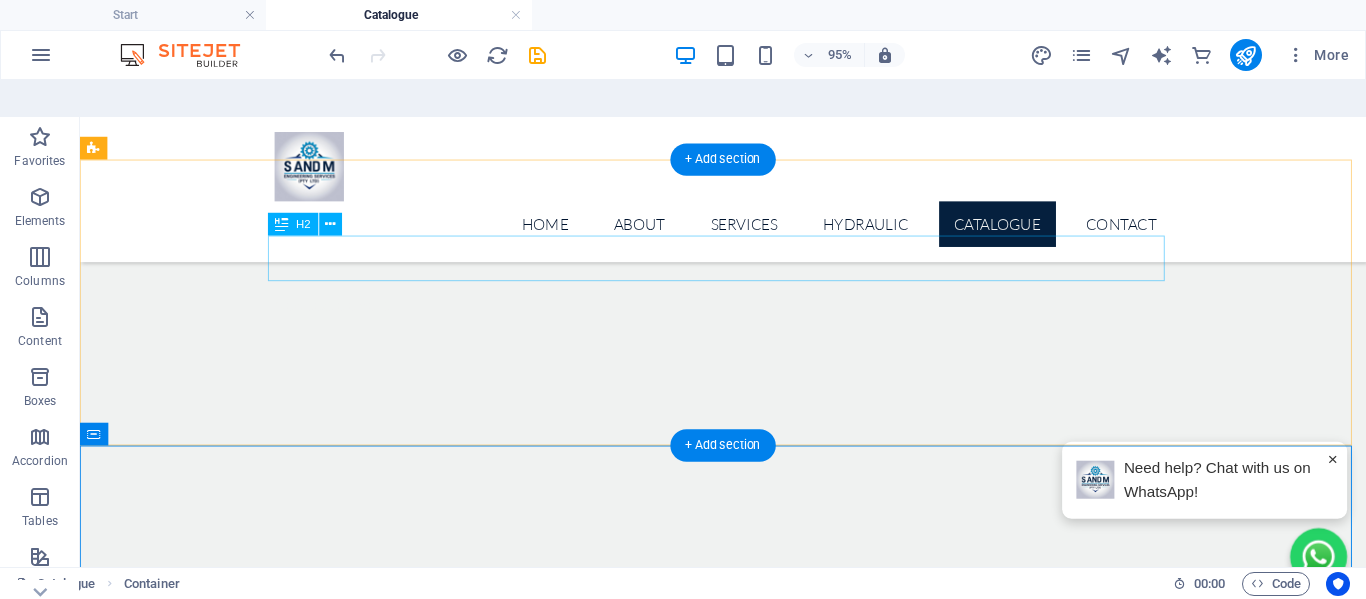scroll, scrollTop: 0, scrollLeft: 0, axis: both 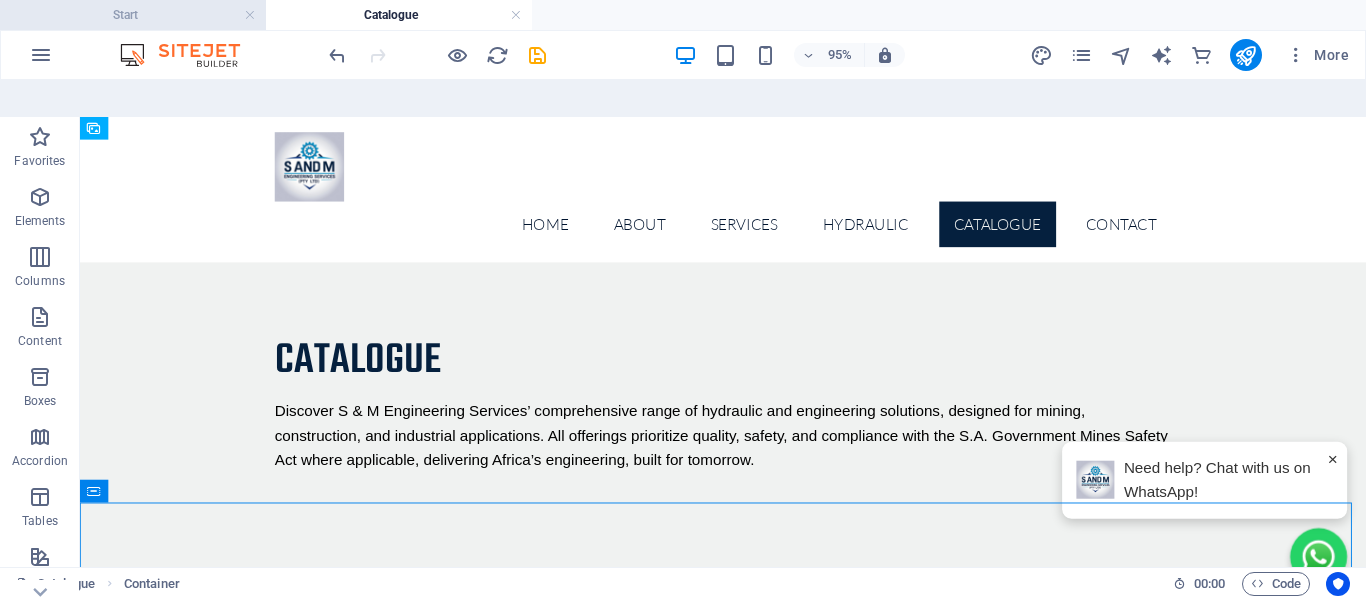 click on "Start" at bounding box center (133, 15) 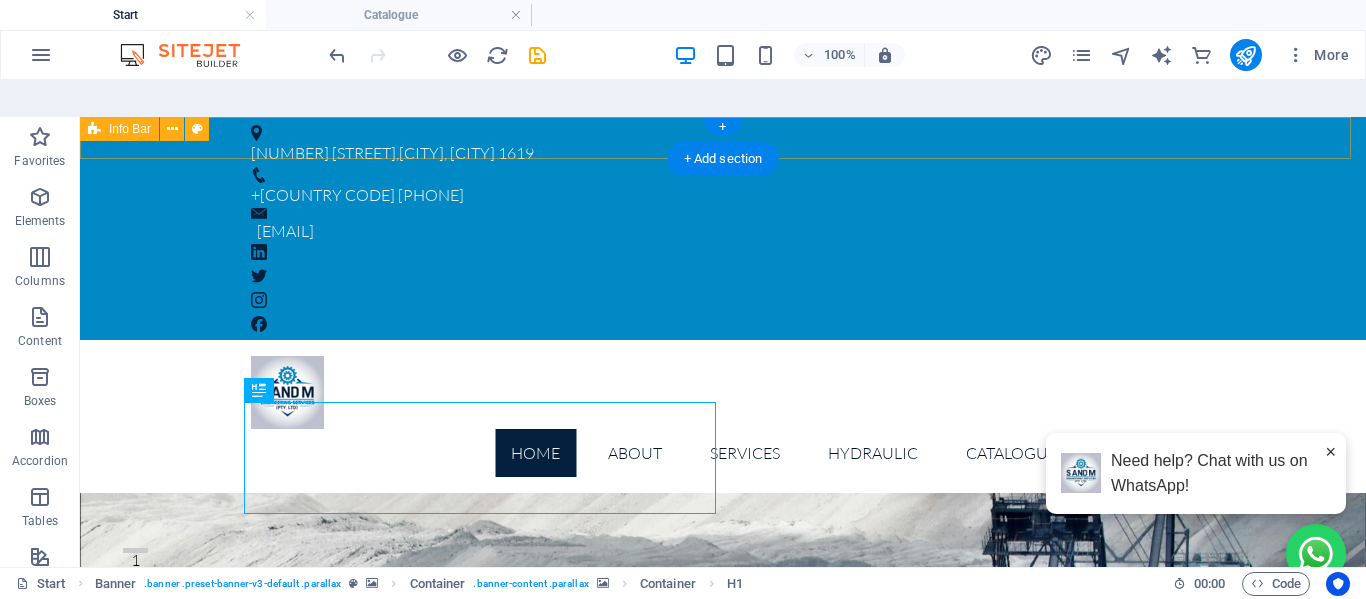 click on "116 E.P Malan Road ,  Pomona, Kempton Park   1619 +27 (0) 11 396 1722  ludewigs@icon.co.za" at bounding box center [723, 228] 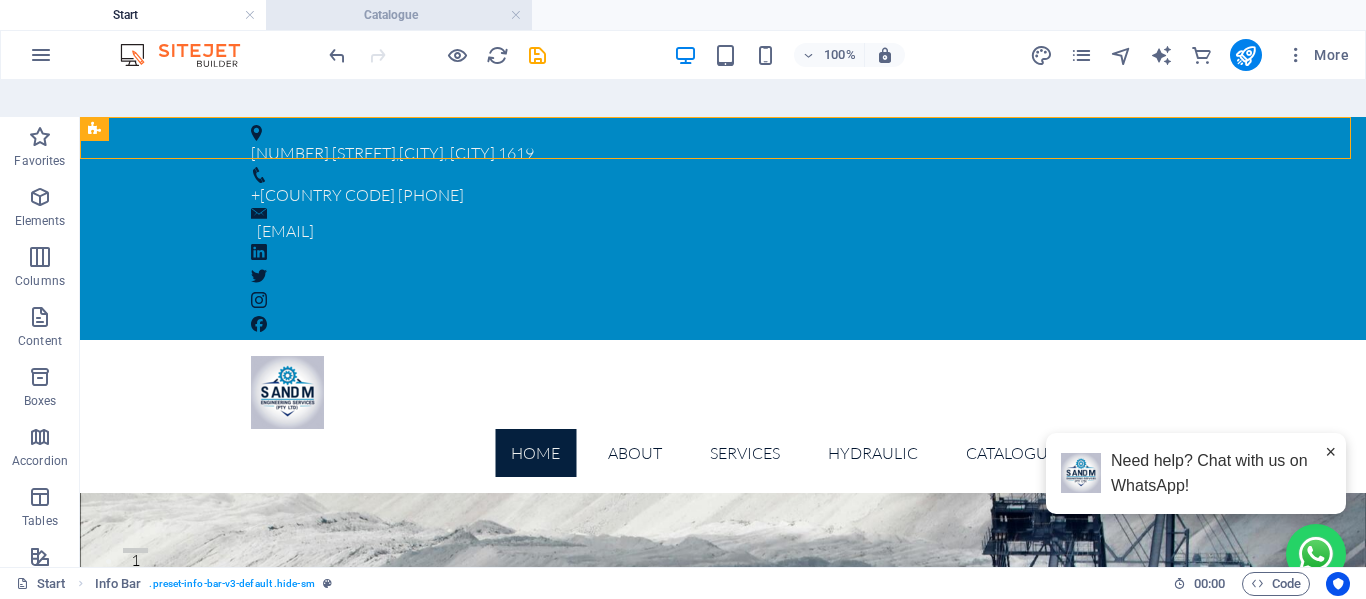 click on "Catalogue" at bounding box center (399, 15) 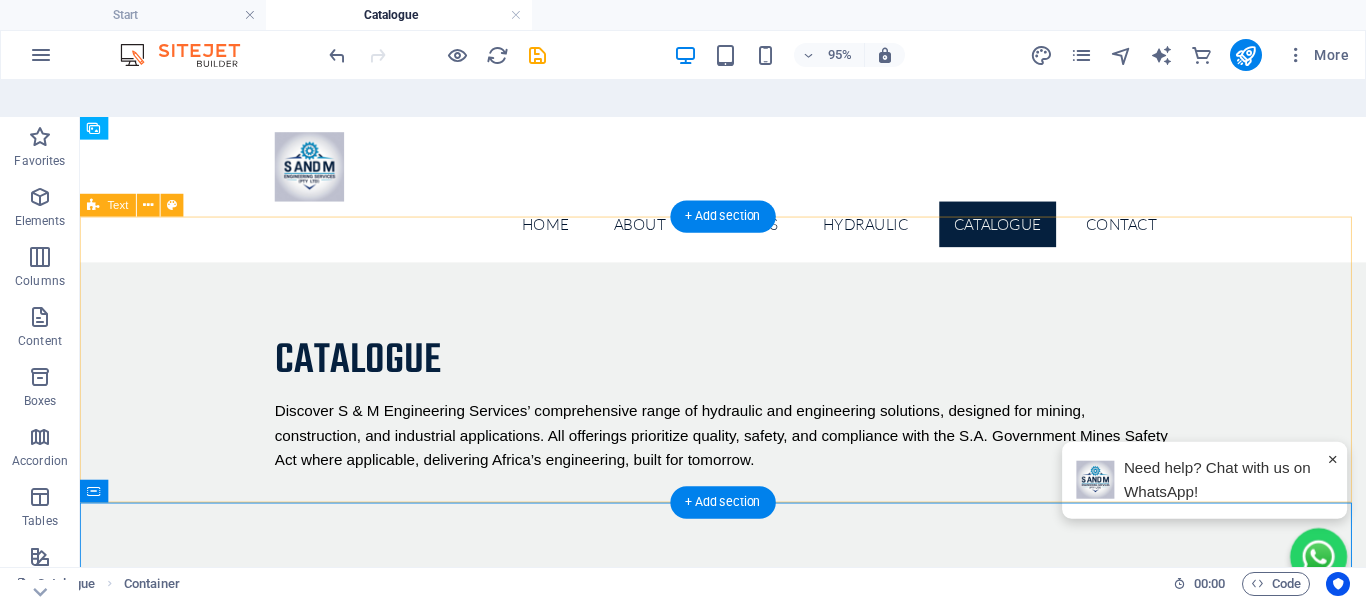 click on "Catalogue Discover S & M Engineering Services’ comprehensive range of hydraulic and engineering solutions, designed for mining, construction, and industrial applications. All offerings prioritize quality, safety, and compliance with the S.A. Government Mines Safety Act where applicable, delivering Africa’s engineering, built for tomorrow." at bounding box center [757, 420] 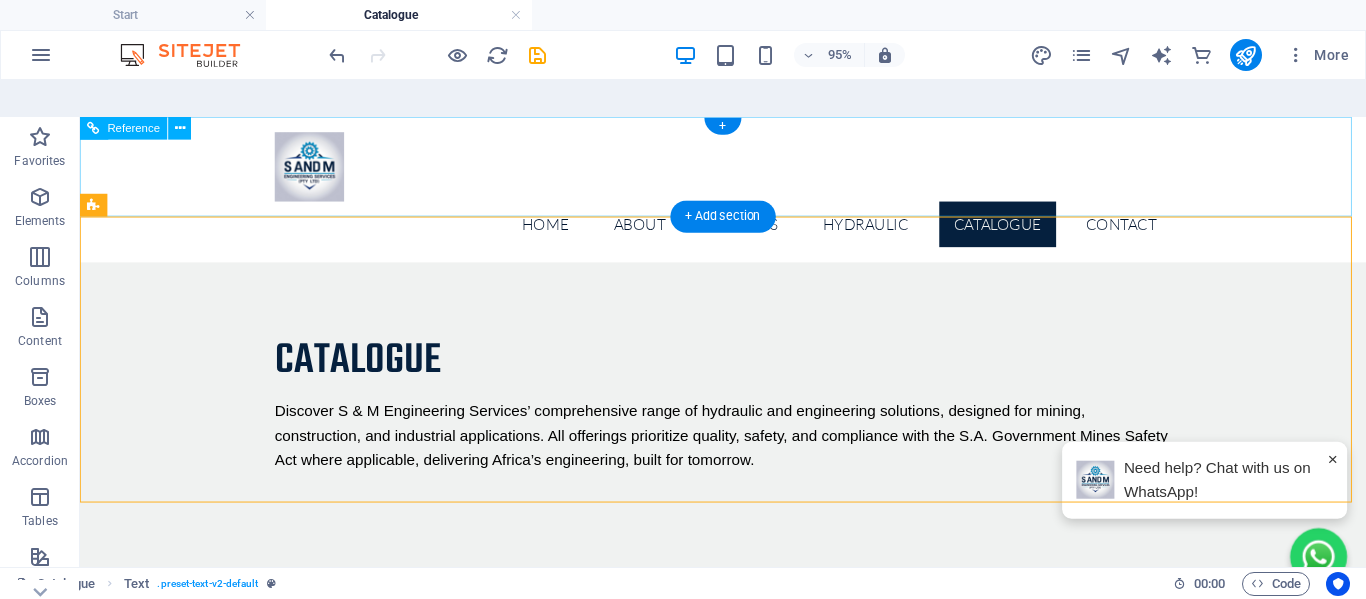 click on "Home About Services Manufacturing Insatallations Field Services Hydraulic hydraulic hoses Adapters  Steel tubes Valves Foot Switches Catalogue Contact" at bounding box center (757, 230) 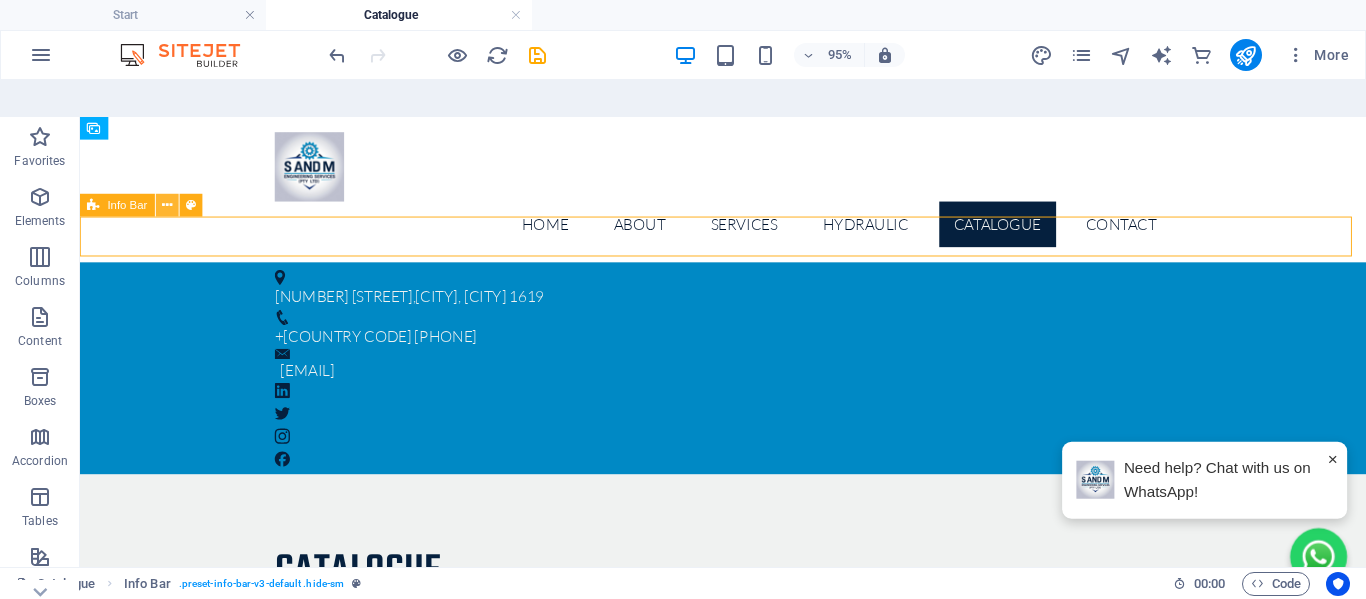 click at bounding box center (167, 205) 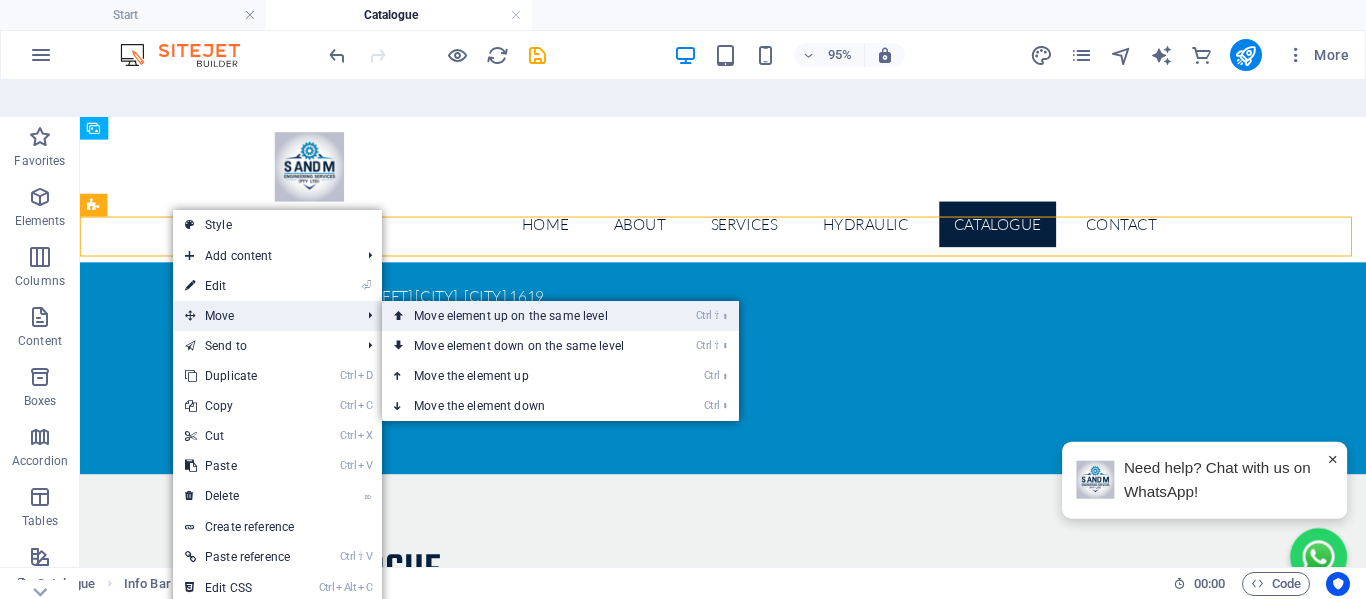 drag, startPoint x: 493, startPoint y: 274, endPoint x: 433, endPoint y: 204, distance: 92.19544 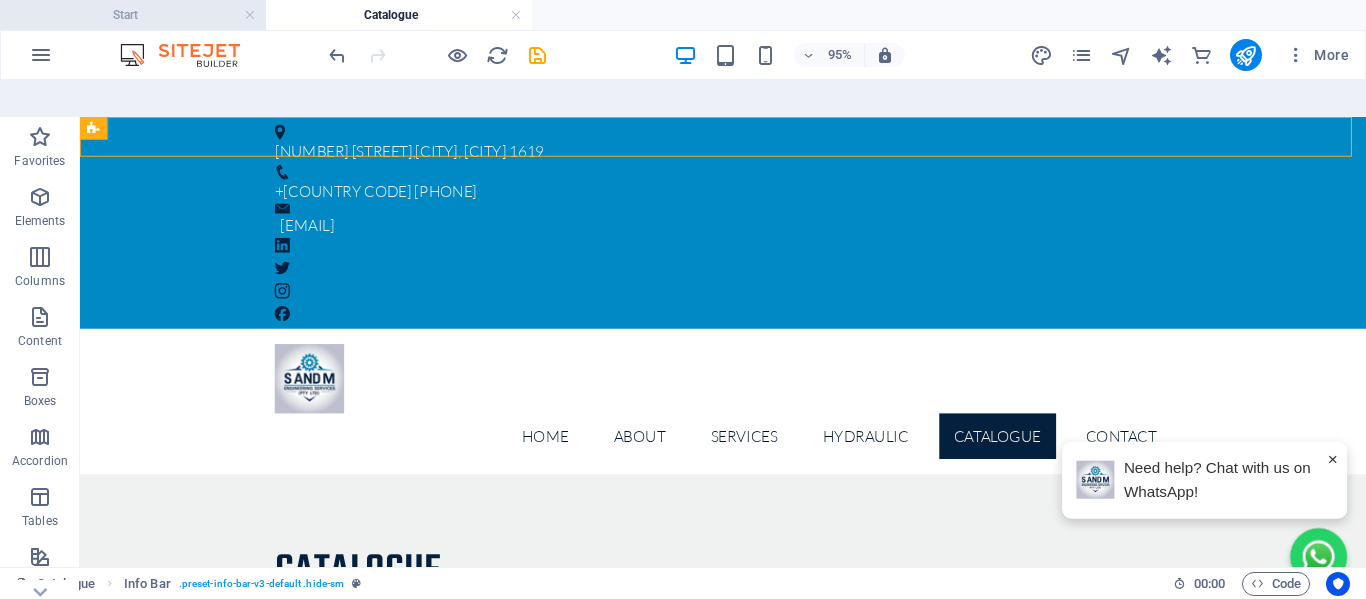 click on "Start" at bounding box center [133, 15] 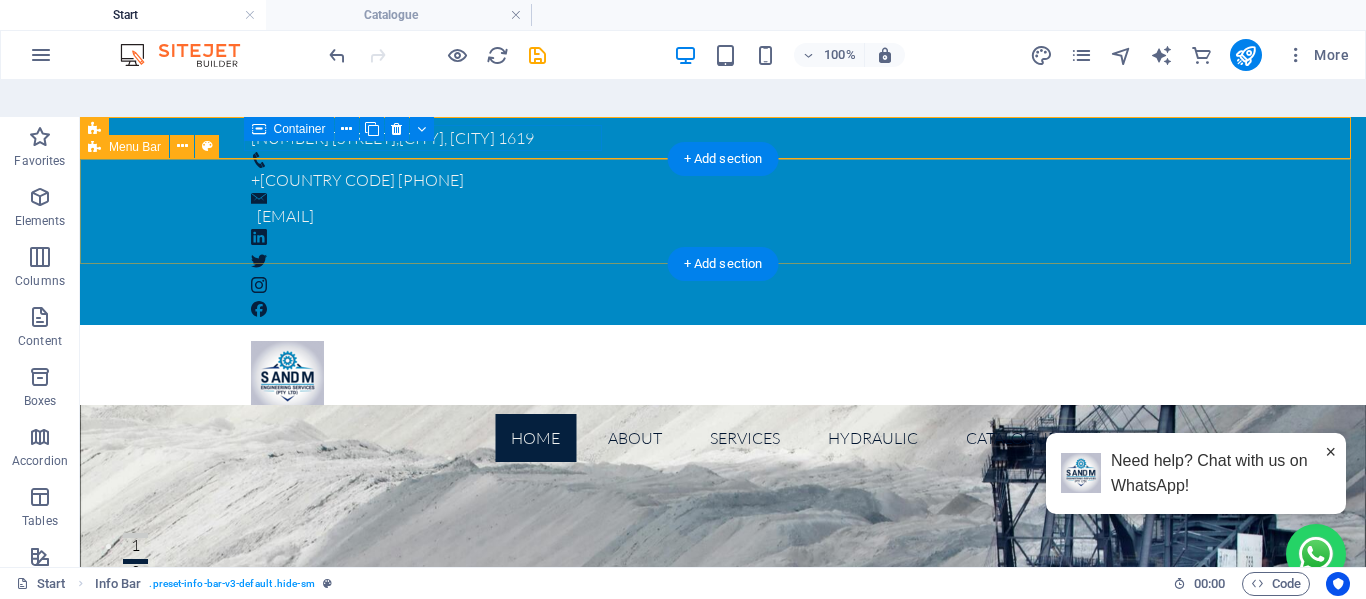 scroll, scrollTop: 0, scrollLeft: 0, axis: both 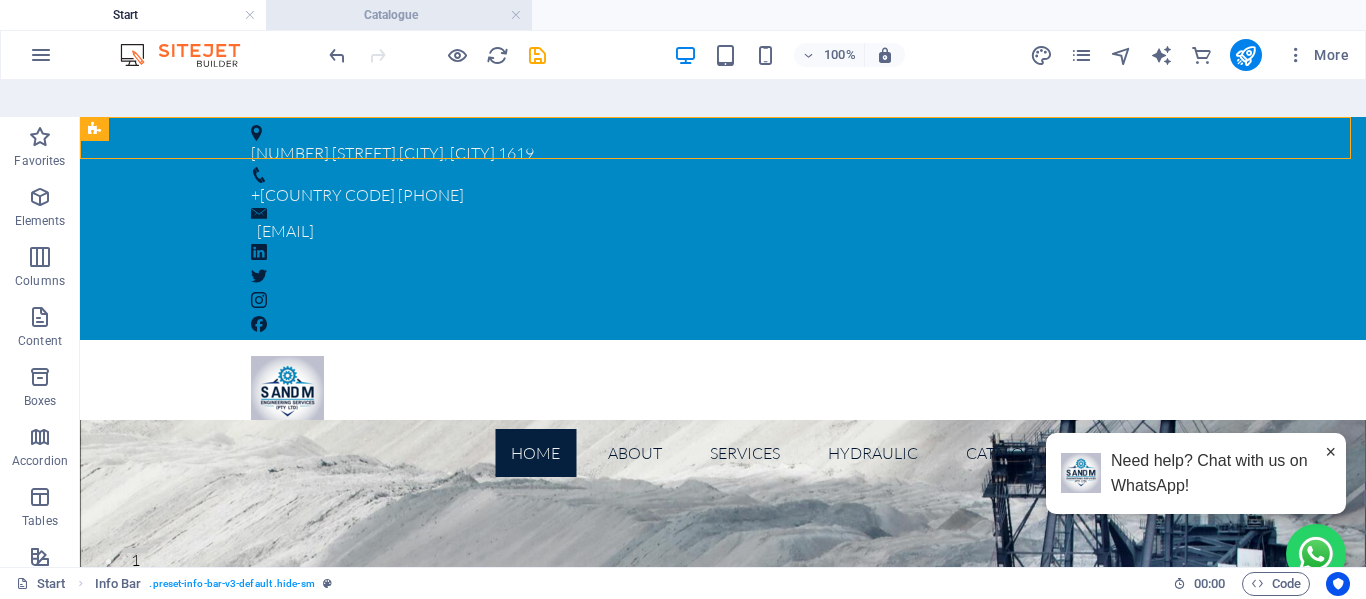 click on "Catalogue" at bounding box center (399, 15) 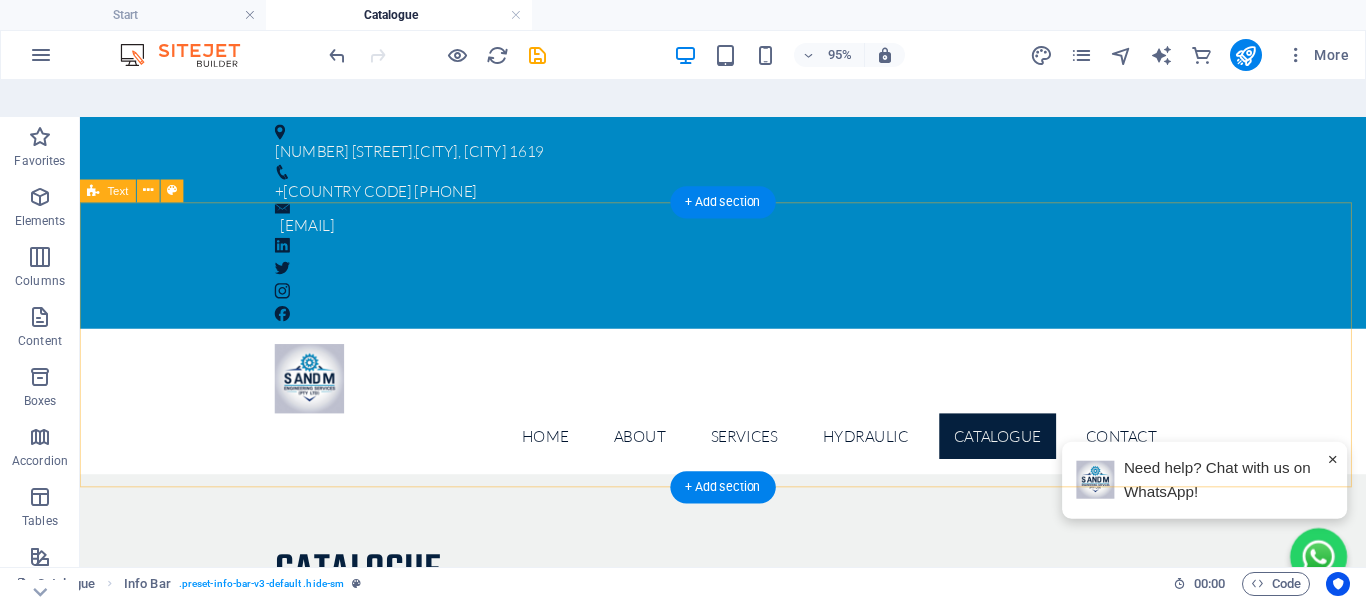 scroll, scrollTop: 200, scrollLeft: 0, axis: vertical 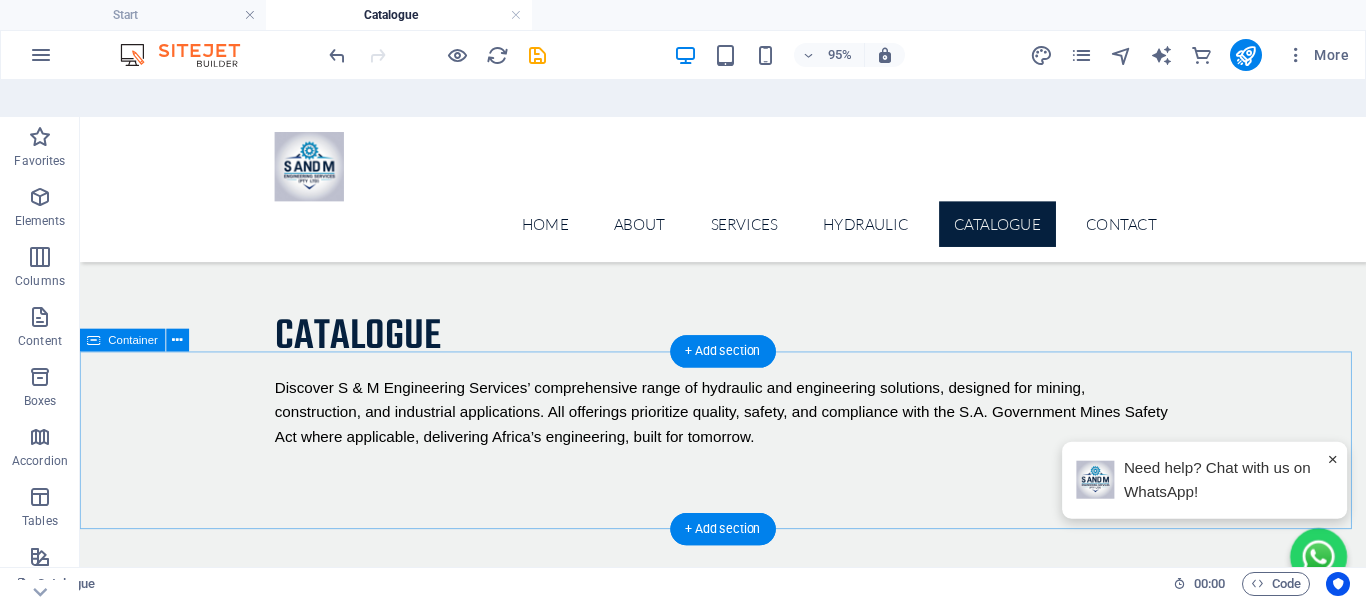 click on "New text element" at bounding box center [757, 5784] 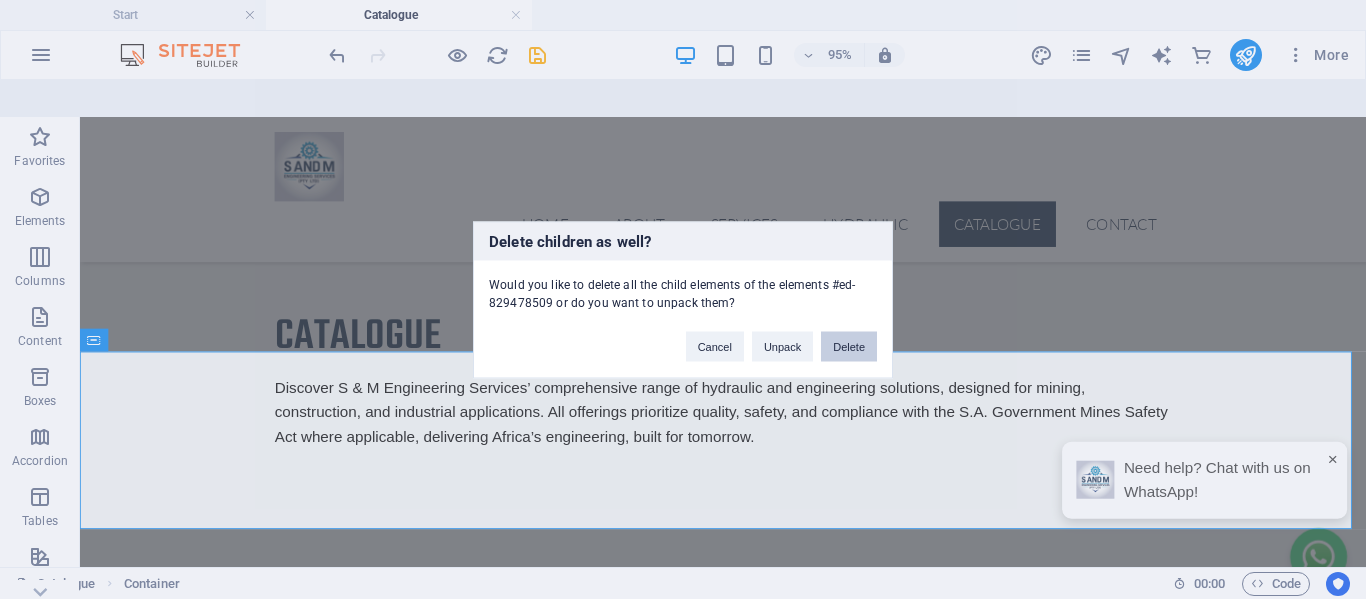 click on "Delete" at bounding box center [849, 346] 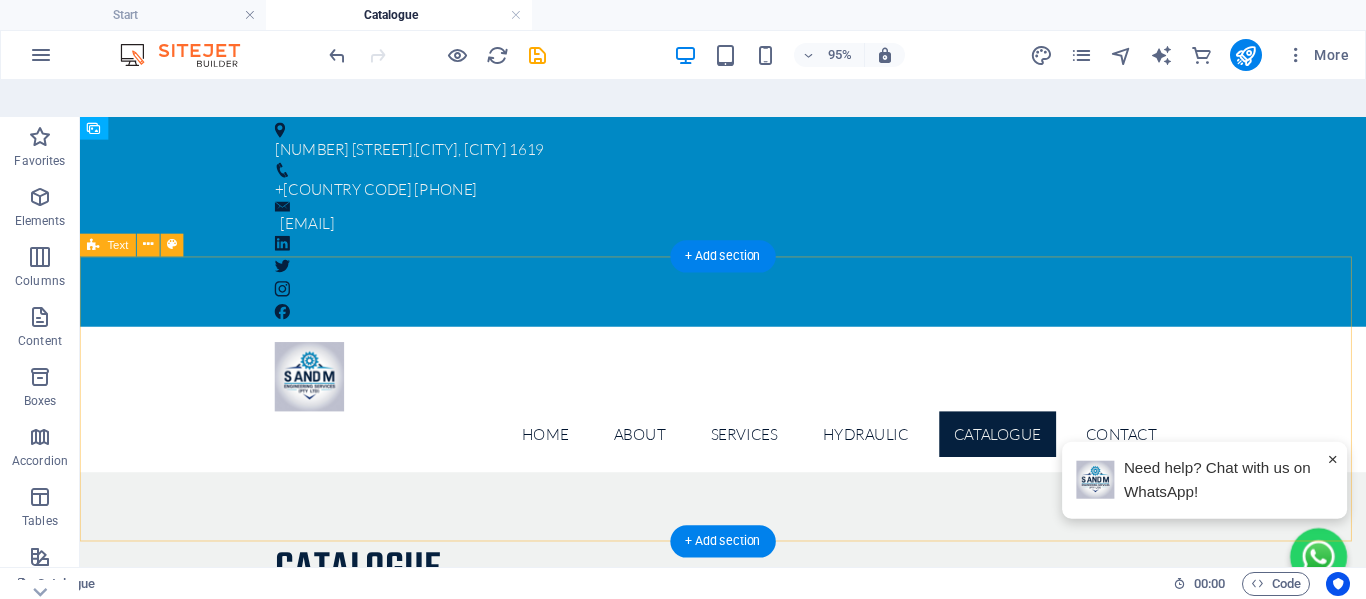 scroll, scrollTop: 0, scrollLeft: 0, axis: both 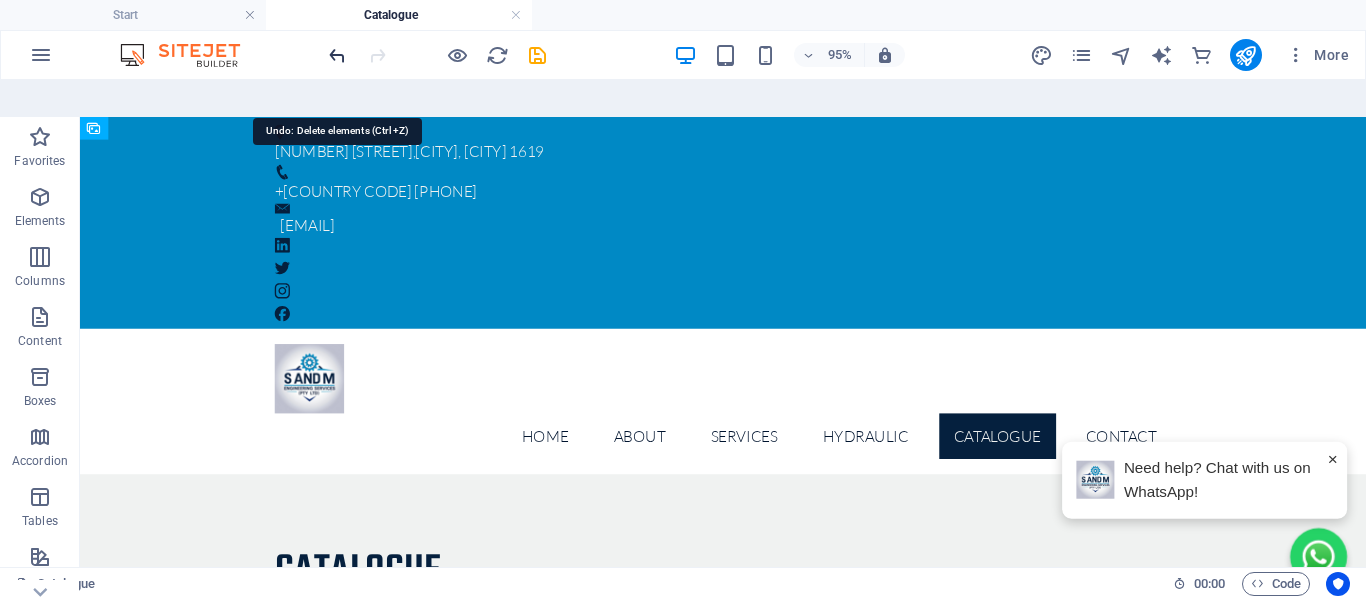 click at bounding box center (337, 55) 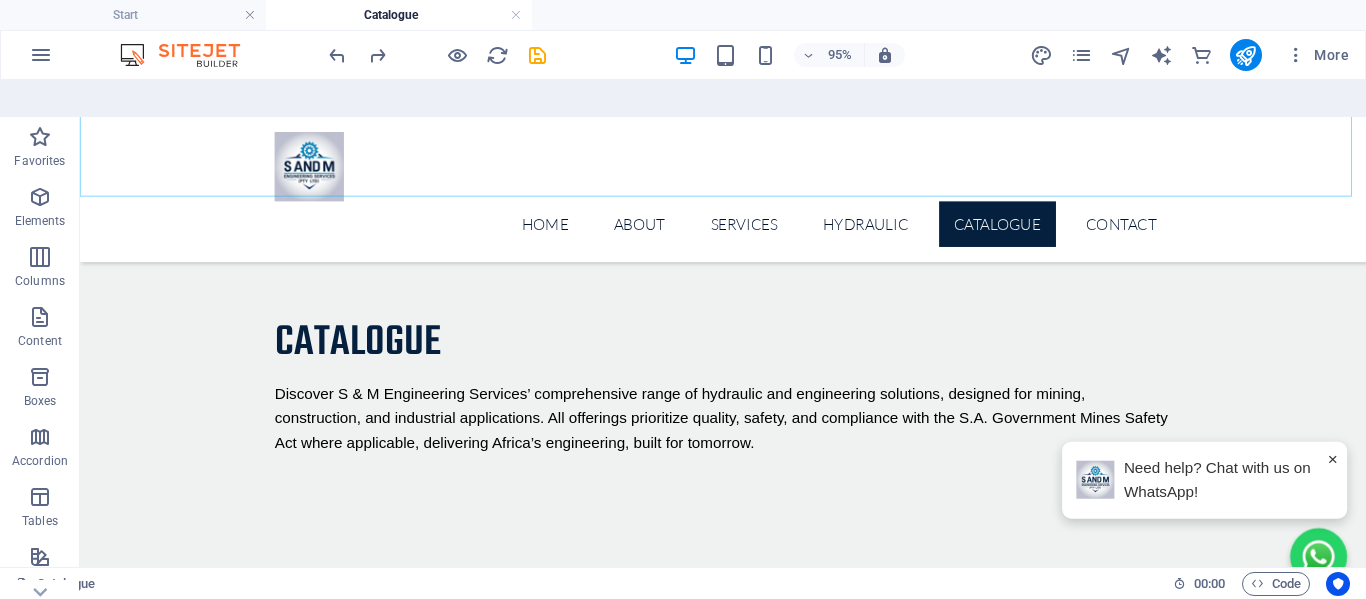 scroll, scrollTop: 200, scrollLeft: 0, axis: vertical 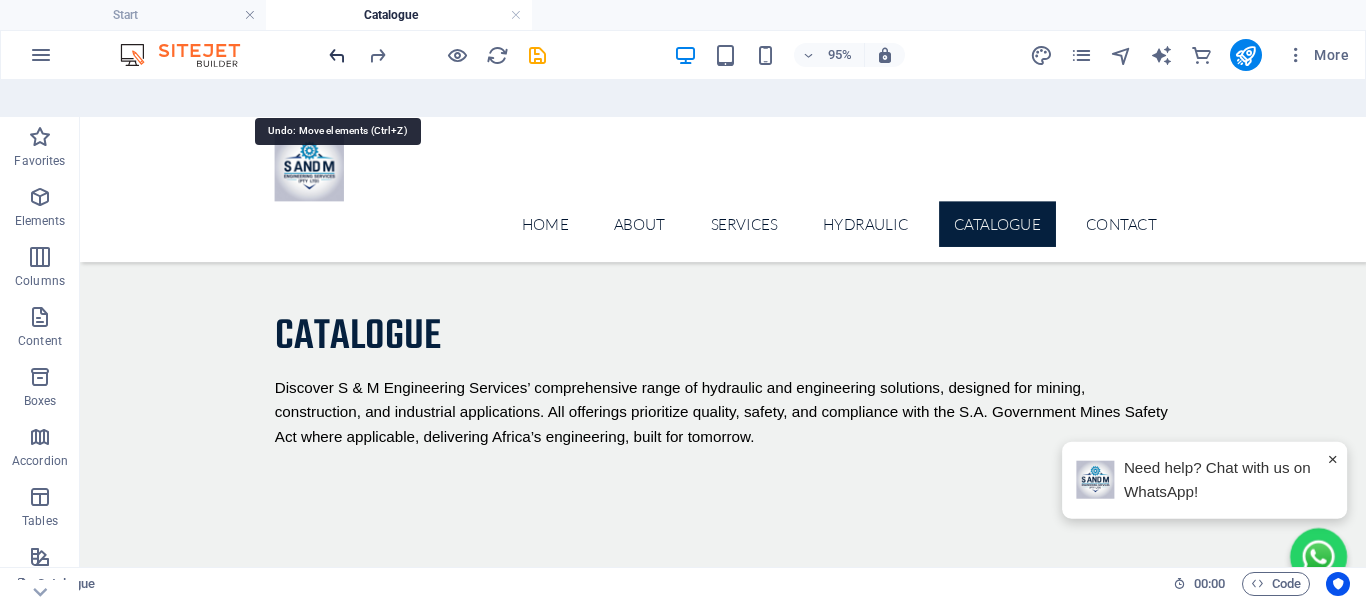 click at bounding box center (337, 55) 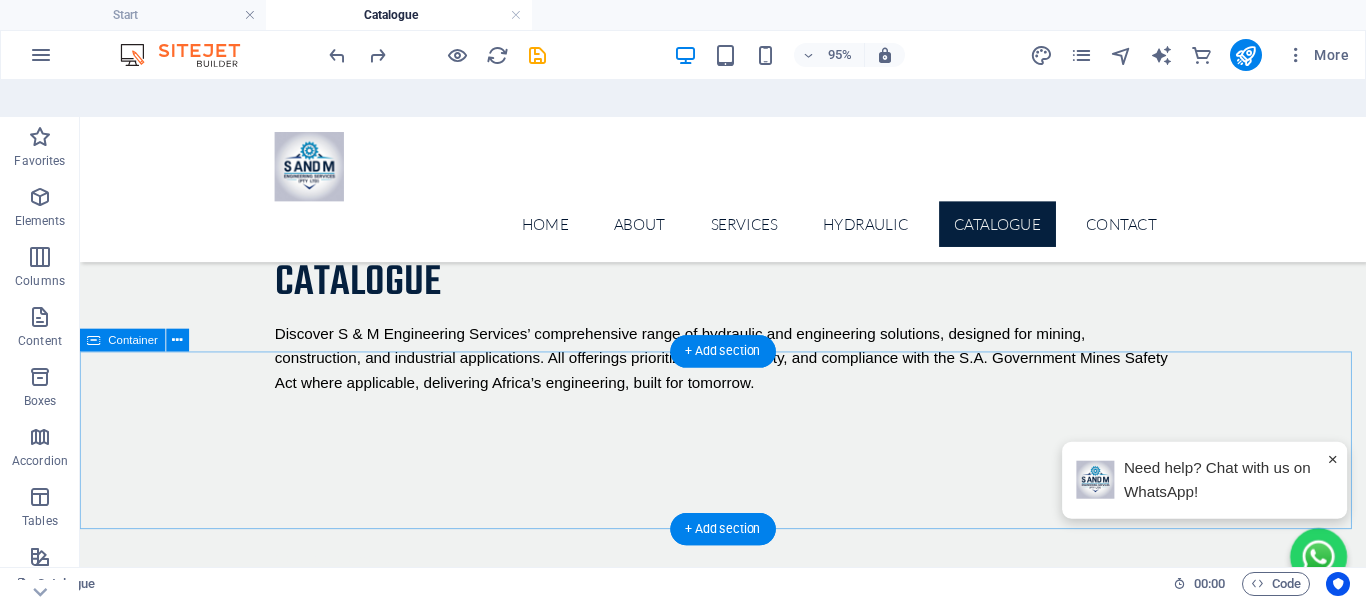scroll, scrollTop: 200, scrollLeft: 0, axis: vertical 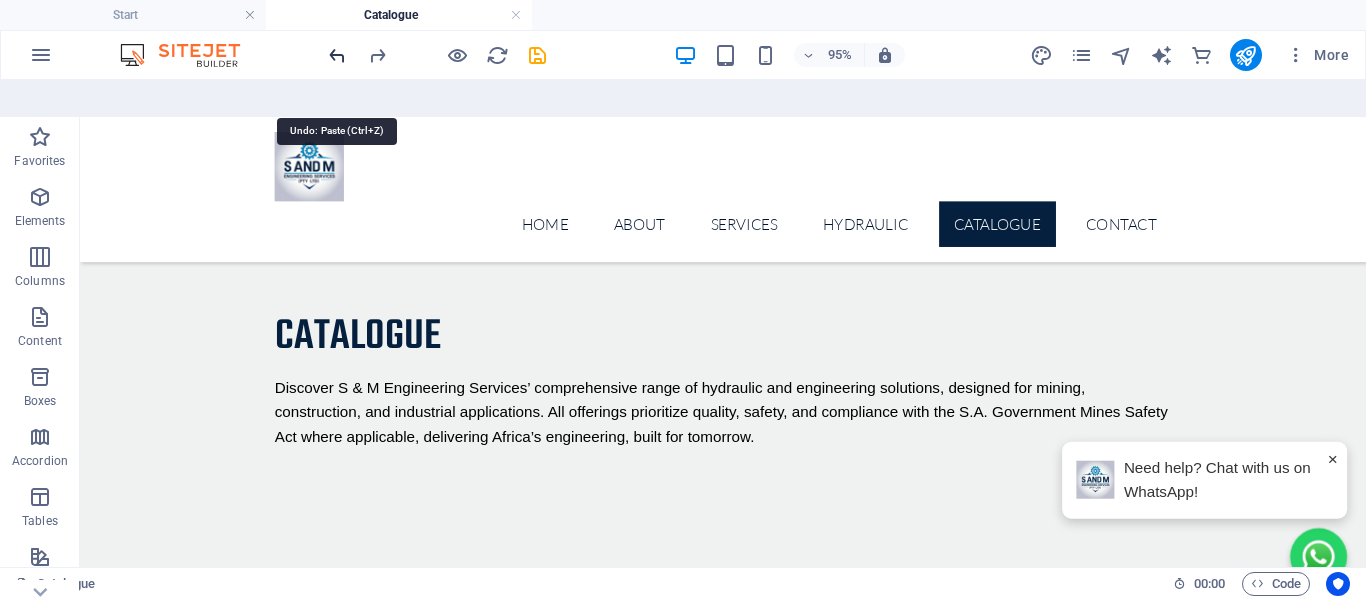 click at bounding box center (337, 55) 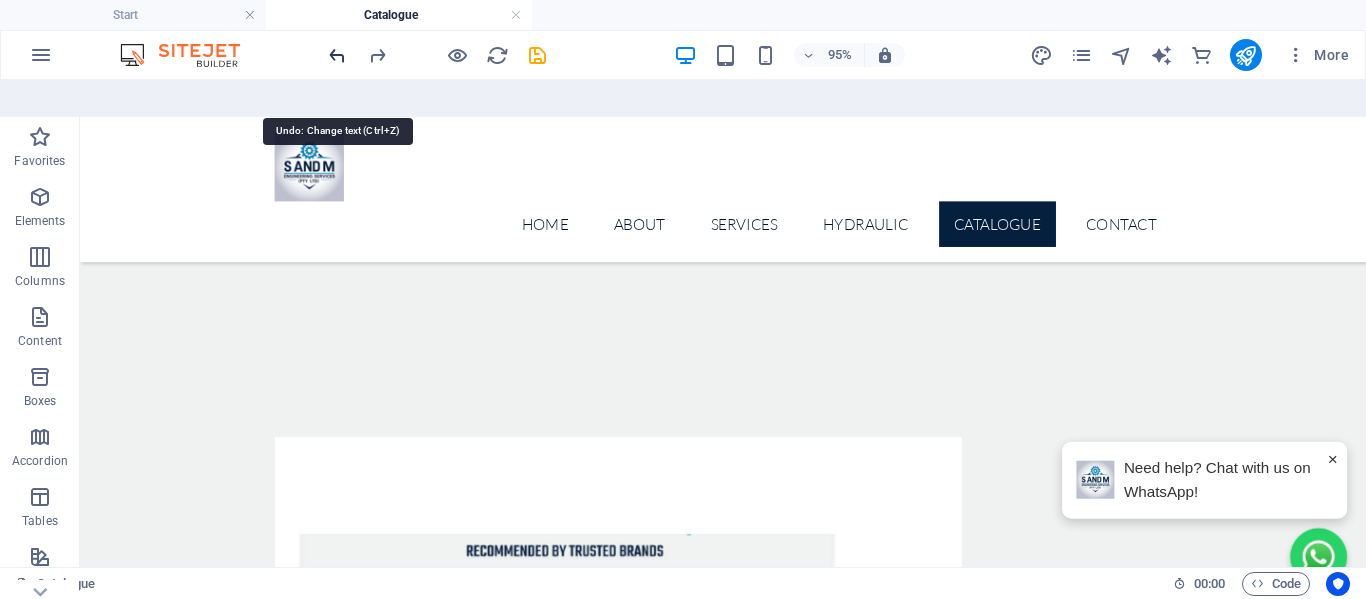 scroll, scrollTop: 0, scrollLeft: 0, axis: both 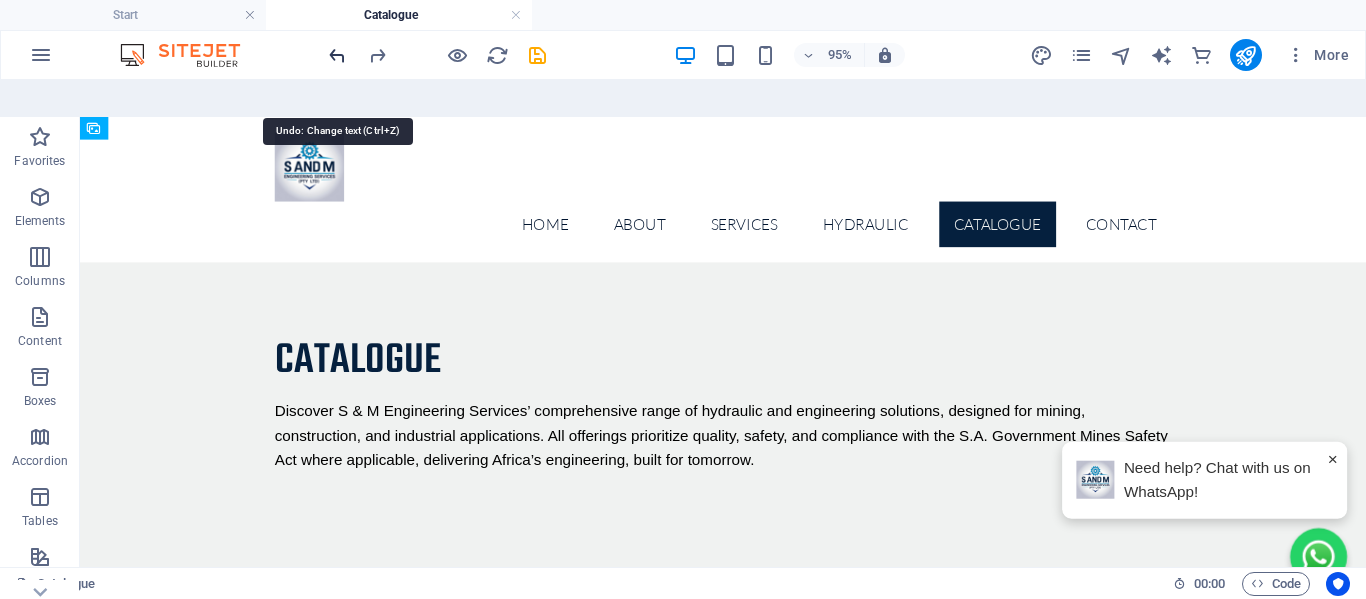 click at bounding box center (337, 55) 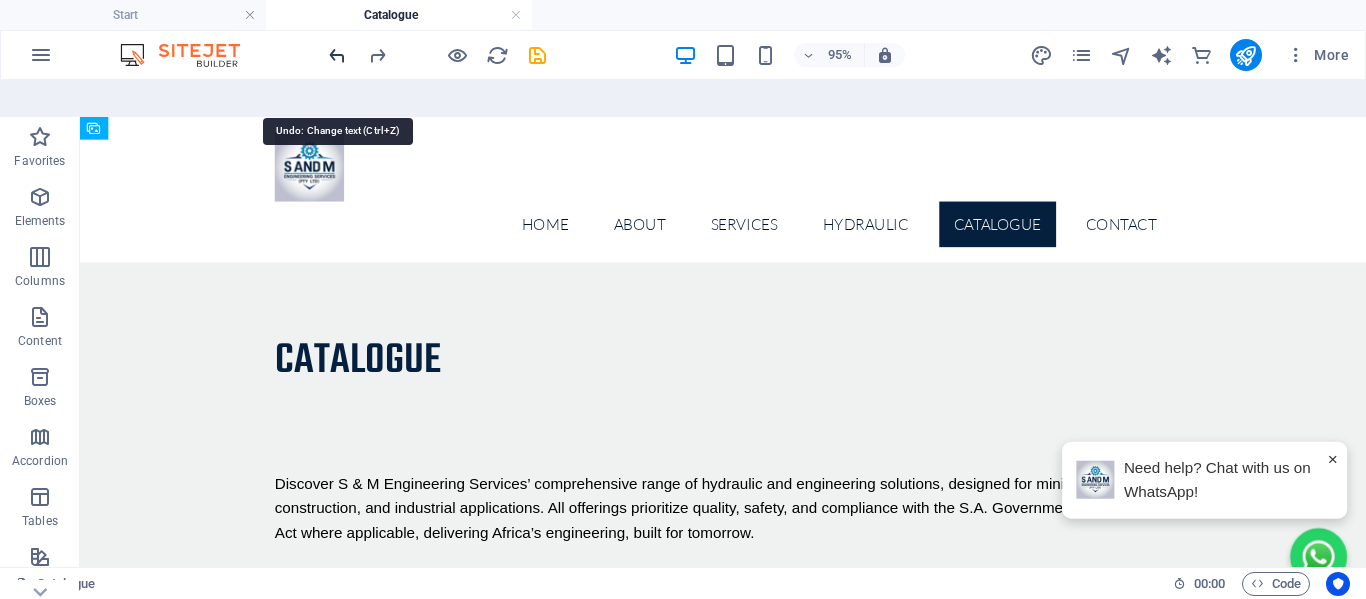 click at bounding box center [337, 55] 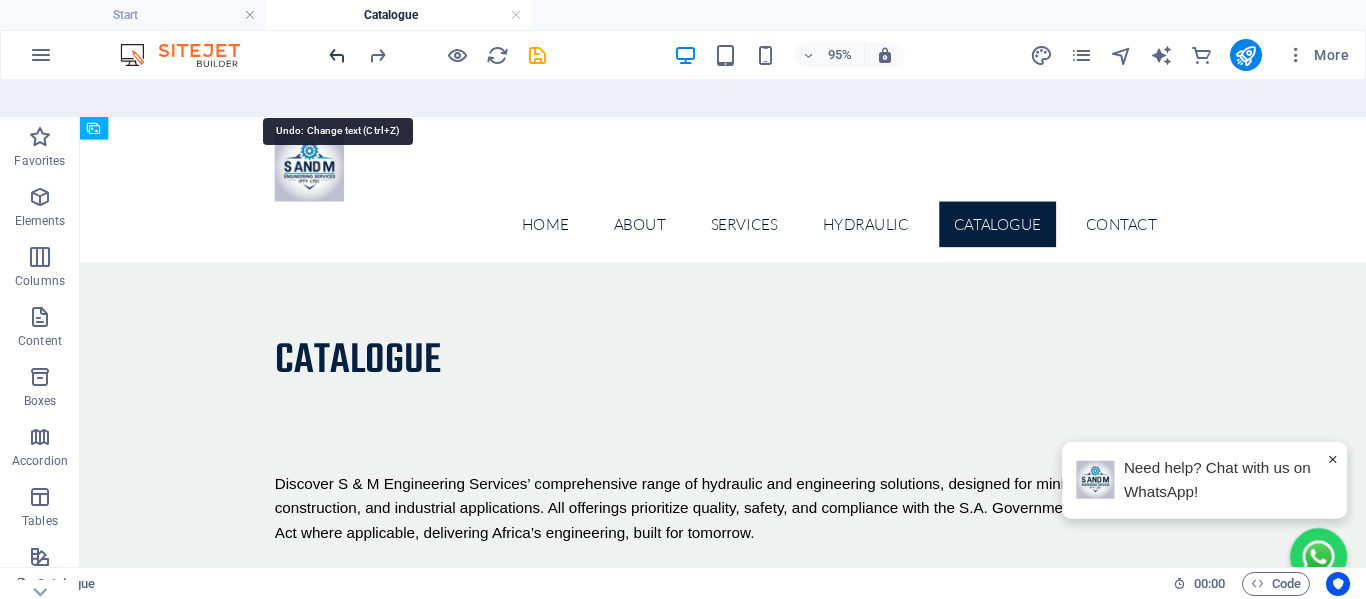 click at bounding box center [337, 55] 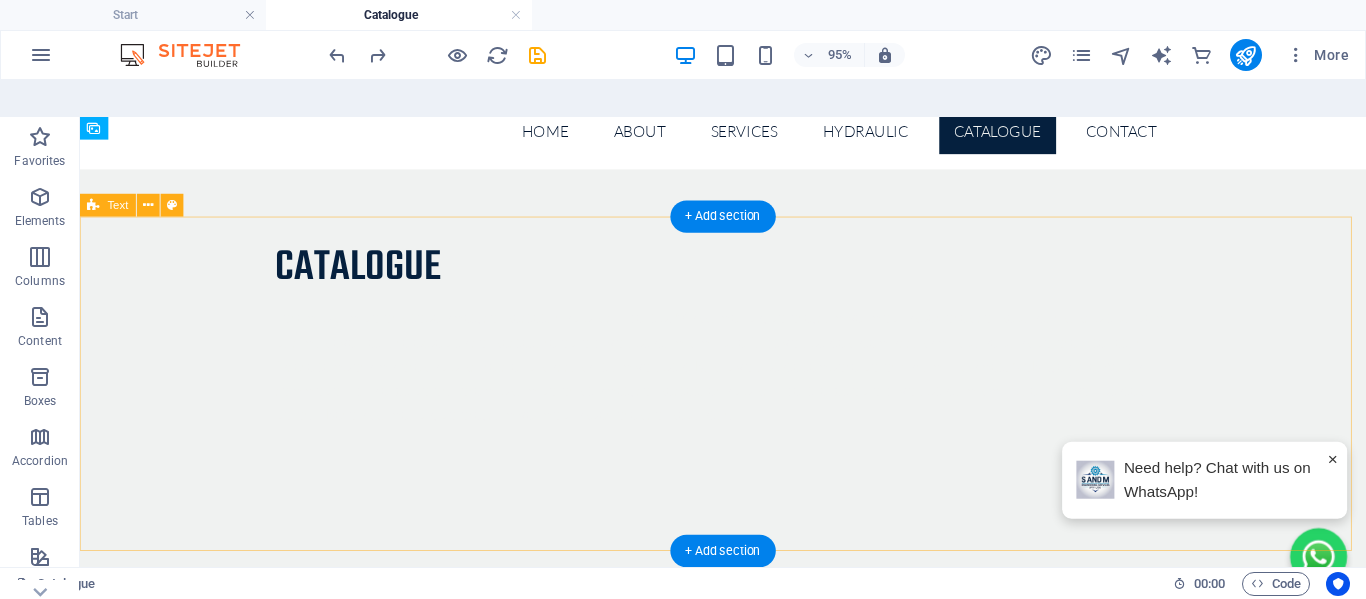 scroll, scrollTop: 0, scrollLeft: 0, axis: both 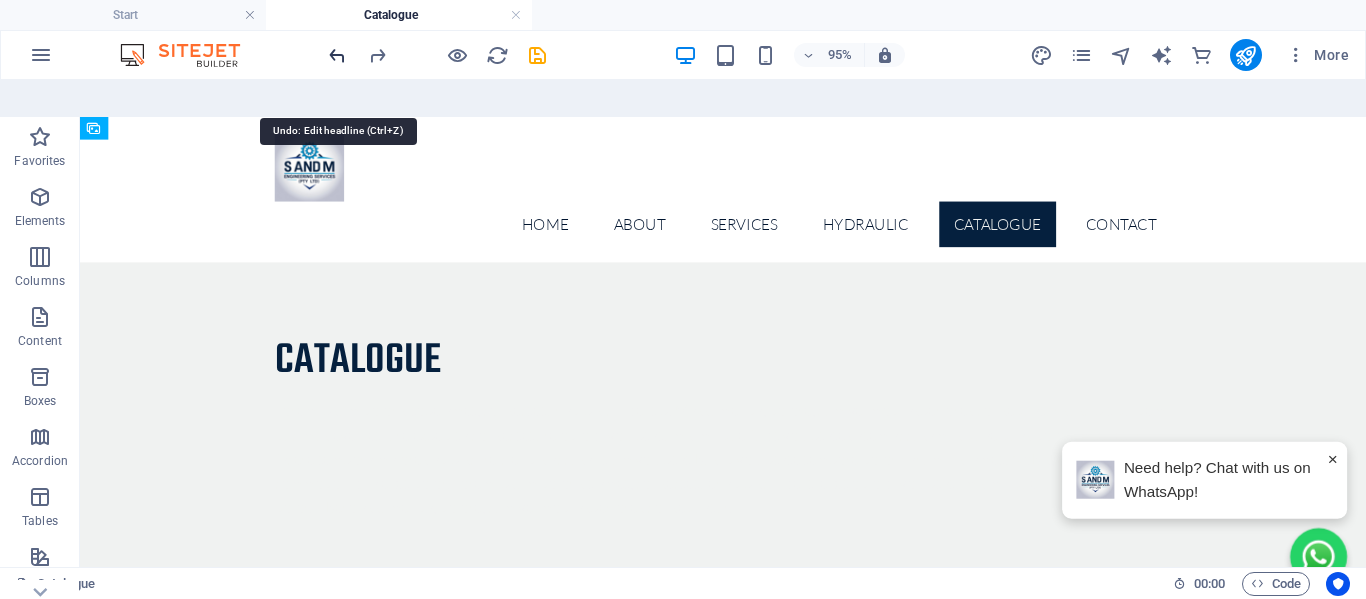 click at bounding box center [337, 55] 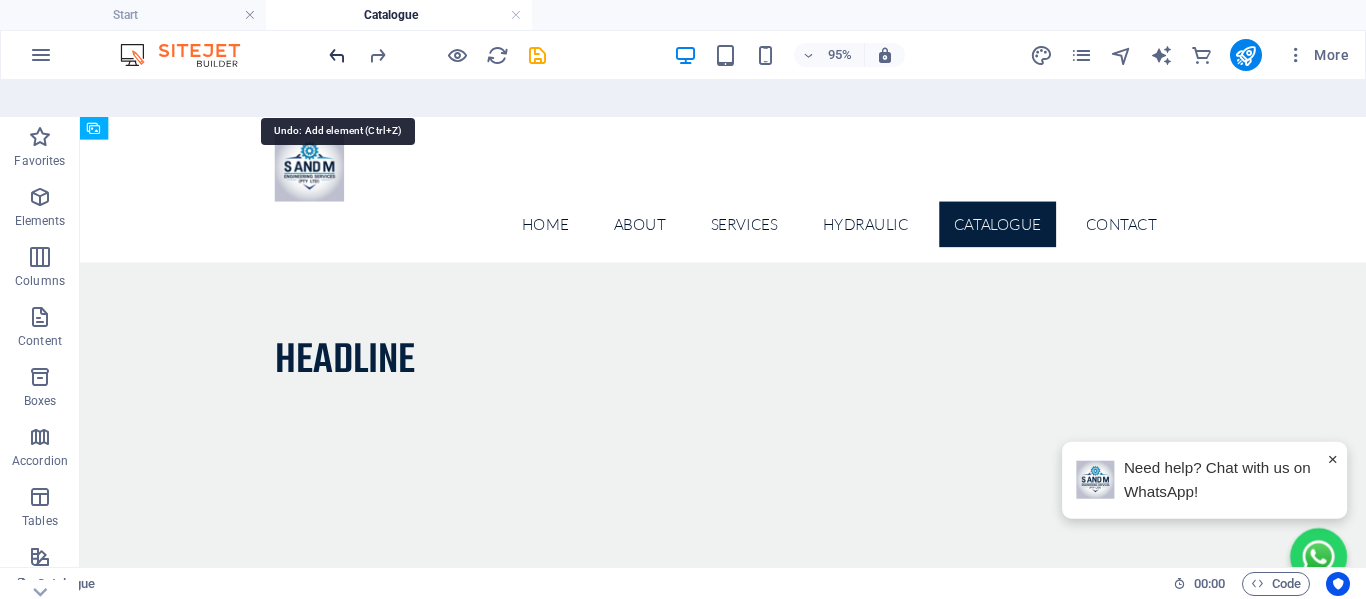 click at bounding box center [337, 55] 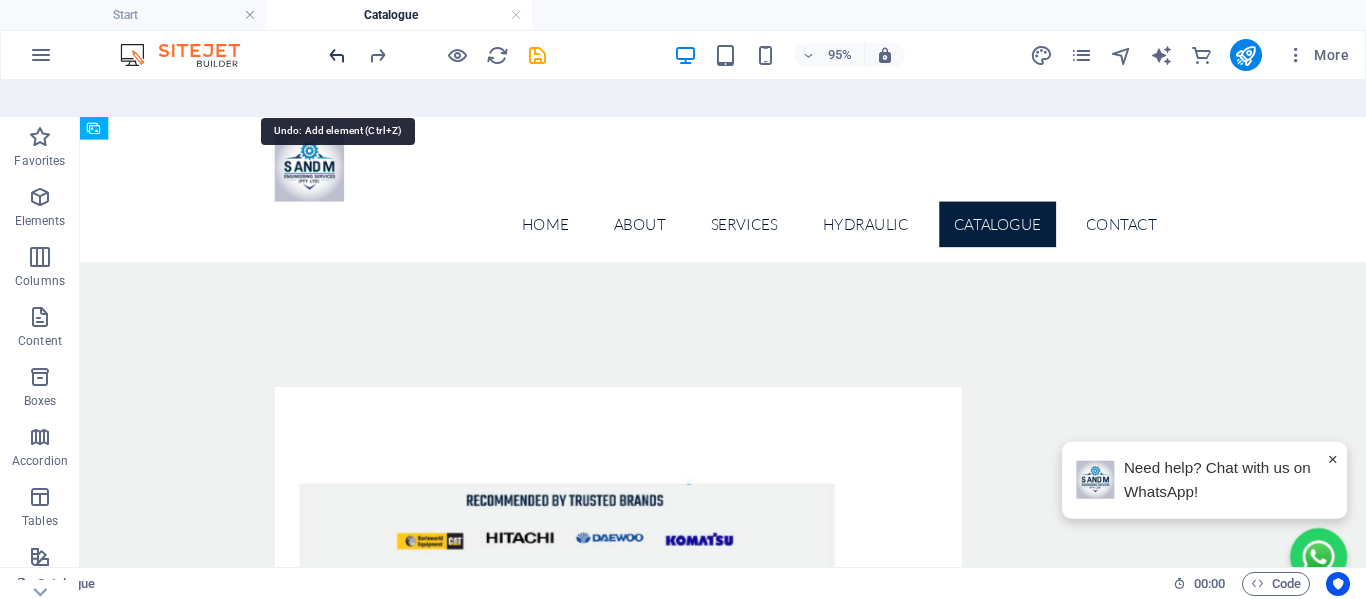 click at bounding box center [337, 55] 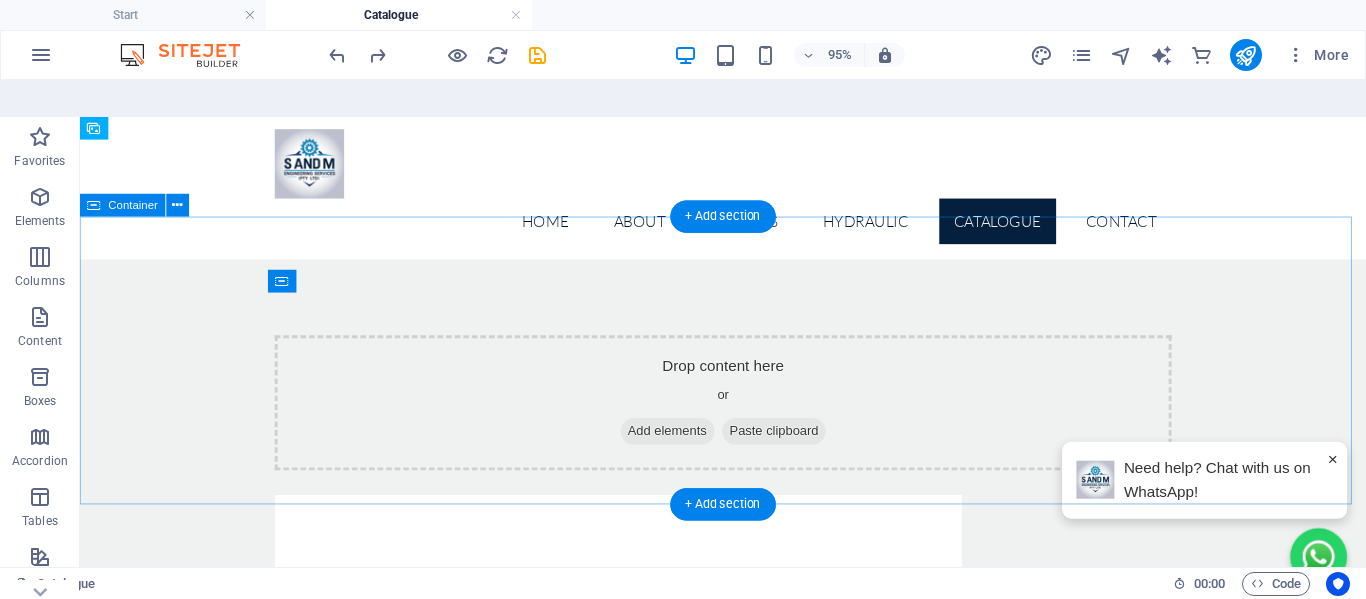 scroll, scrollTop: 0, scrollLeft: 0, axis: both 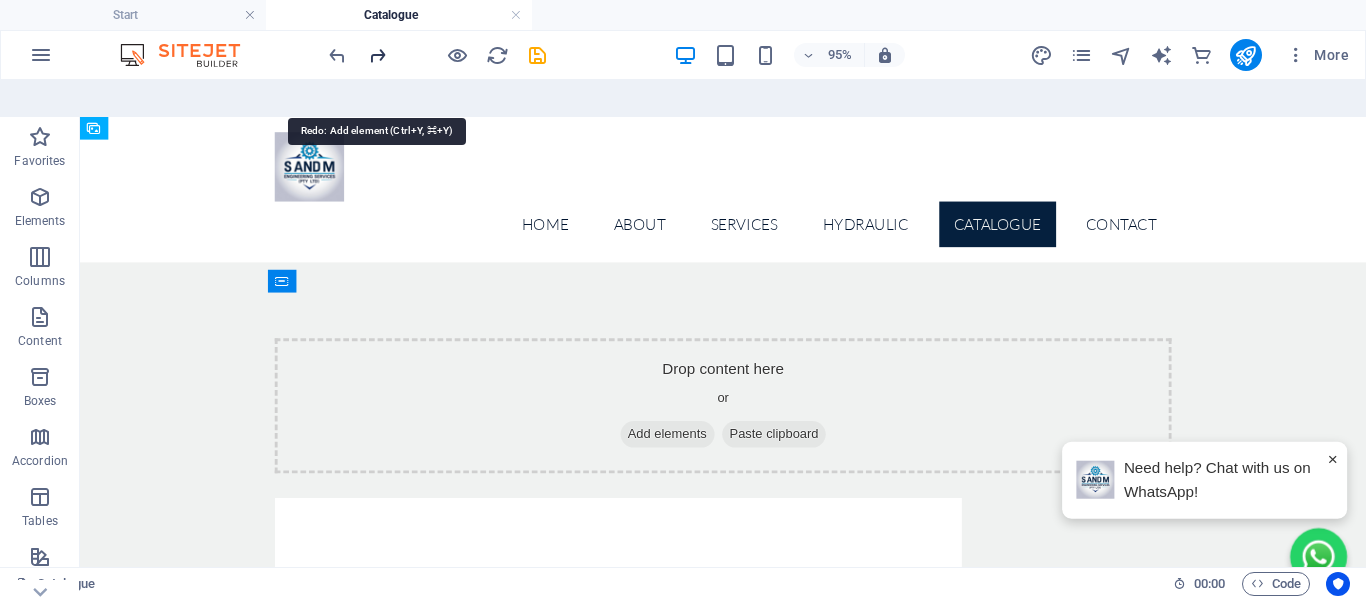 click at bounding box center (377, 55) 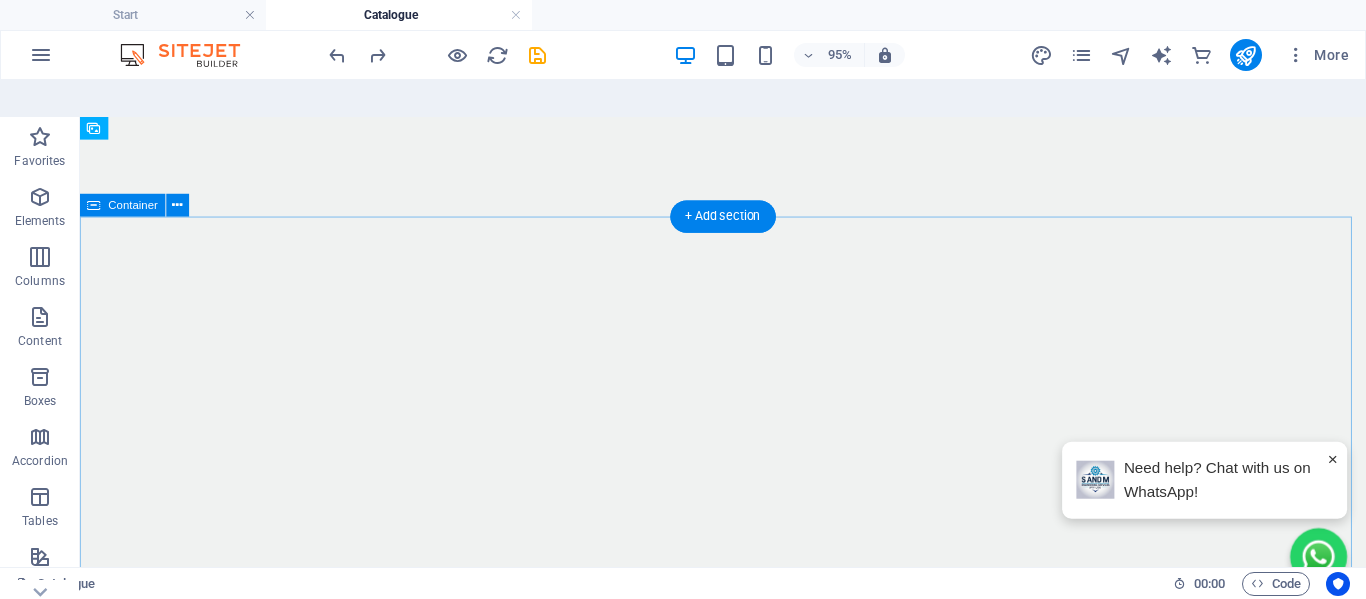 scroll, scrollTop: 0, scrollLeft: 0, axis: both 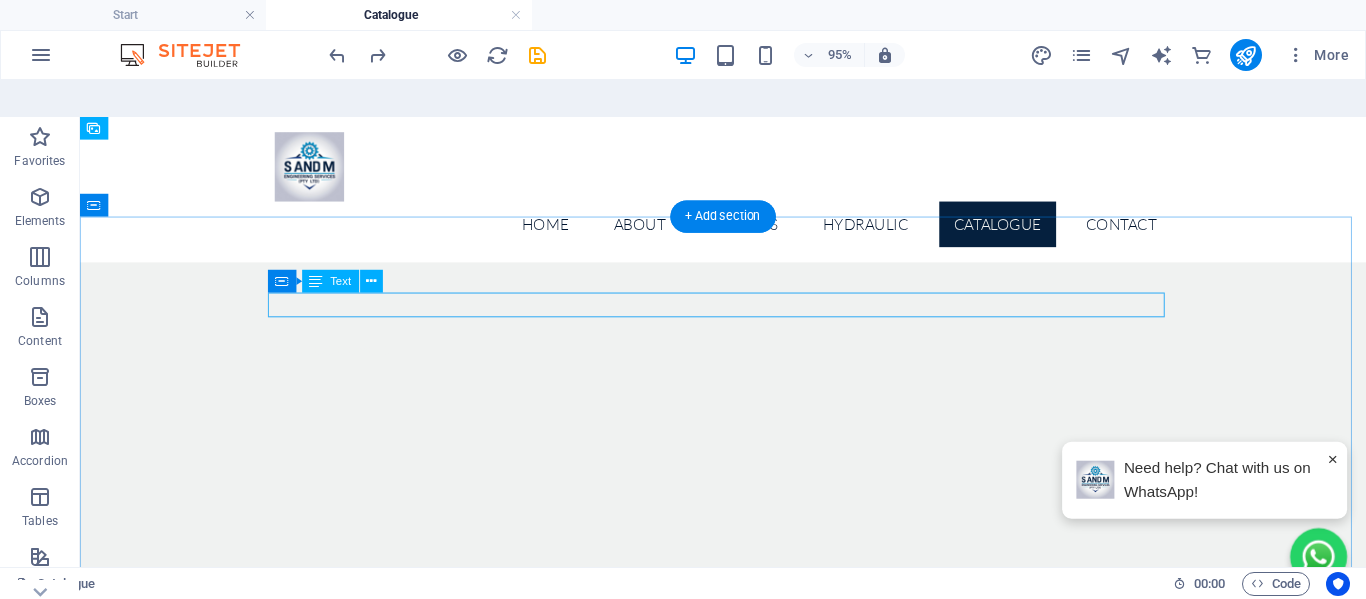 click on "New text element" at bounding box center (757, 363) 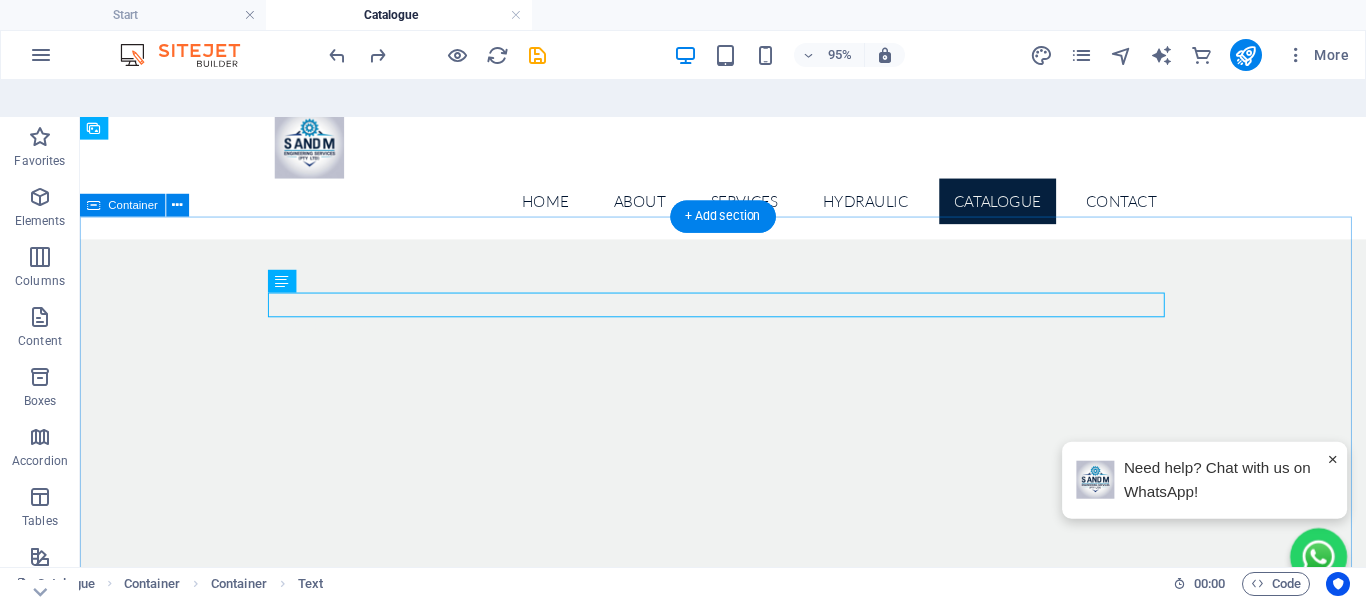 scroll, scrollTop: 0, scrollLeft: 0, axis: both 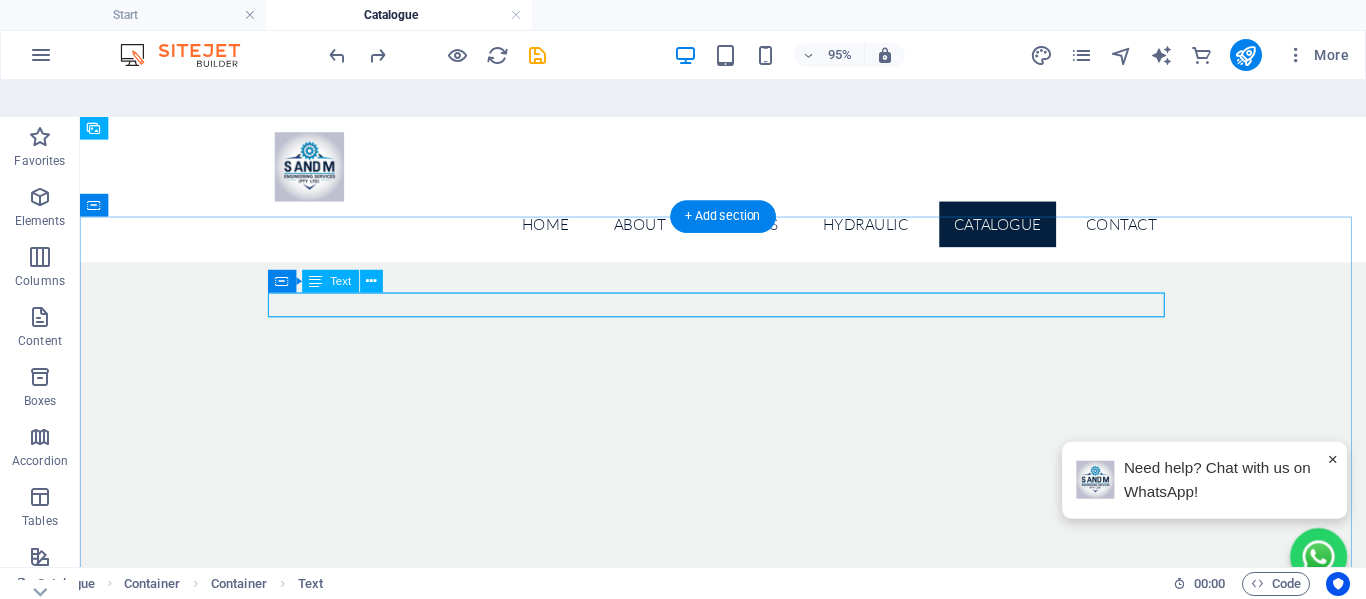 click on "New text element" at bounding box center (757, 363) 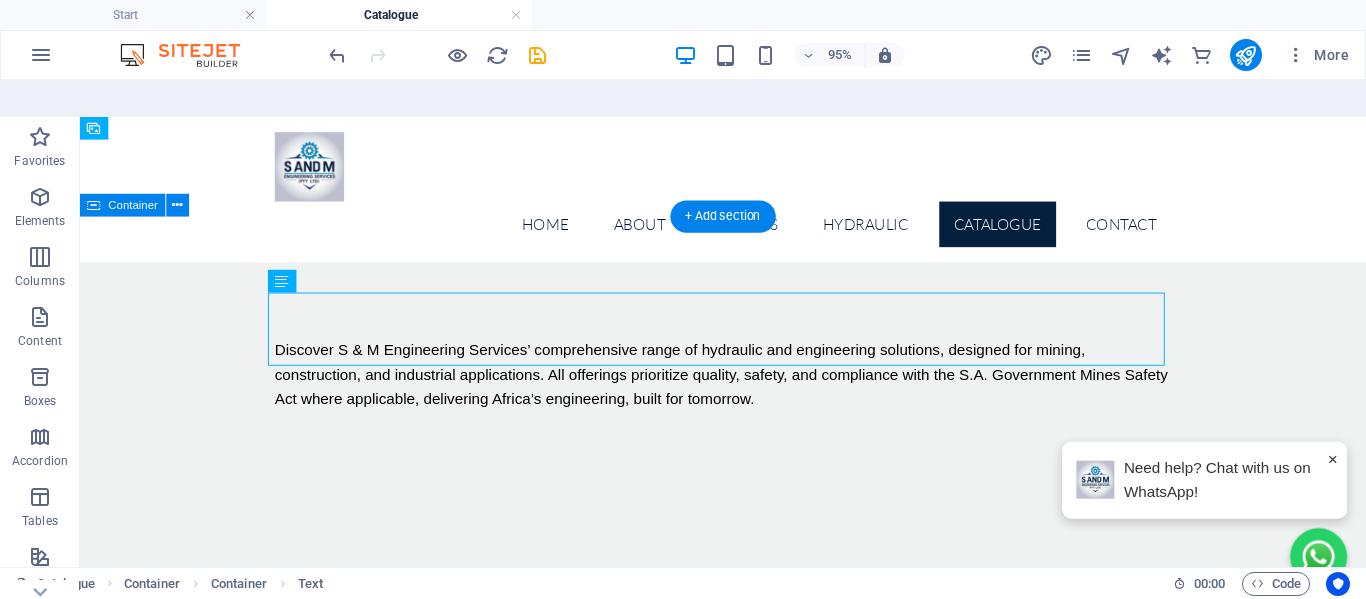 click on "Discover S & M Engineering Services’ comprehensive range of hydraulic and engineering solutions, designed for mining, construction, and industrial applications. All offerings prioritize quality, safety, and compliance with the S.A. Government Mines Safety Act where applicable, delivering Africa’s engineering, built for tomorrow." at bounding box center (757, 5534) 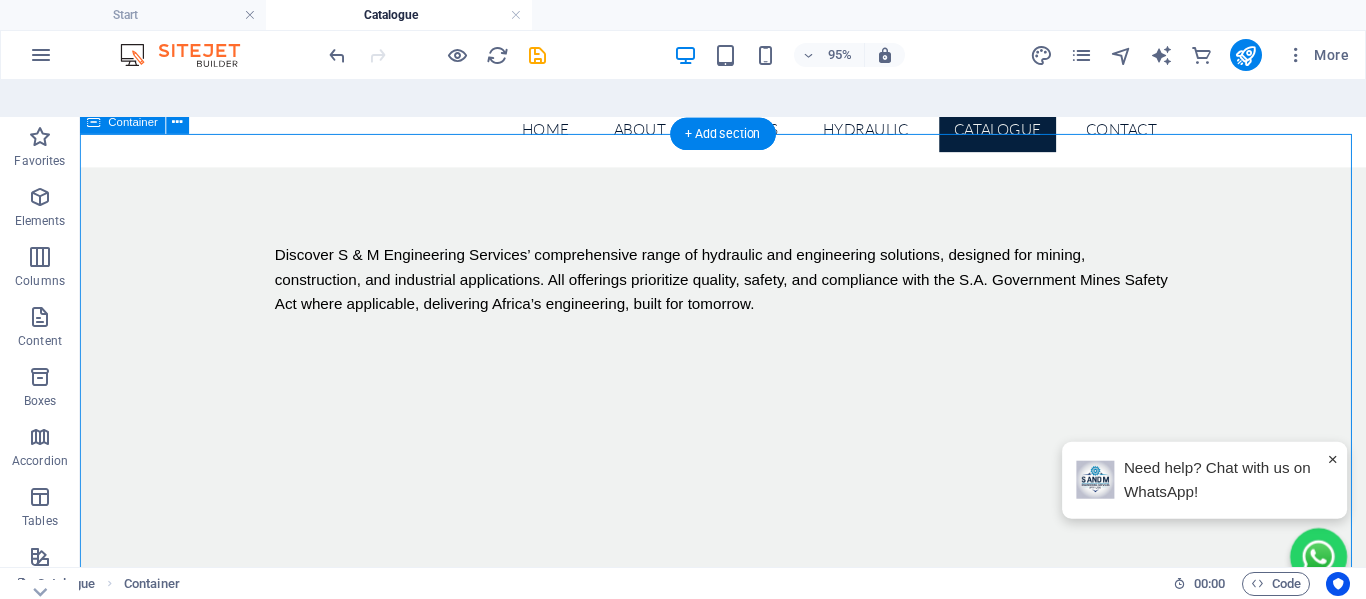 scroll, scrollTop: 0, scrollLeft: 0, axis: both 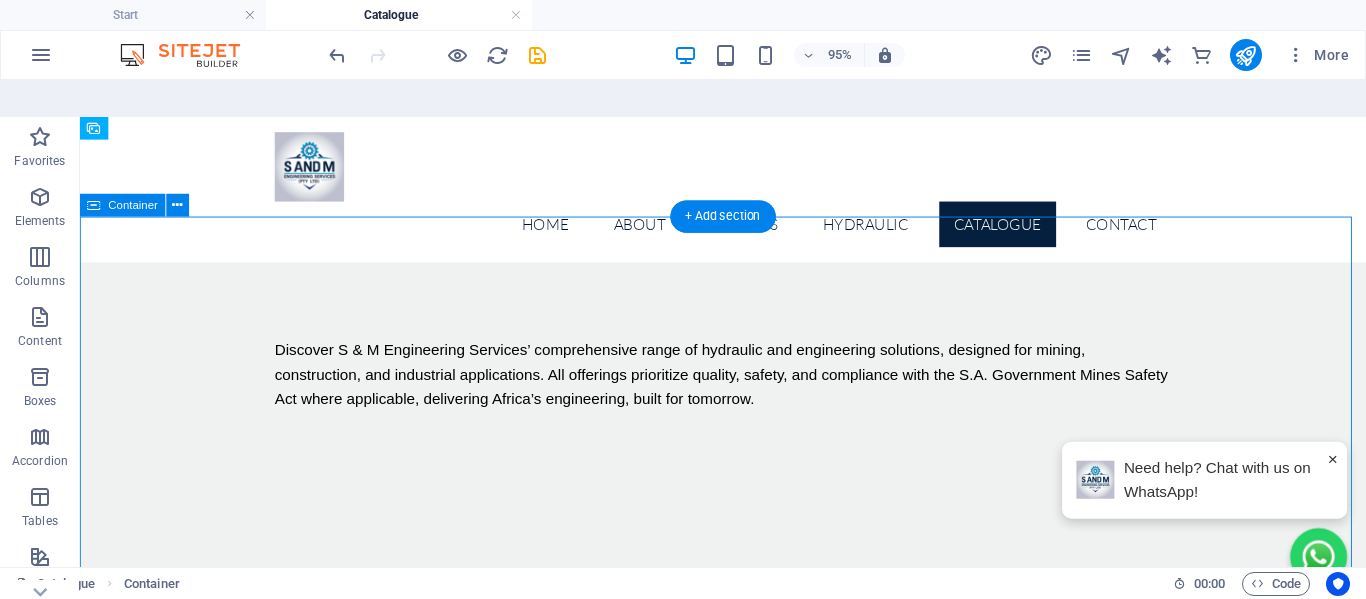 click on "Discover S & M Engineering Services’ comprehensive range of hydraulic and engineering solutions, designed for mining, construction, and industrial applications. All offerings prioritize quality, safety, and compliance with the S.A. Government Mines Safety Act where applicable, delivering Africa’s engineering, built for tomorrow." at bounding box center [757, 5534] 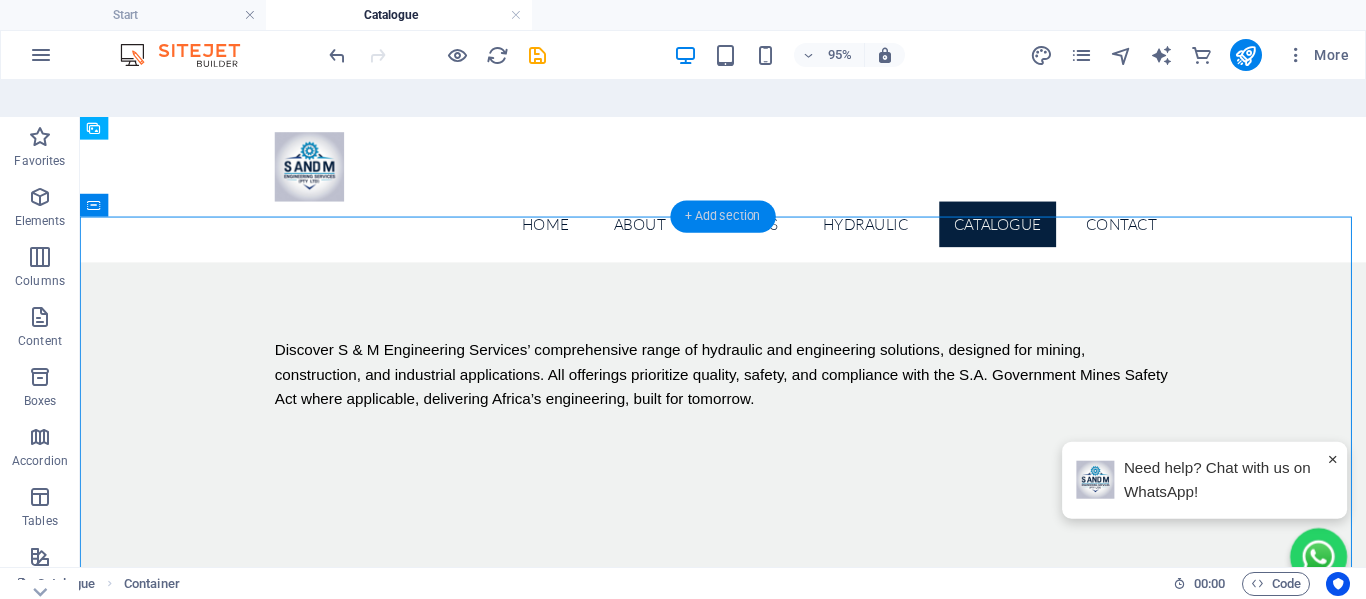 click on "+ Add section" at bounding box center (722, 217) 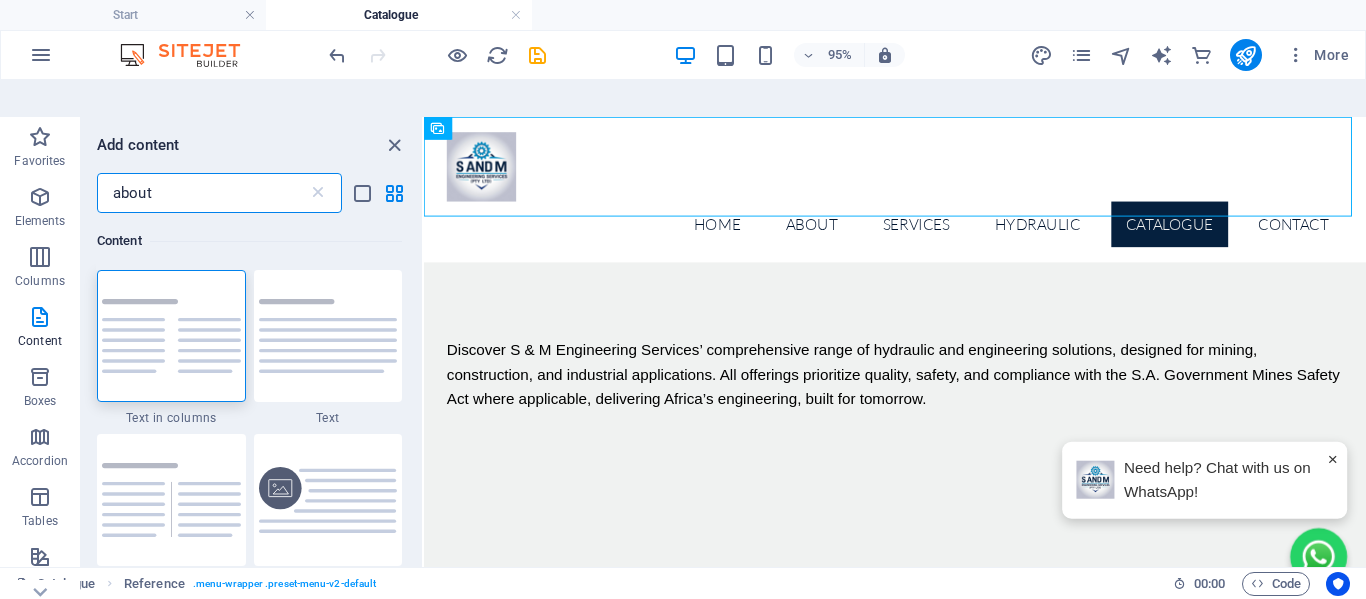 click on "about" at bounding box center [202, 193] 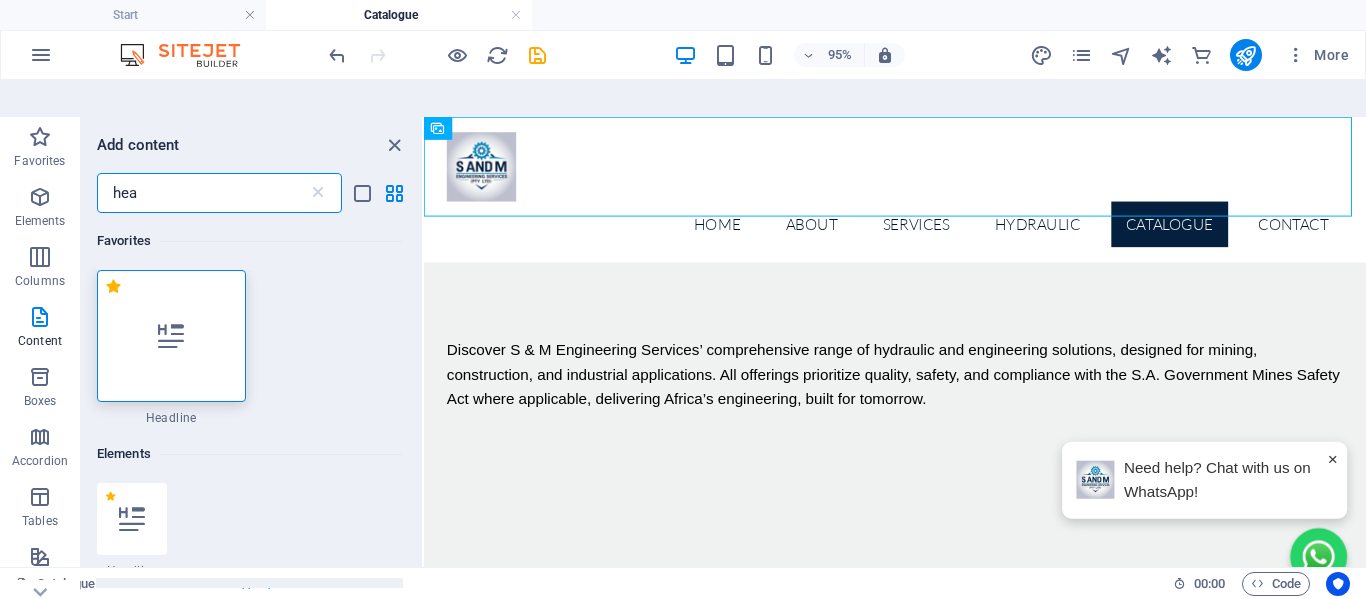 type on "head" 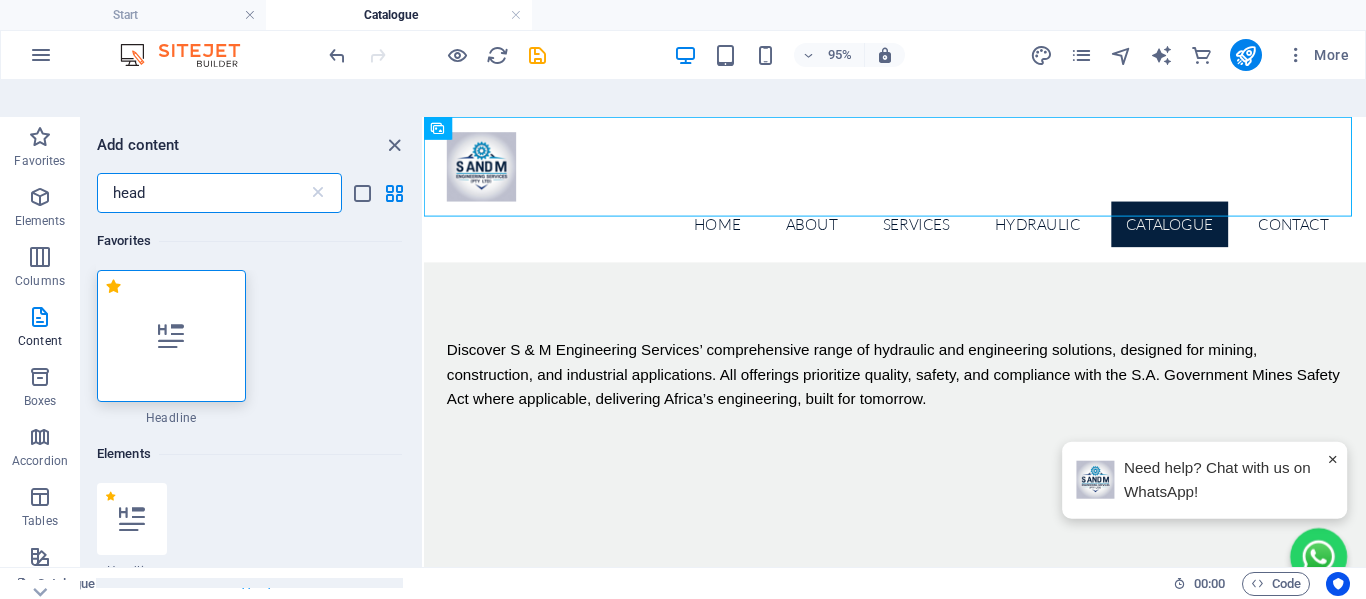 click at bounding box center (171, 336) 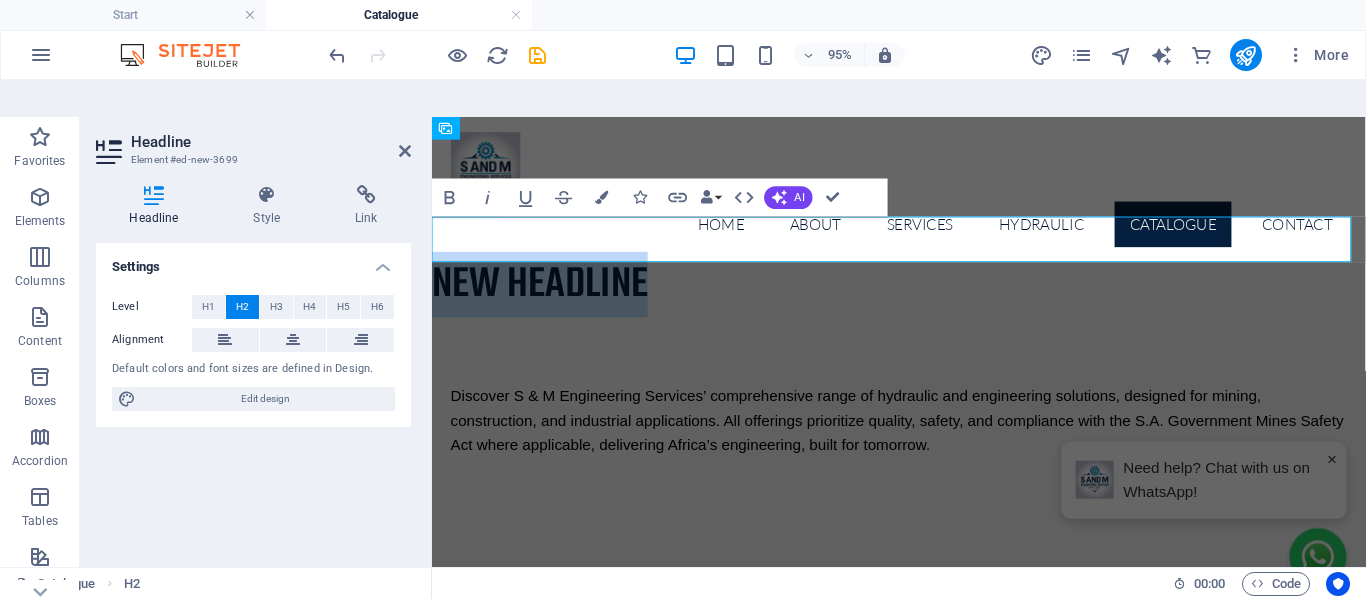 click on "New headline" at bounding box center [923, 294] 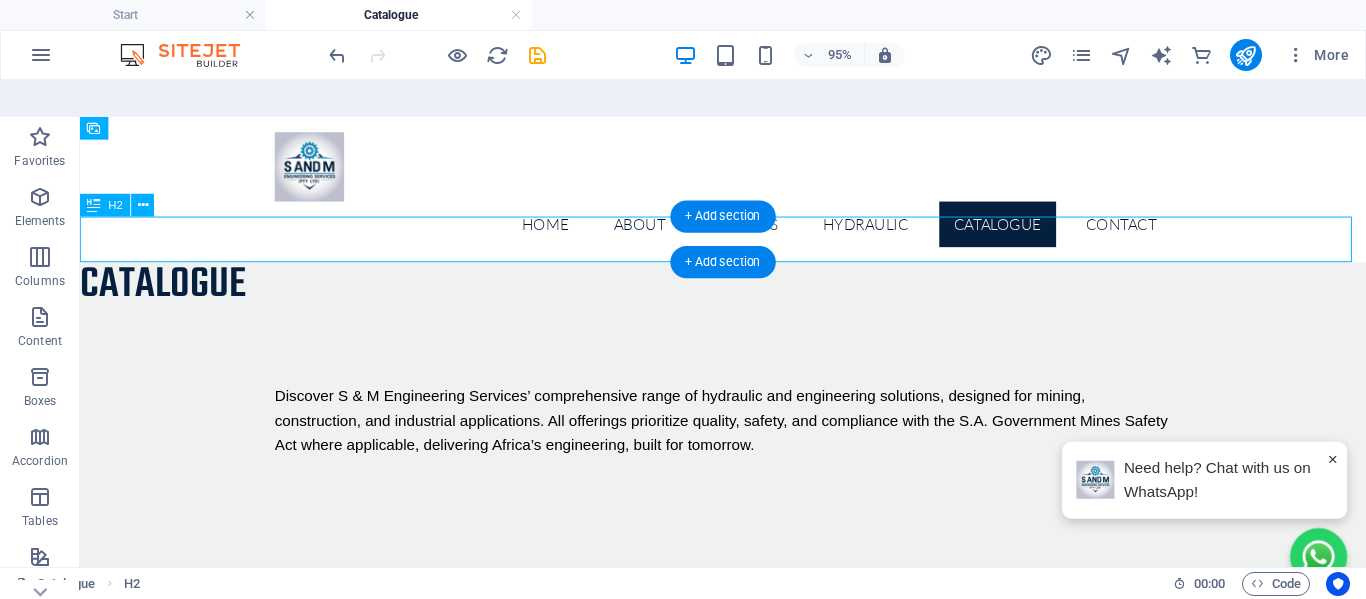 click on "Catalogue" at bounding box center (757, 294) 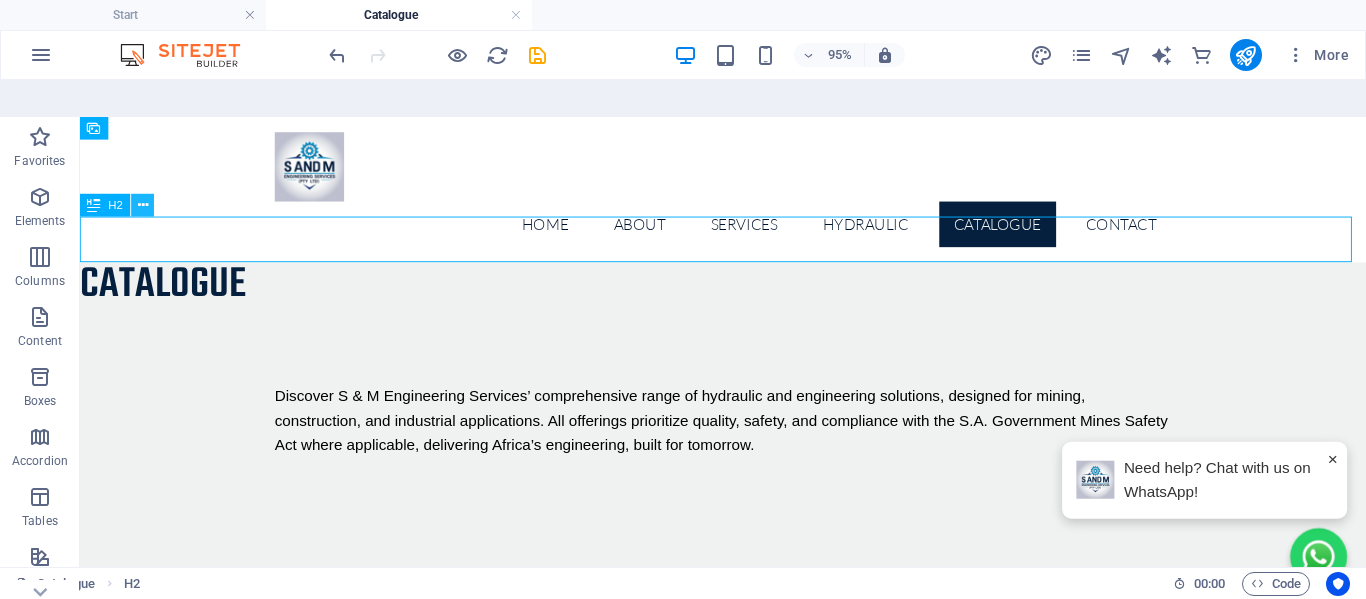 click at bounding box center [143, 205] 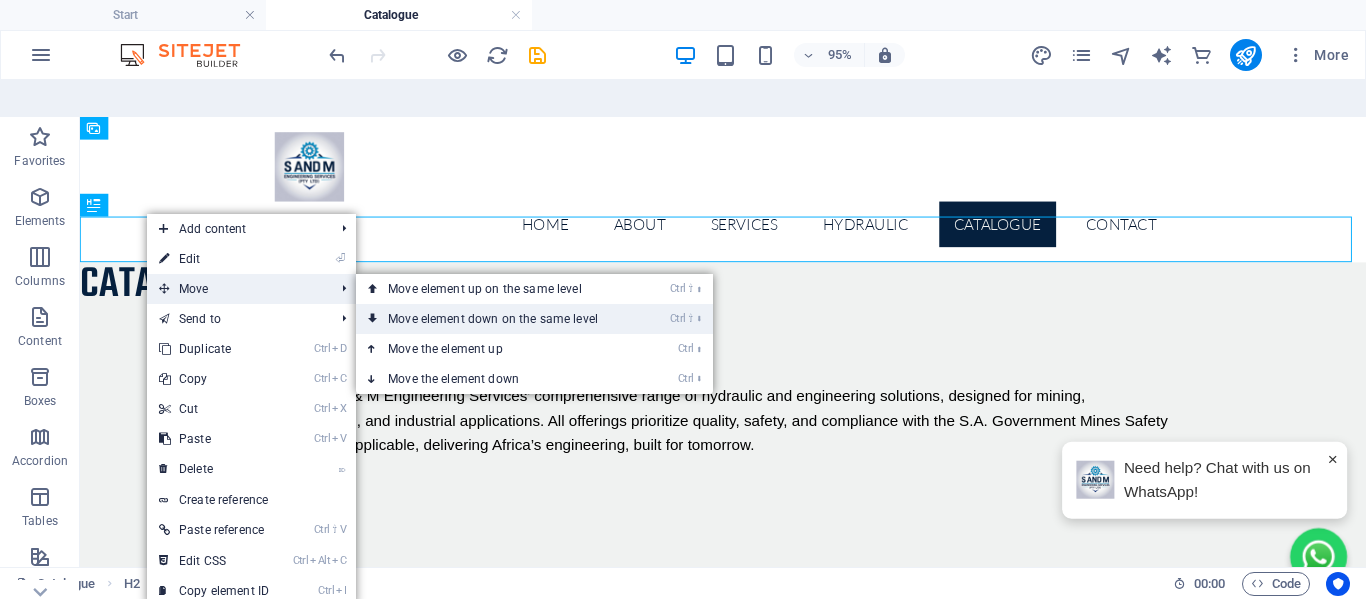 click on "Ctrl ⇧ ⬇  Move element down on the same level" at bounding box center (497, 319) 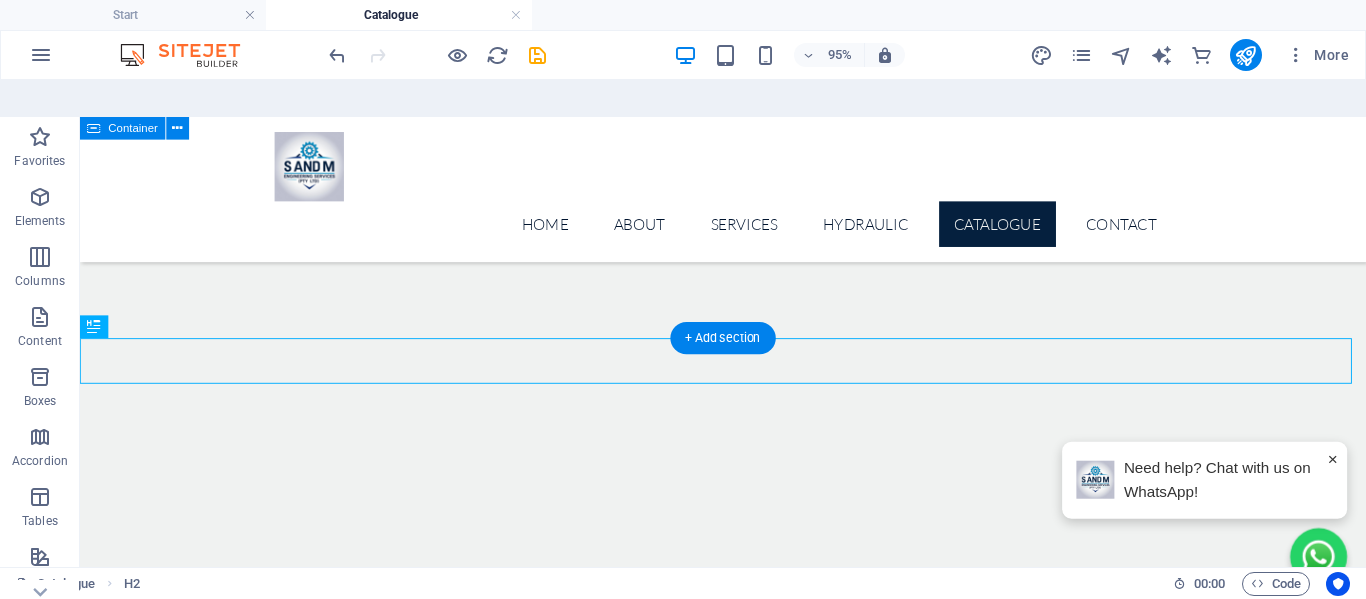 scroll, scrollTop: 1446, scrollLeft: 0, axis: vertical 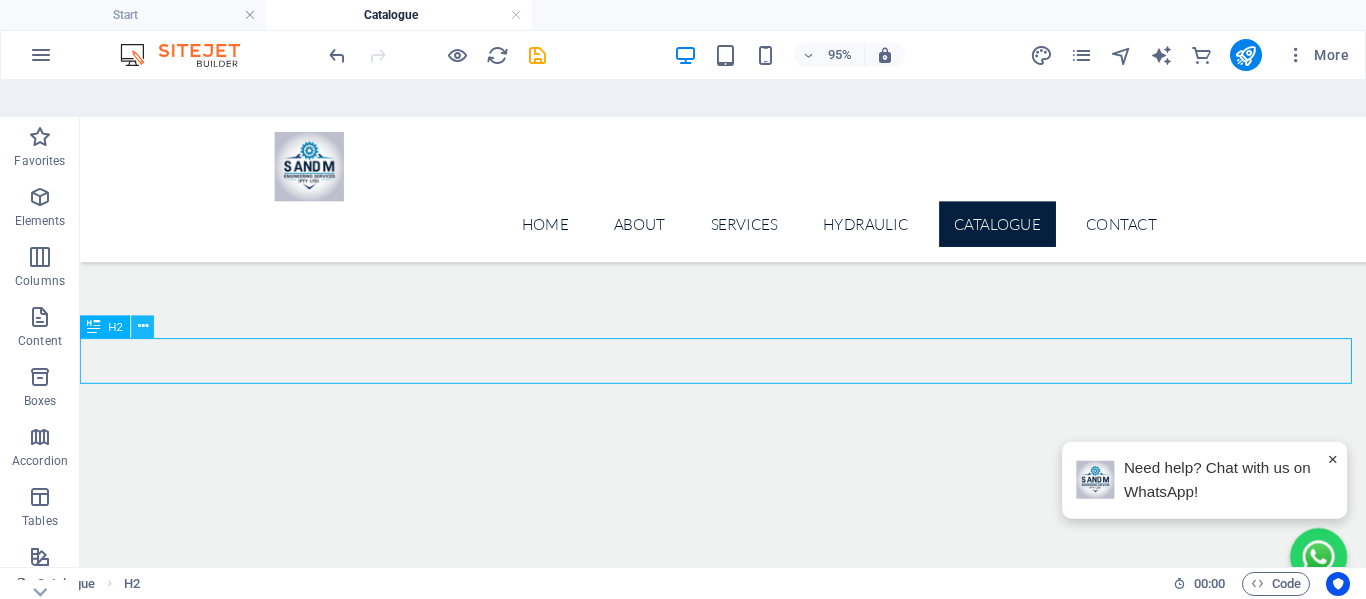 click at bounding box center [143, 327] 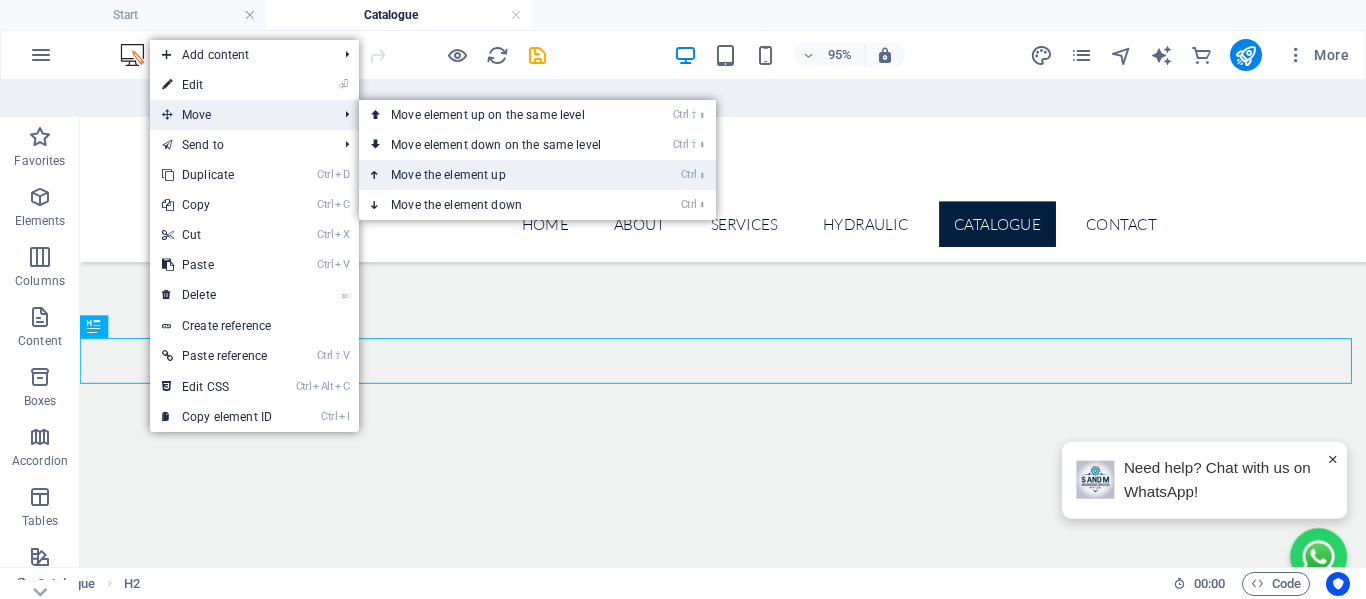 click on "Ctrl ⬆  Move the element up" at bounding box center [500, 175] 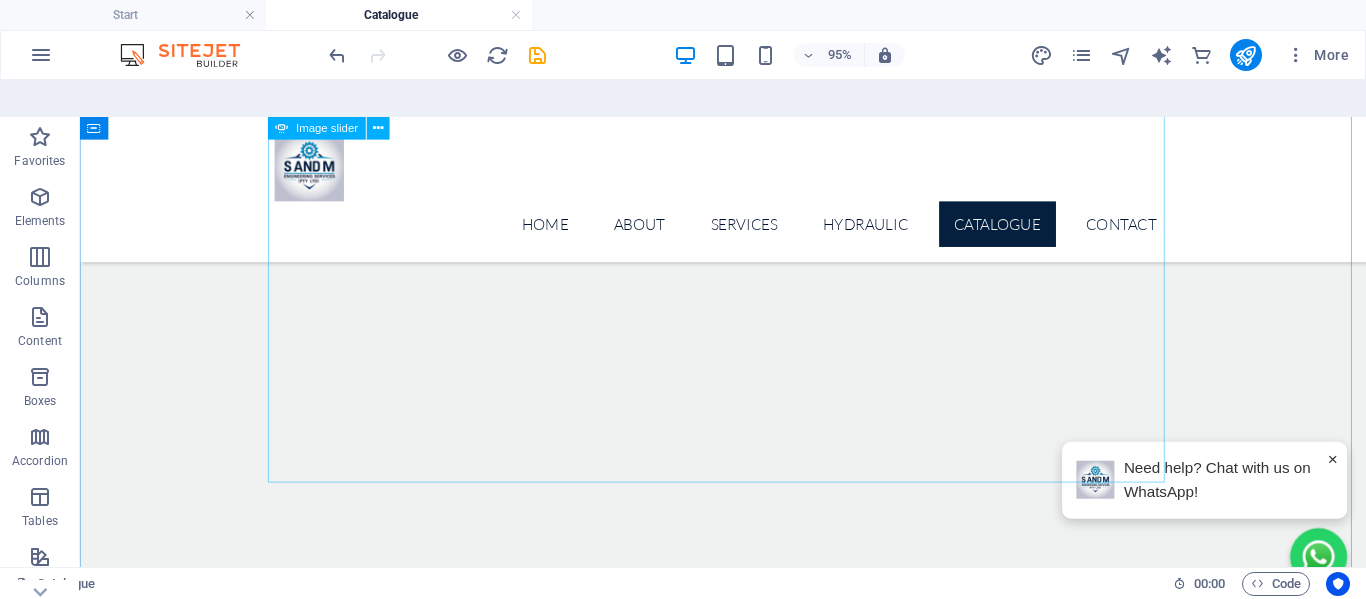 scroll, scrollTop: 1446, scrollLeft: 0, axis: vertical 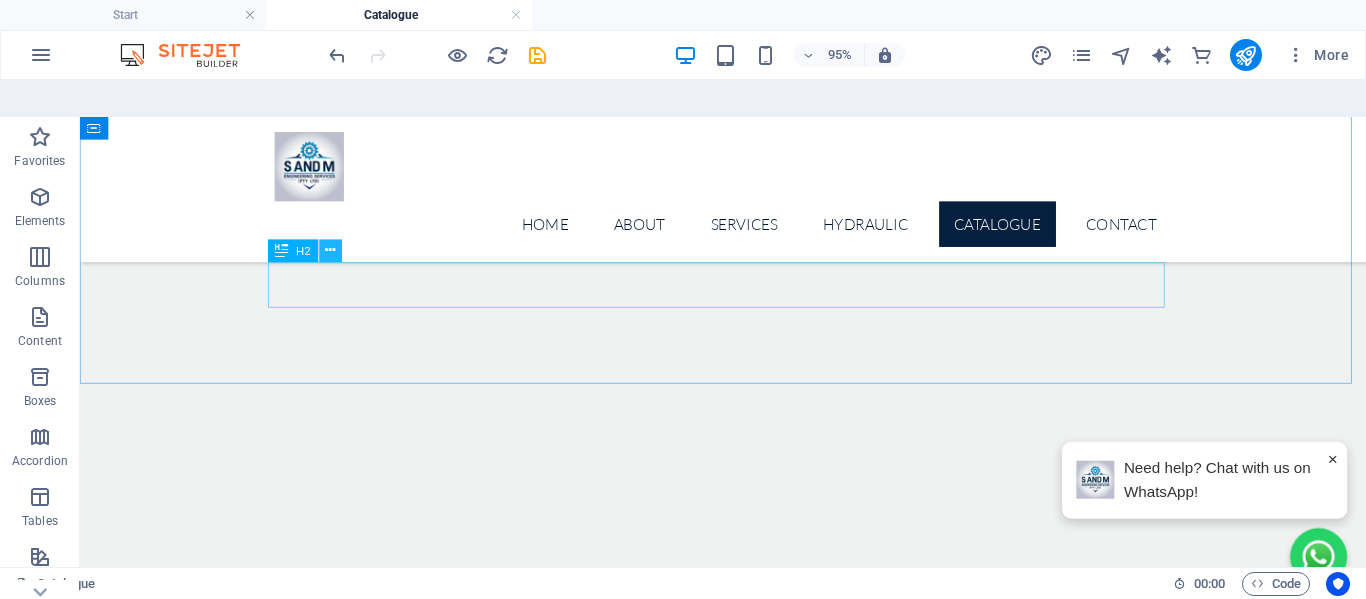 click at bounding box center (330, 251) 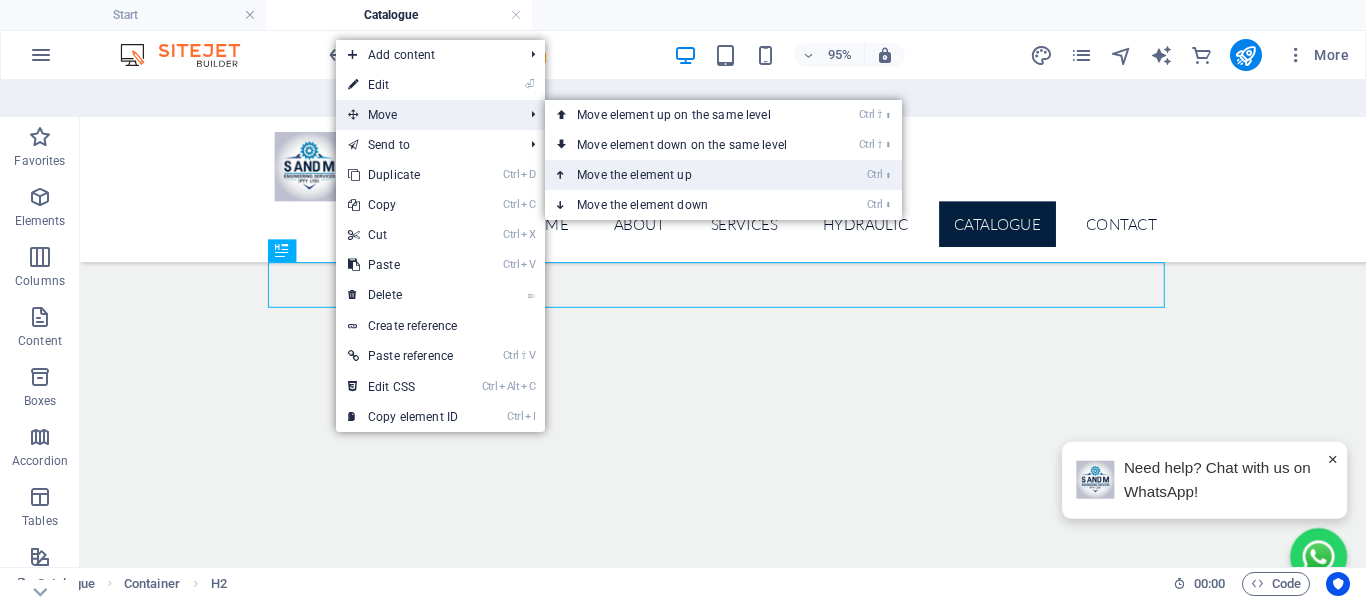 click on "Ctrl ⬆  Move the element up" at bounding box center [686, 175] 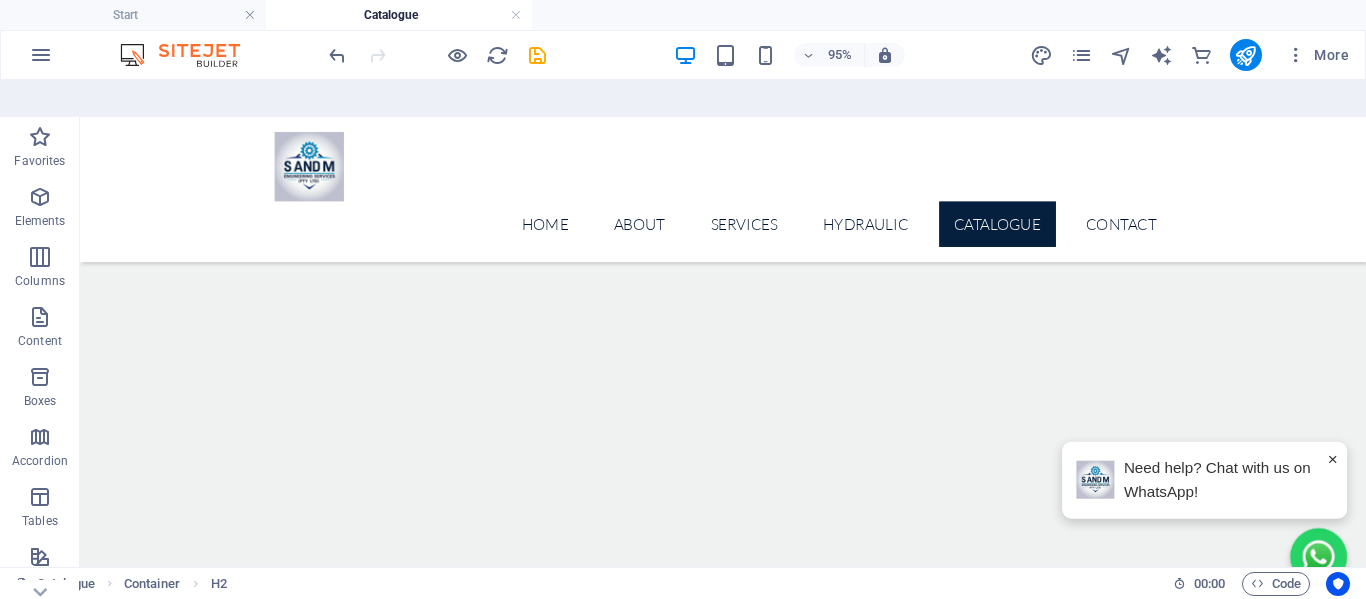scroll, scrollTop: 29, scrollLeft: 0, axis: vertical 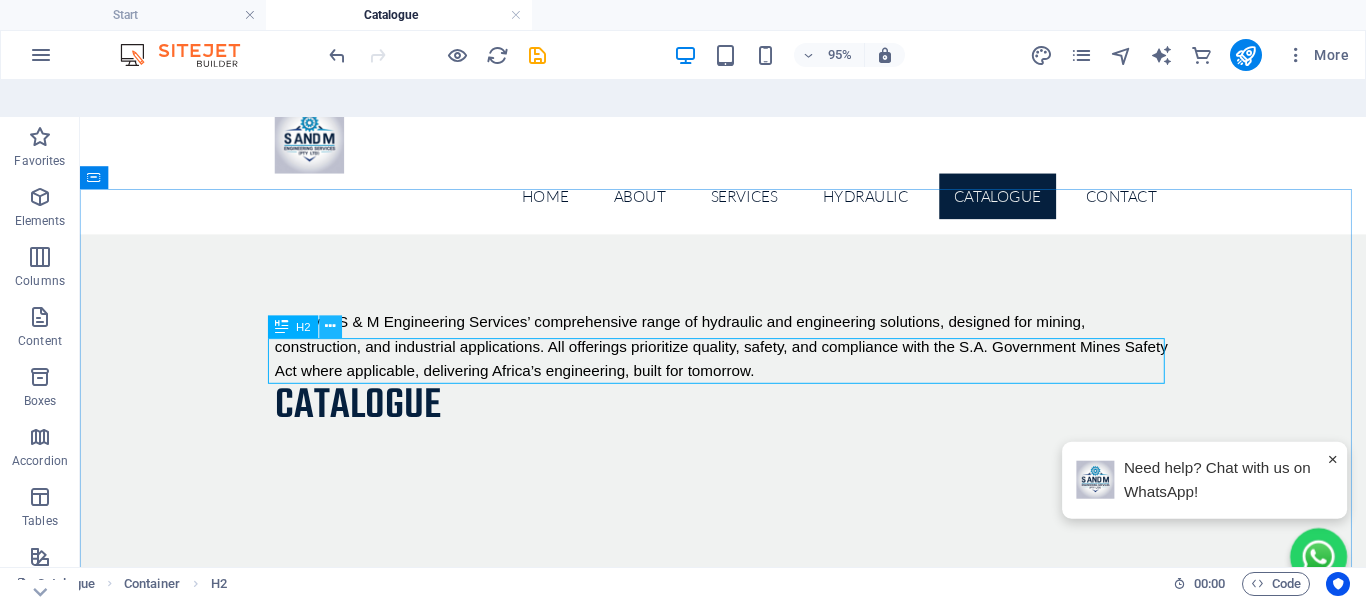 click at bounding box center [330, 327] 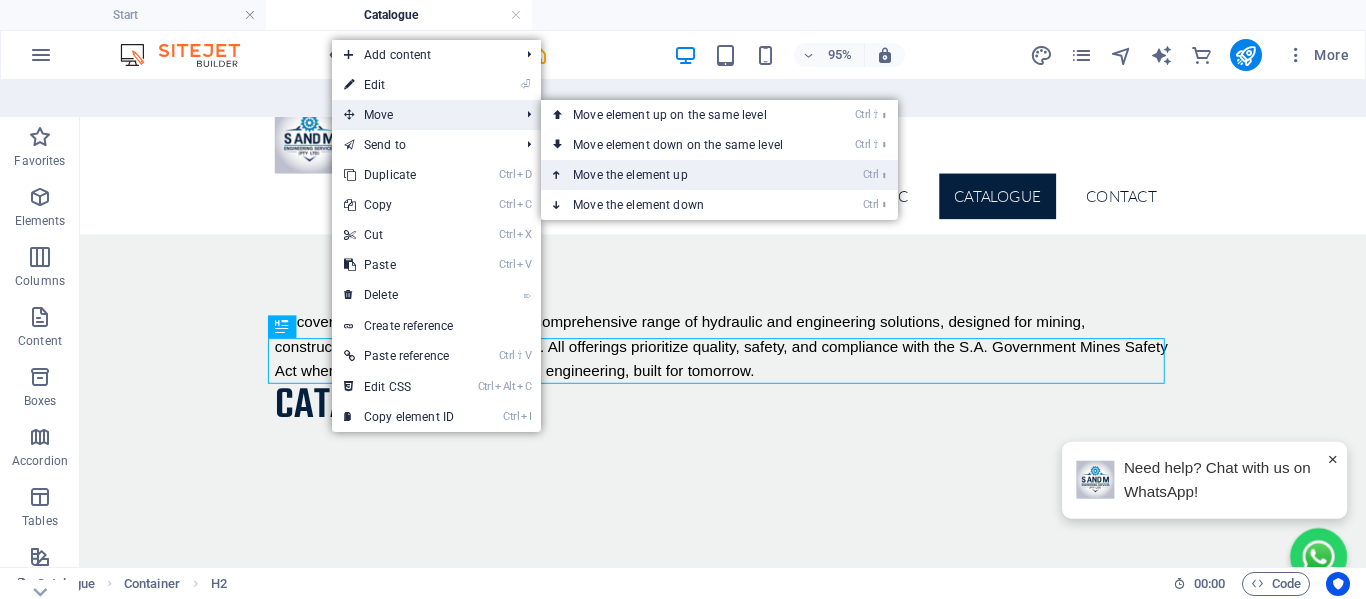 click on "Ctrl ⬆  Move the element up" at bounding box center [682, 175] 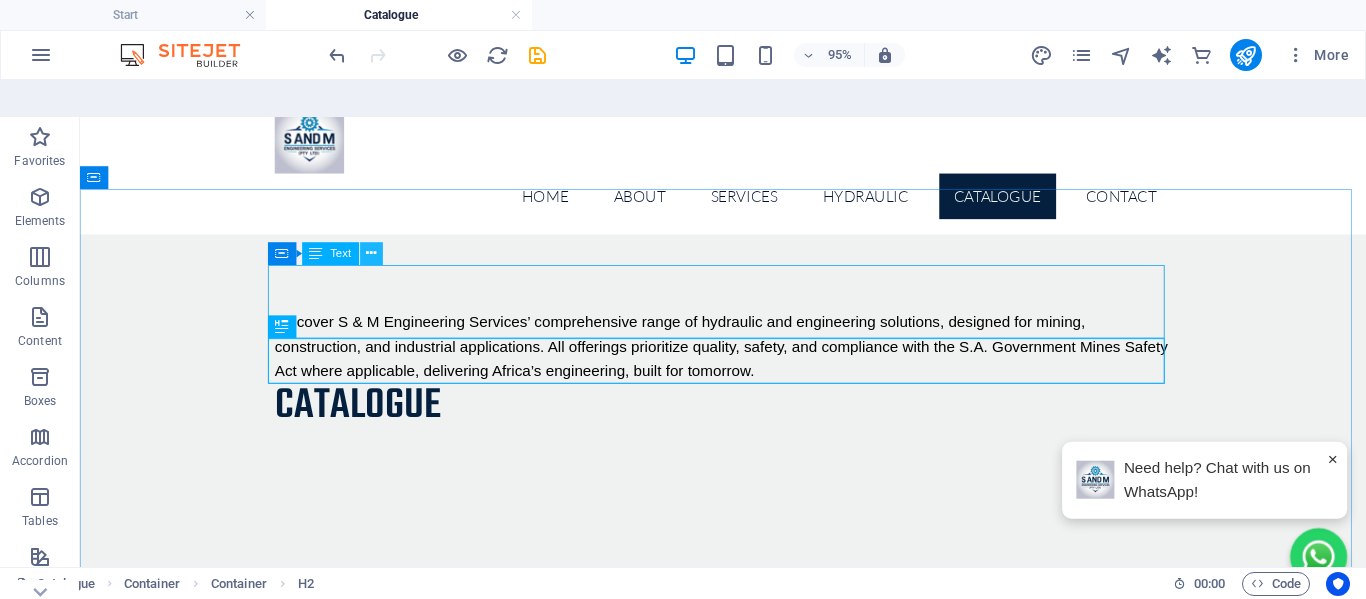 click at bounding box center (371, 254) 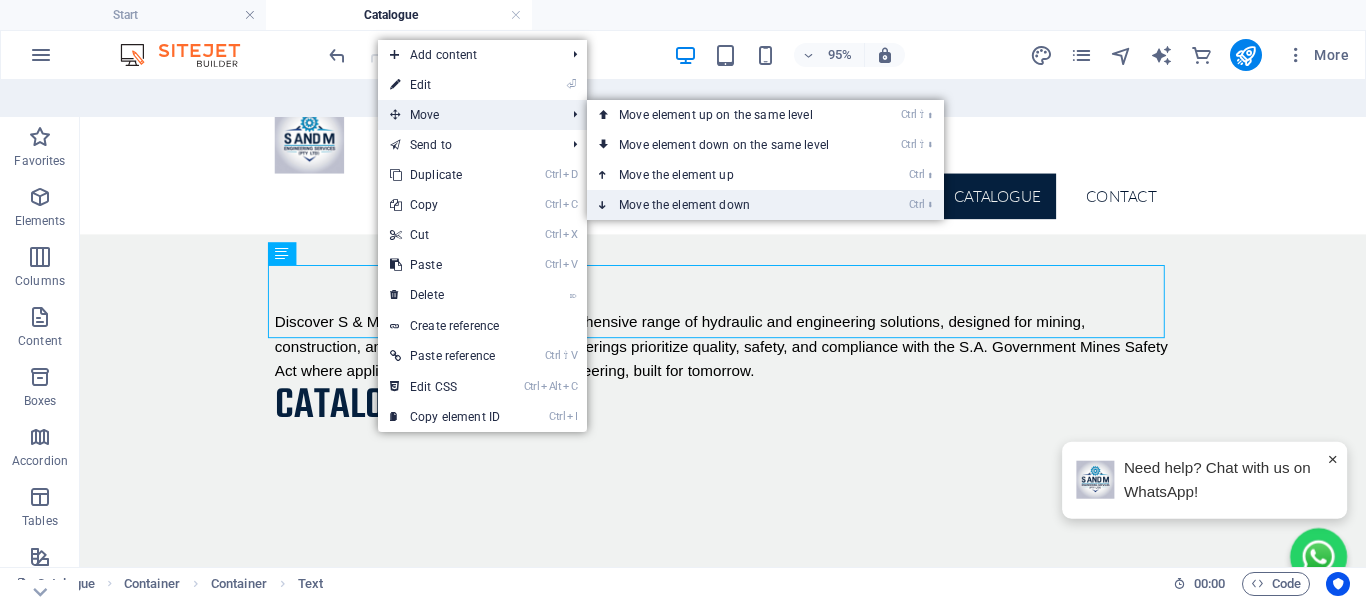click on "Ctrl ⬇  Move the element down" at bounding box center (728, 205) 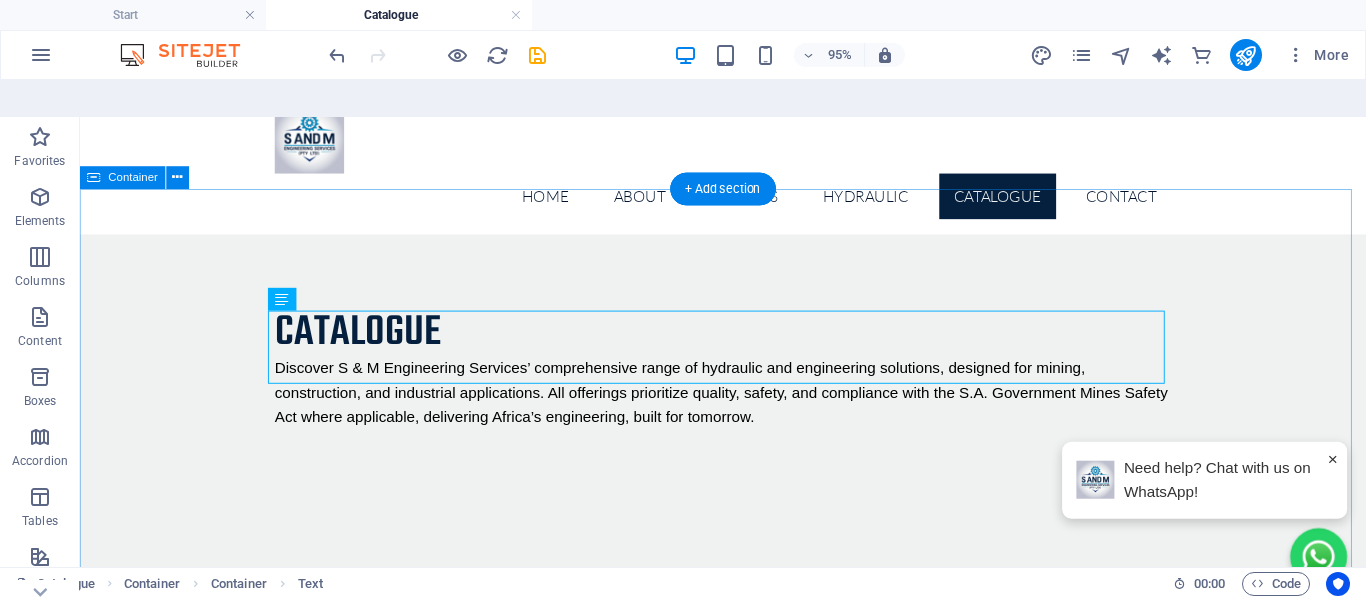 click on "Catalogue Discover S & M Engineering Services’ comprehensive range of hydraulic and engineering solutions, designed for mining, construction, and industrial applications. All offerings prioritize quality, safety, and compliance with the S.A. Government Mines Safety Act where applicable, delivering Africa’s engineering, built for tomorrow." at bounding box center [757, 5529] 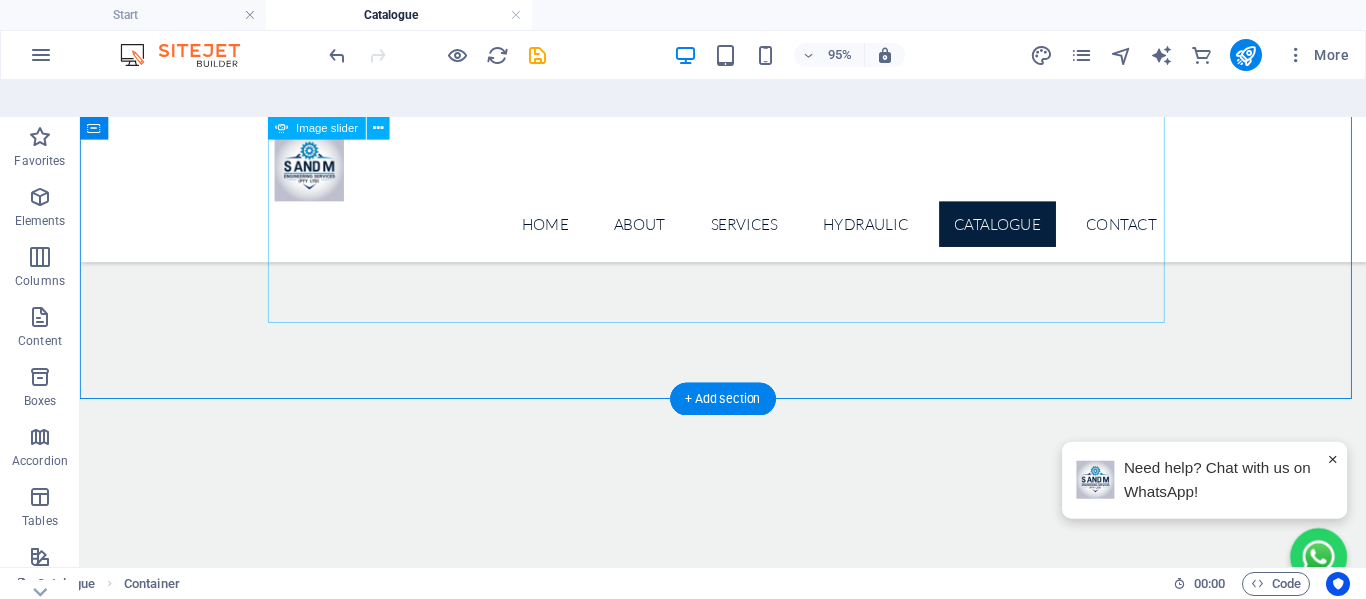 scroll, scrollTop: 1429, scrollLeft: 0, axis: vertical 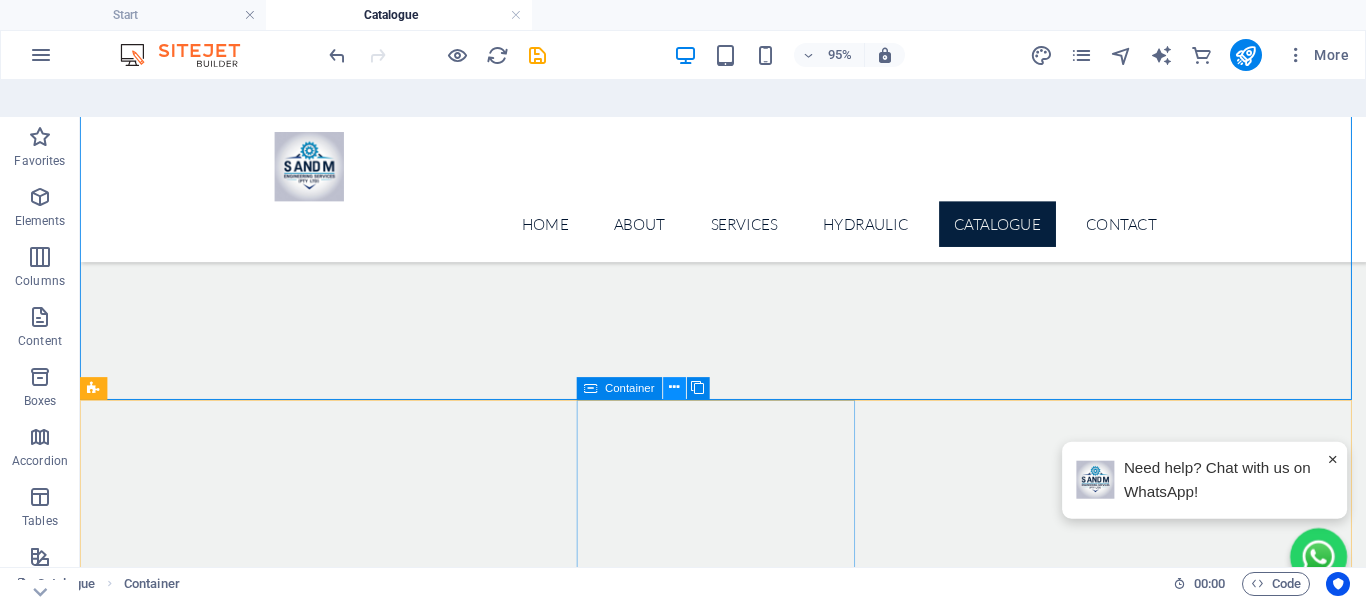 click at bounding box center (674, 389) 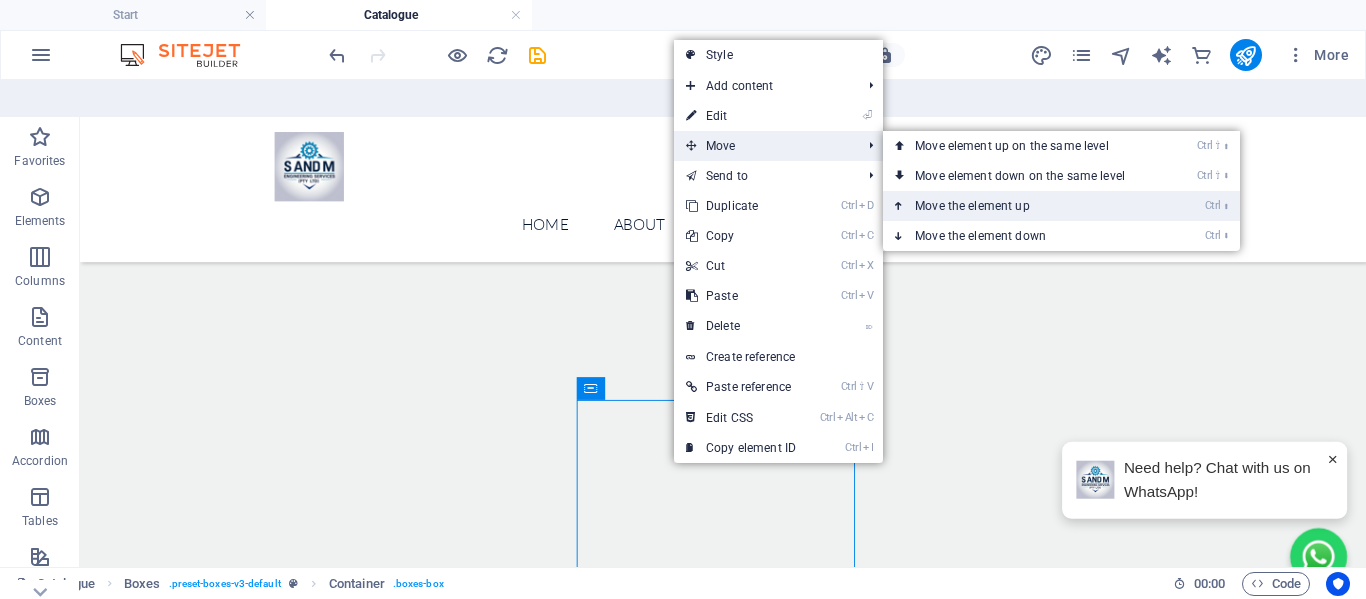 click on "Ctrl ⬆  Move the element up" at bounding box center (1024, 206) 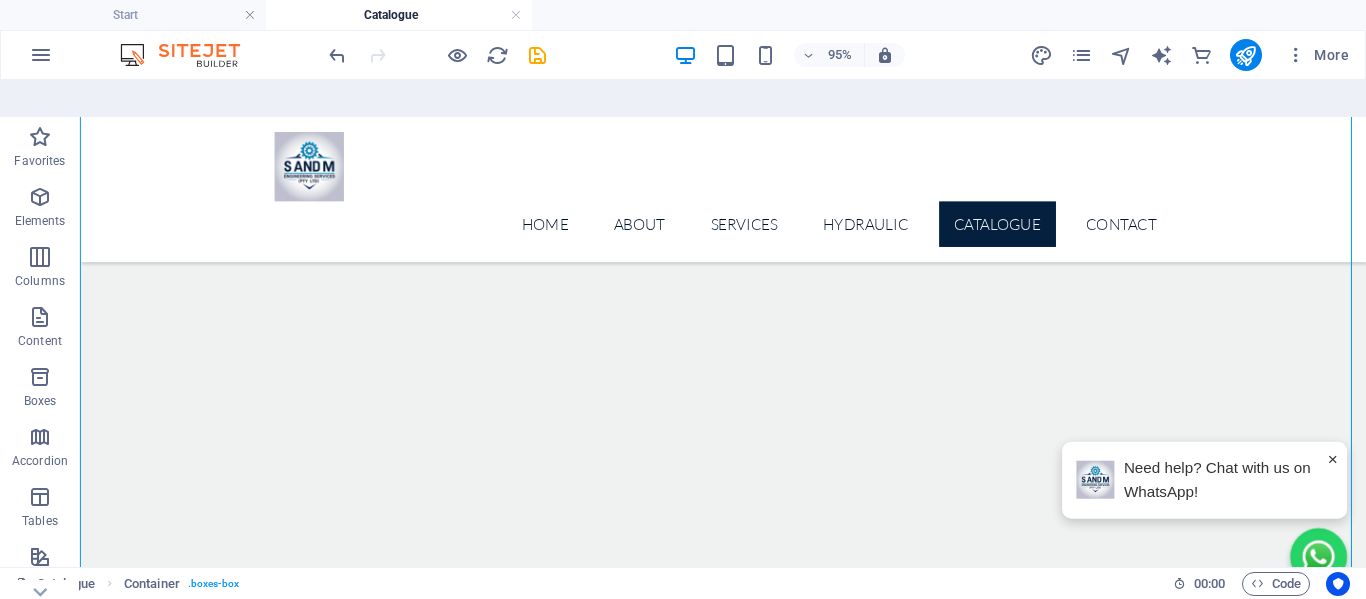 scroll, scrollTop: 2229, scrollLeft: 0, axis: vertical 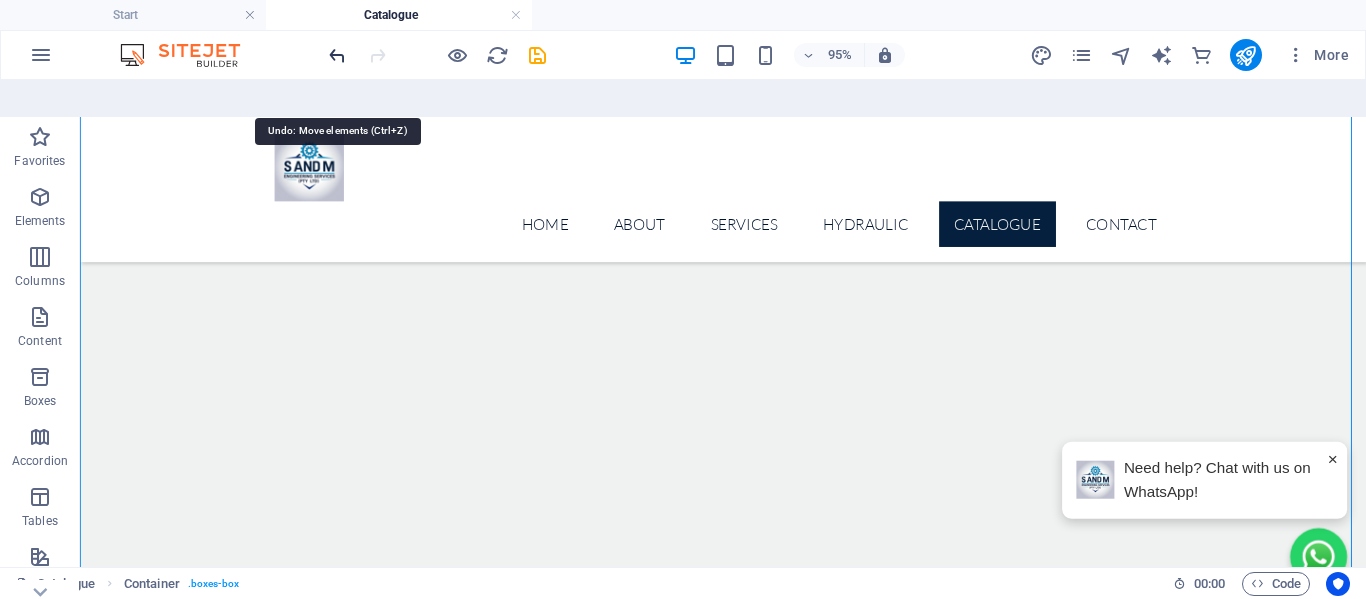 click at bounding box center (337, 55) 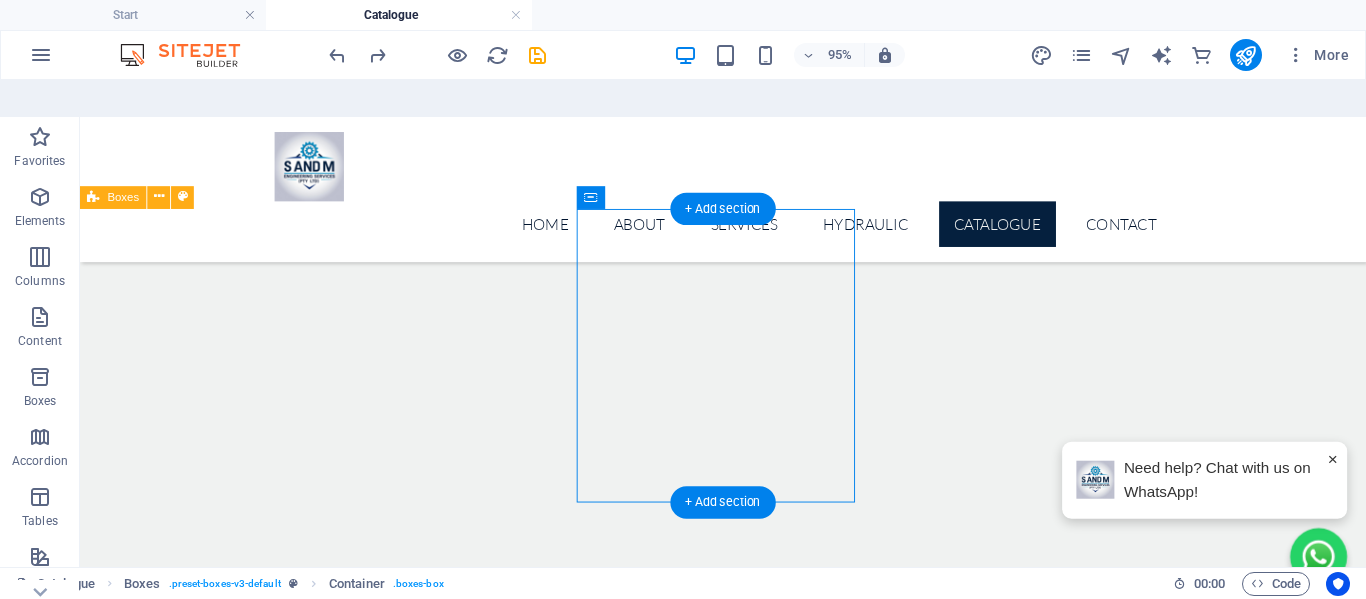scroll, scrollTop: 1444, scrollLeft: 0, axis: vertical 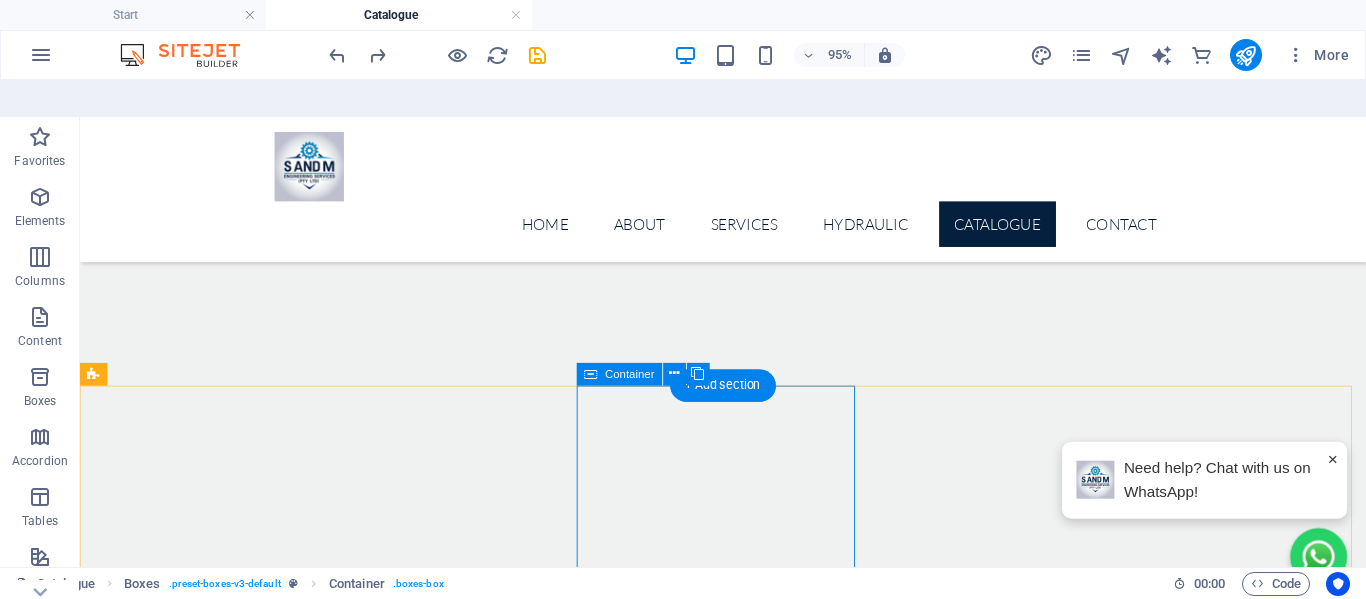 click on "mini Catalogue Download Mini catalogue pdf   1.15 MB Lorem ipsum dolor sit amet, consectetuer adipiscing elit. Aenean commodo ligula eget dolor. Lorem ipsum dolor sit amet, consectetuer adipiscing elit leget dolor." at bounding box center (242, 9521) 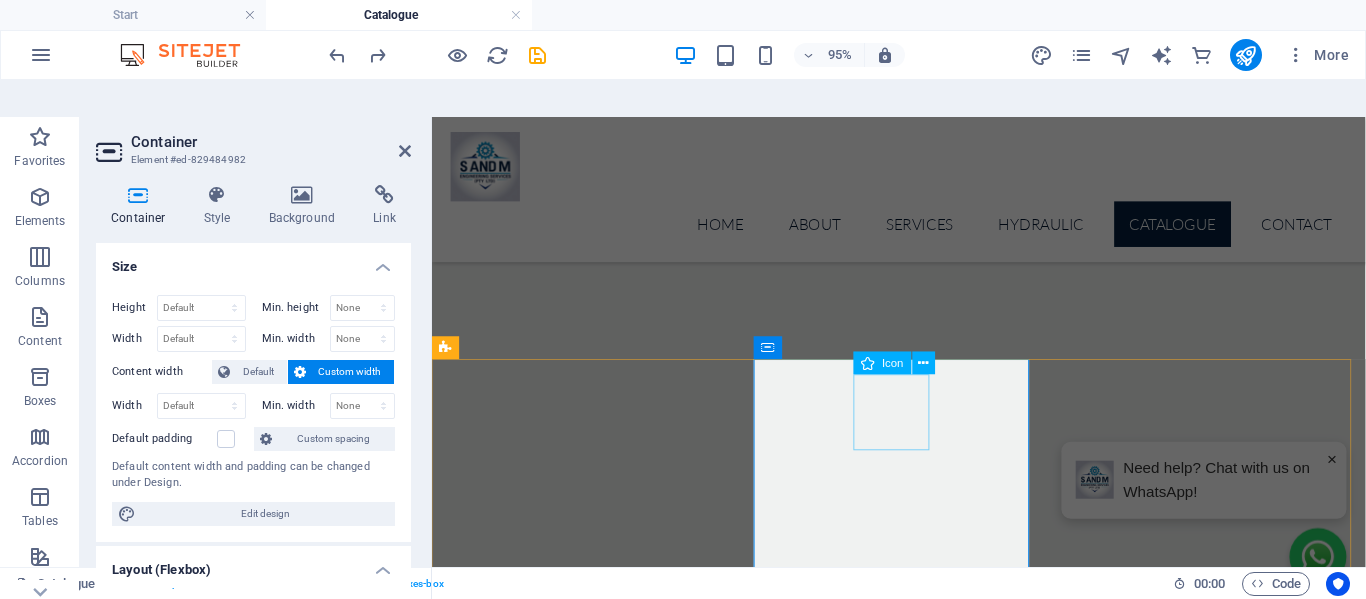 scroll, scrollTop: 1744, scrollLeft: 0, axis: vertical 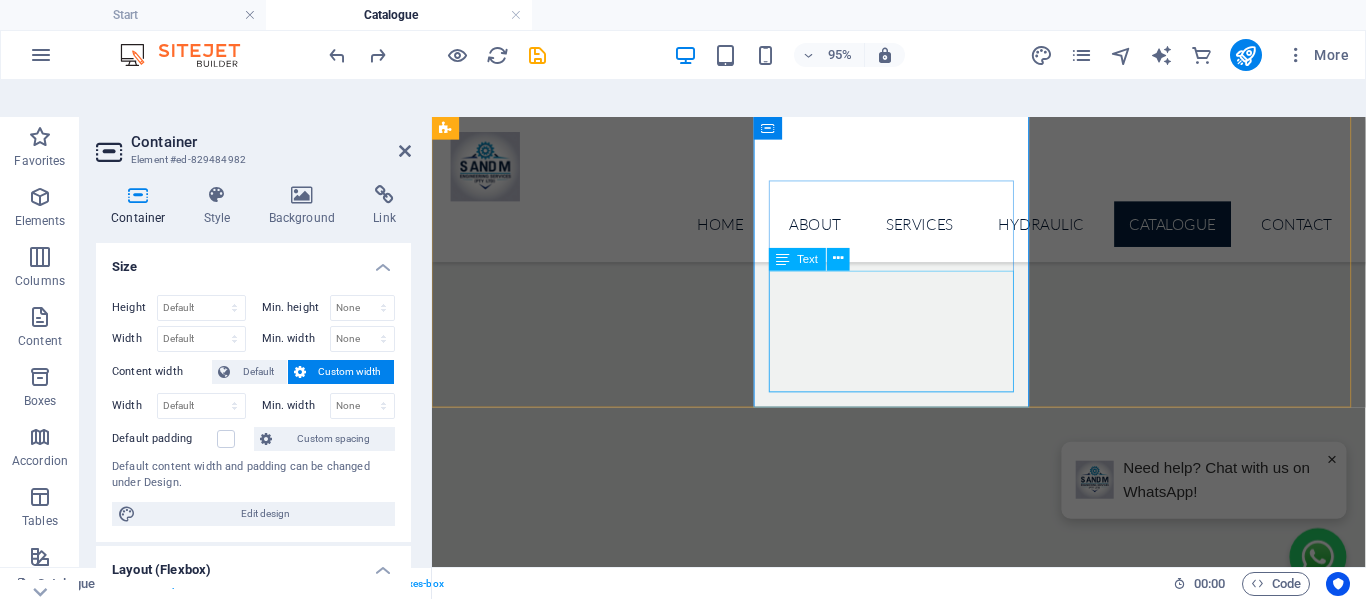 click on "Lorem ipsum dolor sit amet, consectetuer adipiscing elit. Aenean commodo ligula eget dolor. Lorem ipsum dolor sit amet, consectetuer adipiscing elit leget dolor." at bounding box center (594, 9308) 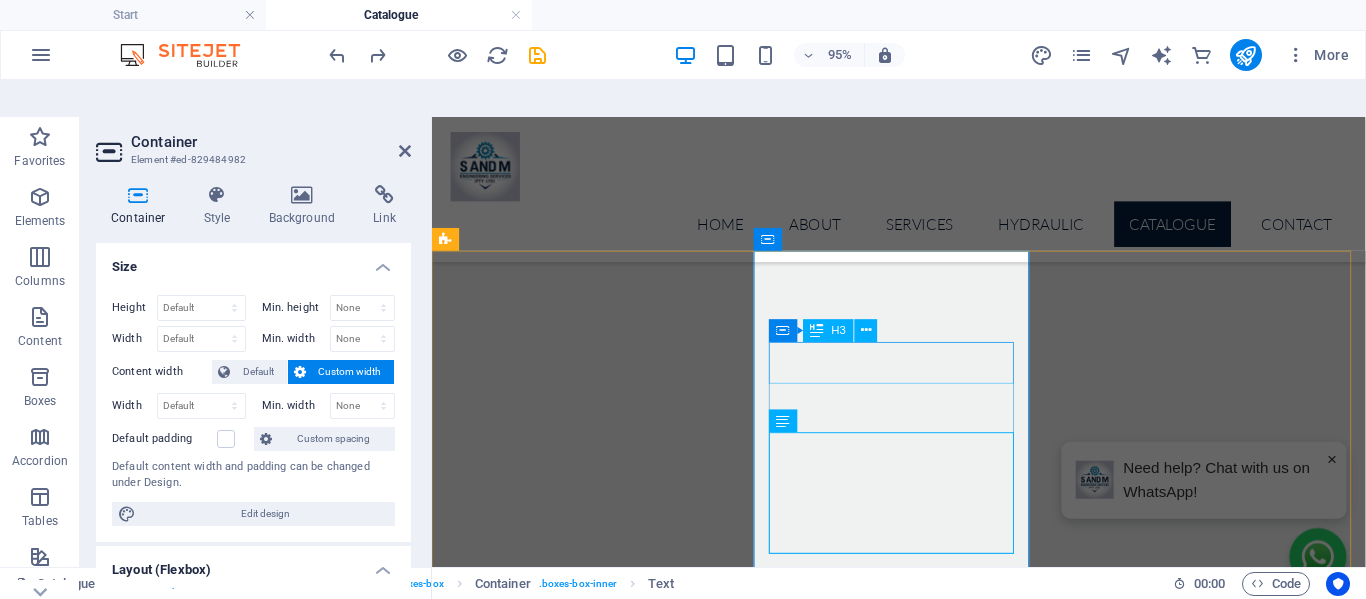 scroll, scrollTop: 1544, scrollLeft: 0, axis: vertical 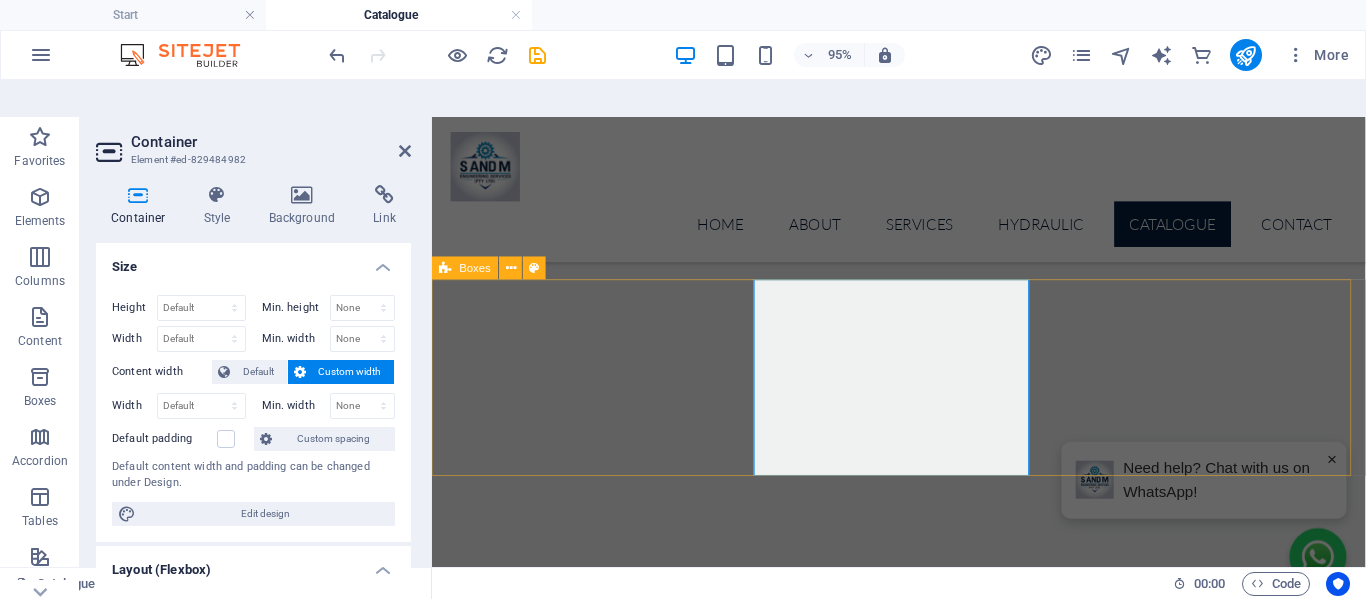 click on "mini Catalogue Download Mini catalogue pdf   1.15 MB" at bounding box center (923, 9357) 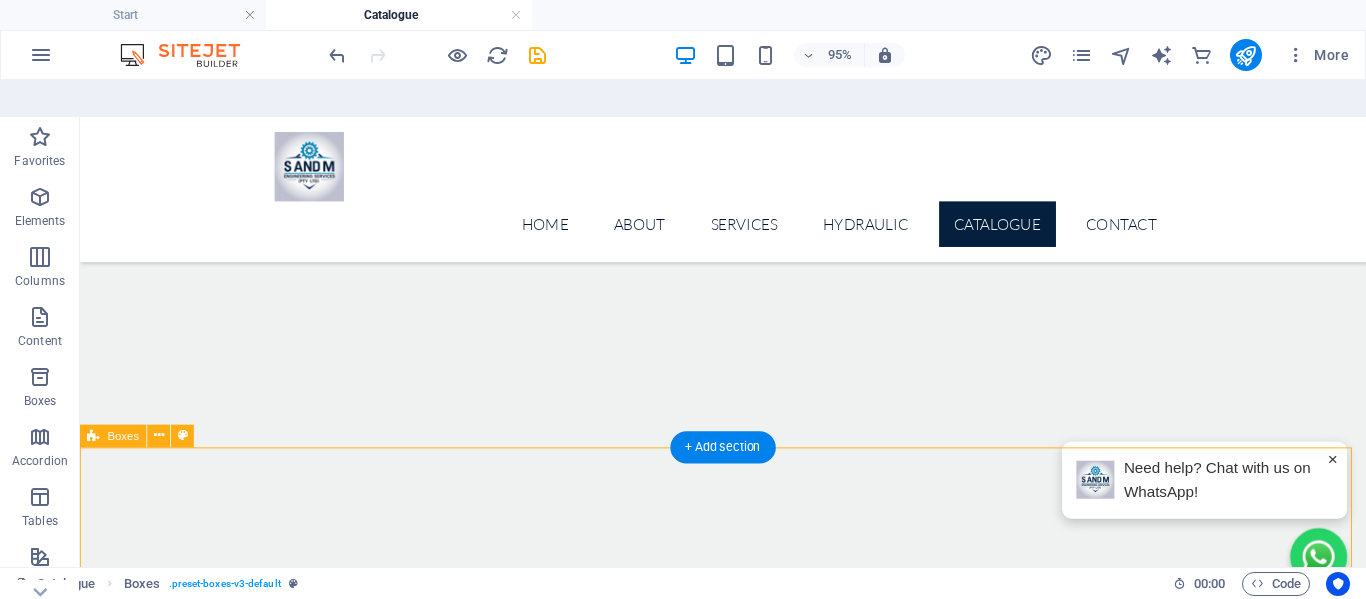 scroll, scrollTop: 1544, scrollLeft: 0, axis: vertical 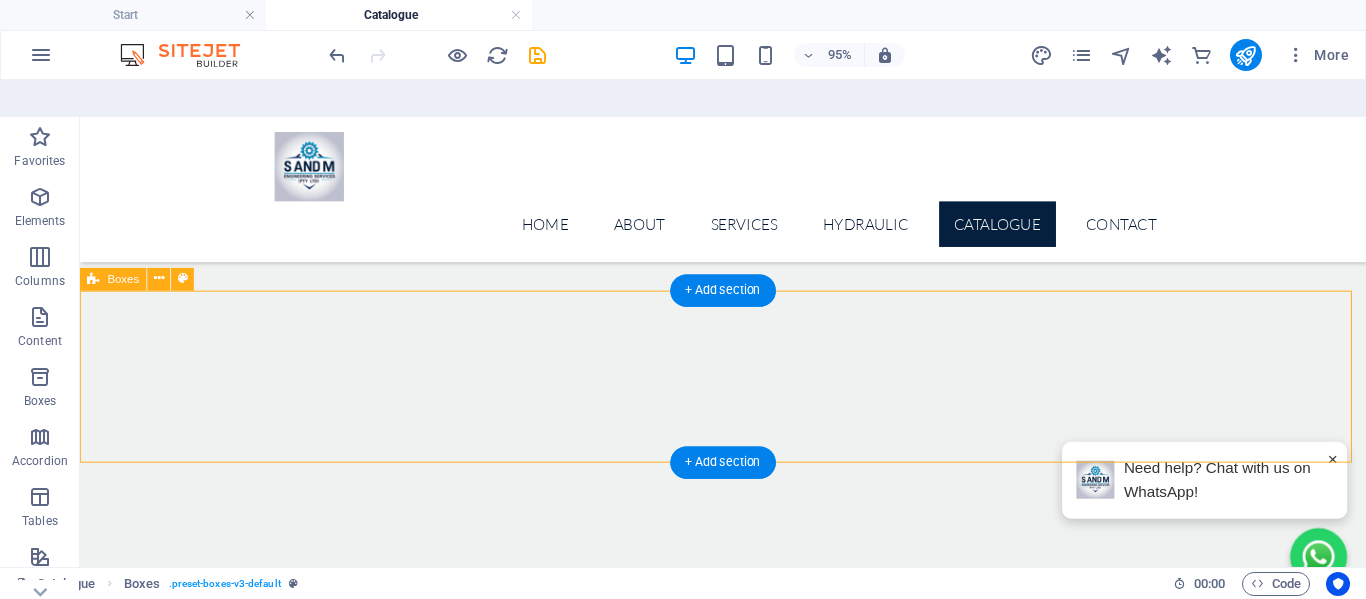 click on "mini Catalogue Download Mini catalogue pdf   1.15 MB" at bounding box center (757, 9357) 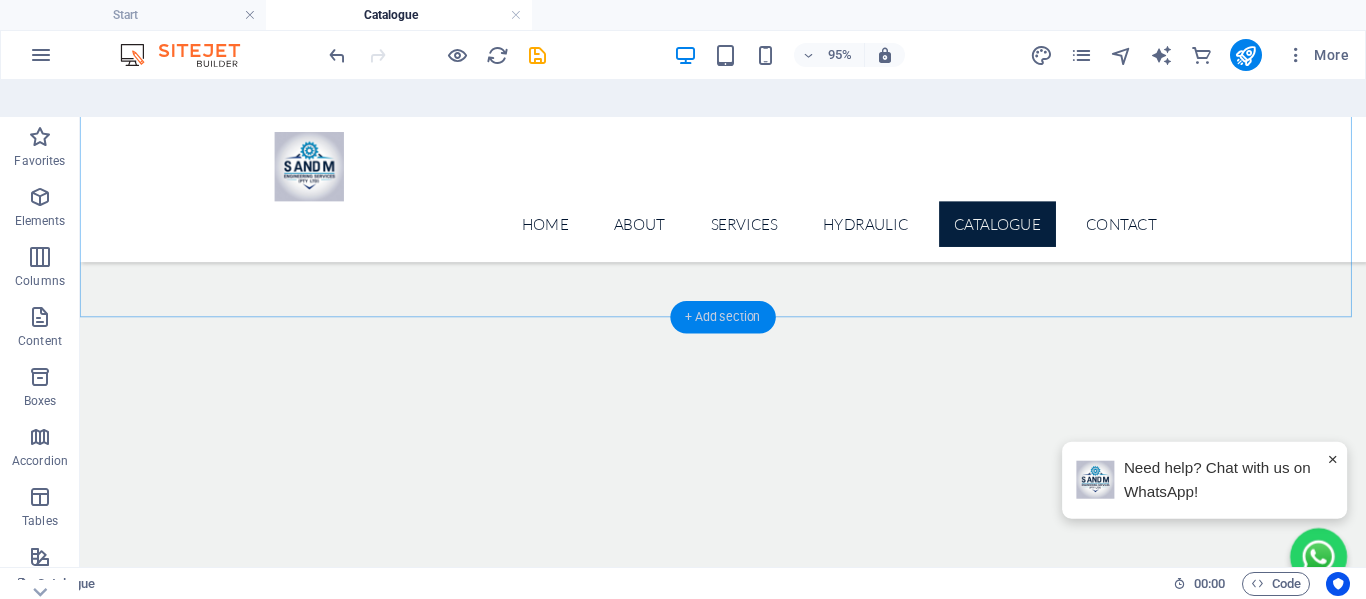 scroll, scrollTop: 1516, scrollLeft: 0, axis: vertical 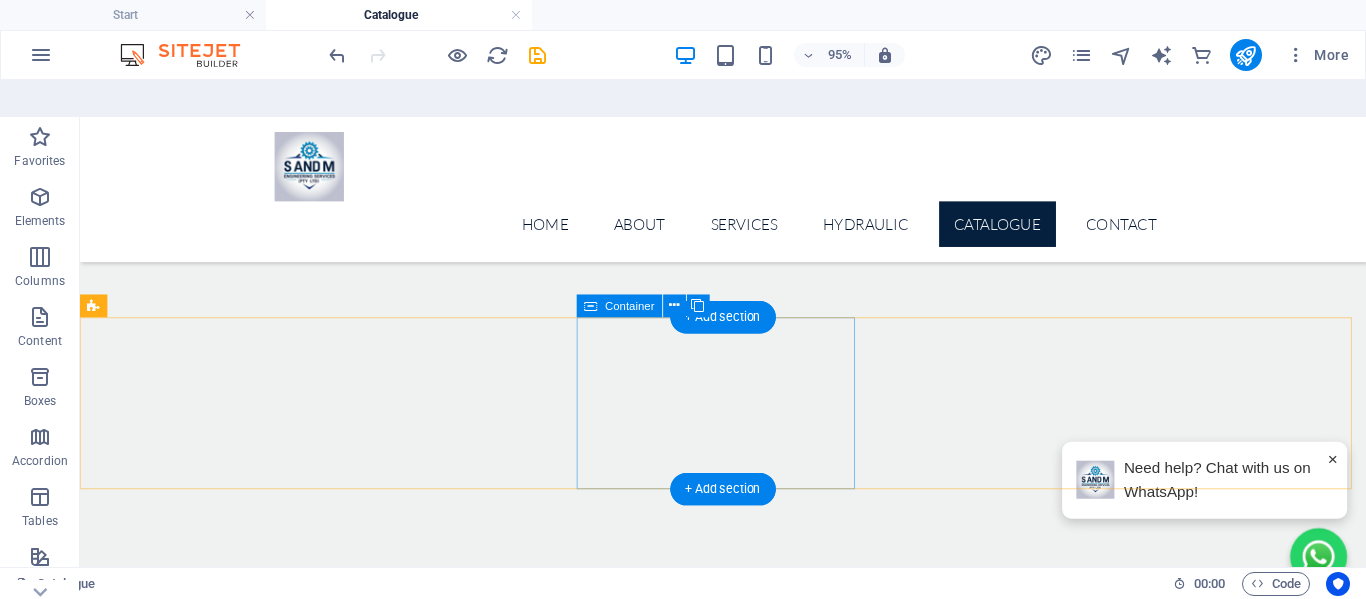 click on "mini Catalogue Download Mini catalogue pdf   1.15 MB" at bounding box center (242, 9385) 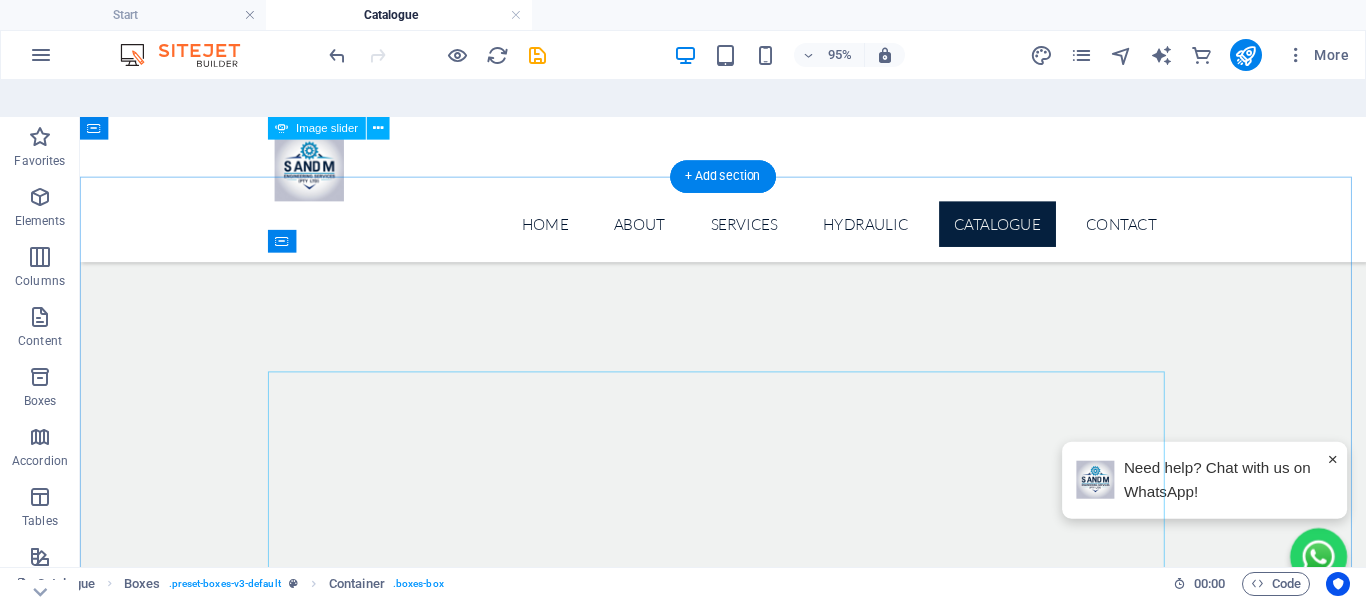 scroll, scrollTop: 0, scrollLeft: 0, axis: both 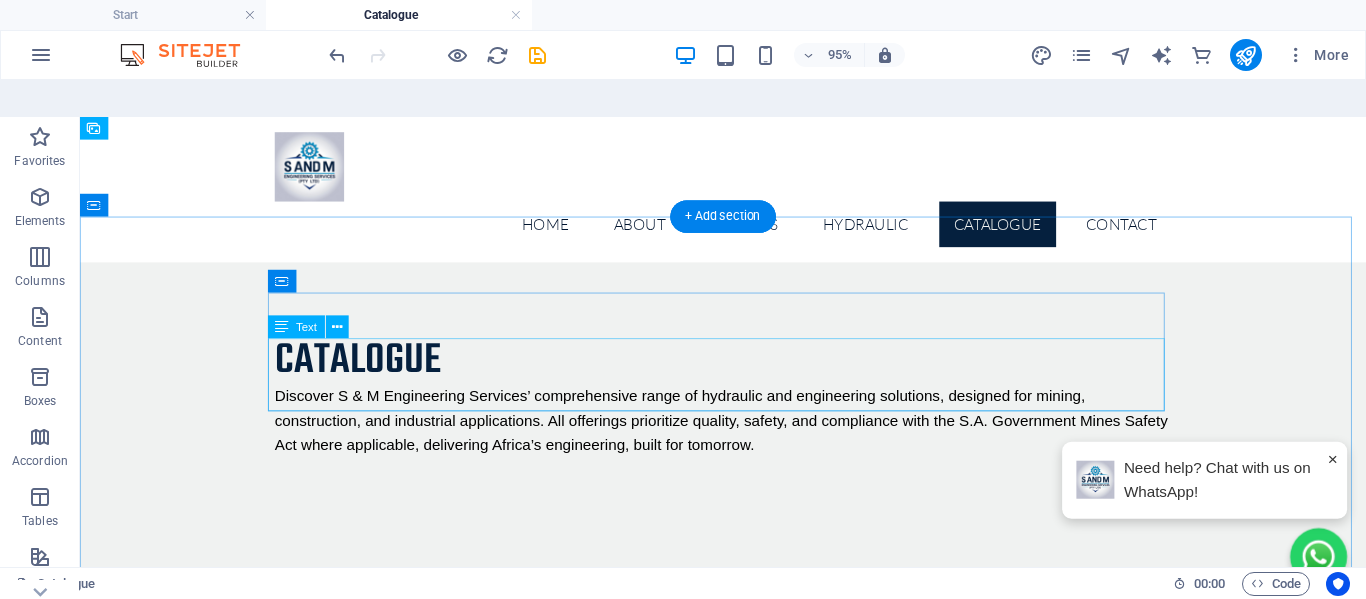 click on "Discover S & M Engineering Services’ comprehensive range of hydraulic and engineering solutions, designed for mining, construction, and industrial applications. All offerings prioritize quality, safety, and compliance with the S.A. Government Mines Safety Act where applicable, delivering Africa’s engineering, built for tomorrow." at bounding box center (757, 436) 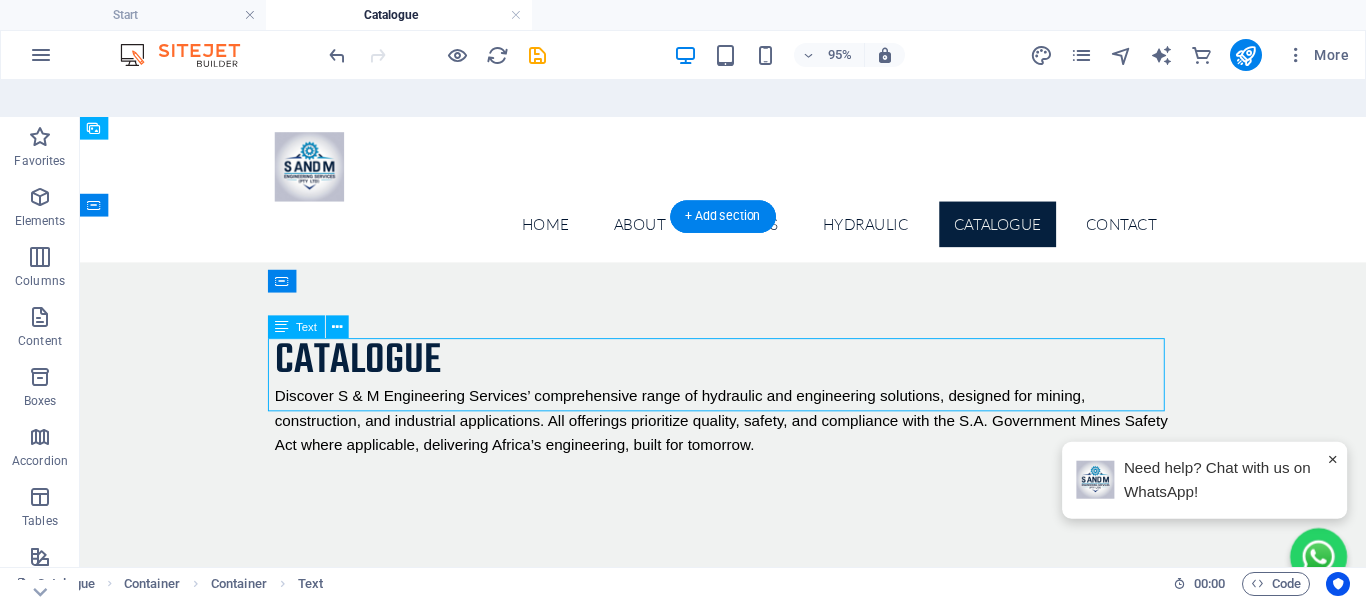click on "Discover S & M Engineering Services’ comprehensive range of hydraulic and engineering solutions, designed for mining, construction, and industrial applications. All offerings prioritize quality, safety, and compliance with the S.A. Government Mines Safety Act where applicable, delivering Africa’s engineering, built for tomorrow." at bounding box center (757, 436) 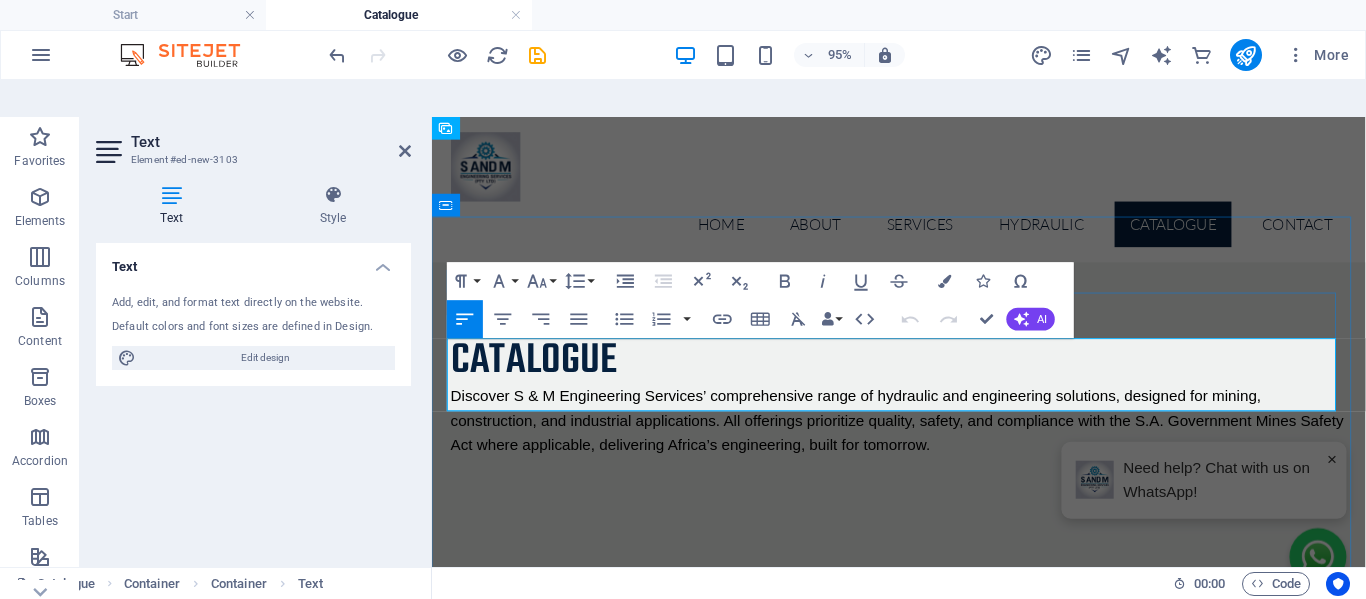 click on "Discover S & M Engineering Services’ comprehensive range of hydraulic and engineering solutions, designed for mining, construction, and industrial applications. All offerings prioritize quality, safety, and compliance with the S.A. Government Mines Safety Act where applicable, delivering Africa’s engineering, built for tomorrow." at bounding box center [924, 436] 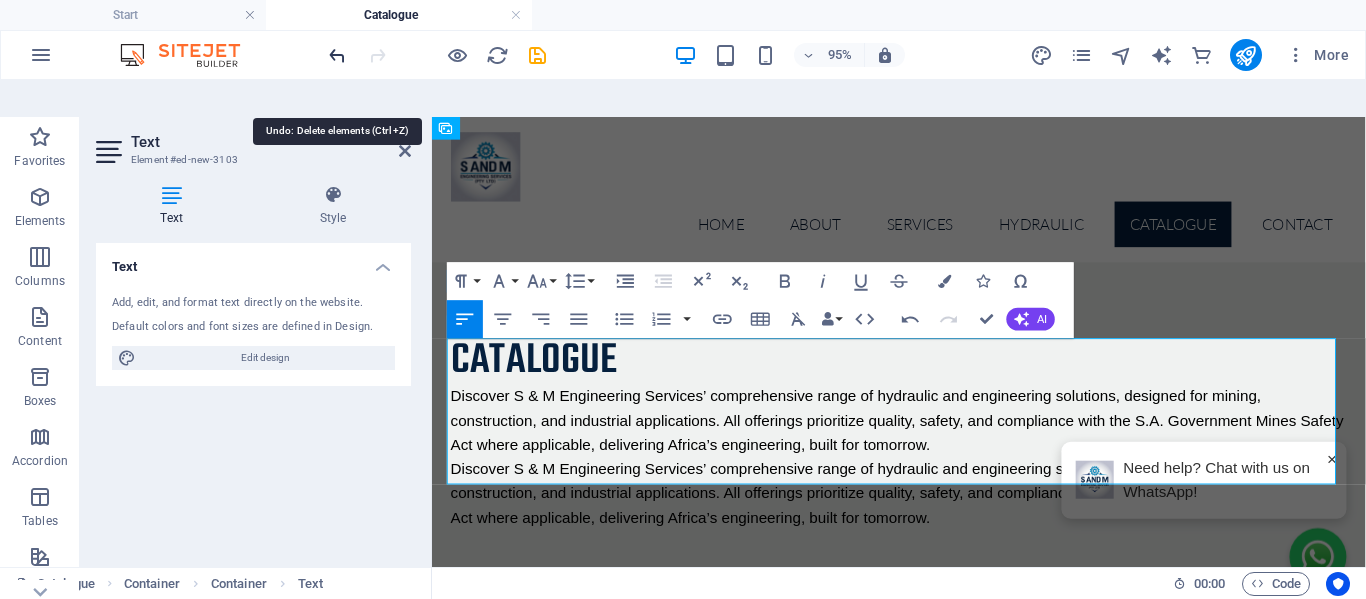 click at bounding box center [337, 55] 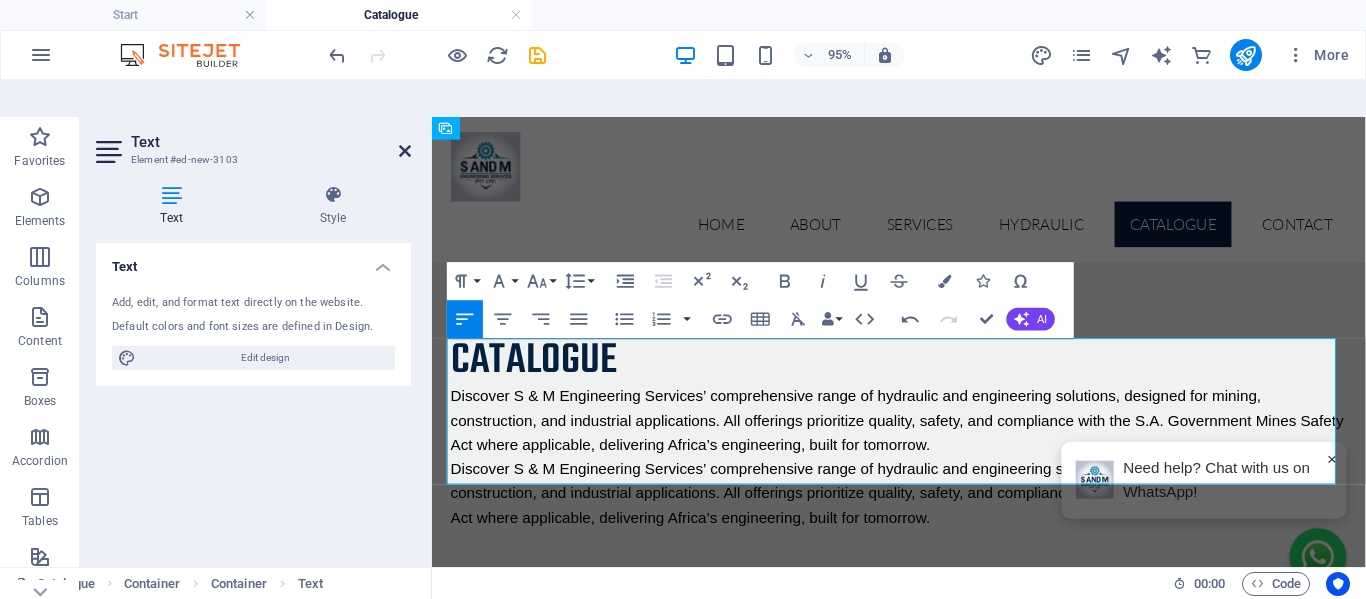 click at bounding box center [405, 151] 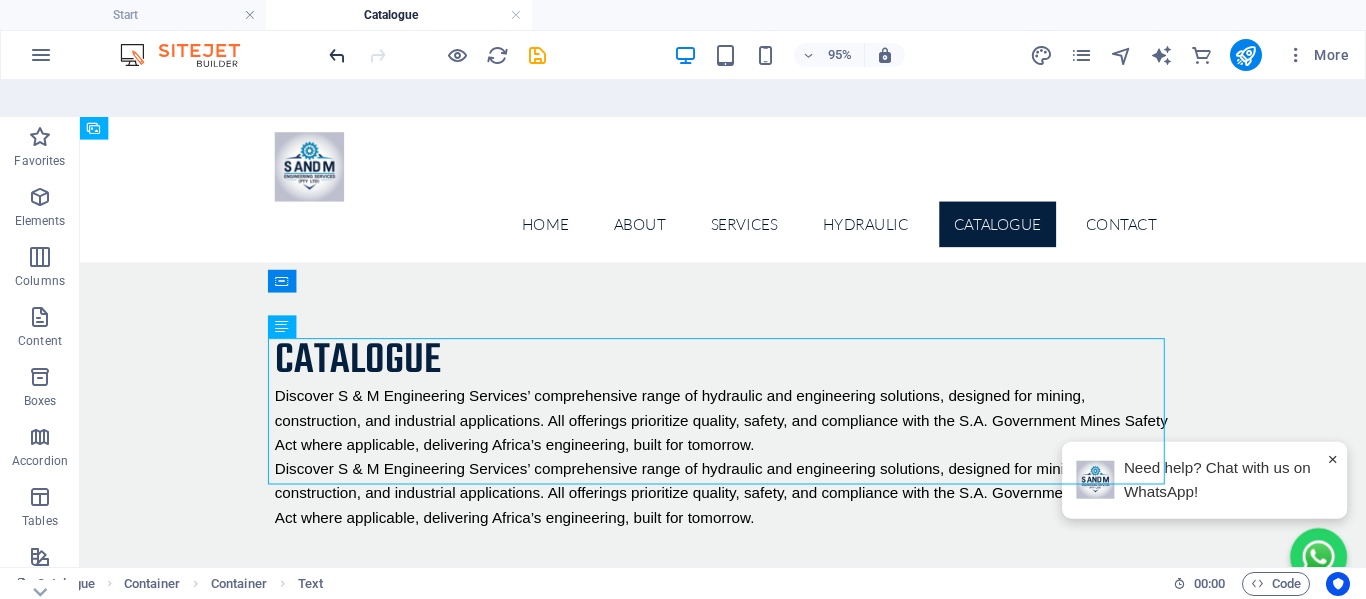 click at bounding box center (337, 55) 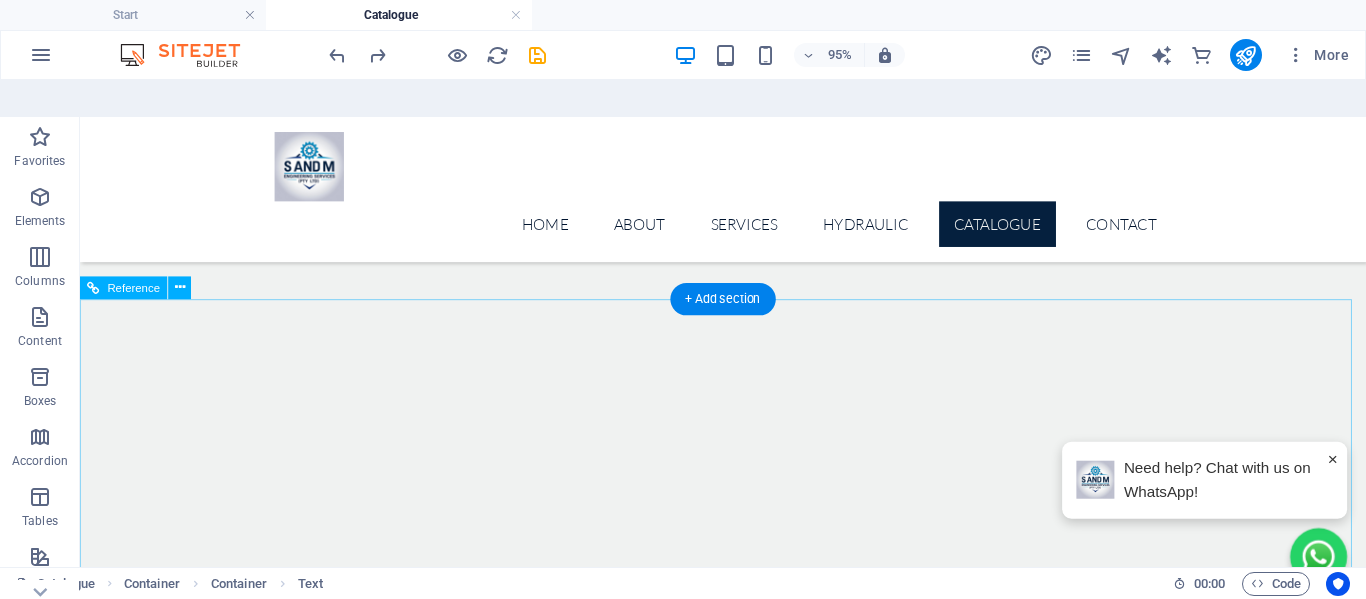 scroll, scrollTop: 1416, scrollLeft: 0, axis: vertical 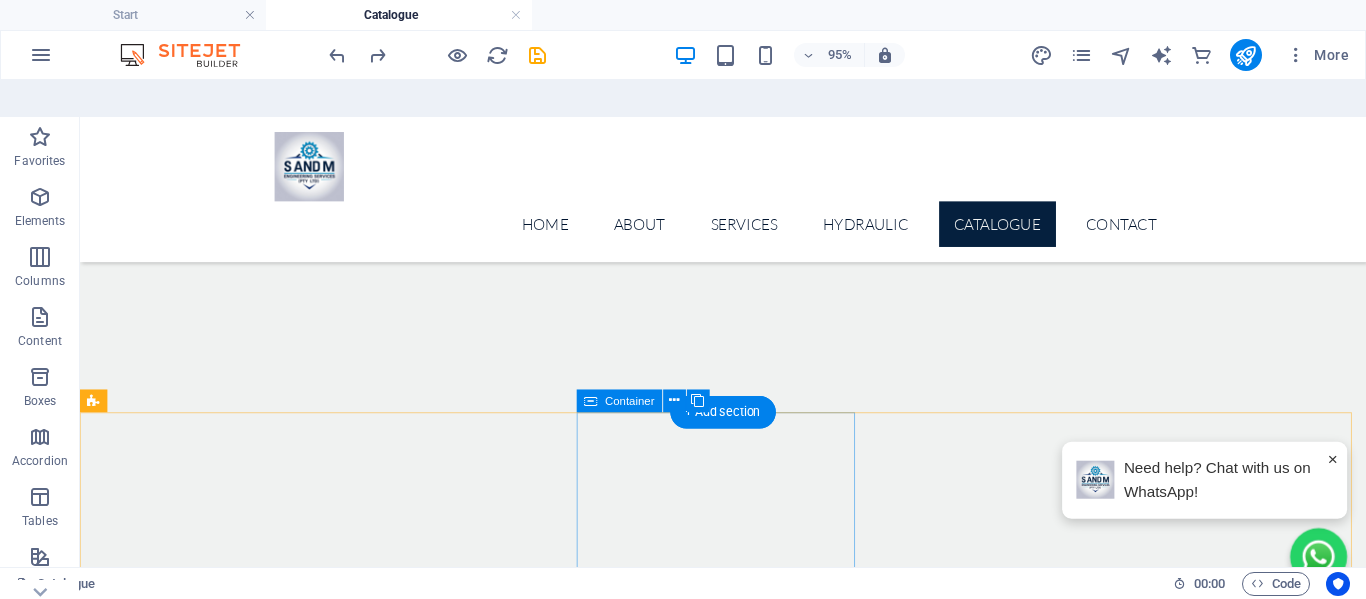 click on "mini Catalogue Download Mini catalogue pdf   1.15 MB" at bounding box center [242, 9485] 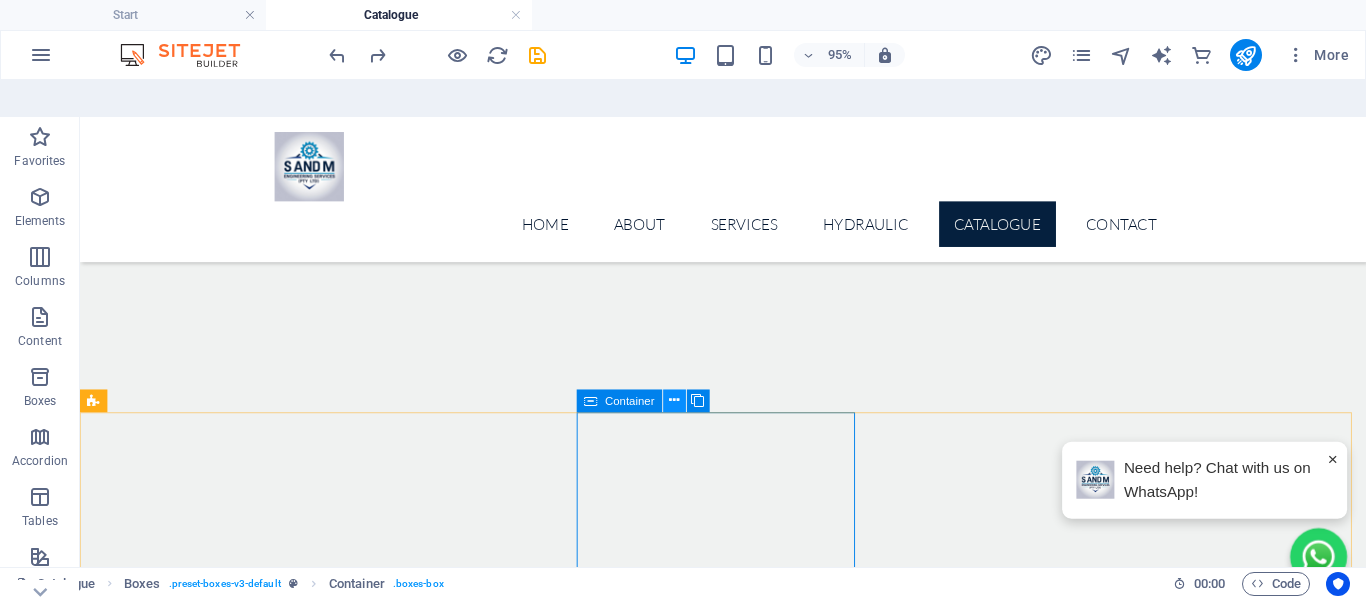 click at bounding box center [674, 401] 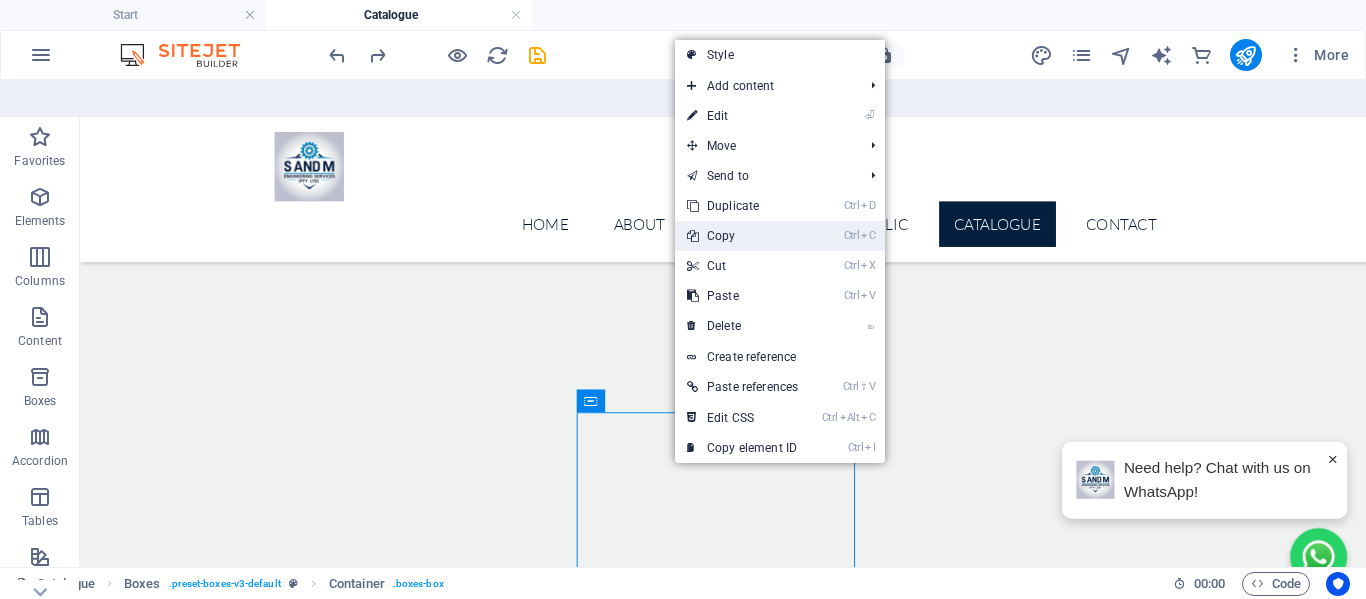 drag, startPoint x: 739, startPoint y: 195, endPoint x: 543, endPoint y: 170, distance: 197.58795 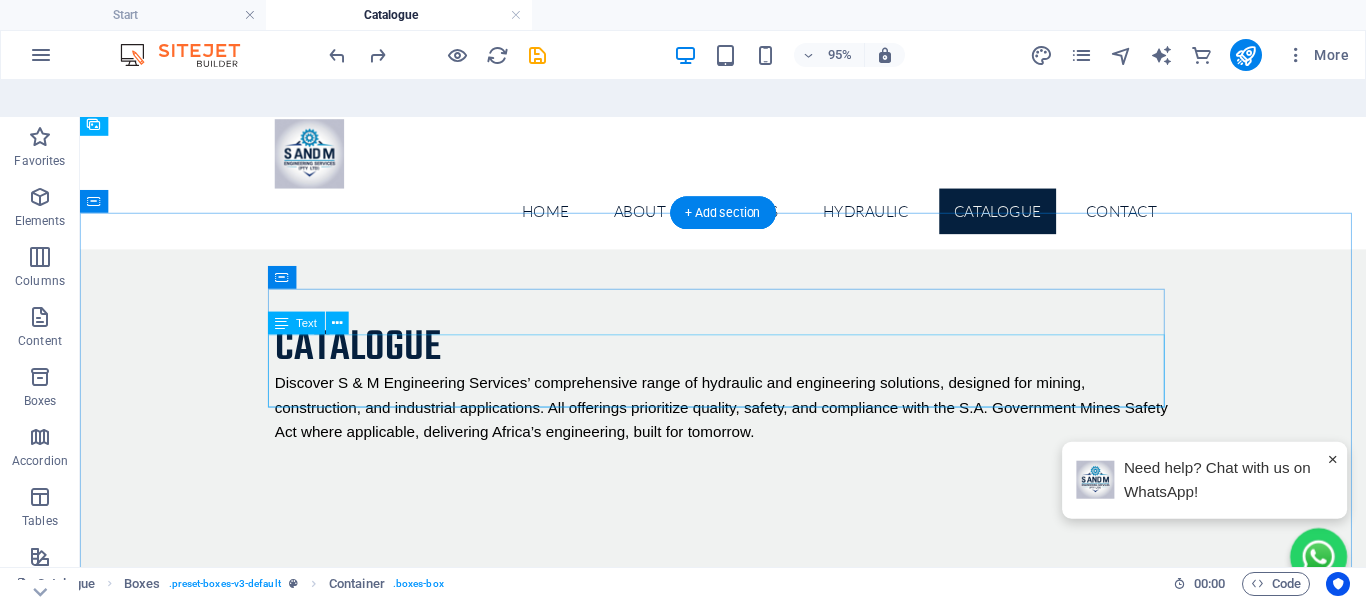 scroll, scrollTop: 0, scrollLeft: 0, axis: both 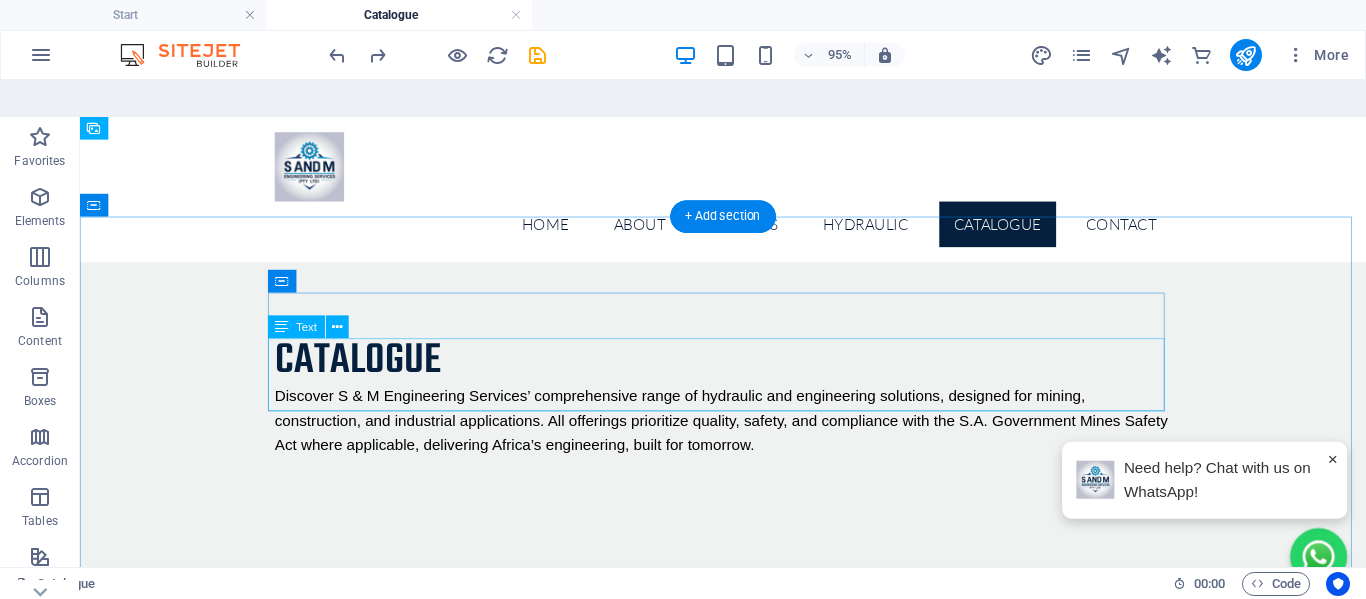 click on "Discover S & M Engineering Services’ comprehensive range of hydraulic and engineering solutions, designed for mining, construction, and industrial applications. All offerings prioritize quality, safety, and compliance with the S.A. Government Mines Safety Act where applicable, delivering Africa’s engineering, built for tomorrow." at bounding box center (757, 436) 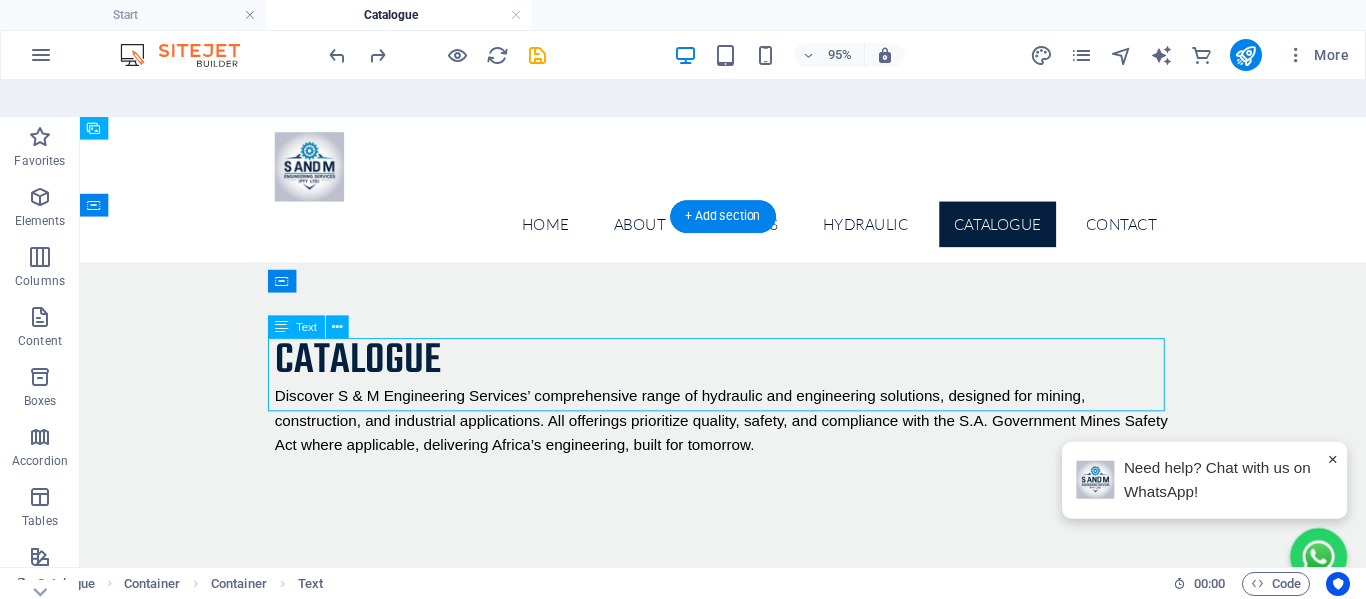 click on "Discover S & M Engineering Services’ comprehensive range of hydraulic and engineering solutions, designed for mining, construction, and industrial applications. All offerings prioritize quality, safety, and compliance with the S.A. Government Mines Safety Act where applicable, delivering Africa’s engineering, built for tomorrow." at bounding box center [757, 436] 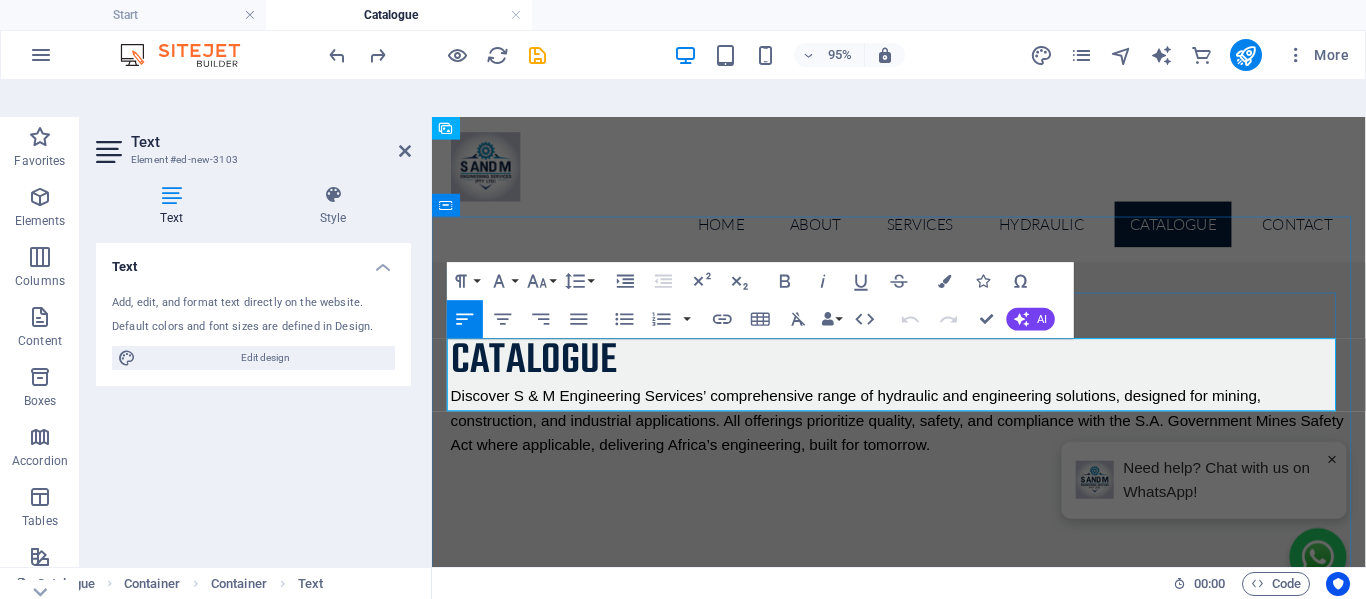 click on "Discover S & M Engineering Services’ comprehensive range of hydraulic and engineering solutions, designed for mining, construction, and industrial applications. All offerings prioritize quality, safety, and compliance with the S.A. Government Mines Safety Act where applicable, delivering Africa’s engineering, built for tomorrow." at bounding box center (924, 436) 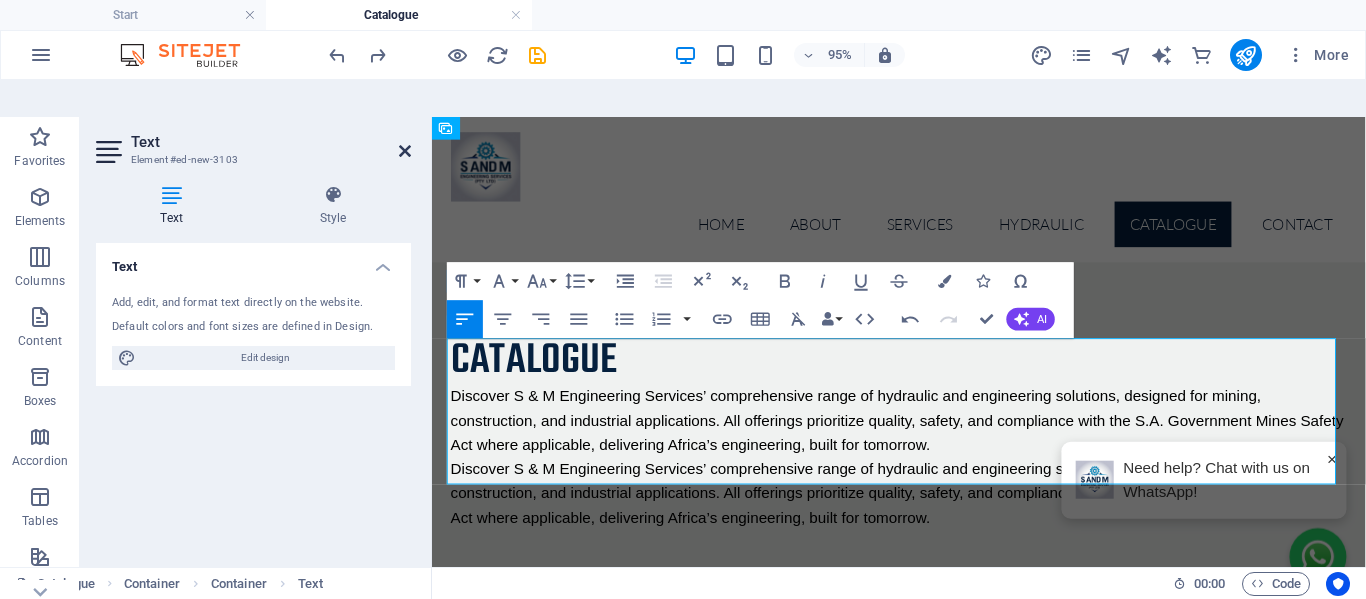 click at bounding box center [405, 151] 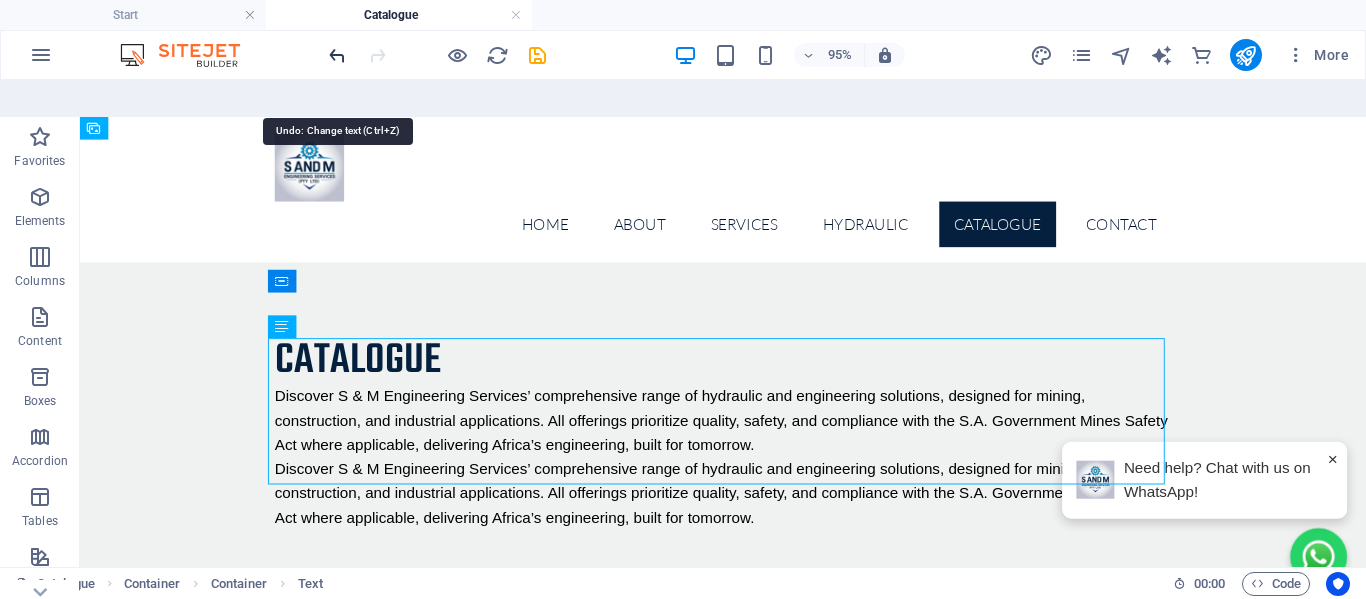 click at bounding box center [337, 55] 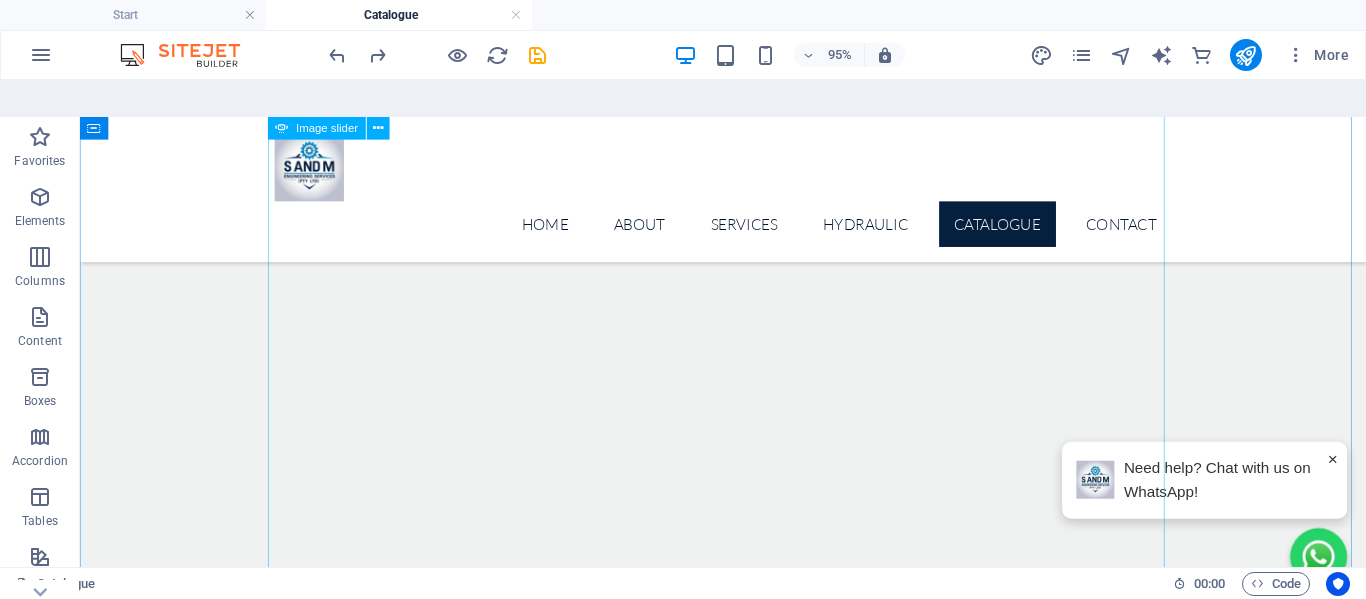 scroll, scrollTop: 1500, scrollLeft: 0, axis: vertical 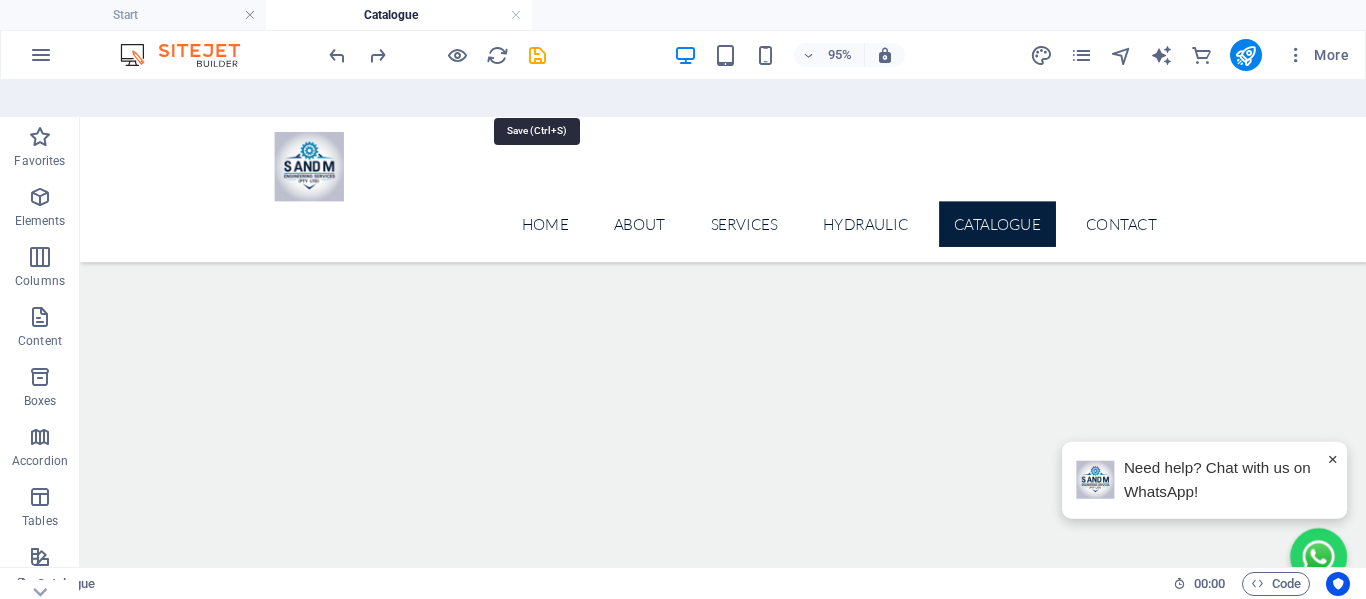 click at bounding box center [537, 55] 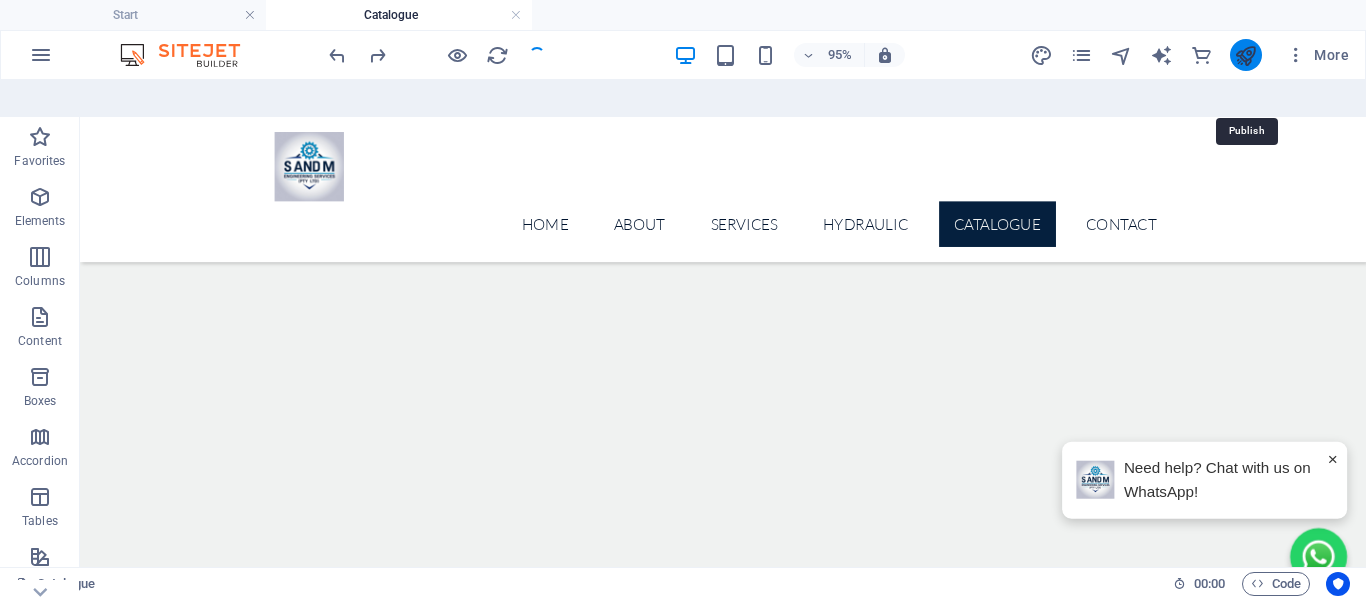 click at bounding box center [1245, 55] 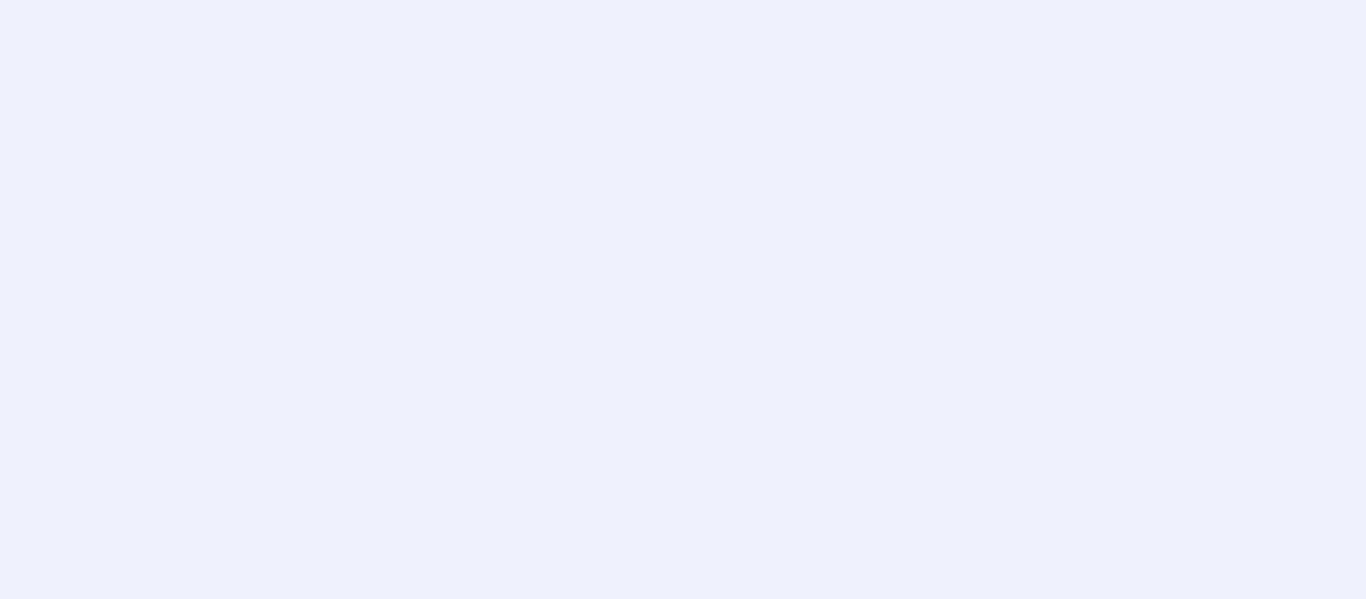 scroll, scrollTop: 0, scrollLeft: 0, axis: both 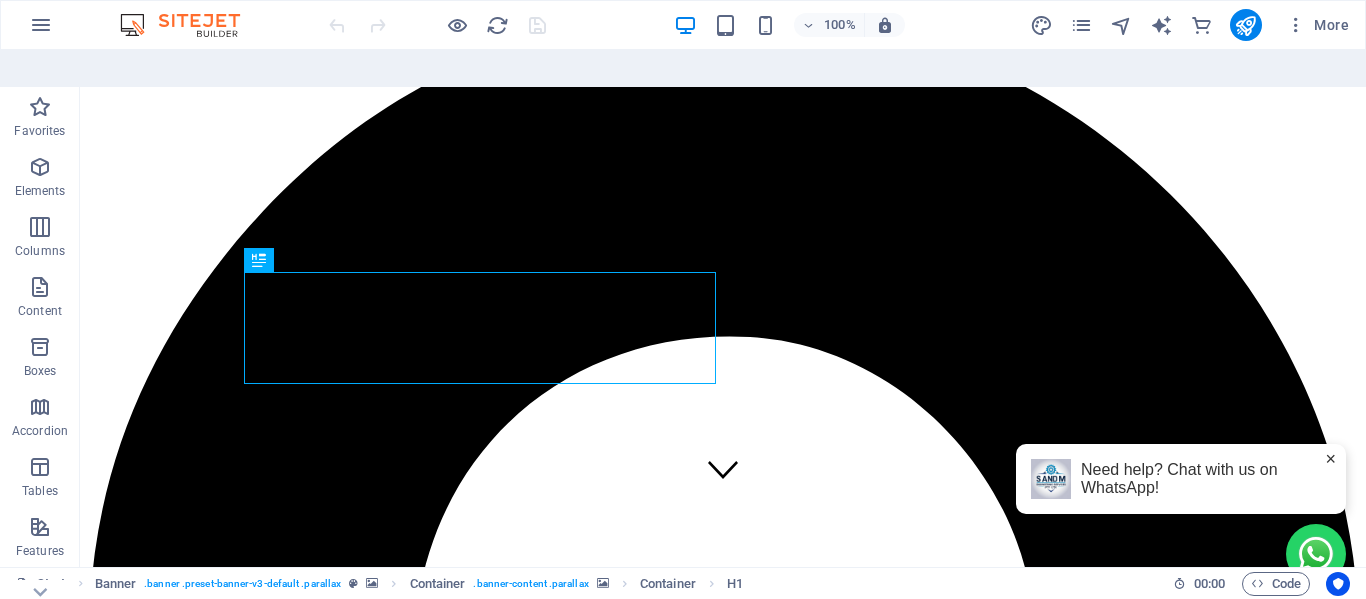 click on "×" at bounding box center [1330, 459] 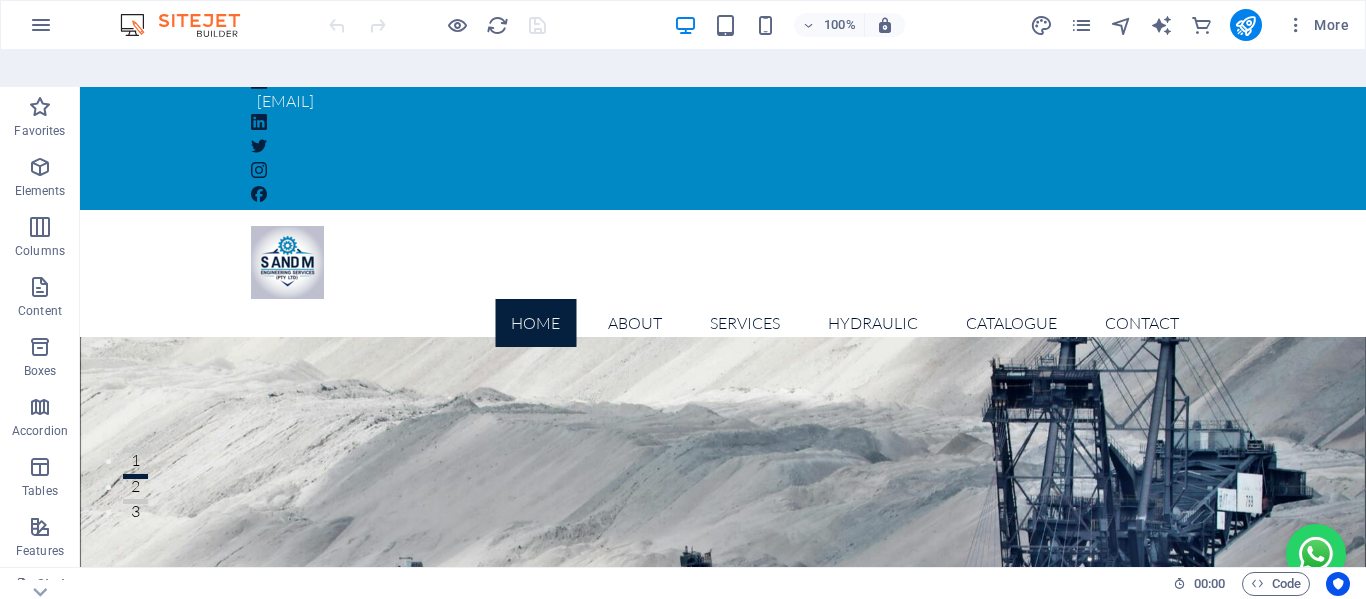 scroll, scrollTop: 0, scrollLeft: 0, axis: both 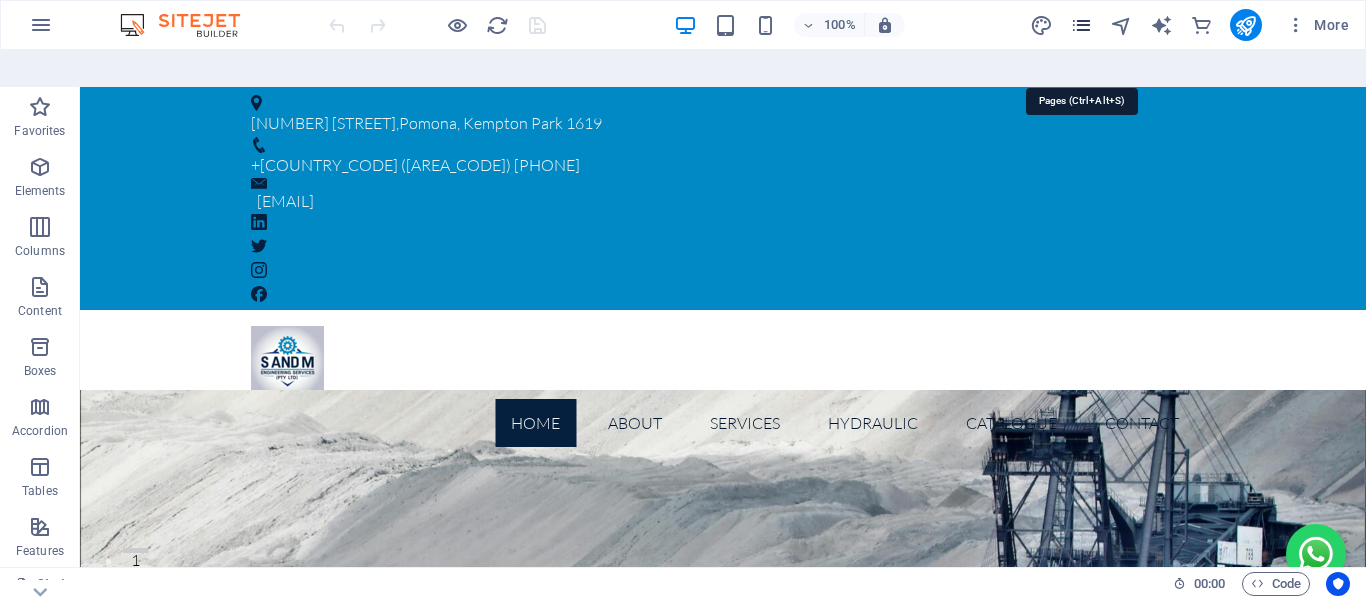 click at bounding box center [1081, 25] 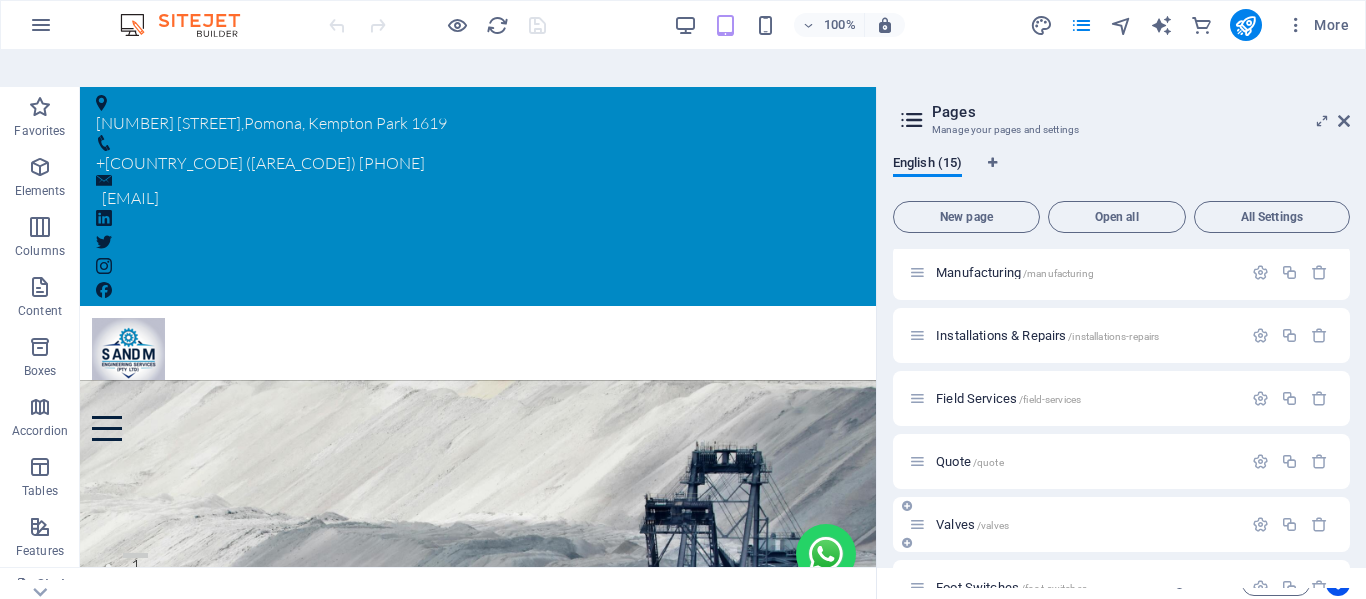 scroll, scrollTop: 606, scrollLeft: 0, axis: vertical 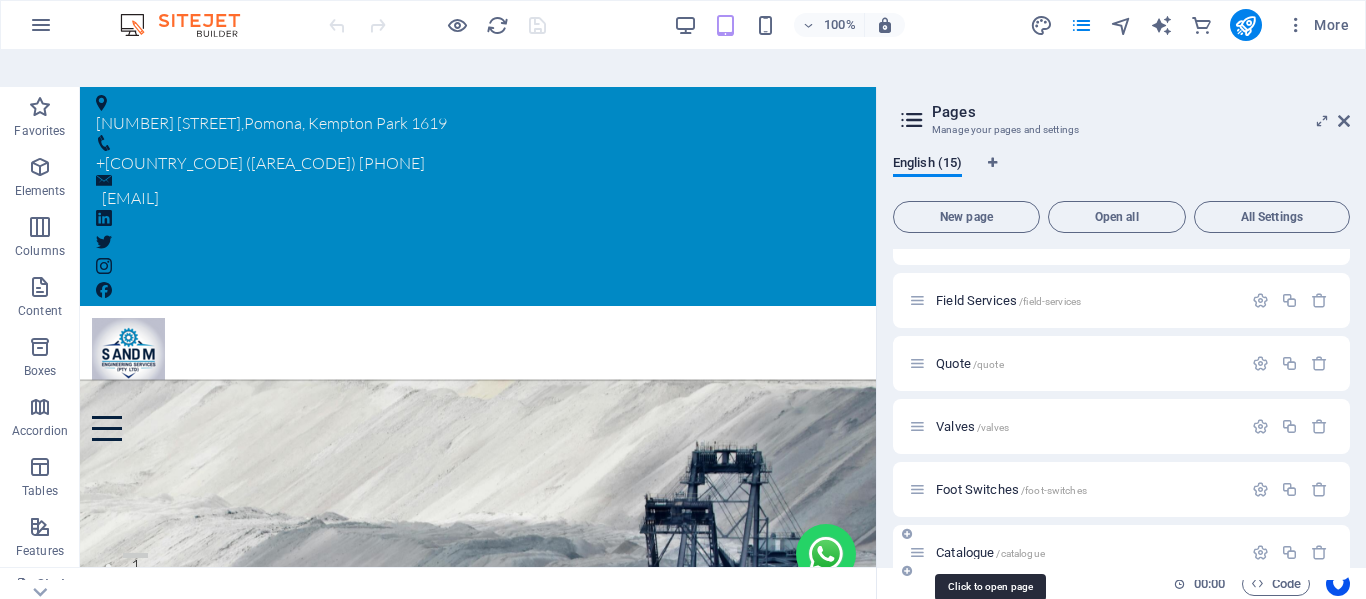 click on "Catalogue /catalogue" at bounding box center [990, 552] 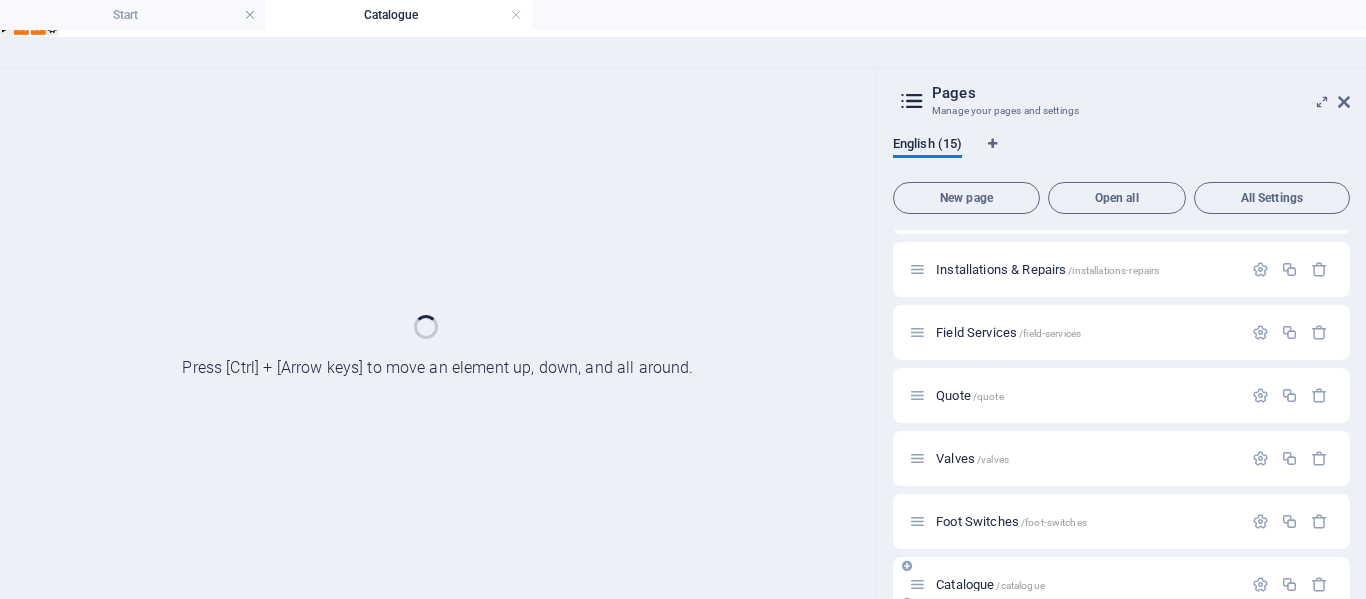 scroll, scrollTop: 555, scrollLeft: 0, axis: vertical 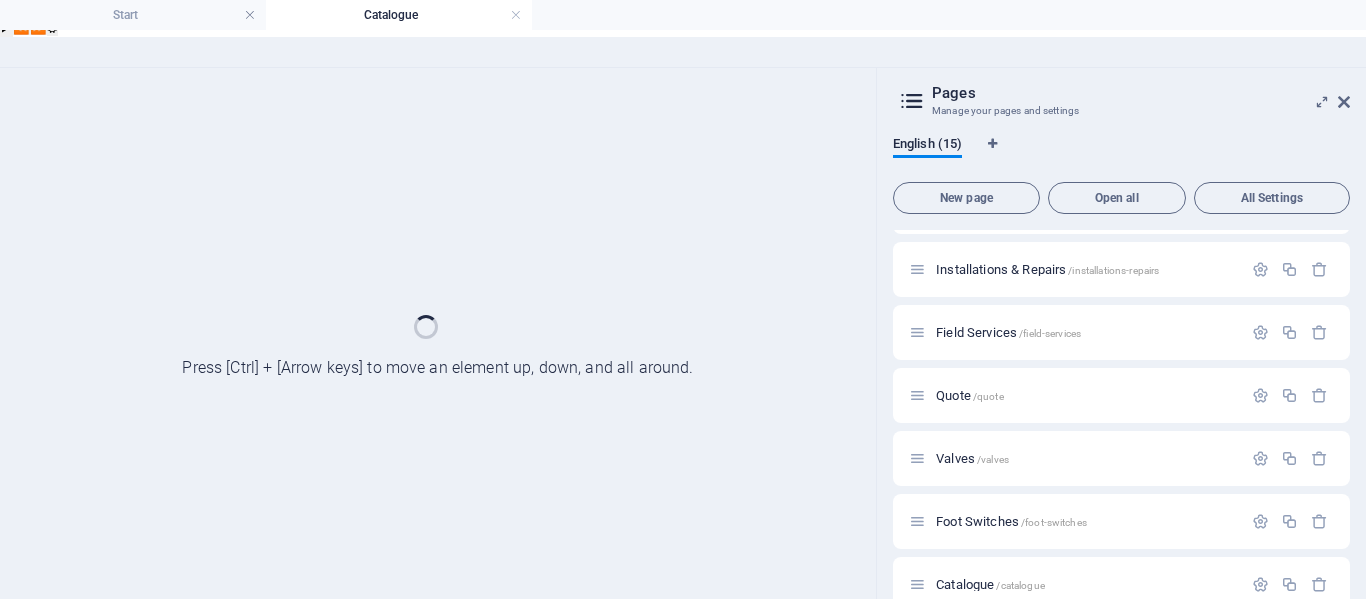 drag, startPoint x: 1341, startPoint y: 66, endPoint x: 1131, endPoint y: 152, distance: 226.9273 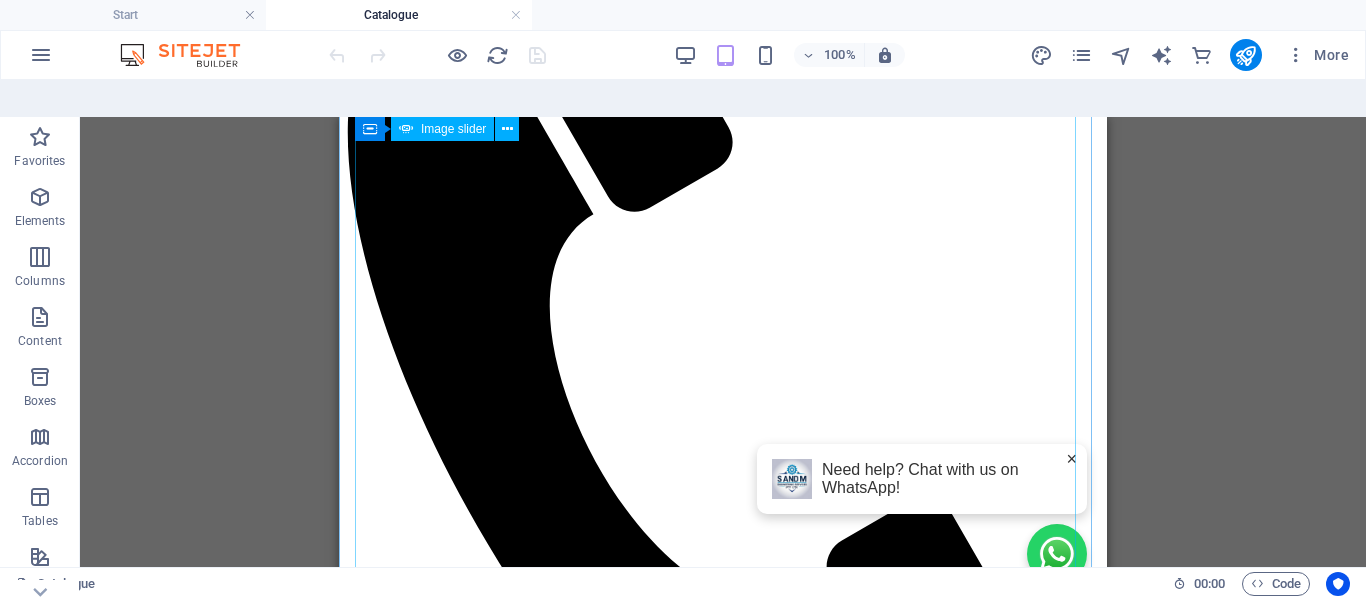 scroll, scrollTop: 700, scrollLeft: 0, axis: vertical 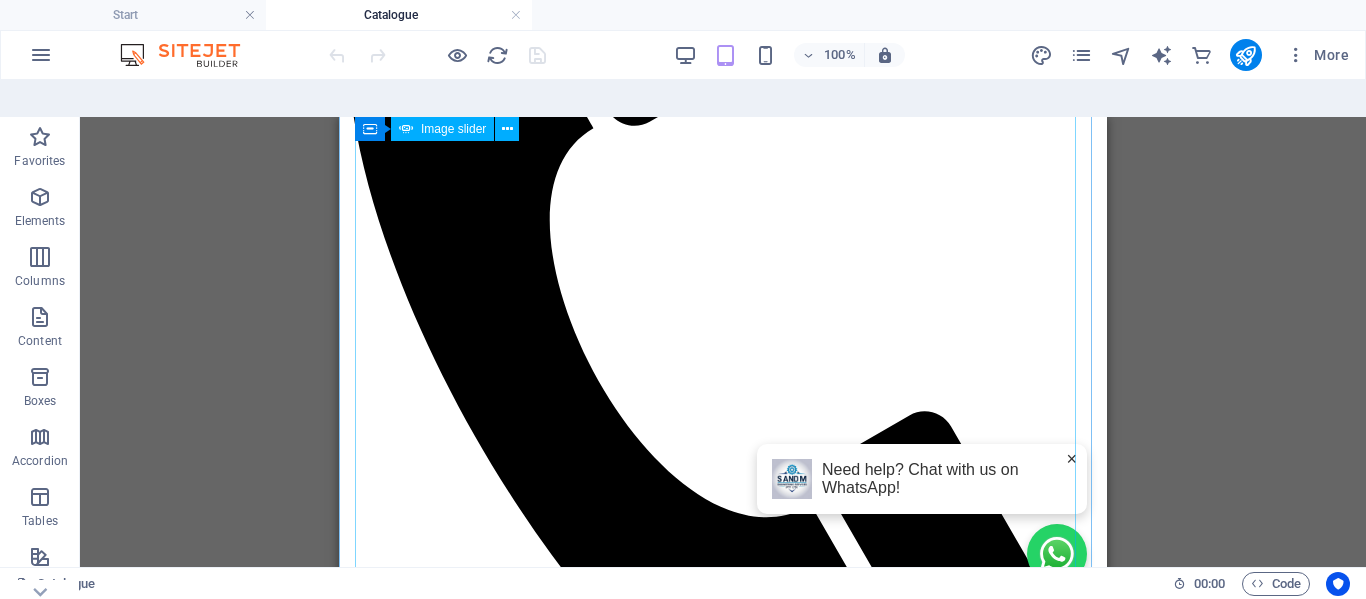 click at bounding box center [355, 938] 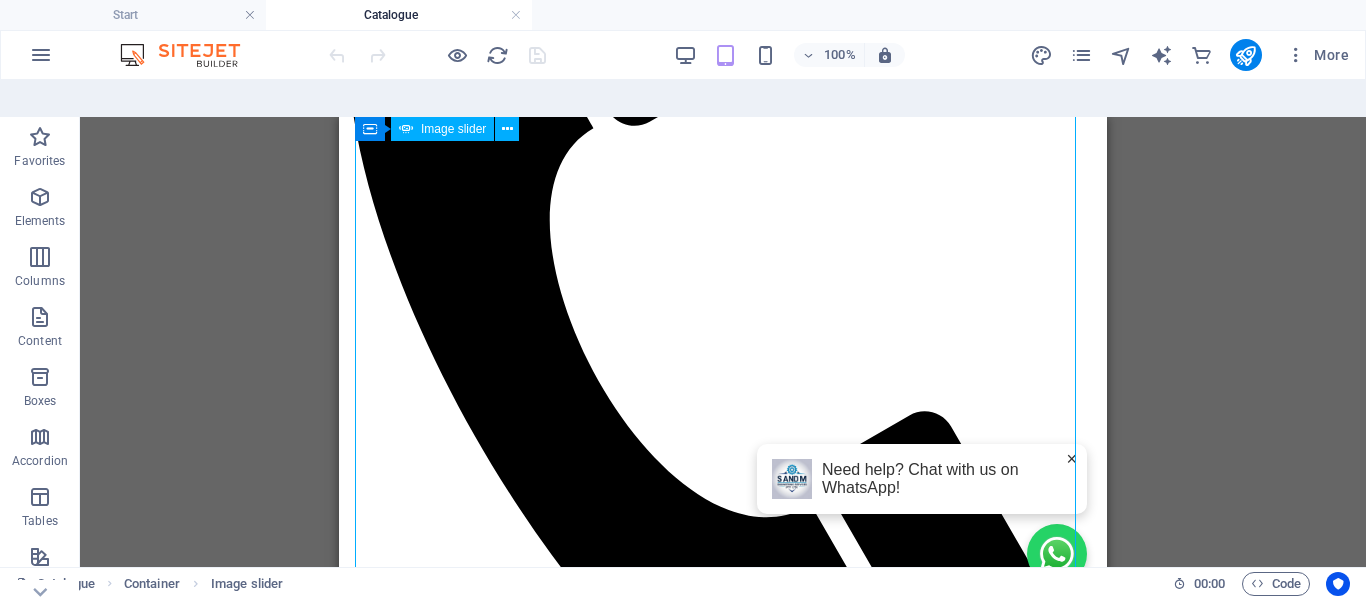 click at bounding box center [355, 938] 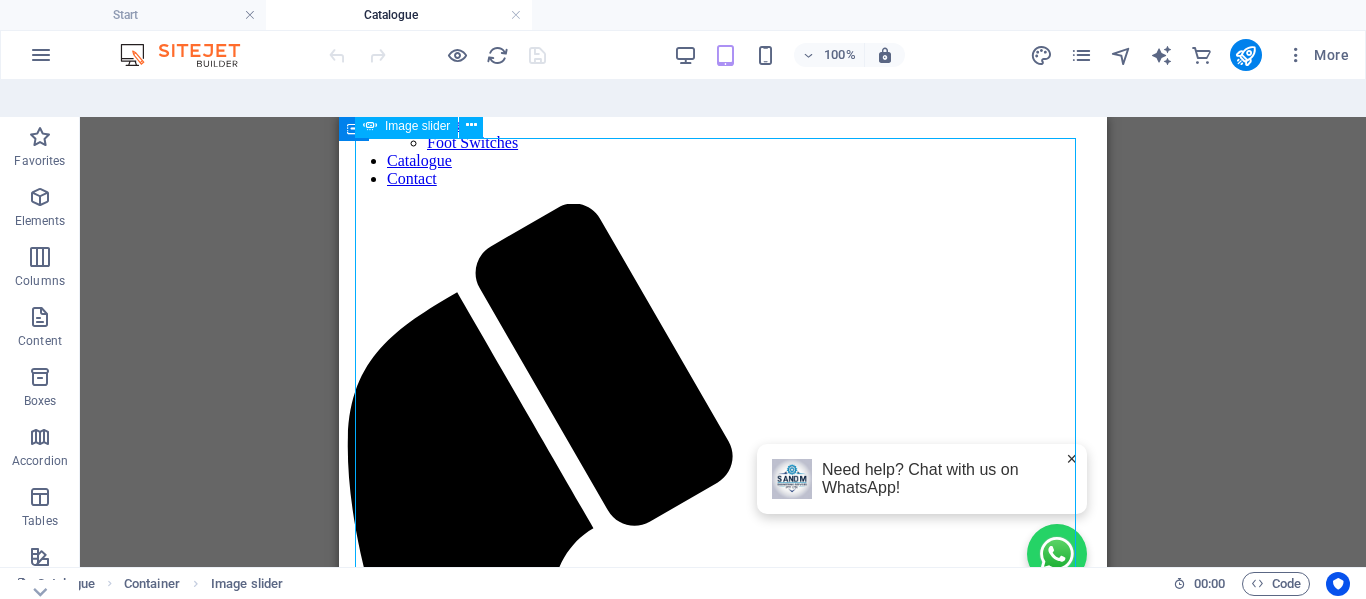 scroll, scrollTop: 0, scrollLeft: 0, axis: both 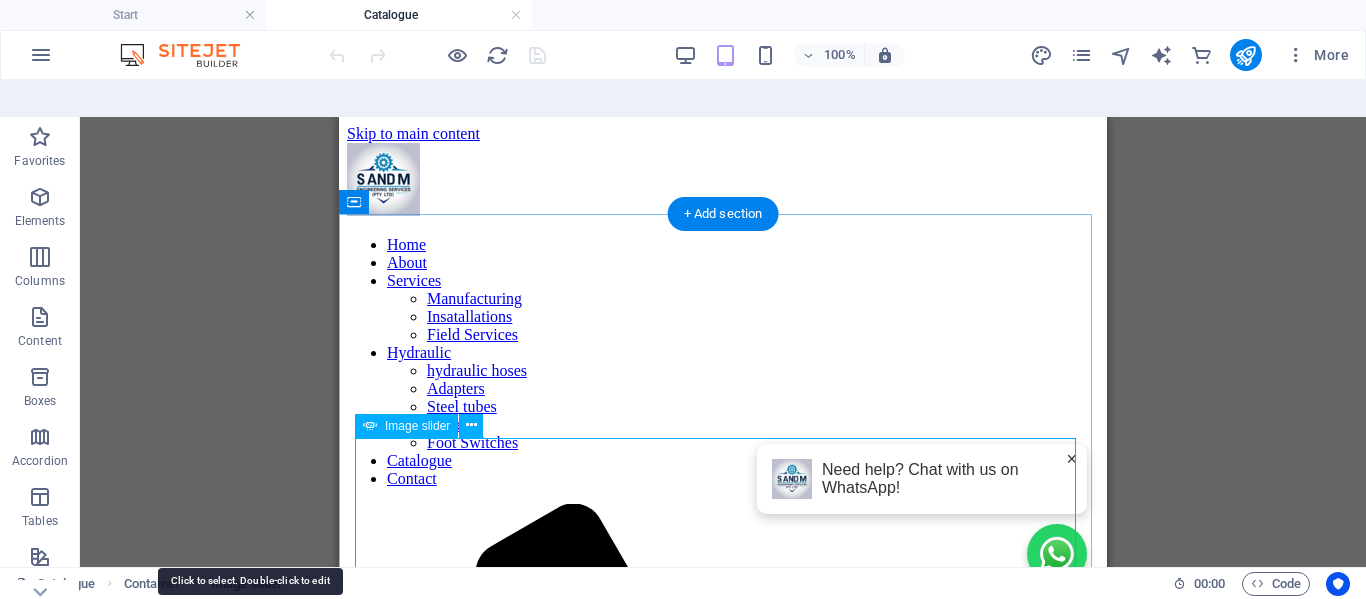 click on "Image slider" at bounding box center [247, 584] 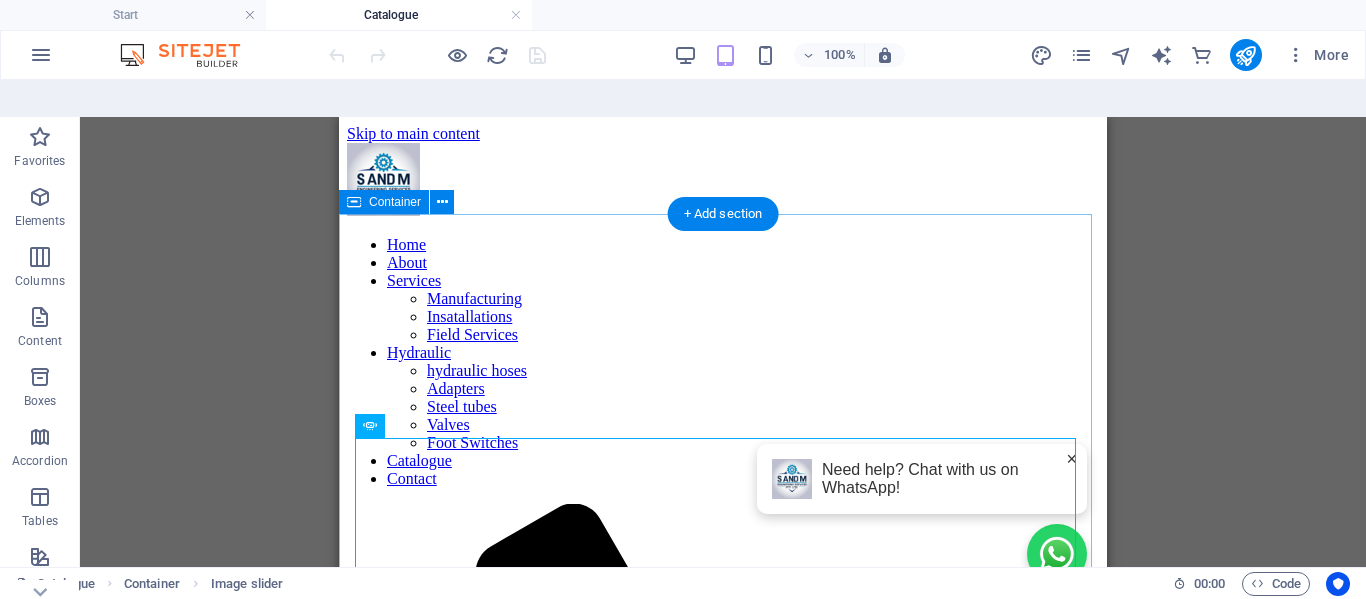 click on "Catalogue Discover S & M Engineering Services’ comprehensive range of hydraulic and engineering solutions, designed for mining, construction, and industrial applications. All offerings prioritize quality, safety, and compliance with the S.A. Government Mines Safety Act where applicable, delivering Africa’s engineering, built for [COUNTRY]." at bounding box center (723, 6722) 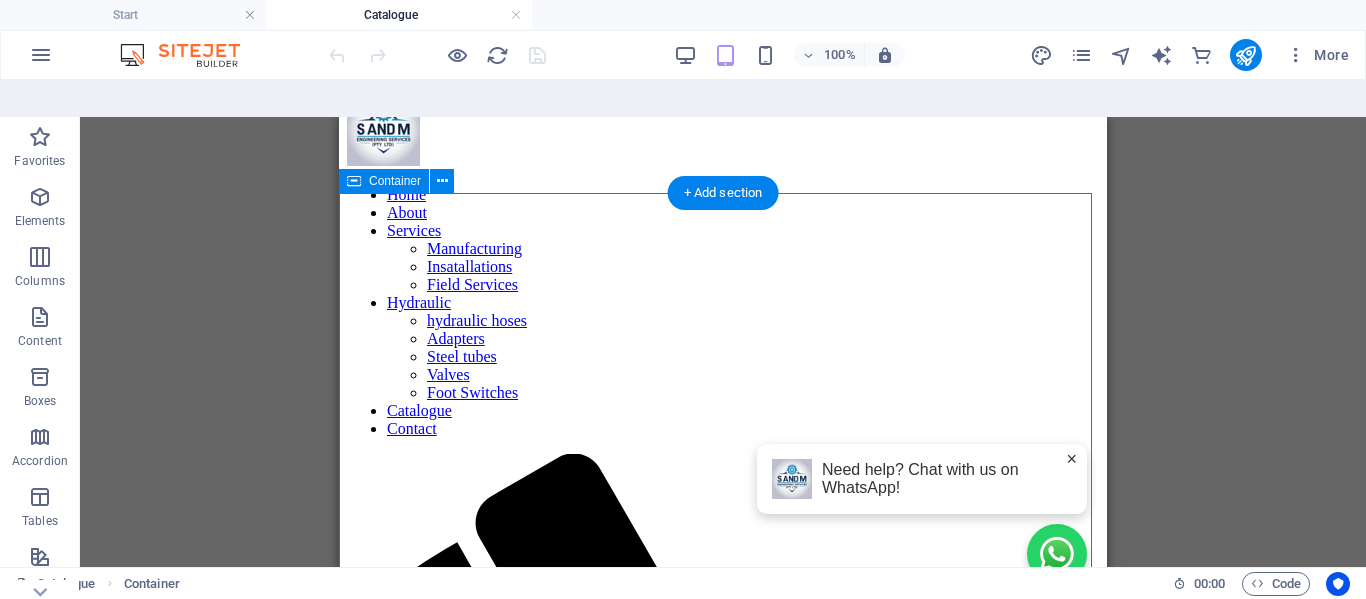 scroll, scrollTop: 0, scrollLeft: 0, axis: both 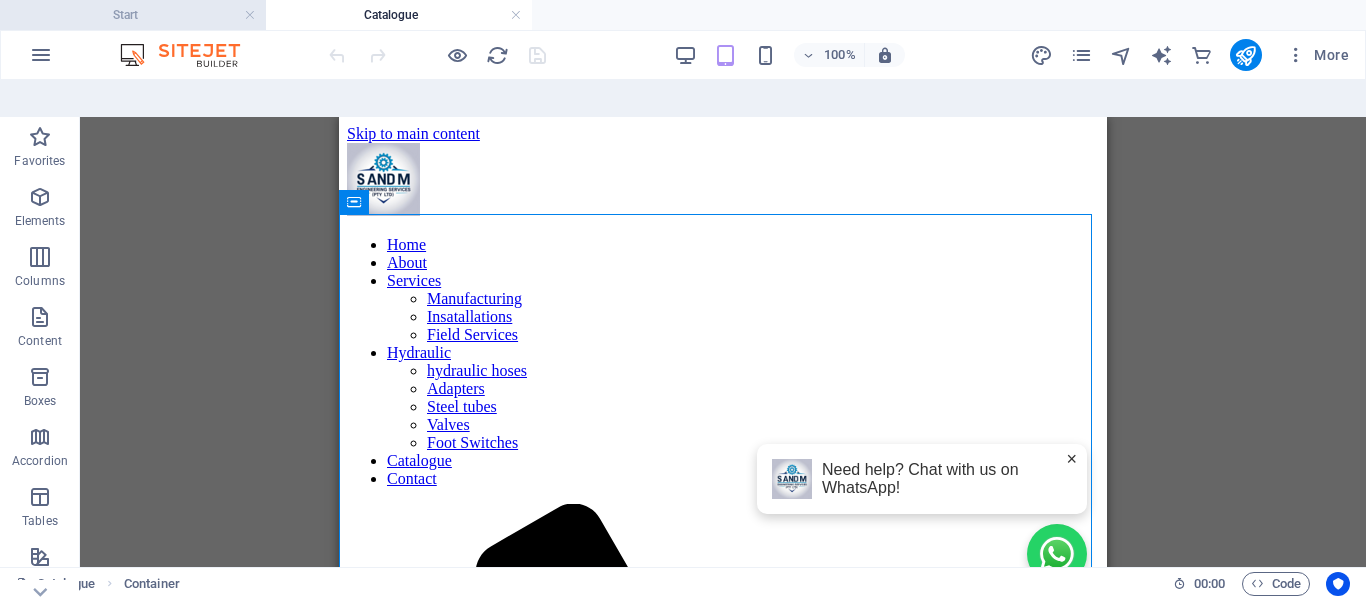click on "Start" at bounding box center [133, 15] 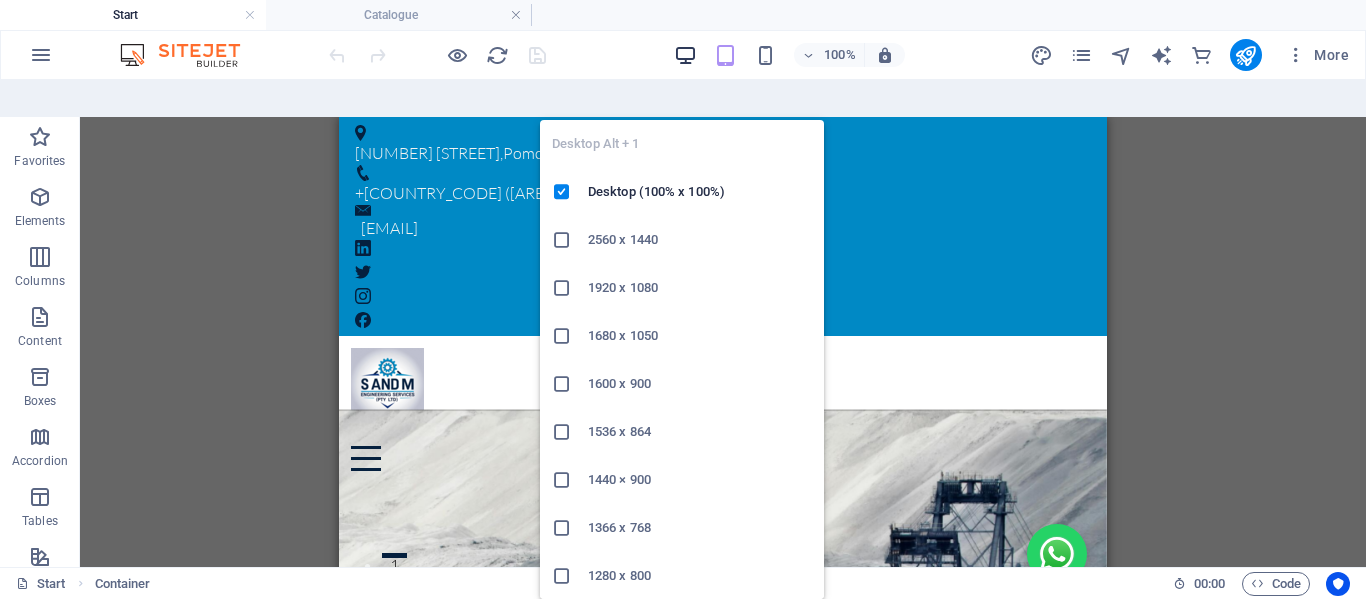 click at bounding box center (685, 55) 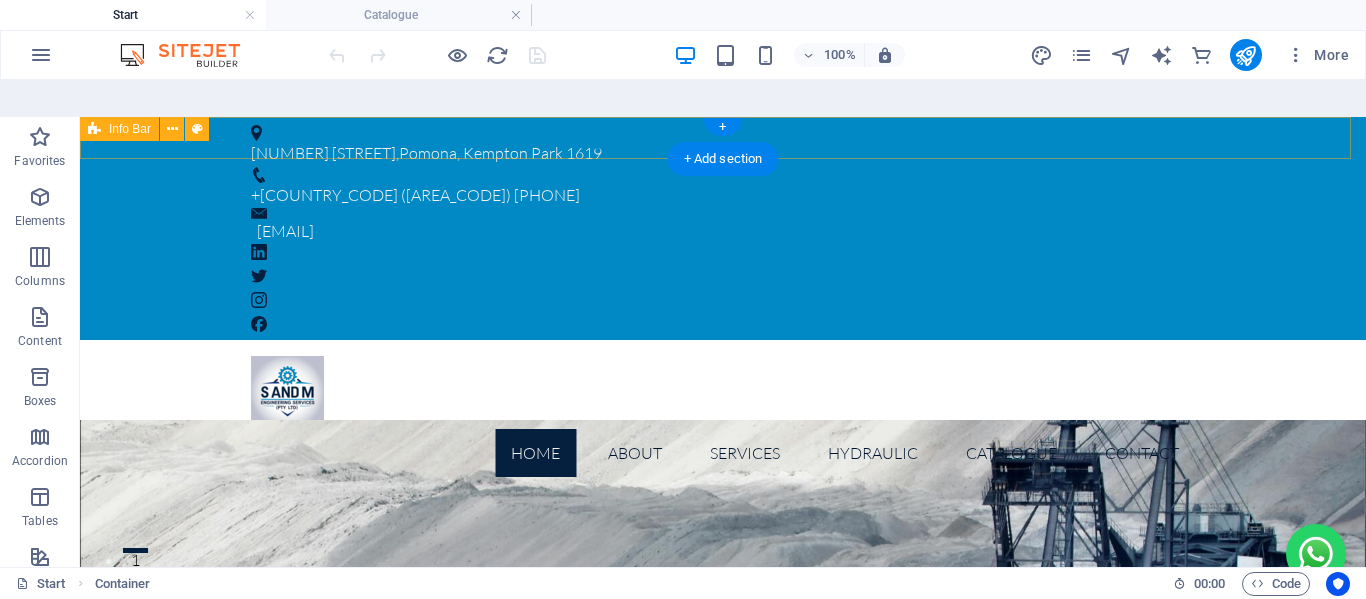 click on "[NUMBER] [STREET], [CITY], [CITY]   [PHONE]   [EMAIL]" at bounding box center (723, 228) 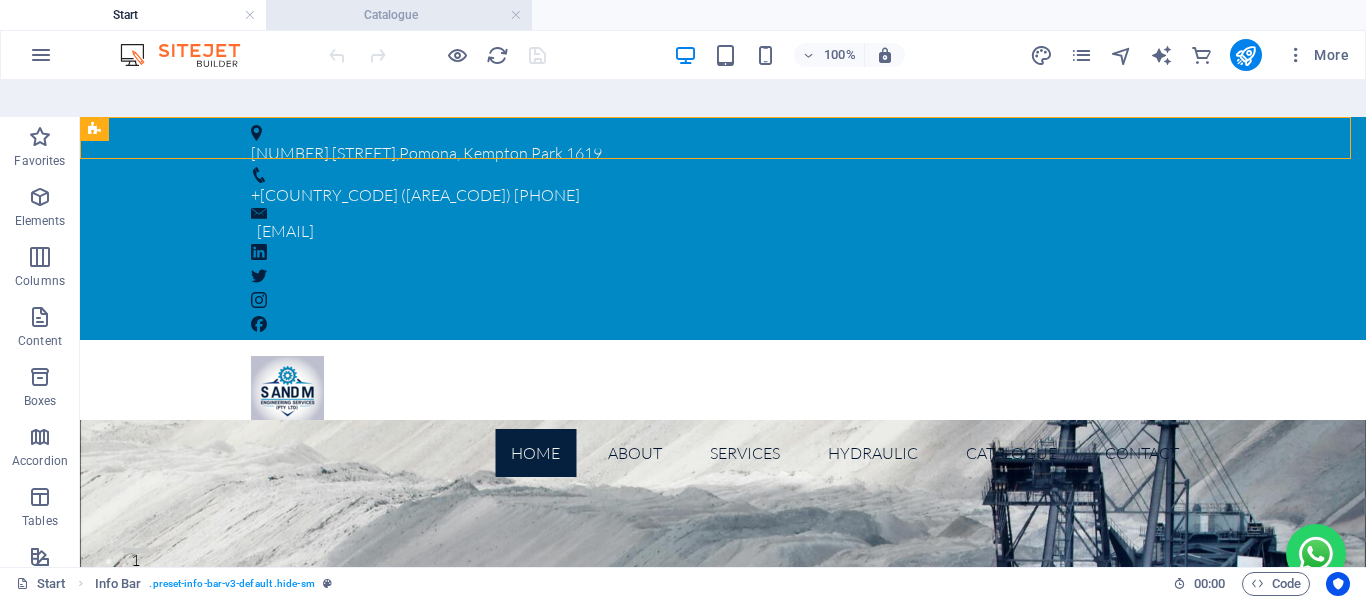 click on "Catalogue" at bounding box center [399, 15] 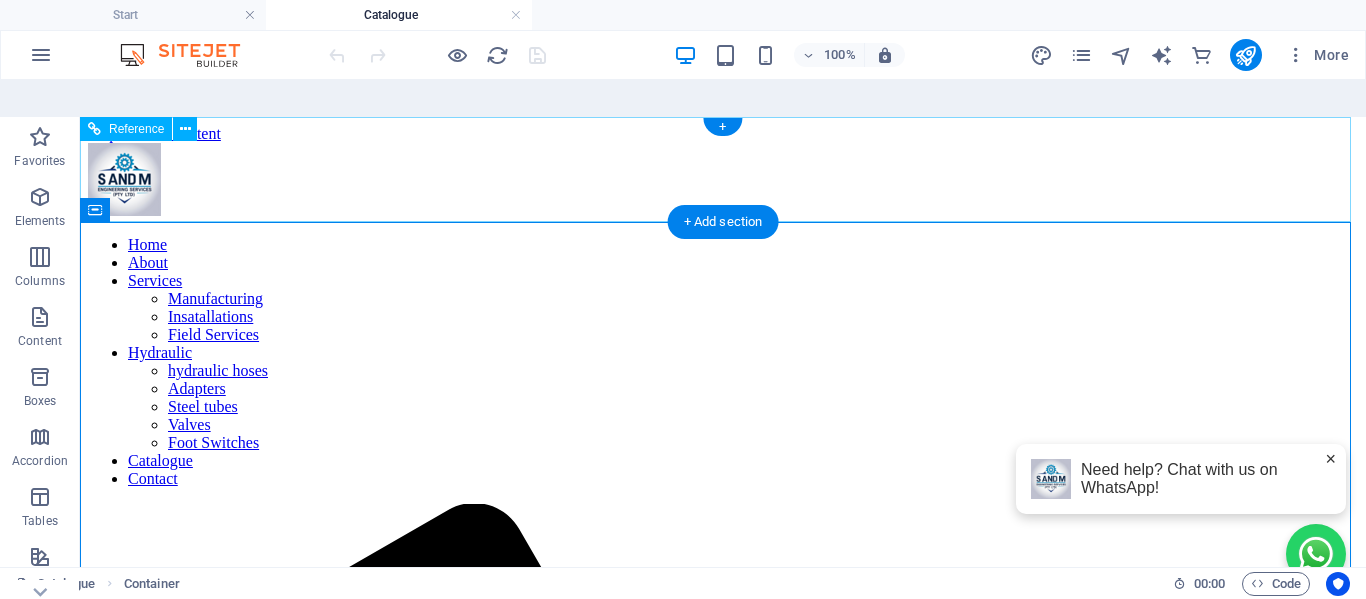 click on "Home About Services Manufacturing Insatallations Field Services Hydraulic hydraulic hoses Adapters  Steel tubes Valves Foot Switches Catalogue Contact" at bounding box center (723, 1158) 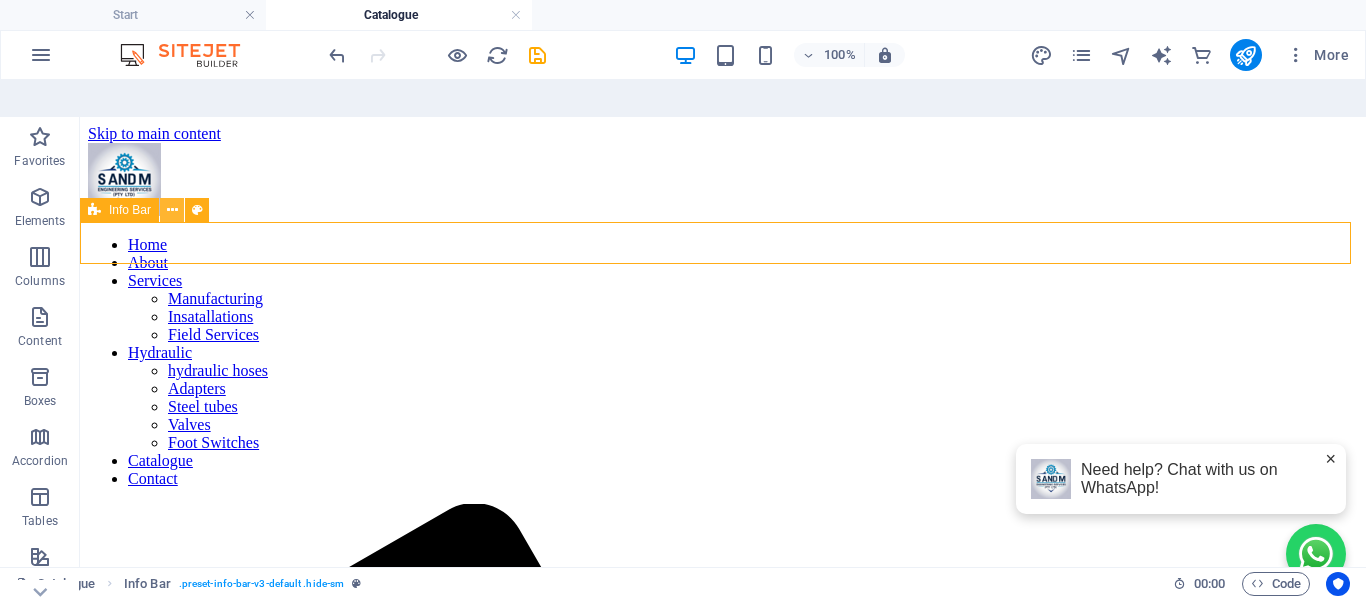 click at bounding box center [172, 210] 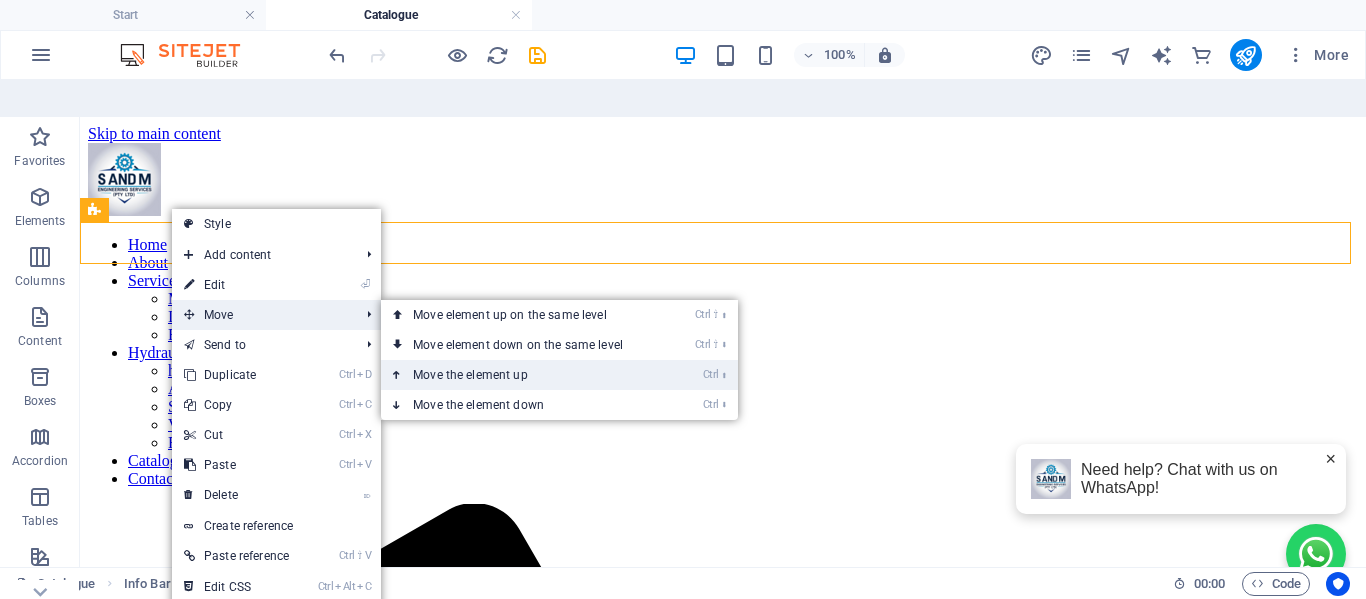click on "Ctrl ⬆  Move the element up" at bounding box center (522, 375) 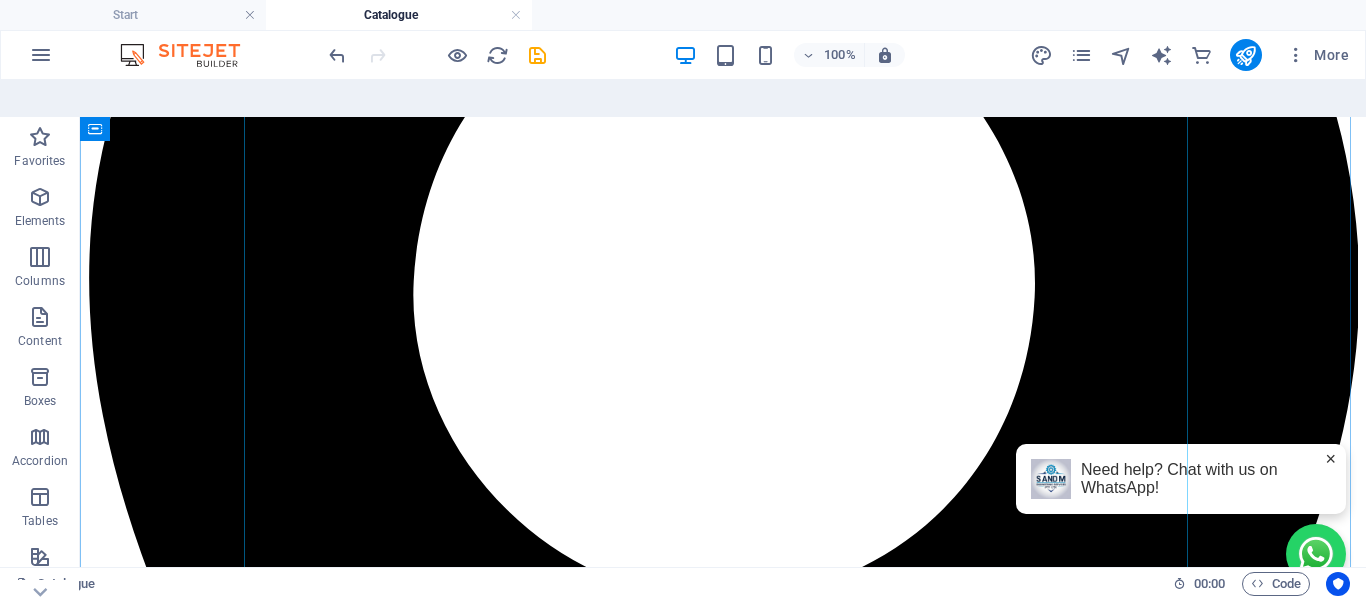scroll, scrollTop: 500, scrollLeft: 0, axis: vertical 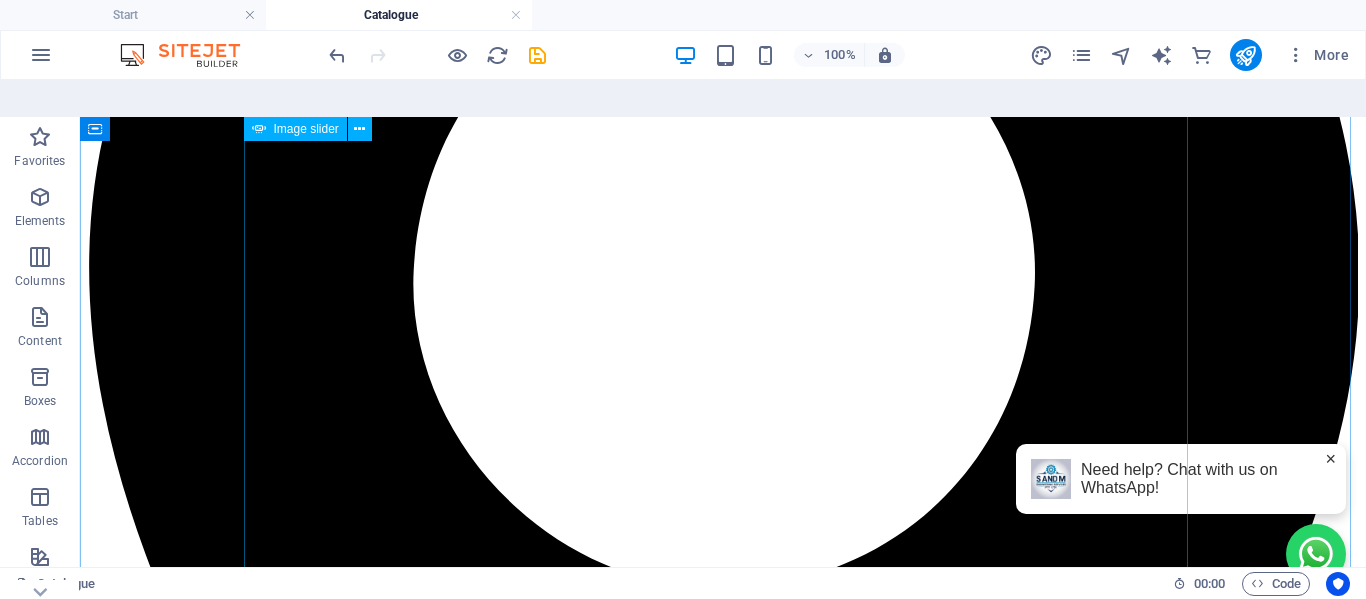 click at bounding box center [-1439, 13791] 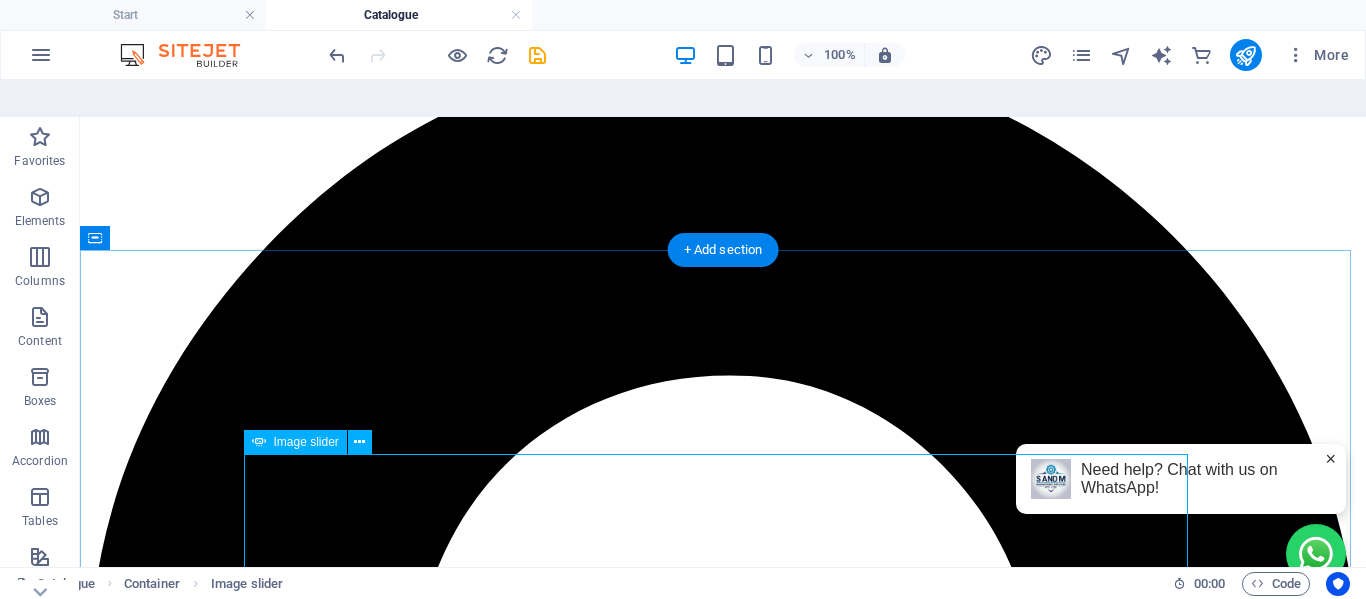 scroll, scrollTop: 200, scrollLeft: 0, axis: vertical 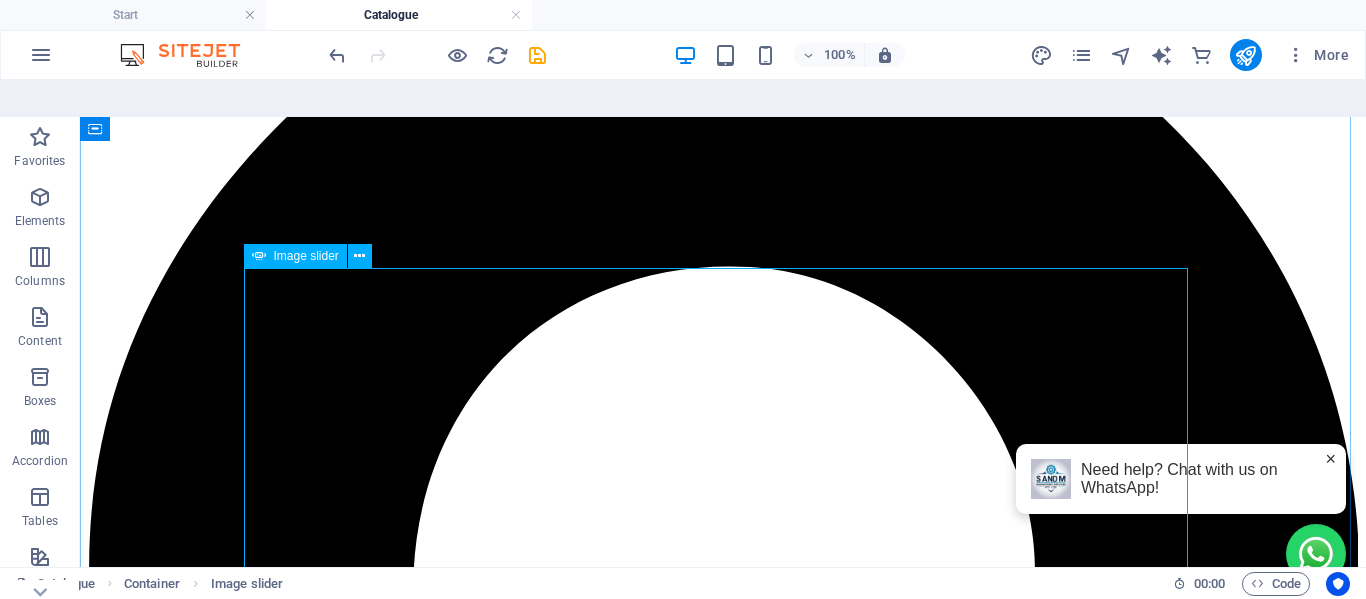 click on "Image slider" at bounding box center [306, 256] 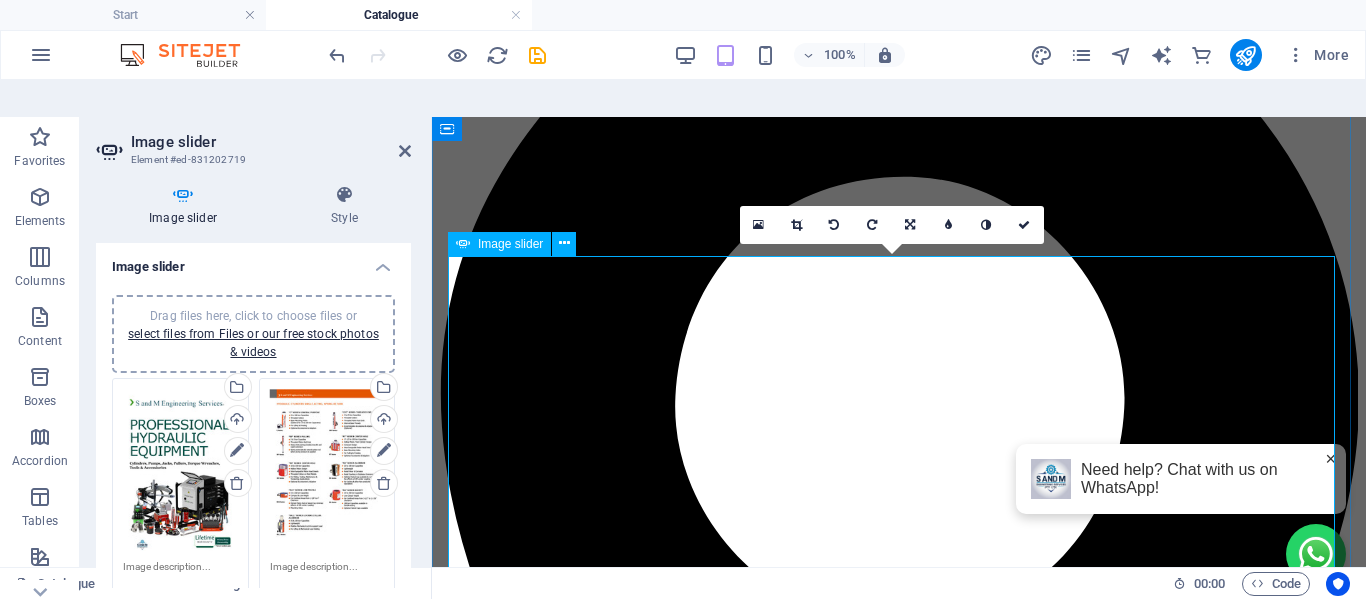 scroll, scrollTop: 198, scrollLeft: 0, axis: vertical 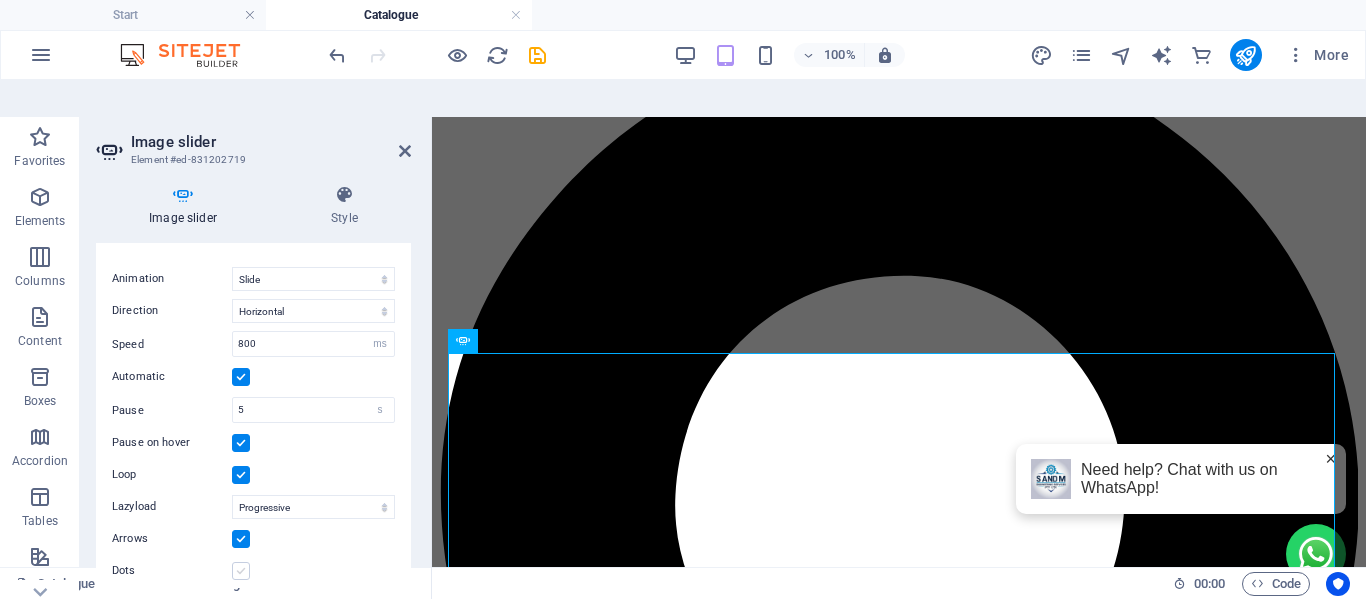 click at bounding box center (241, 571) 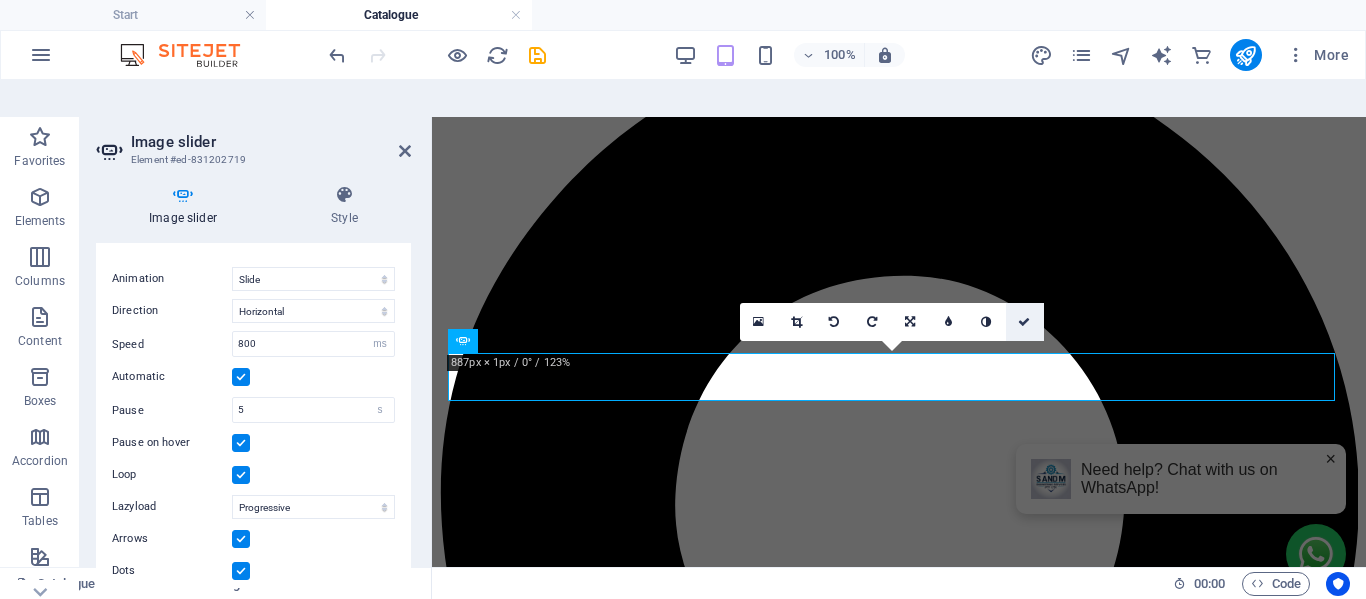 click at bounding box center [1024, 322] 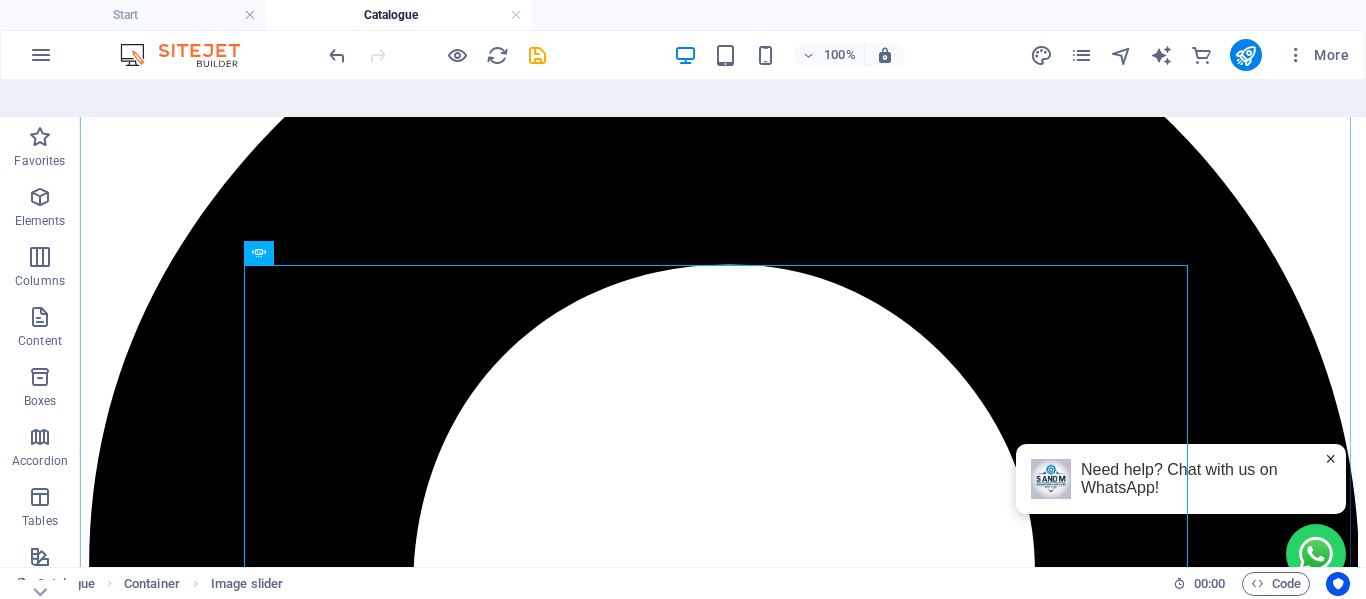 scroll, scrollTop: 203, scrollLeft: 0, axis: vertical 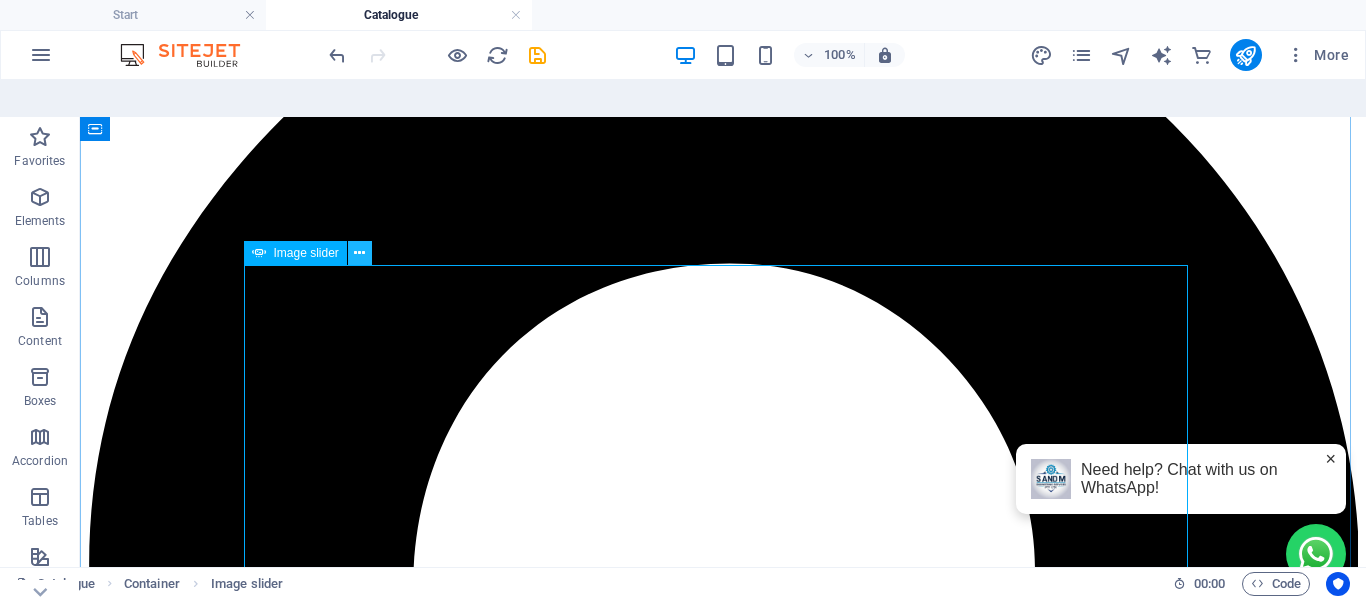 click at bounding box center [359, 253] 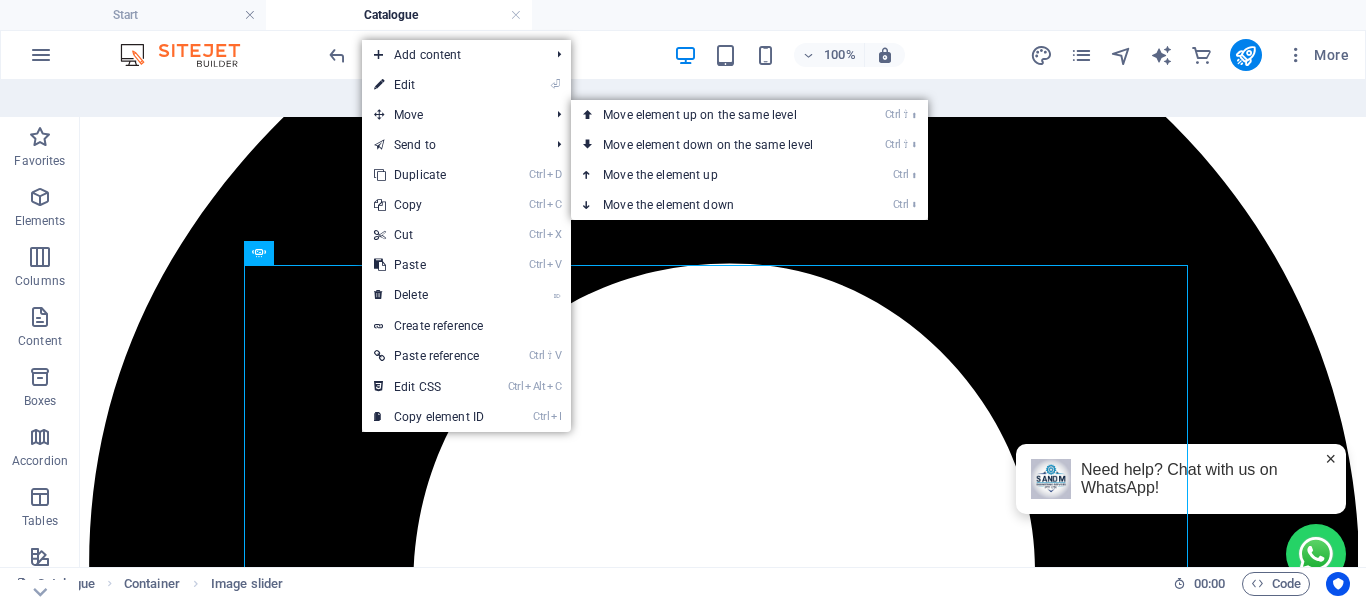 click on "⏎  Edit" at bounding box center [429, 85] 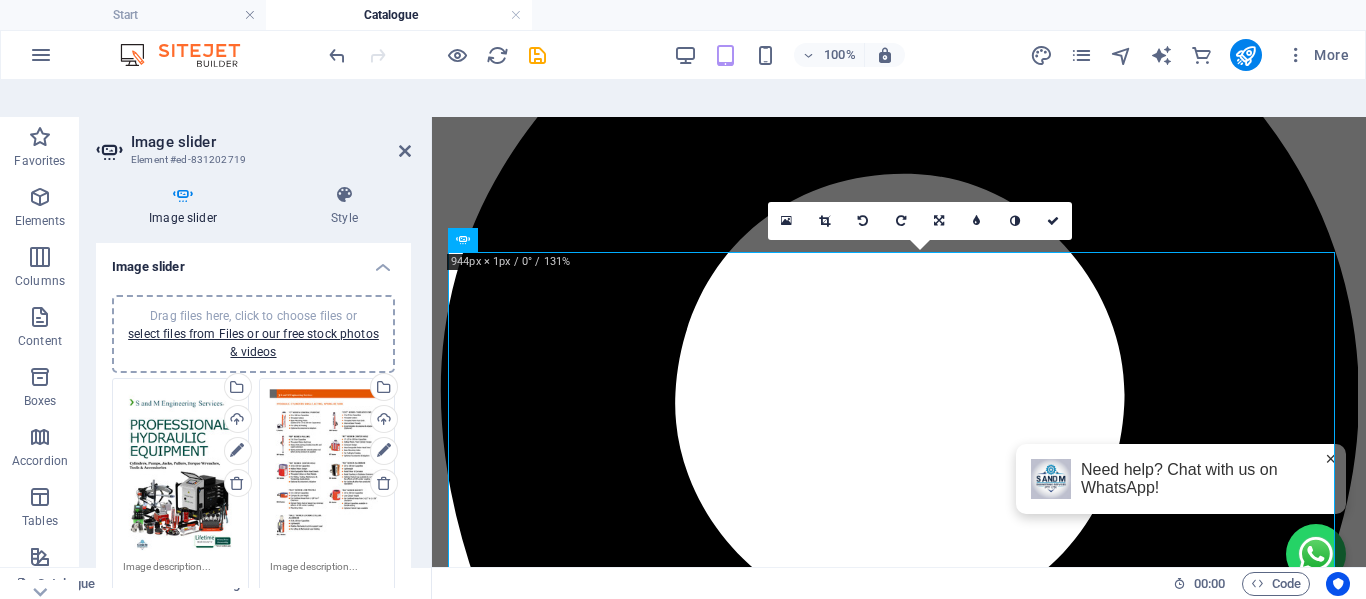 scroll, scrollTop: 201, scrollLeft: 0, axis: vertical 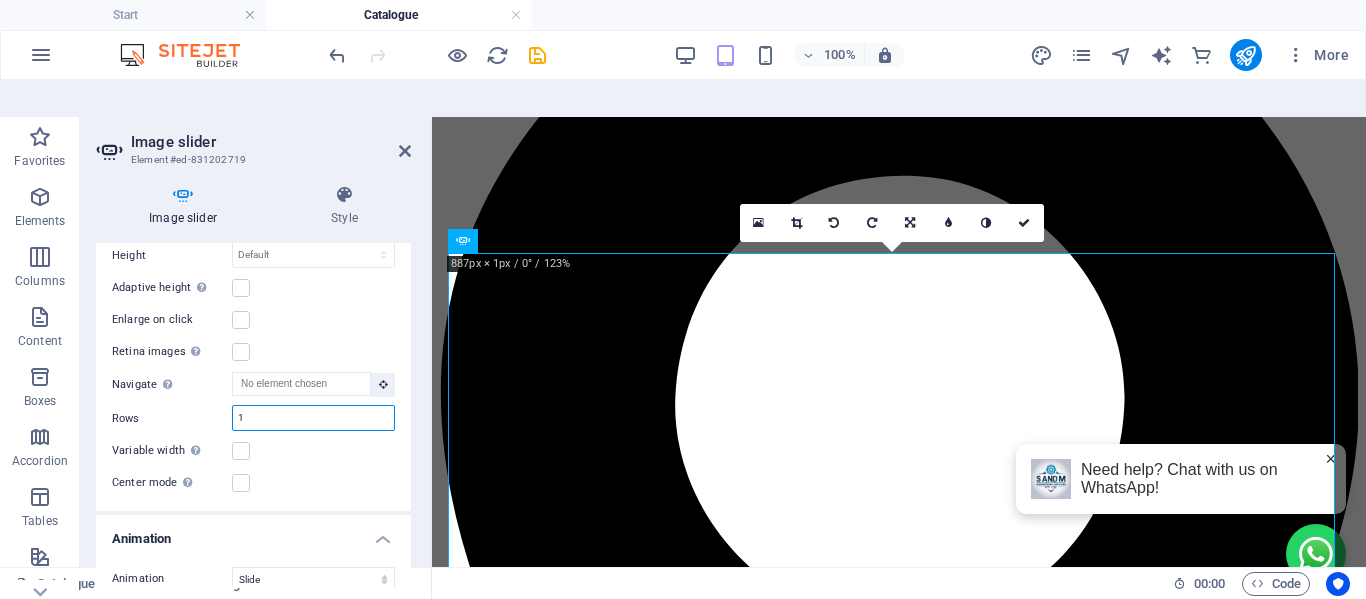 click on "1" at bounding box center (313, 418) 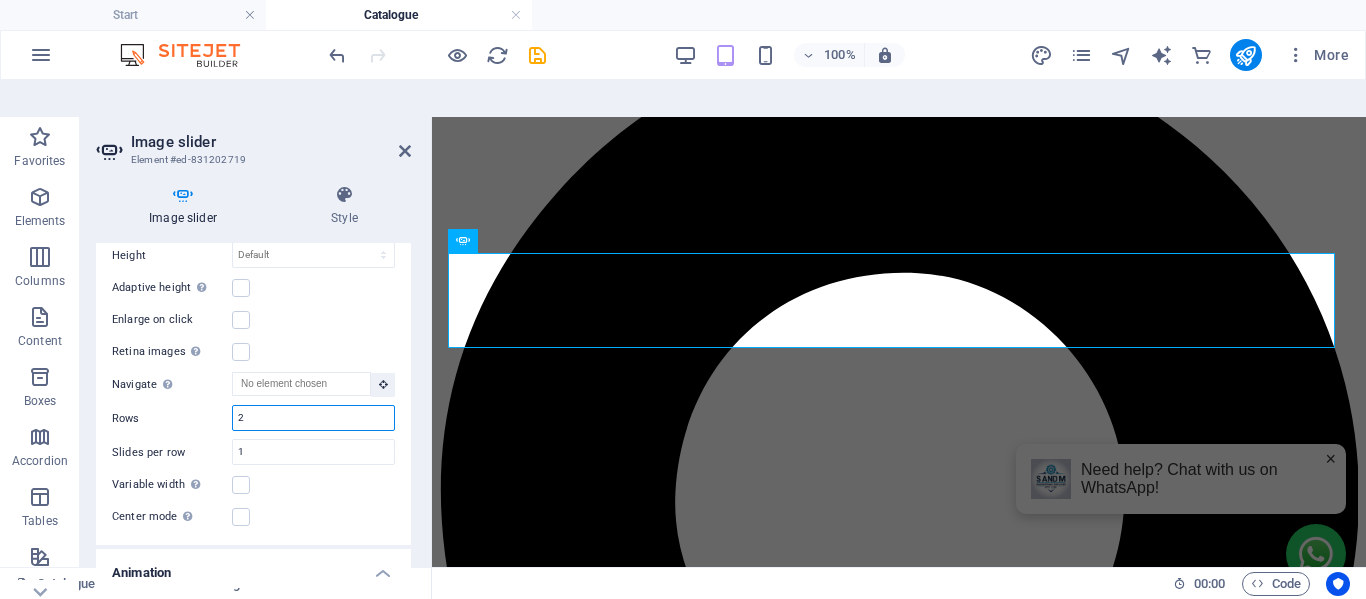 scroll, scrollTop: 201, scrollLeft: 0, axis: vertical 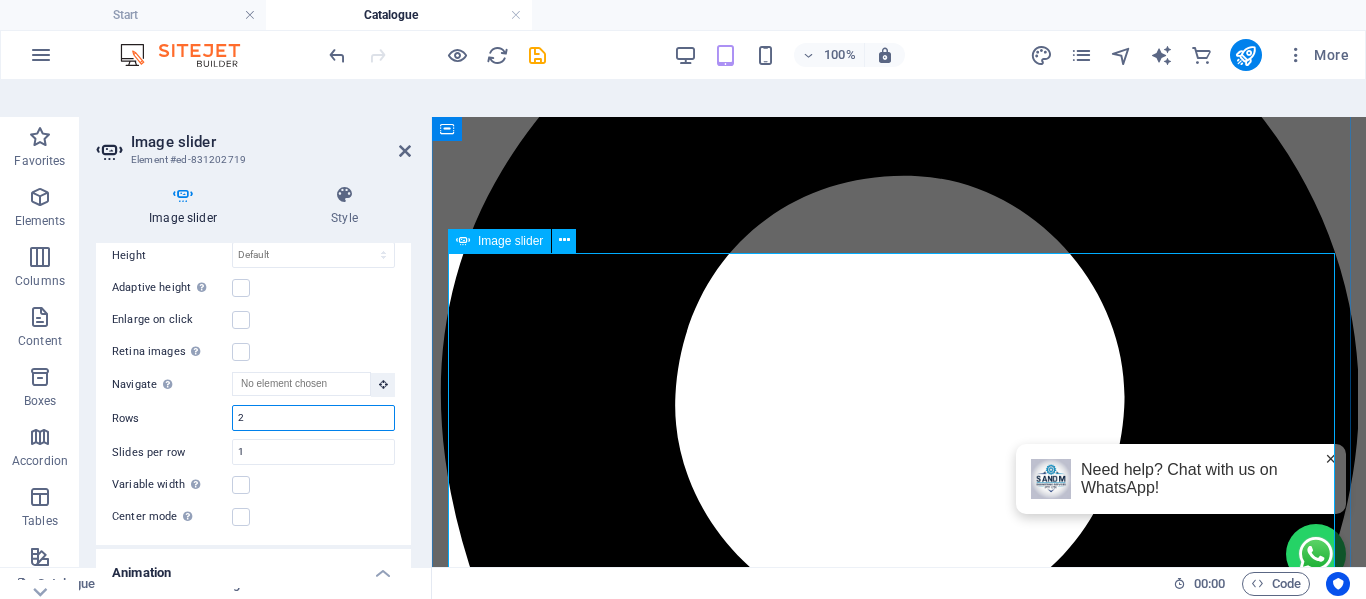 type on "2" 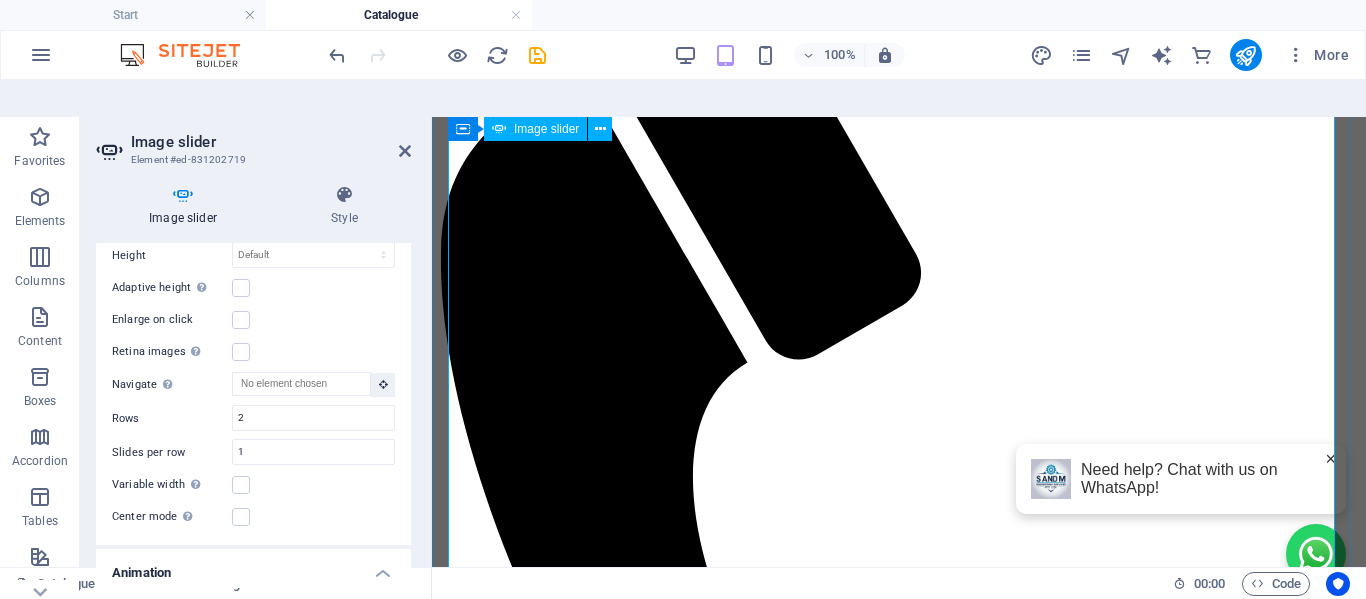scroll, scrollTop: 1700, scrollLeft: 0, axis: vertical 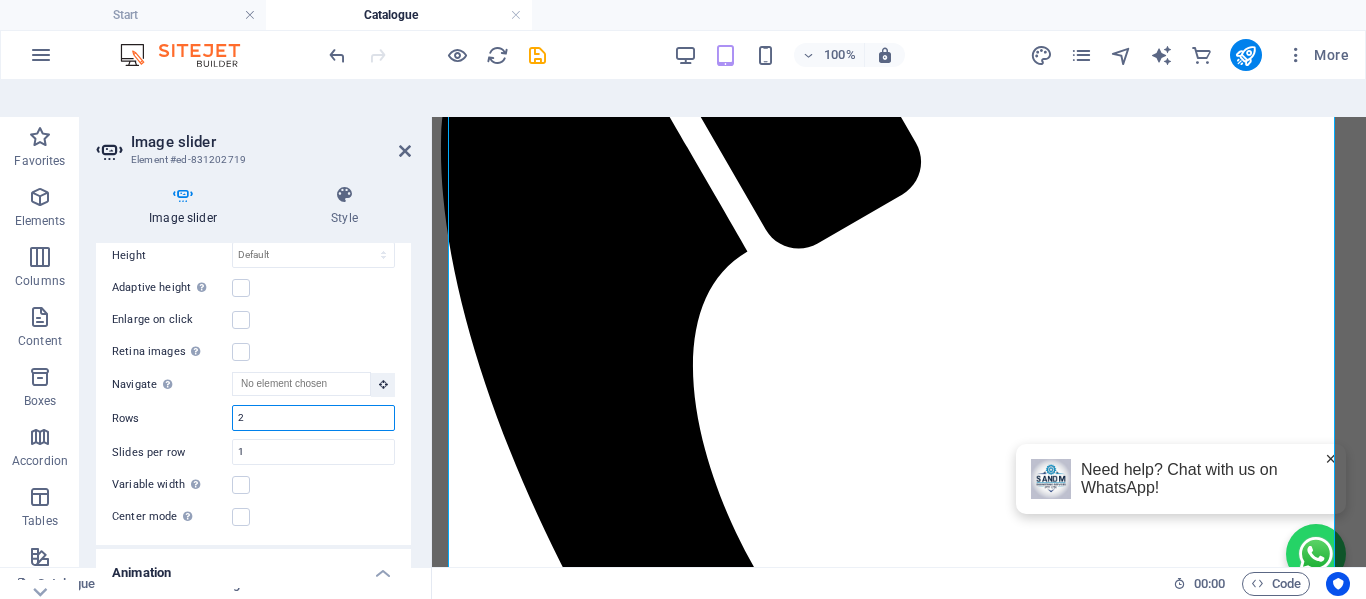 click on "2" at bounding box center (313, 418) 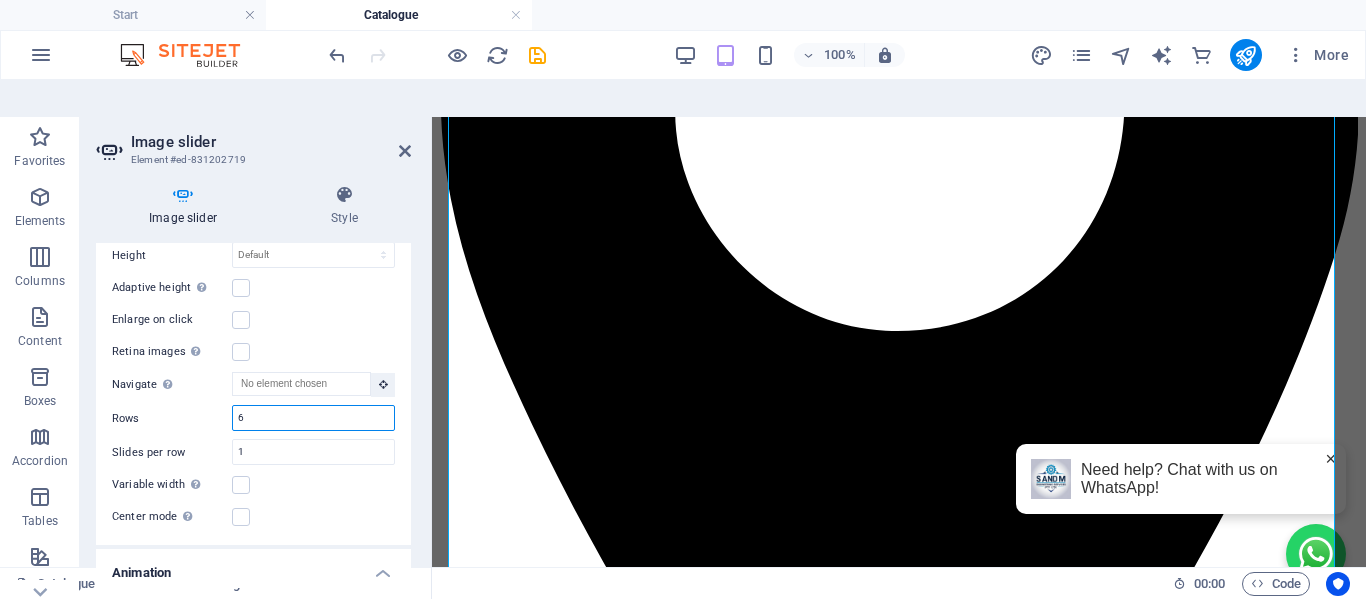 scroll, scrollTop: 3903, scrollLeft: 0, axis: vertical 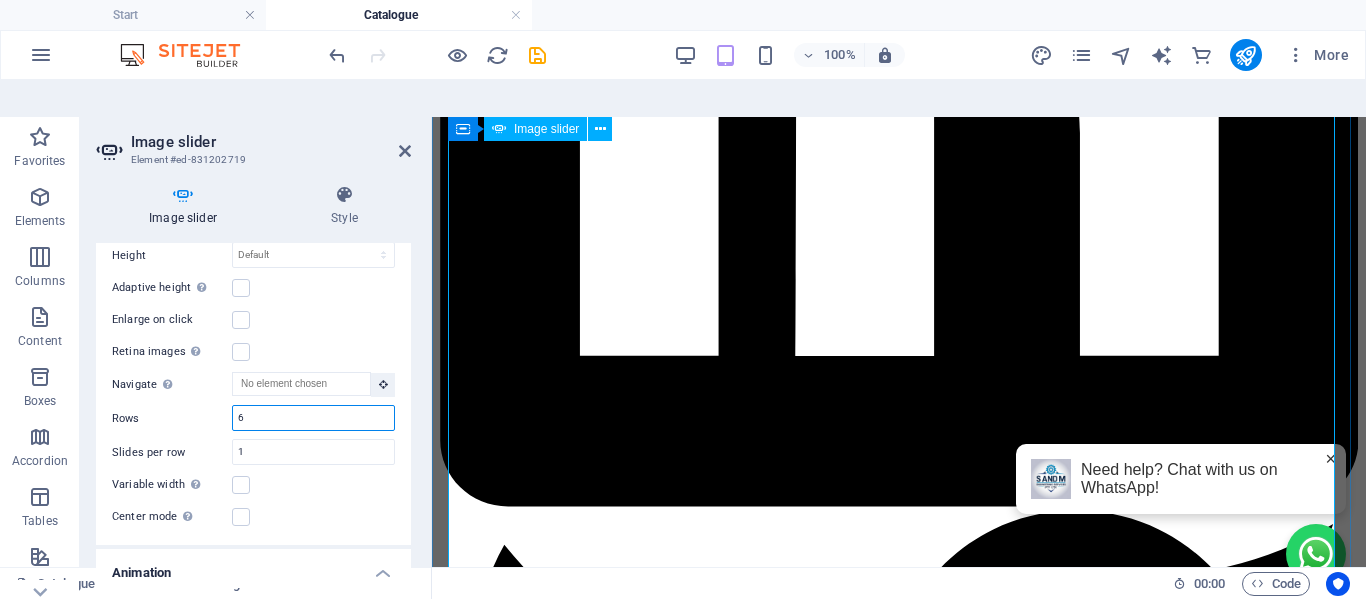 type on "6" 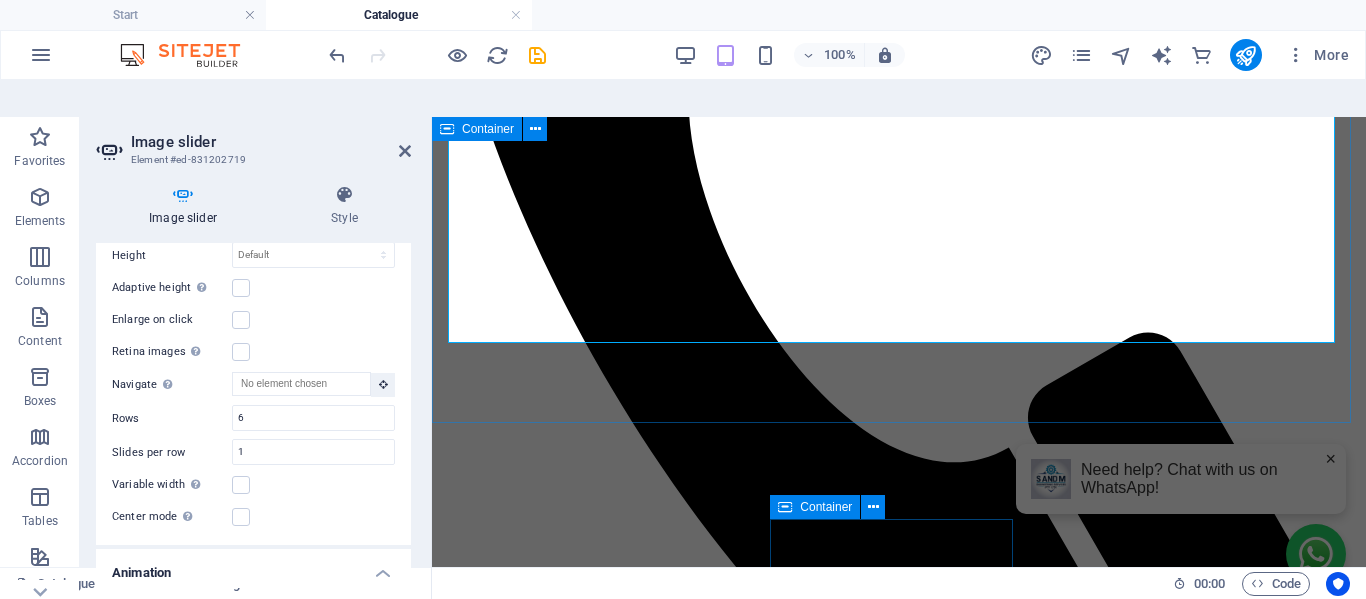 scroll, scrollTop: 7703, scrollLeft: 0, axis: vertical 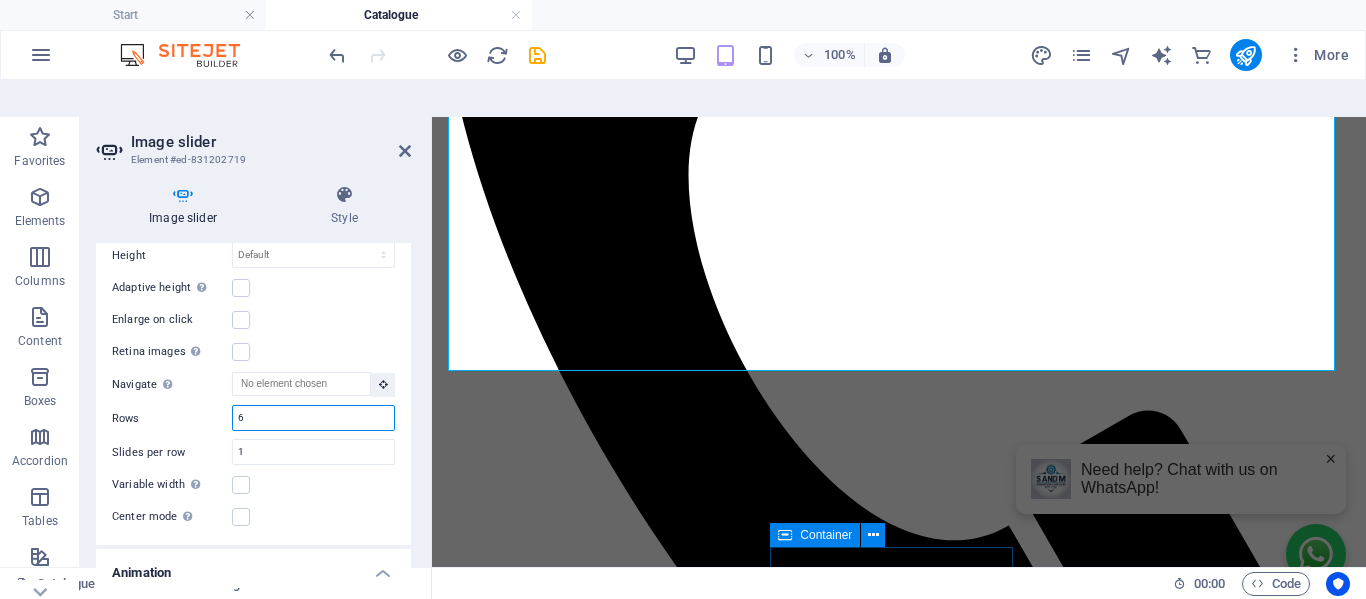 click on "6" at bounding box center (313, 418) 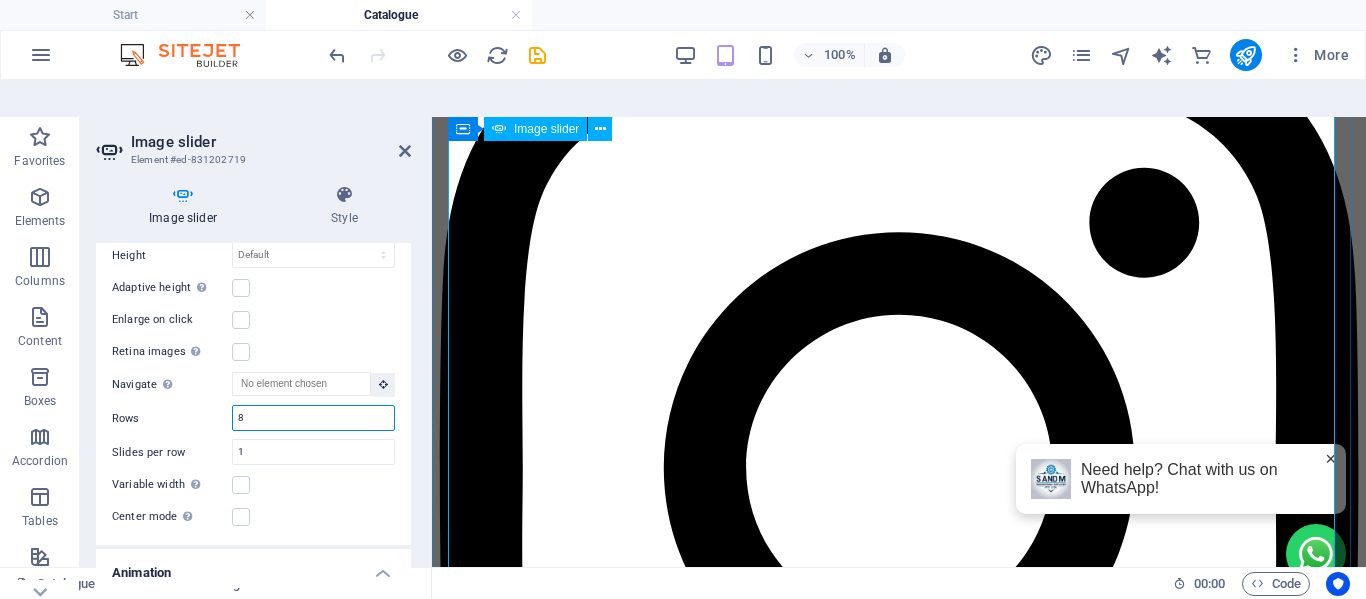 type on "8" 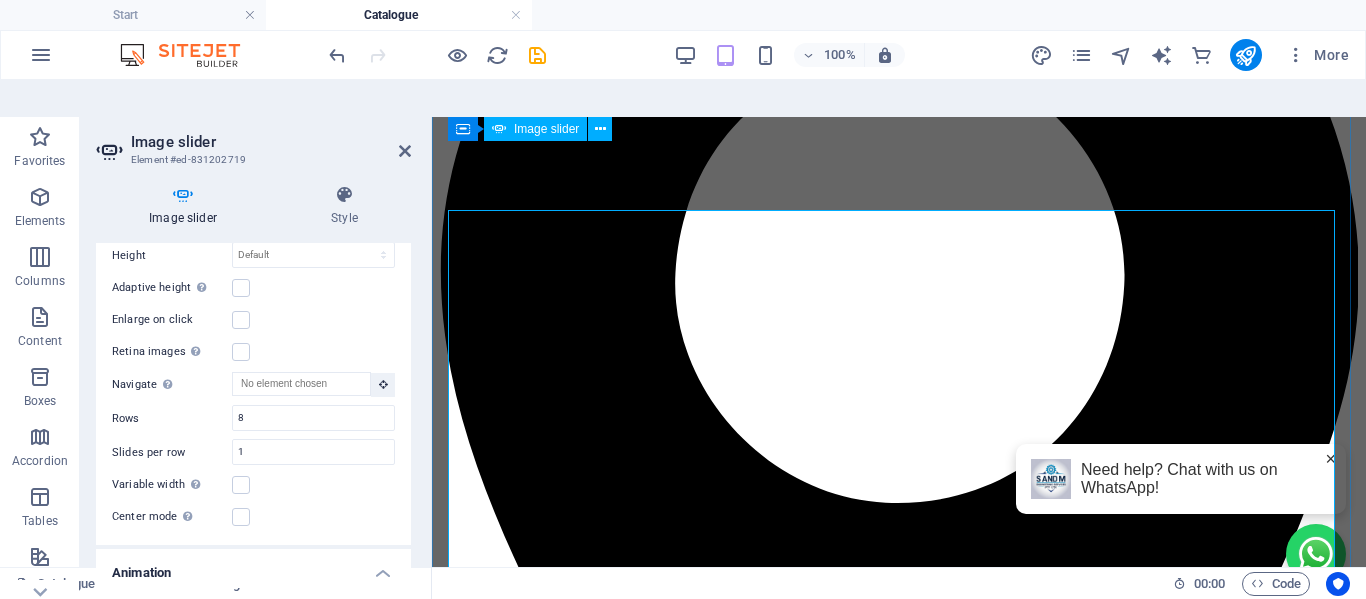 scroll, scrollTop: 0, scrollLeft: 0, axis: both 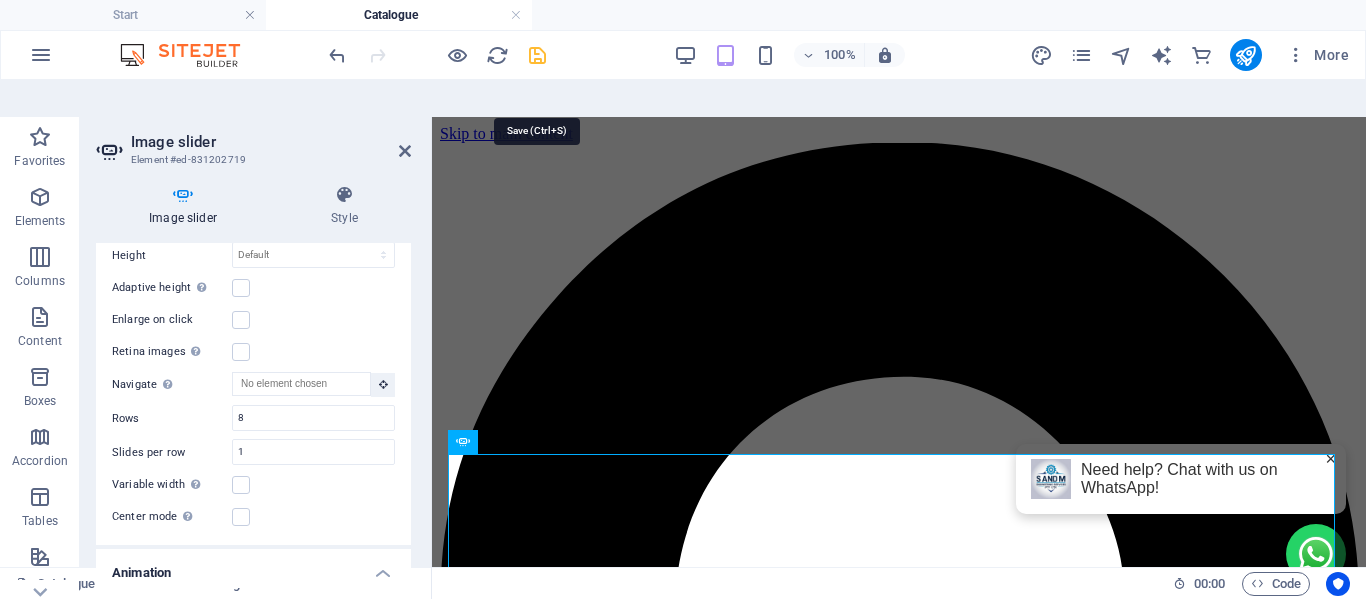 click at bounding box center (537, 55) 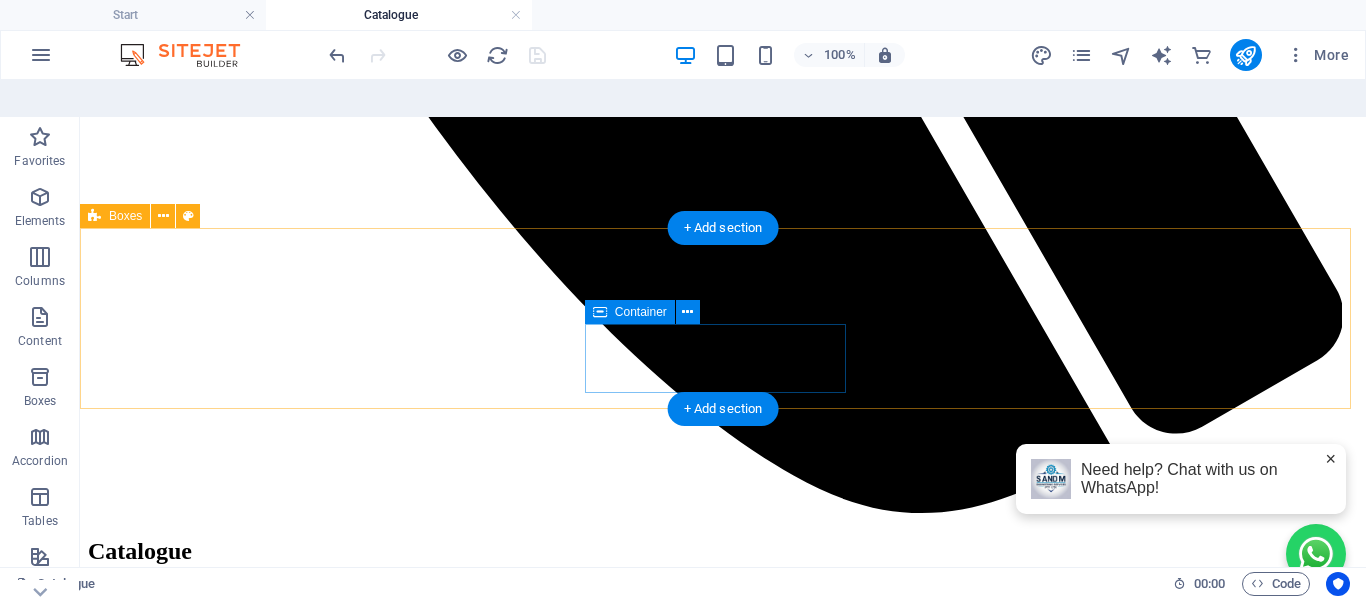 scroll, scrollTop: 11100, scrollLeft: 0, axis: vertical 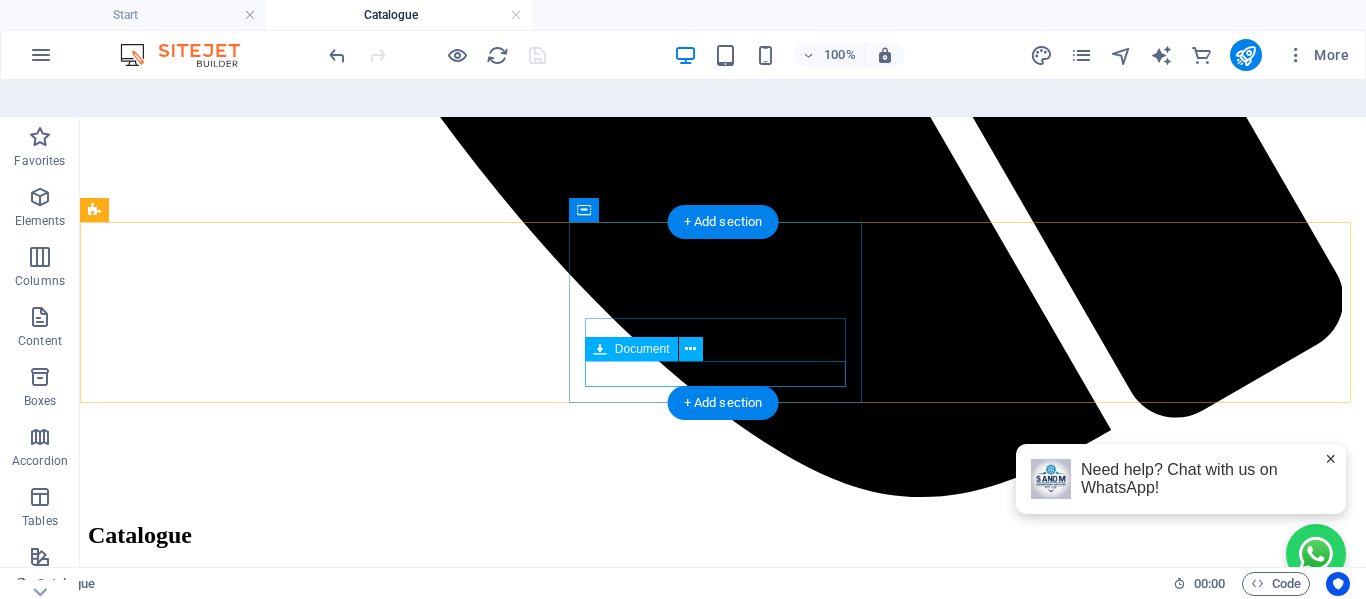 click on "Download Mini catalogue pdf   1.15 MB" at bounding box center [723, 10172] 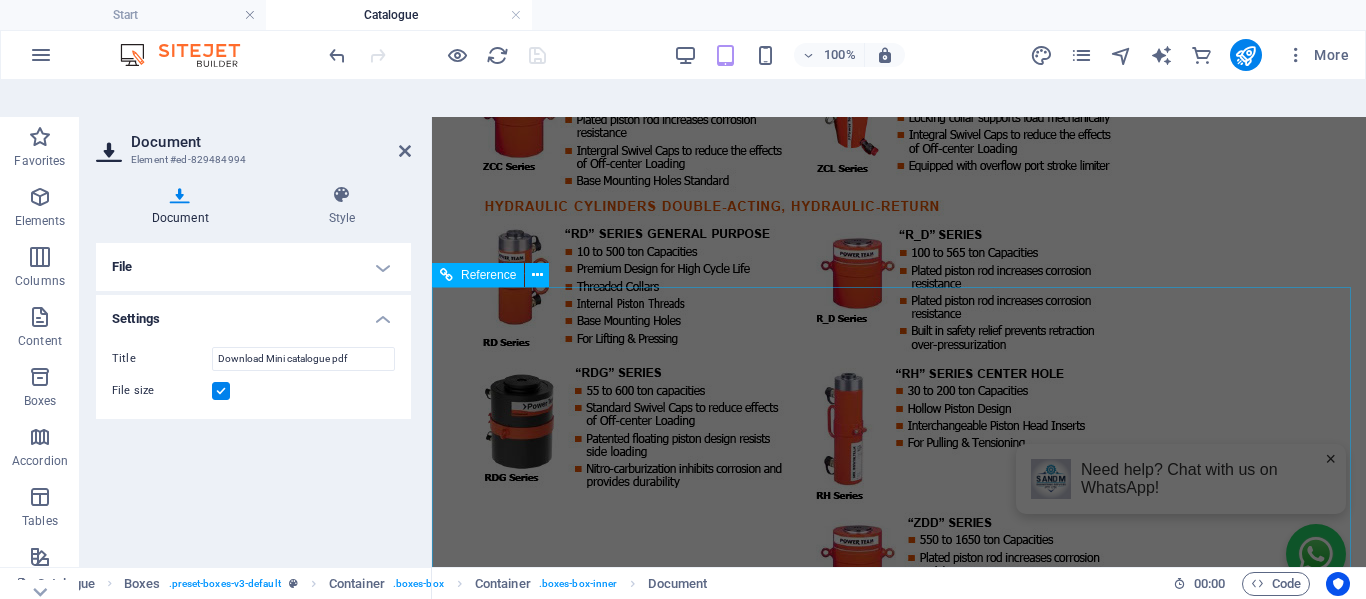 scroll, scrollTop: 10566, scrollLeft: 0, axis: vertical 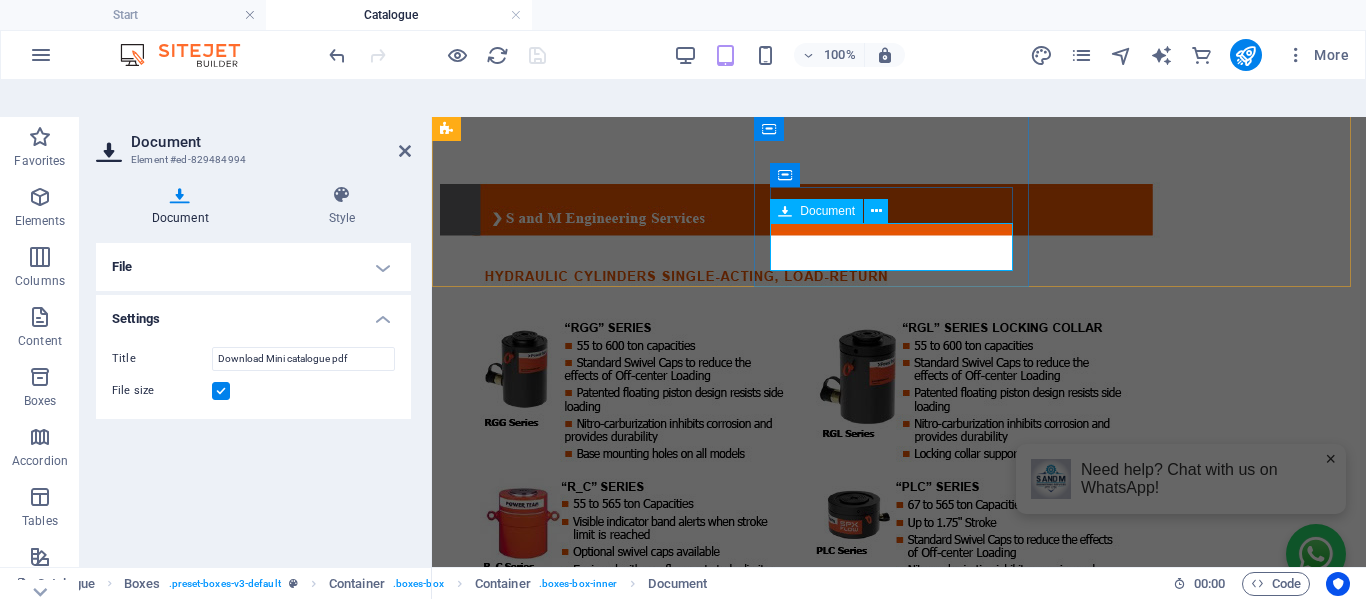 click on "Download Mini catalogue pdf   1.15 MB" at bounding box center (899, 7340) 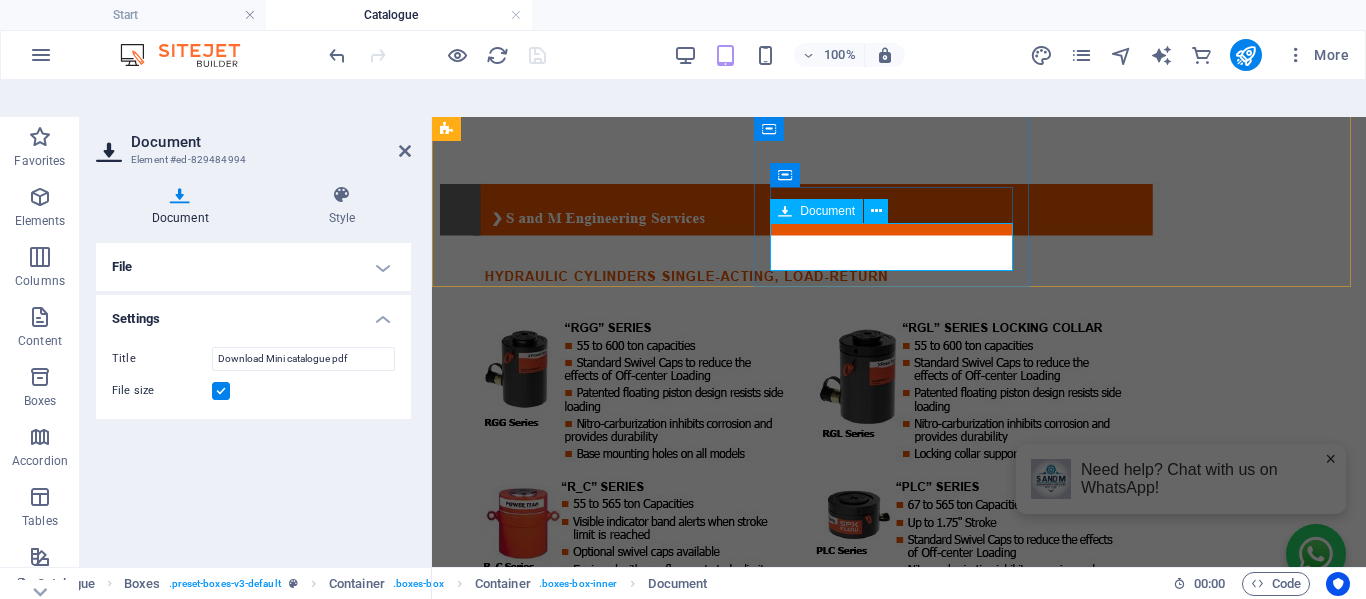 click on "Download Mini catalogue pdf   1.15 MB" at bounding box center [899, 7340] 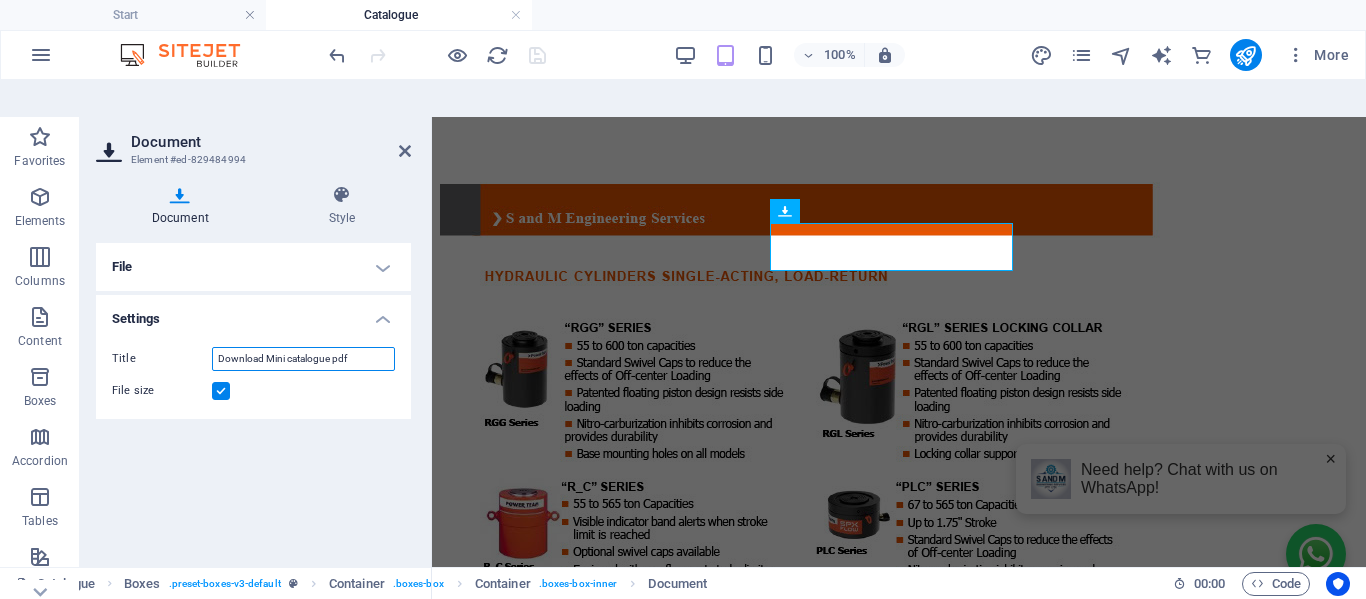click on "Download Mini catalogue pdf" at bounding box center (303, 359) 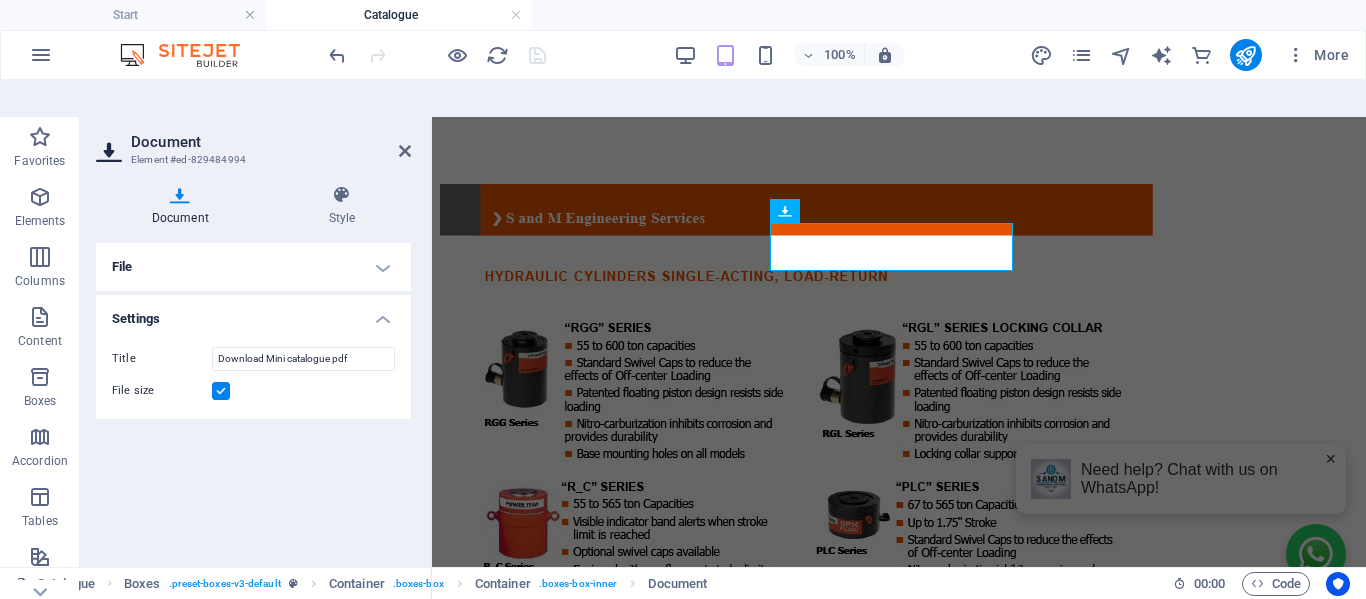 click at bounding box center [221, 391] 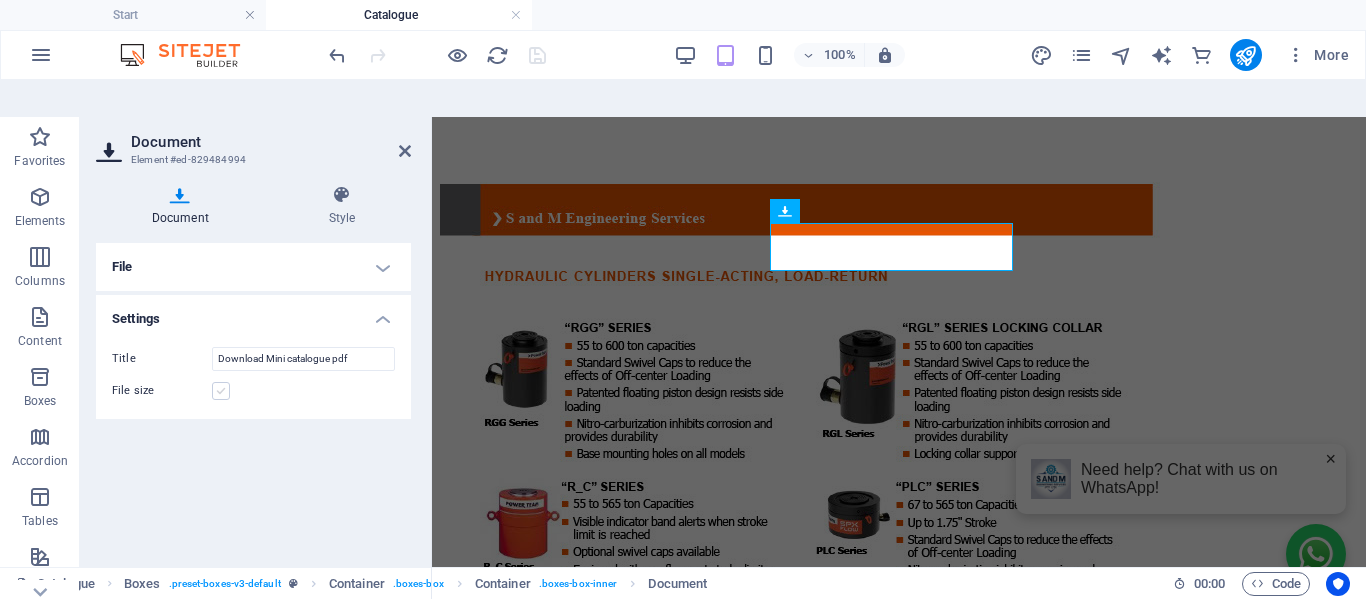 scroll, scrollTop: 10542, scrollLeft: 0, axis: vertical 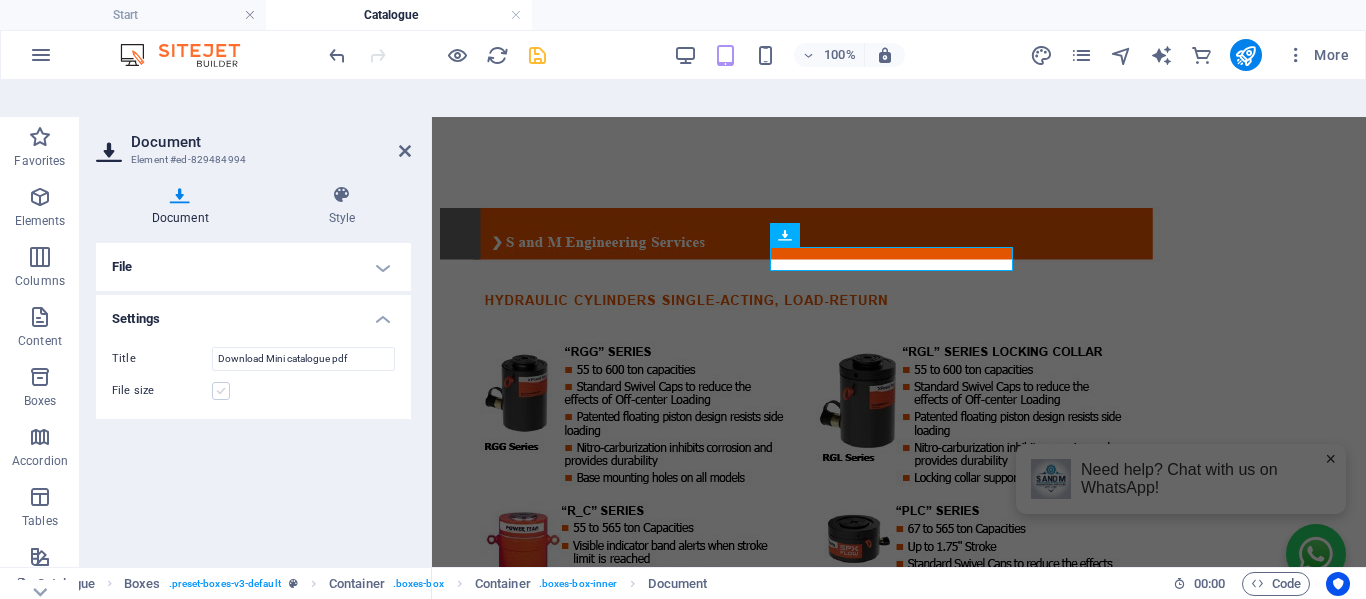 click at bounding box center [221, 391] 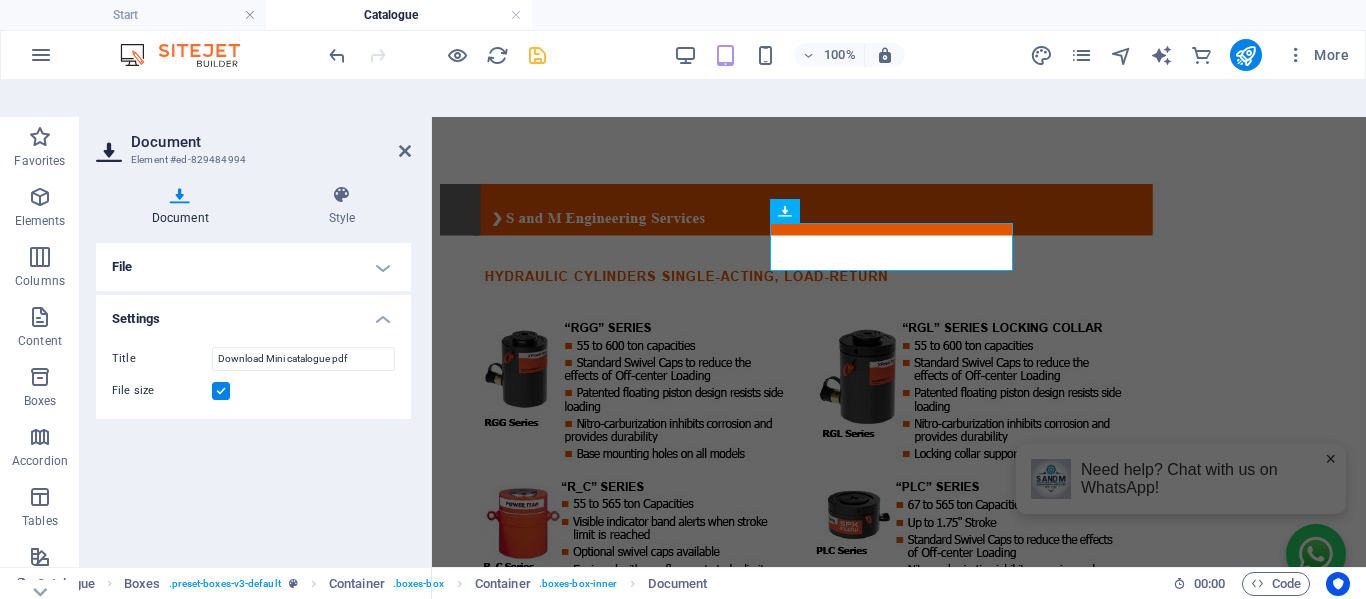 click at bounding box center [221, 391] 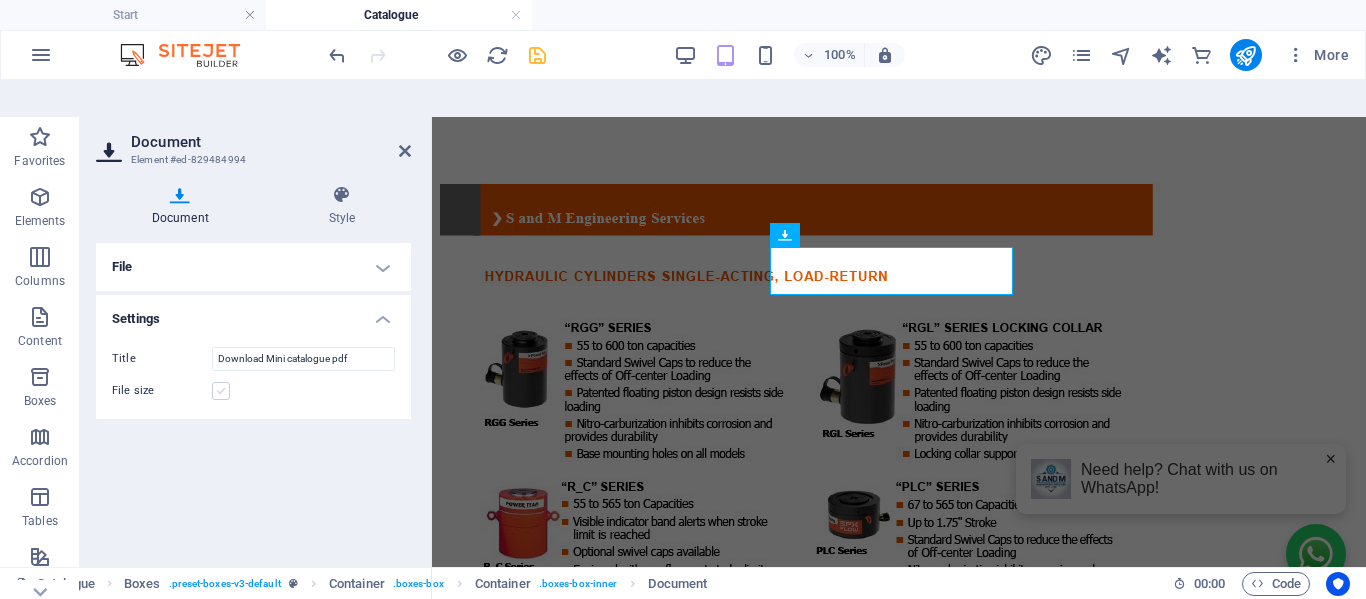 scroll, scrollTop: 10542, scrollLeft: 0, axis: vertical 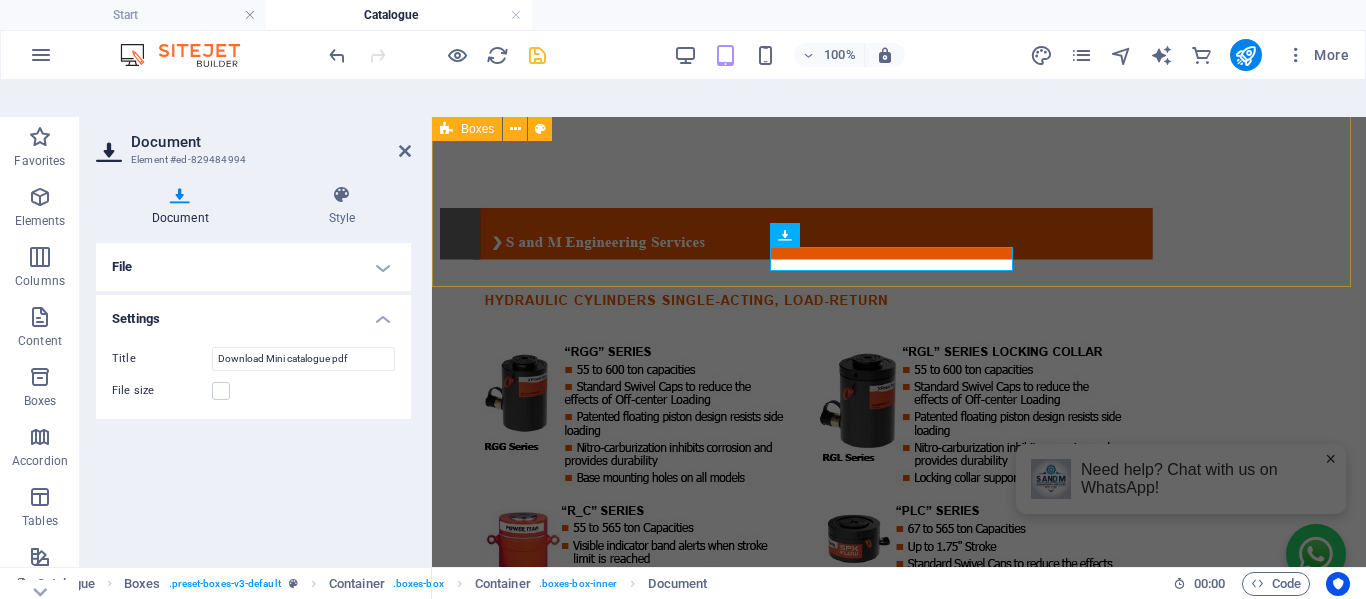 click on "mini Catalogue Download Mini catalogue pdf 1.15 MB" at bounding box center [899, 6881] 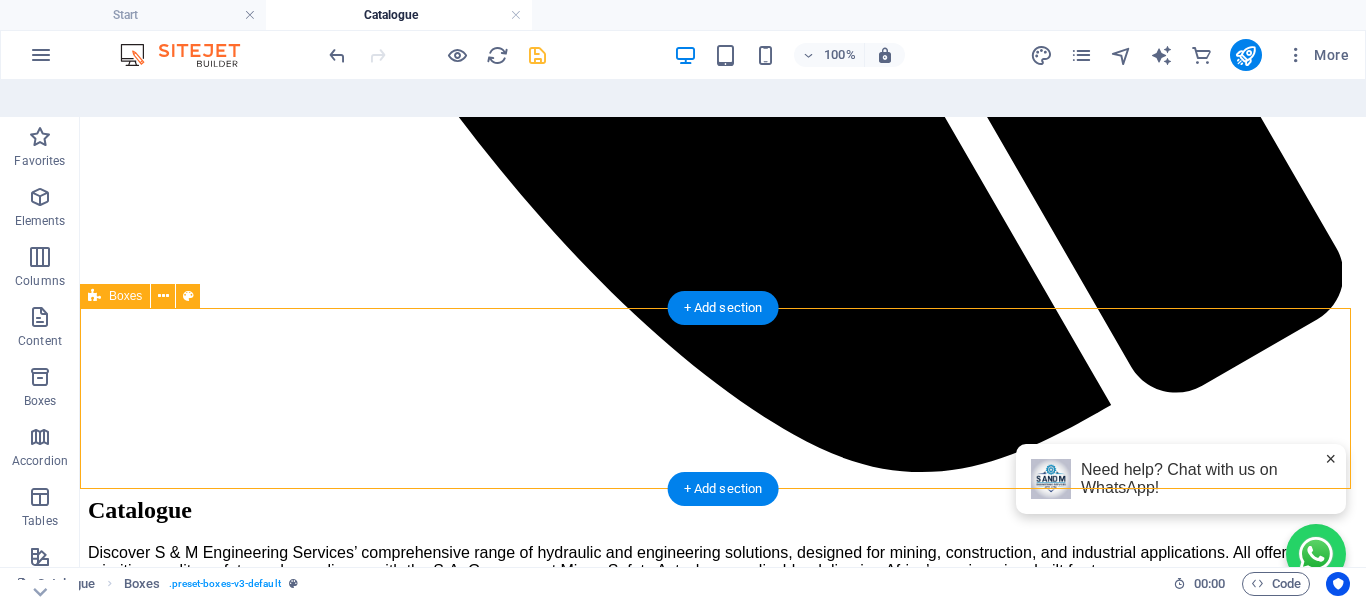 scroll, scrollTop: 11013, scrollLeft: 0, axis: vertical 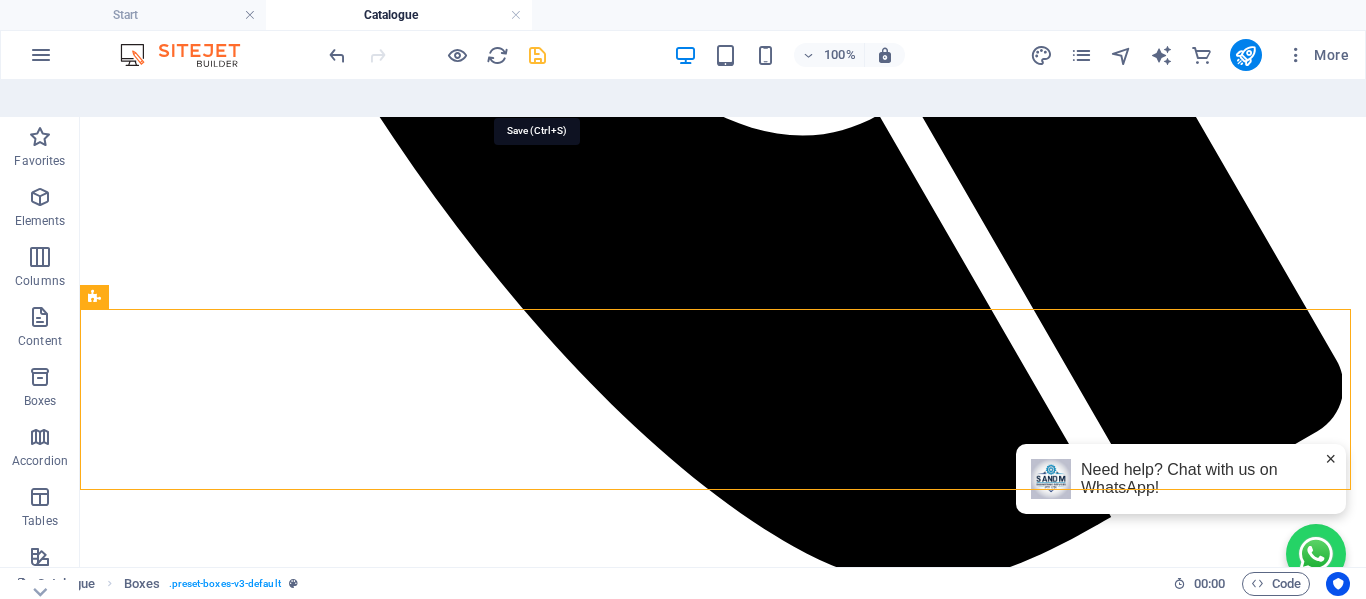 click at bounding box center (537, 55) 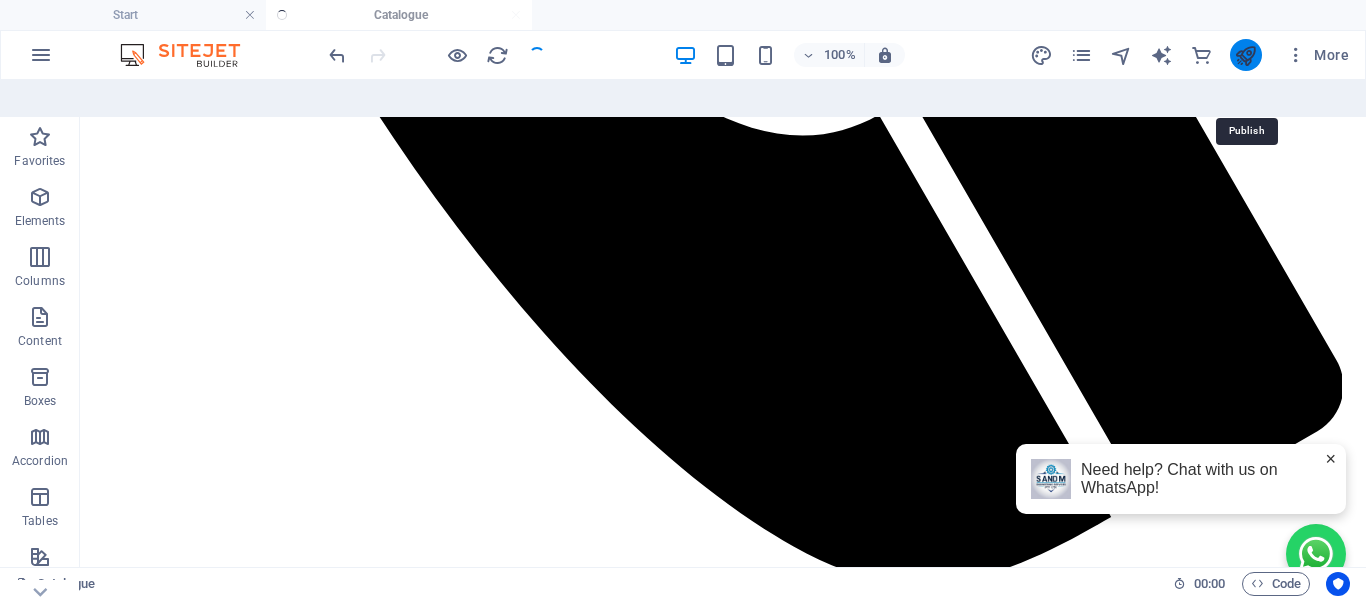 click at bounding box center [1245, 55] 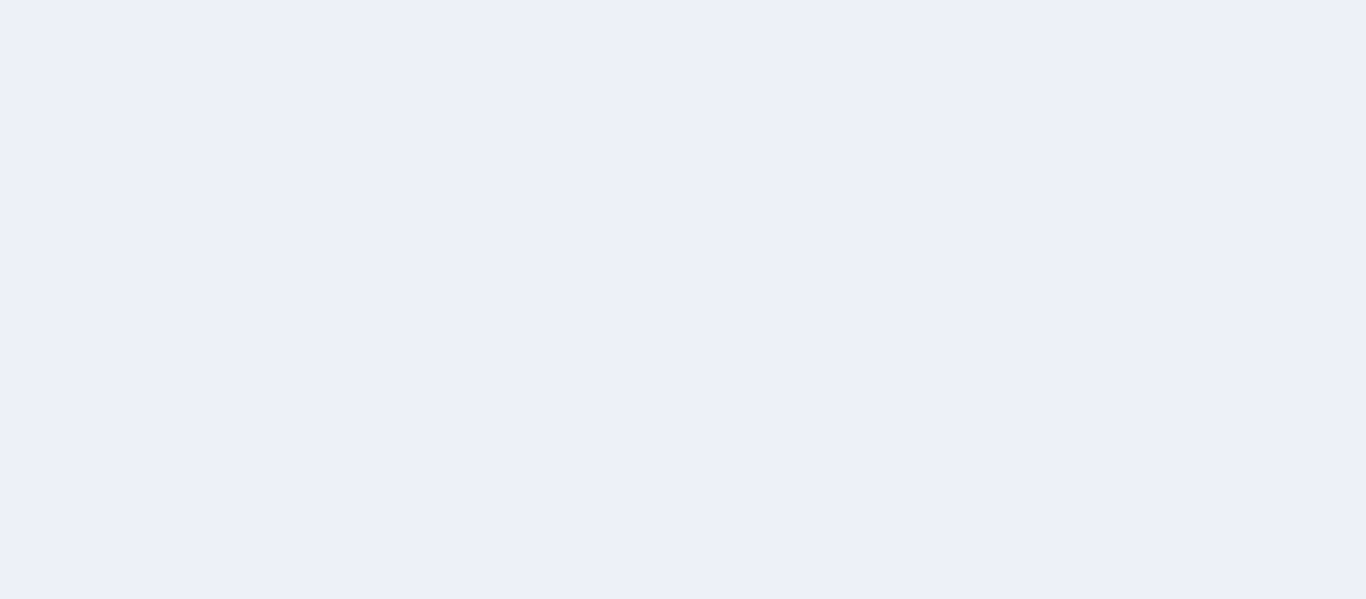 scroll, scrollTop: 0, scrollLeft: 0, axis: both 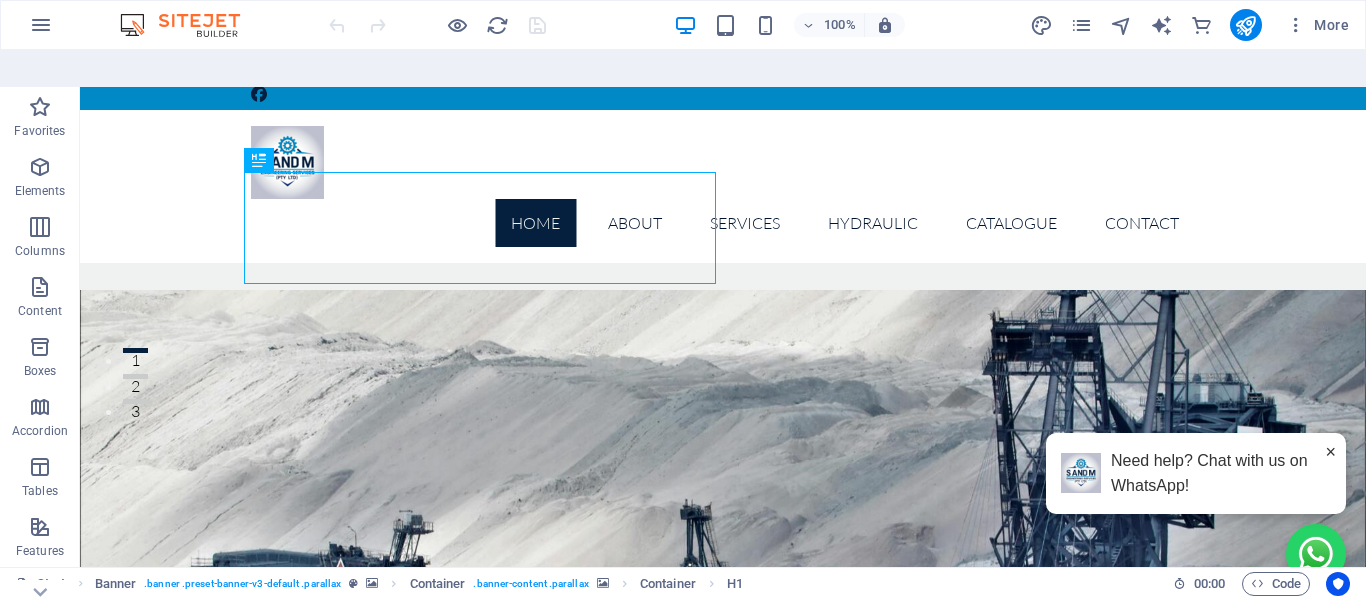 click on "×" at bounding box center (1330, 452) 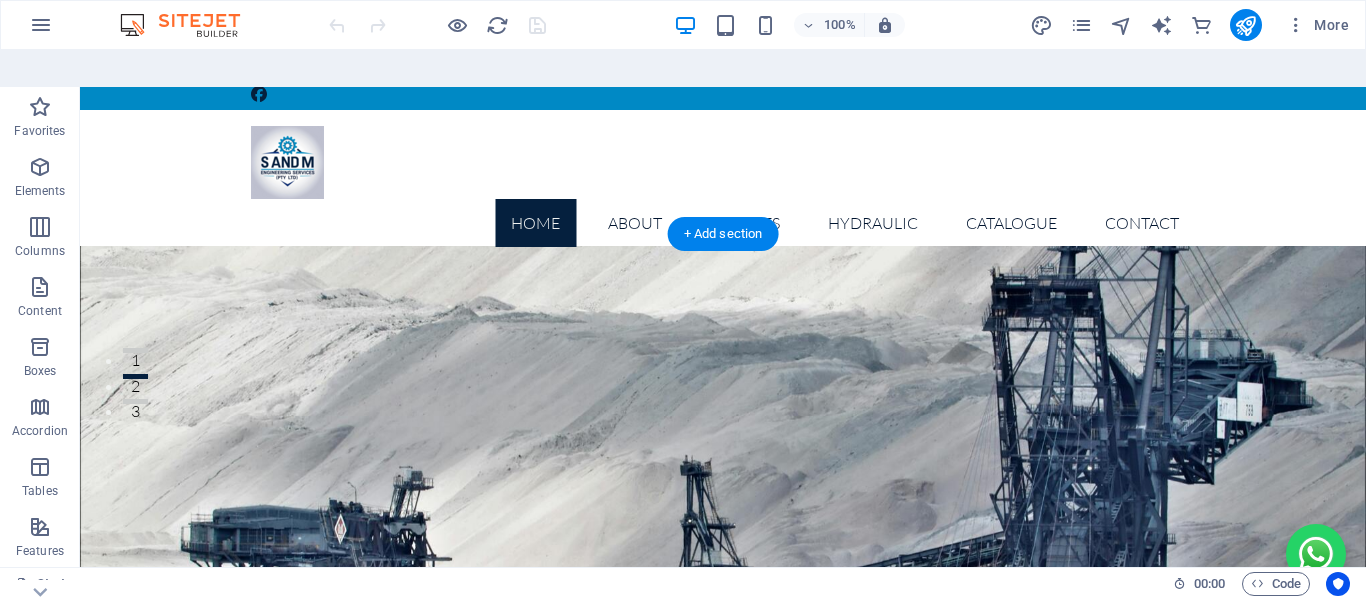 scroll, scrollTop: 0, scrollLeft: 0, axis: both 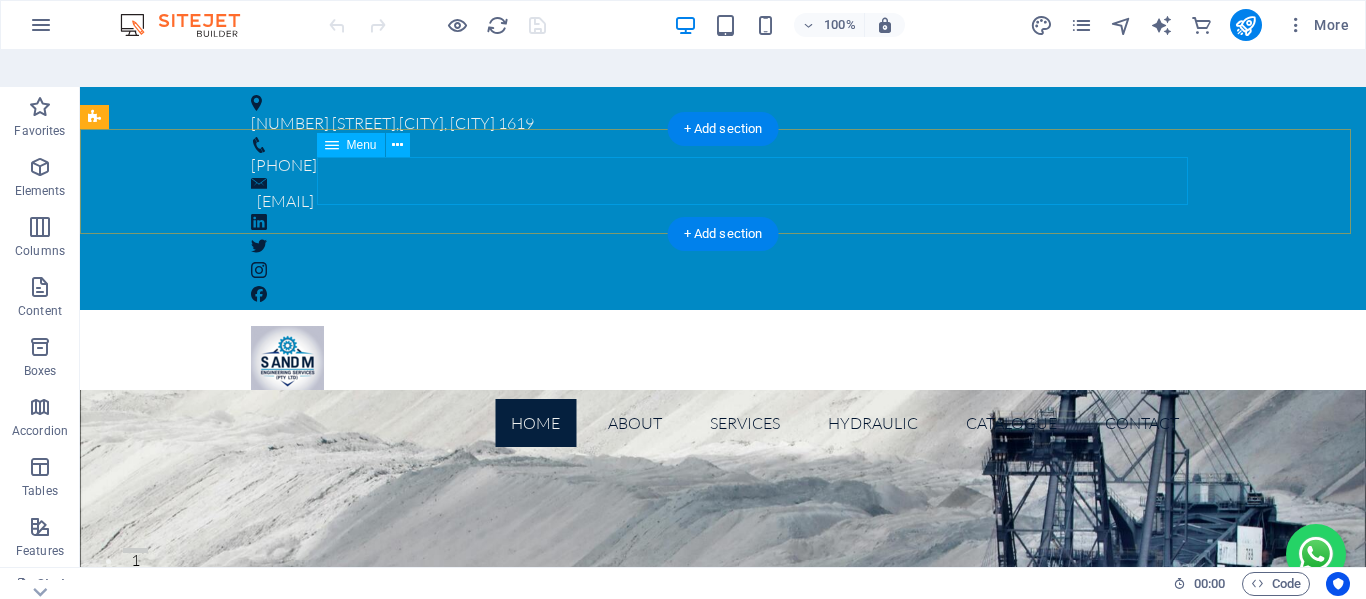 click on "Home About Services Manufacturing Insatallations Field Services Hydraulic hydraulic hoses Adapters  Steel tubes Valves Foot Switches Catalogue Contact" at bounding box center (723, 423) 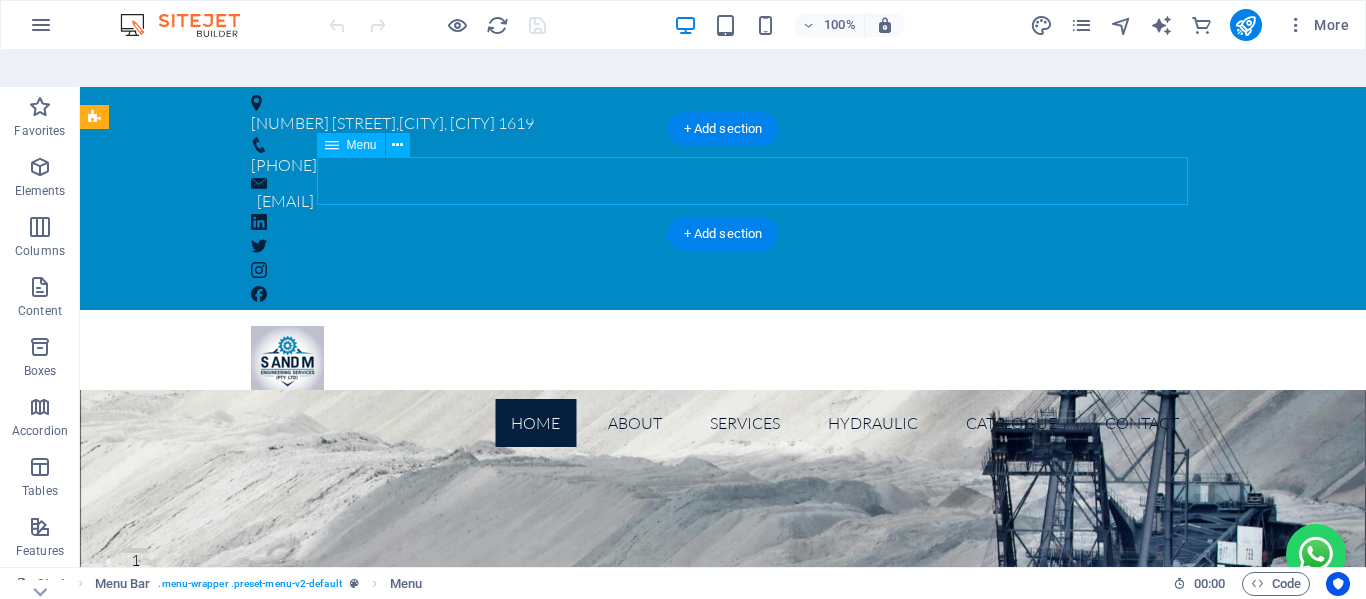 click on "Home About Services Manufacturing Insatallations Field Services Hydraulic hydraulic hoses Adapters  Steel tubes Valves Foot Switches Catalogue Contact" at bounding box center (723, 423) 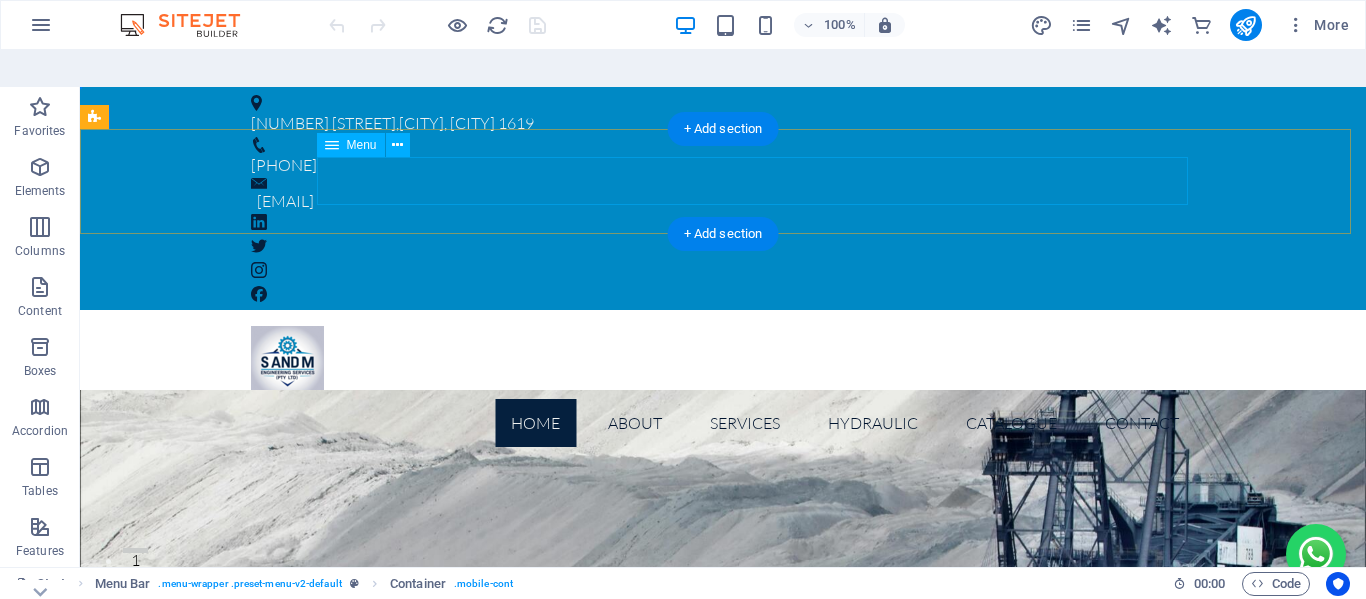 click on "Home About Services Manufacturing Insatallations Field Services Hydraulic hydraulic hoses Adapters  Steel tubes Valves Foot Switches Catalogue Contact" at bounding box center (723, 423) 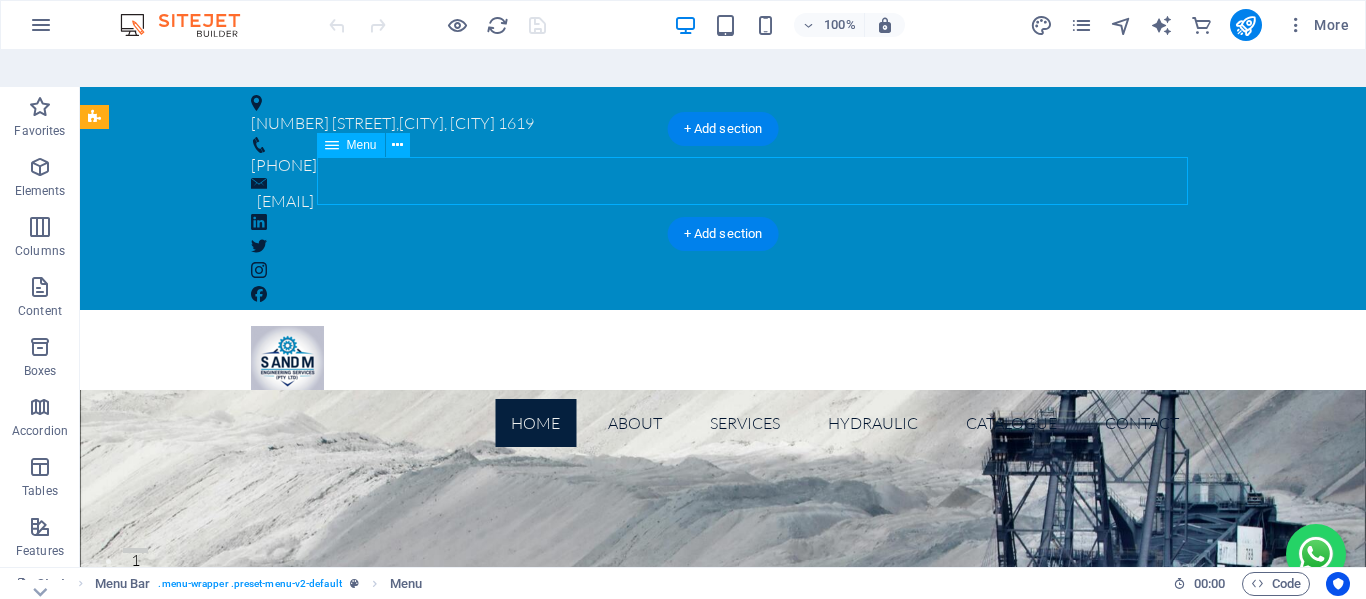 click on "Home About Services Manufacturing Insatallations Field Services Hydraulic hydraulic hoses Adapters  Steel tubes Valves Foot Switches Catalogue Contact" at bounding box center (723, 423) 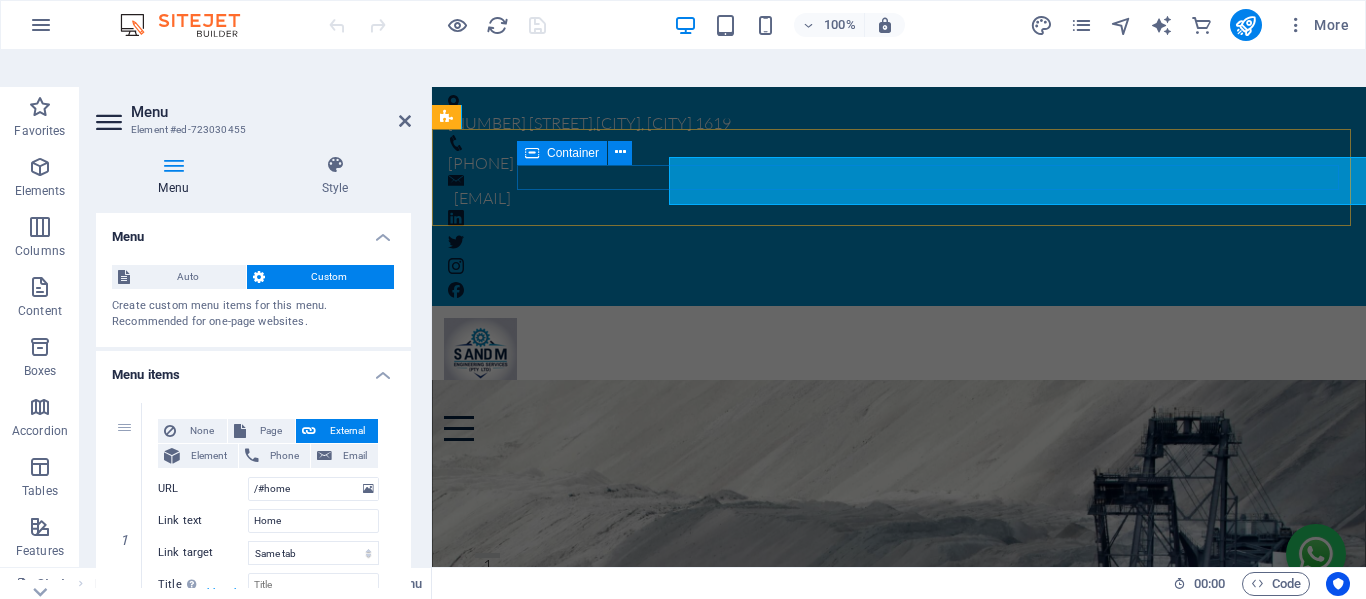 click at bounding box center (899, 416) 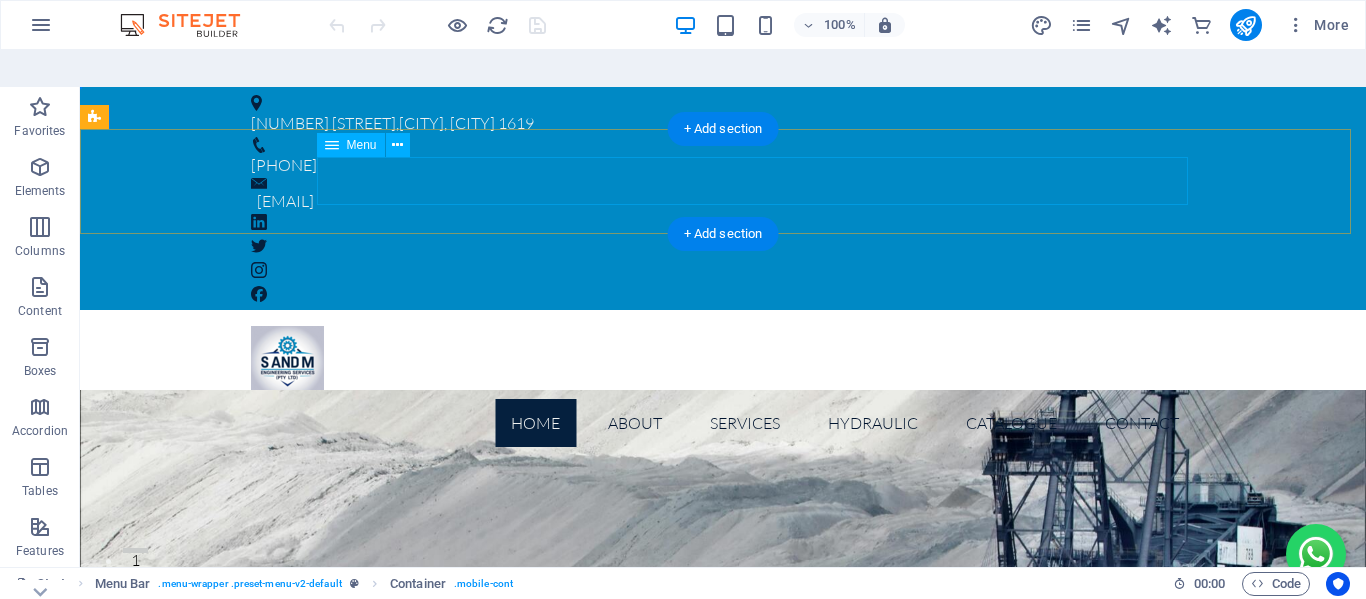 click on "Home About Services Manufacturing Insatallations Field Services Hydraulic hydraulic hoses Adapters  Steel tubes Valves Foot Switches Catalogue Contact" at bounding box center (723, 423) 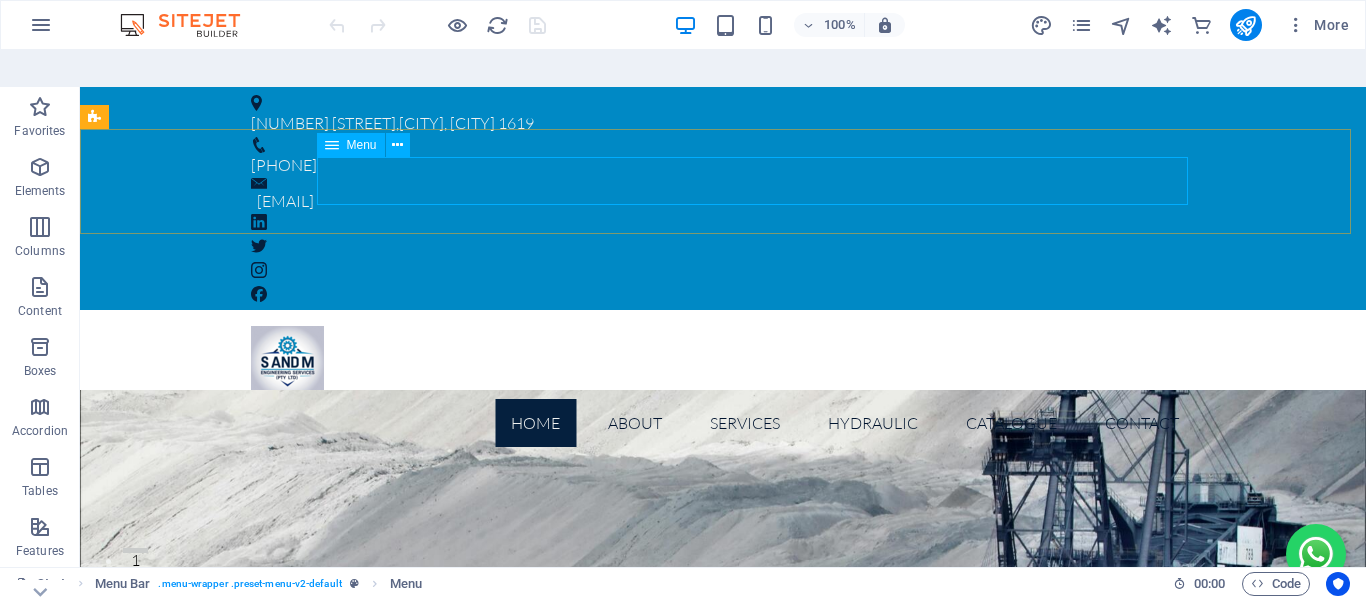 click on "Menu" at bounding box center [362, 145] 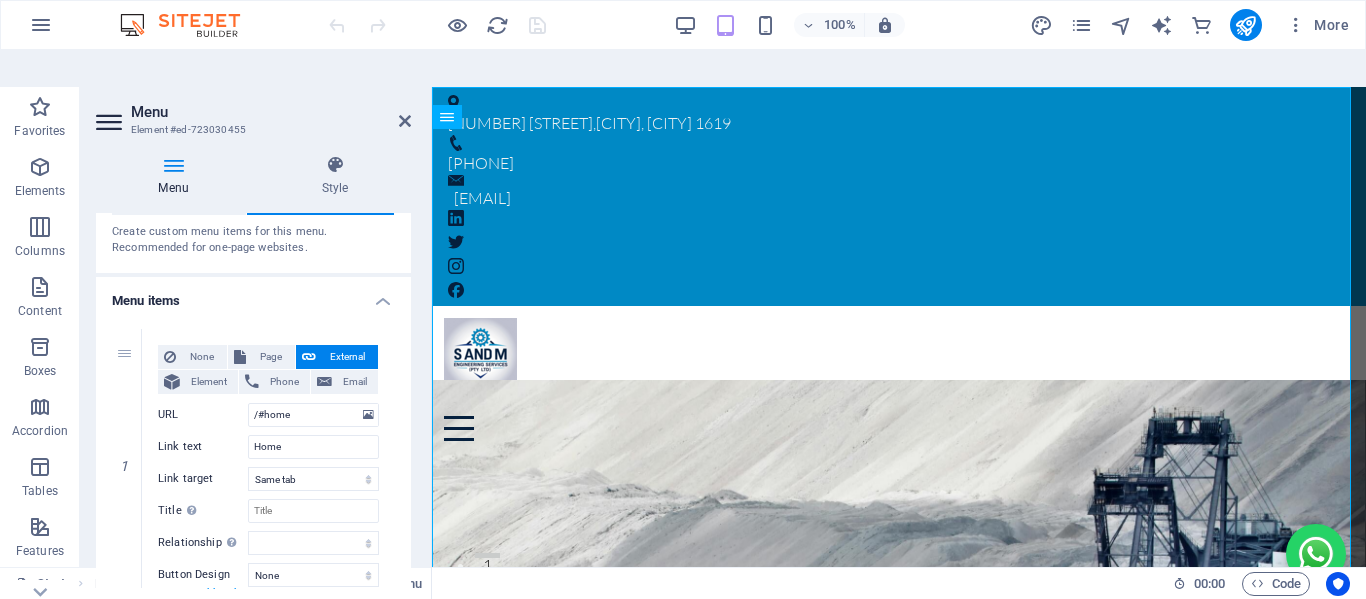 scroll, scrollTop: 0, scrollLeft: 0, axis: both 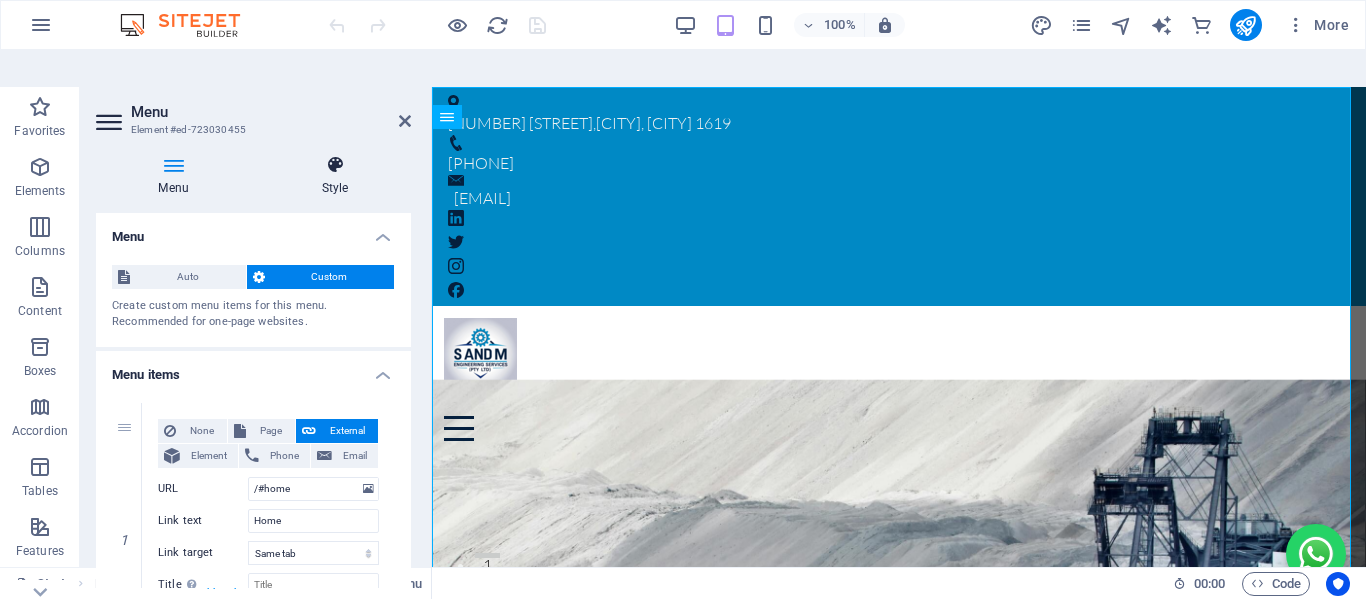 click at bounding box center [335, 165] 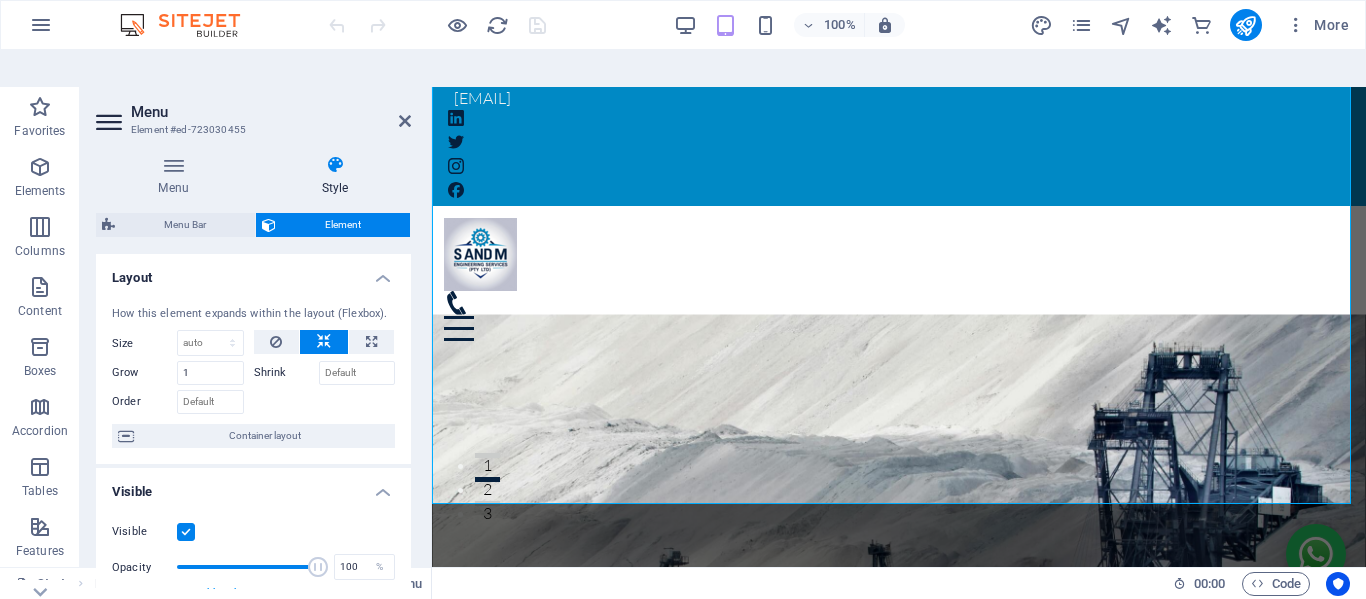 scroll, scrollTop: 0, scrollLeft: 0, axis: both 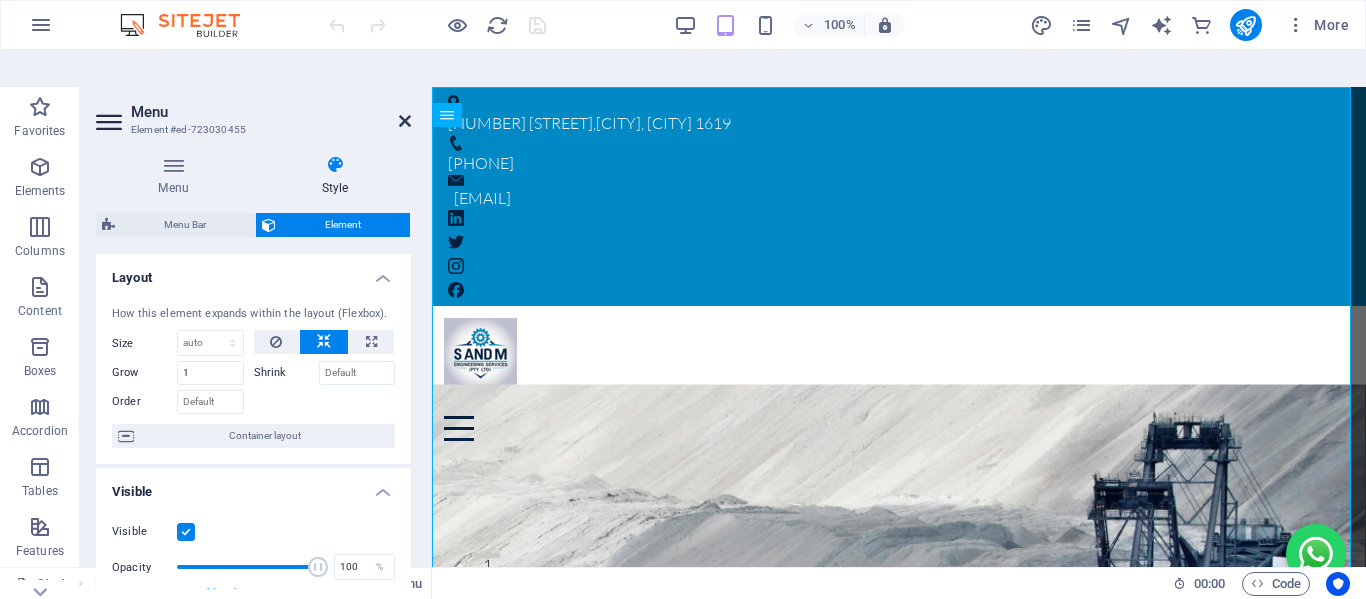 click at bounding box center (405, 121) 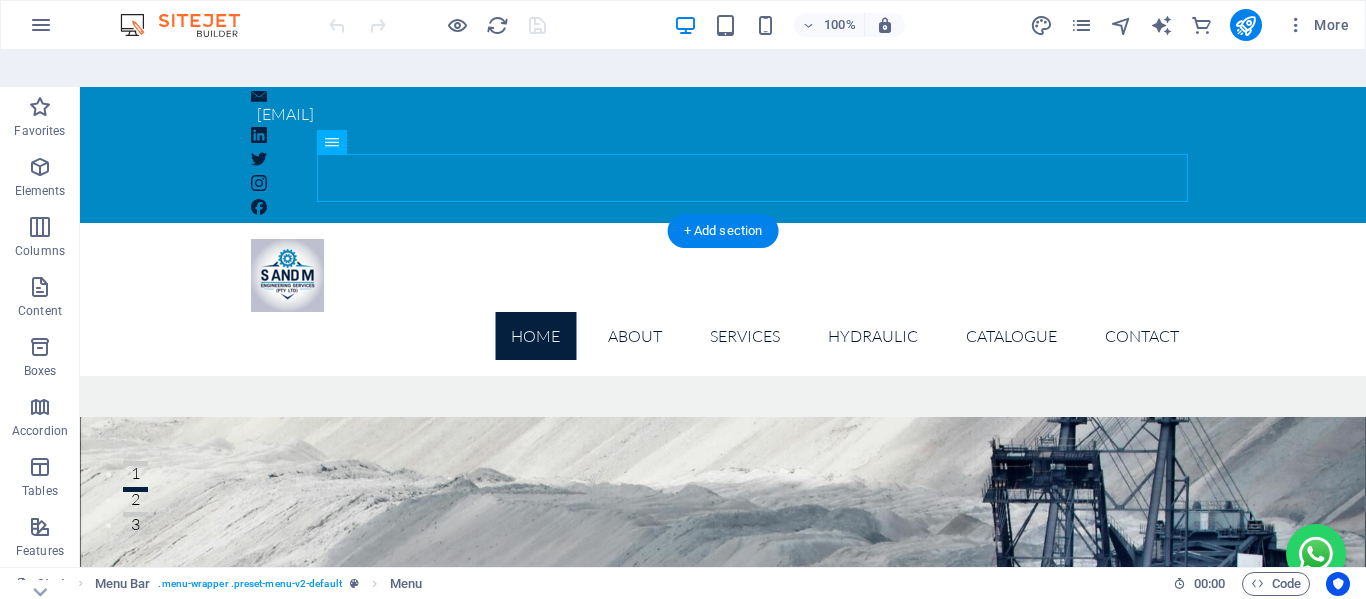 scroll, scrollTop: 0, scrollLeft: 0, axis: both 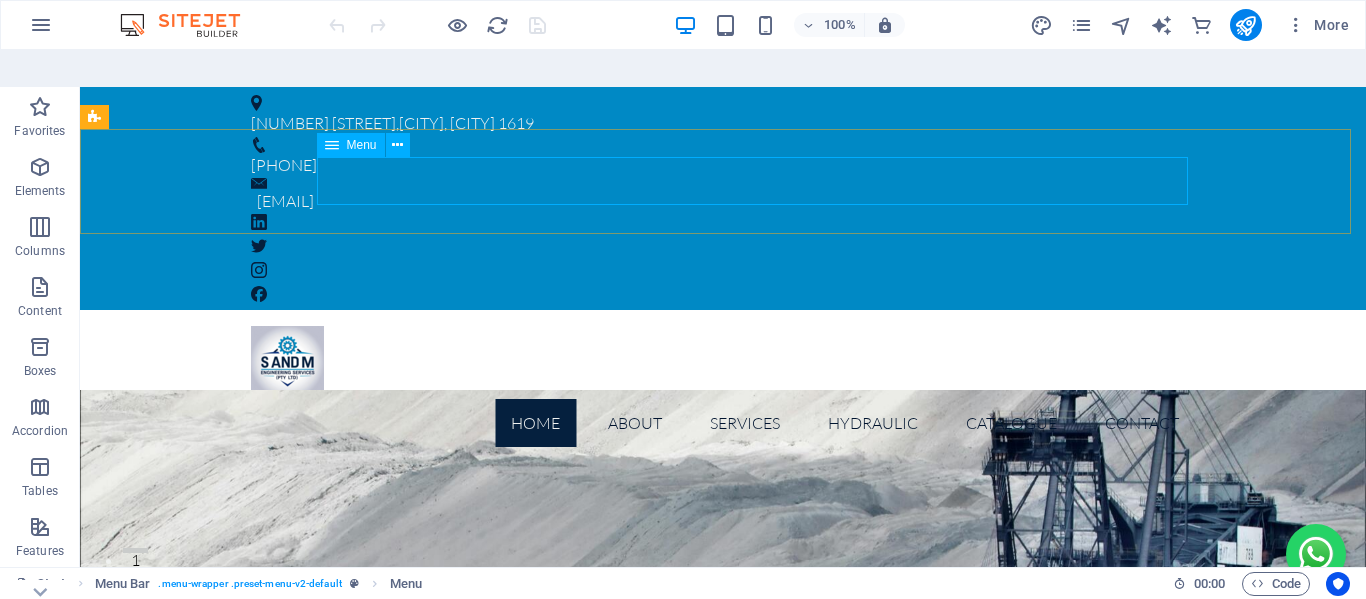 click at bounding box center [332, 145] 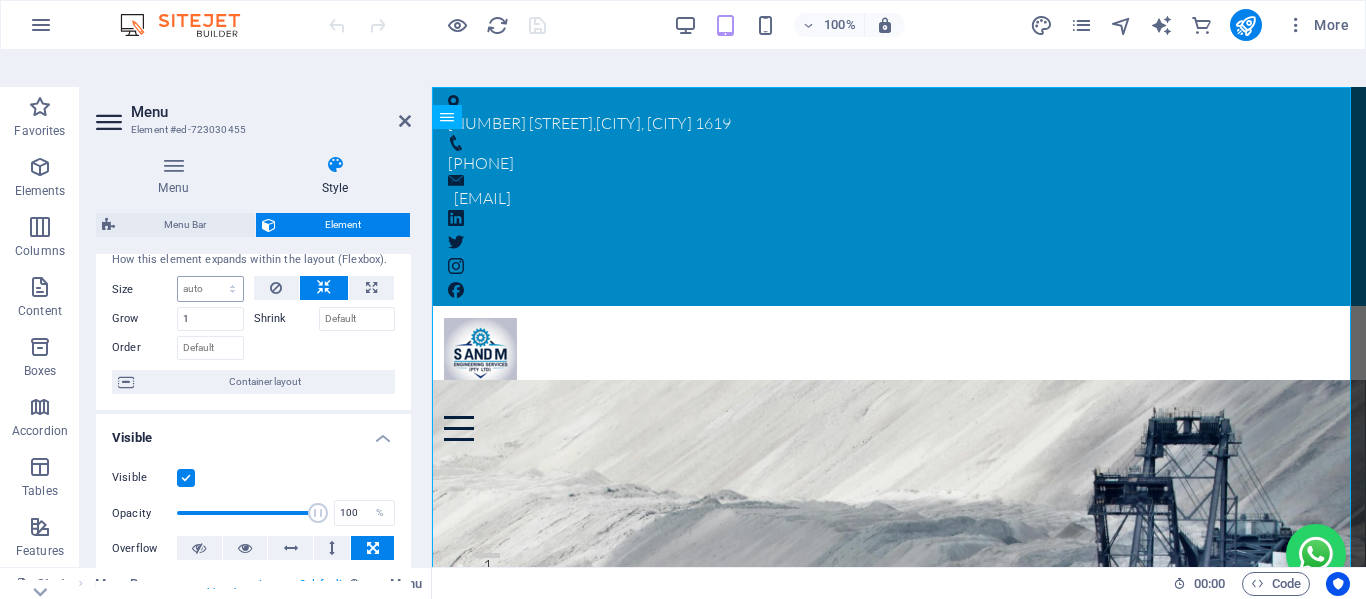 scroll, scrollTop: 0, scrollLeft: 0, axis: both 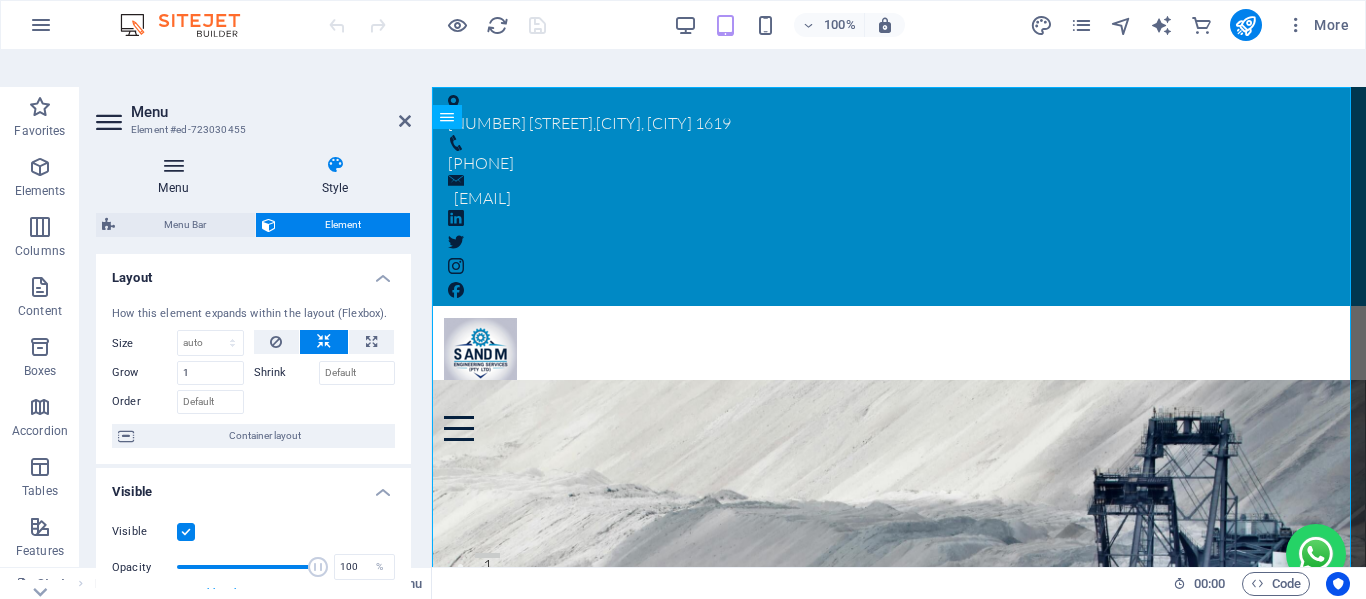 click at bounding box center (173, 165) 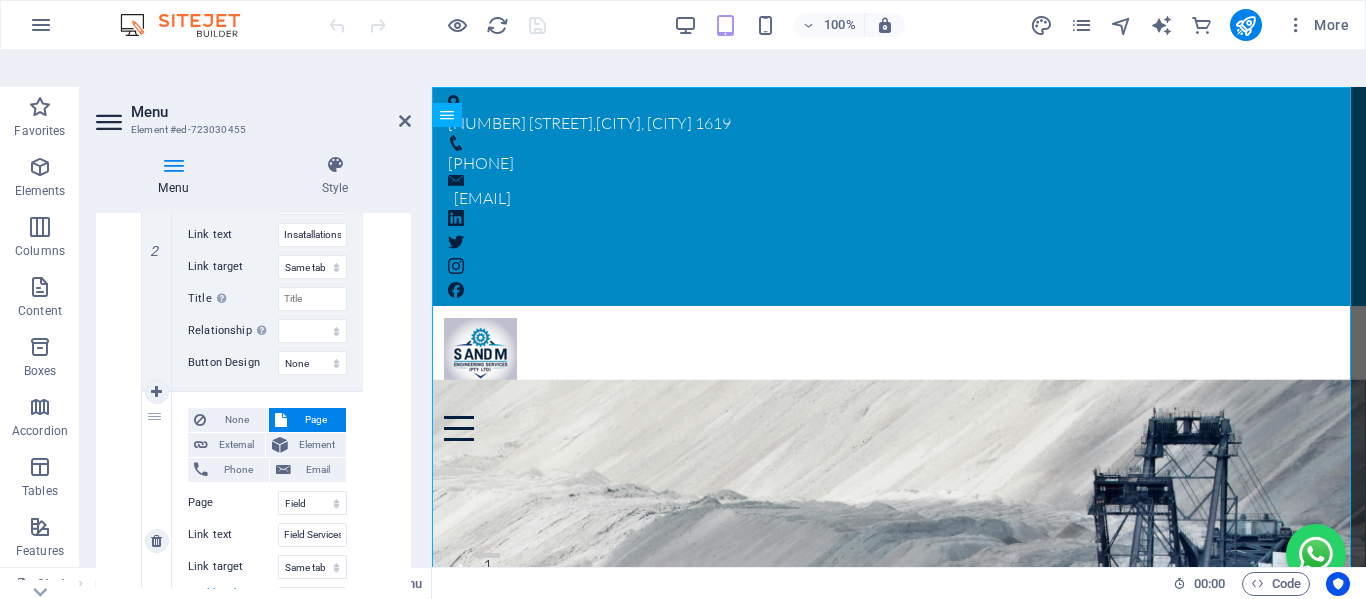 scroll, scrollTop: 1420, scrollLeft: 0, axis: vertical 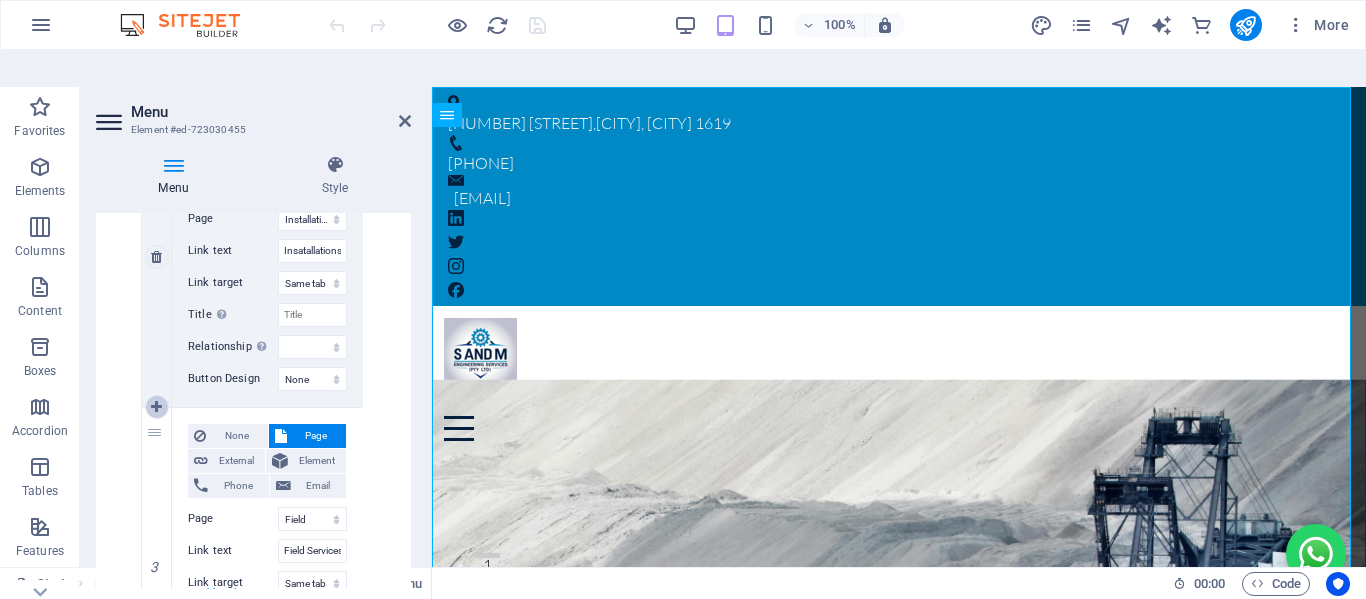 click at bounding box center (157, 407) 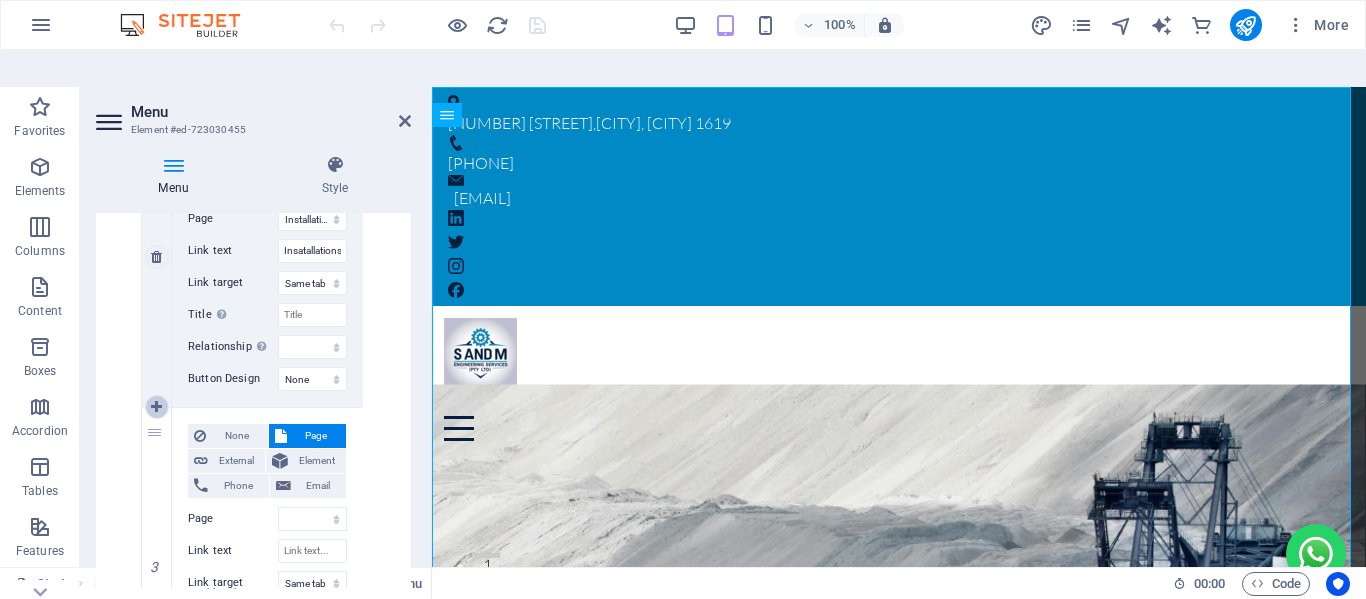select on "10" 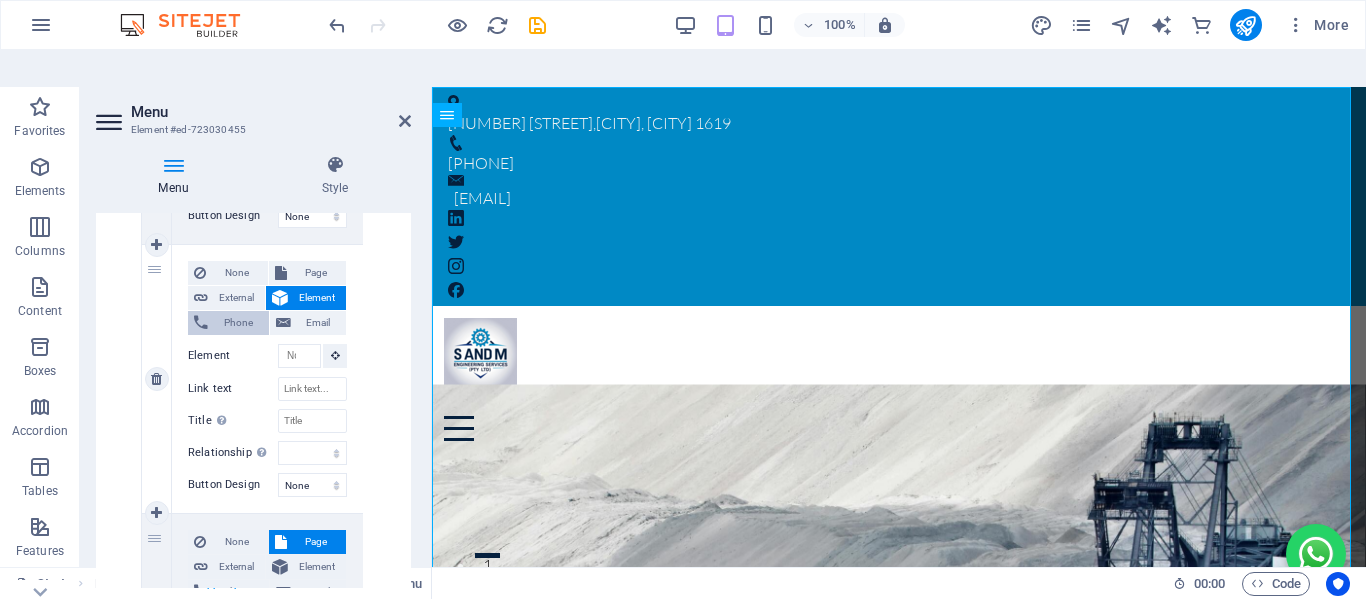 scroll, scrollTop: 1620, scrollLeft: 0, axis: vertical 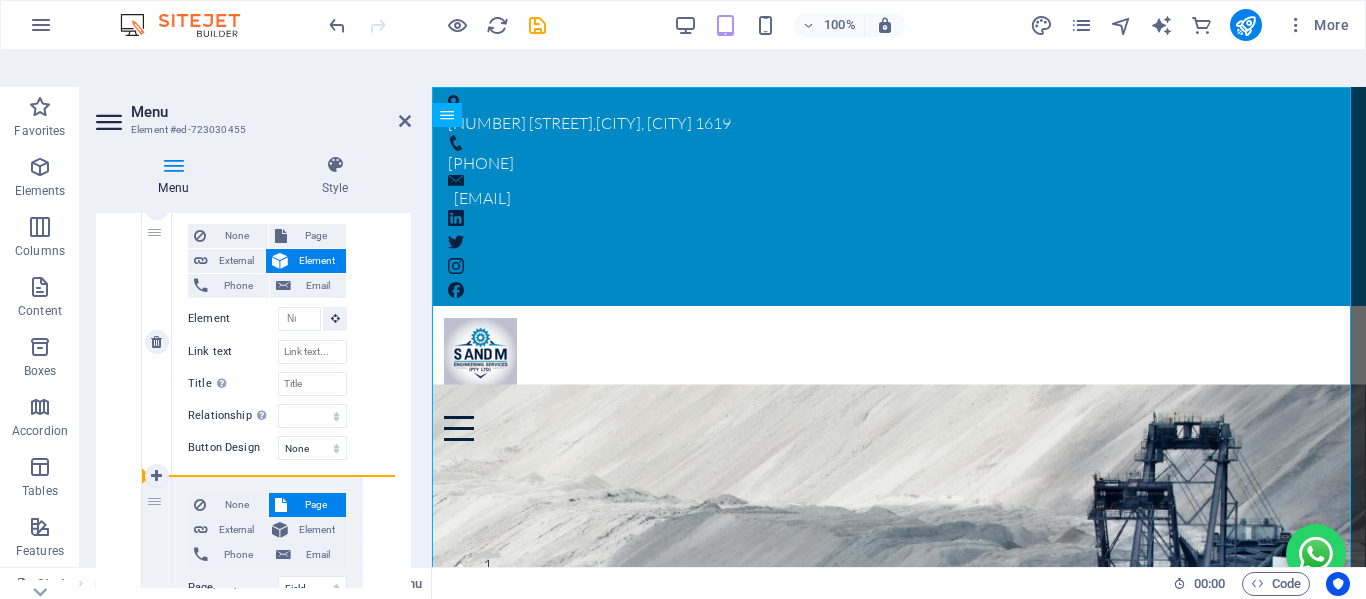 drag, startPoint x: 155, startPoint y: 484, endPoint x: 163, endPoint y: 341, distance: 143.2236 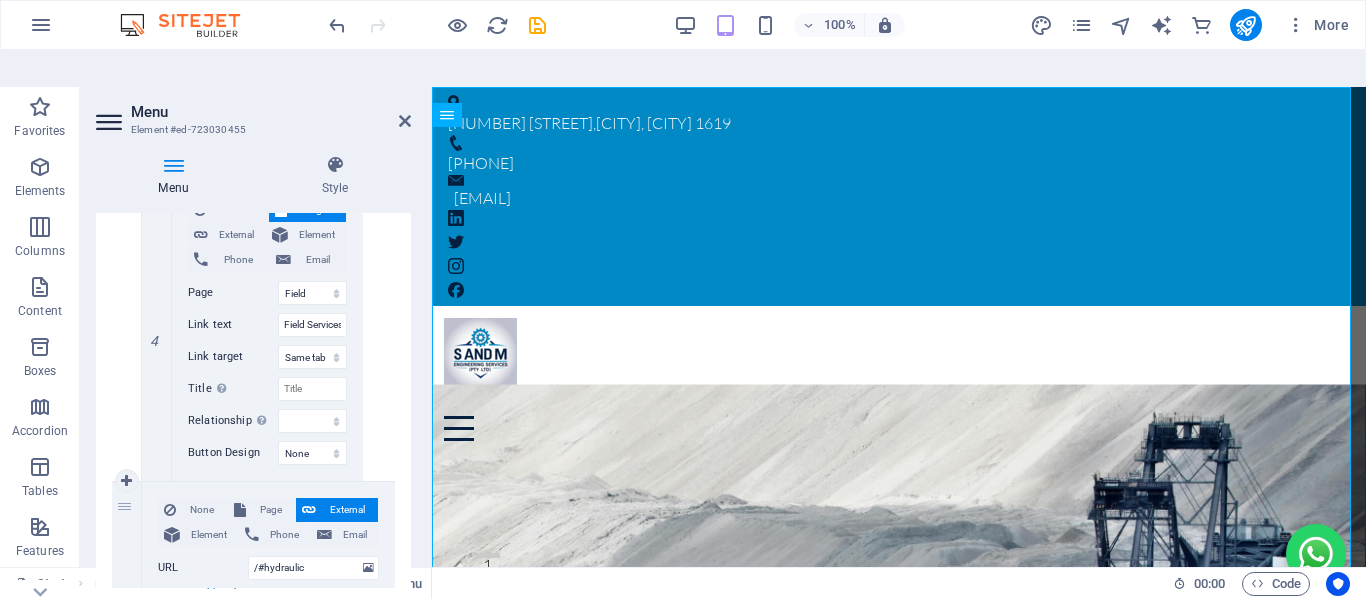 scroll, scrollTop: 1920, scrollLeft: 0, axis: vertical 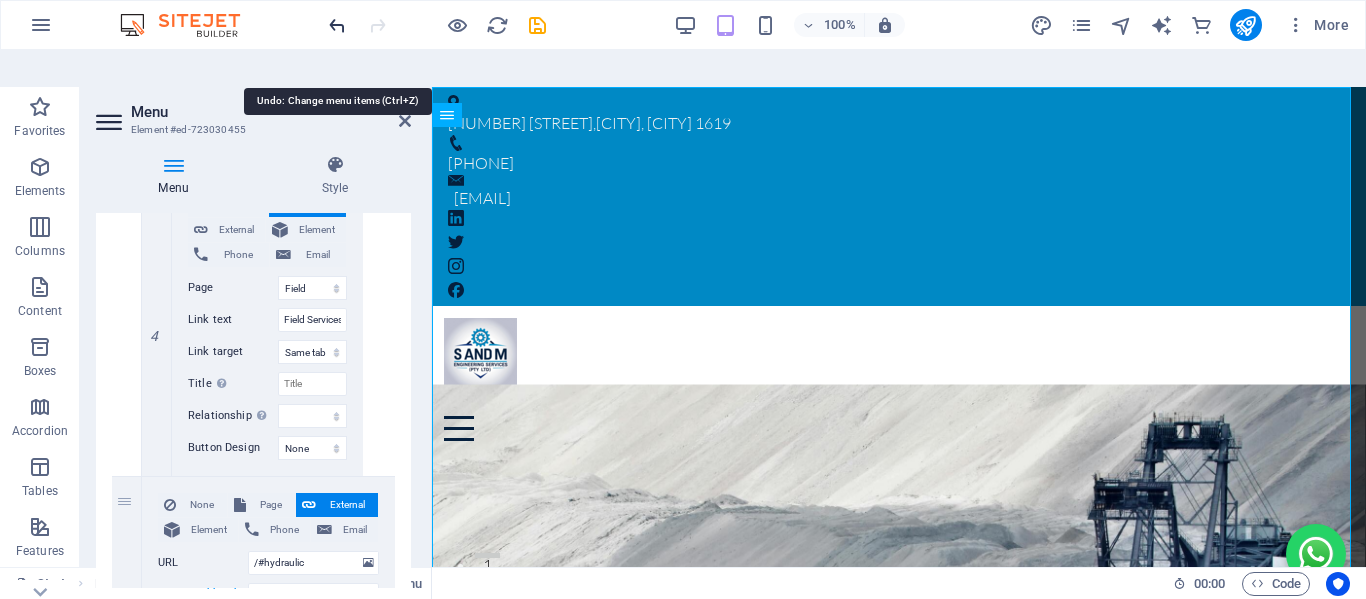 click at bounding box center (337, 25) 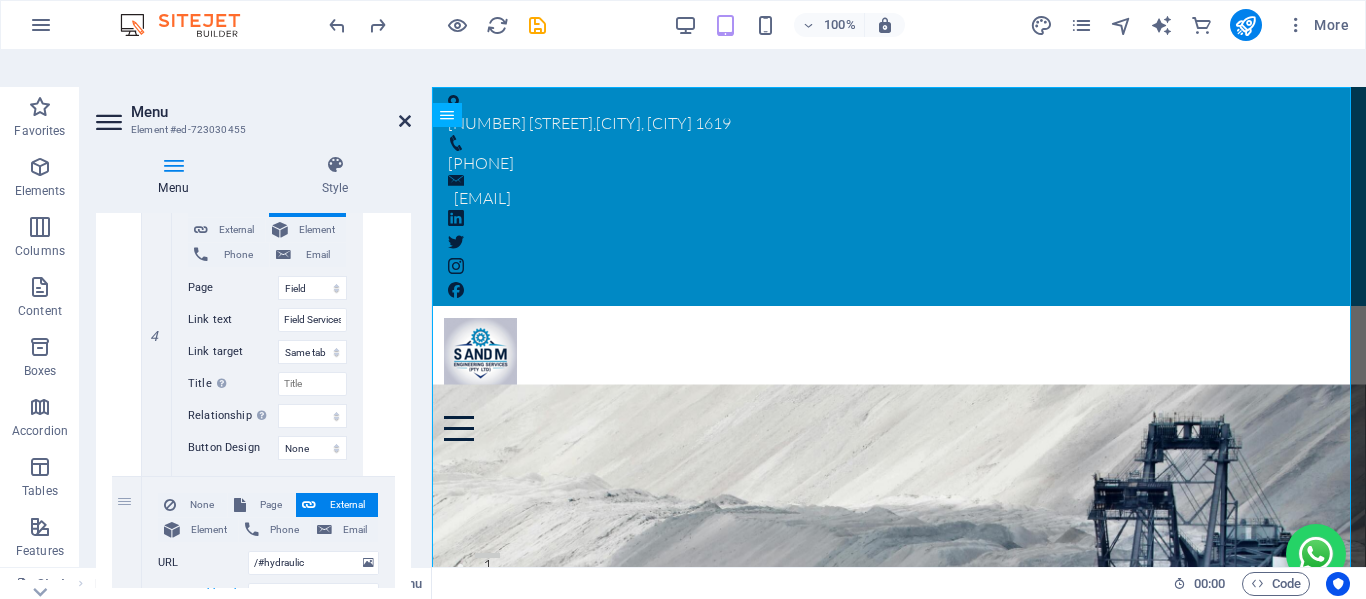click at bounding box center [405, 121] 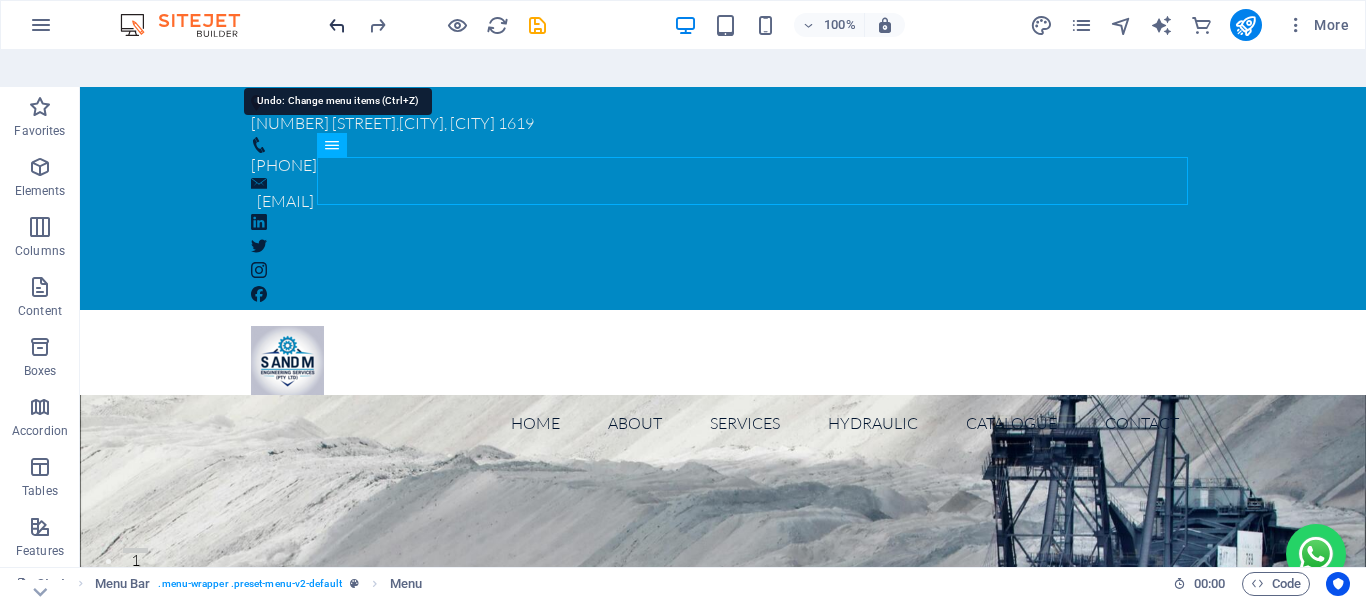 click at bounding box center (337, 25) 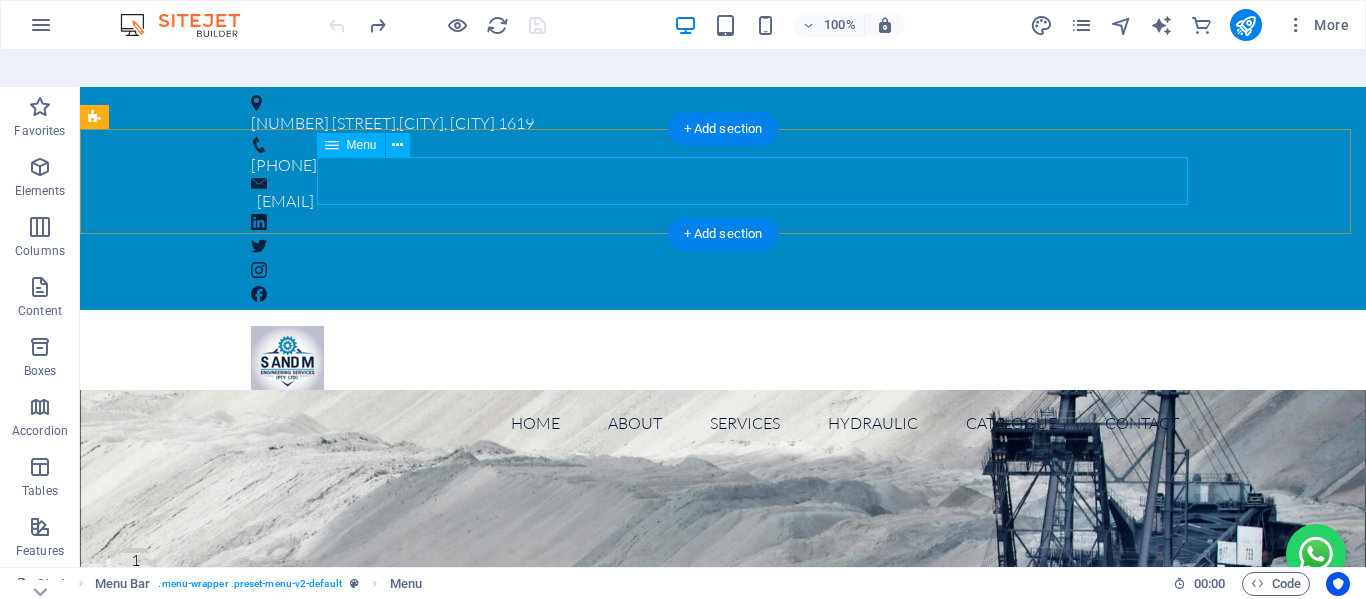 click on "Home About Services Manufacturing Insatallations Field Services Hydraulic hydraulic hoses Adapters  Steel tubes Valves Foot Switches Catalogue Contact" at bounding box center [723, 423] 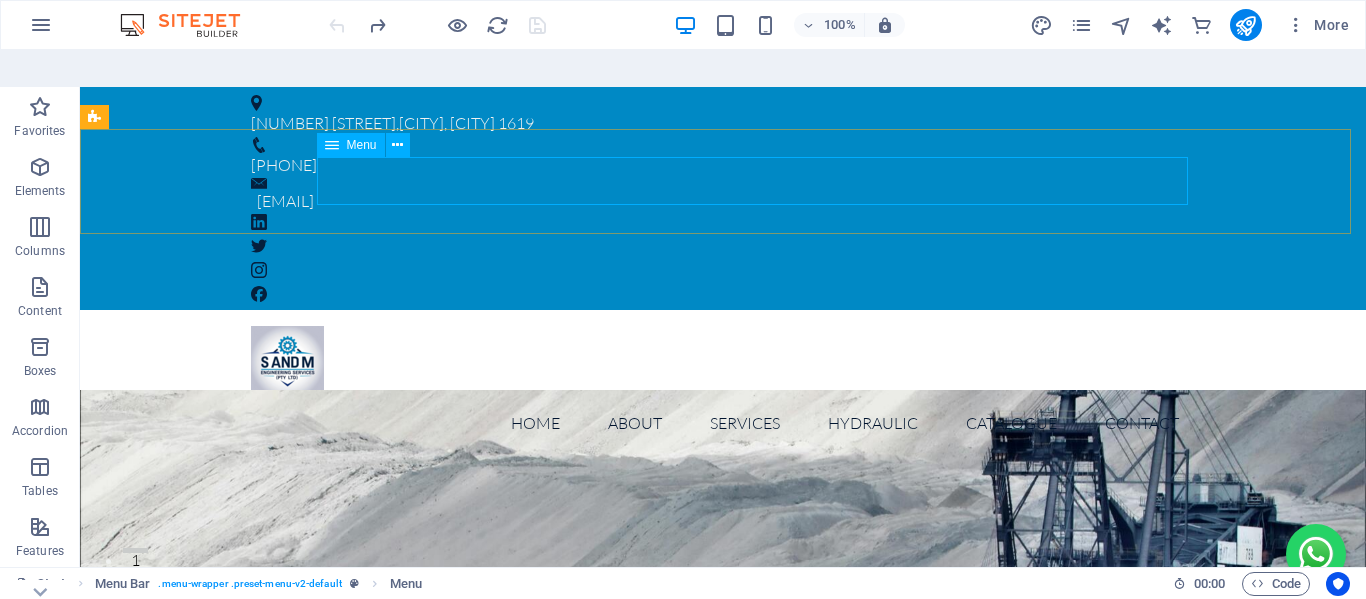 click on "Menu" at bounding box center (351, 145) 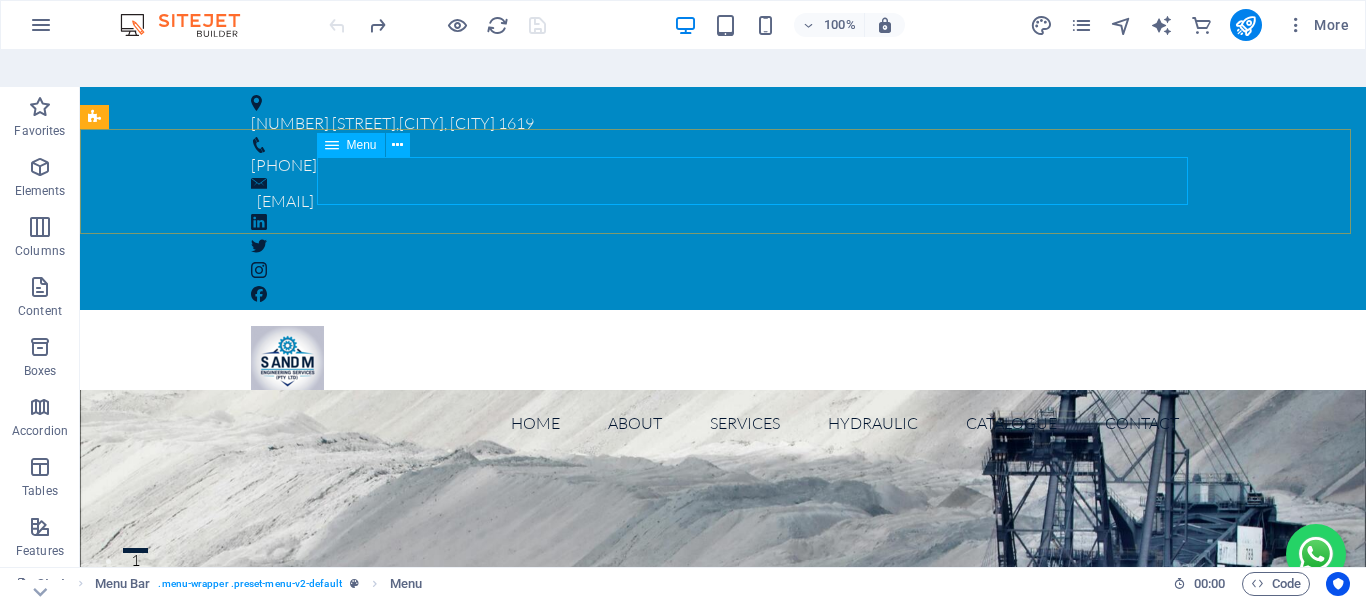 click on "Menu" at bounding box center [351, 145] 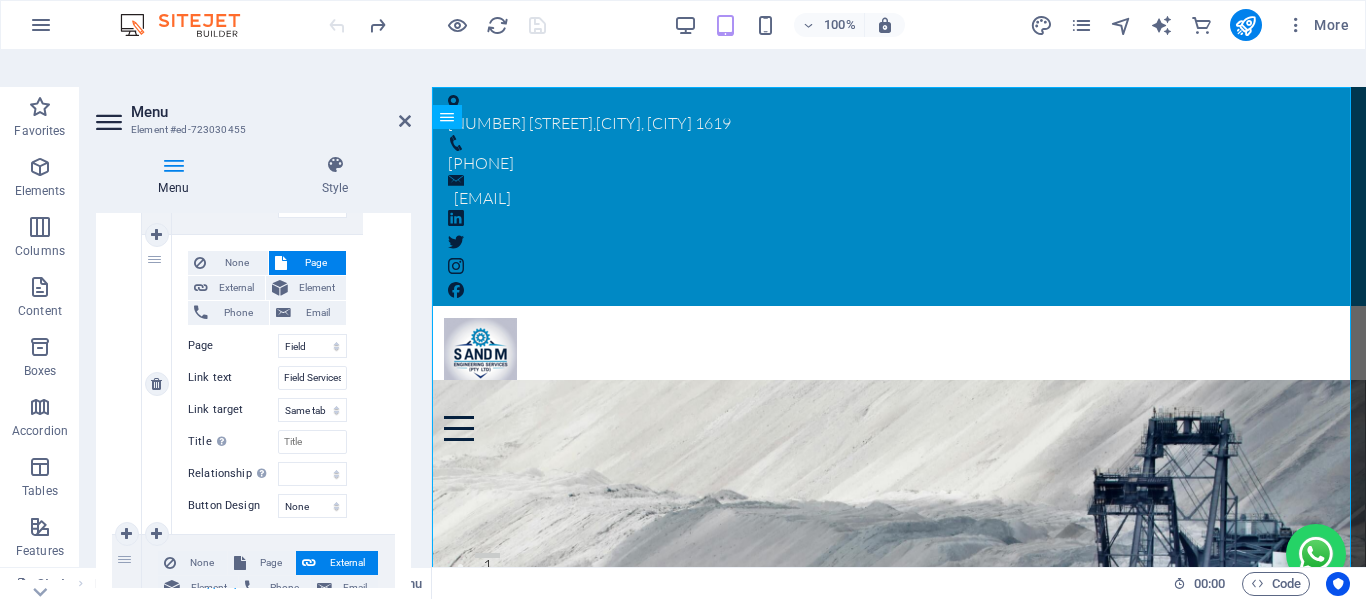 scroll, scrollTop: 1620, scrollLeft: 0, axis: vertical 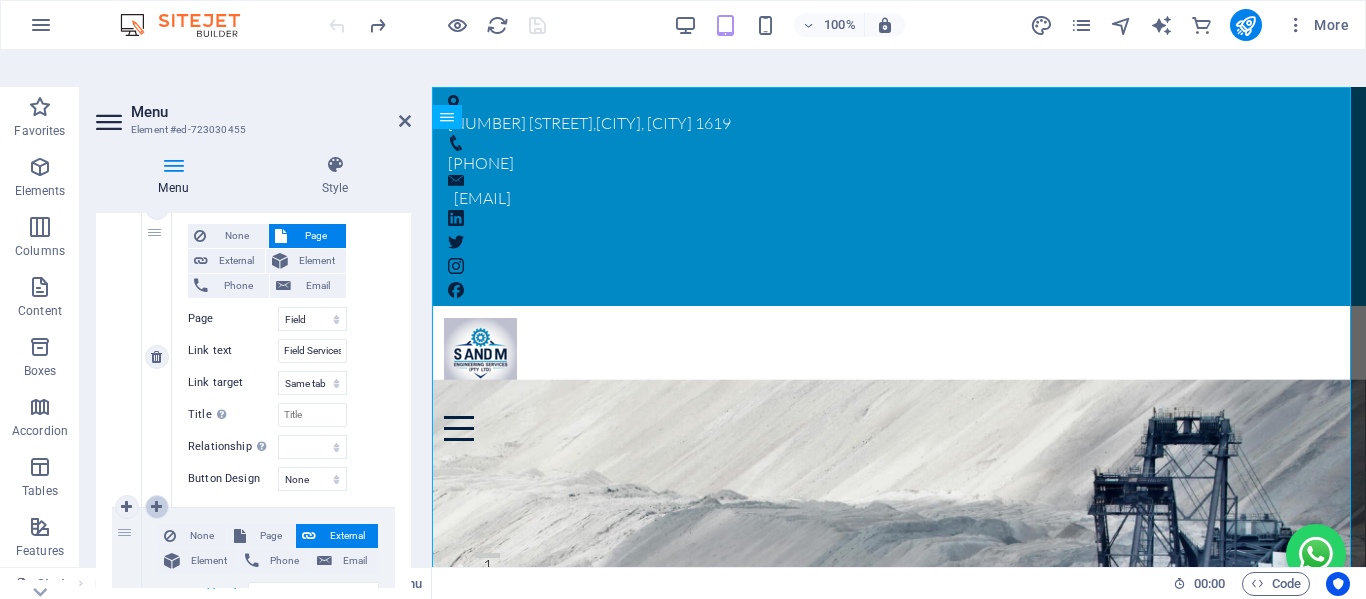 click at bounding box center [156, 507] 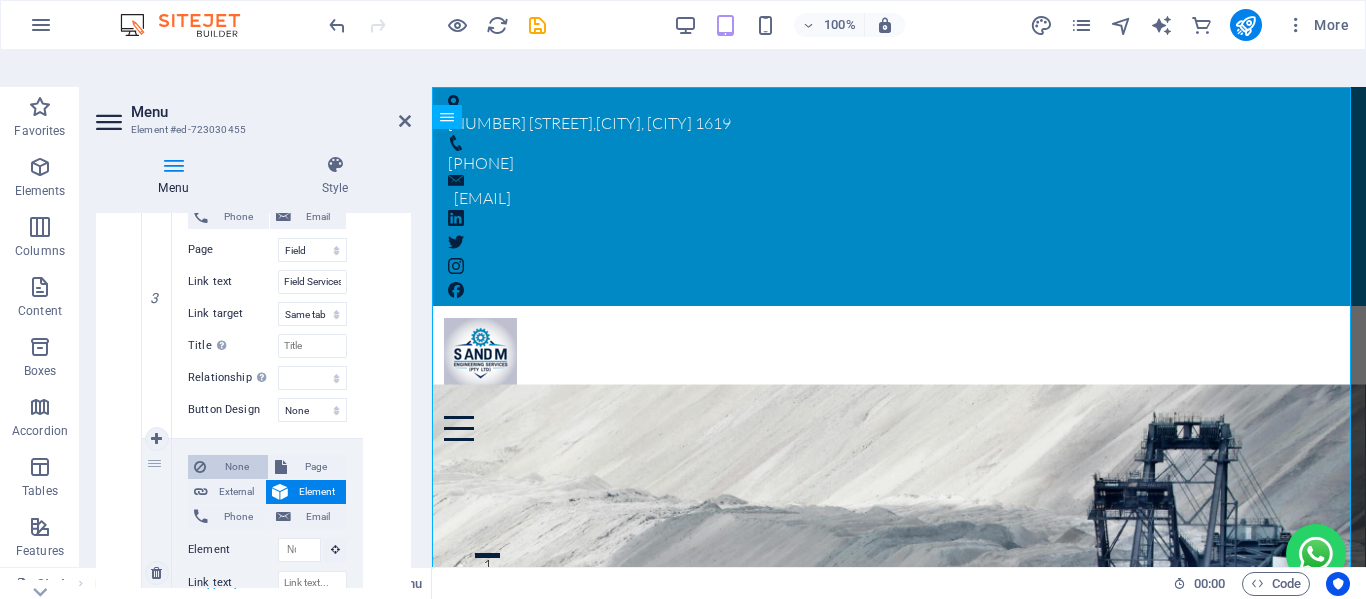 scroll, scrollTop: 1789, scrollLeft: 0, axis: vertical 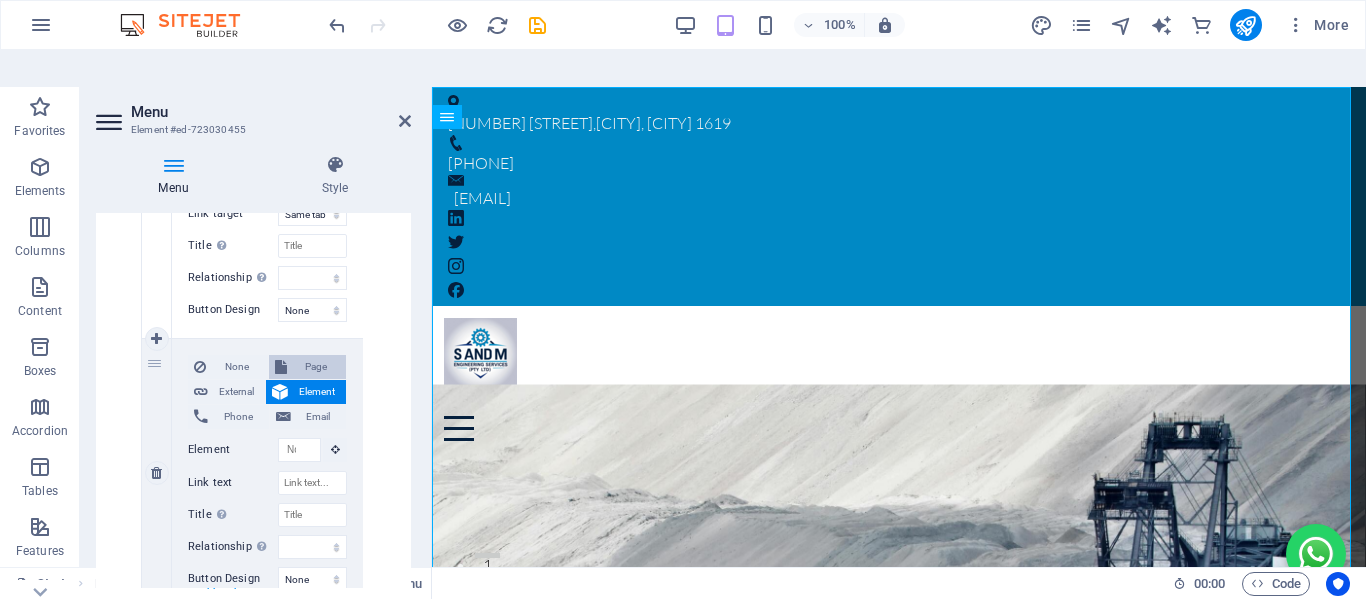 click on "Page" at bounding box center [317, 367] 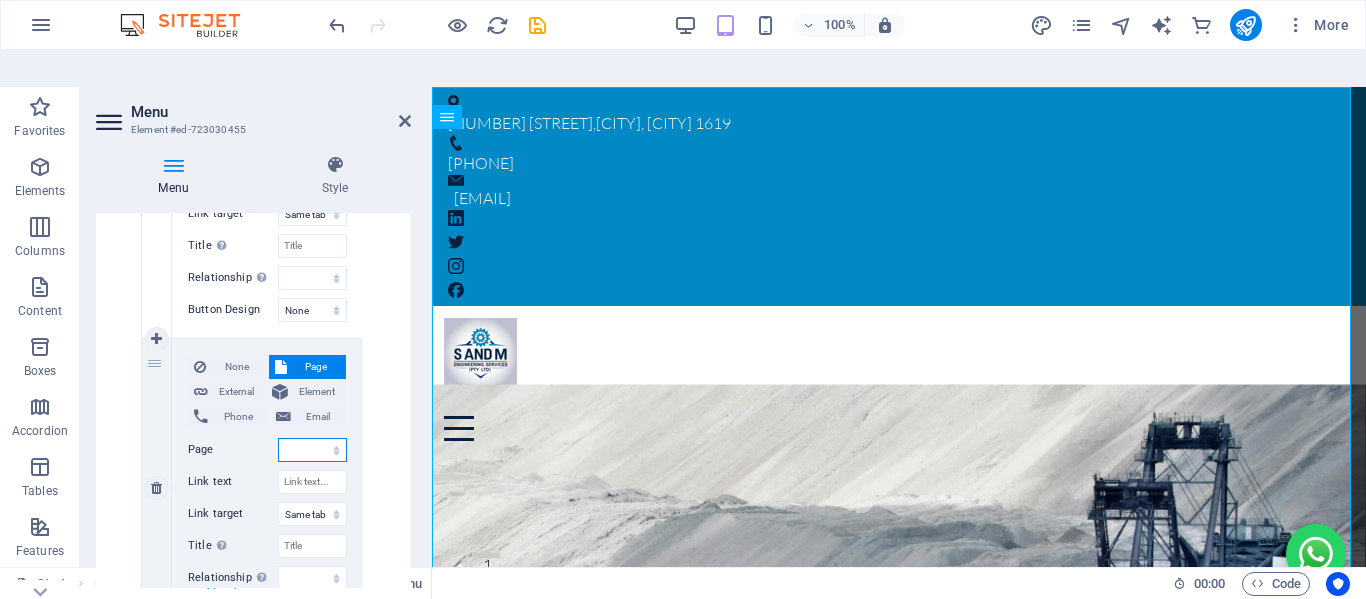 click on "Start Subpage Legal notice Privacy About hydraulic hoses Adapters  Steel tubes Manufacturing Installations &amp; Repairs Field Services Quote Valves Foot Switches Catalogue" at bounding box center [312, 450] 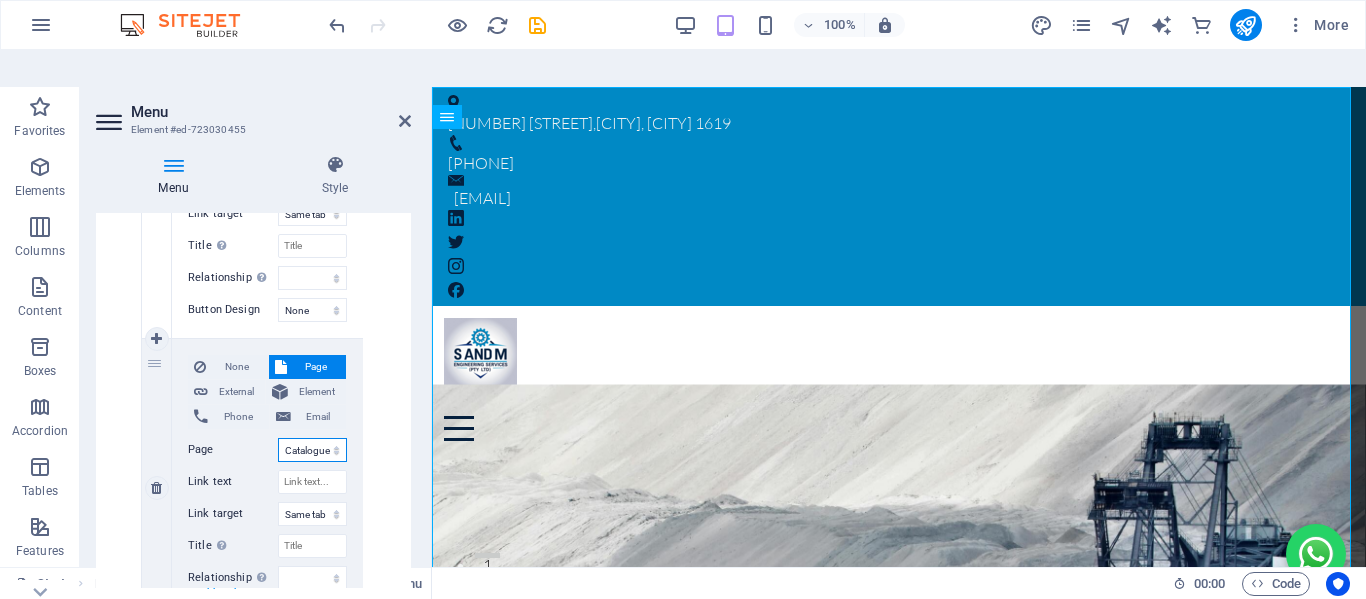 click on "Start Subpage Legal notice Privacy About hydraulic hoses Adapters  Steel tubes Manufacturing Installations &amp; Repairs Field Services Quote Valves Foot Switches Catalogue" at bounding box center (312, 450) 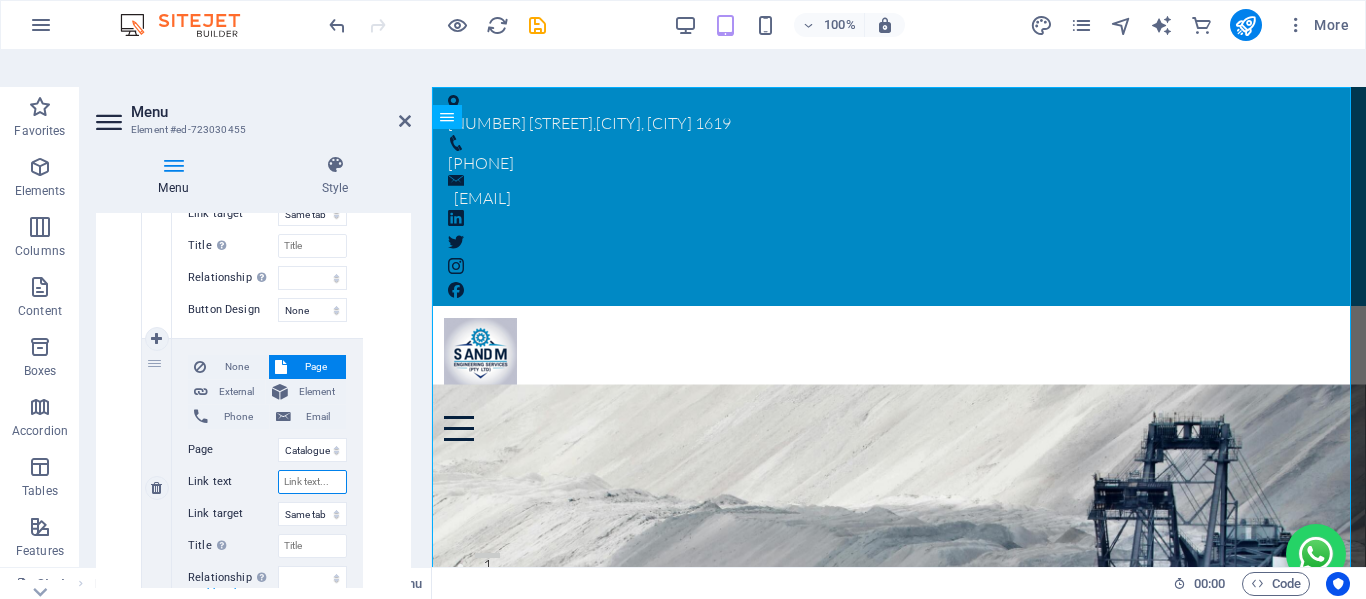 click on "Link text" at bounding box center [312, 482] 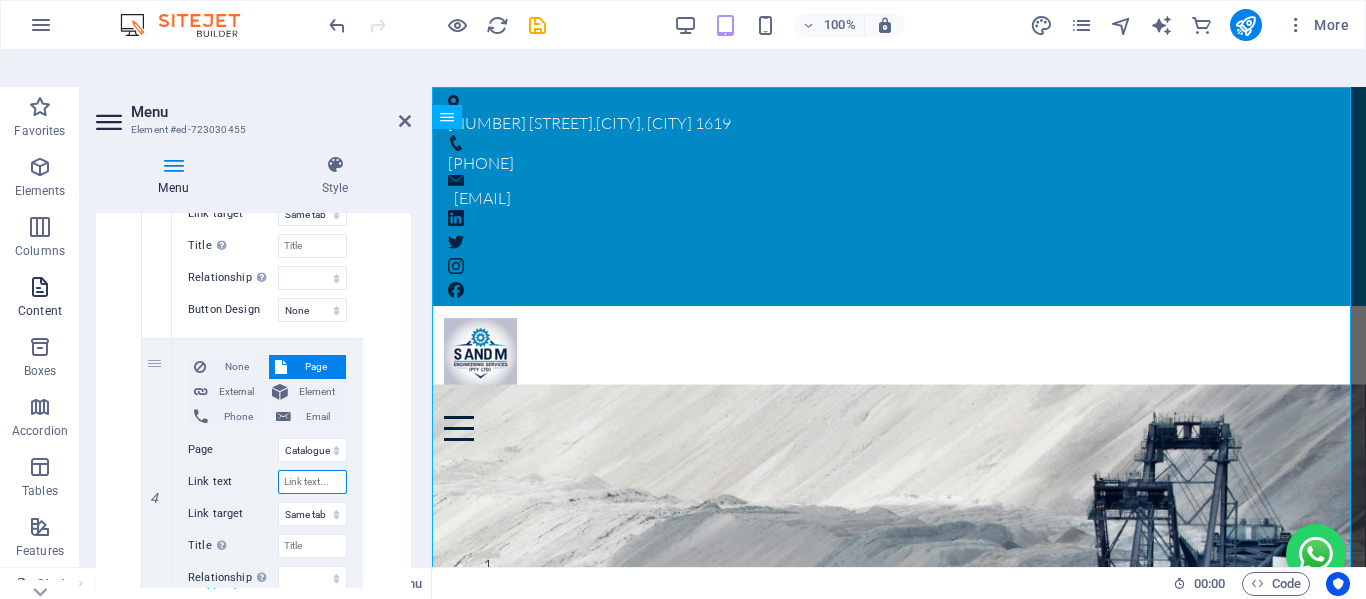 paste on "Tools and equipments" 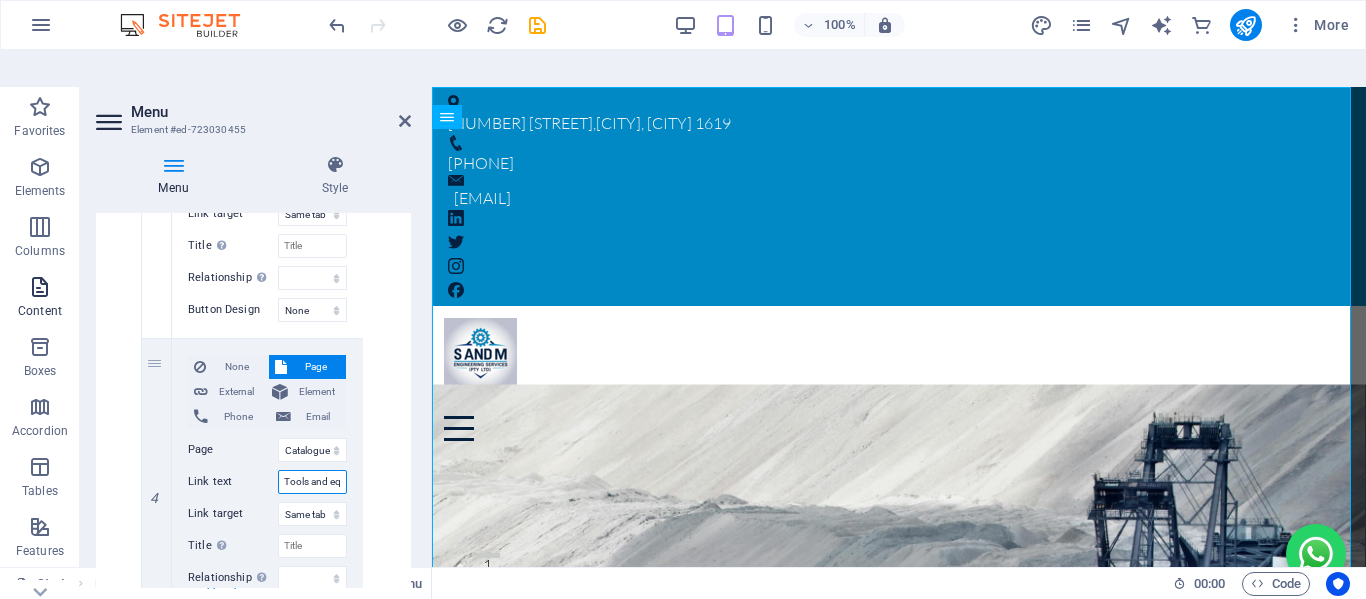 scroll, scrollTop: 0, scrollLeft: 45, axis: horizontal 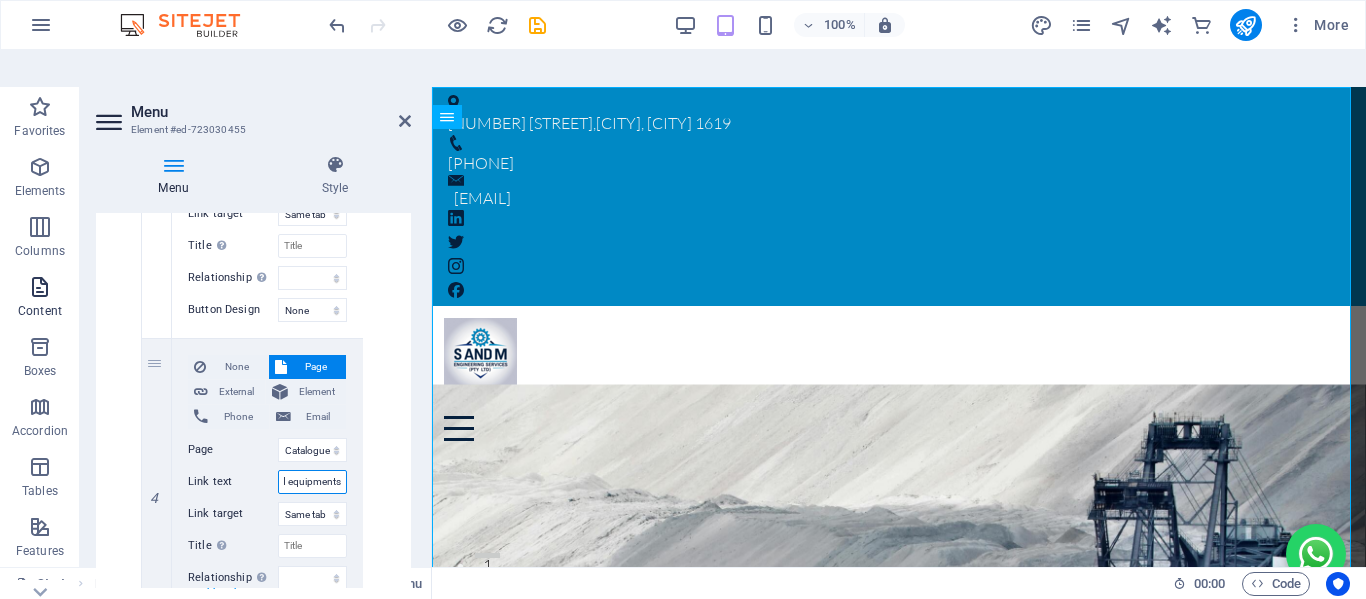 select 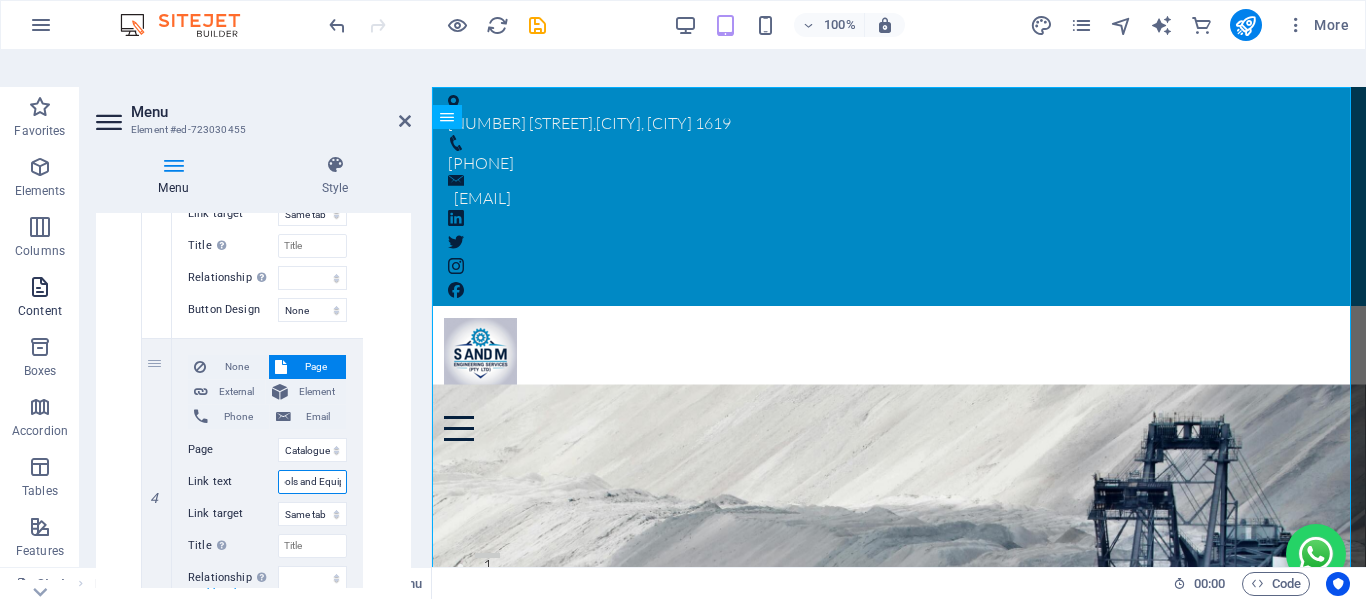 scroll, scrollTop: 0, scrollLeft: 0, axis: both 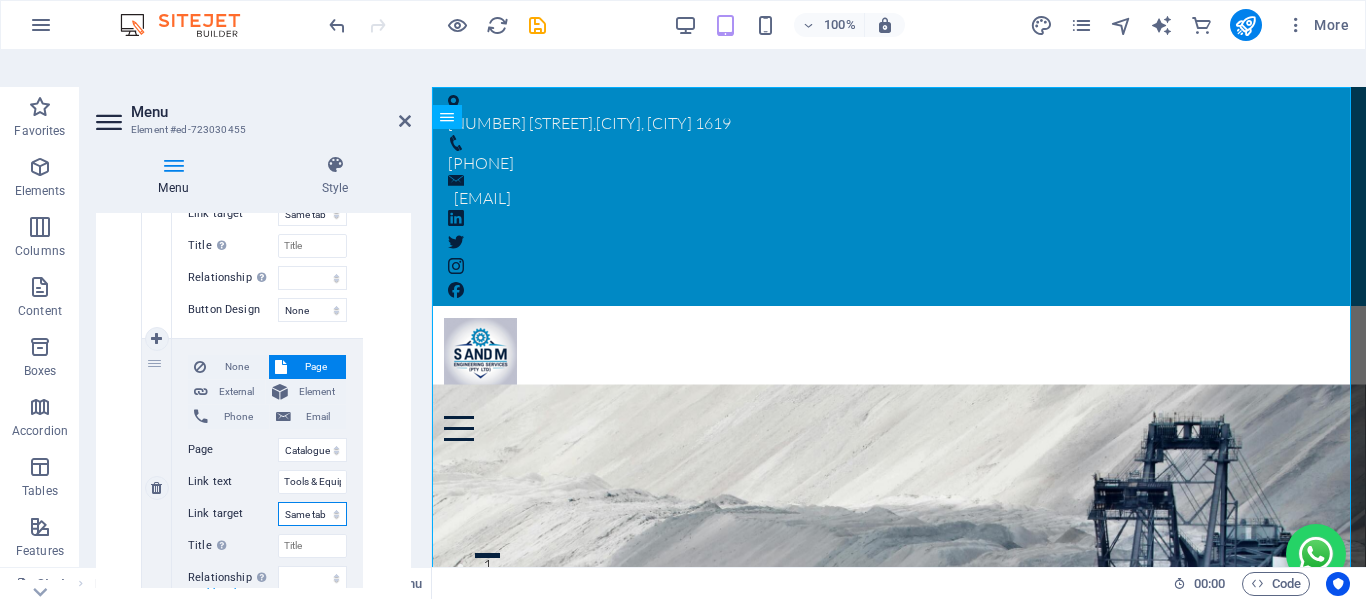 click on "New tab Same tab Overlay" at bounding box center (312, 514) 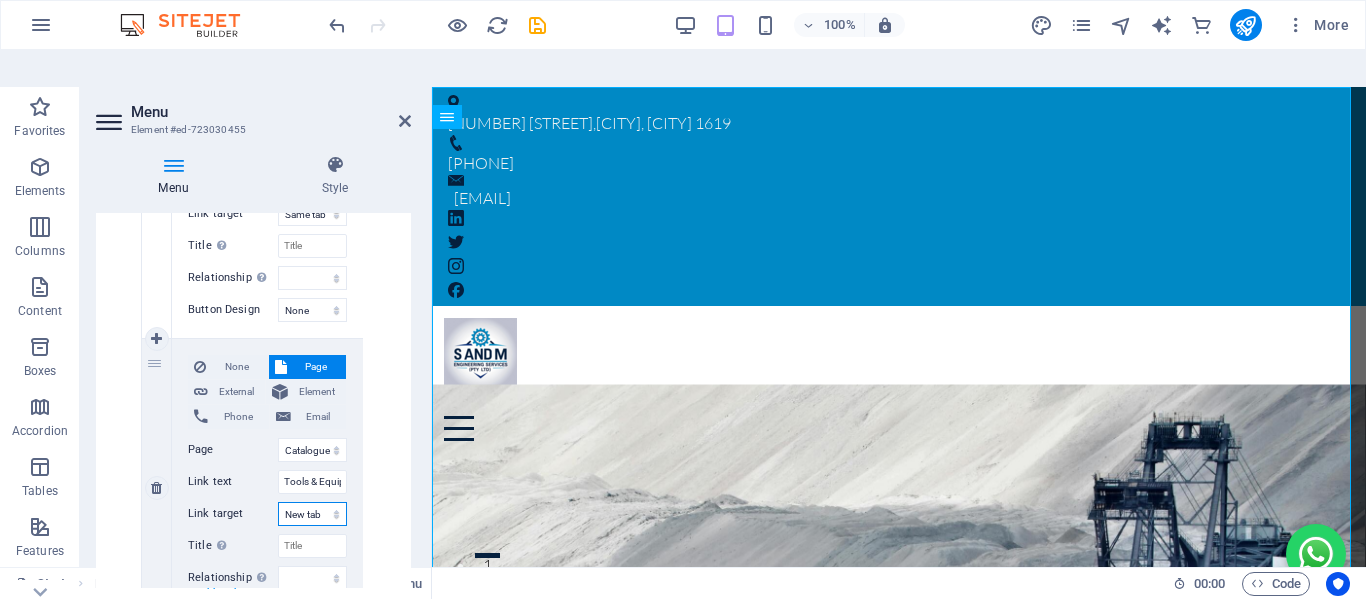 click on "New tab Same tab Overlay" at bounding box center (312, 514) 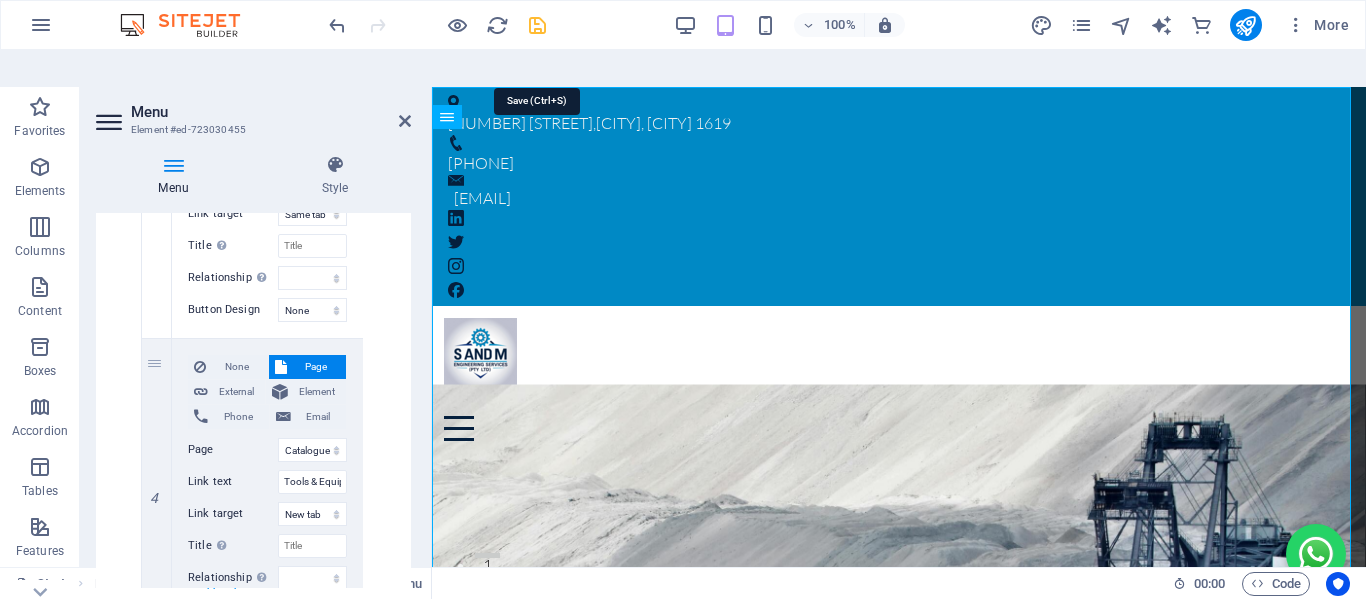 click at bounding box center [537, 25] 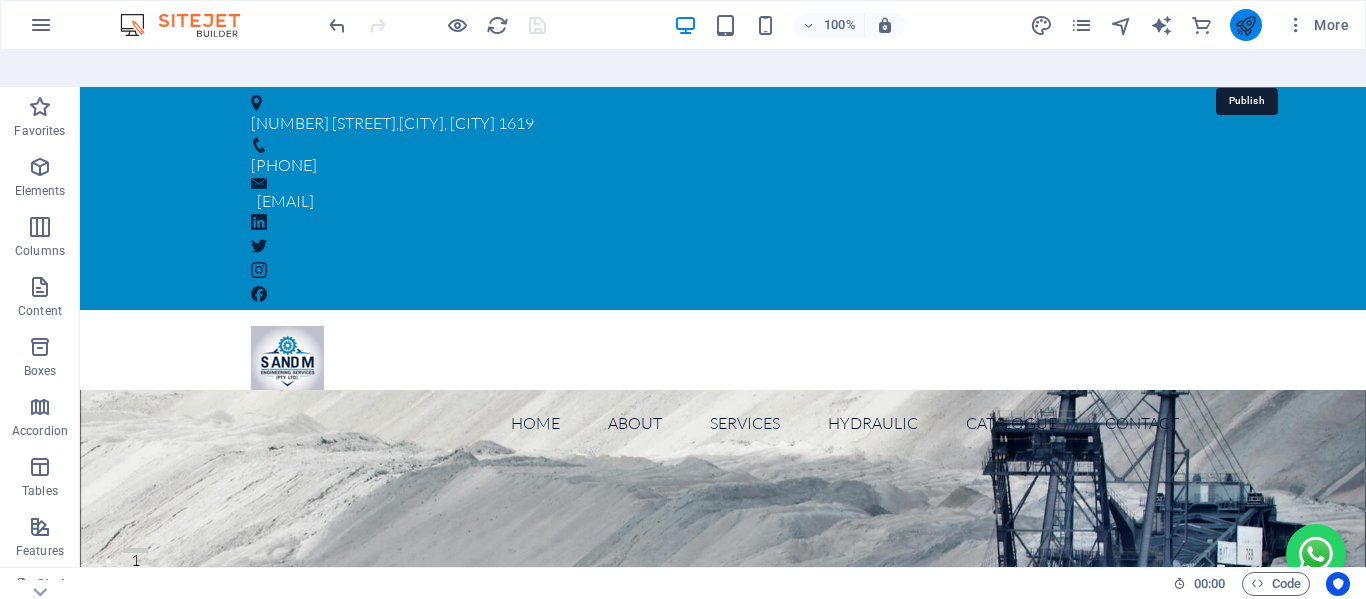click at bounding box center (1245, 25) 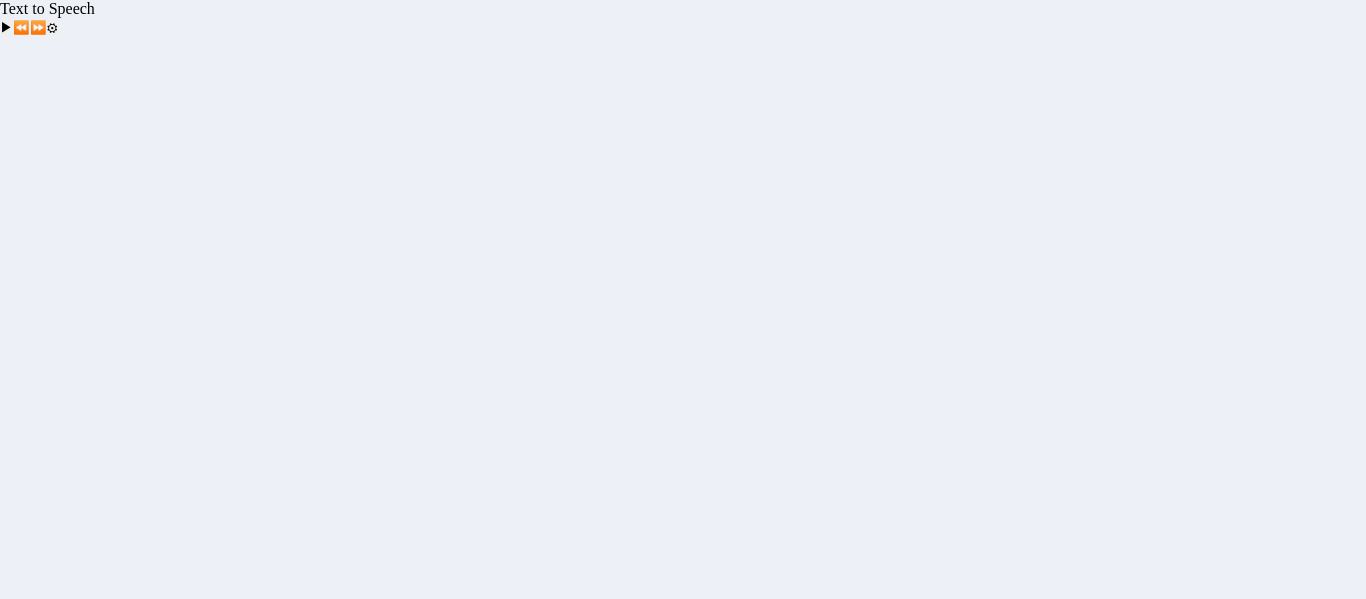 scroll, scrollTop: 0, scrollLeft: 0, axis: both 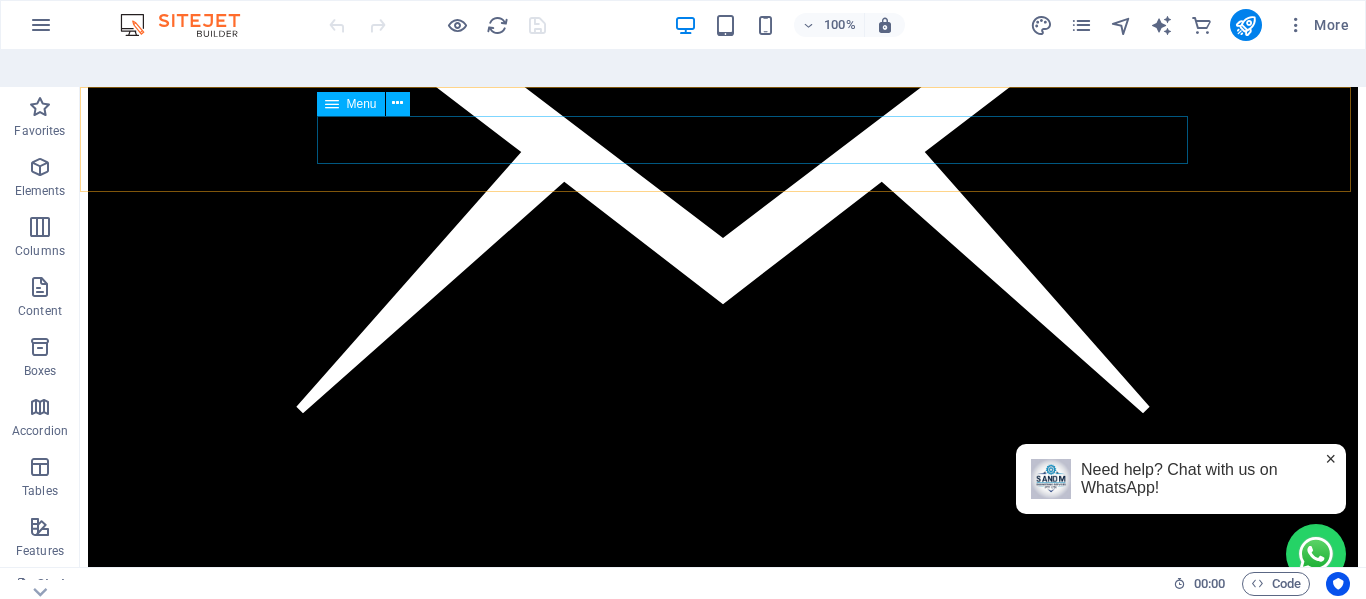 click on "Home About Services Manufacturing Insatallations Field Services Tools & Equipments Hydraulic hydraulic hoses Adapters  Steel tubes Valves Foot Switches Catalogue Contact" at bounding box center [723, 5770] 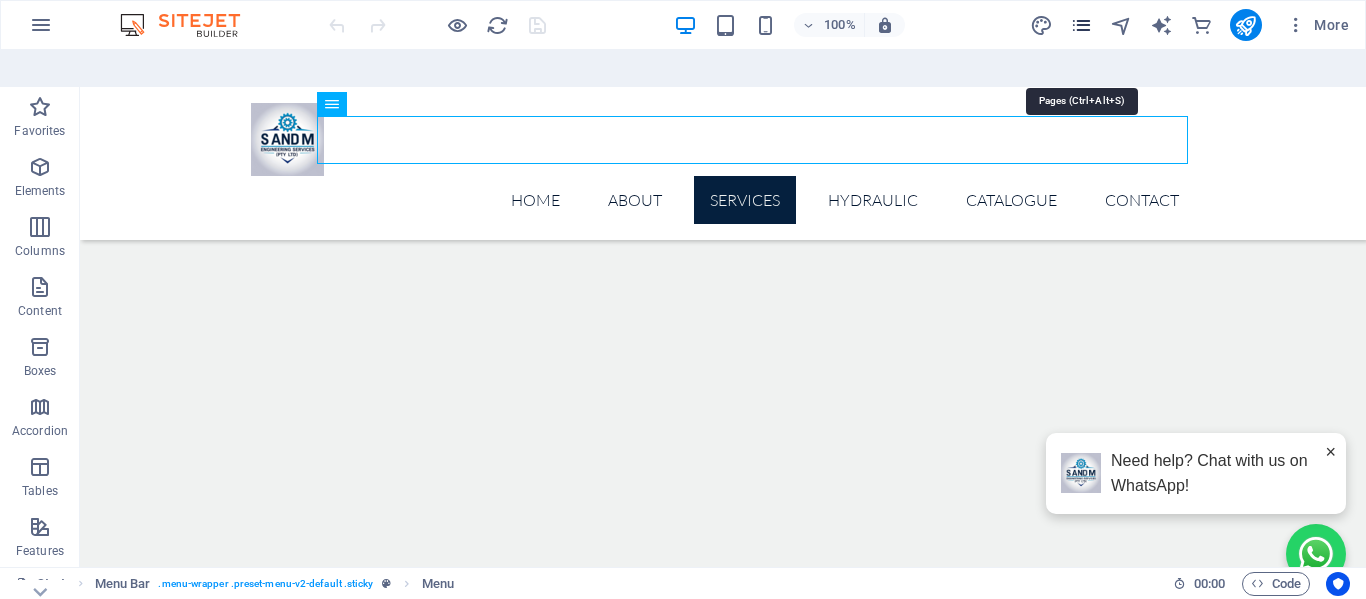click at bounding box center (1081, 25) 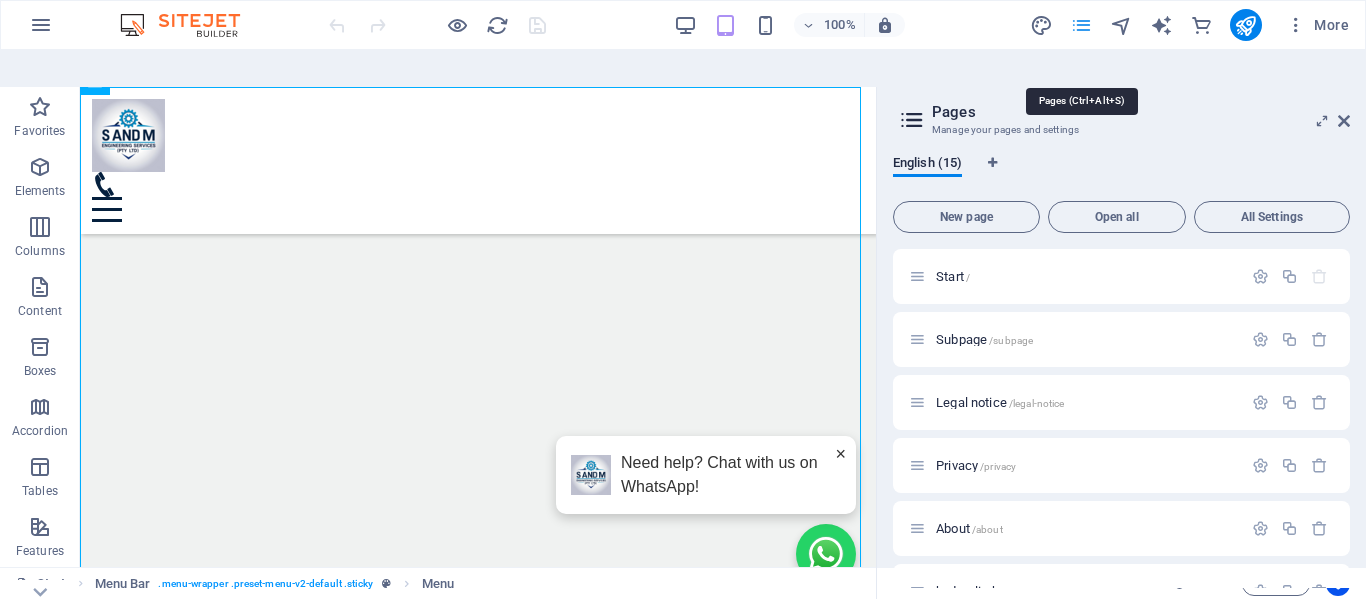 scroll, scrollTop: 3991, scrollLeft: 0, axis: vertical 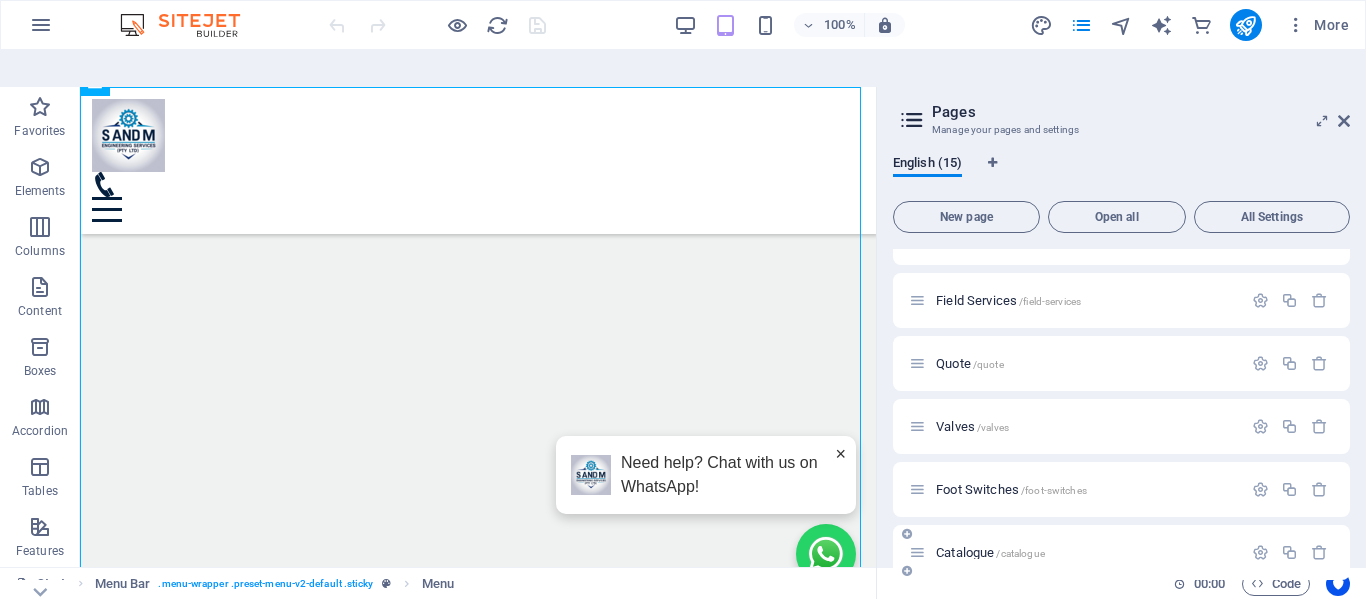 click on "Catalogue /catalogue" at bounding box center (990, 552) 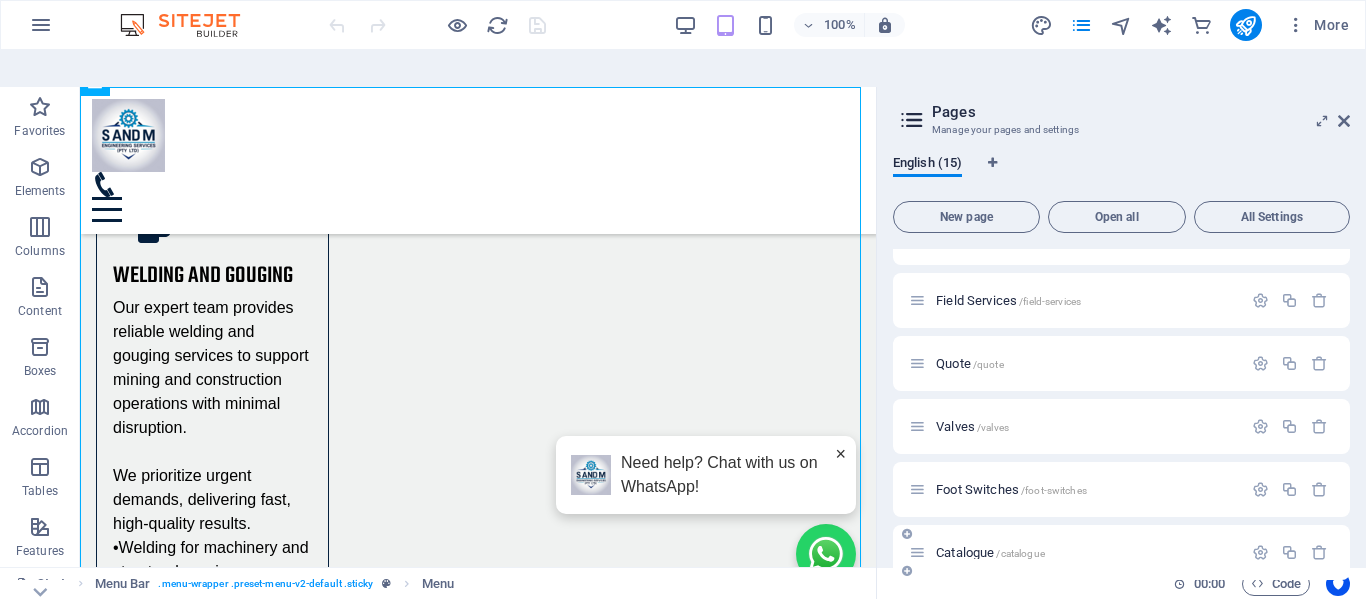 scroll, scrollTop: 0, scrollLeft: 0, axis: both 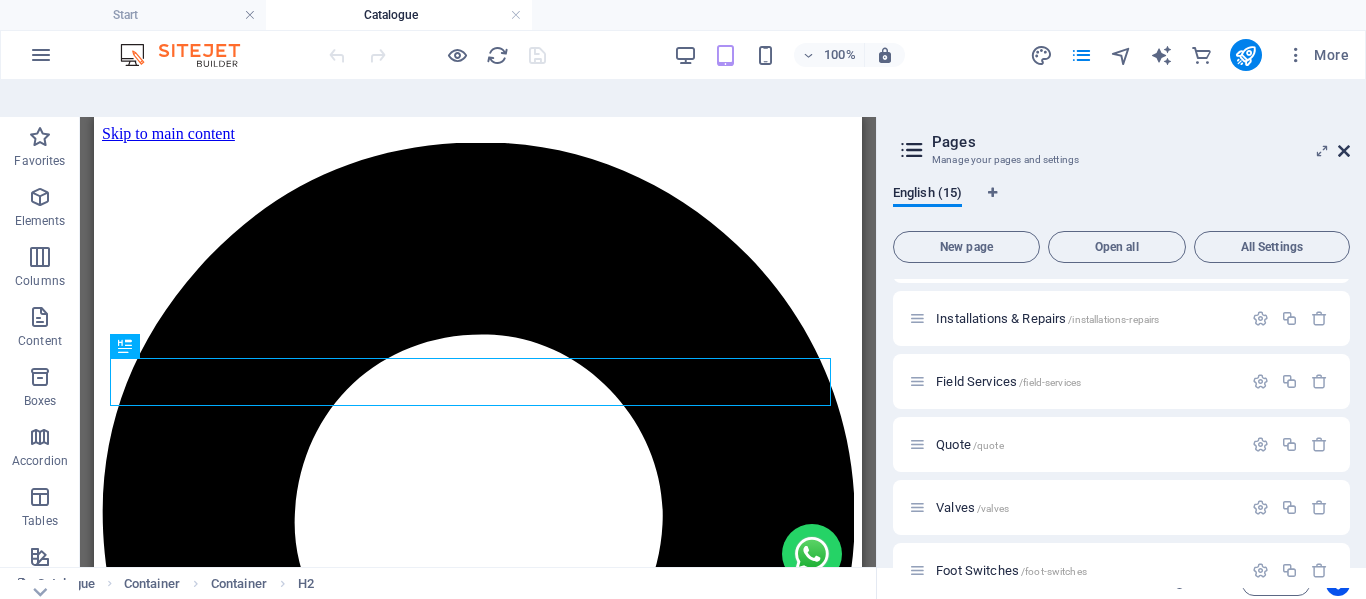 click at bounding box center (1344, 151) 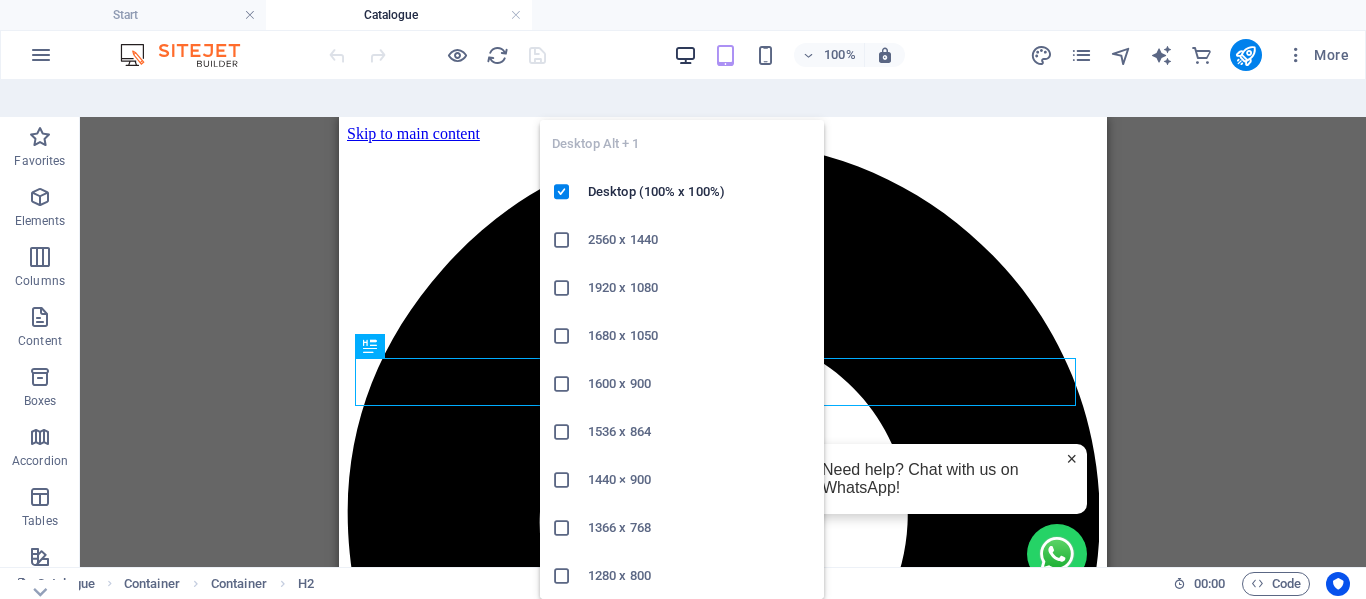 click at bounding box center [685, 55] 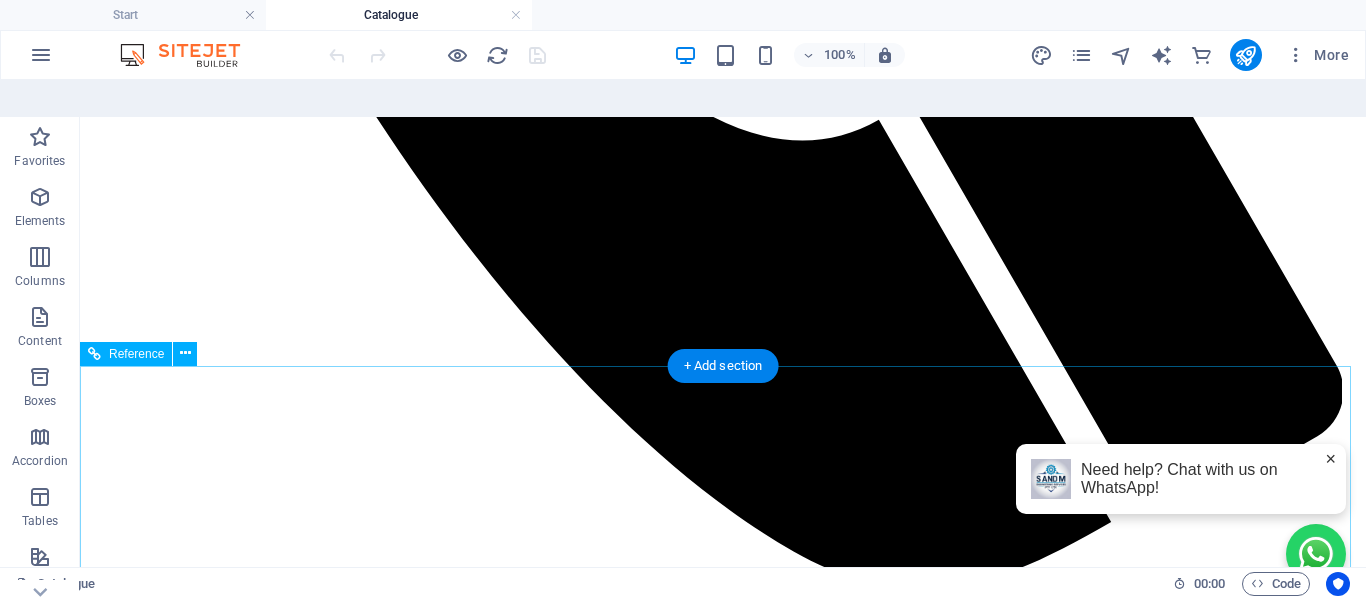 scroll, scrollTop: 11021, scrollLeft: 0, axis: vertical 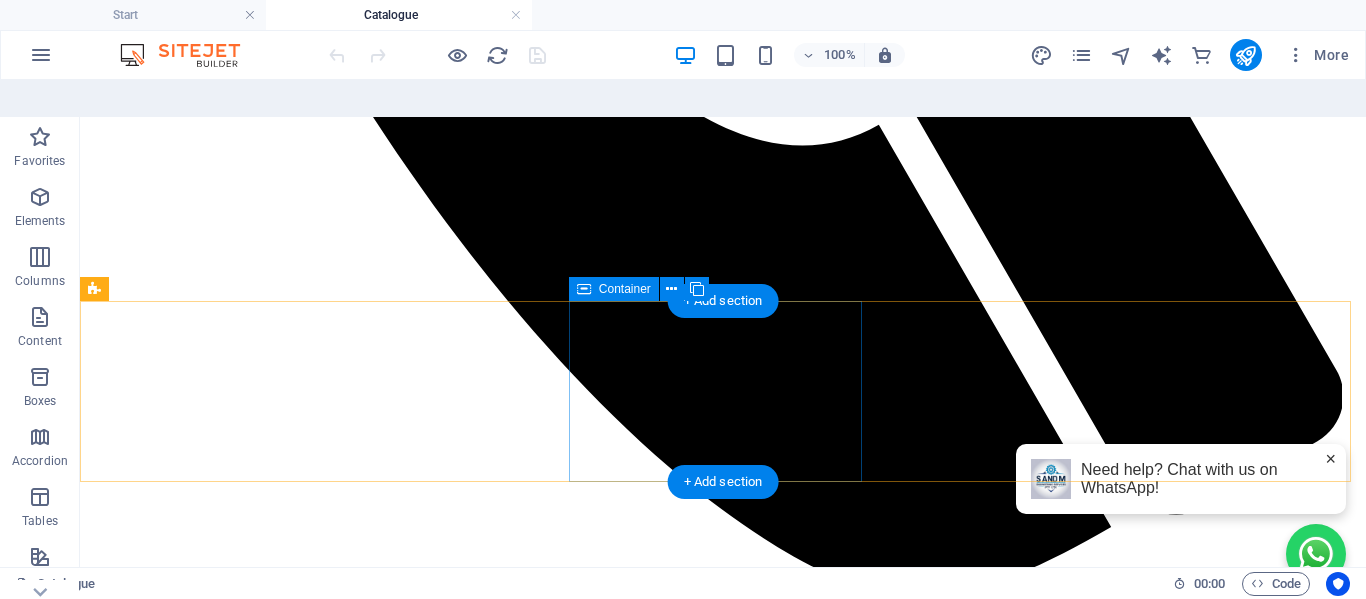 click on "mini Catalogue Download Mini catalogue pdf 1.15 MB" at bounding box center [723, 9609] 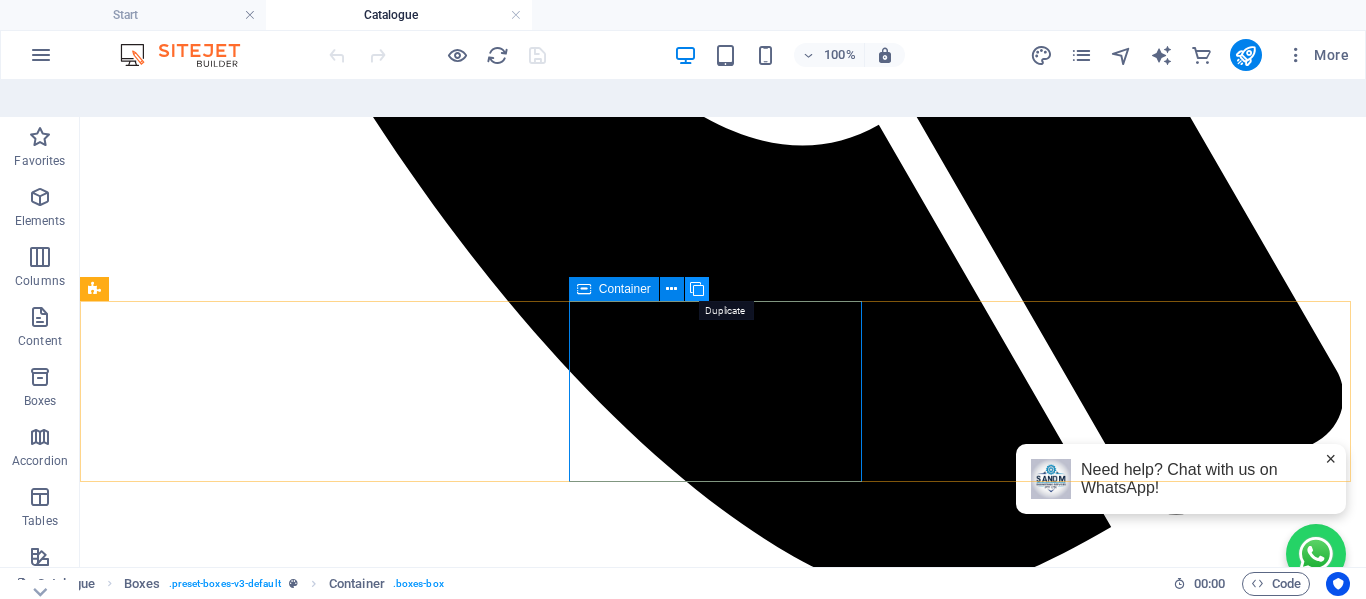 click at bounding box center [697, 289] 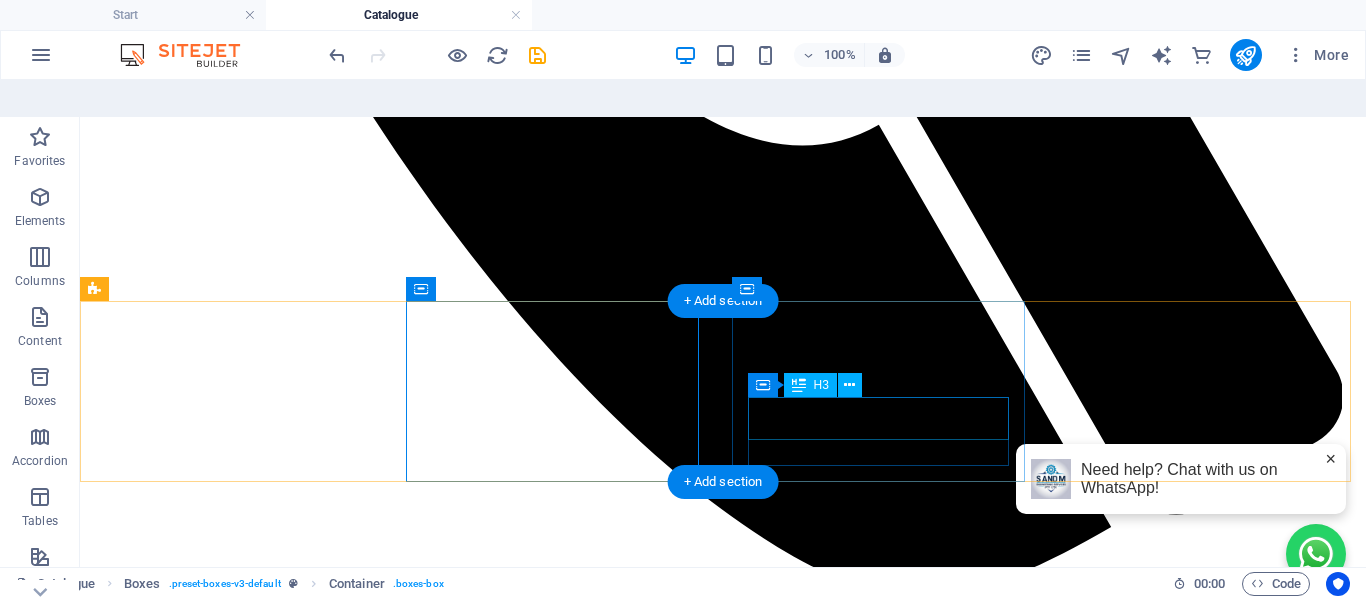 click on "mini Catalogue" at bounding box center [723, 11597] 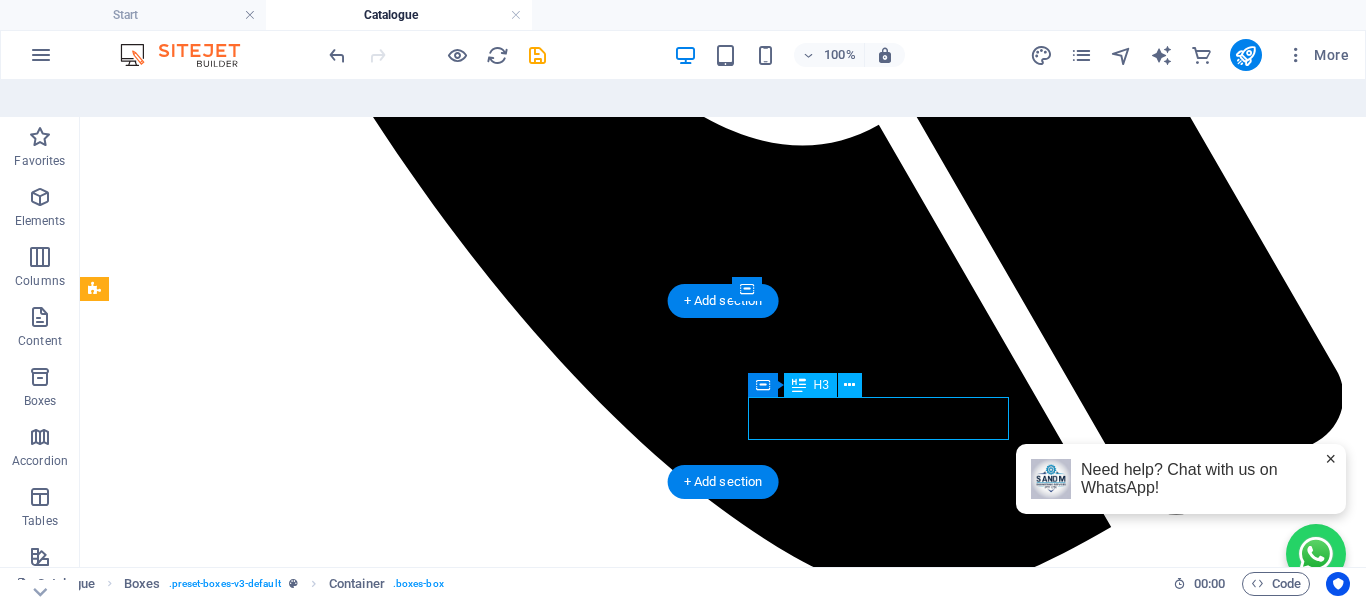 click on "mini Catalogue" at bounding box center [723, 11597] 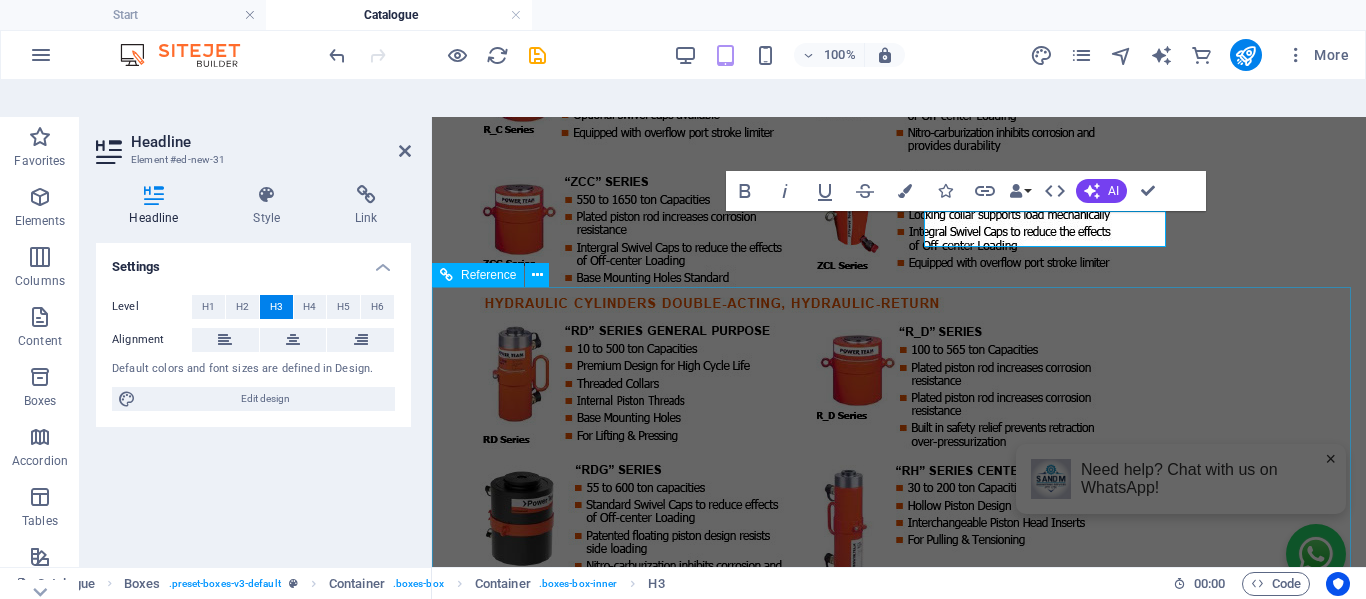 scroll, scrollTop: 10542, scrollLeft: 0, axis: vertical 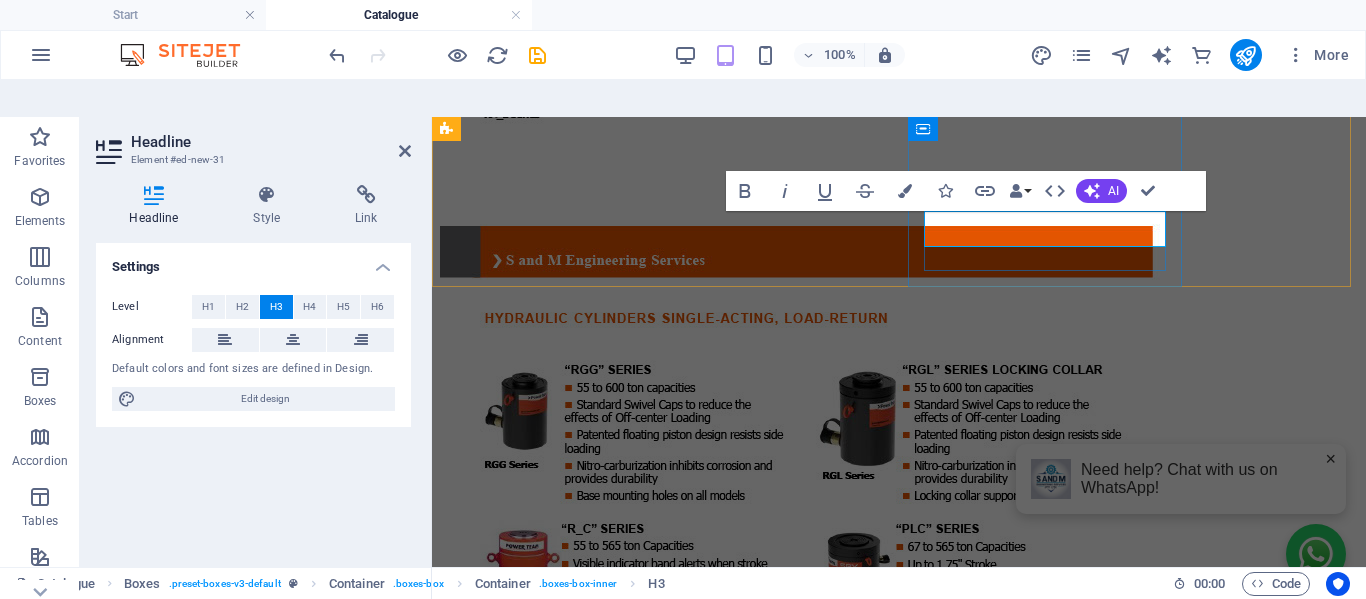click on "mini Catalogue" at bounding box center (899, 8359) 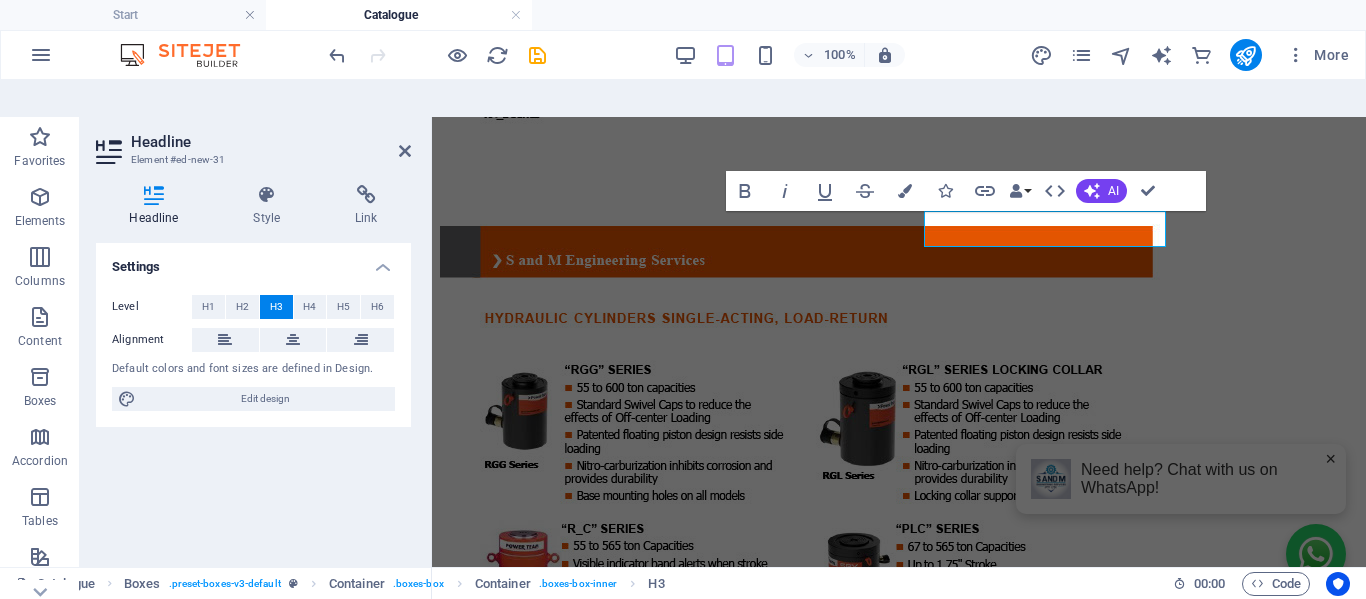 type 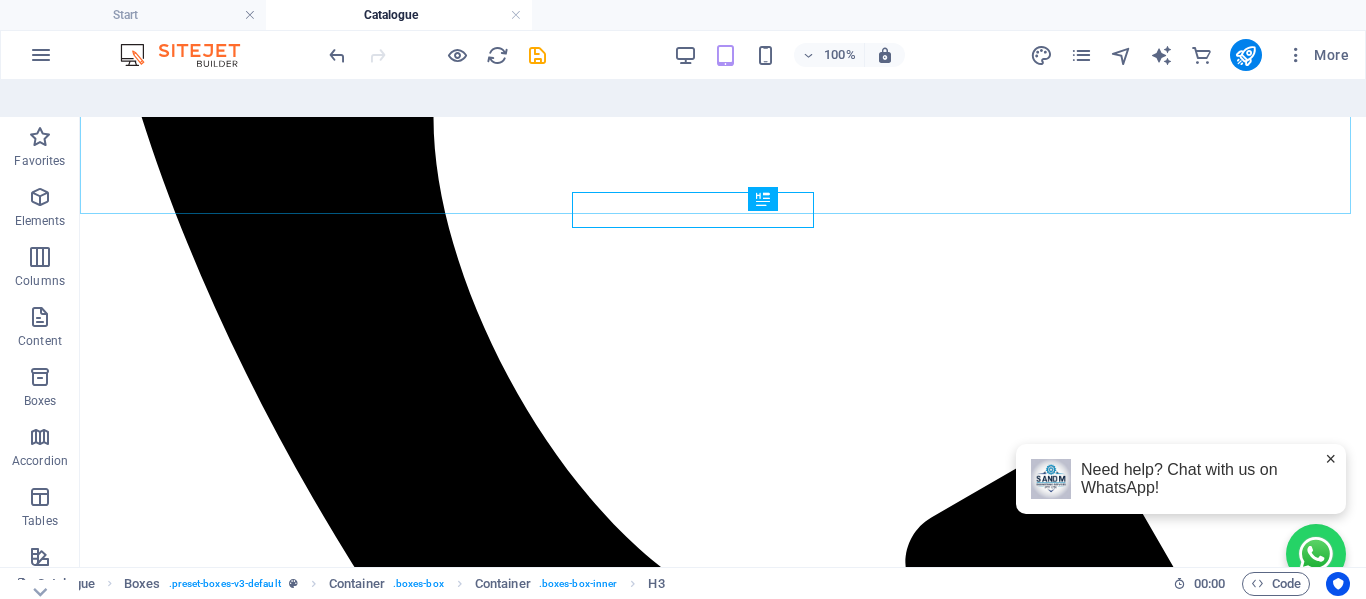 scroll, scrollTop: 11207, scrollLeft: 0, axis: vertical 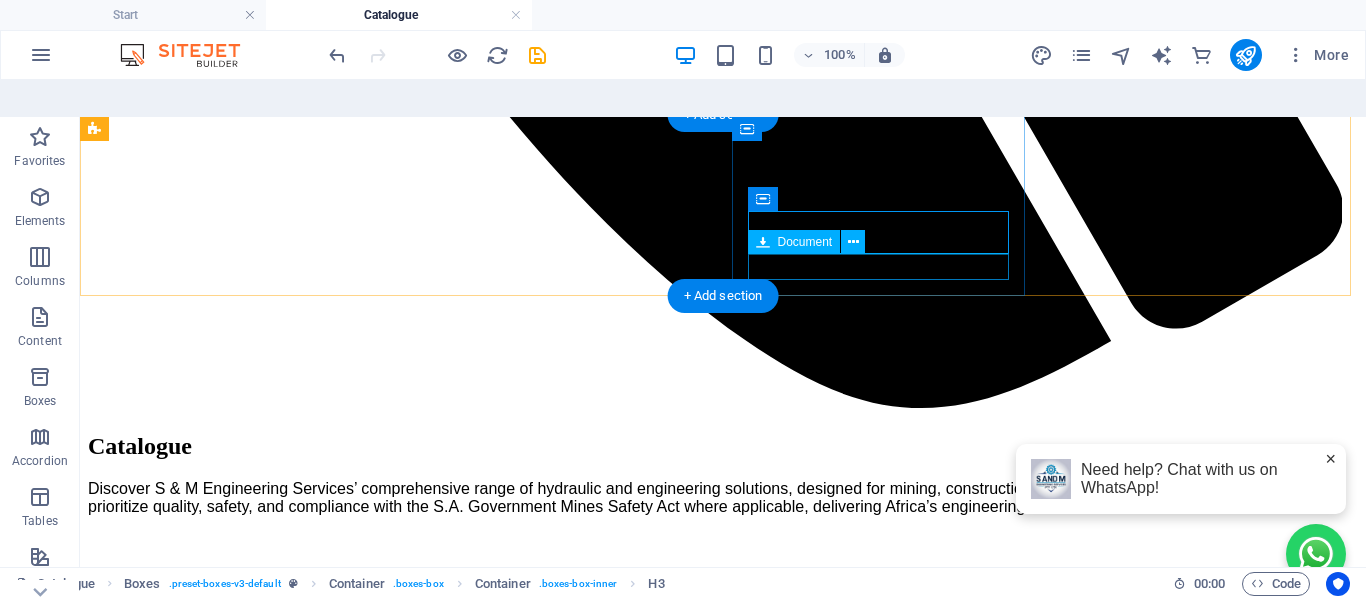 click on "Download Mini catalogue pdf [FILE_SIZE]" at bounding box center (723, 11450) 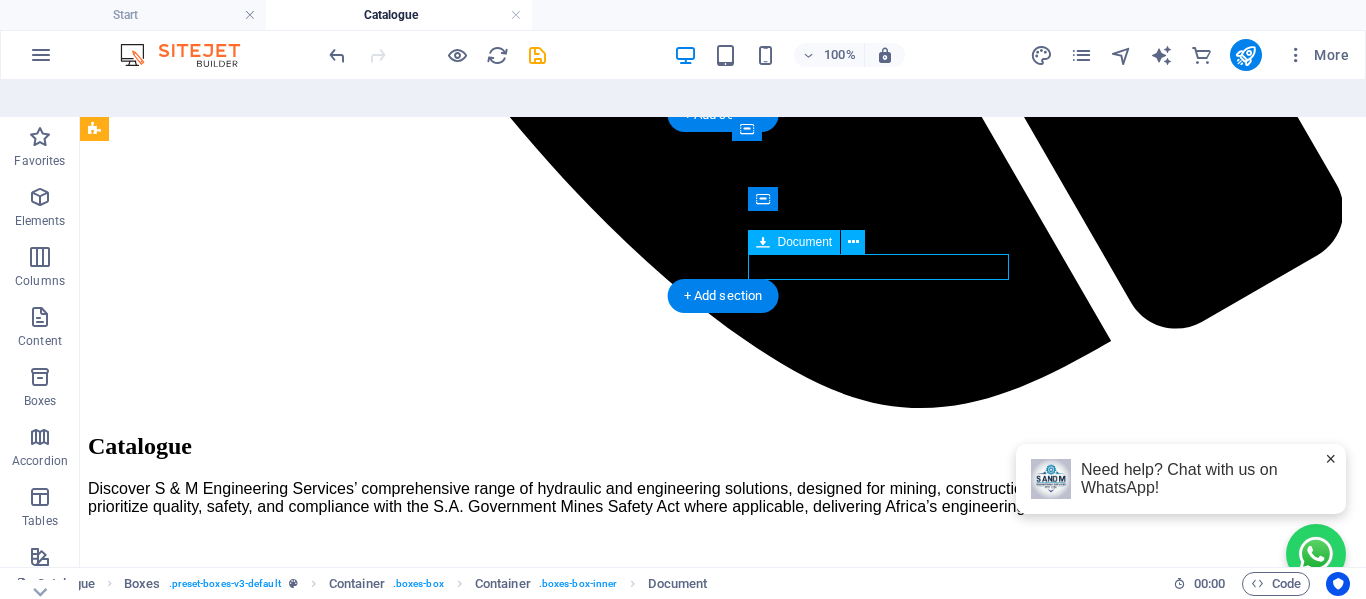 click on "Download Mini catalogue pdf [FILE_SIZE]" at bounding box center (723, 11450) 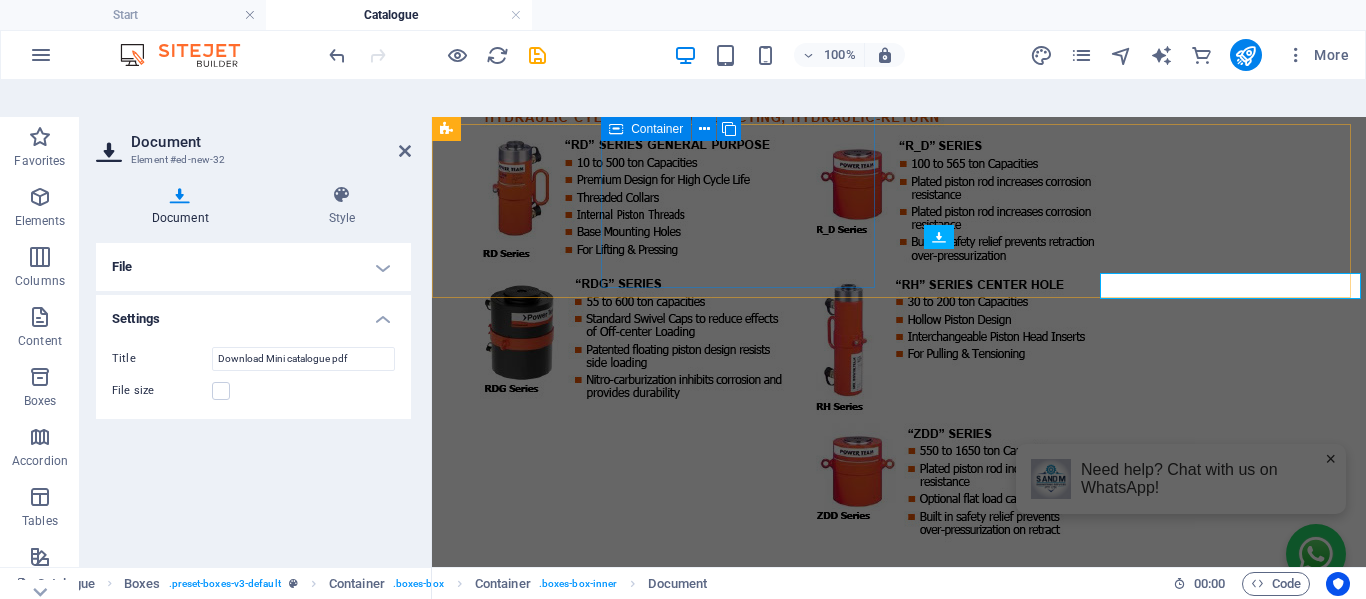 scroll, scrollTop: 10542, scrollLeft: 0, axis: vertical 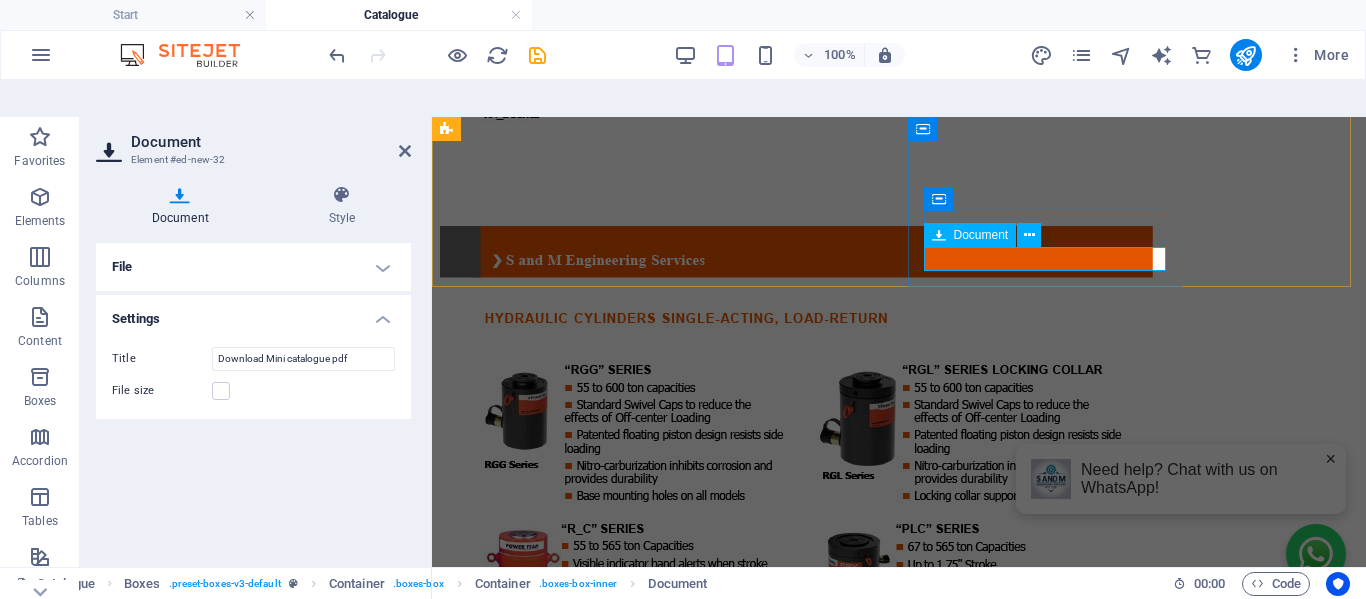 click on "Download Mini catalogue pdf [FILE_SIZE]" at bounding box center [899, 8397] 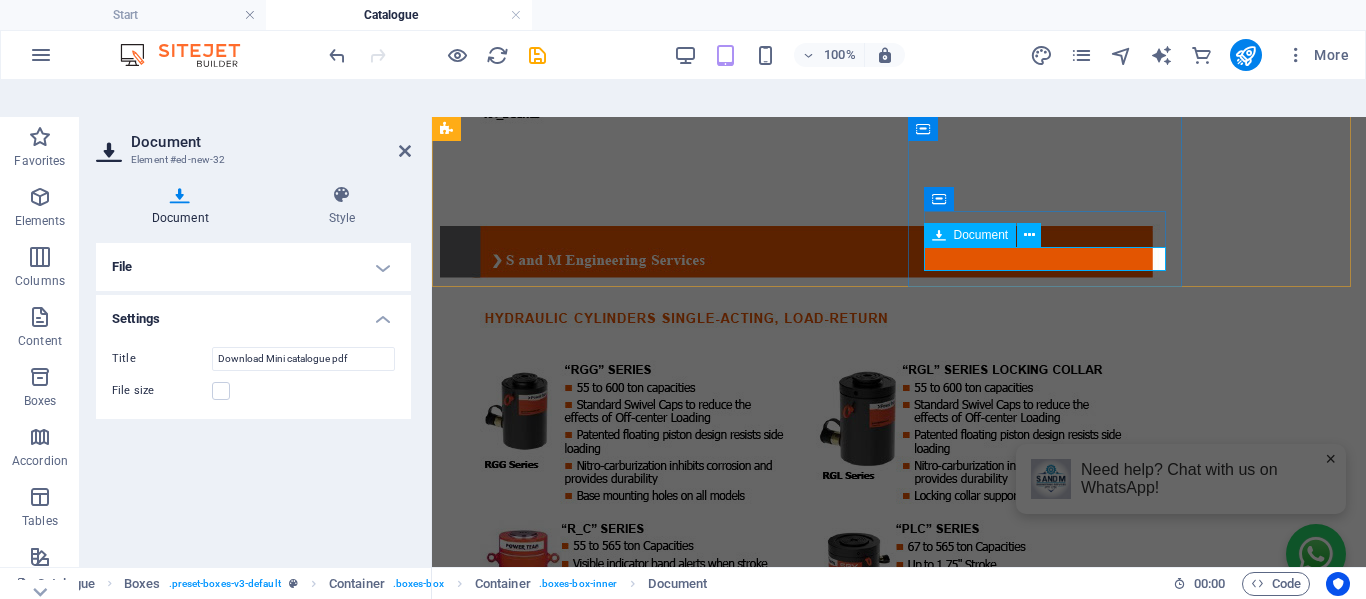 click on "Download Mini catalogue pdf [FILE_SIZE]" at bounding box center (899, 8397) 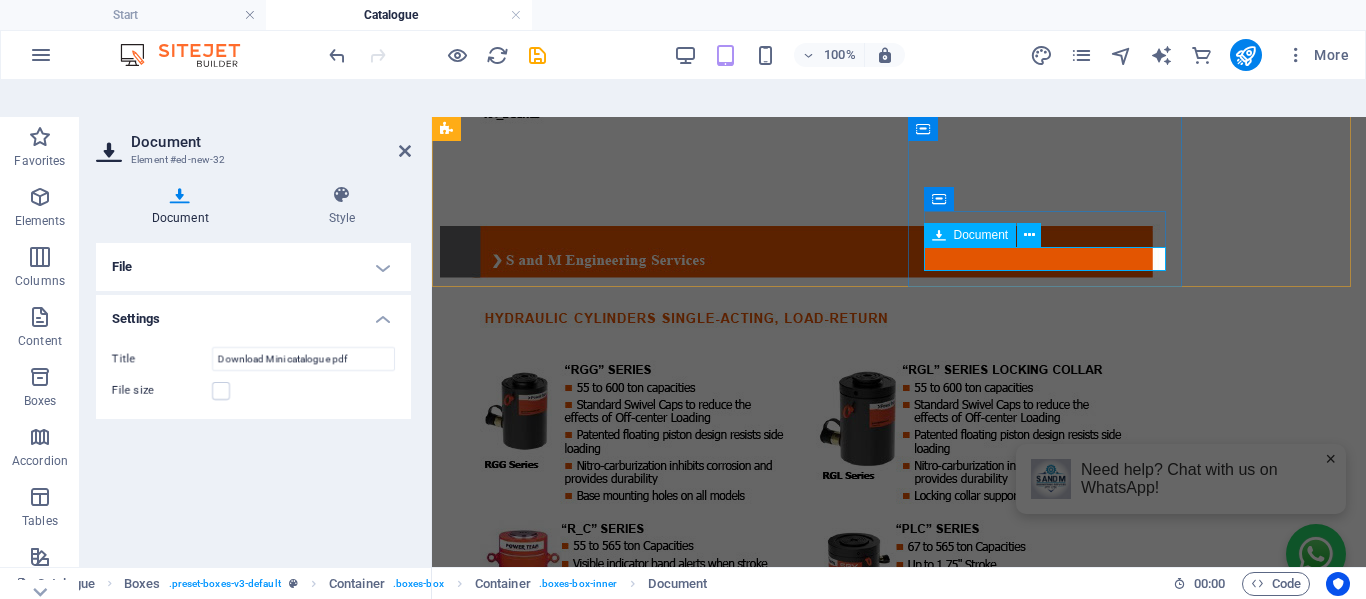 click on "Download Mini catalogue pdf [FILE_SIZE]" at bounding box center [899, 8397] 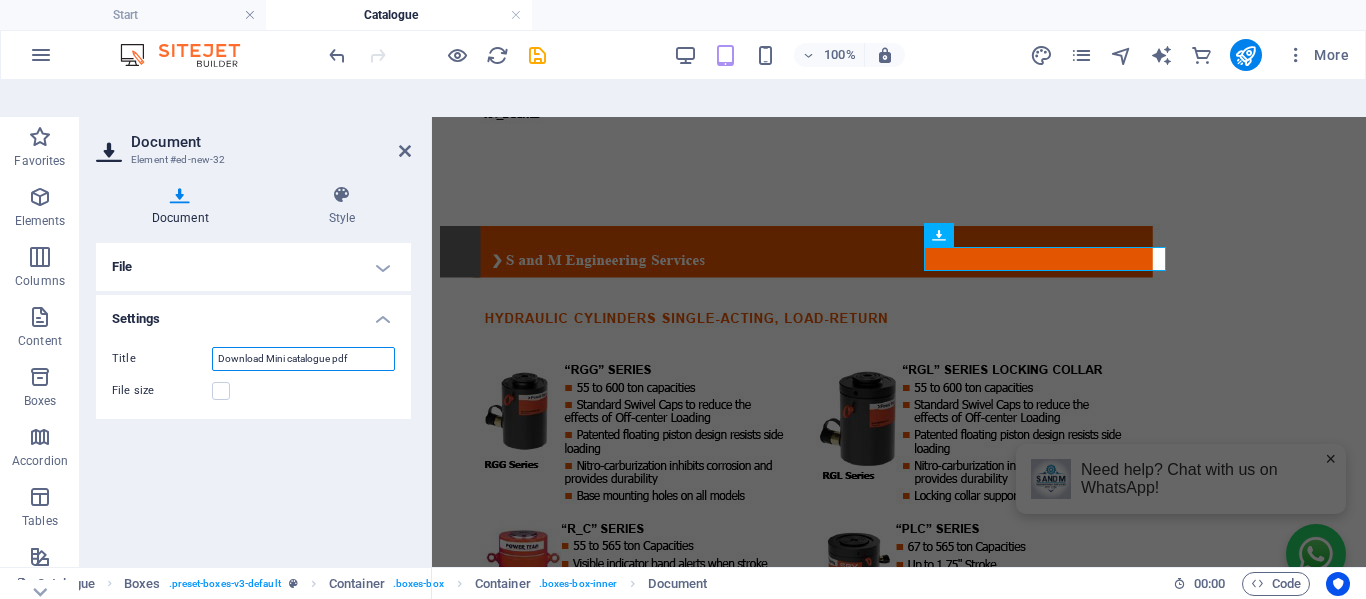 click on "Download Mini catalogue pdf" at bounding box center (303, 359) 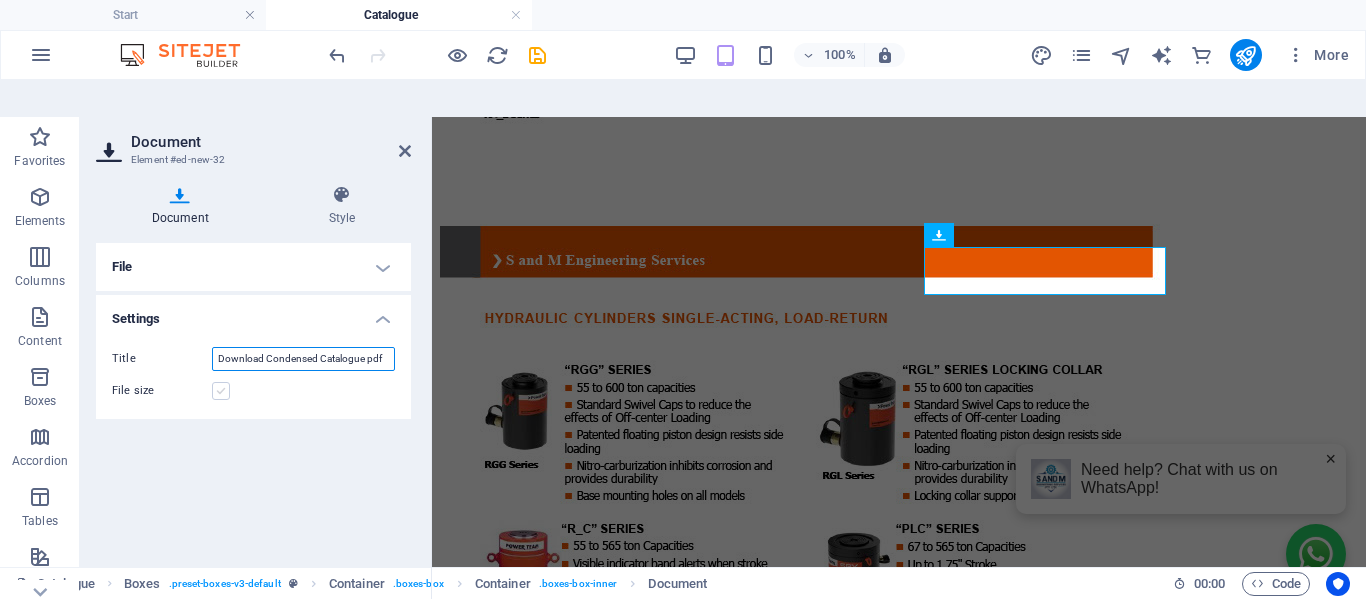 type on "Download Condensed Catalogue pdf" 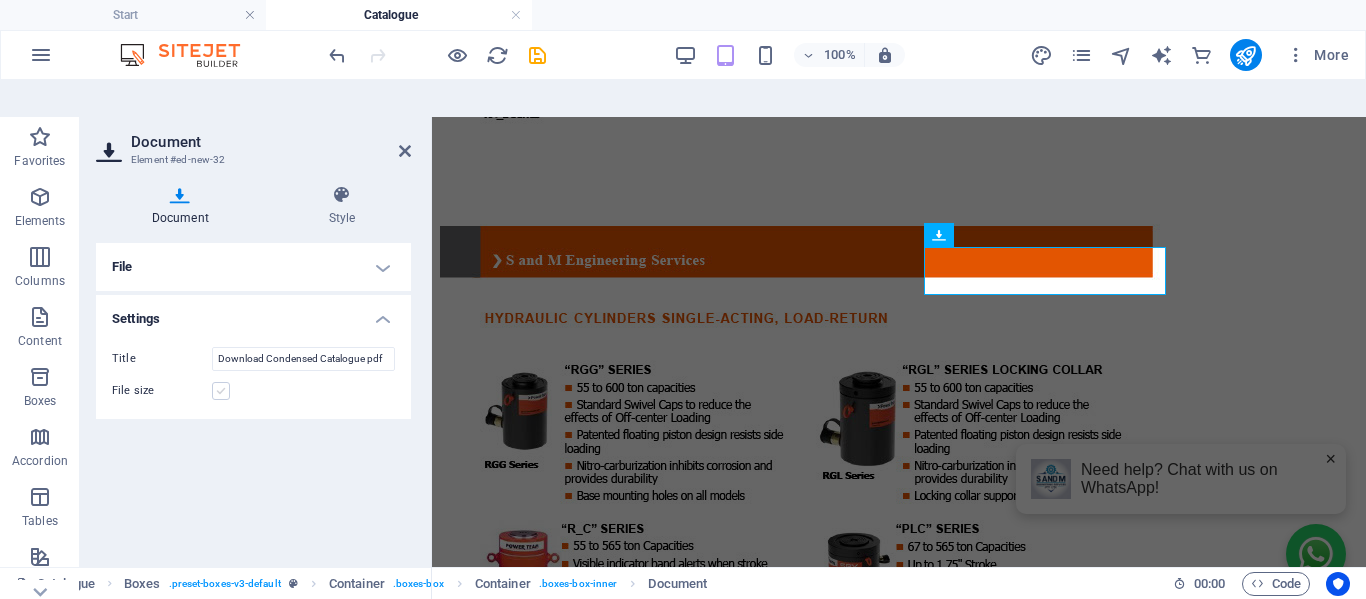 click at bounding box center (221, 391) 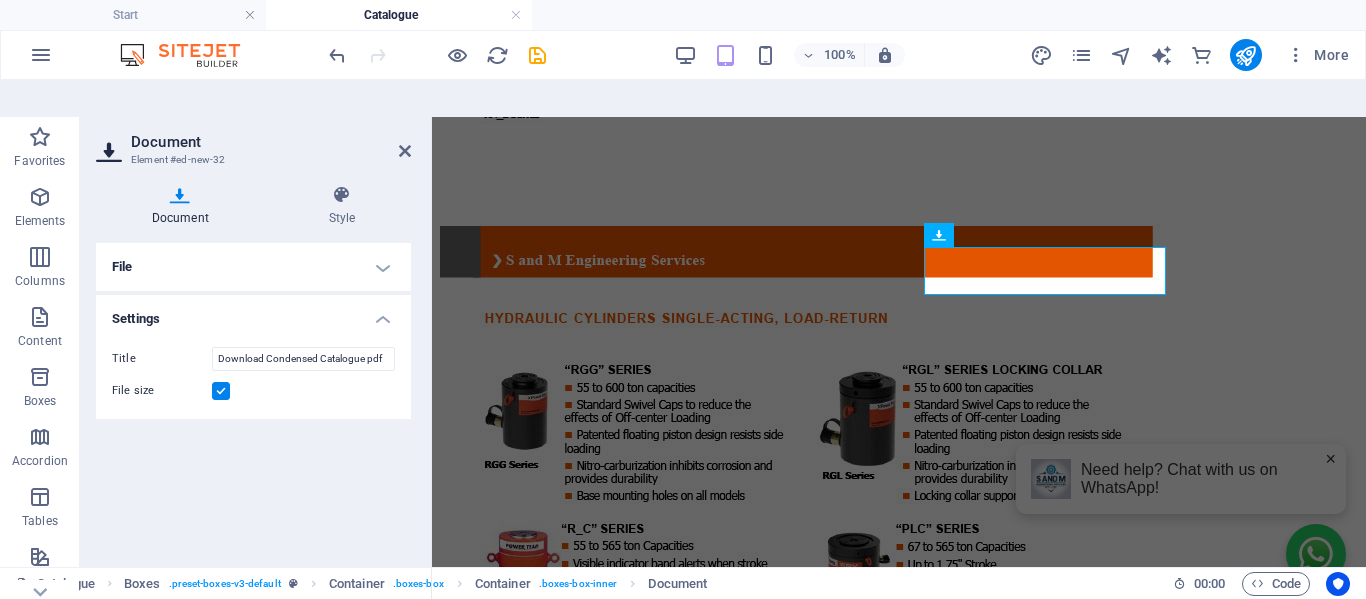 click on "File Drag files here, click to choose files or select files from Files or our free stock photos & videos Copy this link to link a document from a content page. https://cdn1.site-media.eu/images/document/[NUMBER]/Minicat0324-TdXkVfjbcfWUAXkapvsIpw.pdf Settings Title Download Condensed Catalogue pdf File size" at bounding box center [253, 415] 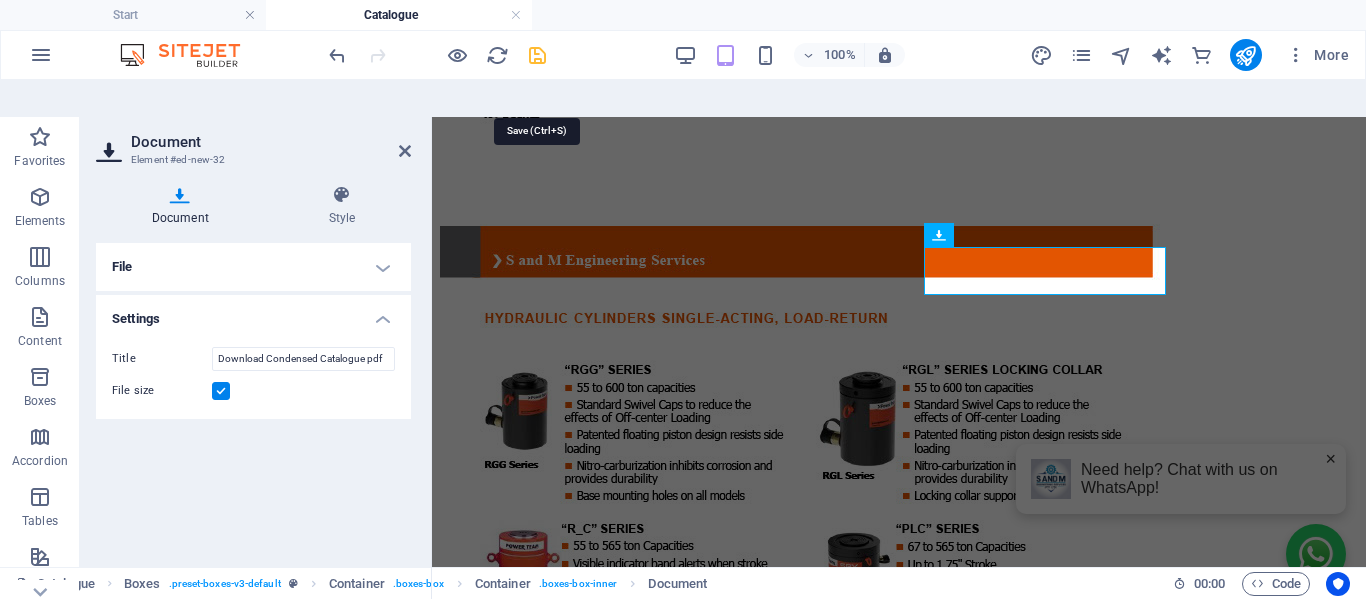 click at bounding box center (537, 55) 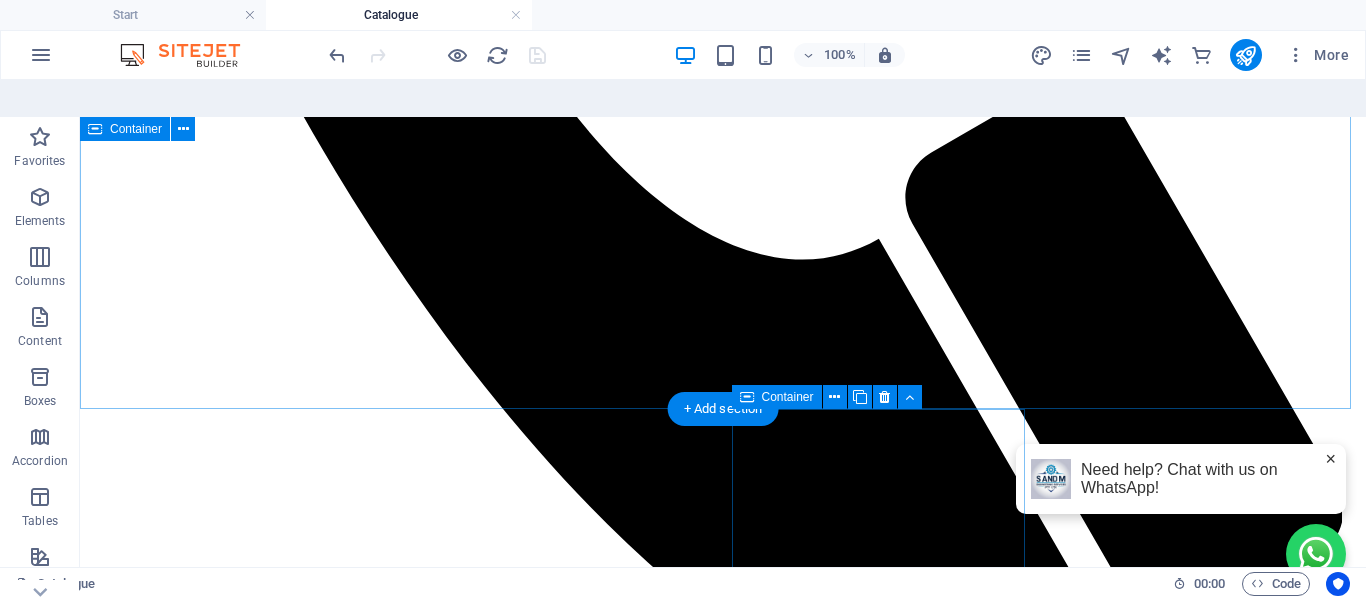 scroll, scrollTop: 11007, scrollLeft: 0, axis: vertical 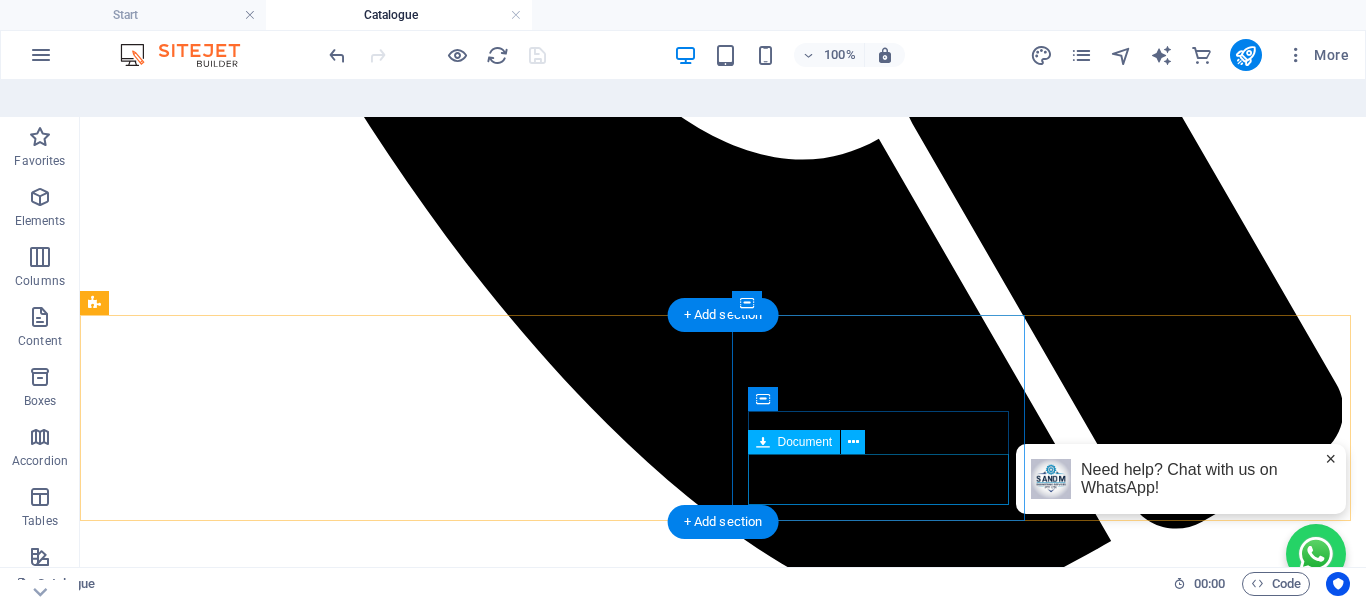 click on "Download Condensed Catalogue pdf [FILE_SIZE]" at bounding box center [723, 11650] 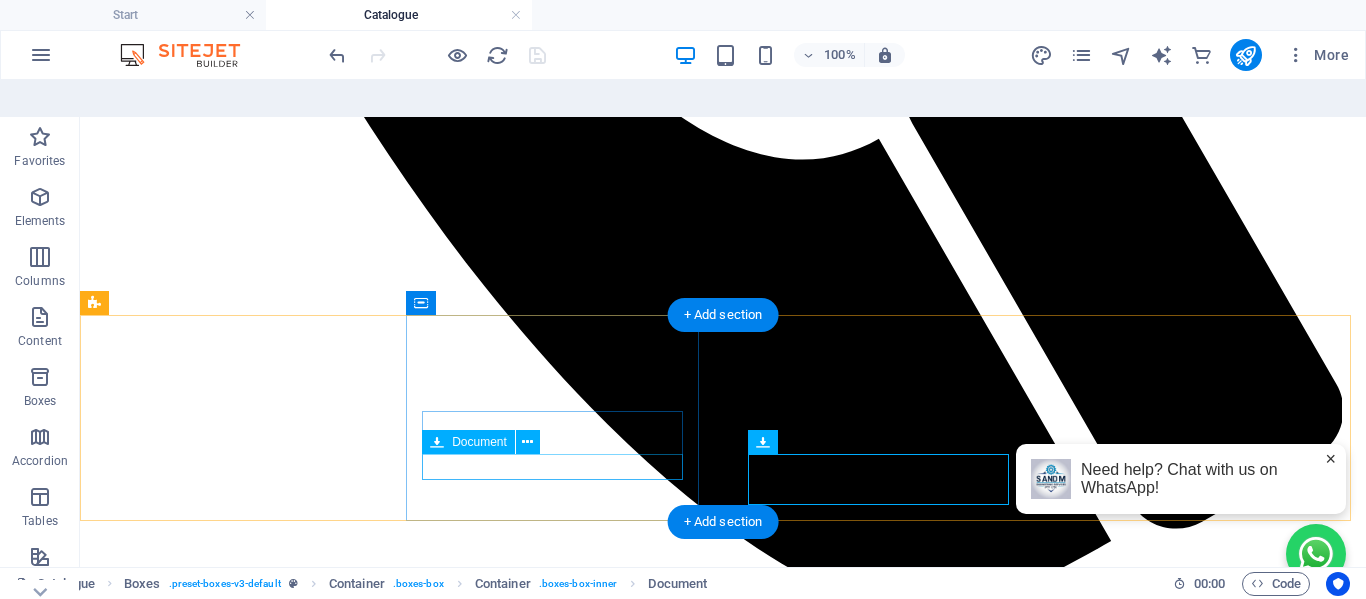 click on "Download Mini catalogue pdf [FILE_SIZE]" at bounding box center [723, 10283] 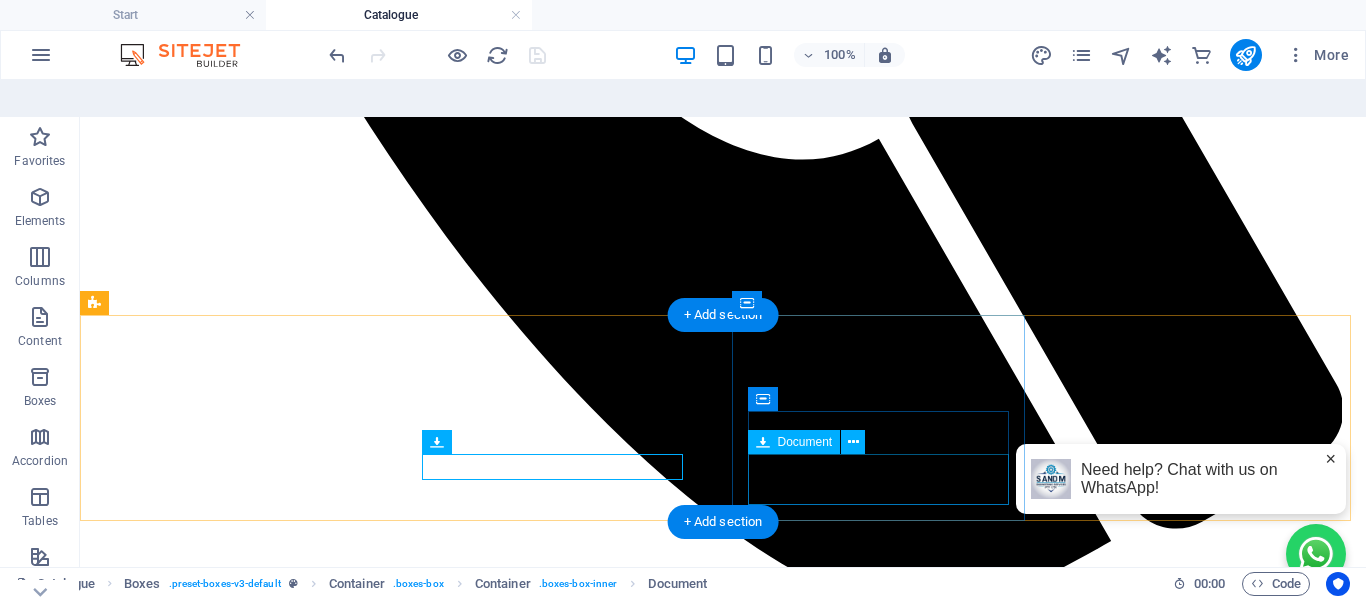 click on "Download Condensed Catalogue pdf [FILE_SIZE]" at bounding box center (723, 11650) 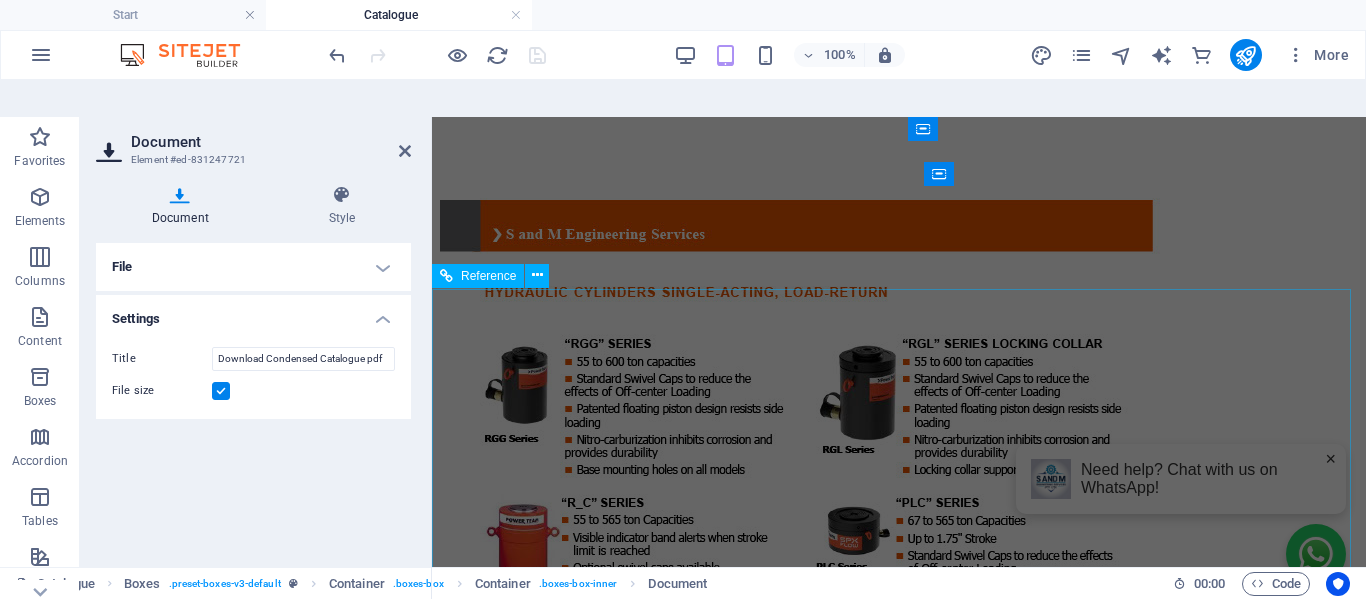 scroll, scrollTop: 10566, scrollLeft: 0, axis: vertical 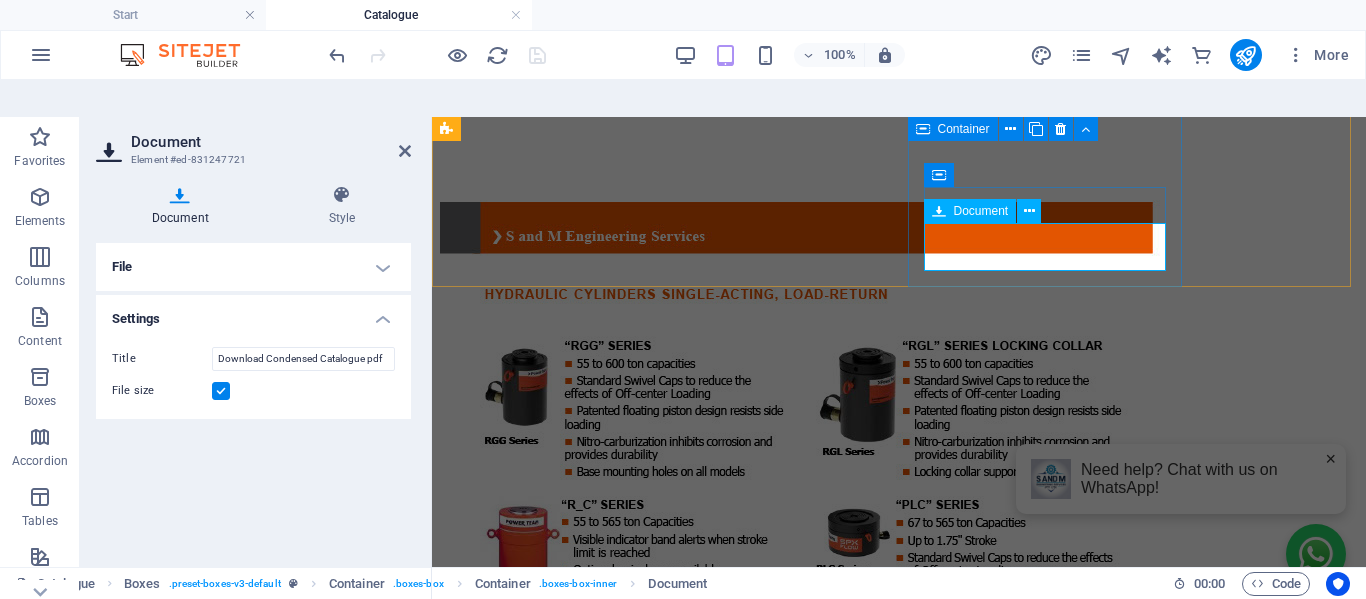 click on "Download Condensed Catalogue pdf [FILE_SIZE]" at bounding box center [899, 8373] 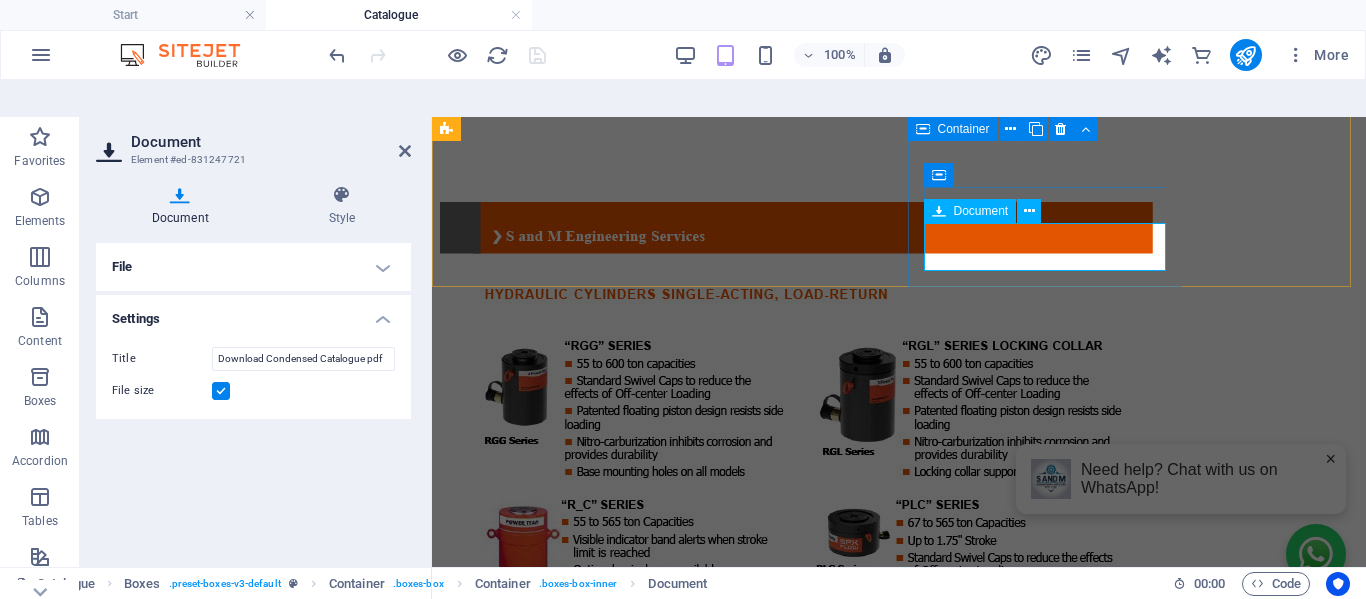 click on "Download Condensed Catalogue pdf [FILE_SIZE]" at bounding box center [899, 8373] 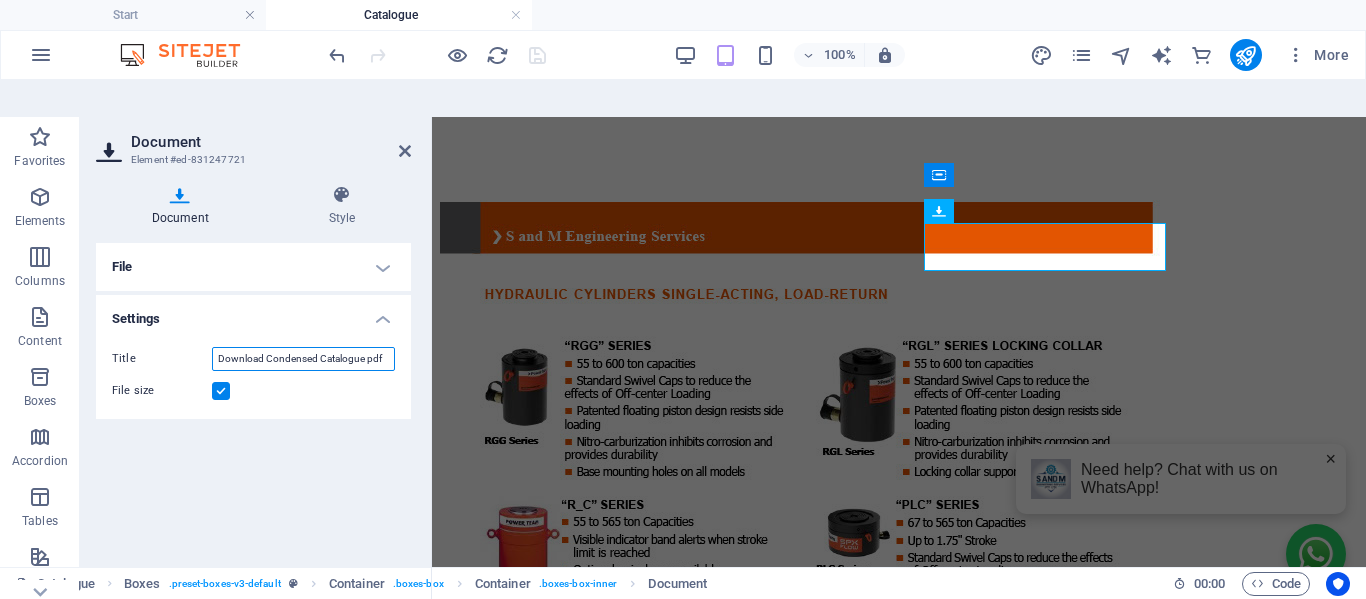 click on "Download Condensed Catalogue pdf" at bounding box center [303, 359] 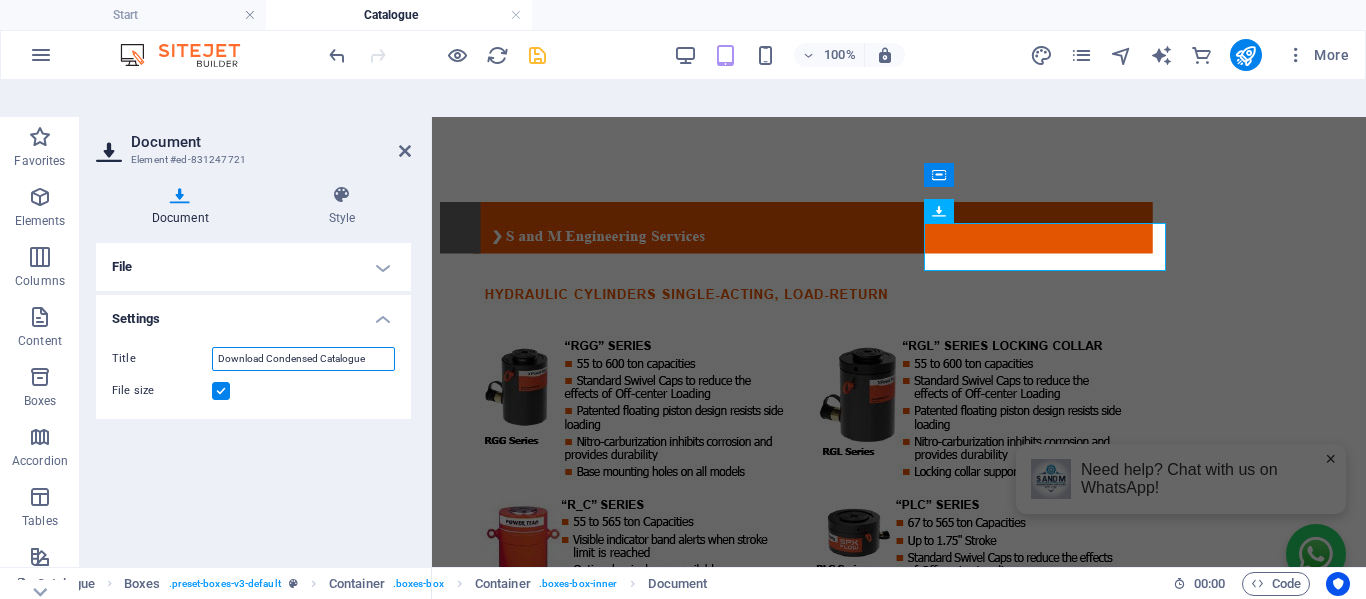 type on "Download Condensed Catalogue" 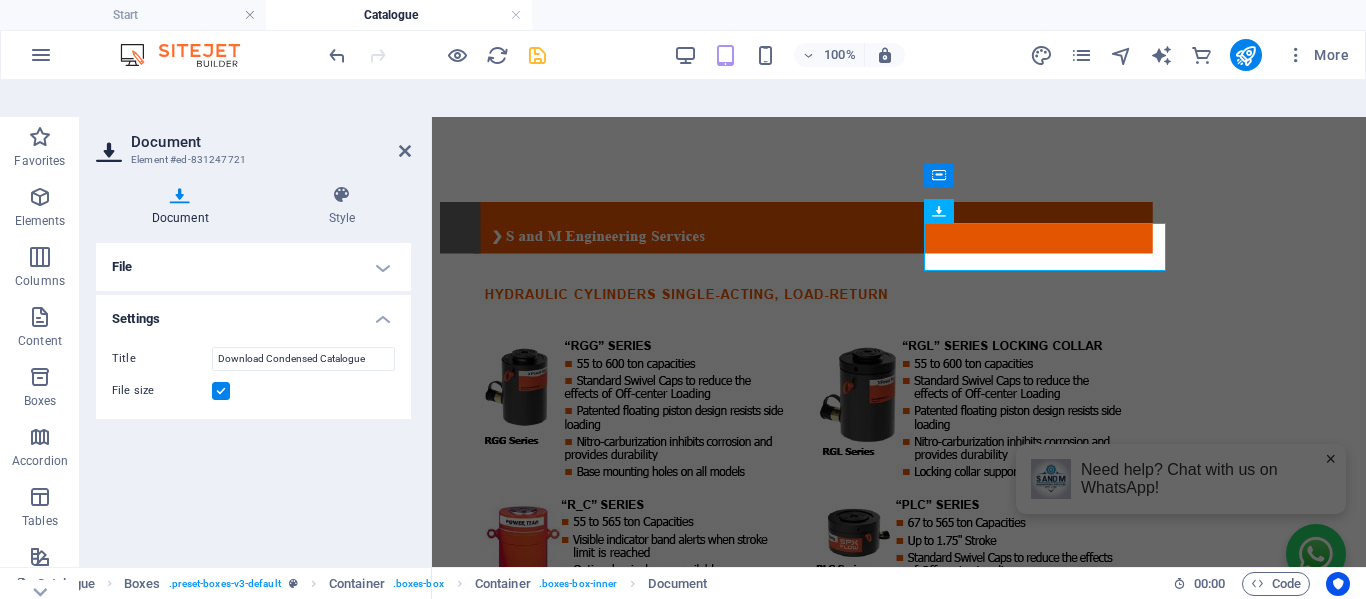 click on "File Drag files here, click to choose files or select files from Files or our free stock photos & videos Copy this link to link a document from a content page. https://cdn1.site-media.eu/images/document/[NUMBER]/Minicat0324-TdXkVfjbcfWUAXkapvsIpw.pdf Settings Title Download Condensed Catalogue pdf File size" at bounding box center [253, 415] 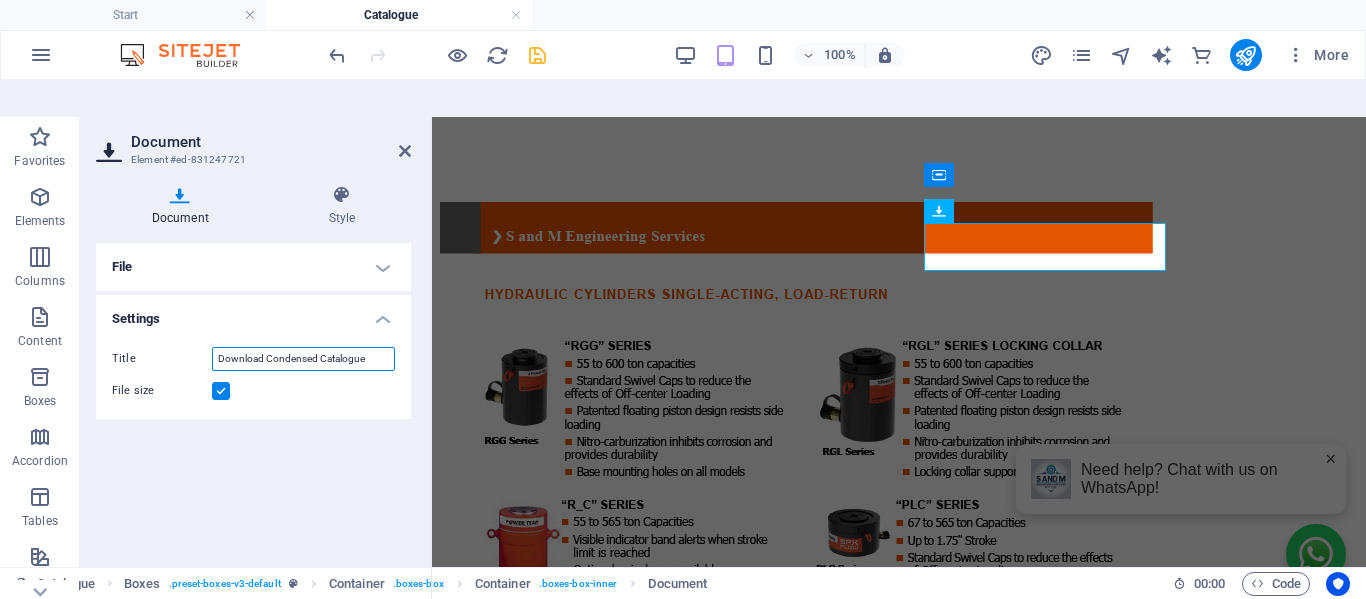 click on "Download Condensed Catalogue" at bounding box center [303, 359] 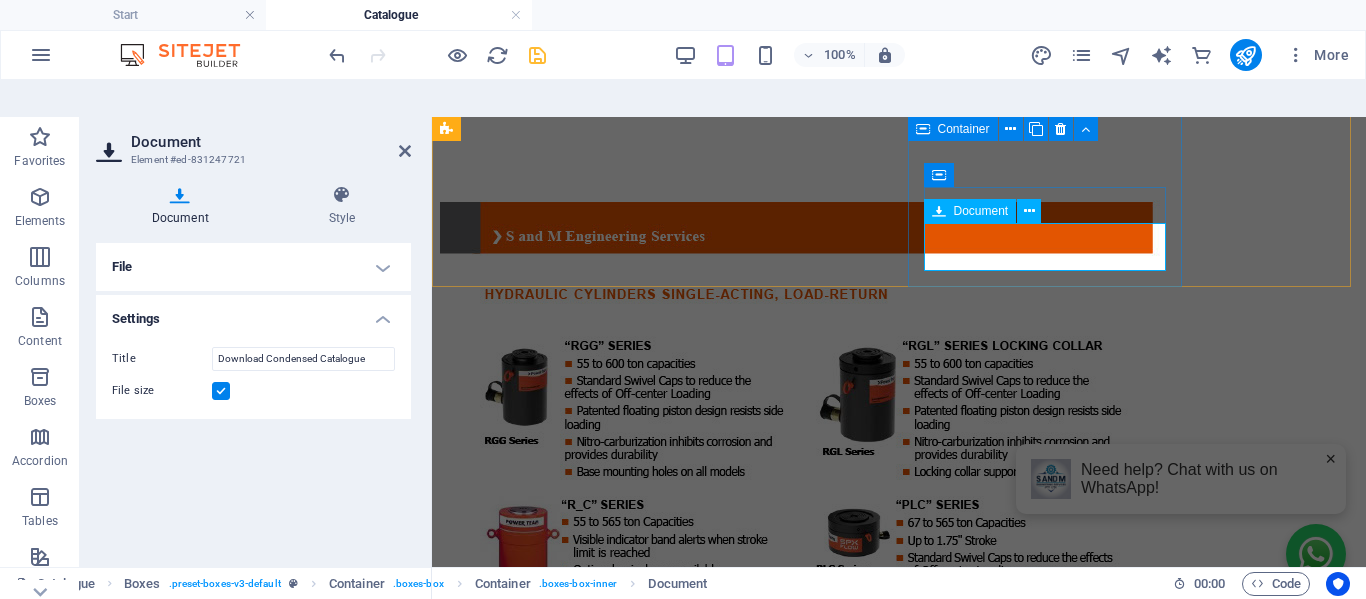 click on "Download Condensed Catalogue   1.15 MB" at bounding box center [899, 8373] 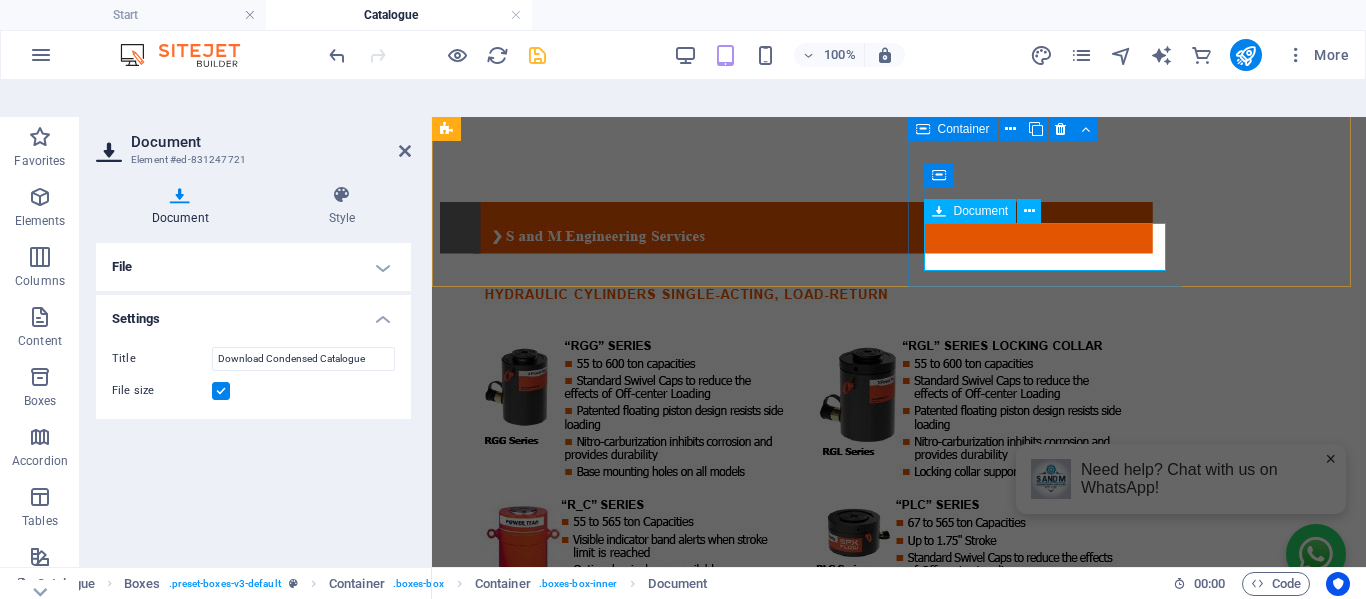 click on "Download Condensed Catalogue   1.15 MB" at bounding box center [899, 8373] 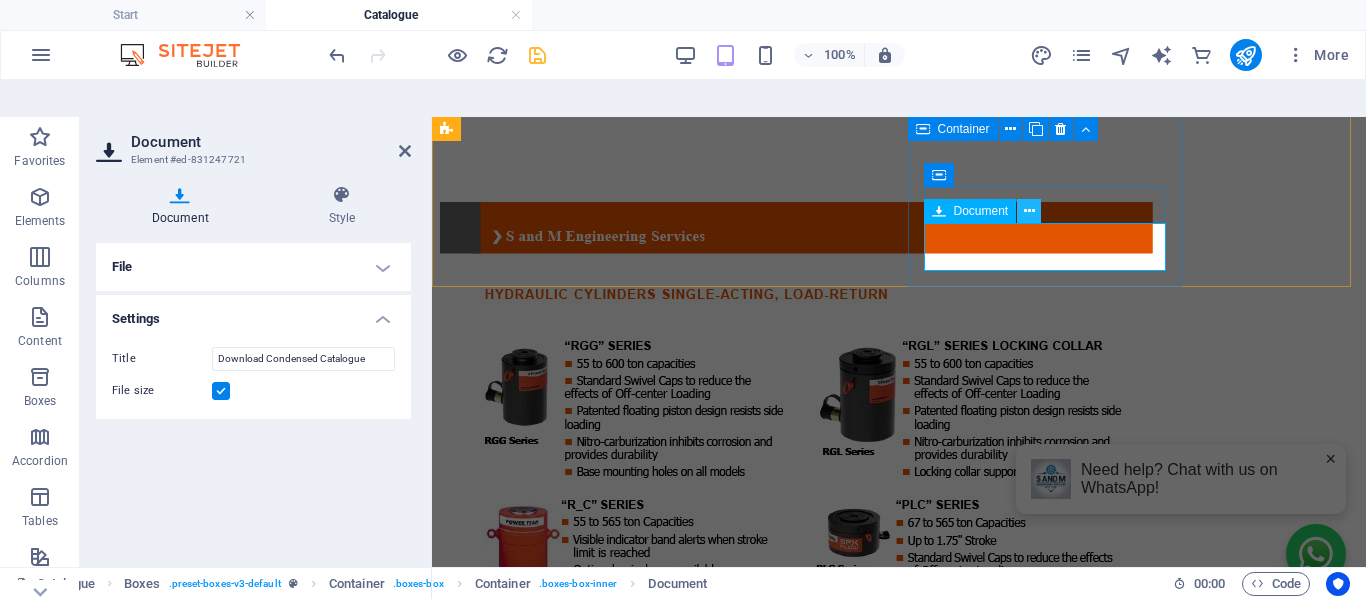 click at bounding box center [1029, 211] 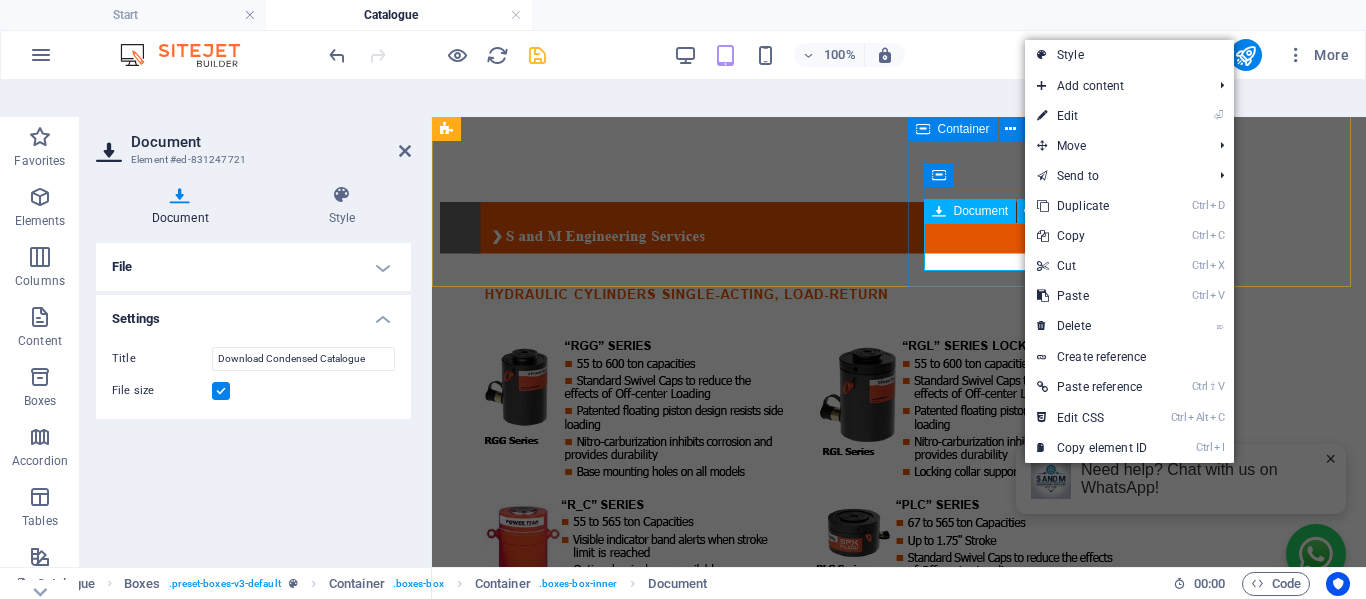 click on "Download Condensed Catalogue   1.15 MB" at bounding box center [899, 8373] 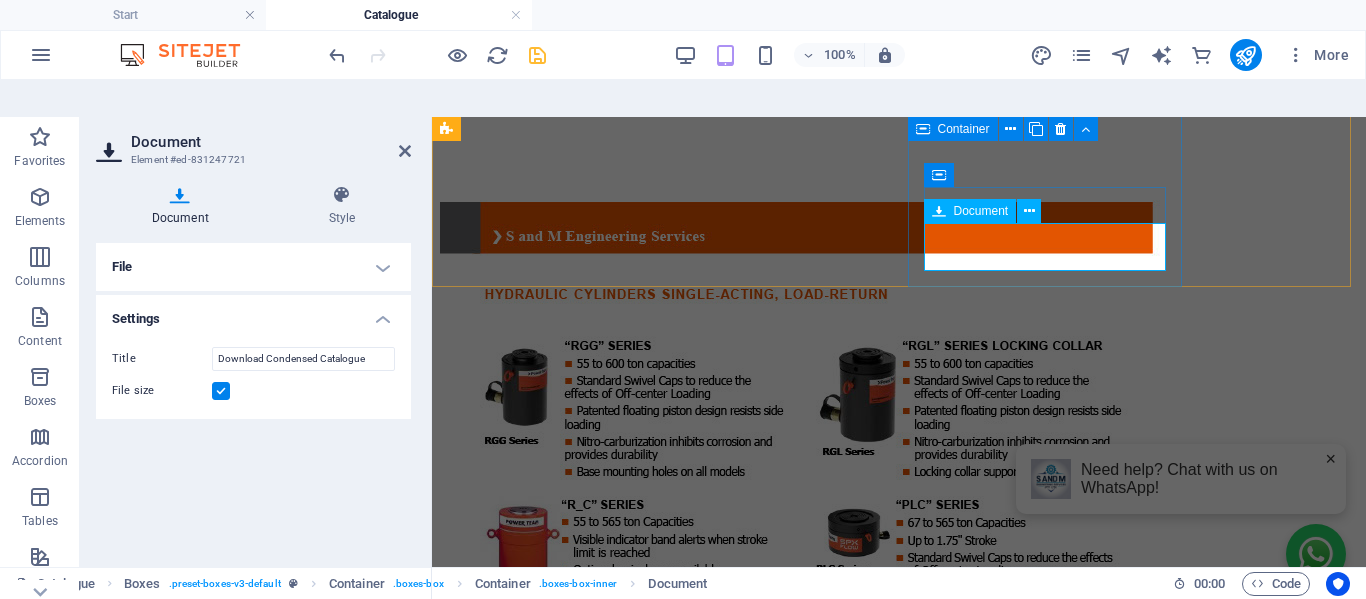 click on "Download Condensed Catalogue   1.15 MB" at bounding box center [899, 8373] 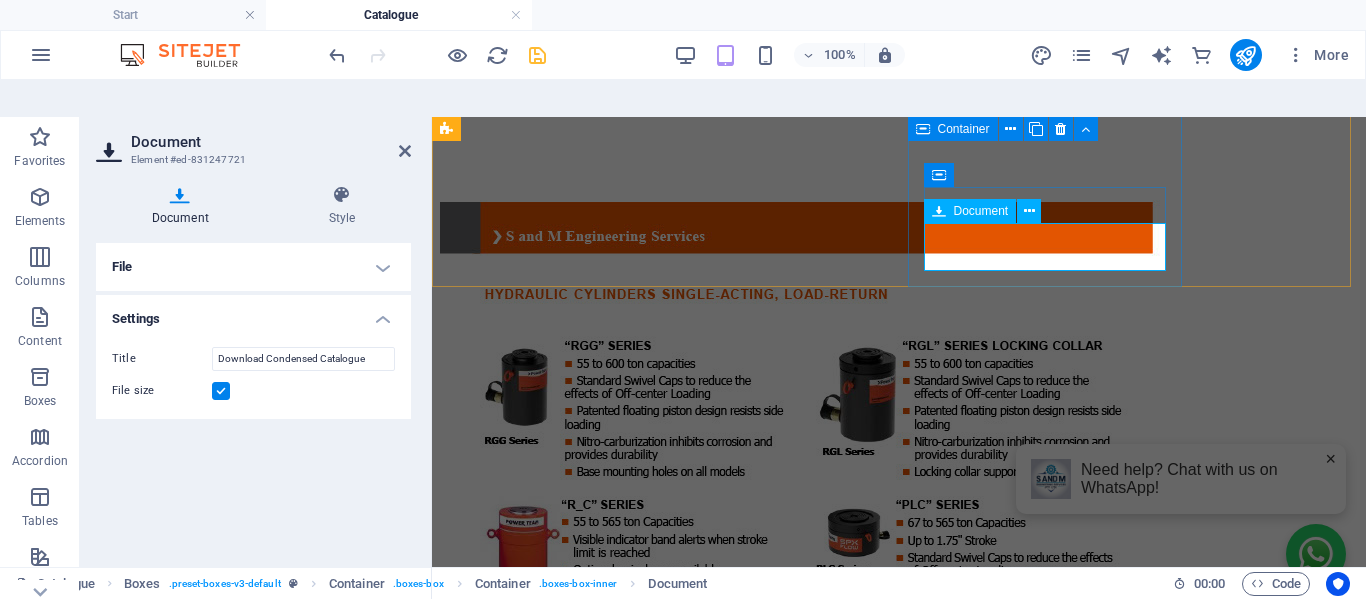 drag, startPoint x: 1013, startPoint y: 246, endPoint x: 1423, endPoint y: 298, distance: 413.2844 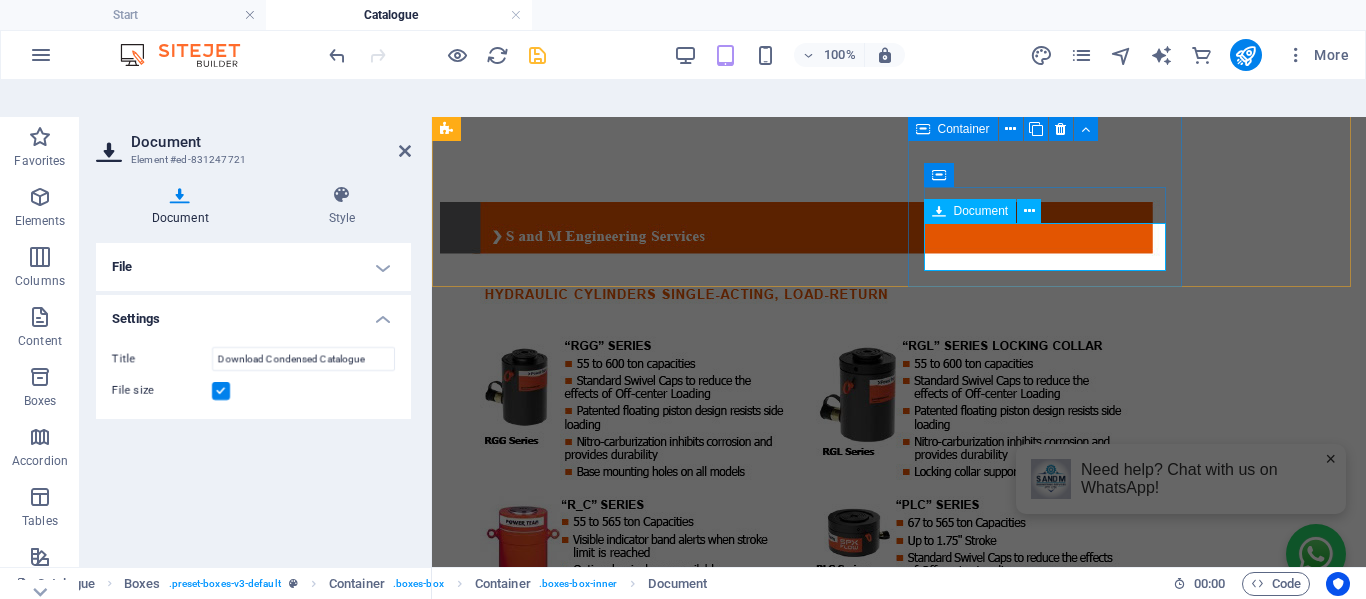 click on "Download Condensed Catalogue   1.15 MB" at bounding box center [899, 8373] 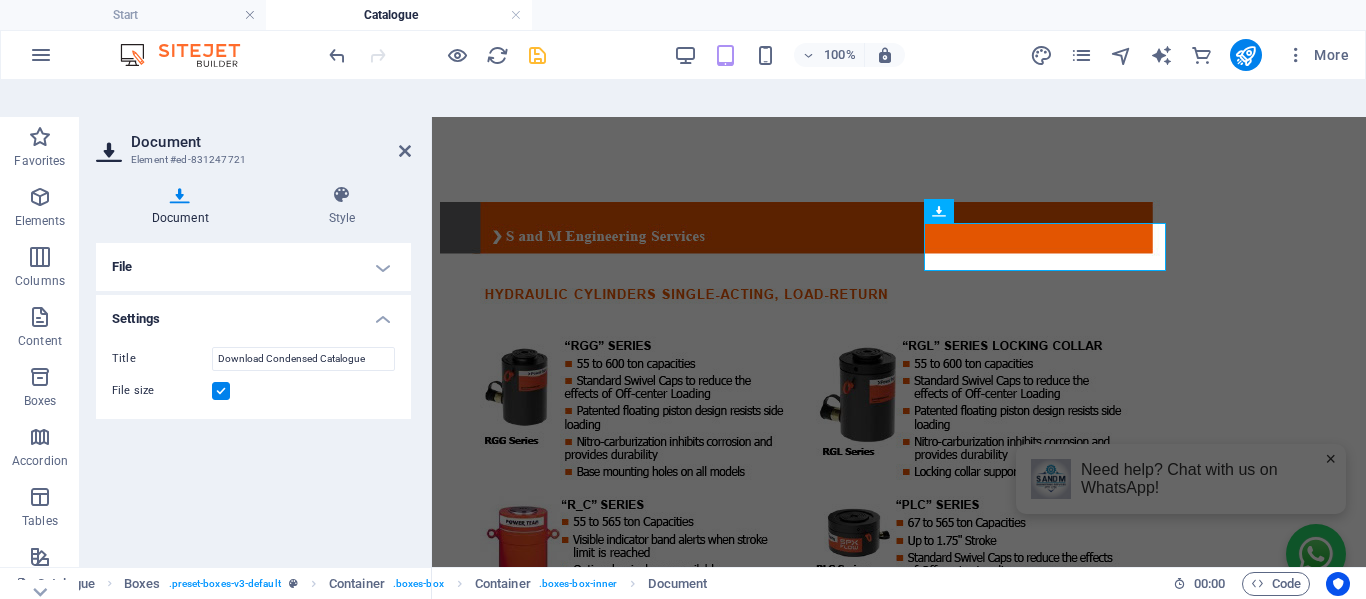 click at bounding box center (221, 391) 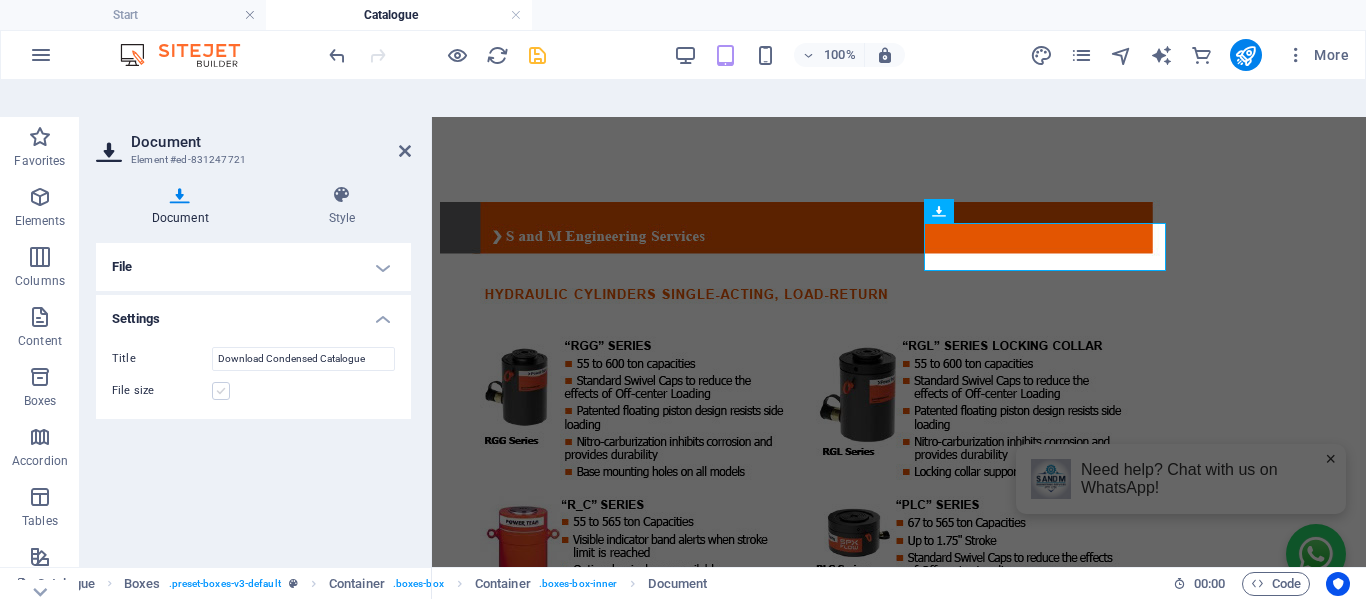 scroll, scrollTop: 10542, scrollLeft: 0, axis: vertical 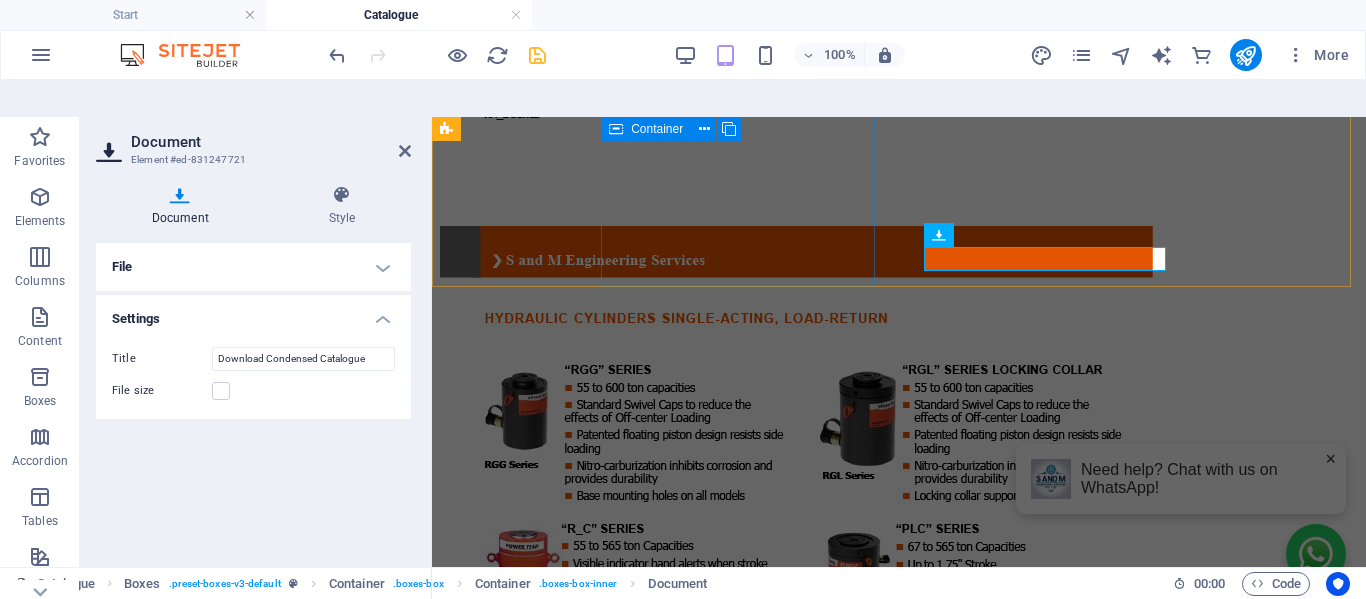 click on "mini Catalogue Download Mini catalogue pdf 1.15 MB" at bounding box center (899, 6899) 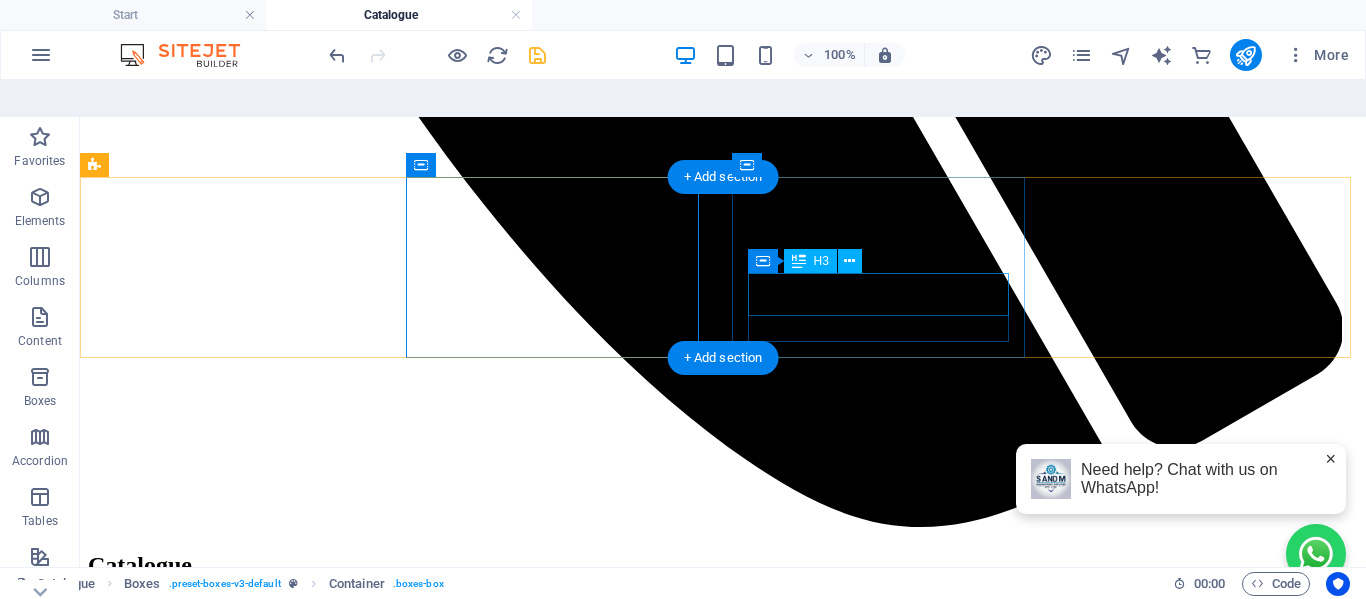 scroll, scrollTop: 11021, scrollLeft: 0, axis: vertical 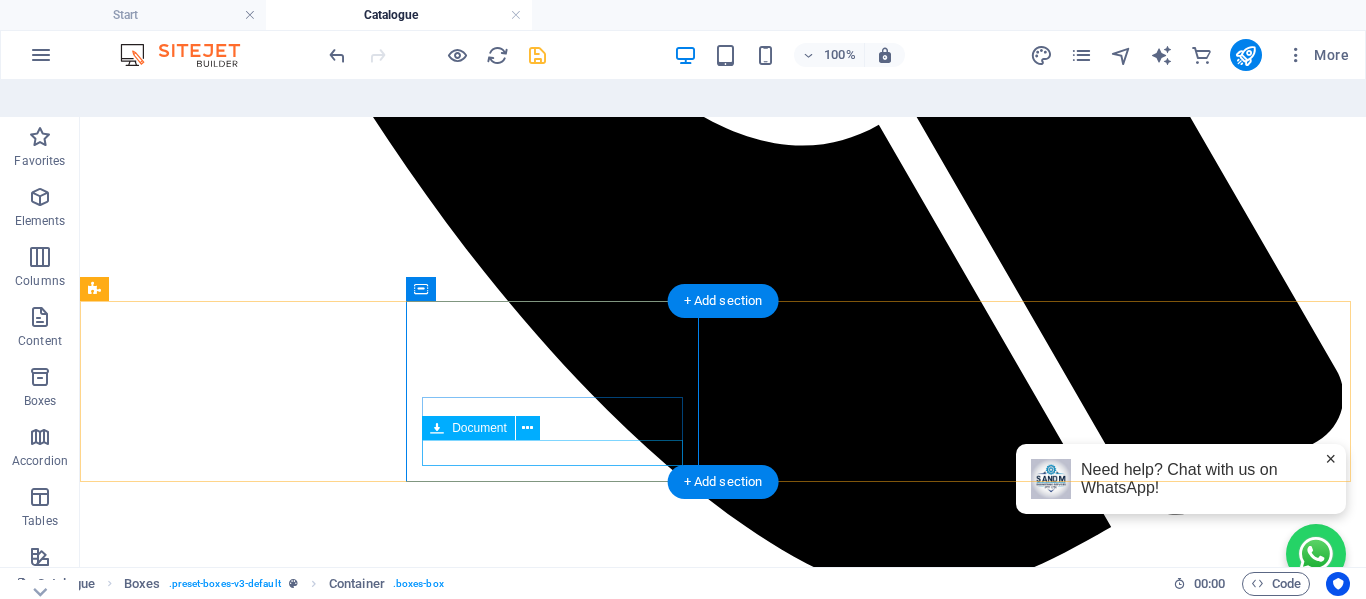 click on "Download Mini catalogue pdf [FILE_SIZE]" at bounding box center (723, 10269) 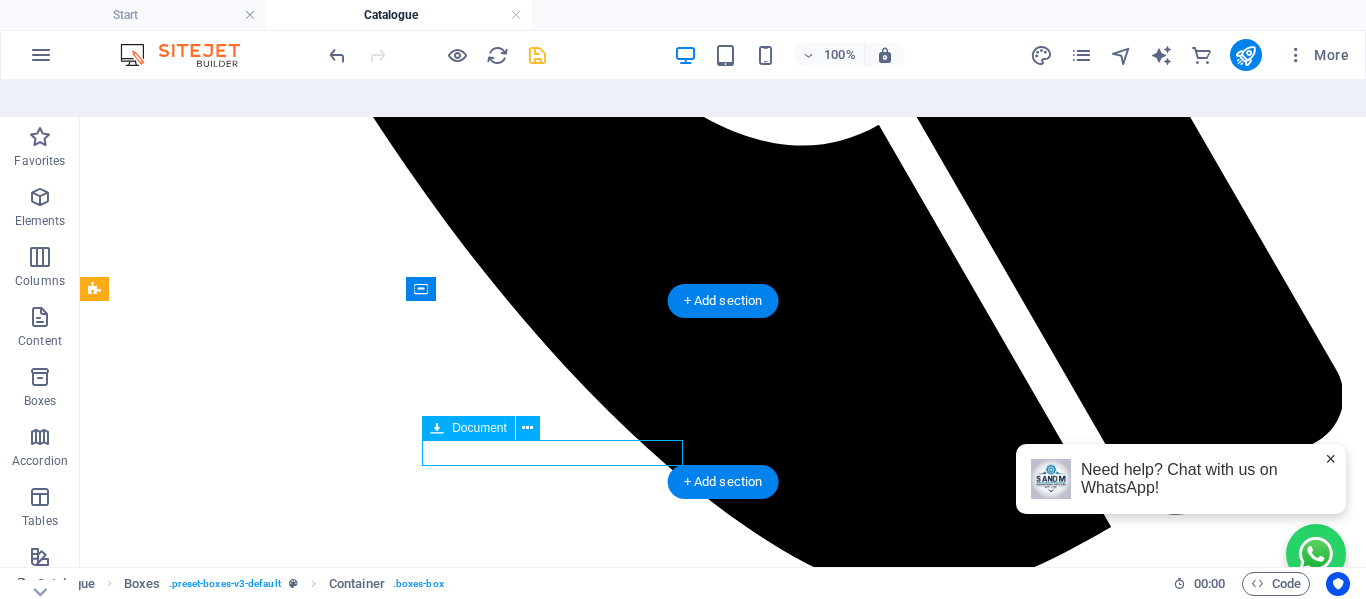 click on "Download Mini catalogue pdf [FILE_SIZE]" at bounding box center [723, 10269] 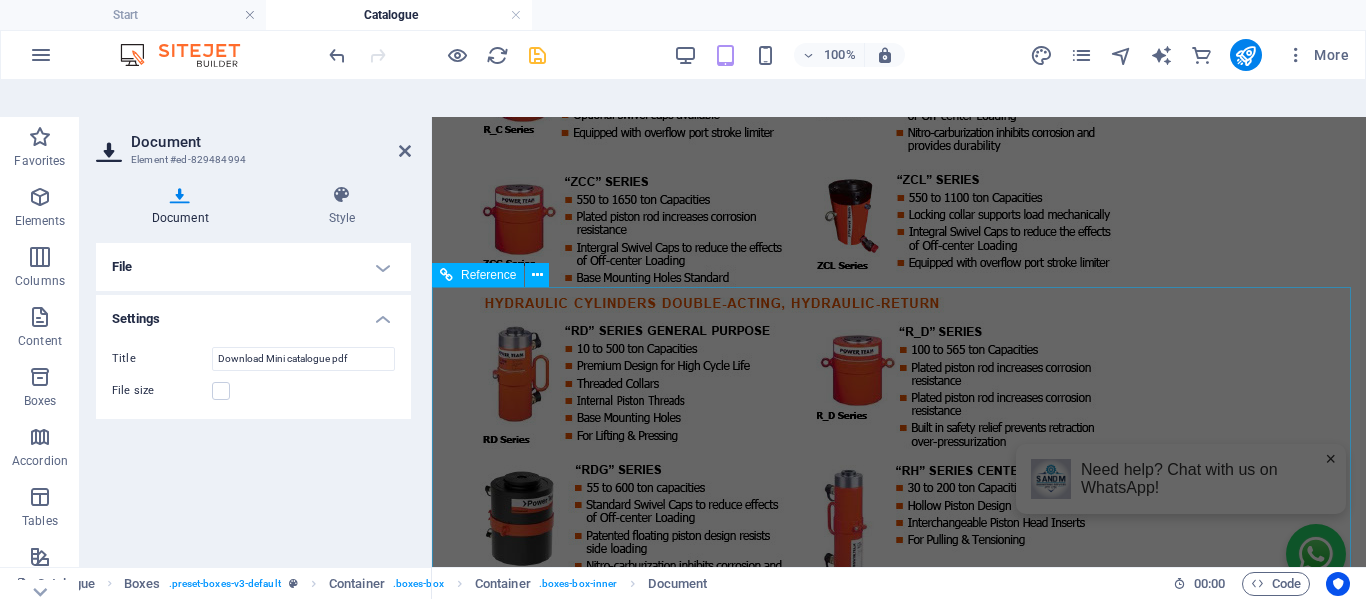 scroll, scrollTop: 10542, scrollLeft: 0, axis: vertical 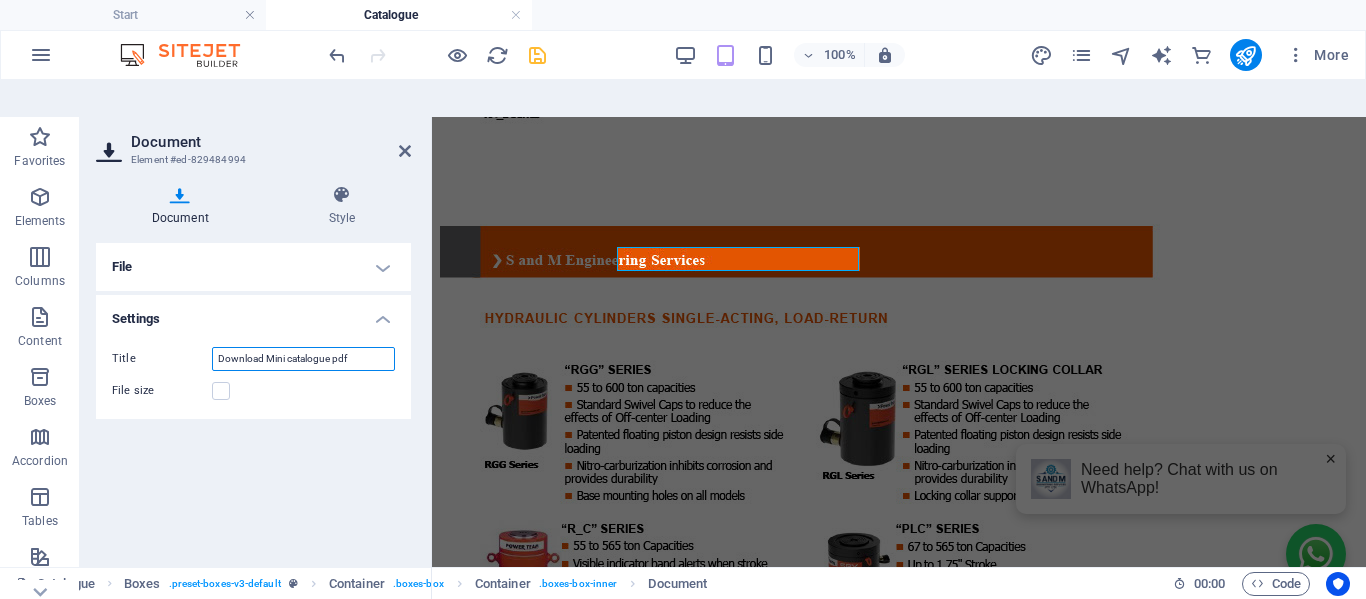 click on "Download Mini catalogue pdf" at bounding box center [303, 359] 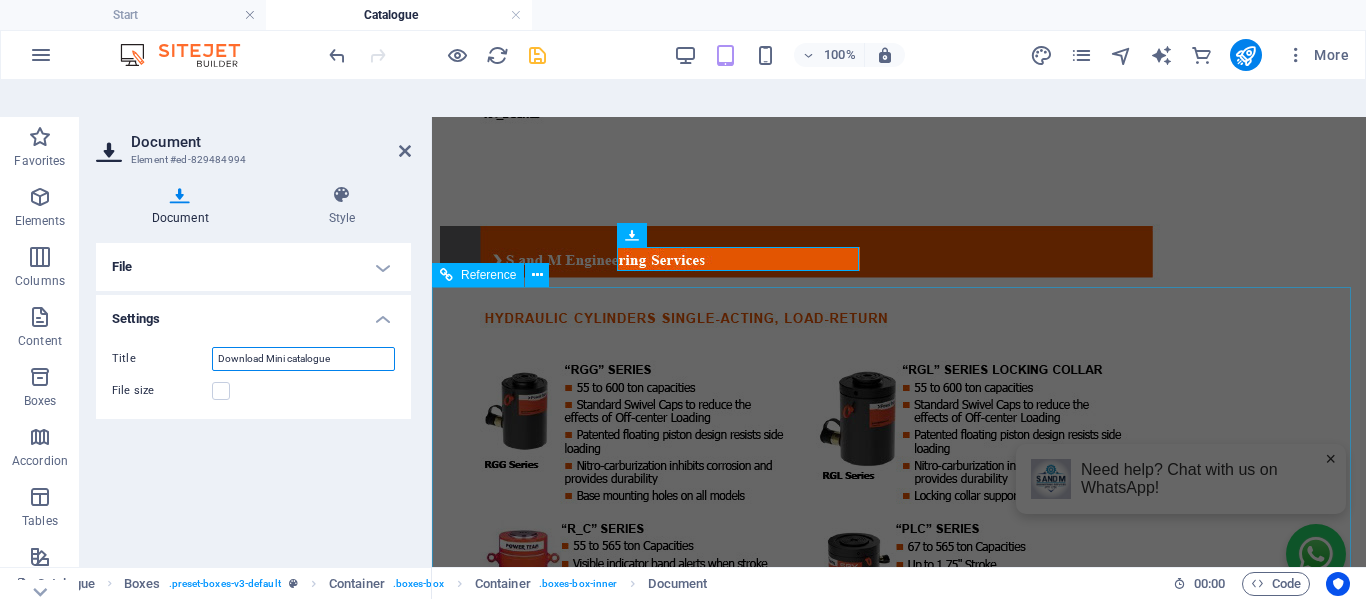 type on "Download Mini catalogue" 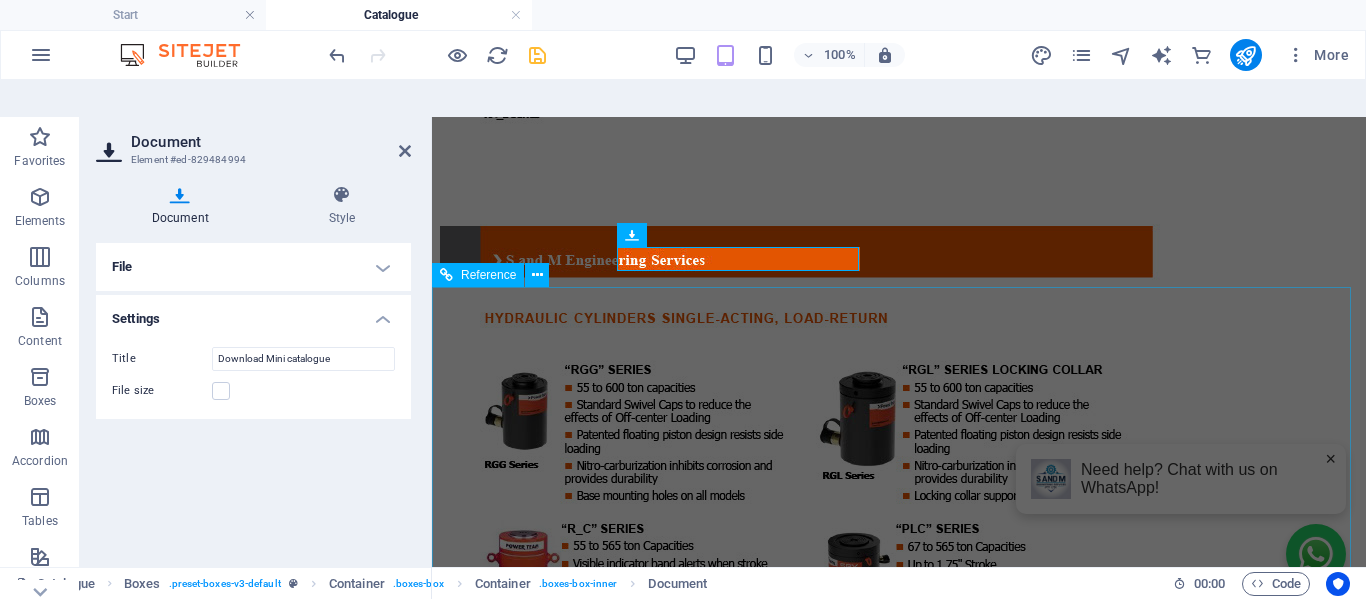 click on "Get in touch [NUMBER] [STREET] [CITY], [POSTAL_CODE] Phone: +27 ([AREA_CODE]) [PHONE_NUMBER] Email: [USERNAME]@[DOMAIN].[TLD] Open Hours Monday to Thursday: [TIME]-[TIME] Fridays: [TIME]-[TIME] Navigation About us Our Services Our FAQ´s Contact us" at bounding box center (899, 9548) 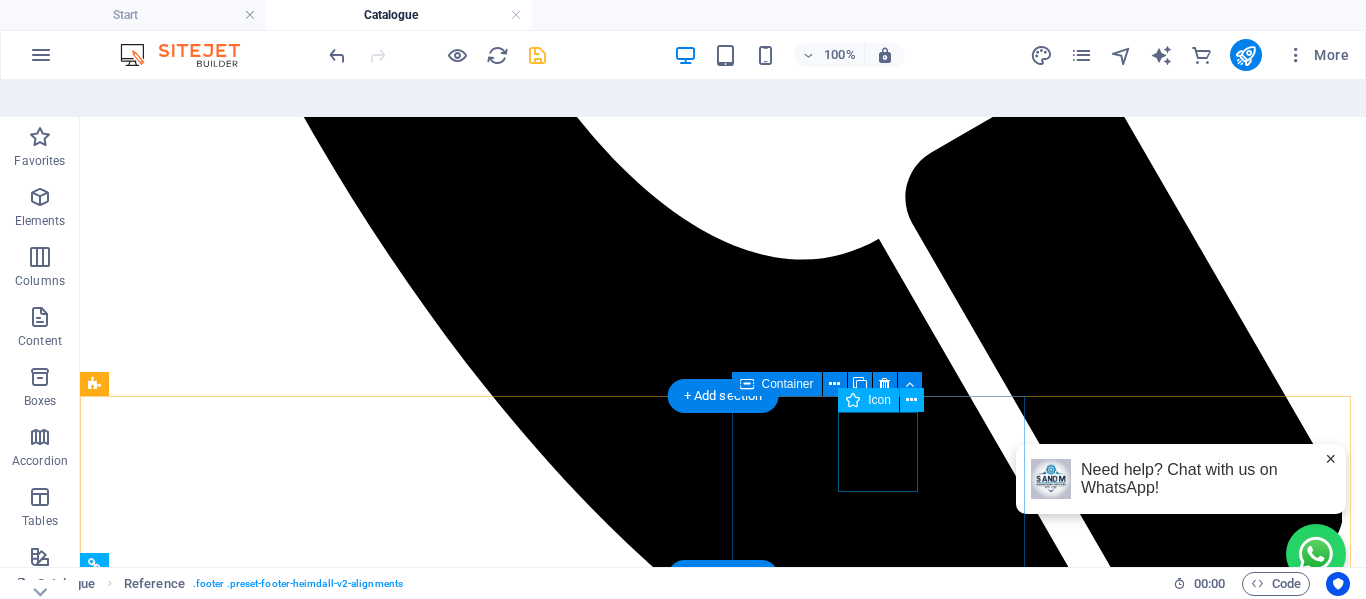 scroll, scrollTop: 11107, scrollLeft: 0, axis: vertical 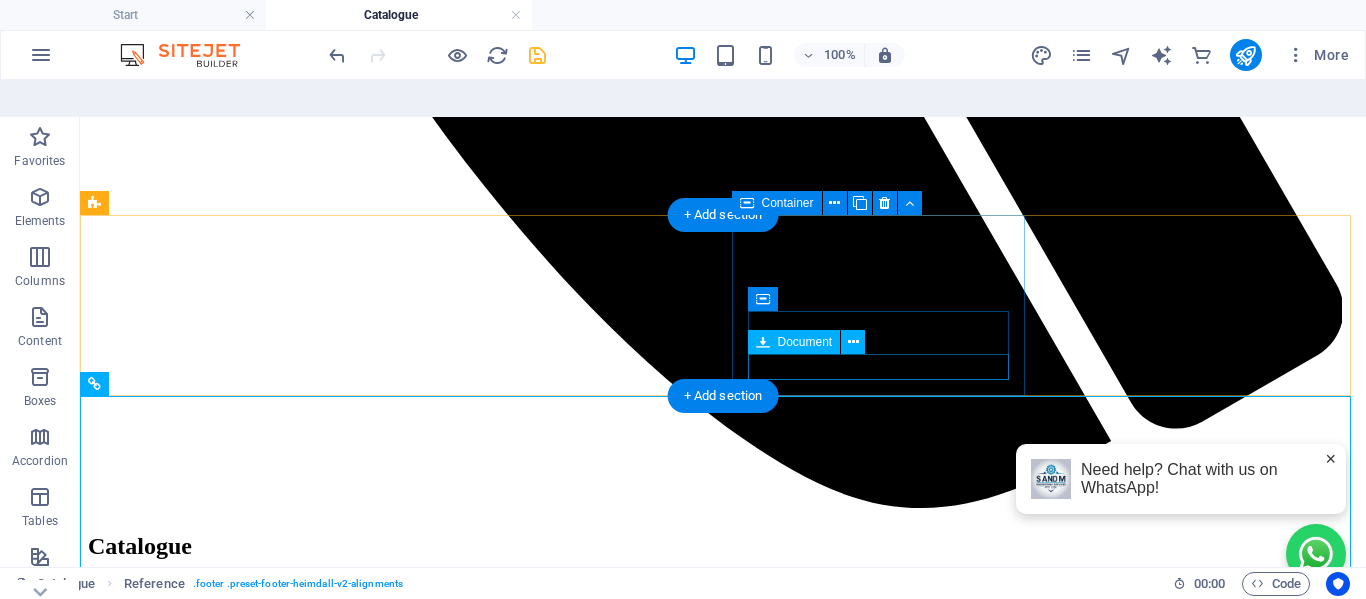 click on "Download Condensed Catalogue 1.15 MB" at bounding box center (723, 11550) 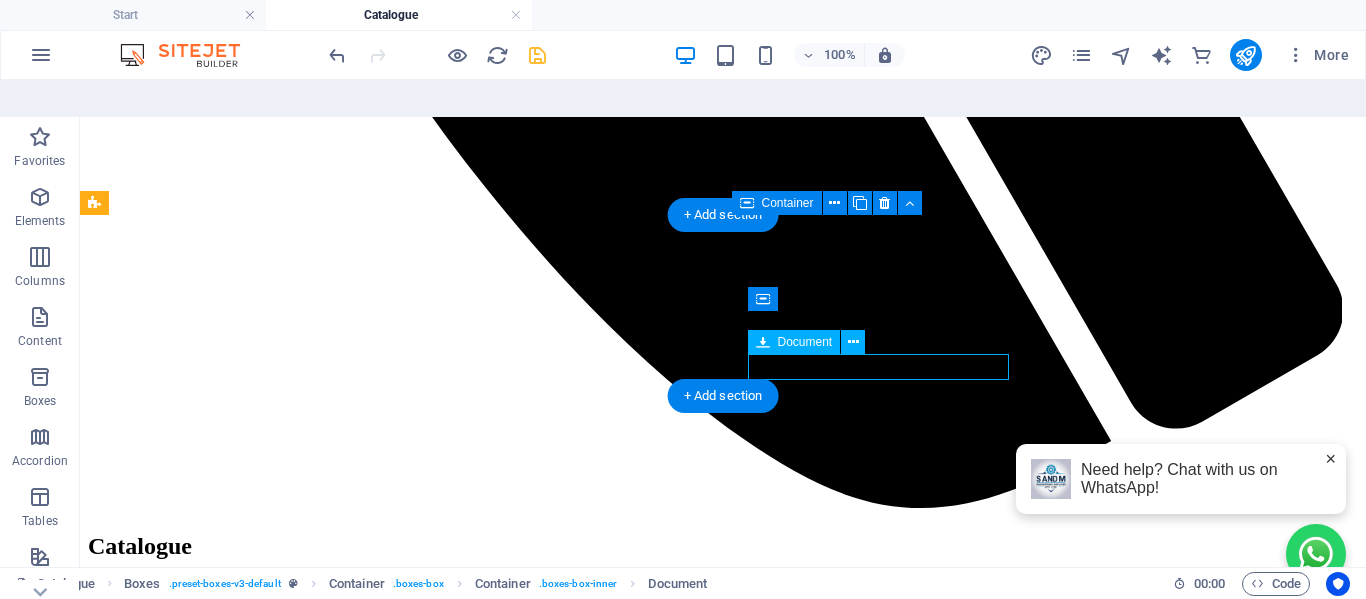 click on "Download Condensed Catalogue 1.15 MB" at bounding box center [723, 11550] 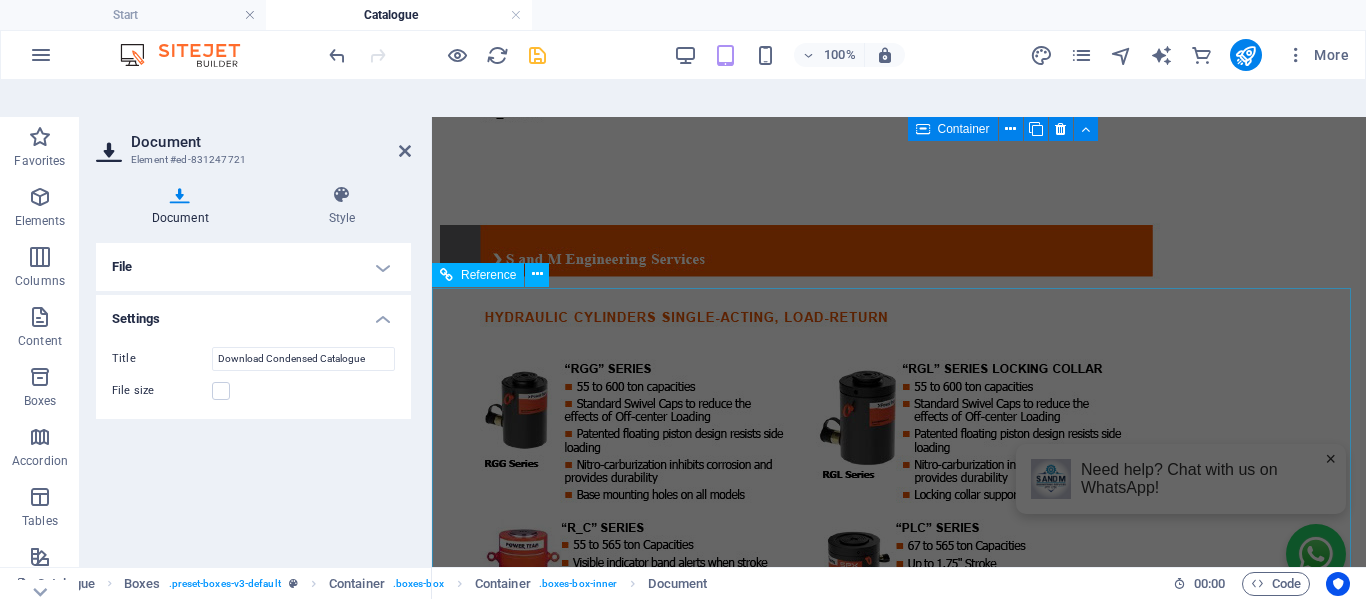 scroll, scrollTop: 10542, scrollLeft: 0, axis: vertical 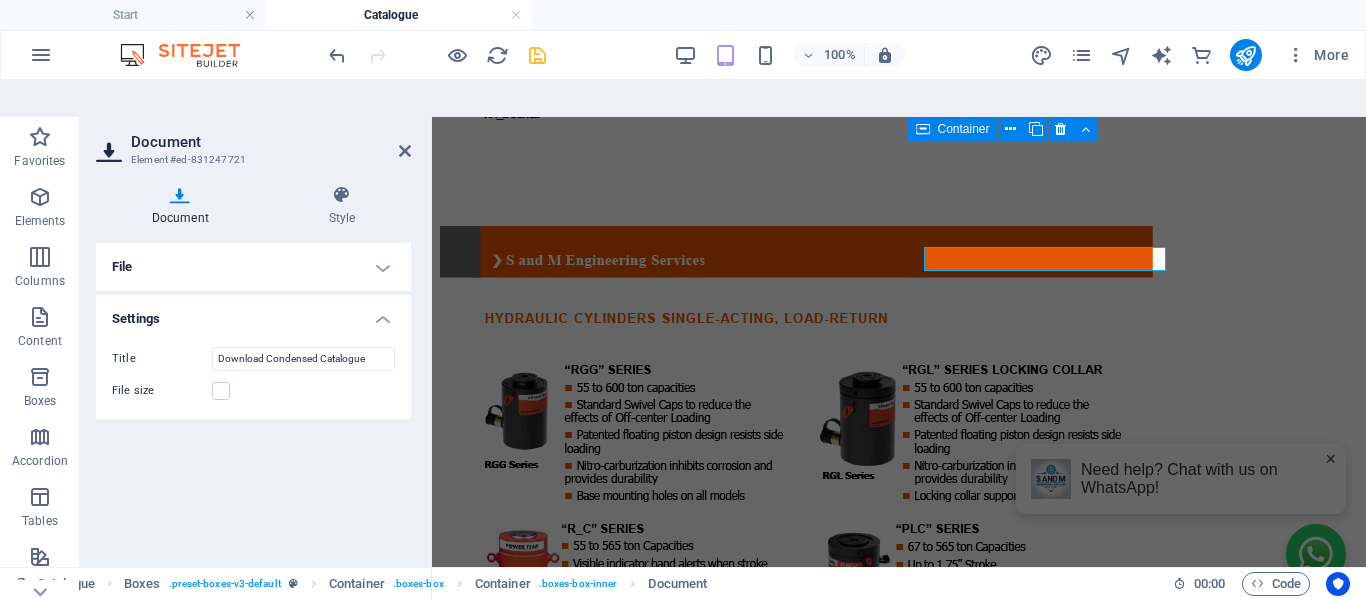 click on "Document" at bounding box center (184, 206) 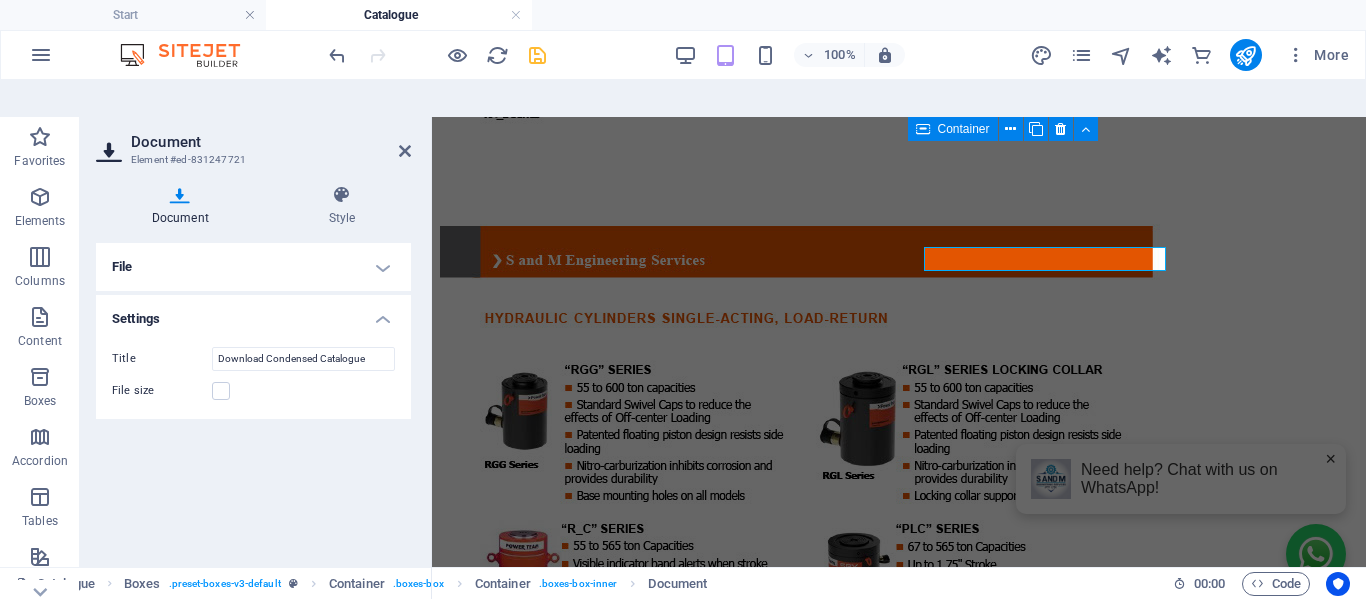 click on "File" at bounding box center (253, 267) 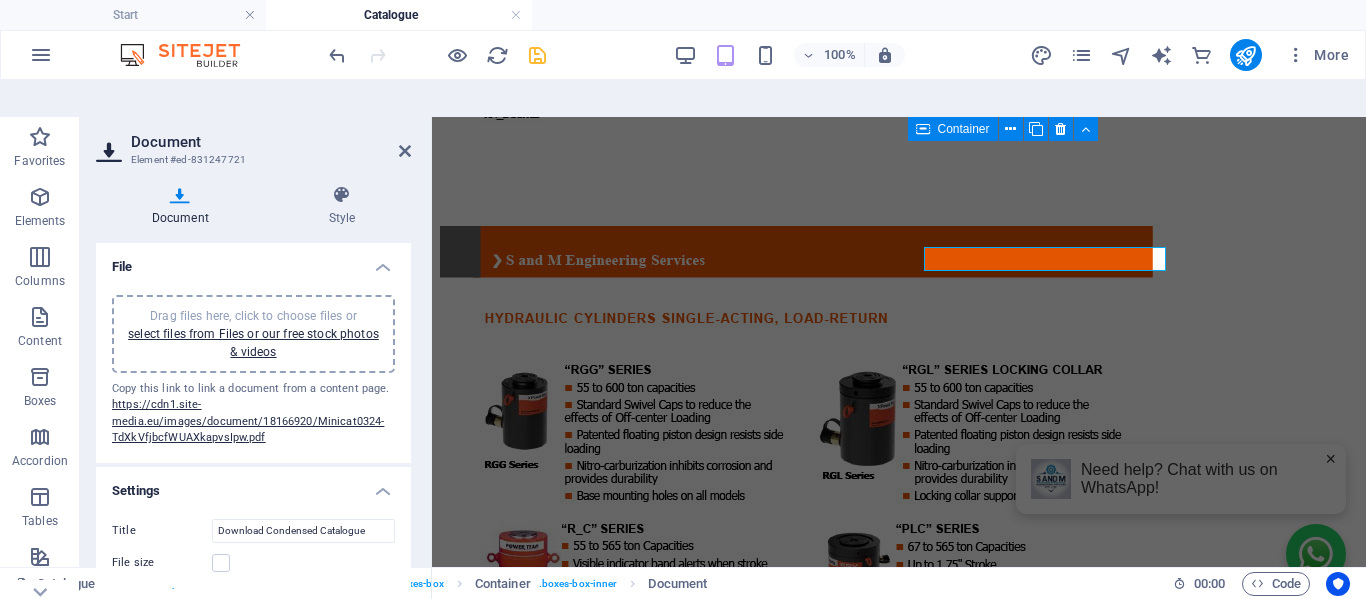scroll, scrollTop: 3, scrollLeft: 0, axis: vertical 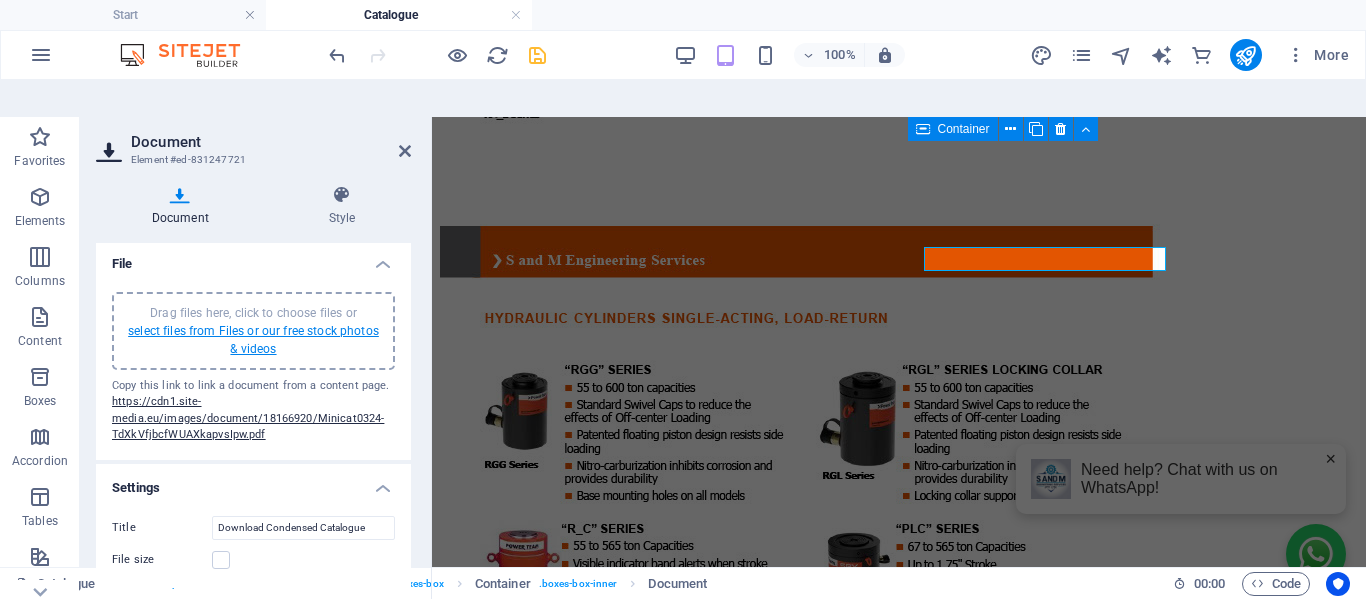 click on "select files from Files or our free stock photos & videos" at bounding box center (253, 340) 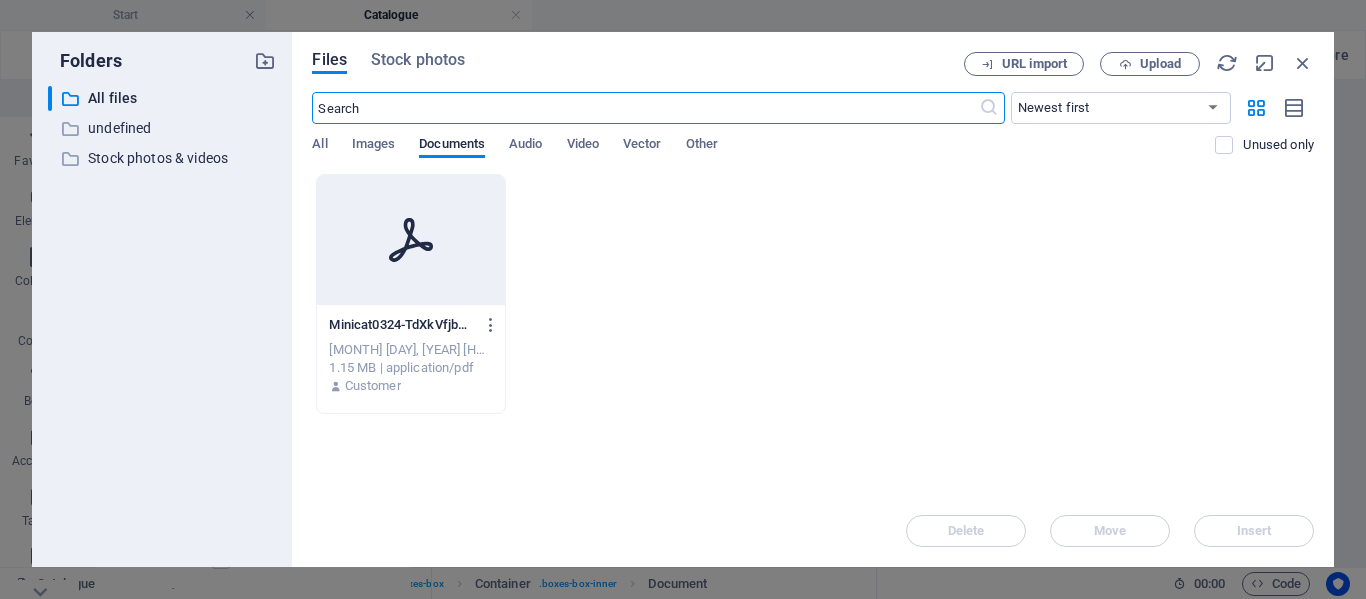 scroll, scrollTop: 5168, scrollLeft: 0, axis: vertical 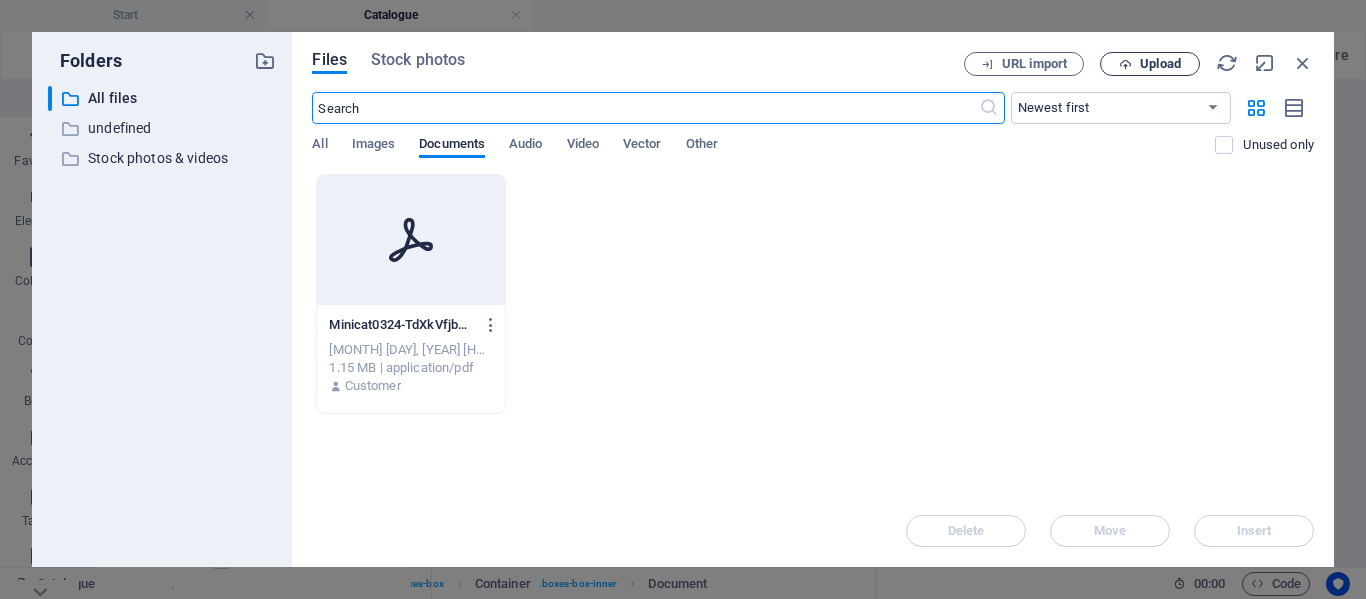 click on "Upload" at bounding box center (1150, 64) 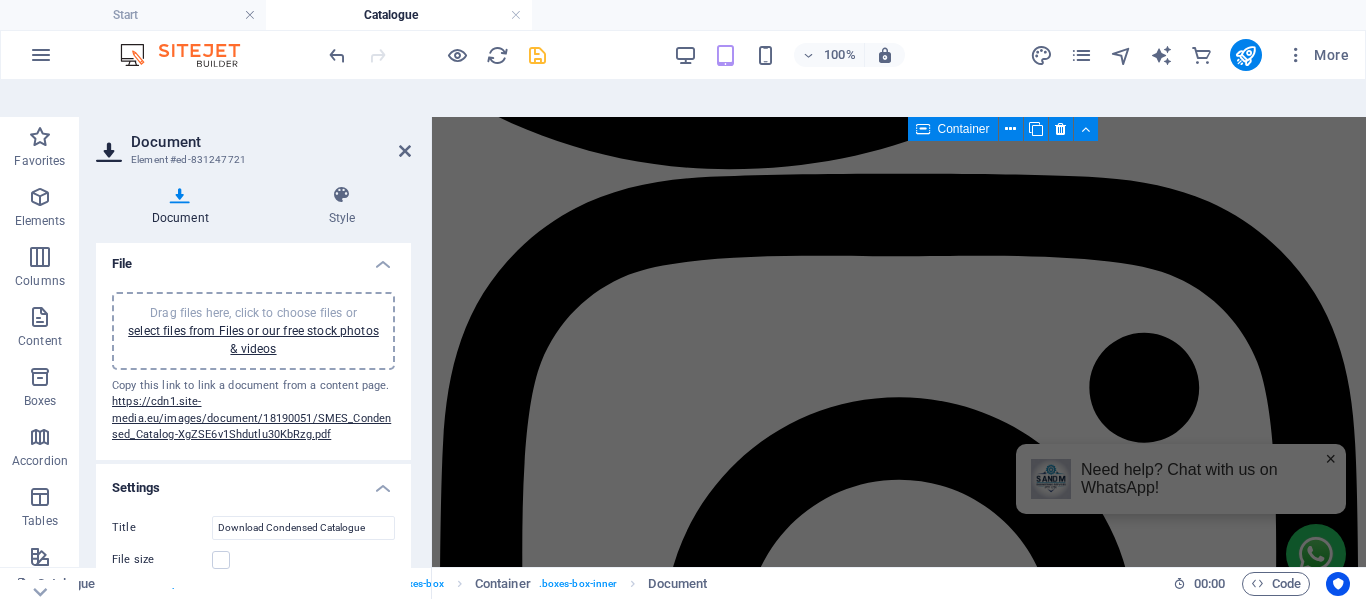 scroll, scrollTop: 10542, scrollLeft: 0, axis: vertical 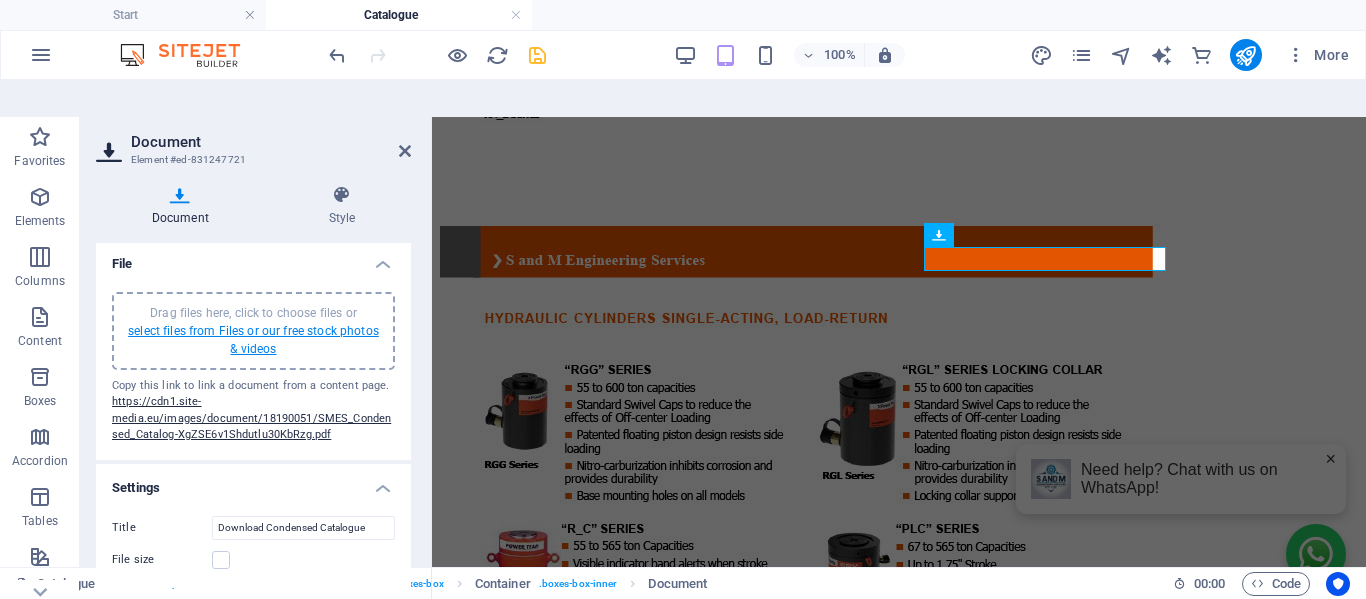 click on "select files from Files or our free stock photos & videos" at bounding box center [253, 340] 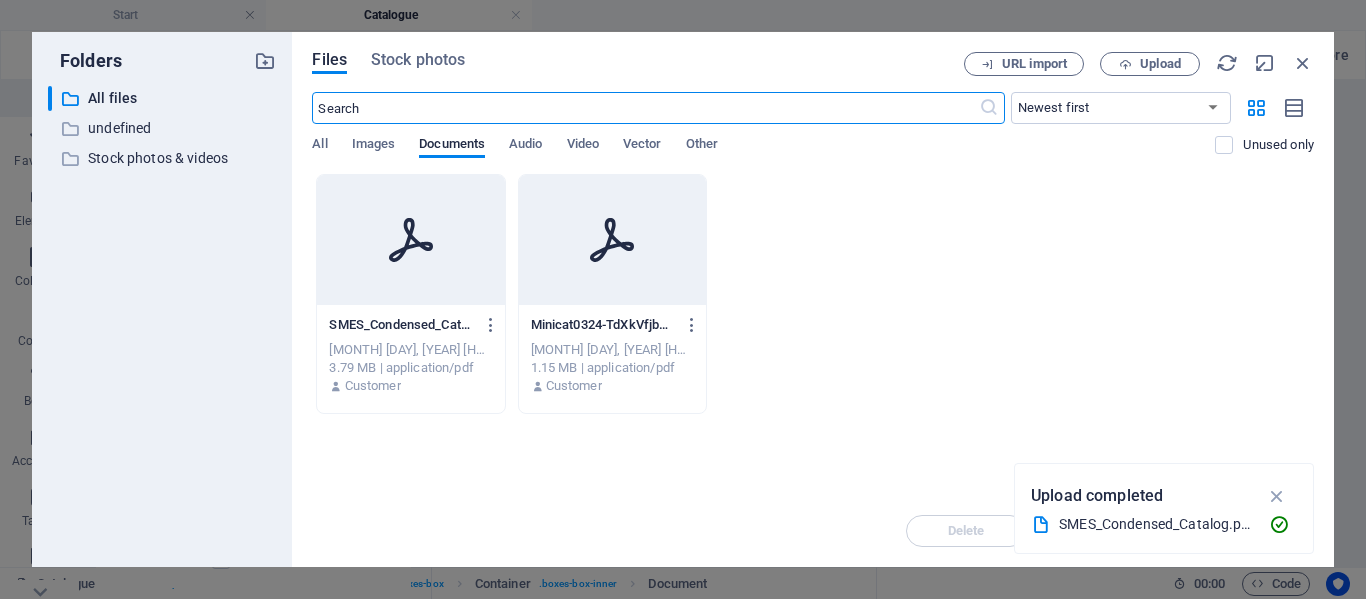 scroll, scrollTop: 5168, scrollLeft: 0, axis: vertical 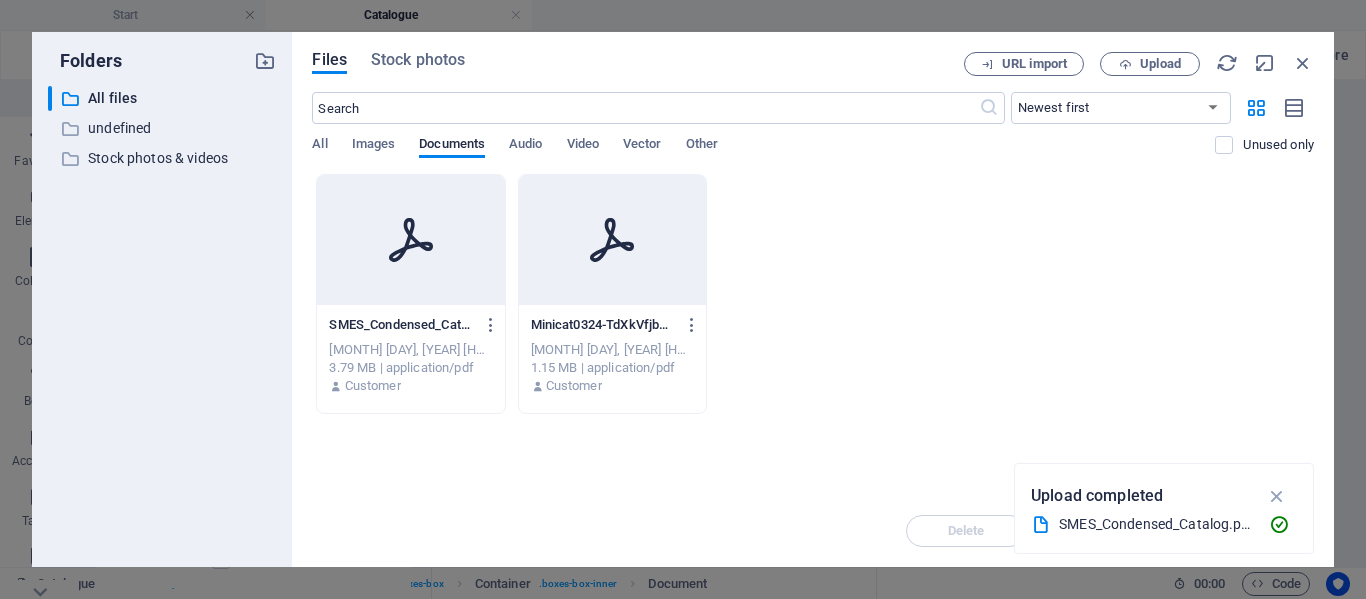 click 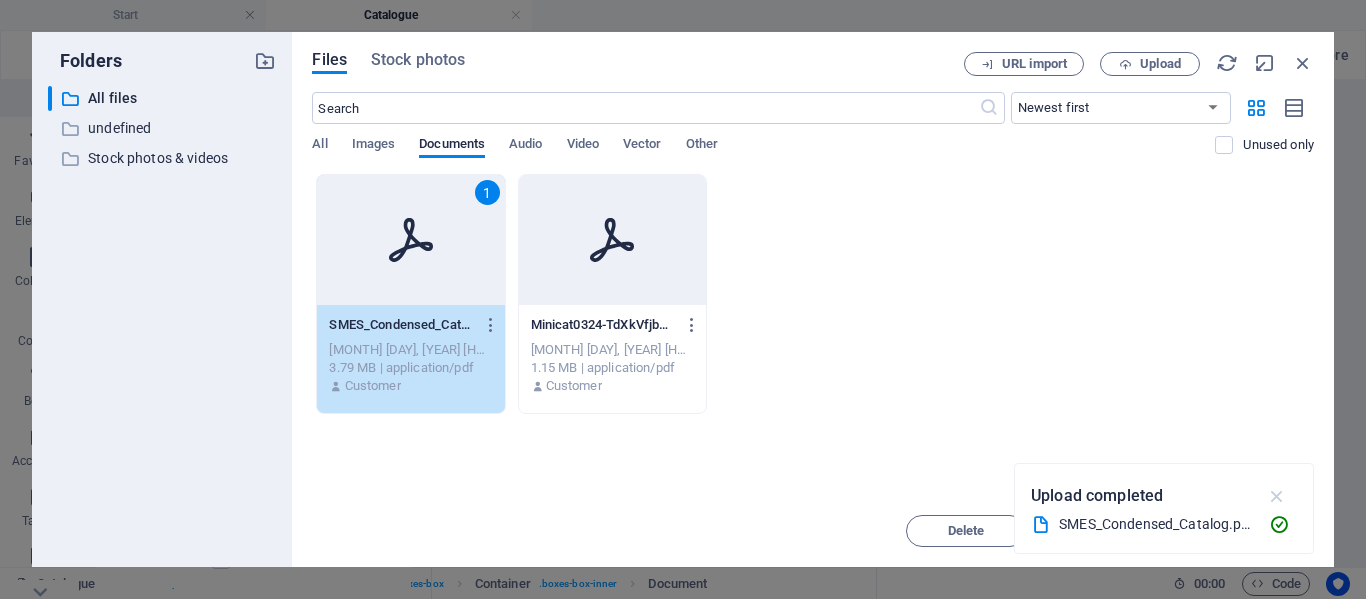 click at bounding box center [1277, 496] 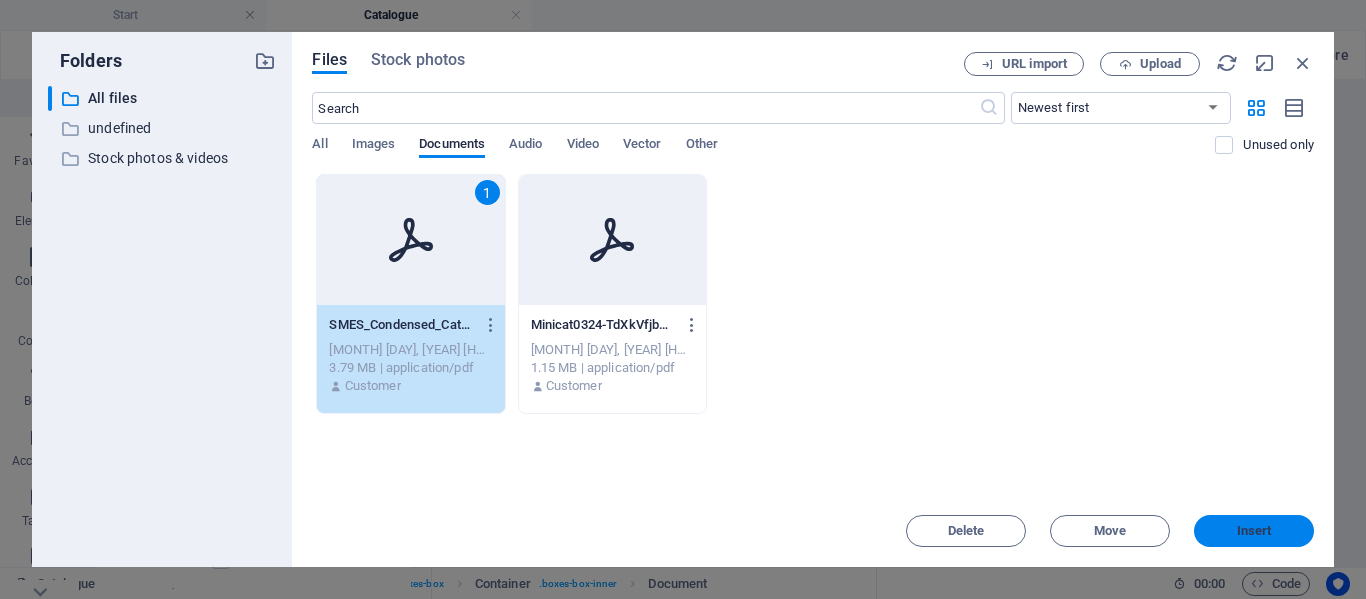 click on "Insert" at bounding box center [1254, 531] 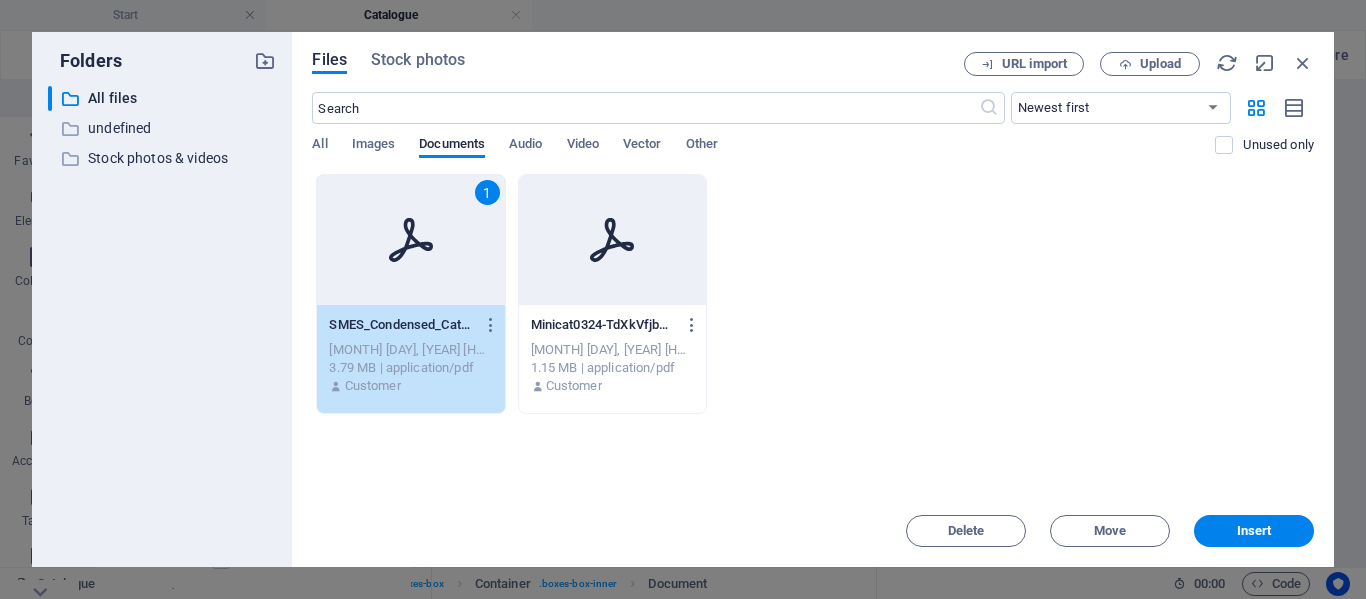 scroll, scrollTop: 10542, scrollLeft: 0, axis: vertical 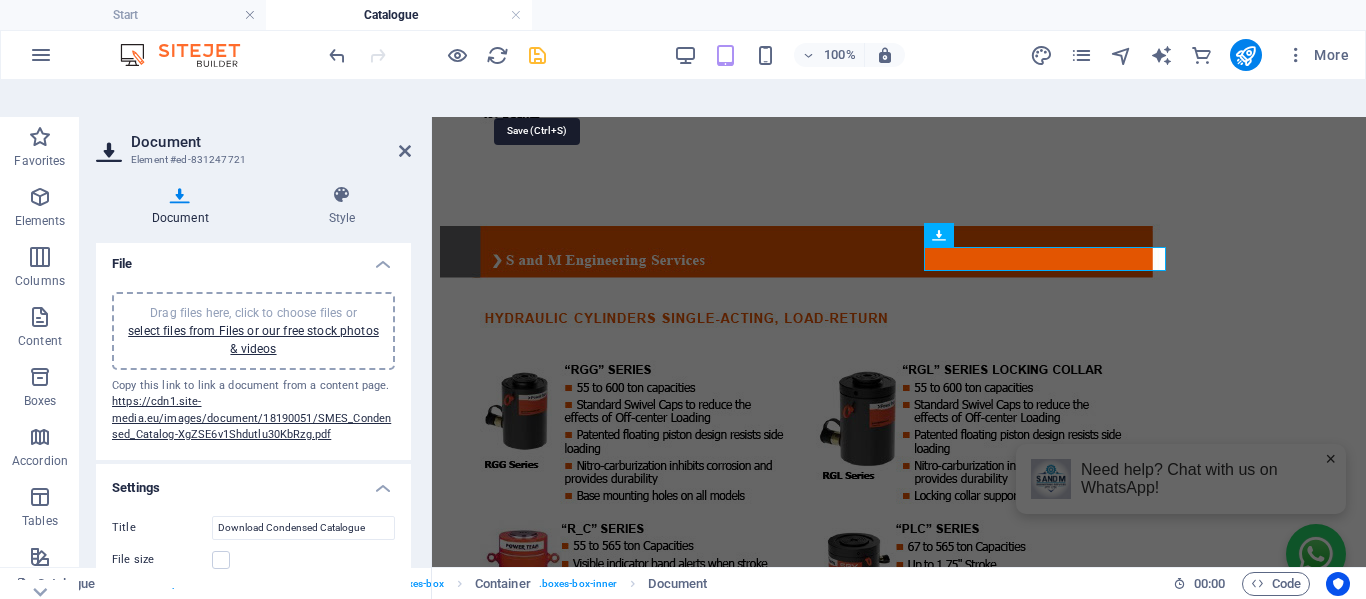 click at bounding box center [537, 55] 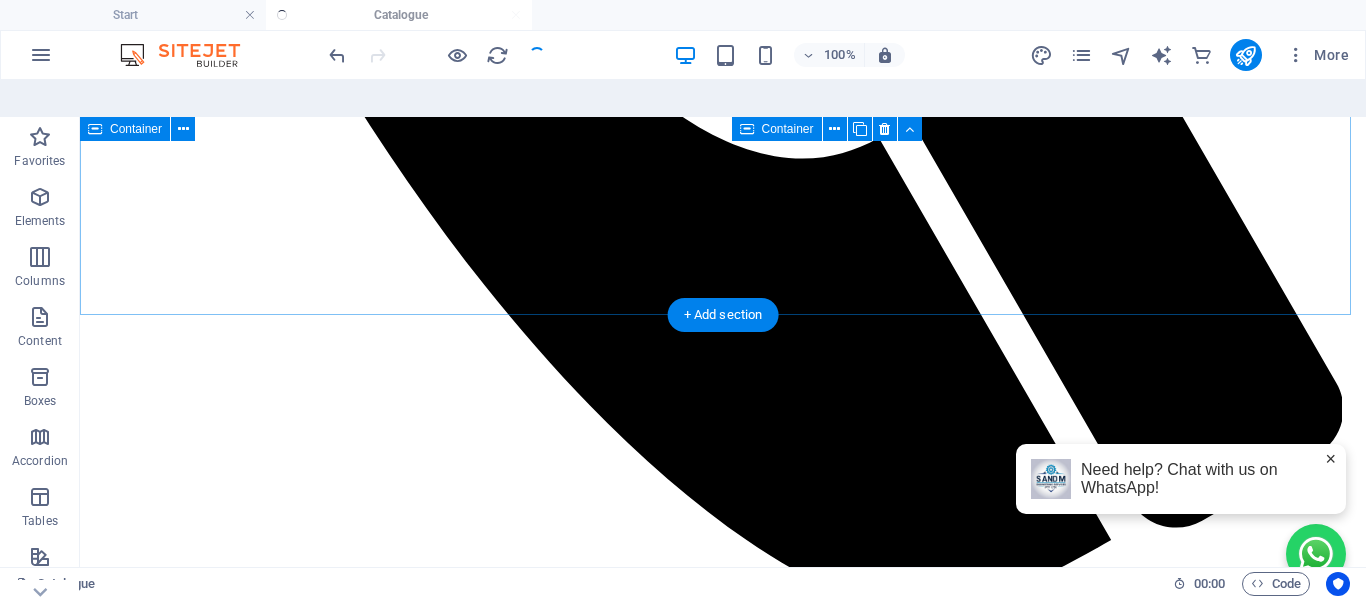 scroll, scrollTop: 11007, scrollLeft: 0, axis: vertical 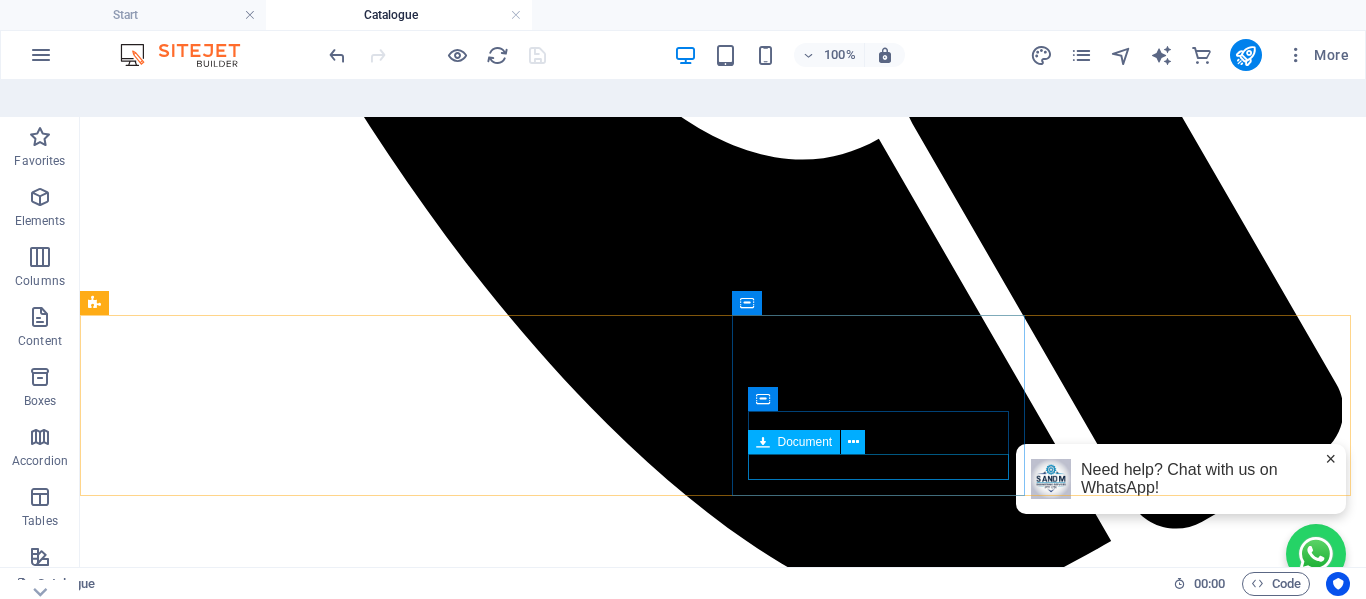 click on "Document" at bounding box center (805, 442) 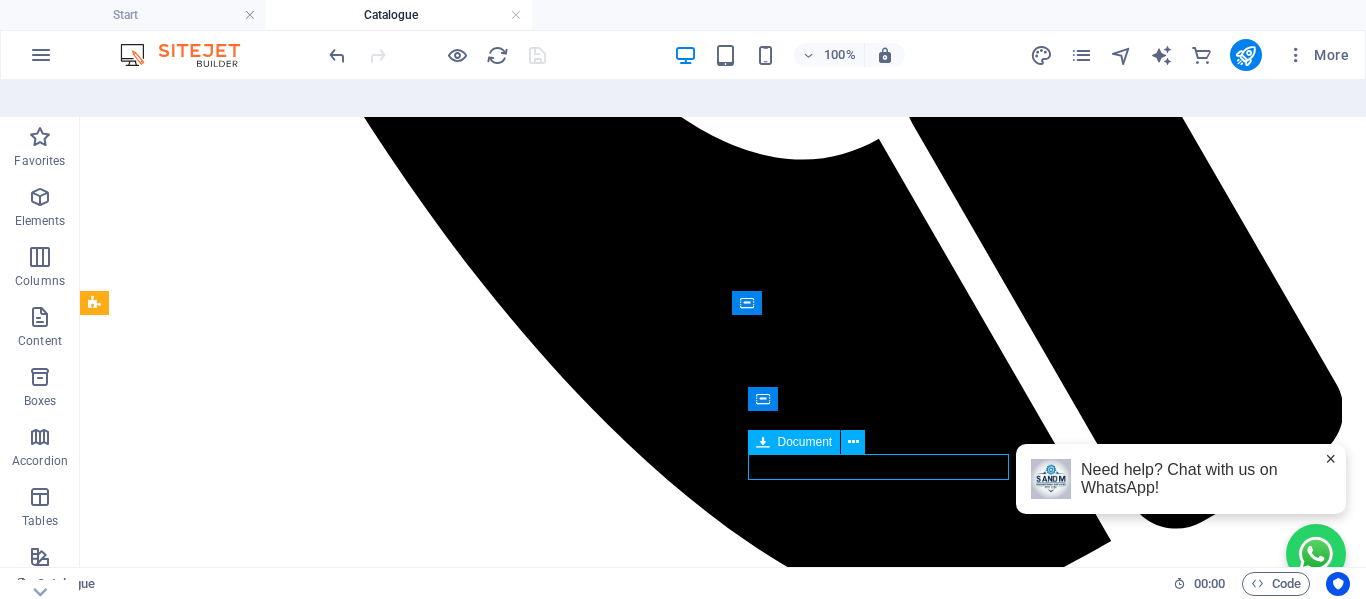 click on "Document" at bounding box center [805, 442] 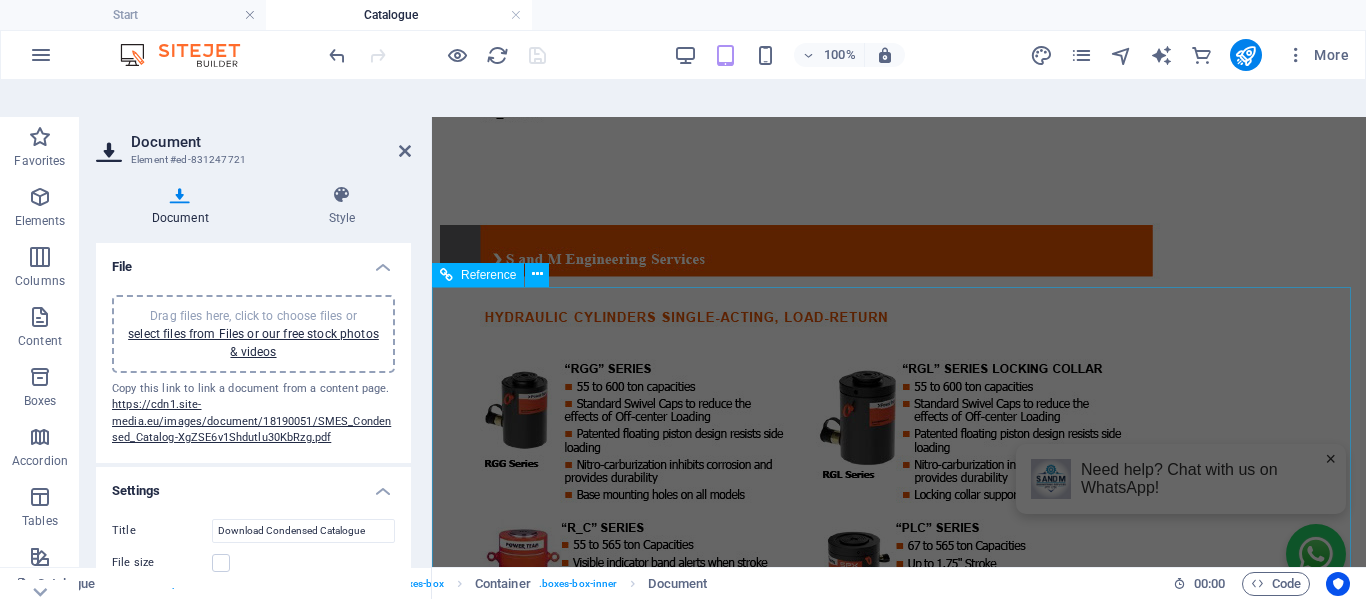 scroll, scrollTop: 10542, scrollLeft: 0, axis: vertical 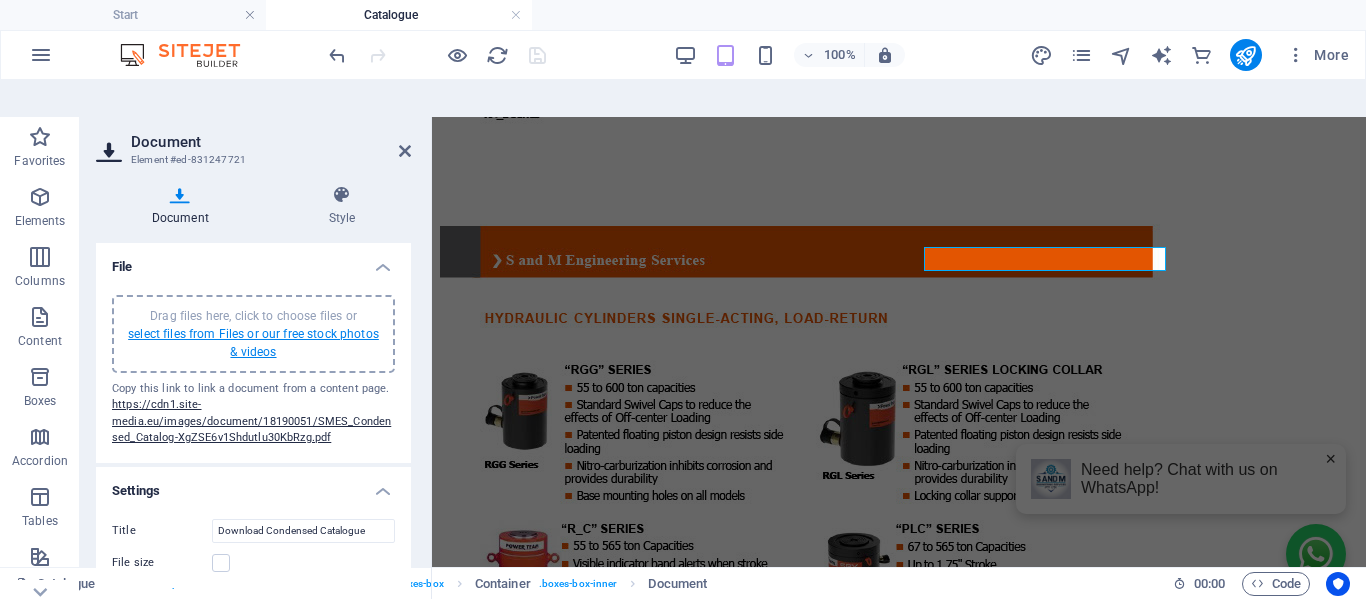 click on "select files from Files or our free stock photos & videos" at bounding box center [253, 343] 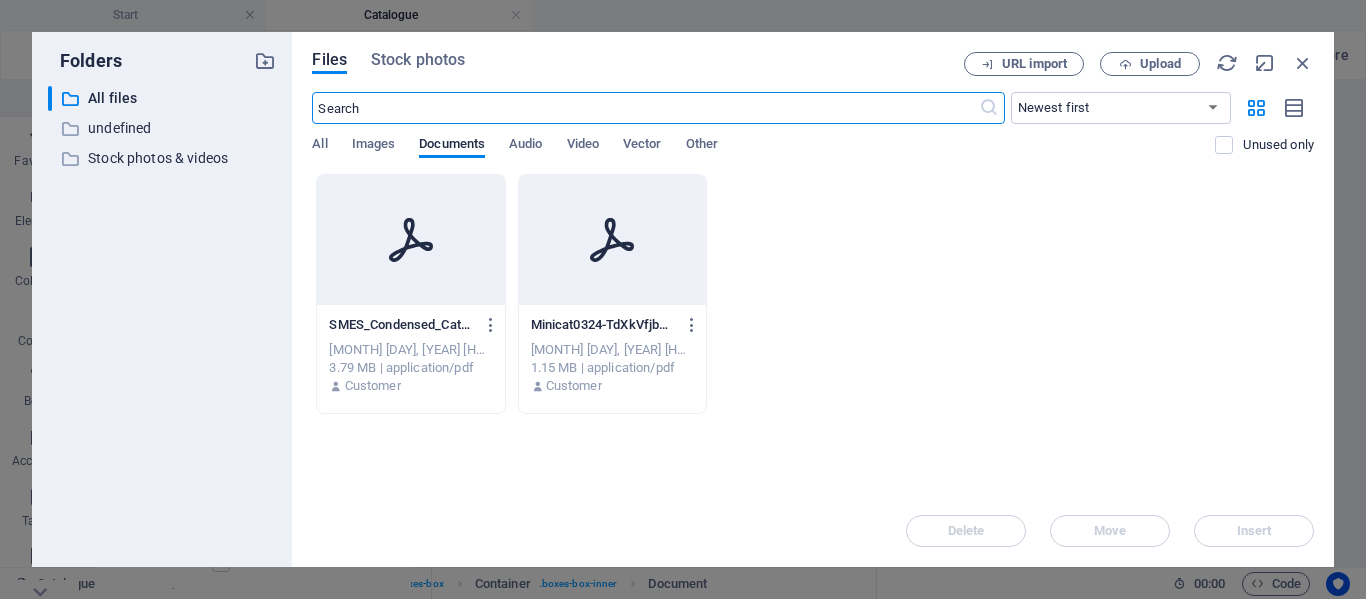 scroll, scrollTop: 5168, scrollLeft: 0, axis: vertical 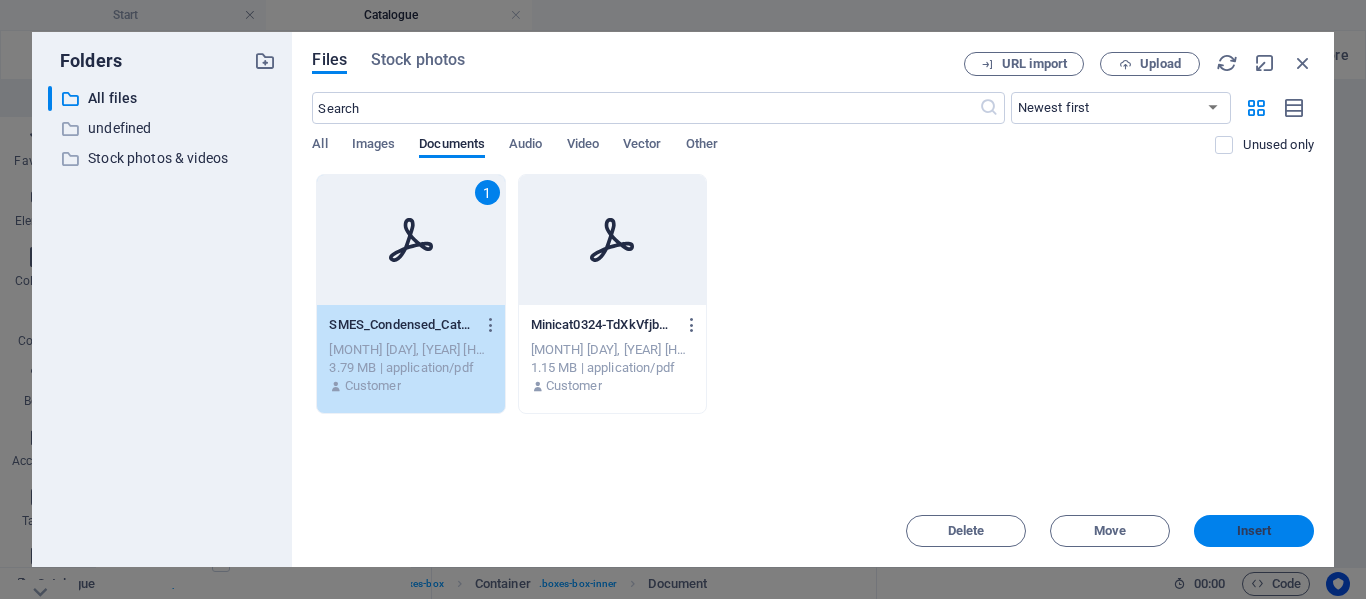 click on "Insert" at bounding box center [1254, 531] 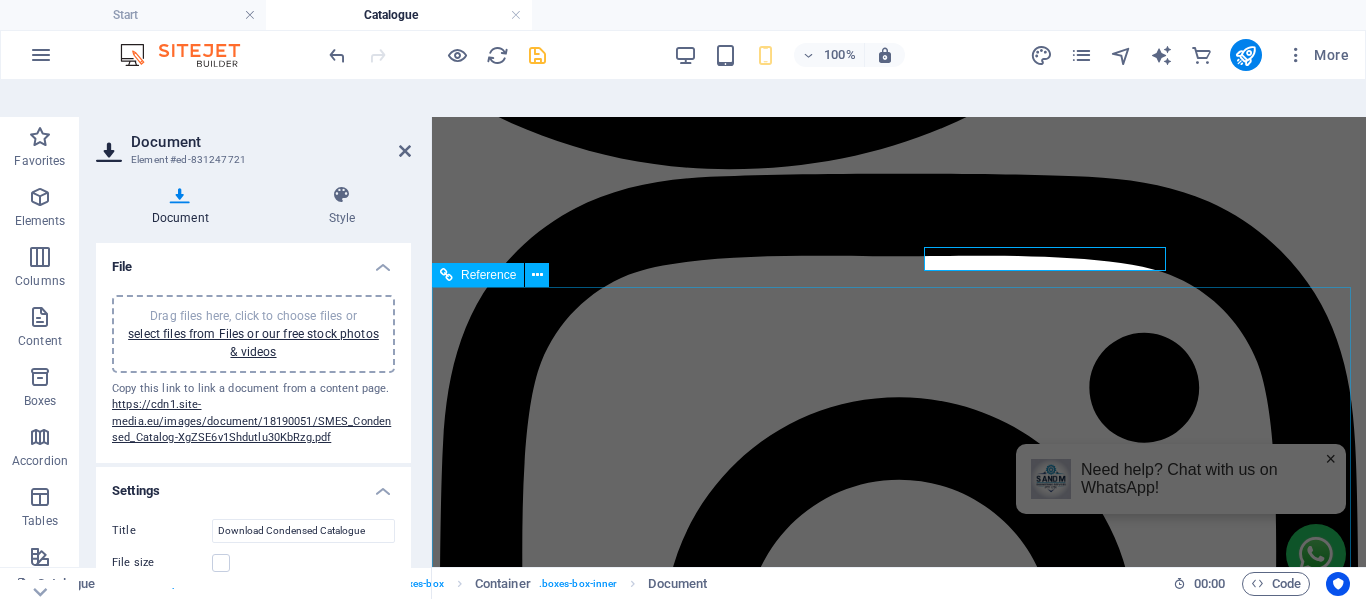 scroll, scrollTop: 10542, scrollLeft: 0, axis: vertical 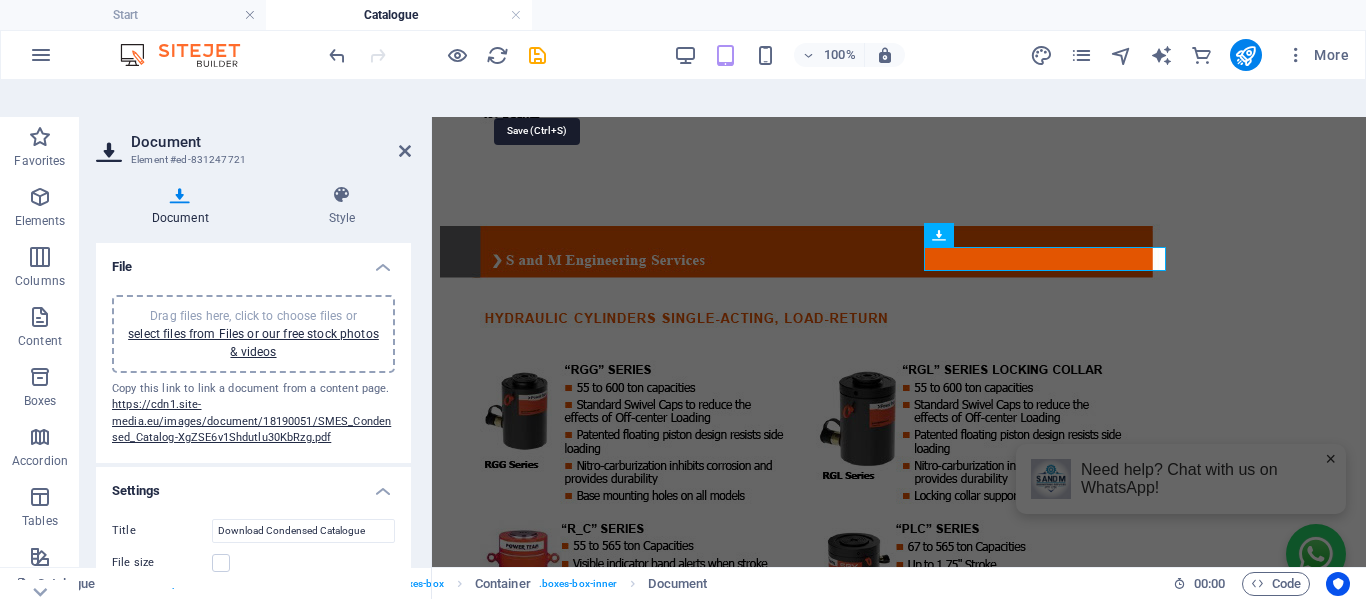 click at bounding box center (537, 55) 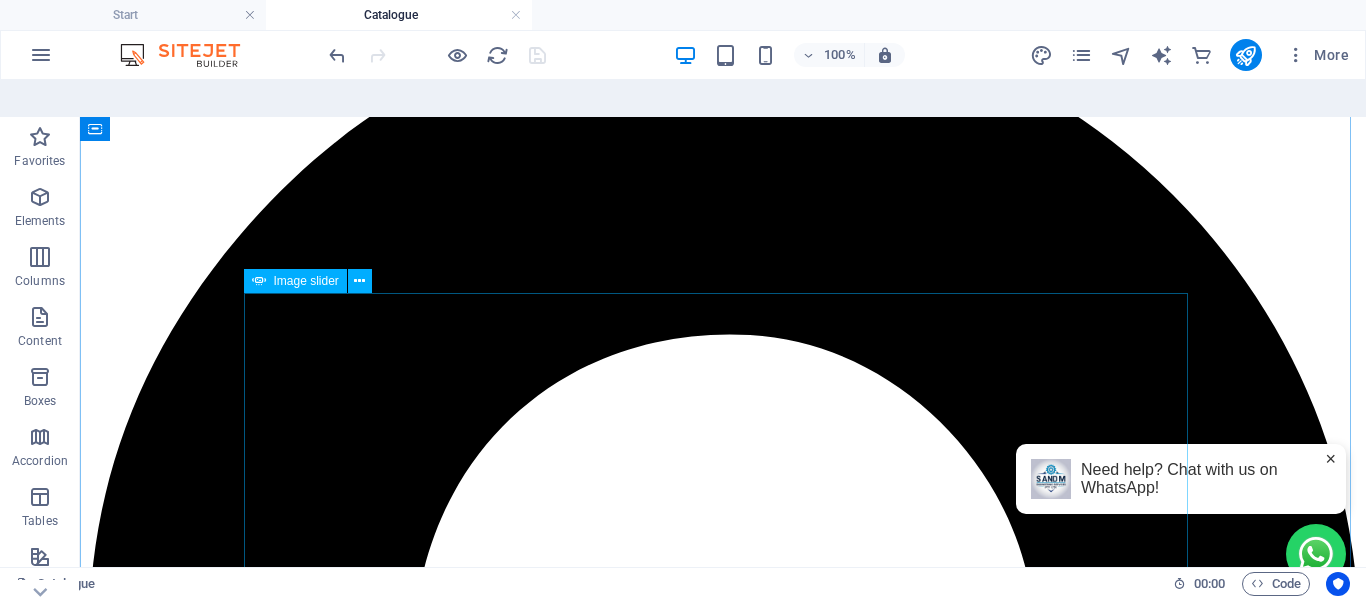 scroll, scrollTop: 100, scrollLeft: 0, axis: vertical 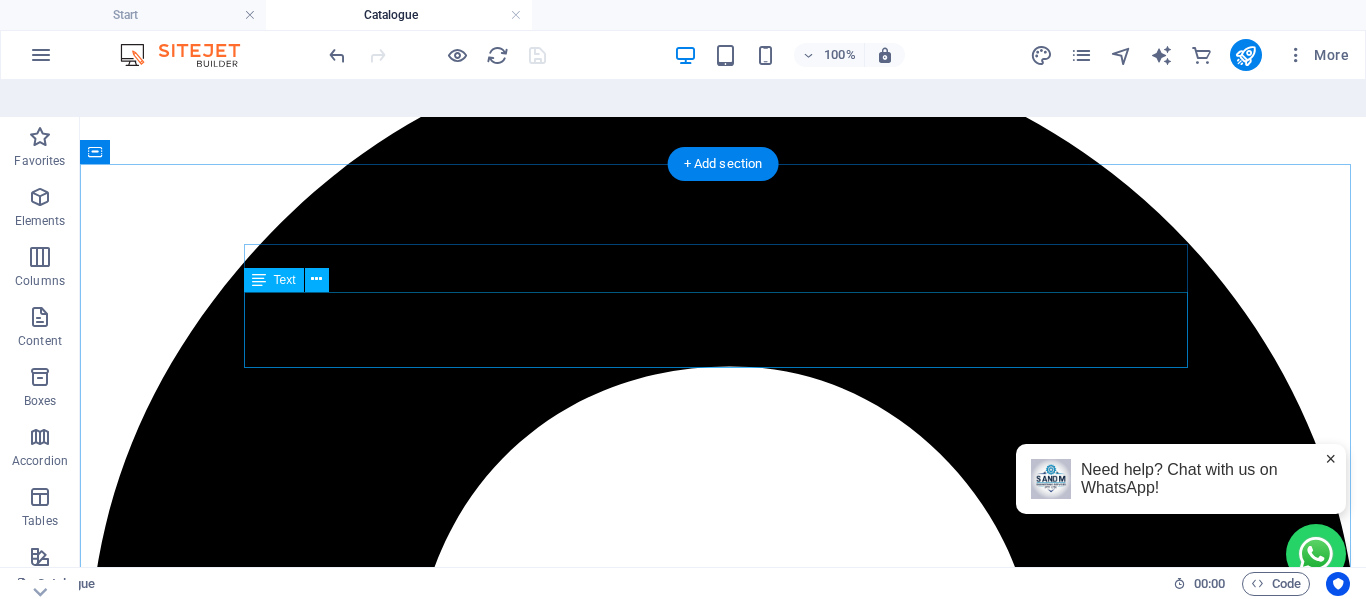 click on "Discover S & M Engineering Services’ comprehensive range of hydraulic and engineering solutions, designed for mining, construction, and industrial applications. All offerings prioritize quality, safety, and compliance with the S.A. Government Mines Safety Act where applicable, delivering Africa’s engineering, built for tomorrow." at bounding box center (723, 11605) 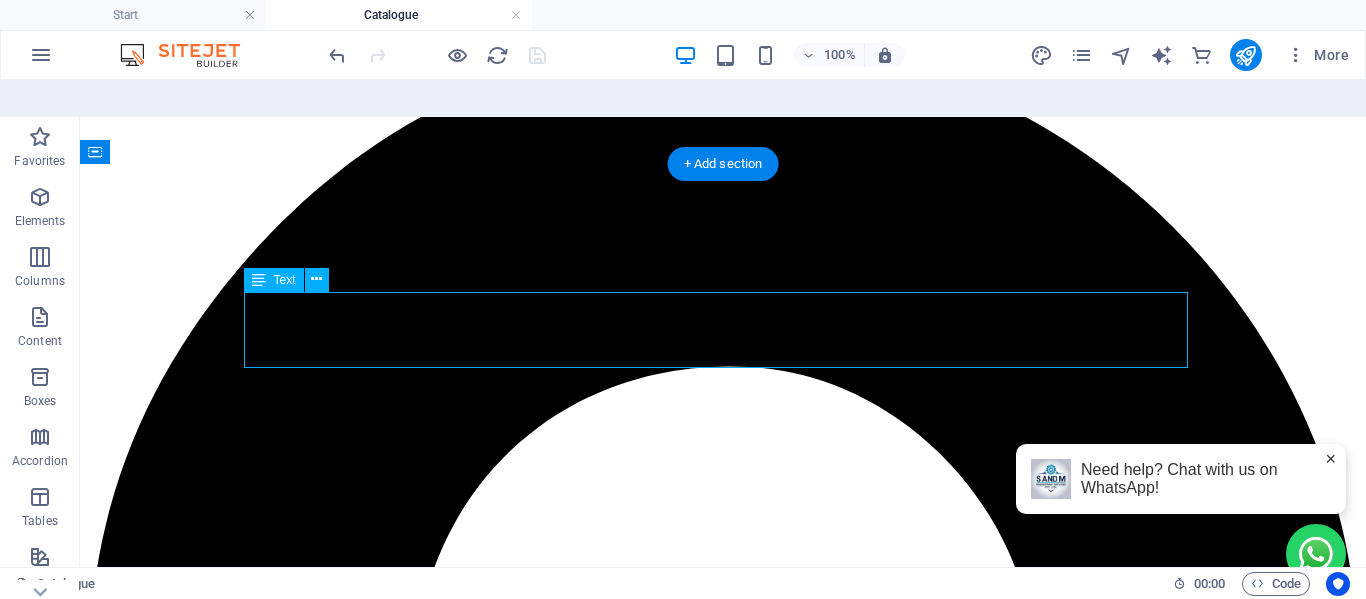 click on "Discover S & M Engineering Services’ comprehensive range of hydraulic and engineering solutions, designed for mining, construction, and industrial applications. All offerings prioritize quality, safety, and compliance with the S.A. Government Mines Safety Act where applicable, delivering Africa’s engineering, built for tomorrow." at bounding box center (723, 11605) 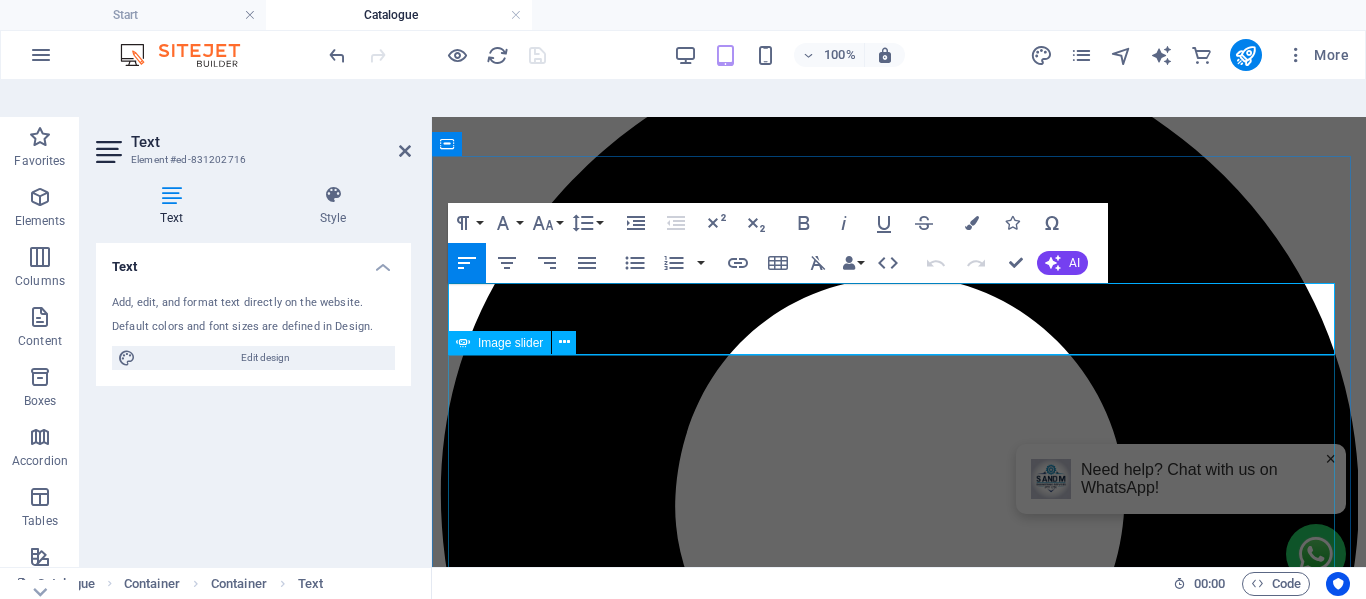 scroll, scrollTop: 99, scrollLeft: 0, axis: vertical 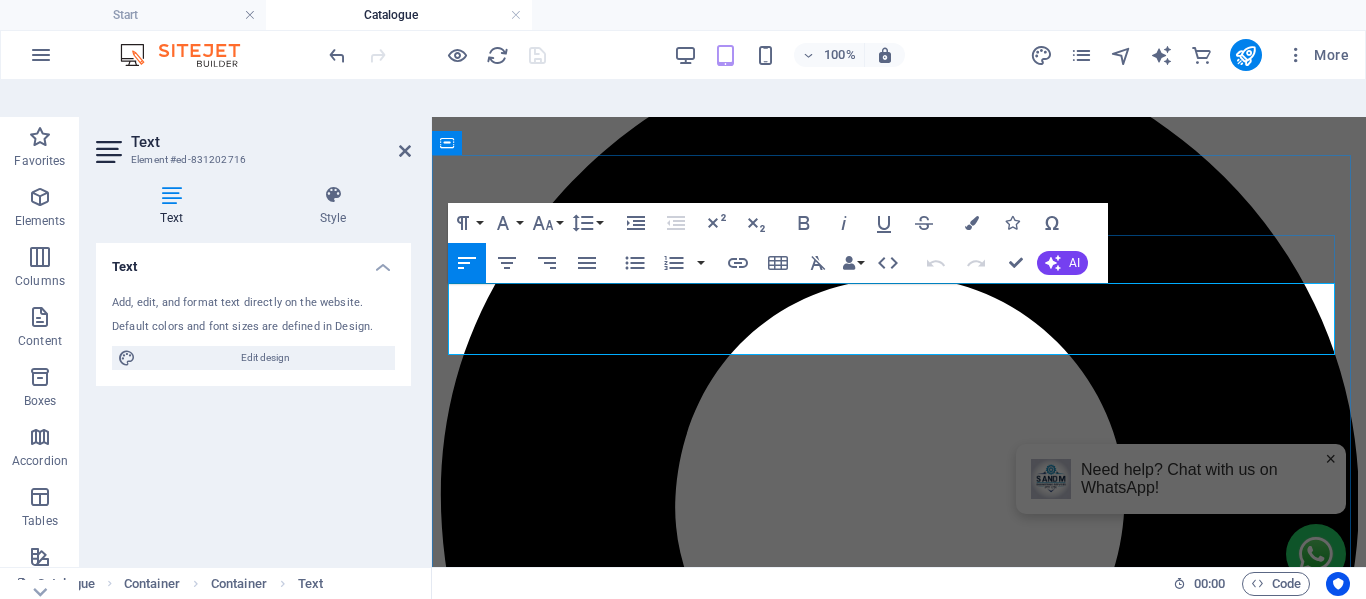 click on "Discover S & M Engineering Services’ comprehensive range of hydraulic and engineering solutions, designed for mining, construction, and industrial applications. All offerings prioritize quality, safety, and compliance with the S.A. Government Mines Safety Act where applicable, delivering Africa’s engineering, built for tomorrow." at bounding box center (899, 8584) 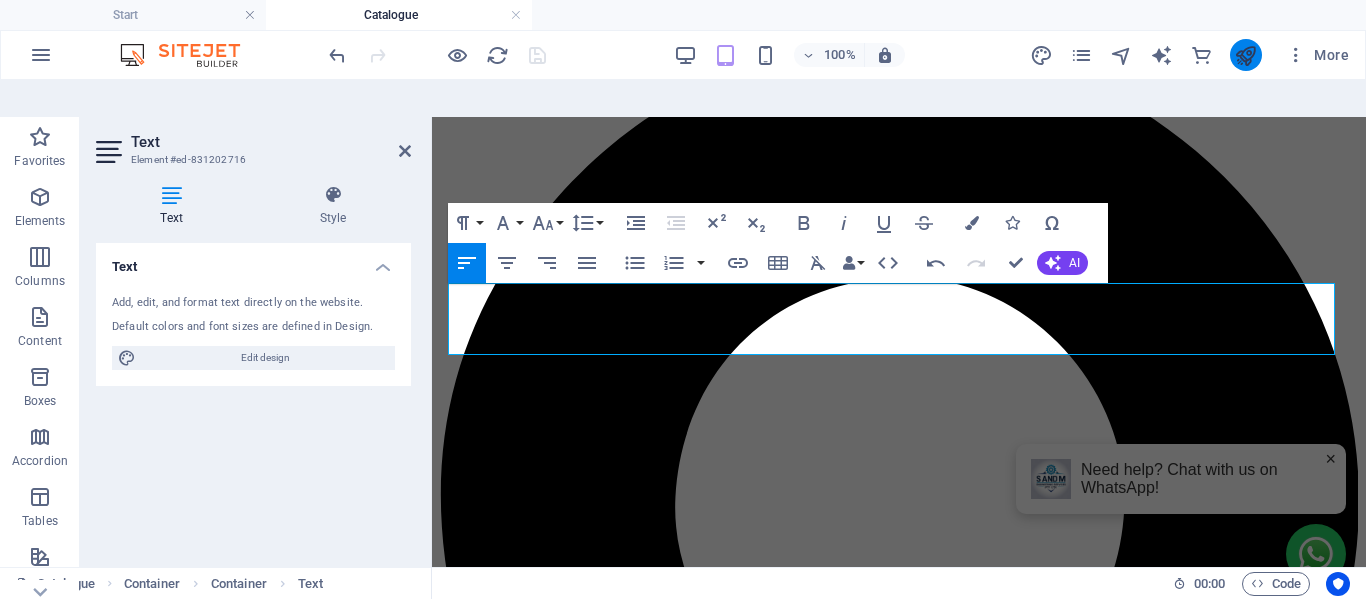click at bounding box center (1246, 55) 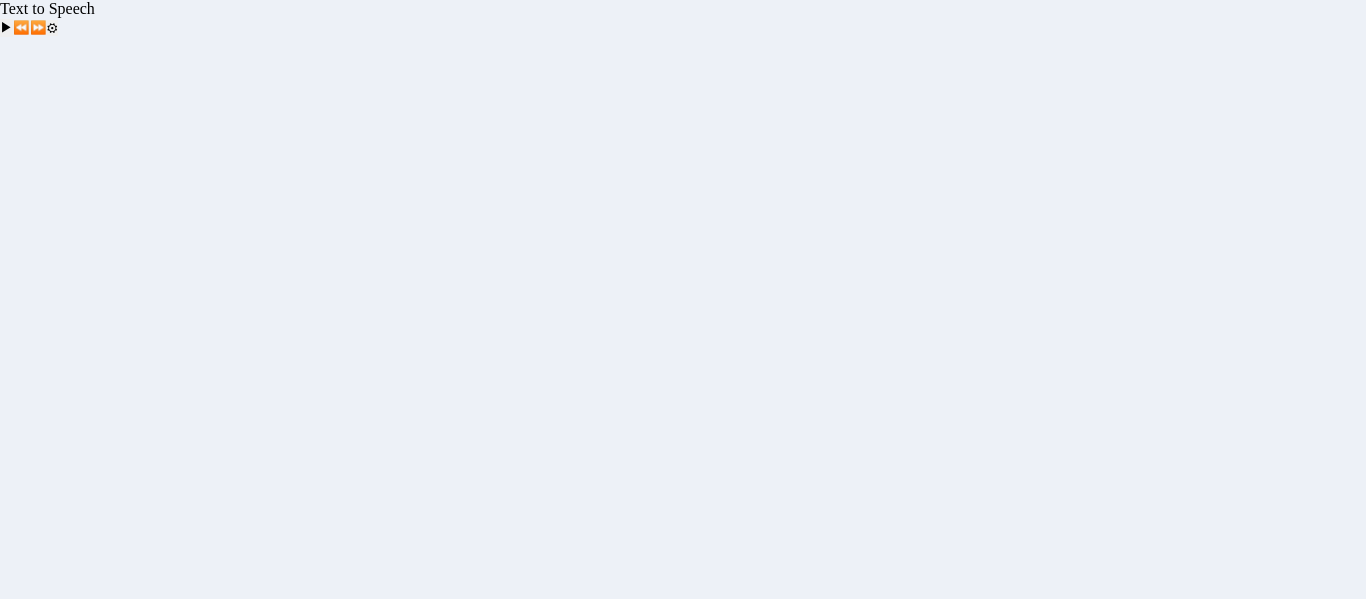 scroll, scrollTop: 0, scrollLeft: 0, axis: both 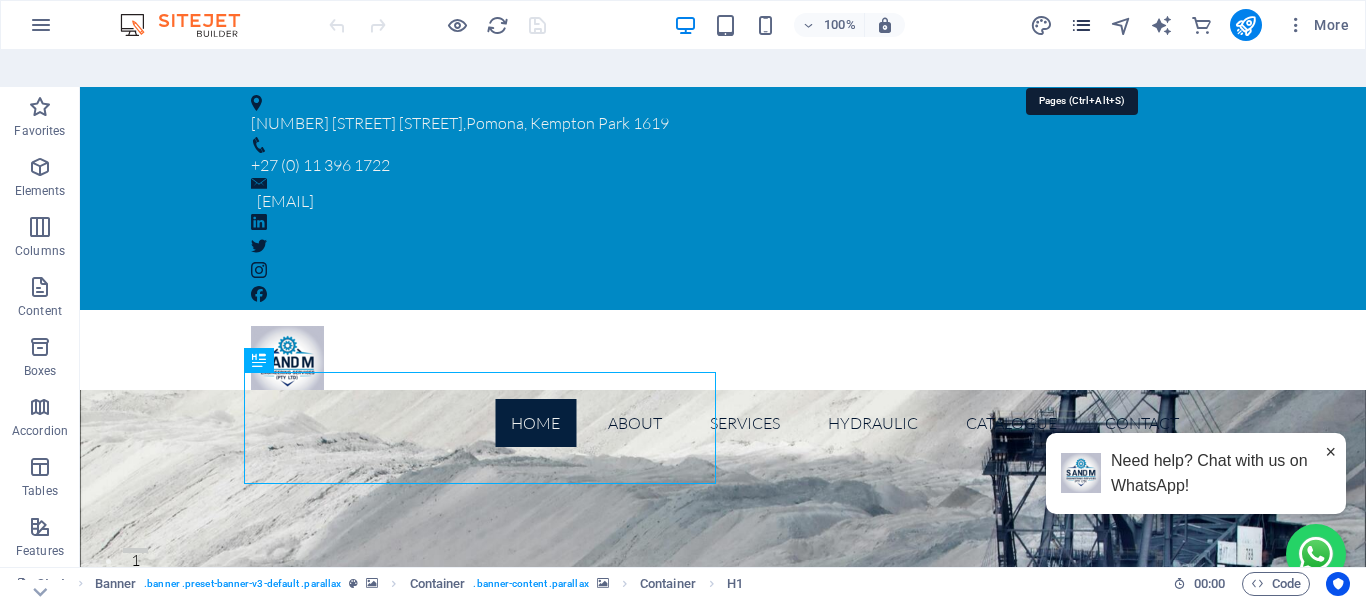 click at bounding box center [1081, 25] 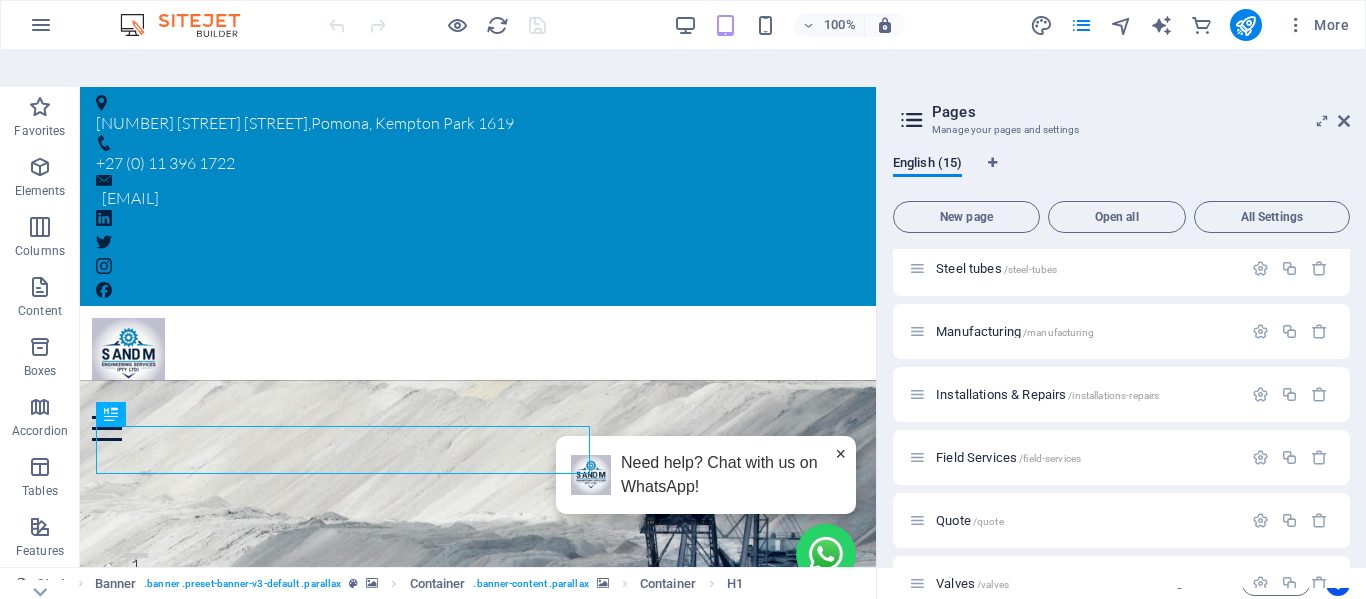 scroll, scrollTop: 606, scrollLeft: 0, axis: vertical 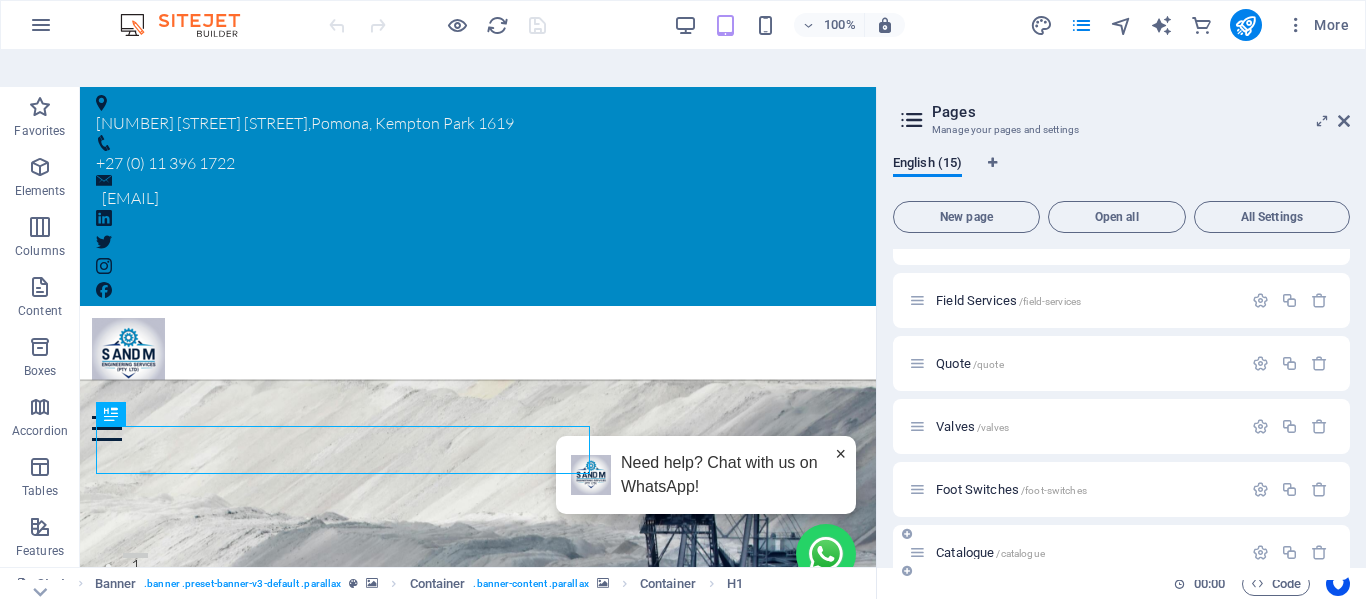 click on "Catalogue /catalogue" at bounding box center [990, 552] 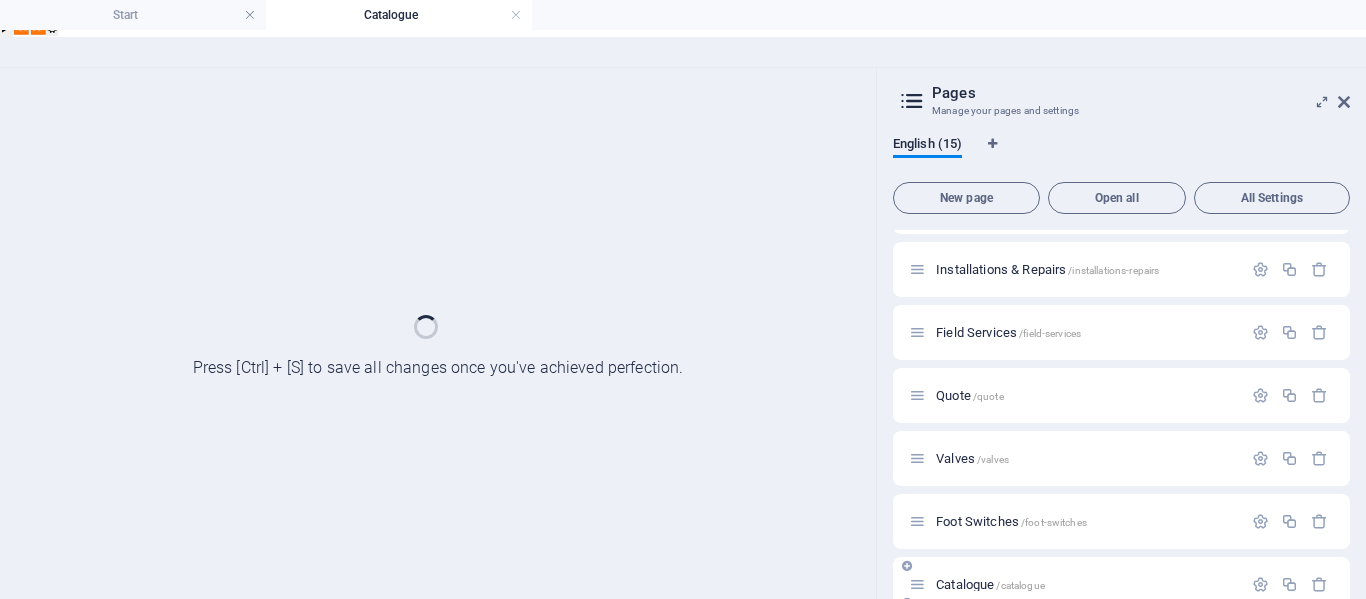 scroll, scrollTop: 555, scrollLeft: 0, axis: vertical 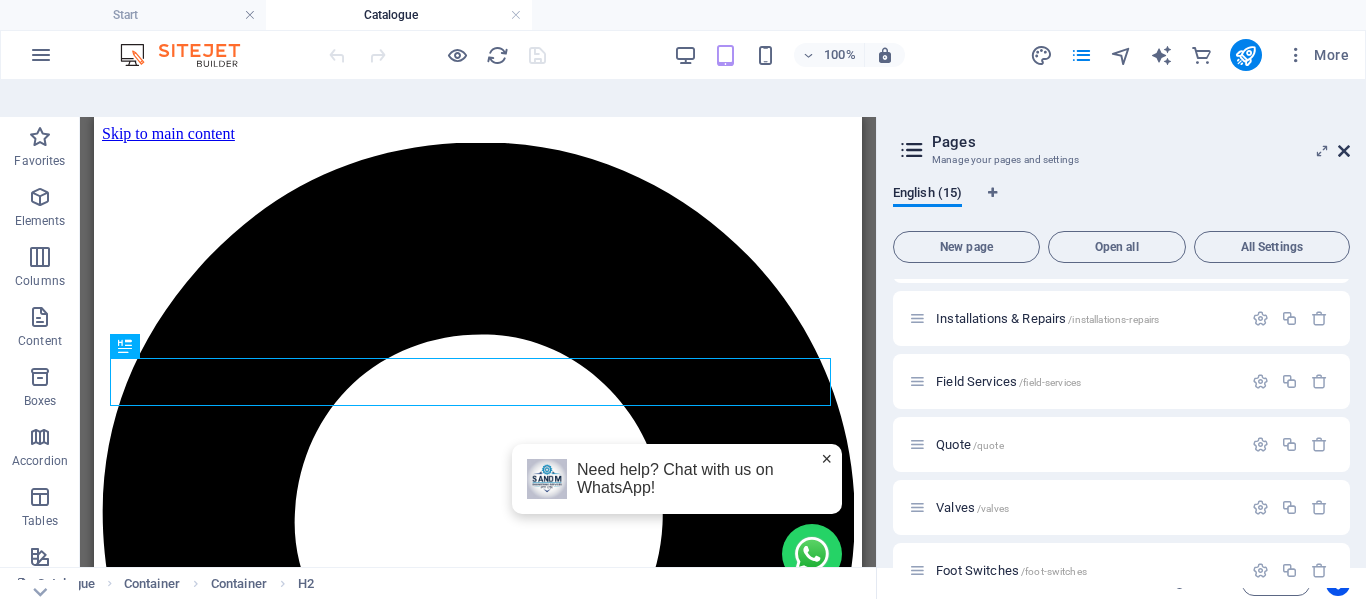 click at bounding box center (1344, 151) 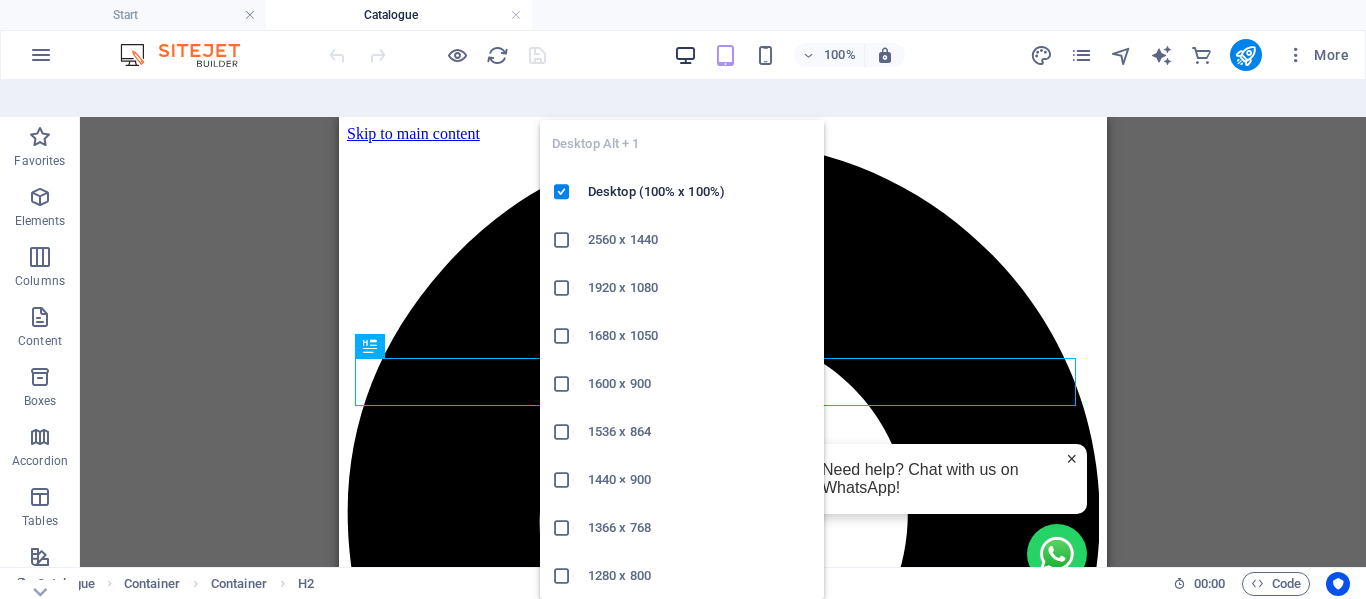 click at bounding box center [685, 55] 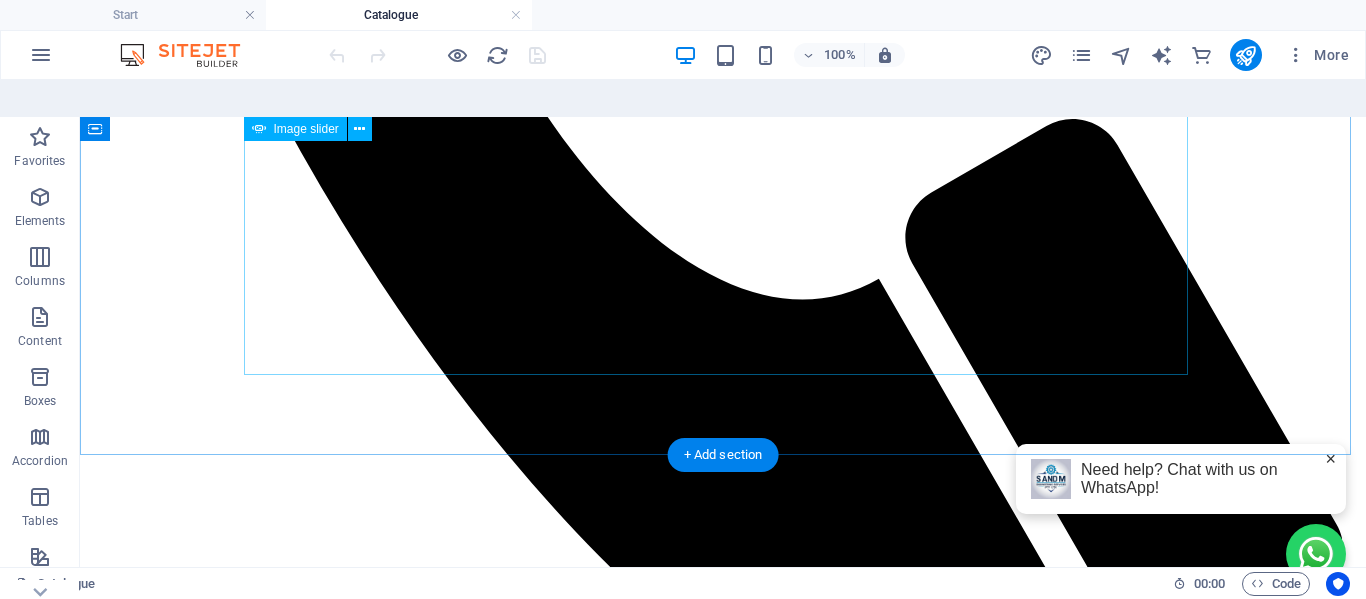 scroll, scrollTop: 11200, scrollLeft: 0, axis: vertical 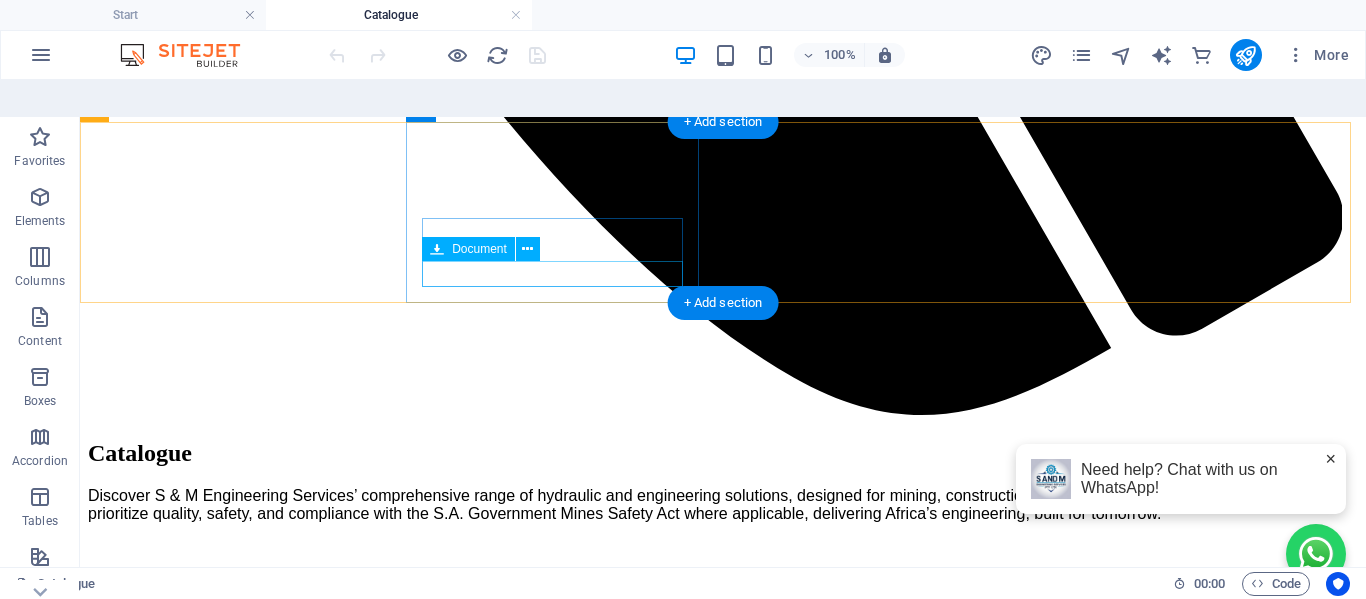 click on "Download Mini catalogue  1.15 MB" at bounding box center (723, 10090) 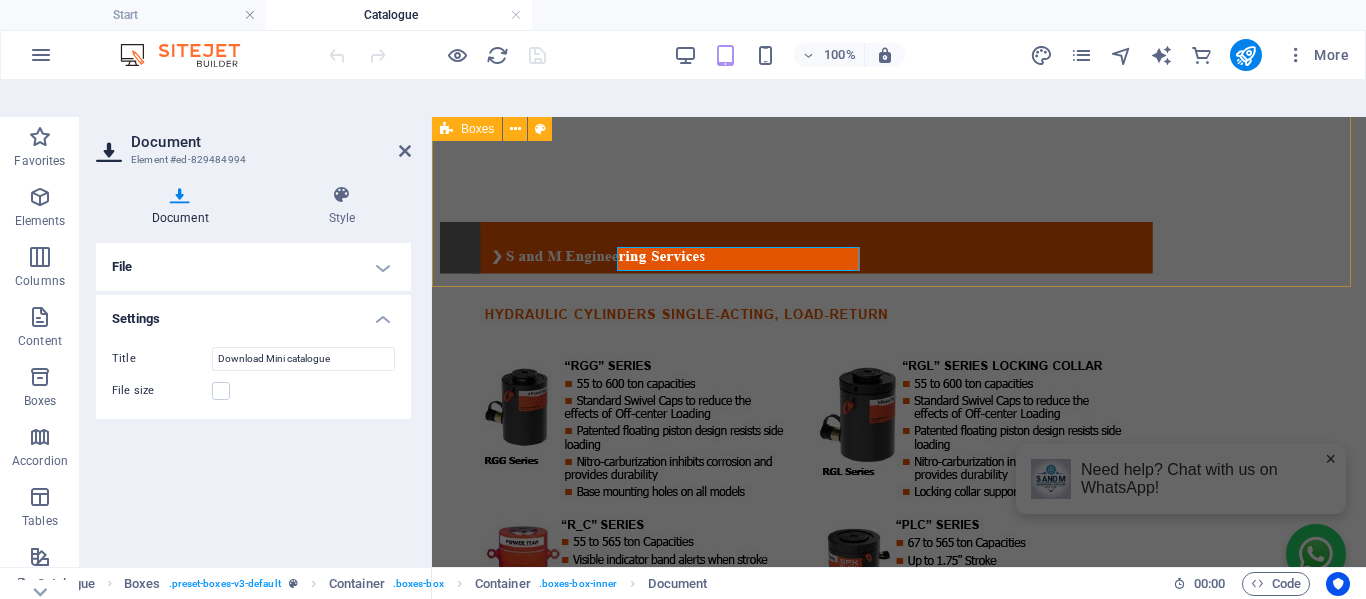 scroll, scrollTop: 10542, scrollLeft: 0, axis: vertical 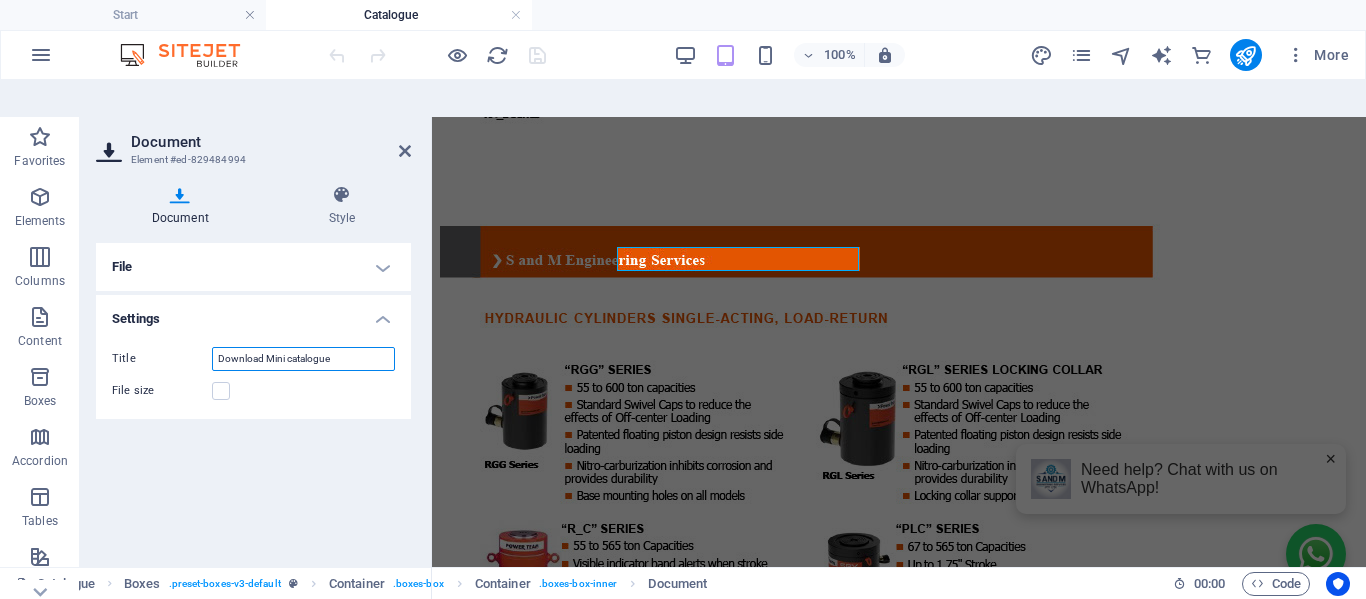 click on "Download Mini catalogue" at bounding box center (303, 359) 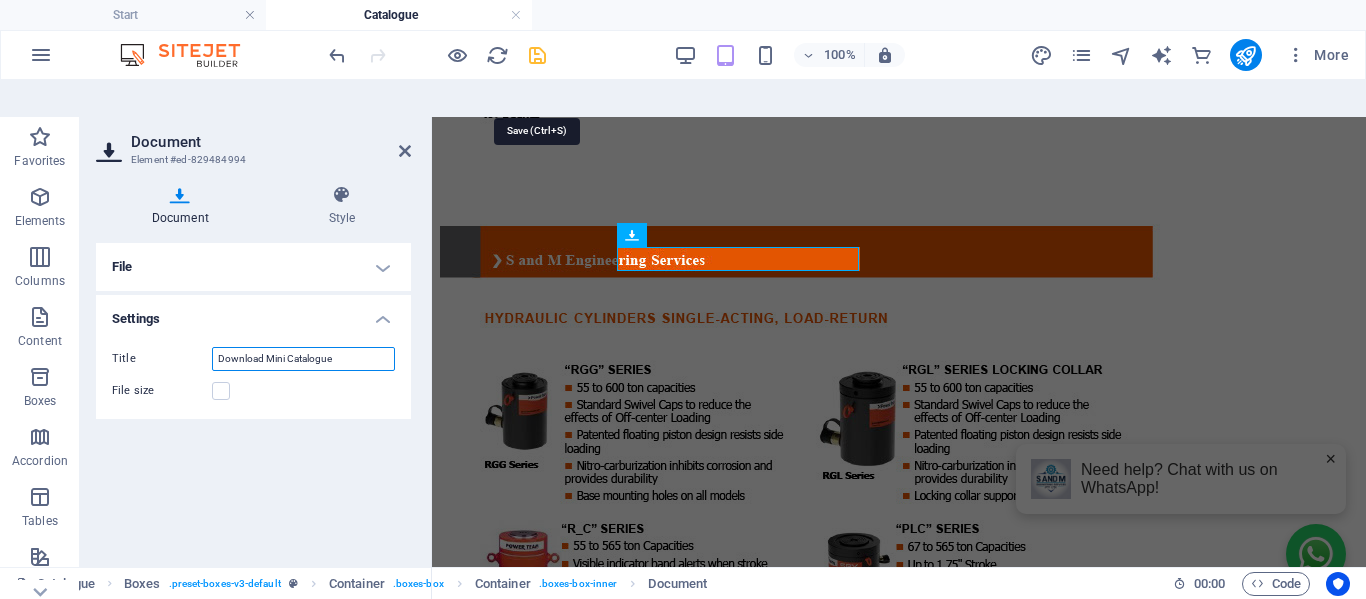 type on "Download Mini Catalogue" 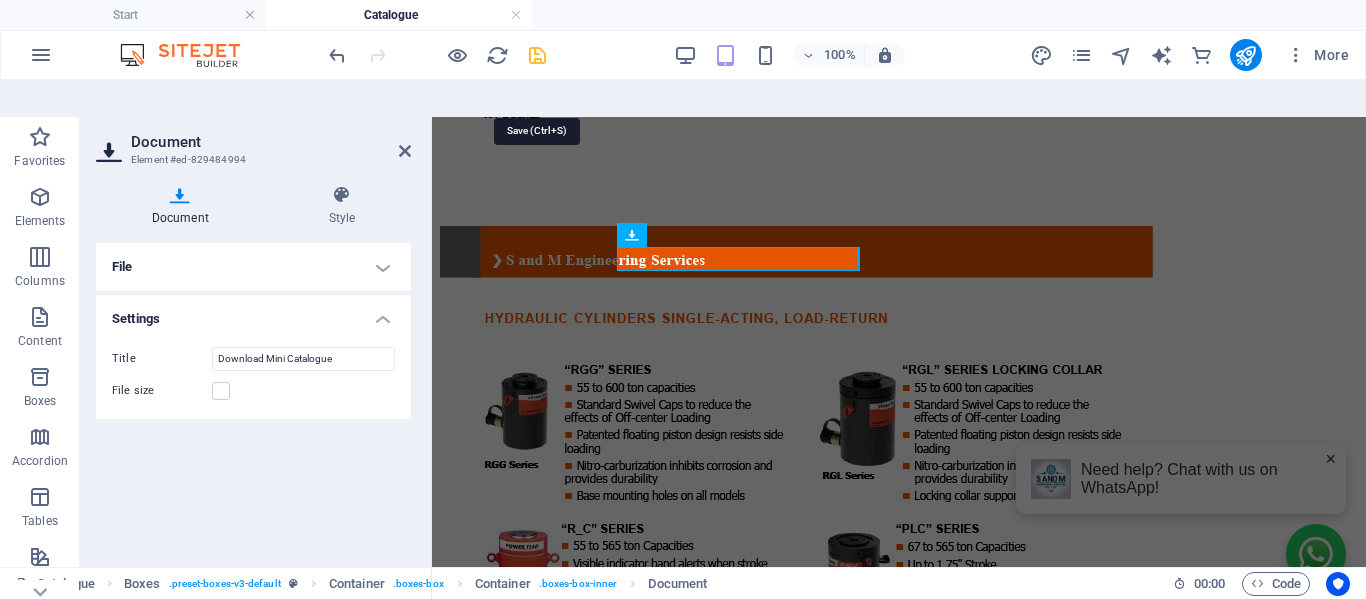 click at bounding box center [537, 55] 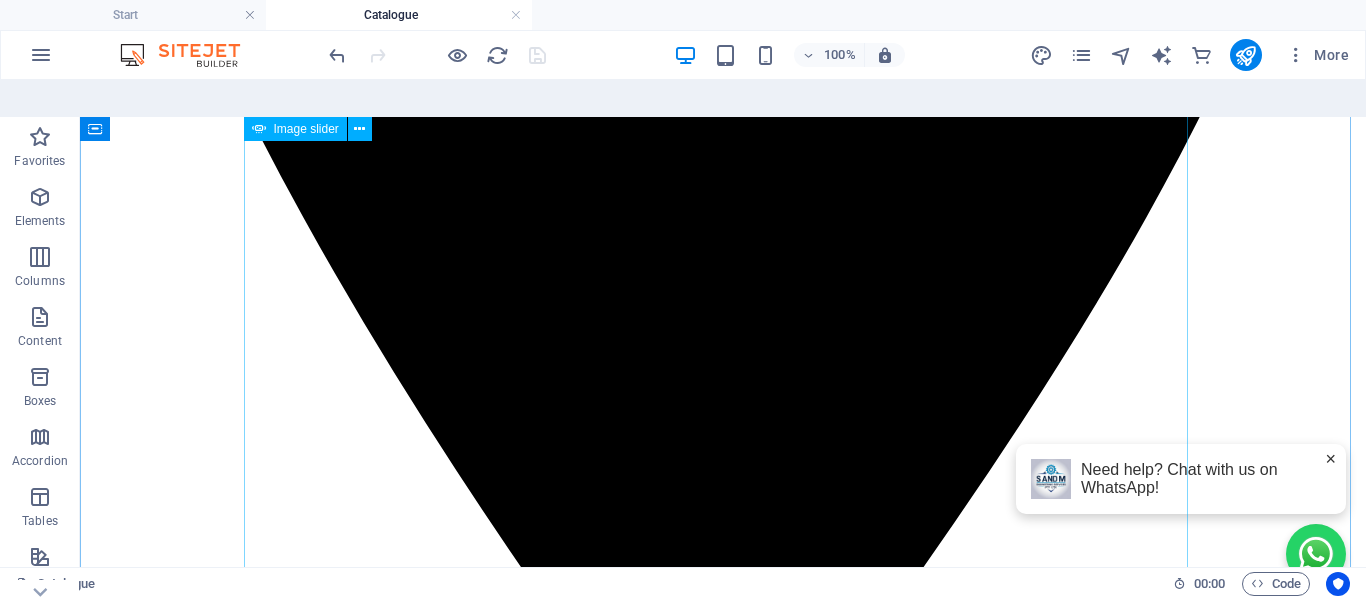 scroll, scrollTop: 1013, scrollLeft: 0, axis: vertical 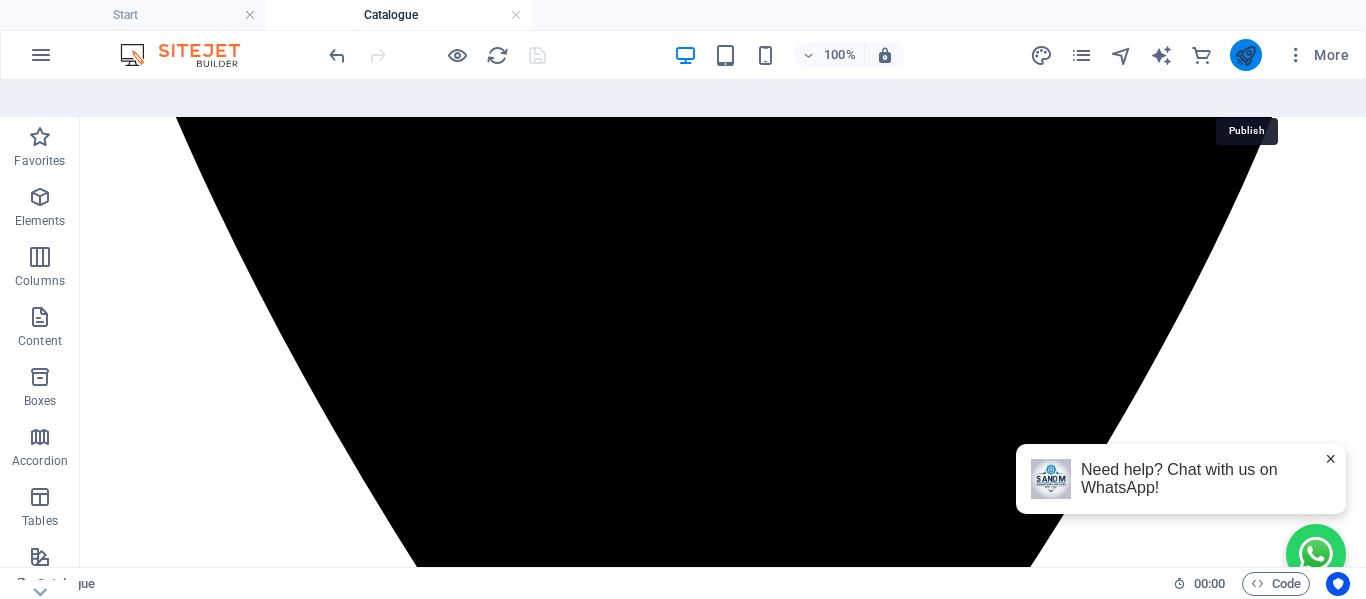 click at bounding box center [1245, 55] 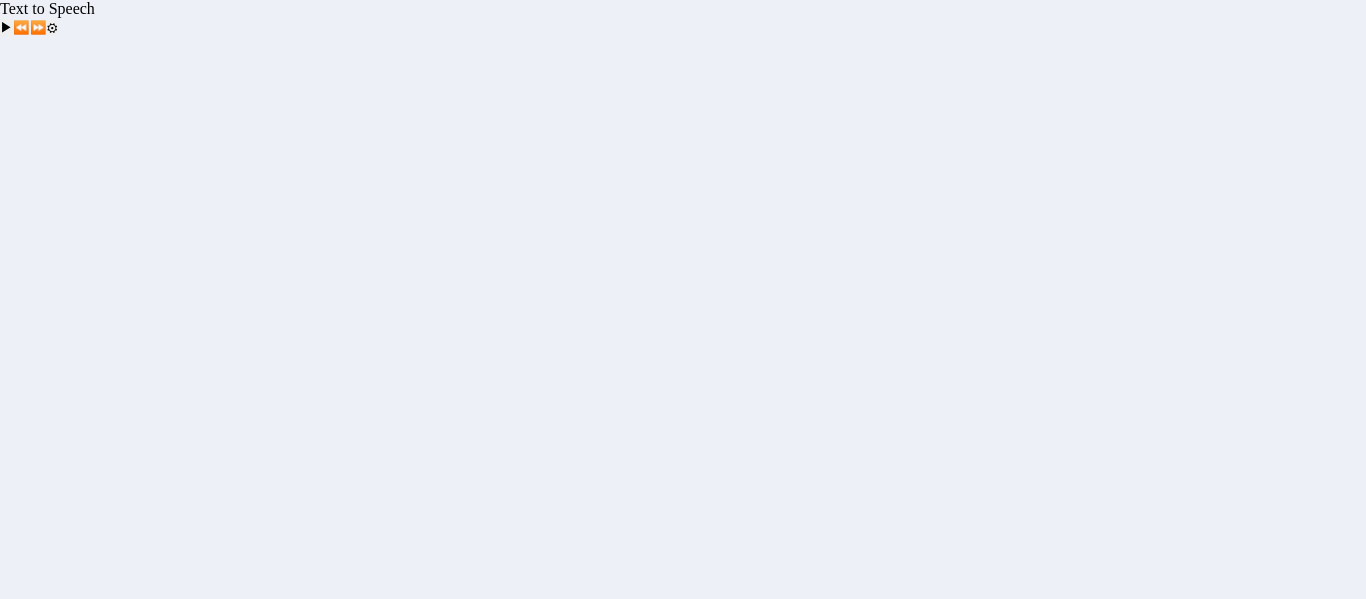 scroll, scrollTop: 0, scrollLeft: 0, axis: both 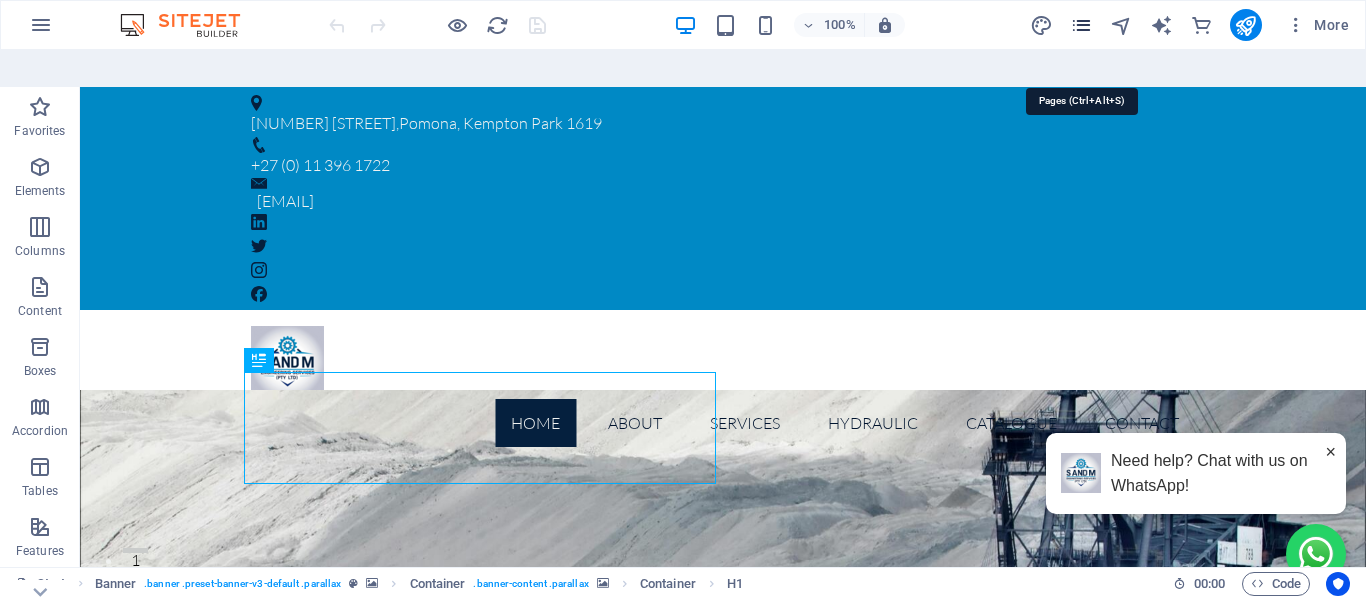 click at bounding box center (1081, 25) 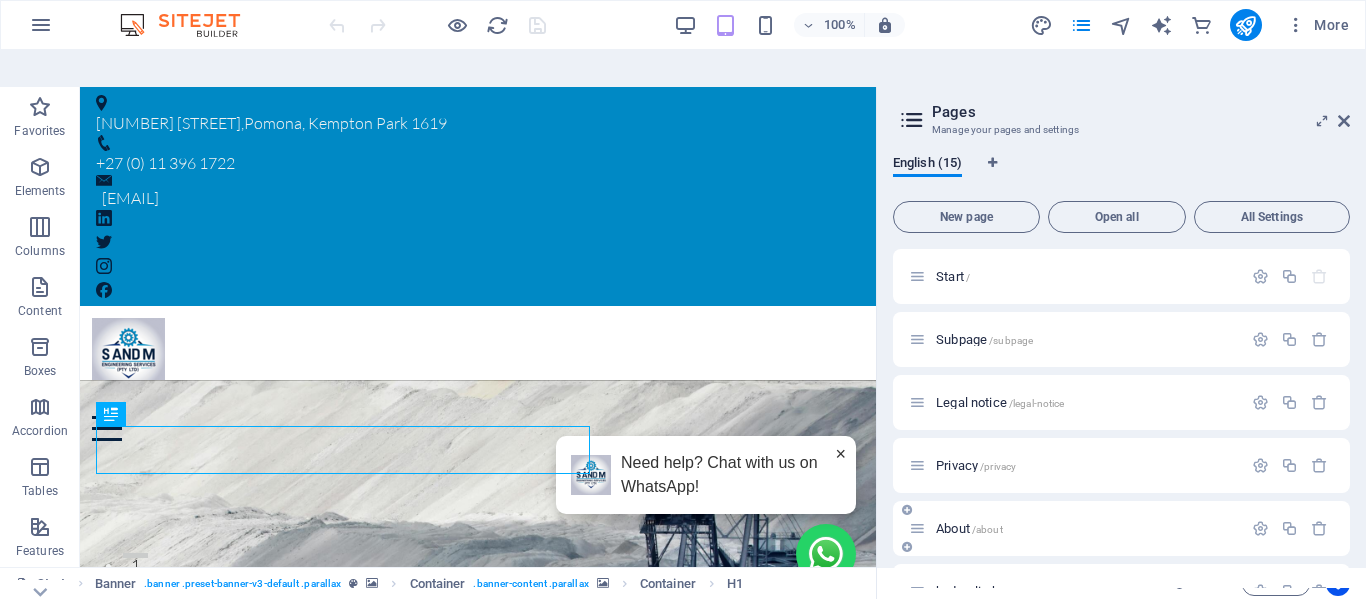 click on "About /about" at bounding box center (969, 528) 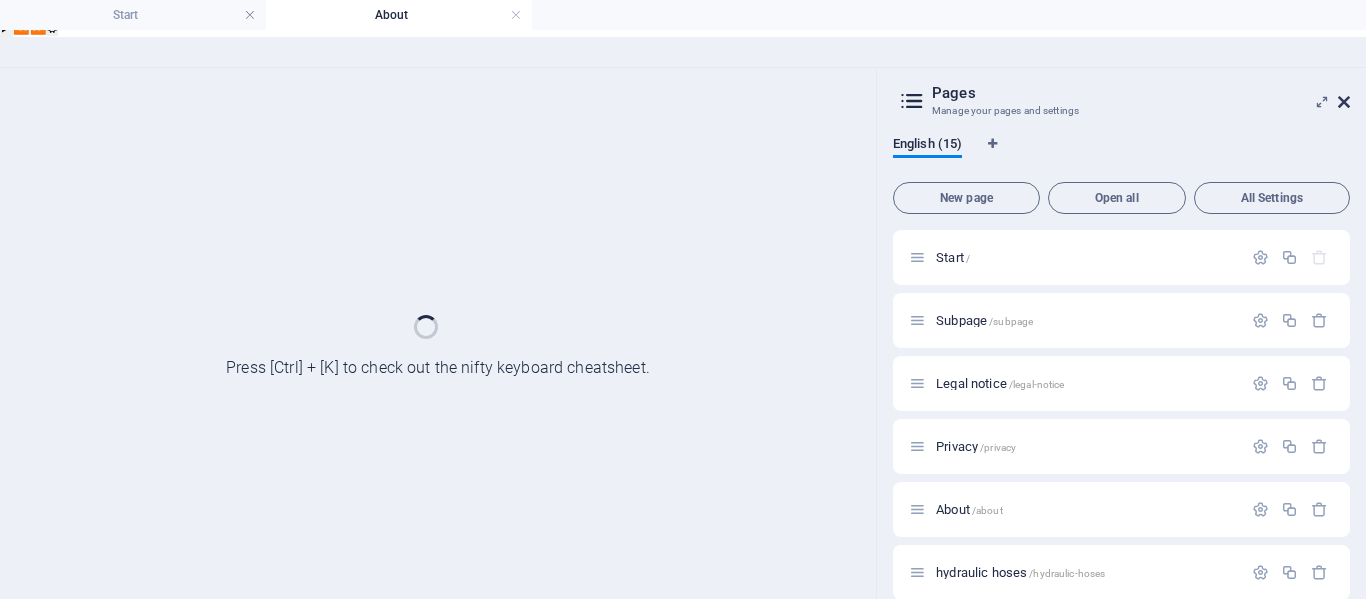 click at bounding box center (1344, 102) 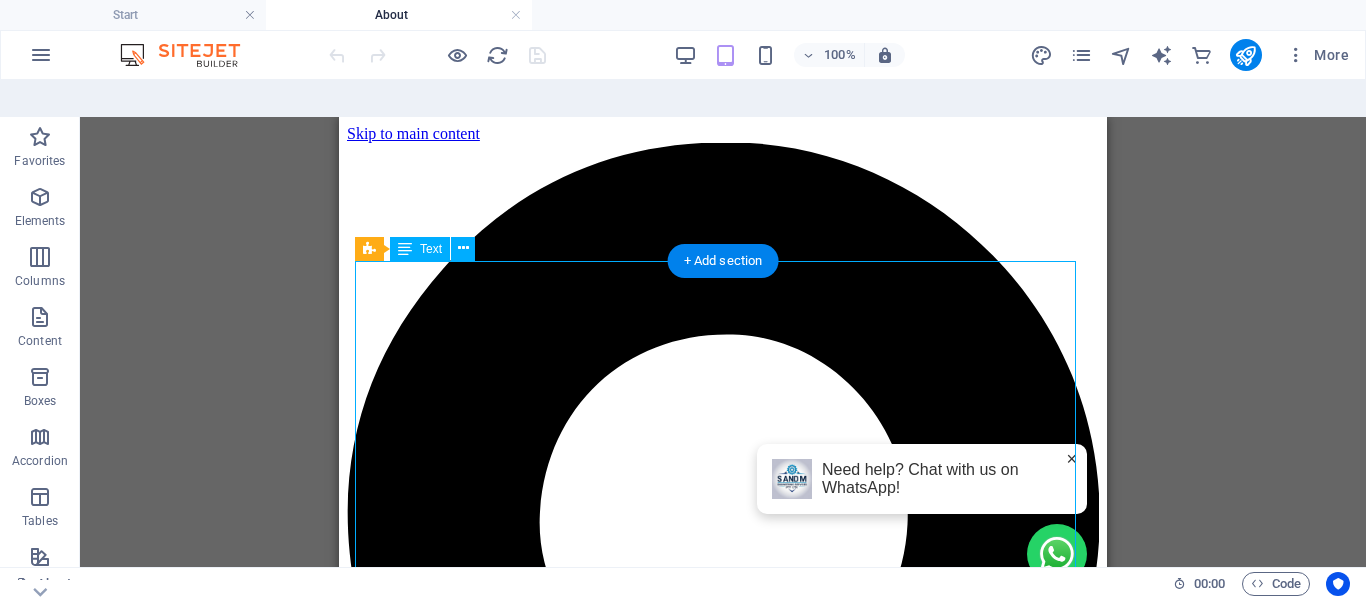 scroll, scrollTop: 500, scrollLeft: 0, axis: vertical 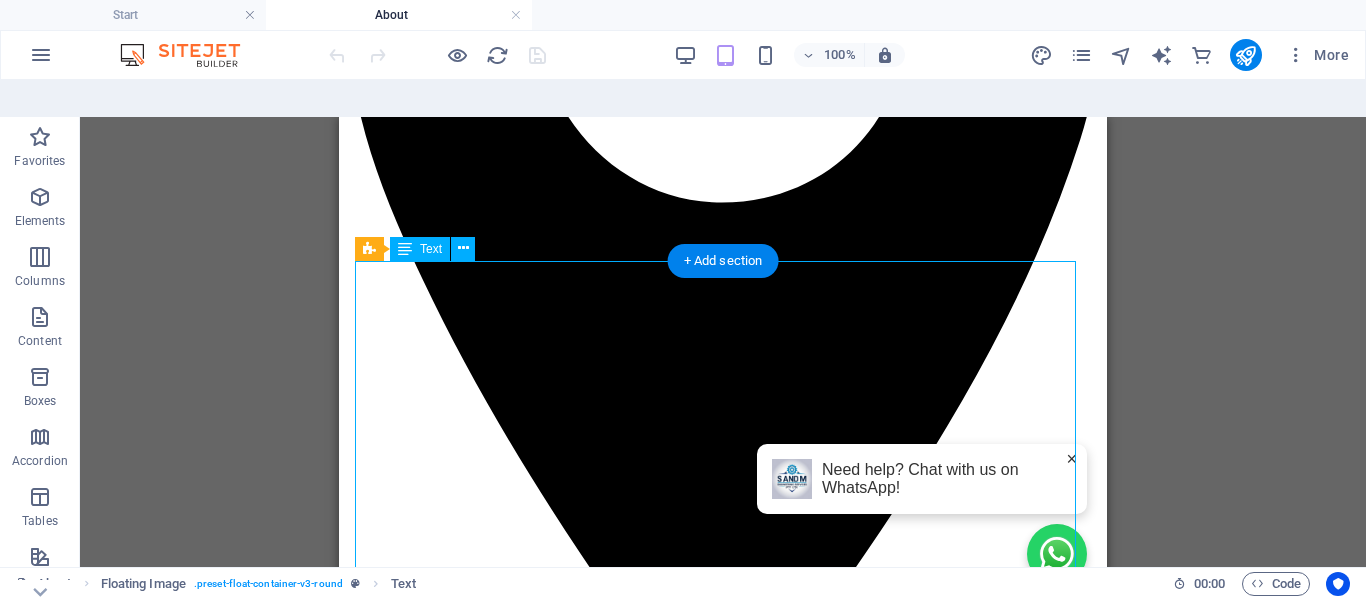 click on "Located in [CITY], just 4km from [AIRPORT], our custom-built 2.2 Ha quare-meter workshop is set on a 2.2-hectare property, offering a park-like environment and ample space for future expansion. This strategic location ensures easy access to major national highways, enabling us to serve clients across South Africa and neighboring countries, including Botswana, Namibia, and Mozambique. At S & M Engineering Services, we pride ourselves on our ability to respond swiftly to customer needs, offering guaranteed solutions to complex challenges. Our state-of-the-art facilities and dedicated team enable us to design, manufacture, and maintain specialized hydraulic equipment with a focus on quality, efficiency, and professionalism. As a trusted service provider to industry leaders such as Barloworld (Caterpillar), Komatsu, Liebherr, Bell Equipment, Hitachi, and Daewoo, we uphold the highest engineering standards." at bounding box center (723, 7234) 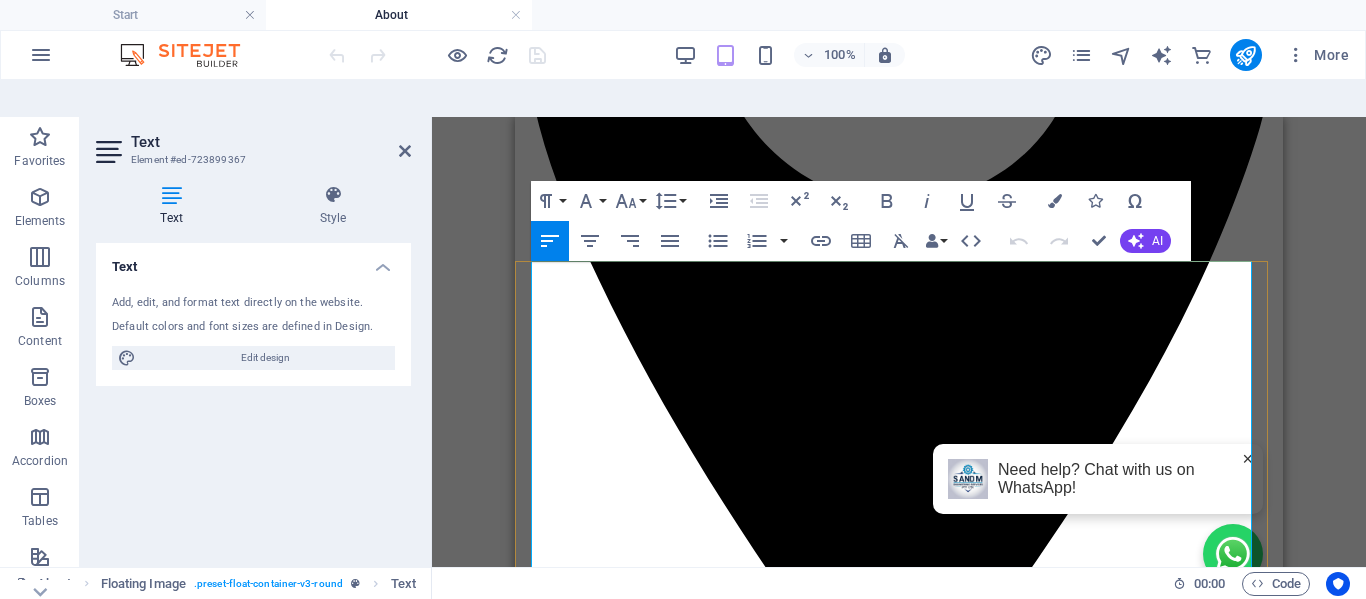 click on "Located in [CITY], just 4km from [AIRPORT], our custom-built 2.2 Ha quare-meter workshop is set on a 2.2-hectare property, offering a park-like environment and ample space for future expansion. This strategic location ensures easy access to major national highways, enabling us to serve clients across South Africa and neighboring countries, including Botswana, Namibia, and Mozambique." at bounding box center [899, 7082] 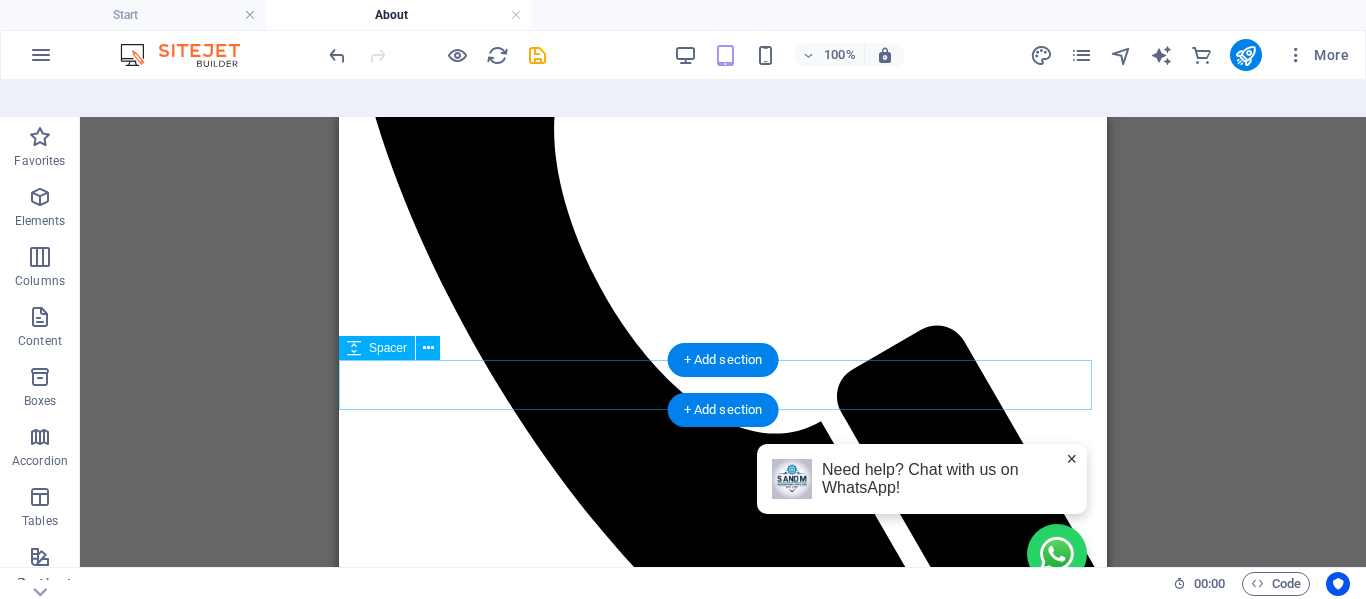 scroll, scrollTop: 1400, scrollLeft: 0, axis: vertical 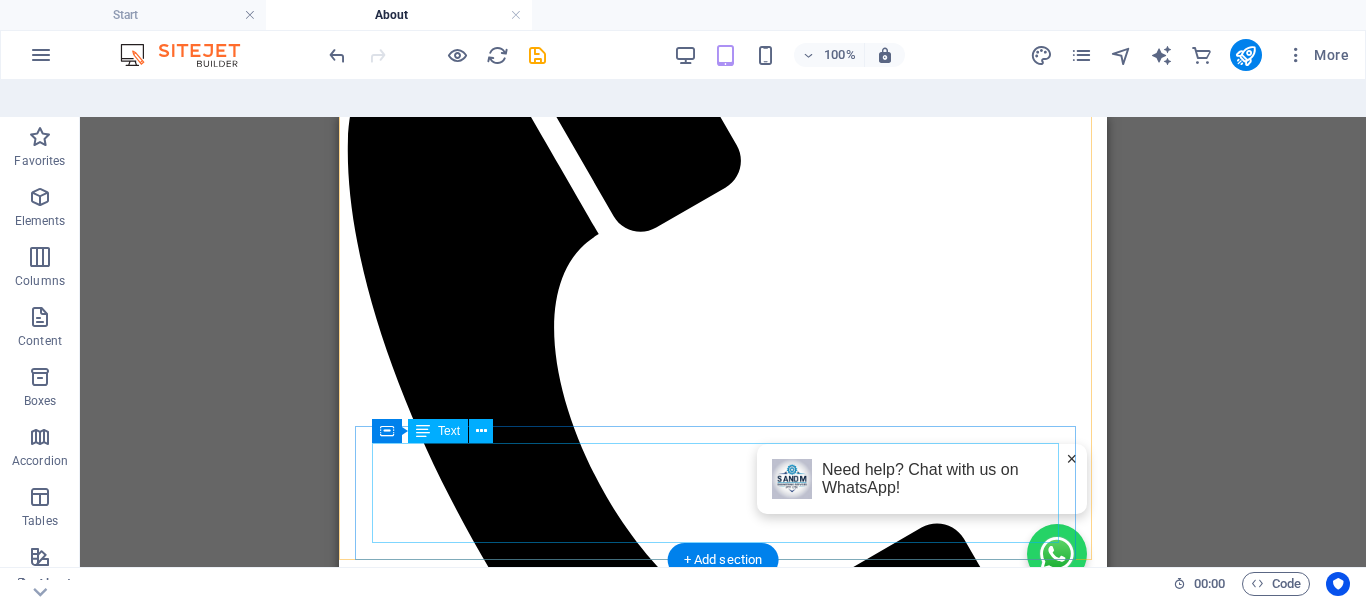 click on "Excellence: Committing to superior quality in every project. Integrity: Building trust through transparent and ethical practices. Innovation: Pioneering solutions to meet evolving industry needs. Sustainability: Prioritizing eco-friendly practices for a better future." at bounding box center (723, 6905) 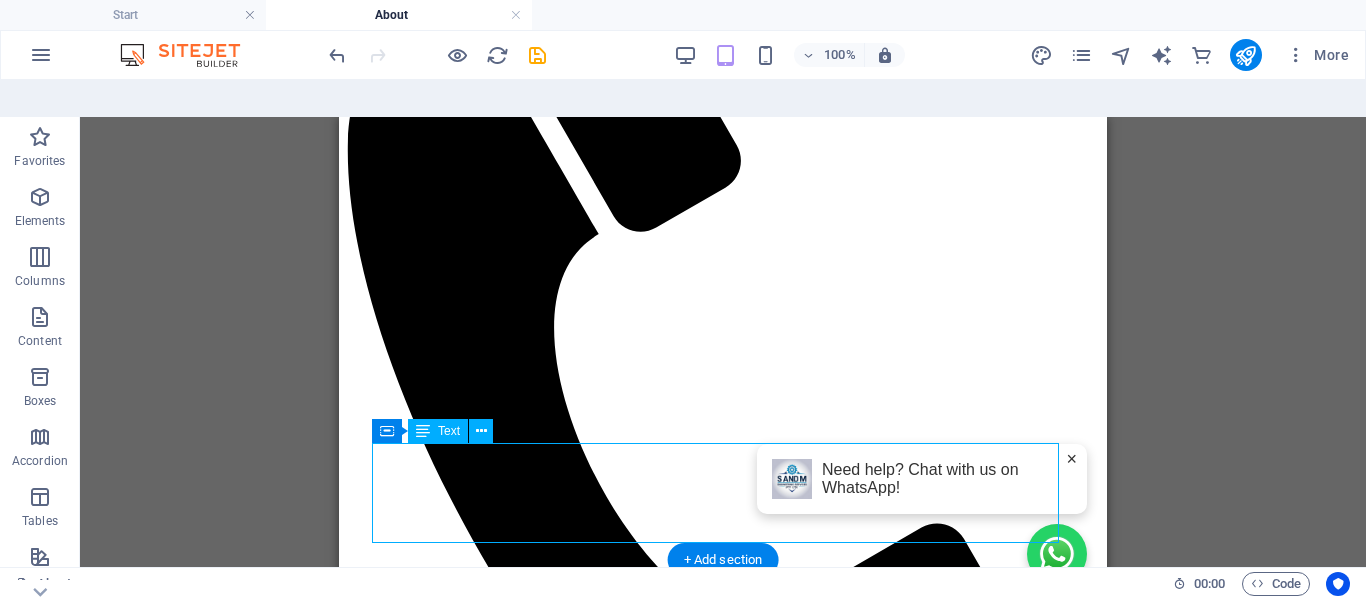 click on "Excellence: Committing to superior quality in every project. Integrity: Building trust through transparent and ethical practices. Innovation: Pioneering solutions to meet evolving industry needs. Sustainability: Prioritizing eco-friendly practices for a better future." at bounding box center (723, 6905) 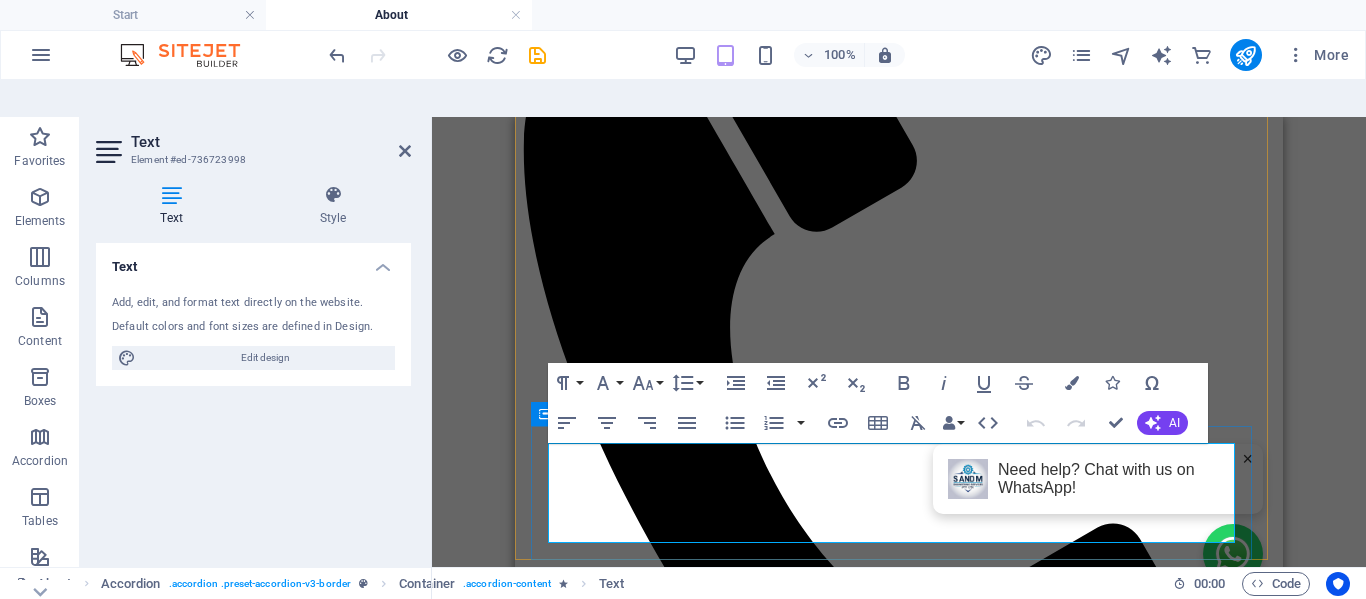 click on "[NUMBER] [STREET] , [CITY], [POSTAL_CODE] +[PHONE_NUMBER] [EMAIL] Home About Services Manufacturing Insatallations Field Services Tools & Equipments Hydraulic hydraulic hoses Adapters Steel tubes Valves Foot Switches Catalogue Contact About Us Founded in June 1987, S & M Engineering Services was established to meet the growing demand for specialised hydraulic equipment and services in South Africa’s thriving mining and construction industries. With over three decades of experience, we have built a reputation for delivering rapid, reliable solutions that comply with the stringent standards of the S.A. Government Mines Safety Act, applicable to both underground and surface mining as well as construction. Drop content here or Add elements Paste clipboard OUR PURPOSE Vision To be the leading provider of innovative hydraulic and engineering solutions, driving progress in the mining, construction, and industrial sectors through excellence and sustainability. Mission Values" at bounding box center [899, 5044] 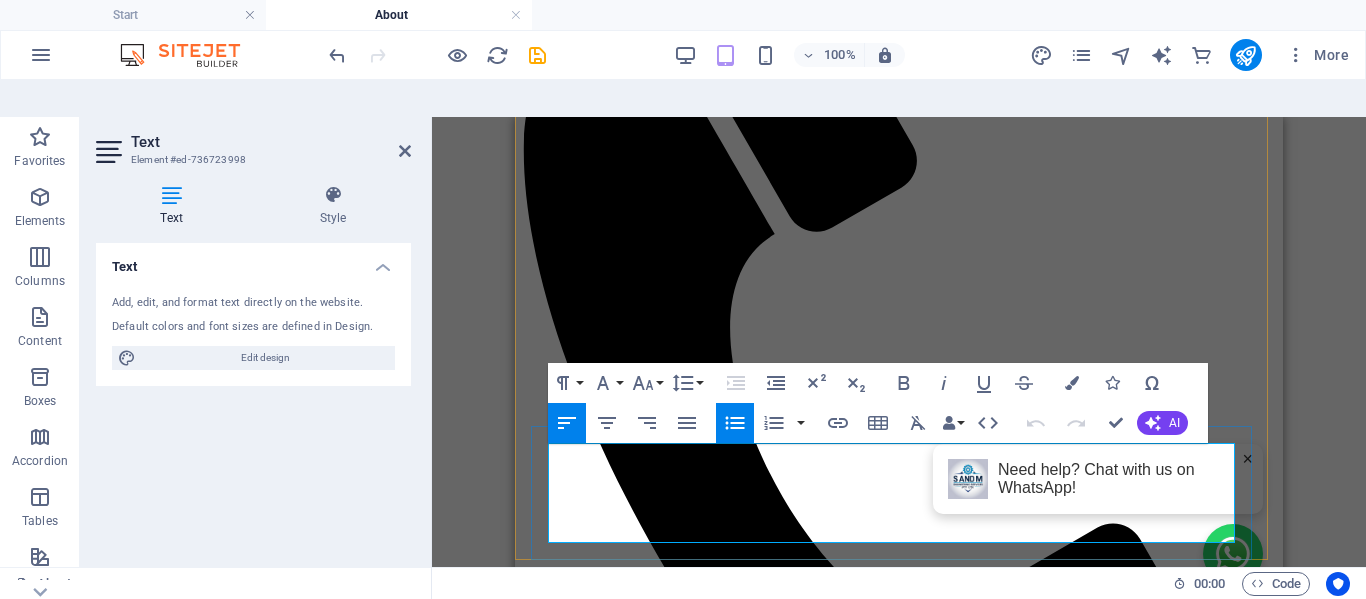 click on "Sustainability: Prioritizing eco-friendly practices for a better future." at bounding box center [919, 6932] 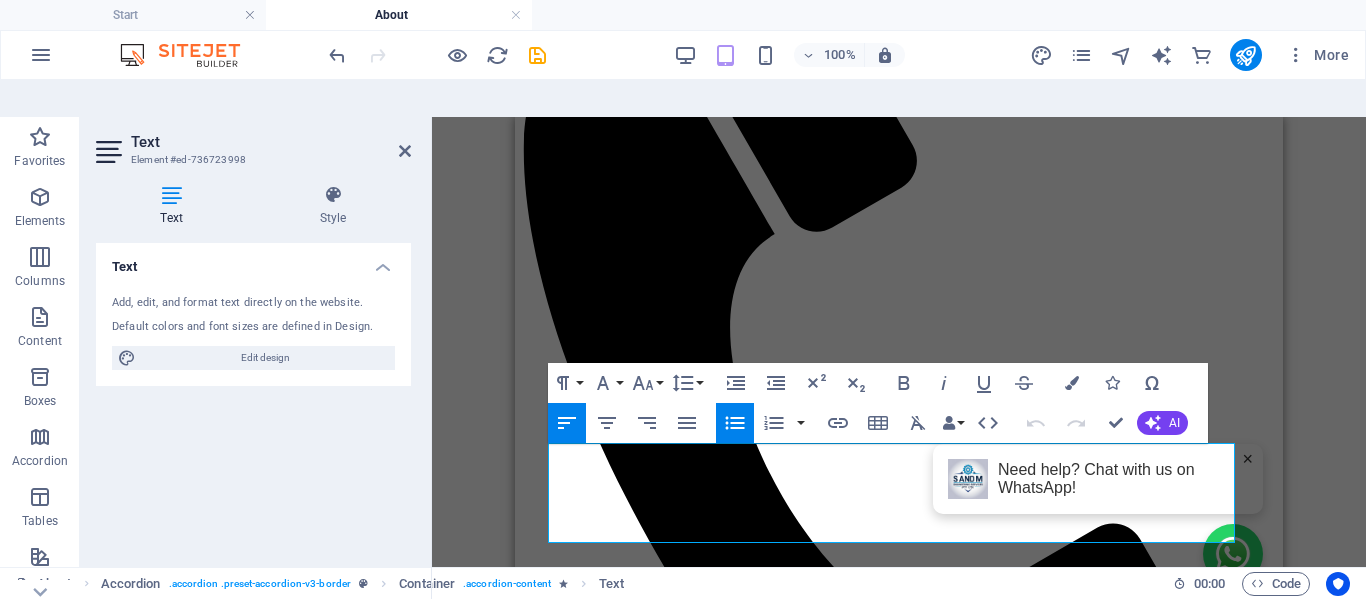 type 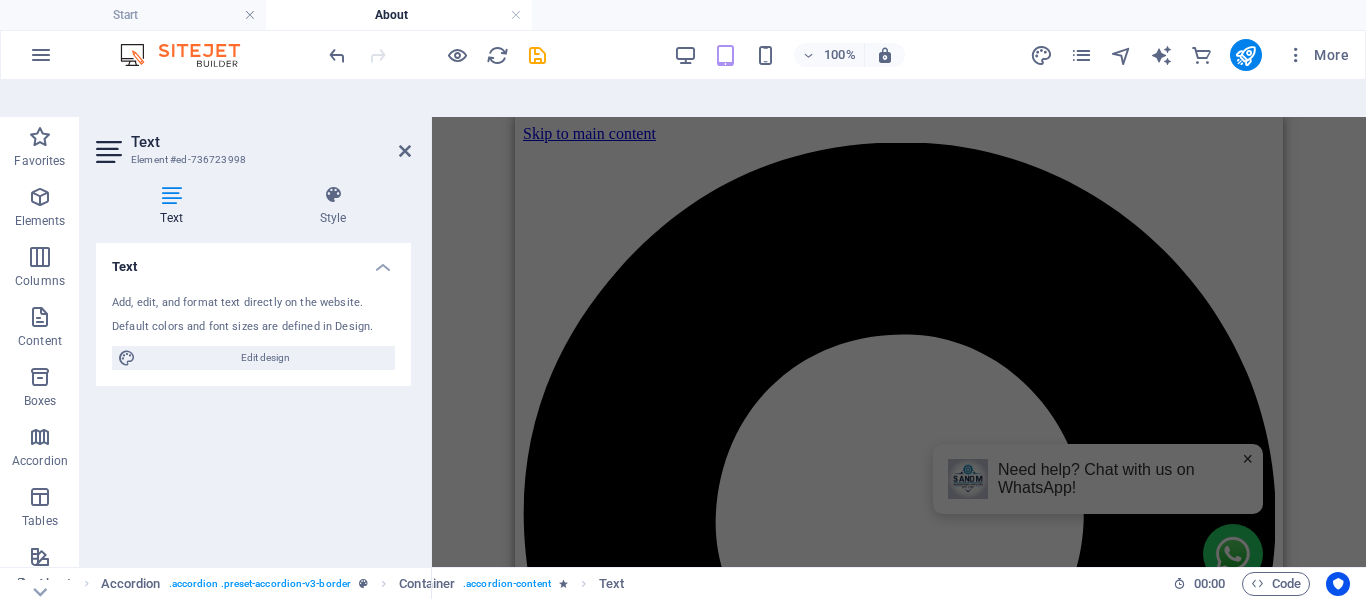 scroll, scrollTop: 604, scrollLeft: 0, axis: vertical 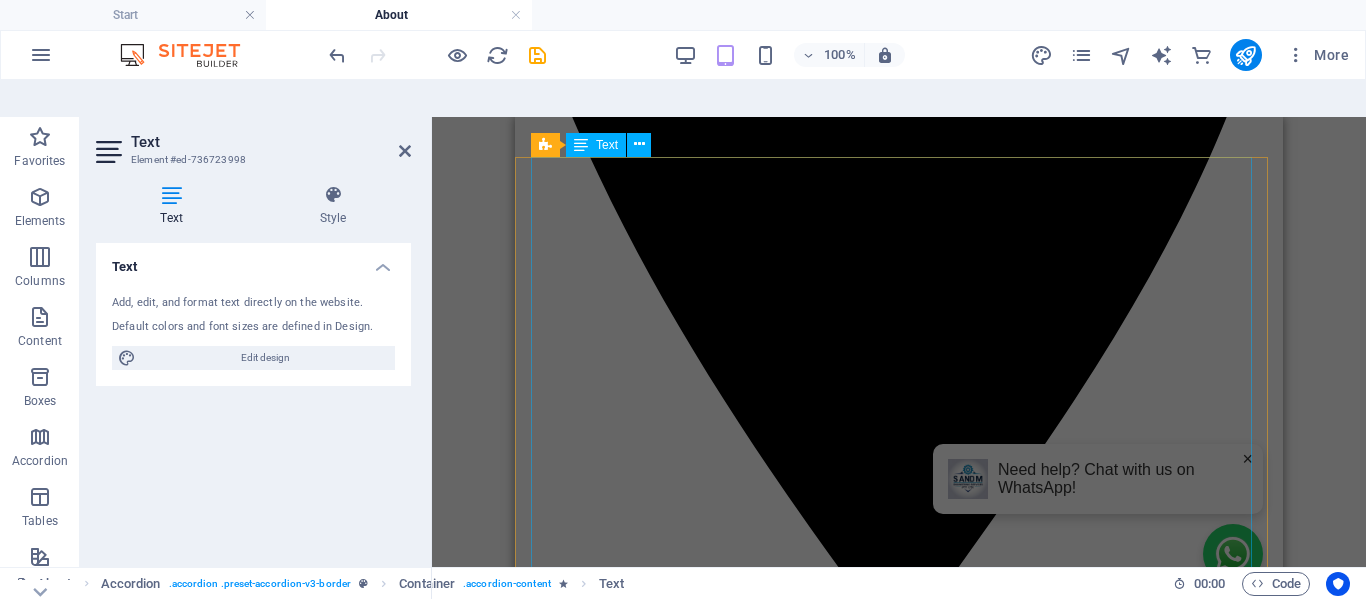 click on "Located in [CITY], just 4km from [AIRPORT], our custom-built workshop is set on a 2.2-hectare property, offering a park-like environment and ample space for future expansion. This strategic location ensures easy access to major national highways, enabling us to serve clients across South Africa and neighboring countries, including Botswana, Namibia, and Mozambique. At S & M Engineering Services, we pride ourselves on our ability to respond swiftly to customer needs, offering guaranteed solutions to complex challenges. Our state-of-the-art facilities and dedicated team enable us to design, manufacture, and maintain specialized hydraulic equipment with a focus on quality, efficiency, and professionalism. As a trusted service provider to industry leaders such as Barloworld (Caterpillar), Komatsu, Liebherr, Bell Equipment, Hitachi, and Daewoo, we uphold the highest engineering standards." at bounding box center (899, 7130) 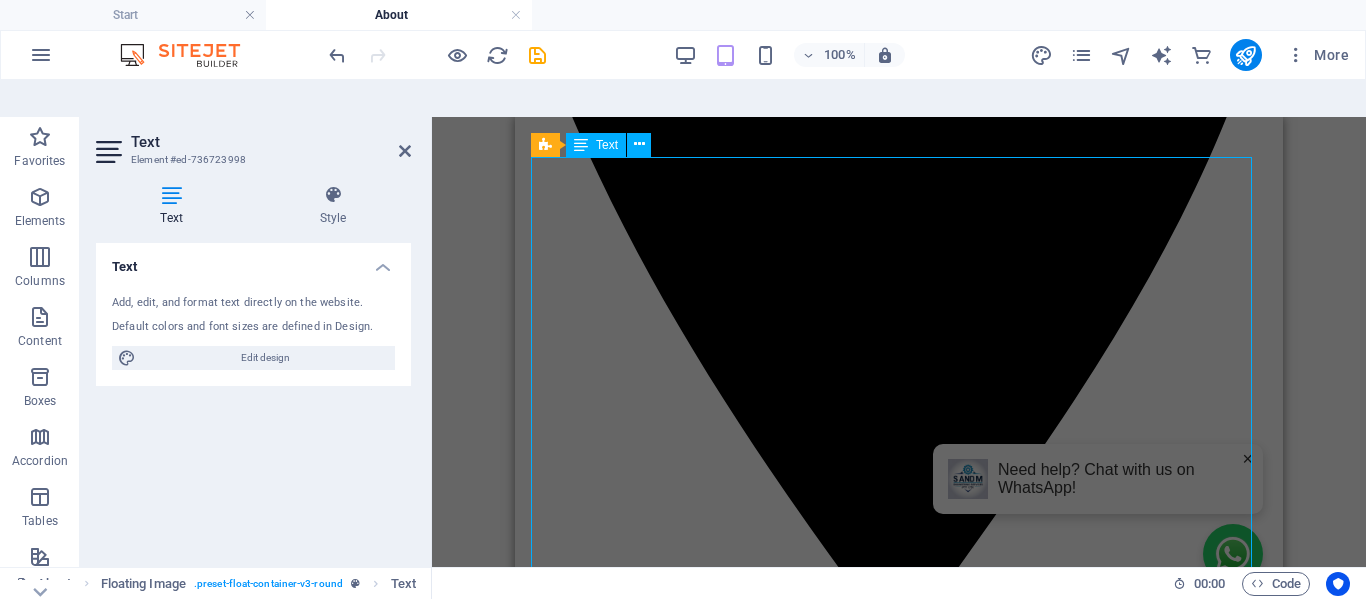 click on "Located in [CITY], just 4km from [AIRPORT], our custom-built workshop is set on a 2.2-hectare property, offering a park-like environment and ample space for future expansion. This strategic location ensures easy access to major national highways, enabling us to serve clients across South Africa and neighboring countries, including Botswana, Namibia, and Mozambique. At S & M Engineering Services, we pride ourselves on our ability to respond swiftly to customer needs, offering guaranteed solutions to complex challenges. Our state-of-the-art facilities and dedicated team enable us to design, manufacture, and maintain specialized hydraulic equipment with a focus on quality, efficiency, and professionalism. As a trusted service provider to industry leaders such as Barloworld (Caterpillar), Komatsu, Liebherr, Bell Equipment, Hitachi, and Daewoo, we uphold the highest engineering standards." at bounding box center [899, 7130] 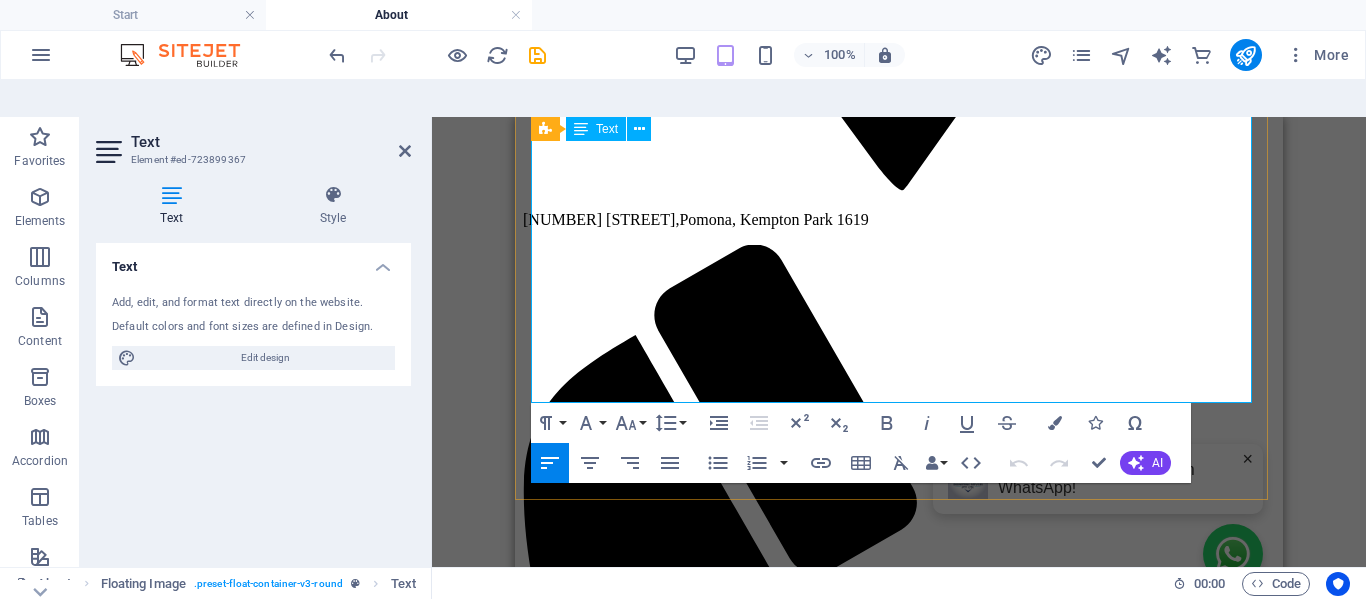 scroll, scrollTop: 1133, scrollLeft: 0, axis: vertical 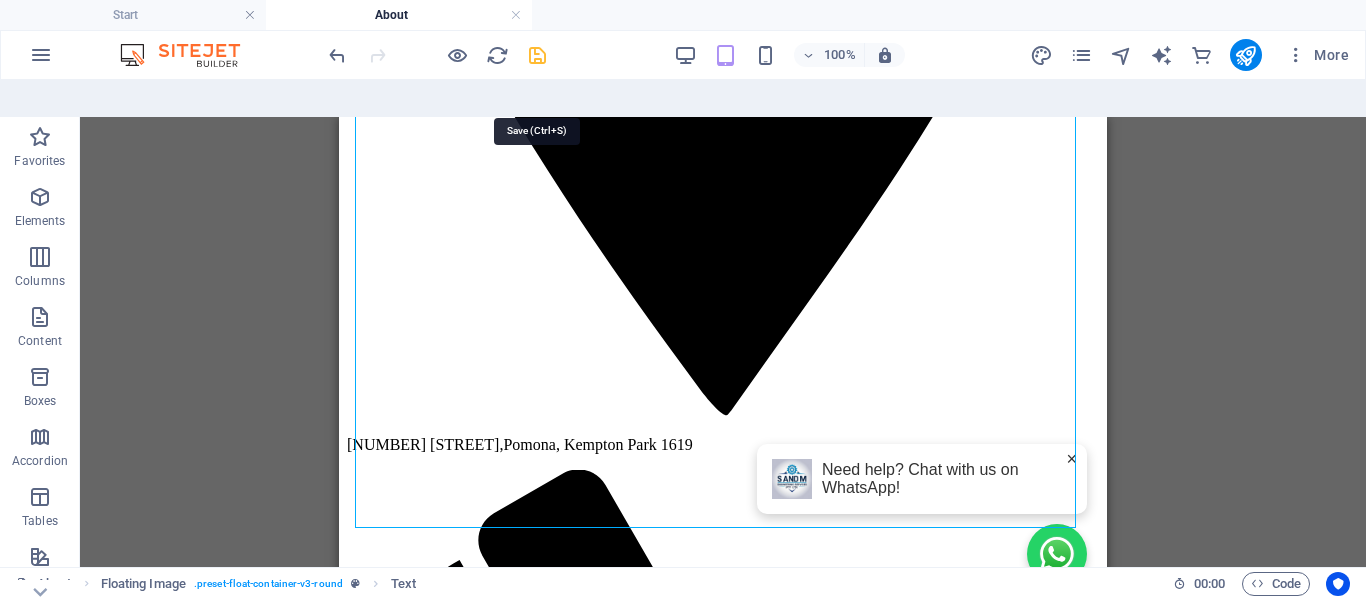 click at bounding box center (537, 55) 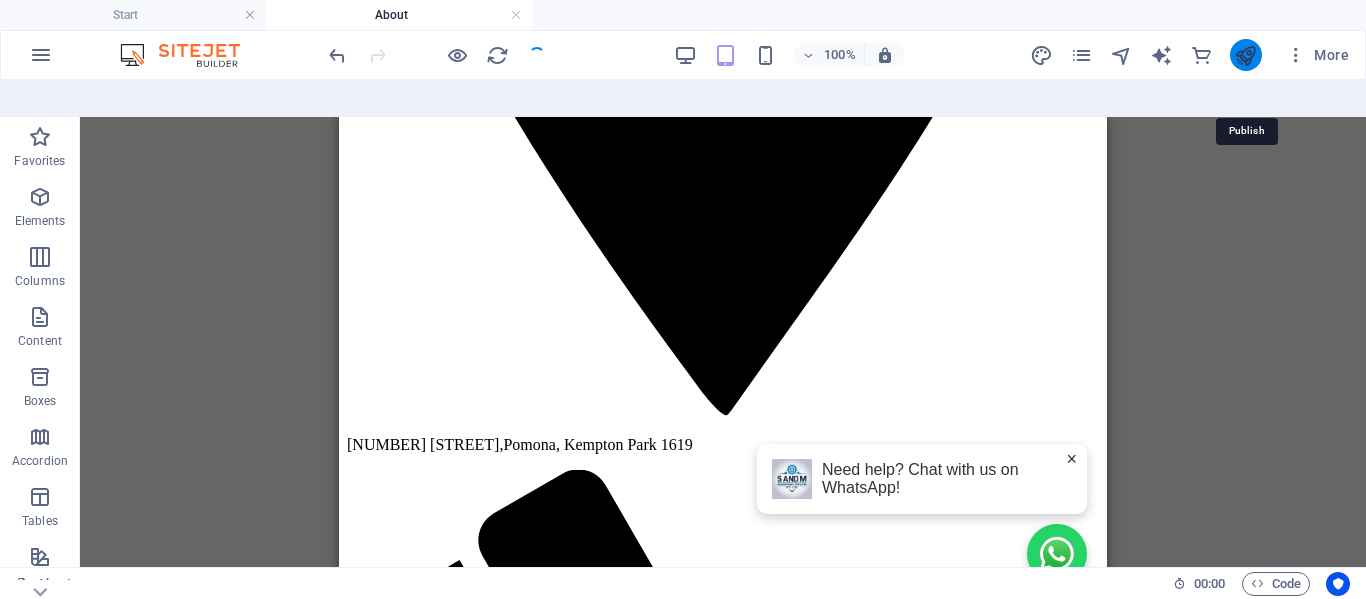 click at bounding box center (1245, 55) 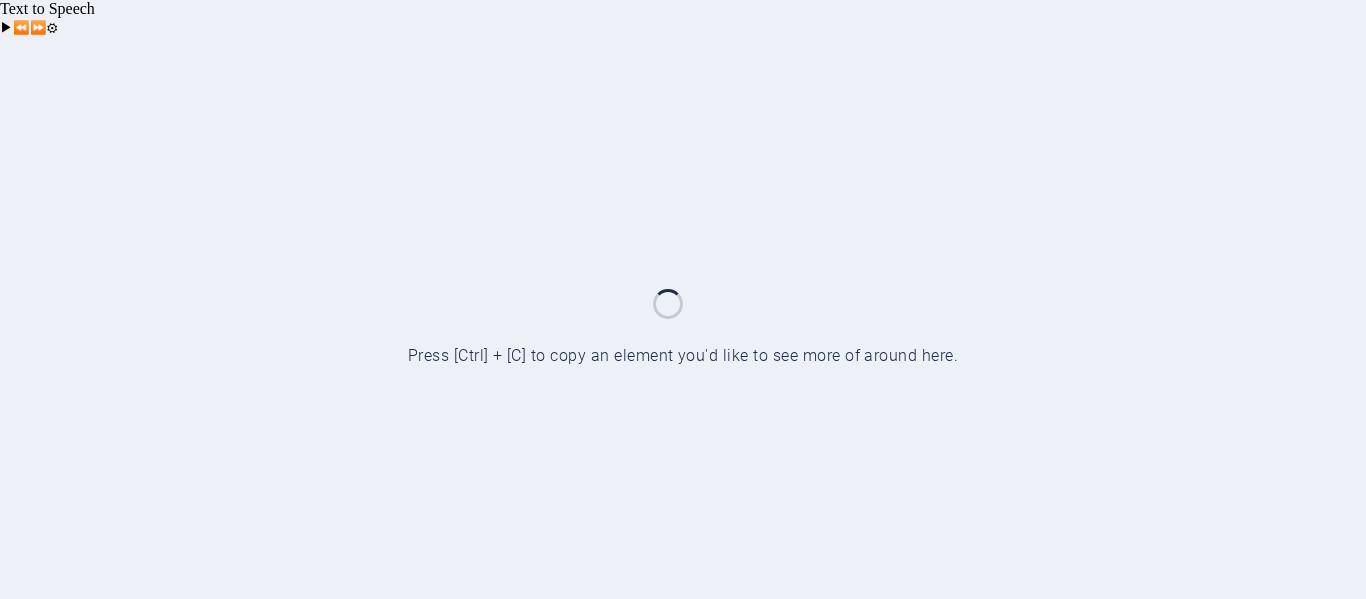 scroll, scrollTop: 0, scrollLeft: 0, axis: both 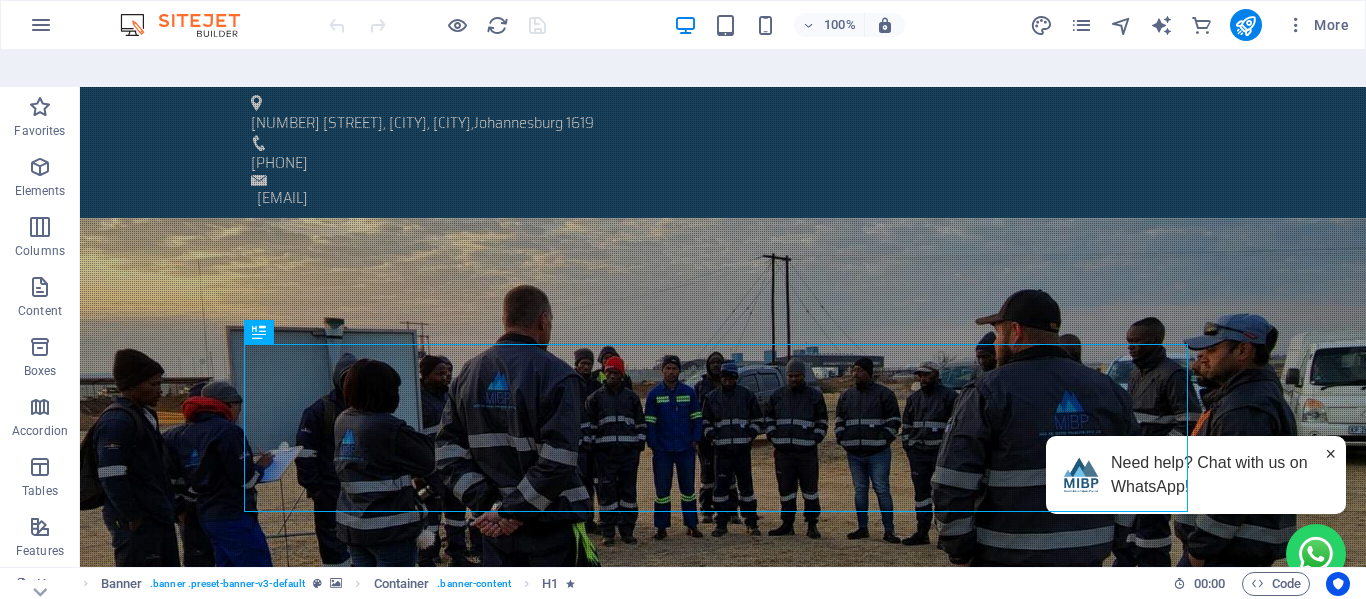 click on "×" at bounding box center (1330, 454) 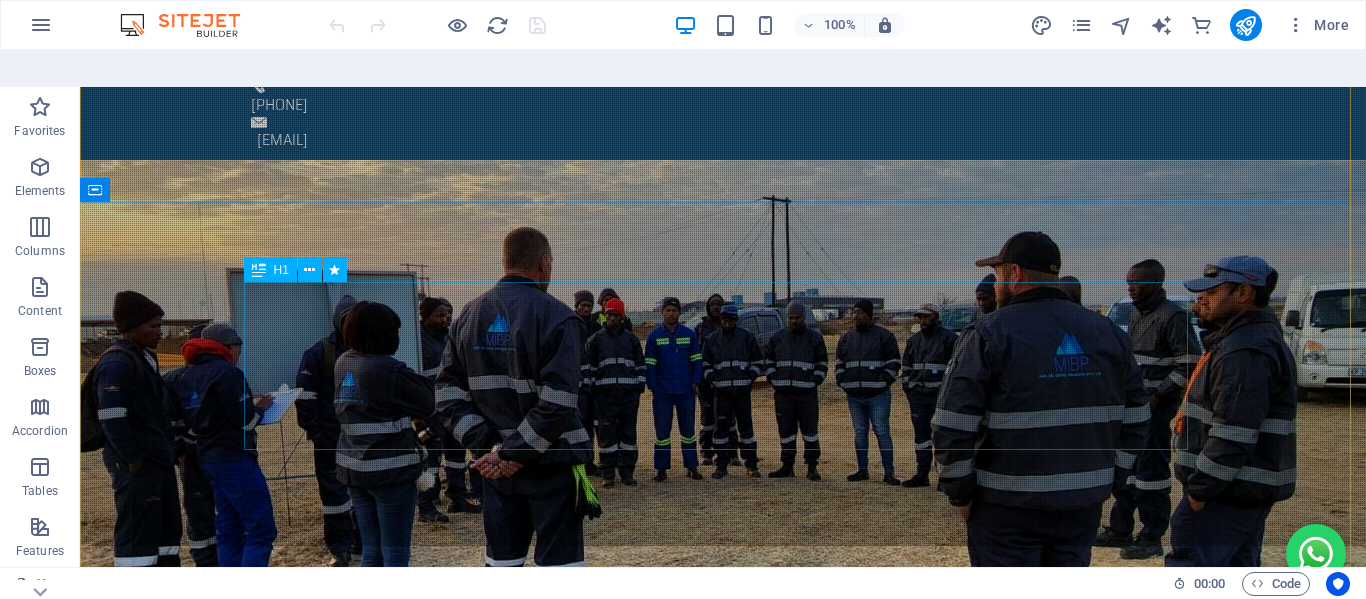 scroll, scrollTop: 0, scrollLeft: 0, axis: both 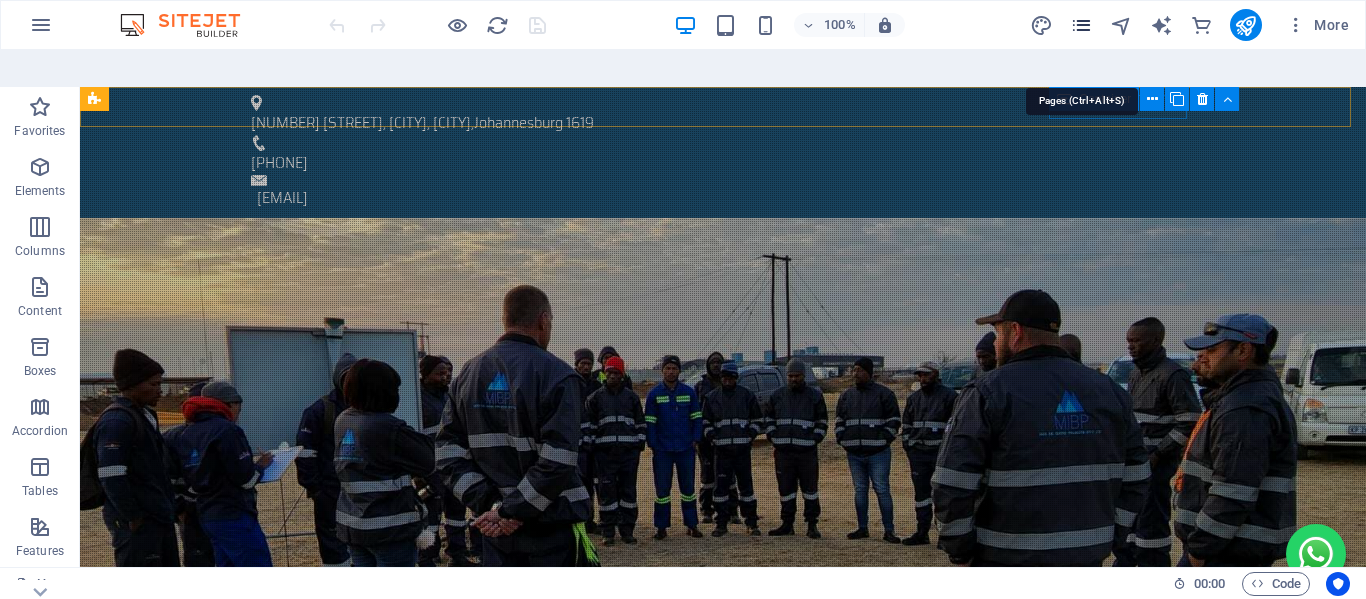 click at bounding box center (1081, 25) 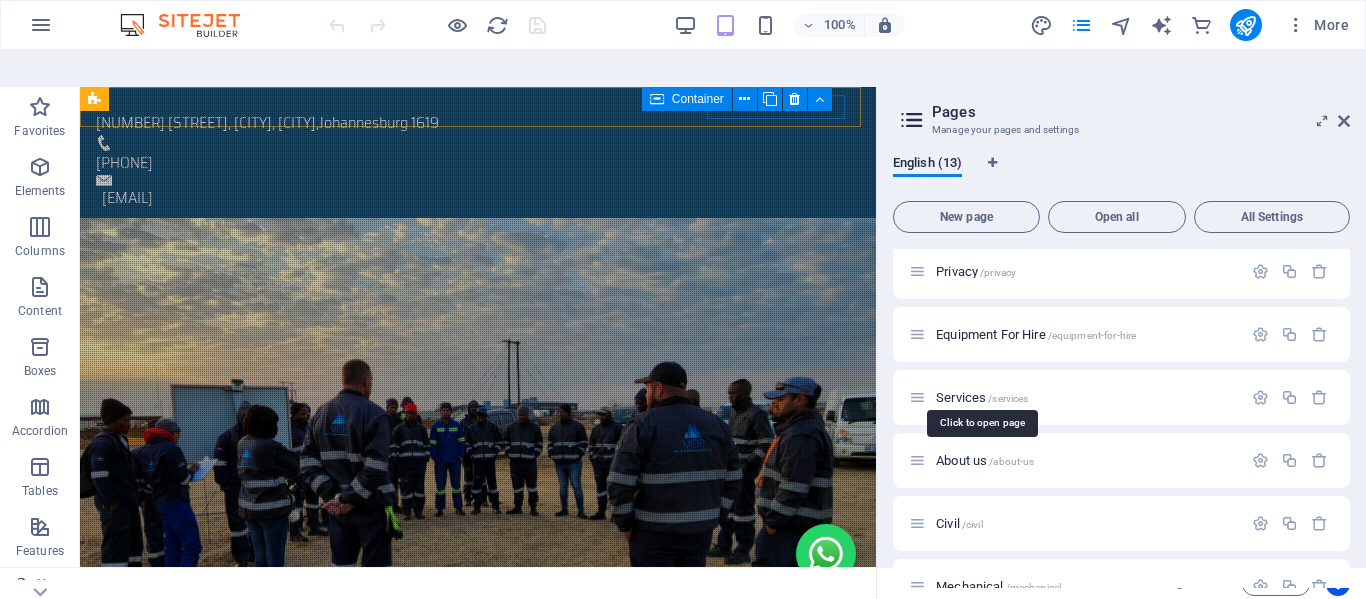 scroll, scrollTop: 185, scrollLeft: 0, axis: vertical 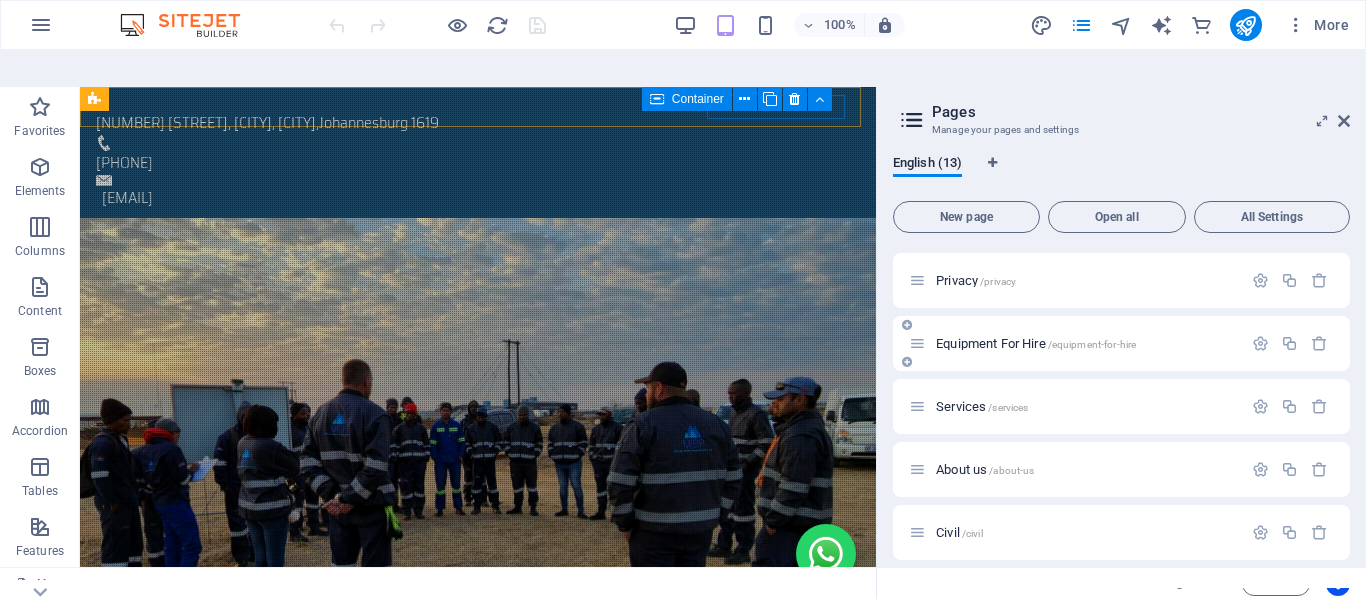 click on "Equipment For Hire /equipment-for-hire" at bounding box center (1036, 343) 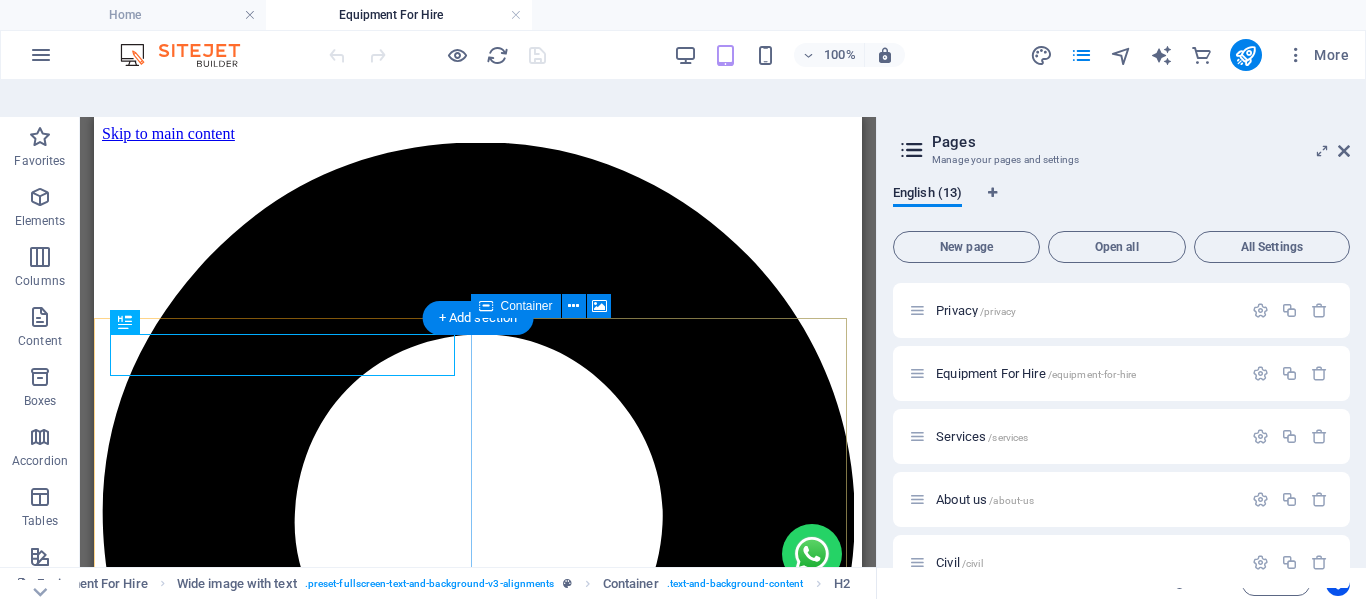 scroll, scrollTop: 0, scrollLeft: 0, axis: both 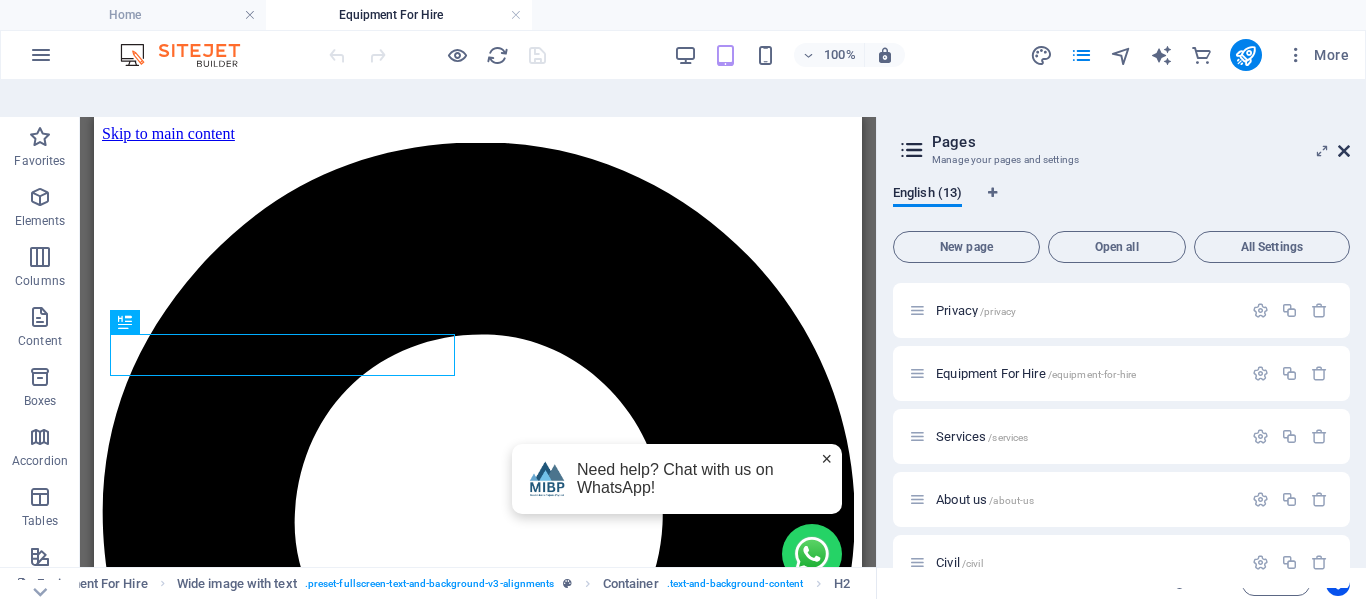click at bounding box center [1344, 151] 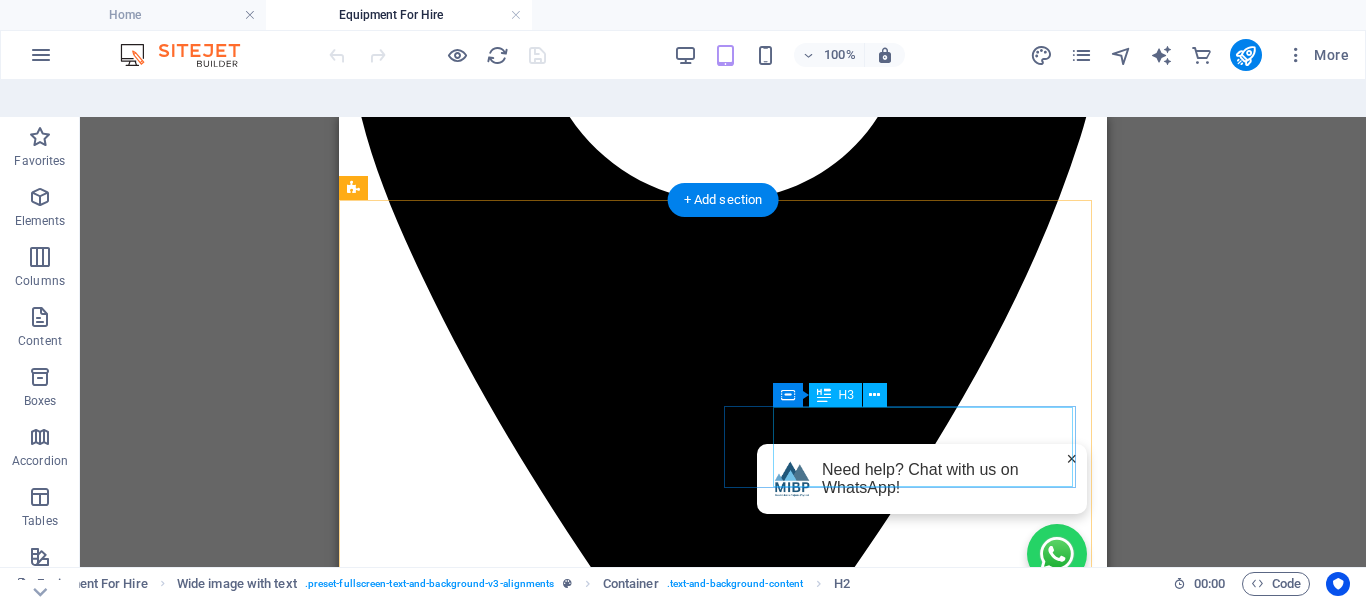 scroll, scrollTop: 505, scrollLeft: 0, axis: vertical 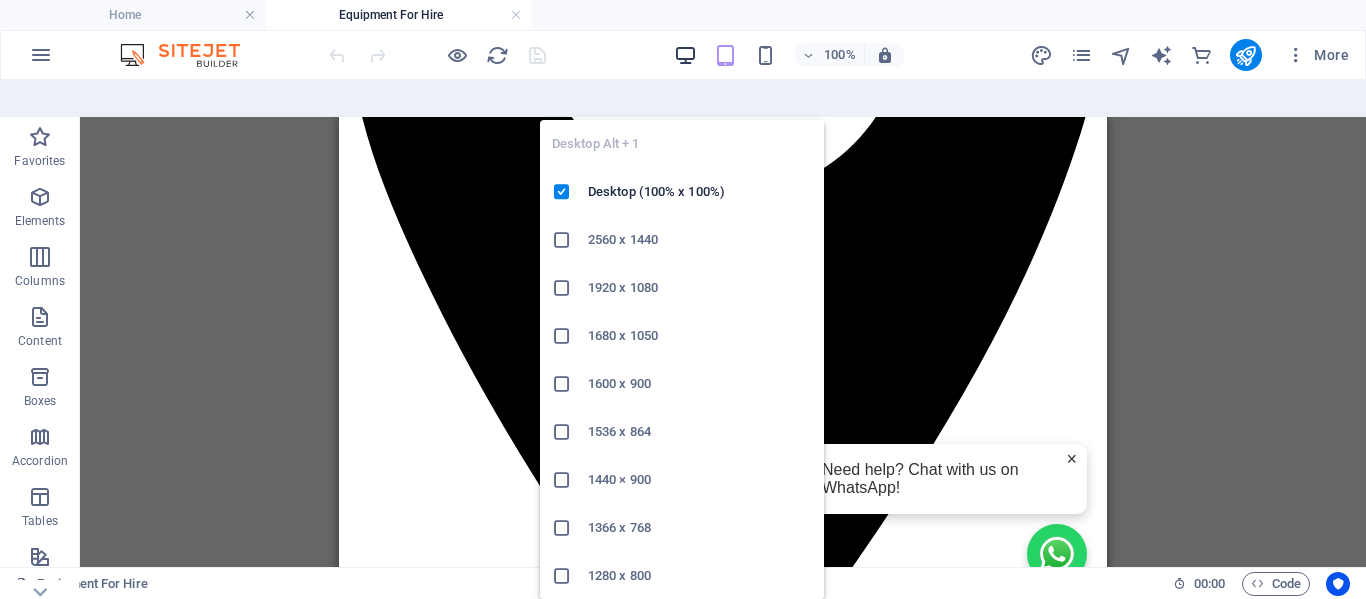 click at bounding box center [685, 55] 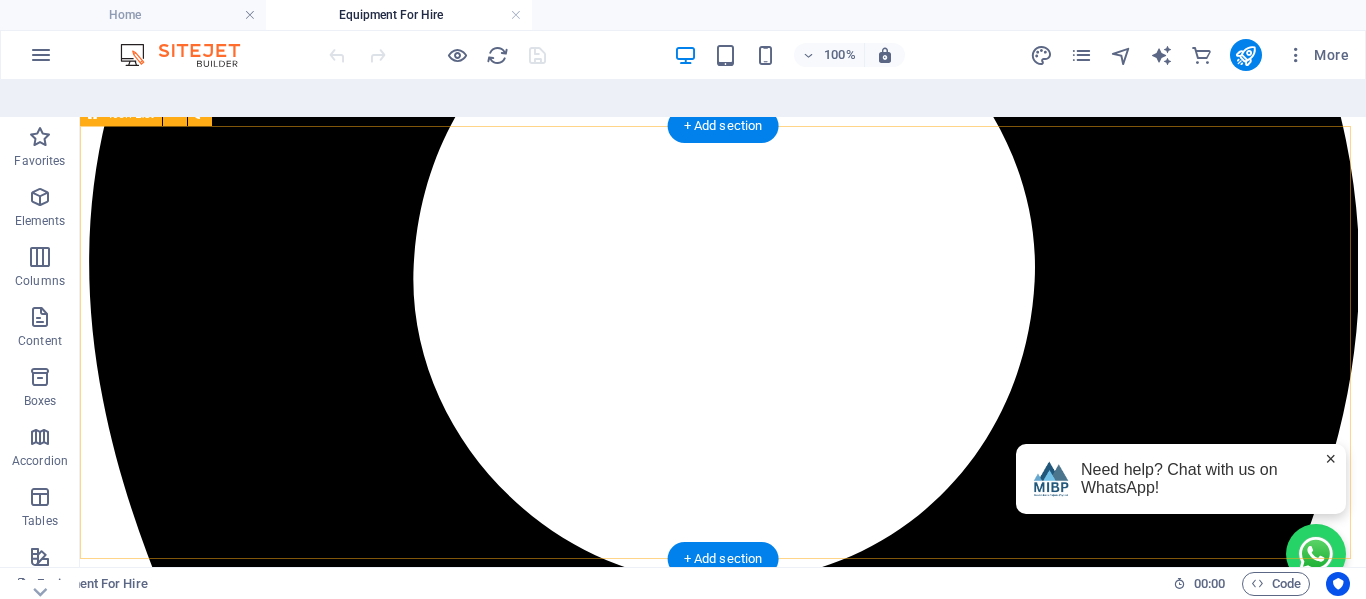 click on "why hire with mibp? High-performance, safety-checked equipment. Eco-friendly options for sustainable projects. Expert guidance to select the right tools. Flexible hiring terms for any project timeline. Rapid Equipment Availability Dedicated Project Support" at bounding box center (723, 9384) 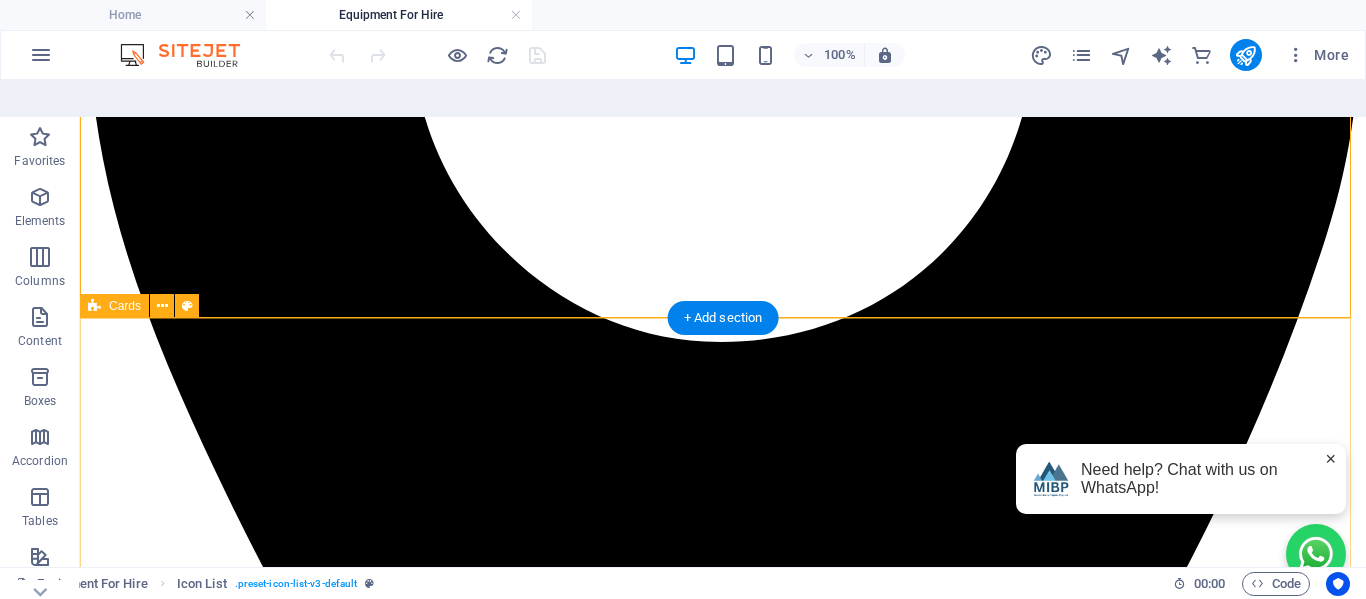 scroll, scrollTop: 827, scrollLeft: 0, axis: vertical 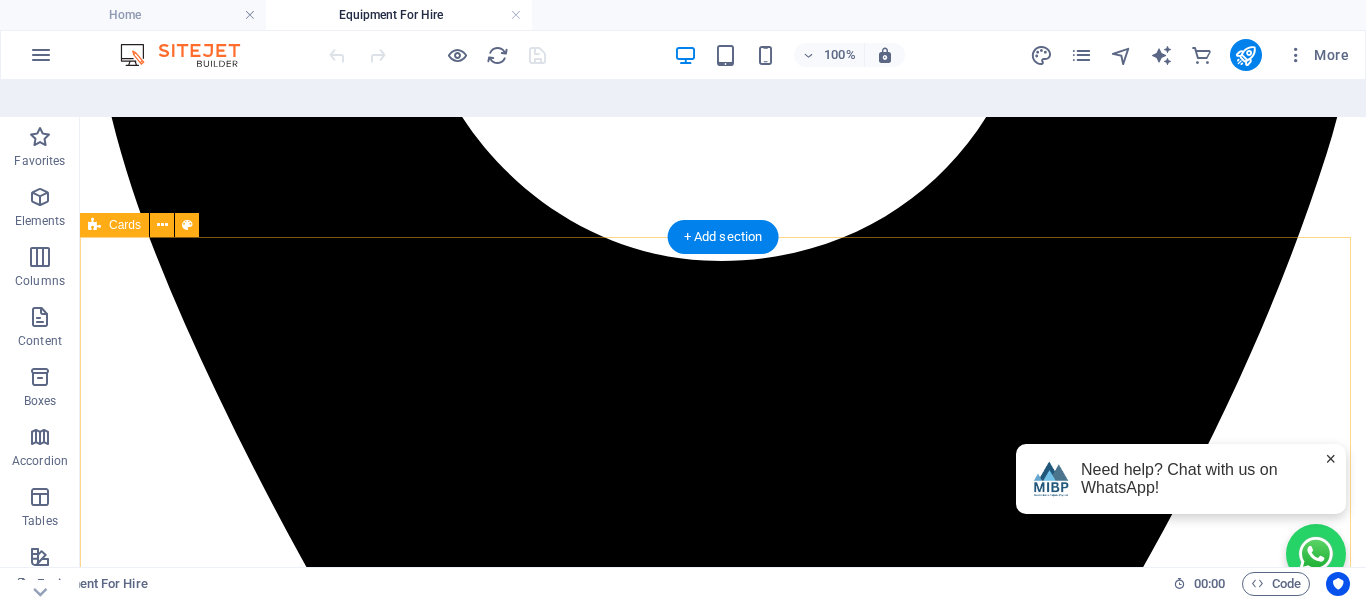 click on "trailer Hire Now bakkie Hire Now earthmoving Hire Now mobile toilets Hire Now" at bounding box center [723, 15815] 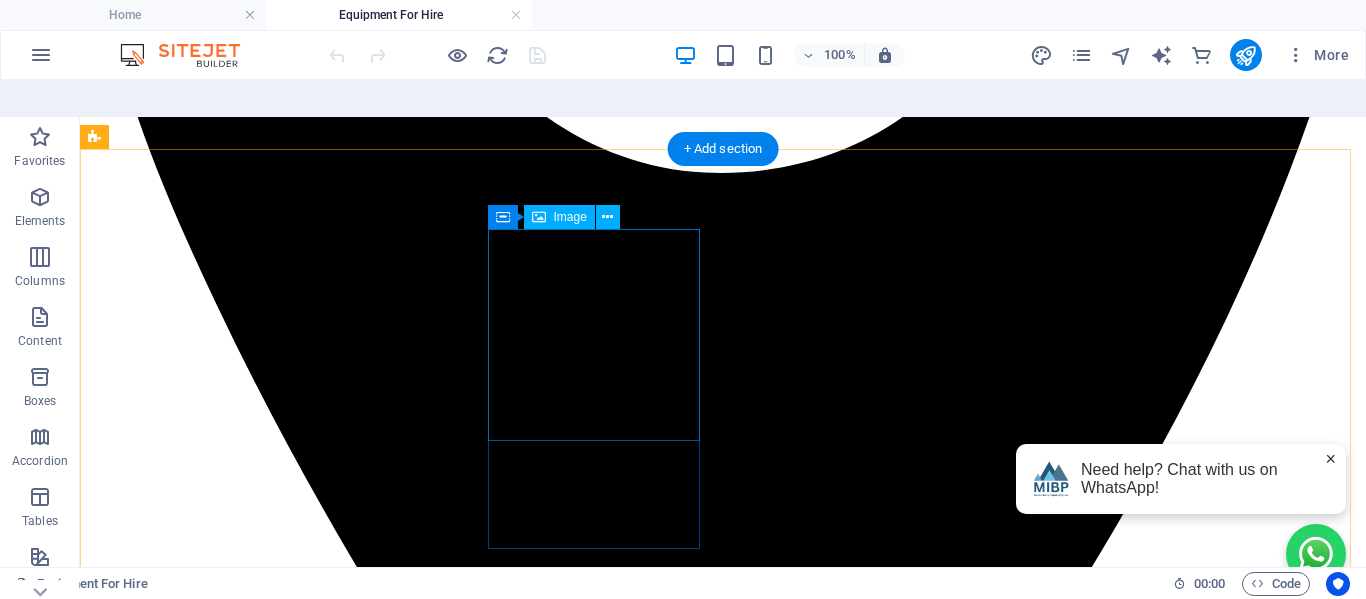 scroll, scrollTop: 911, scrollLeft: 0, axis: vertical 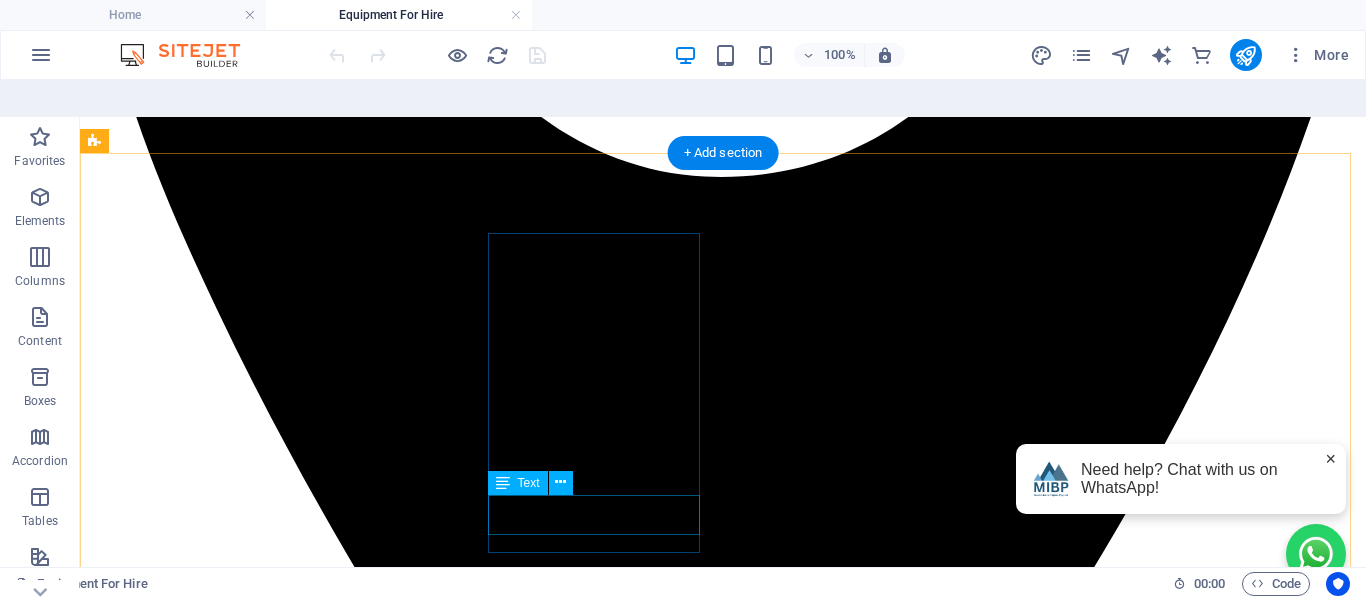 click on "Hire Now" at bounding box center [723, 15706] 